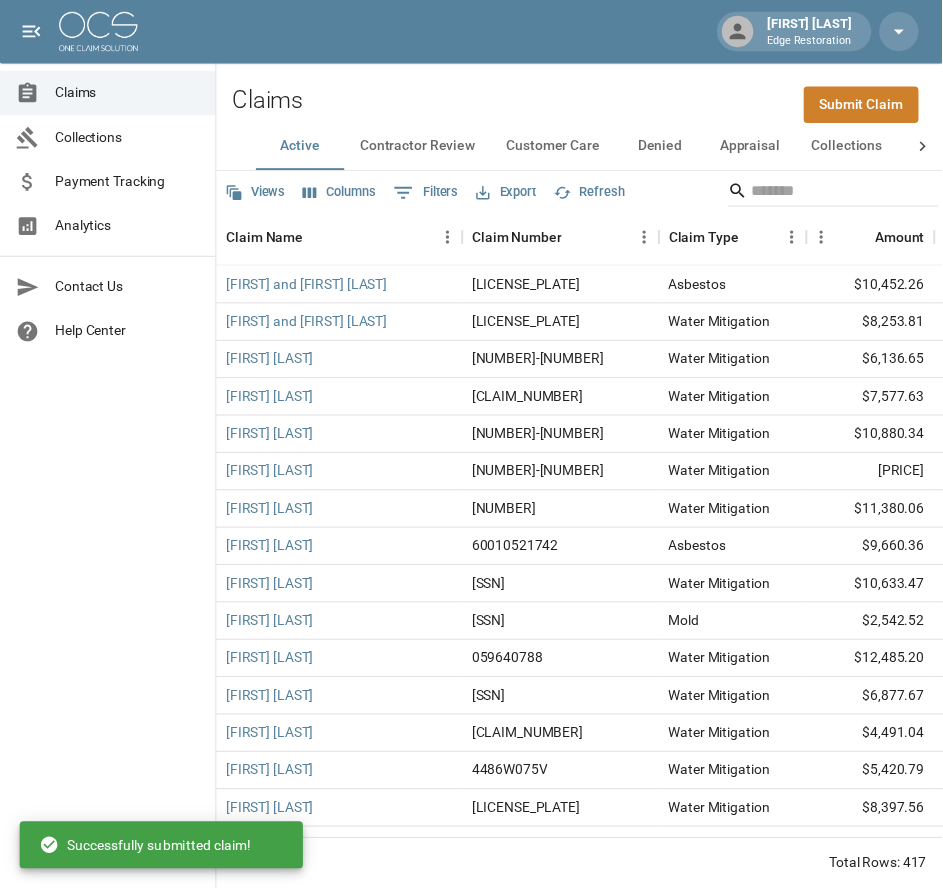 scroll, scrollTop: 0, scrollLeft: 0, axis: both 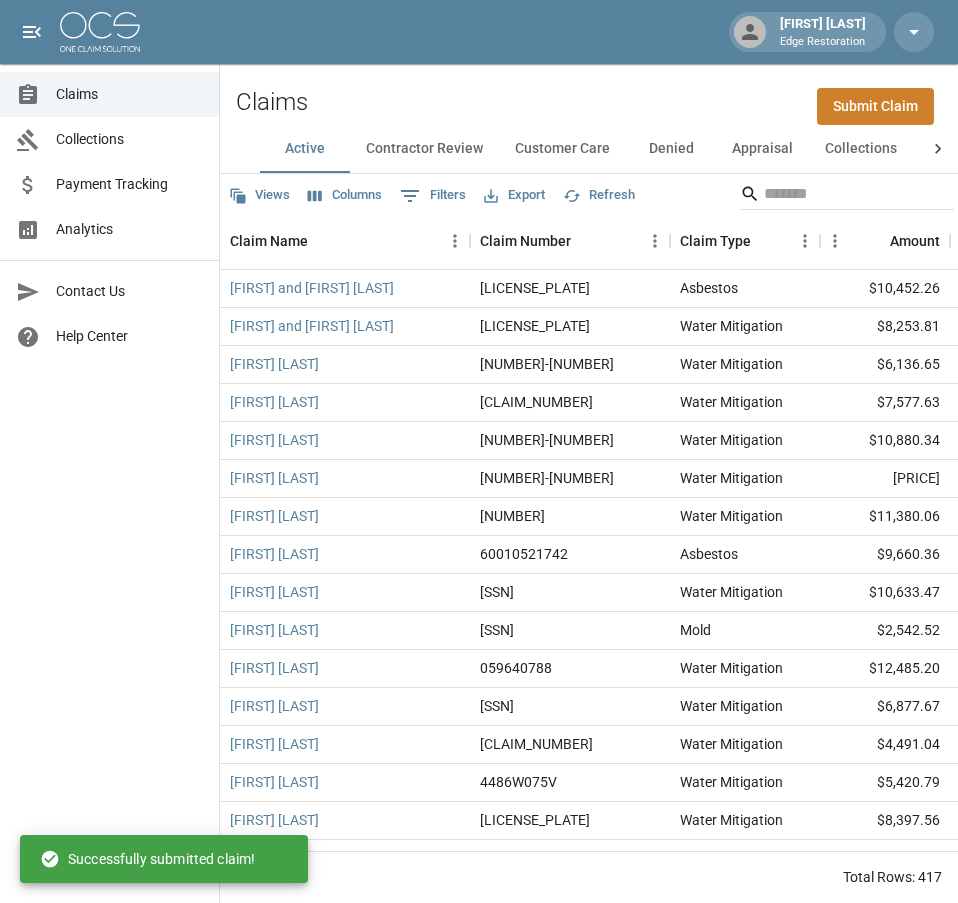 click on "Submit Claim" at bounding box center [875, 106] 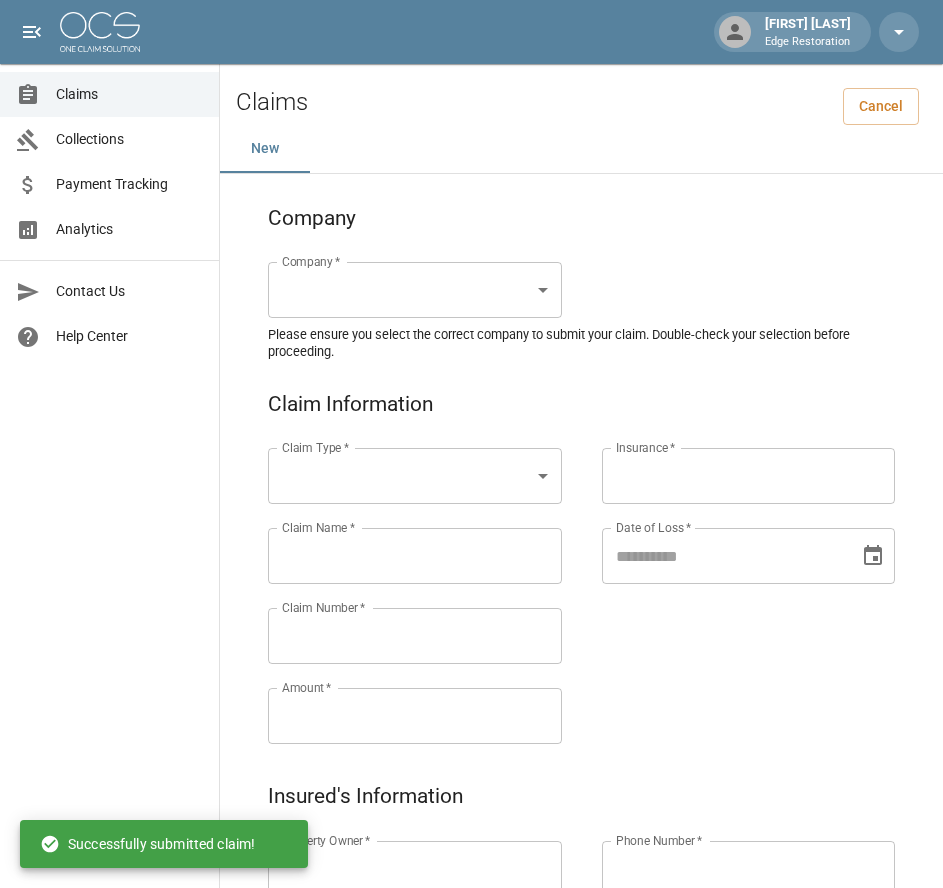 click on "Alicia Tubbs Edge Restoration Claims Collections Payment Tracking Analytics Contact Us Help Center ©  2025   One Claim Solution Claims Cancel New Company Company   * ​ Company   * Please ensure you select the correct company to submit your claim. Double-check your selection before proceeding. Claim Information Claim Type   * ​ Claim Type   * Claim Name   * Claim Name   * Claim Number   * Claim Number   * Amount   * Amount   * Insurance   * Insurance   * Date of Loss   * Date of Loss   * Insured's Information Property Owner   * Property Owner   * Mailing Address   * Mailing Address   * Mailing City   * Mailing City   * Mailing State   * Mailing State   * Mailing Zip   * Mailing Zip   * Phone Number   * Phone Number   * Alt. Phone Number Alt. Phone Number Email Email Documentation Invoice (PDF)* ​ Upload file(s) Invoice (PDF)* Work Authorization* ​ Upload file(s) Work Authorization* Photo Link Photo Link ​ Upload file(s) Testing ​ ​" at bounding box center [471, 929] 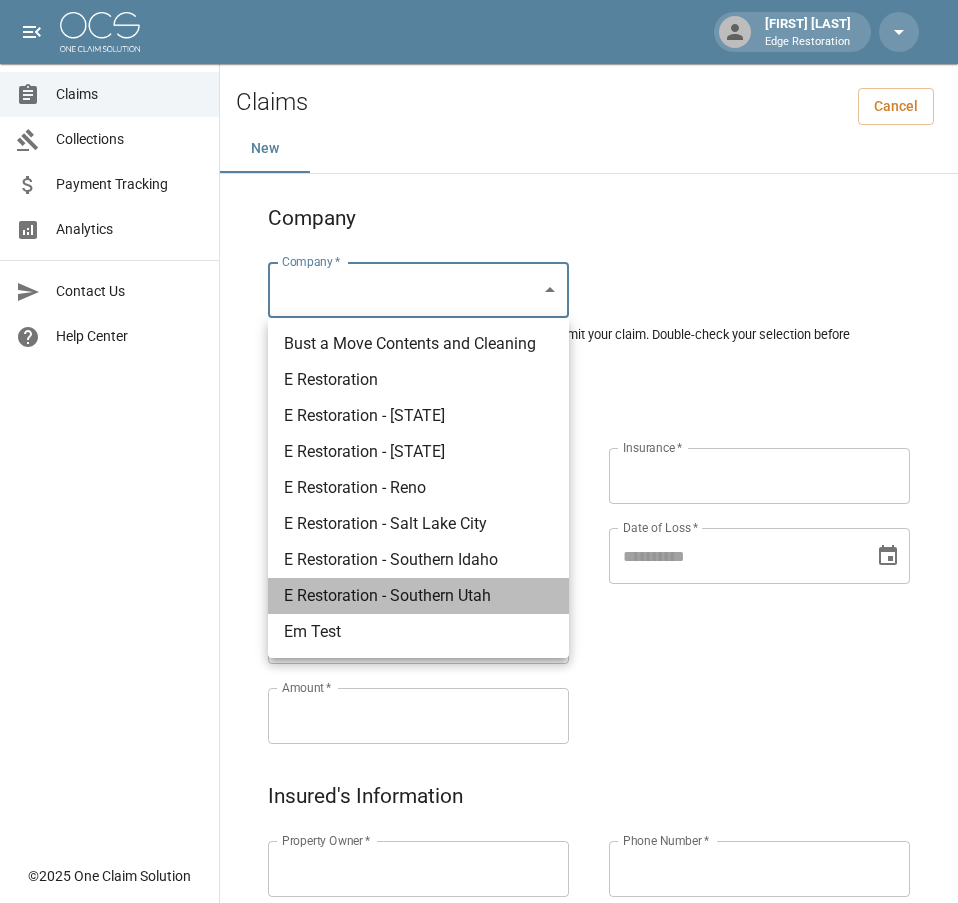 click on "E Restoration - Southern Utah" at bounding box center (418, 596) 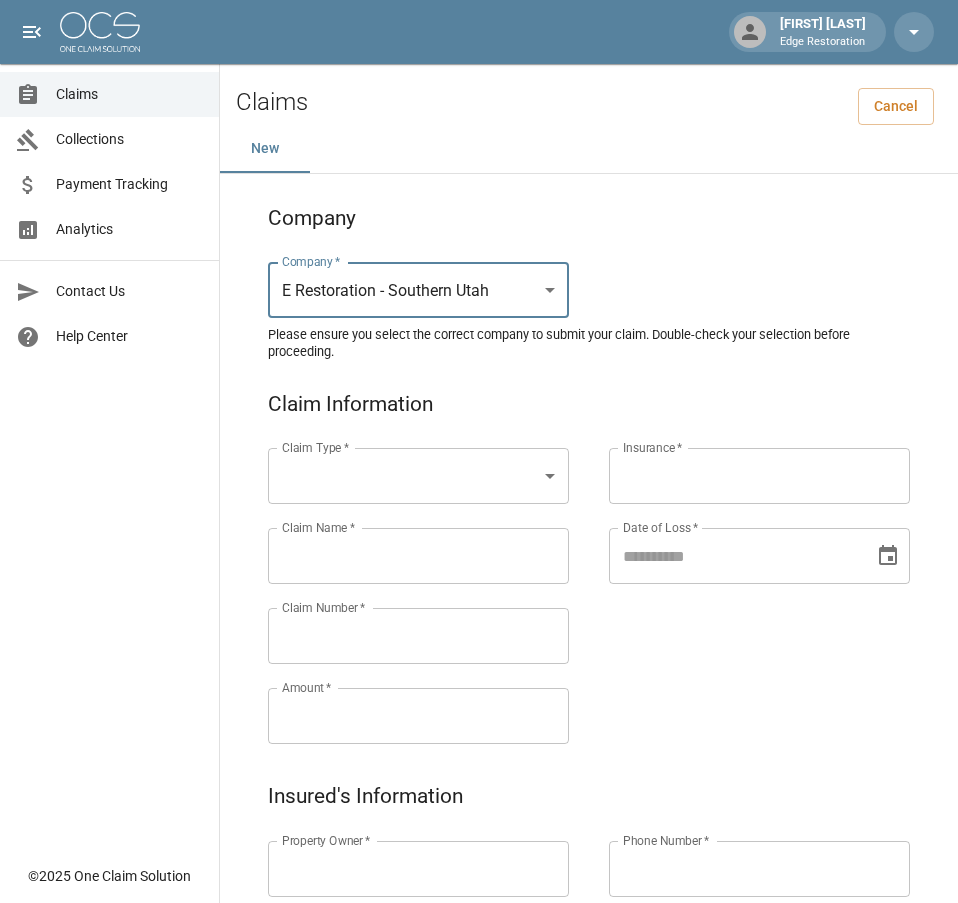 click on "[FIRST] [LAST] Edge Restoration Claims Collections Payment Tracking Analytics Contact Us Help Center © [YEAR] One Claim Solution Claims Cancel New Company Company   * E Restoration - [STATE] [STATE] ******* Company   * Please ensure you select the correct company to submit your claim. Double-check your selection before proceeding. Claim Information Claim Type   * ​ Claim Type   * Claim Name   * Claim Name   * Claim Number   * Claim Number   * Amount   * Amount   * Insurance   * Insurance   * Date of Loss   * Date of Loss   * Insured's Information Property Owner   * Property Owner   * Mailing Address   * Mailing Address   * Mailing City   * Mailing City   * Mailing State   * Mailing State   * Mailing Zip   * Mailing Zip   * Phone Number   * Phone Number   * Alt. Phone Number Alt. Phone Number Email Email Documentation Invoice (PDF)* ​ Upload file(s) Invoice (PDF)* Work Authorization* ​ Upload file(s) Work Authorization* Photo Link Photo Link *" at bounding box center [479, 929] 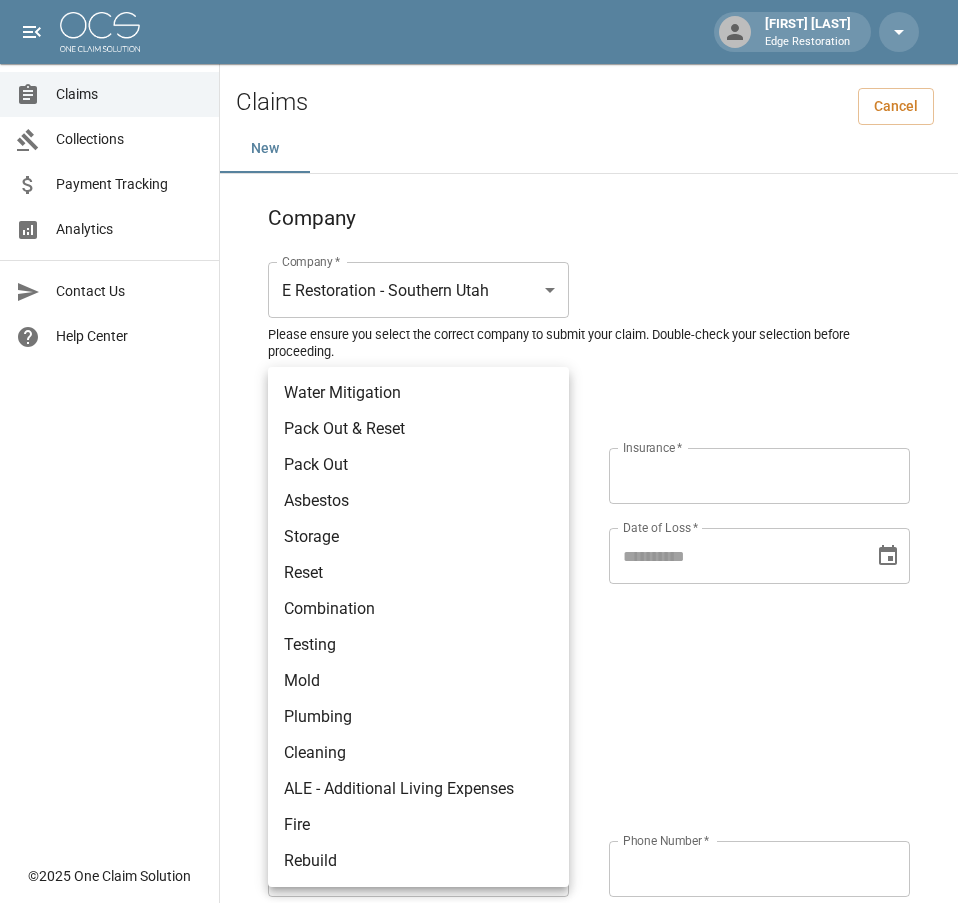 click on "Water Mitigation" at bounding box center (418, 393) 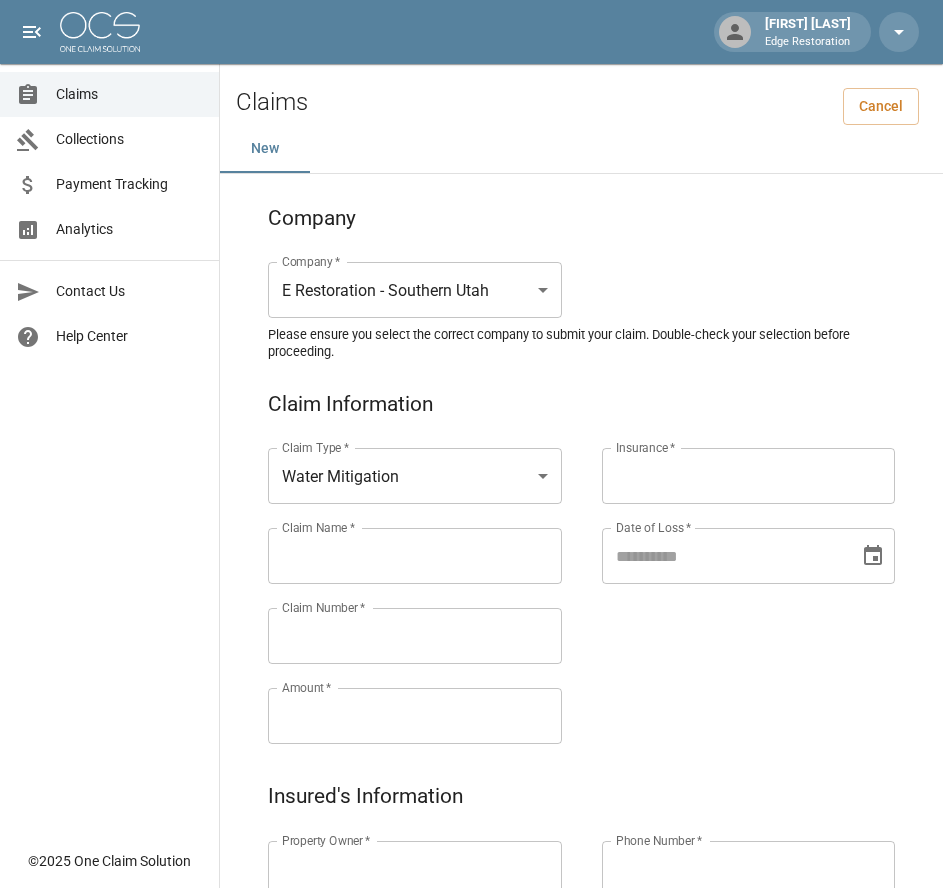 click on "Claim Name   *" at bounding box center (415, 556) 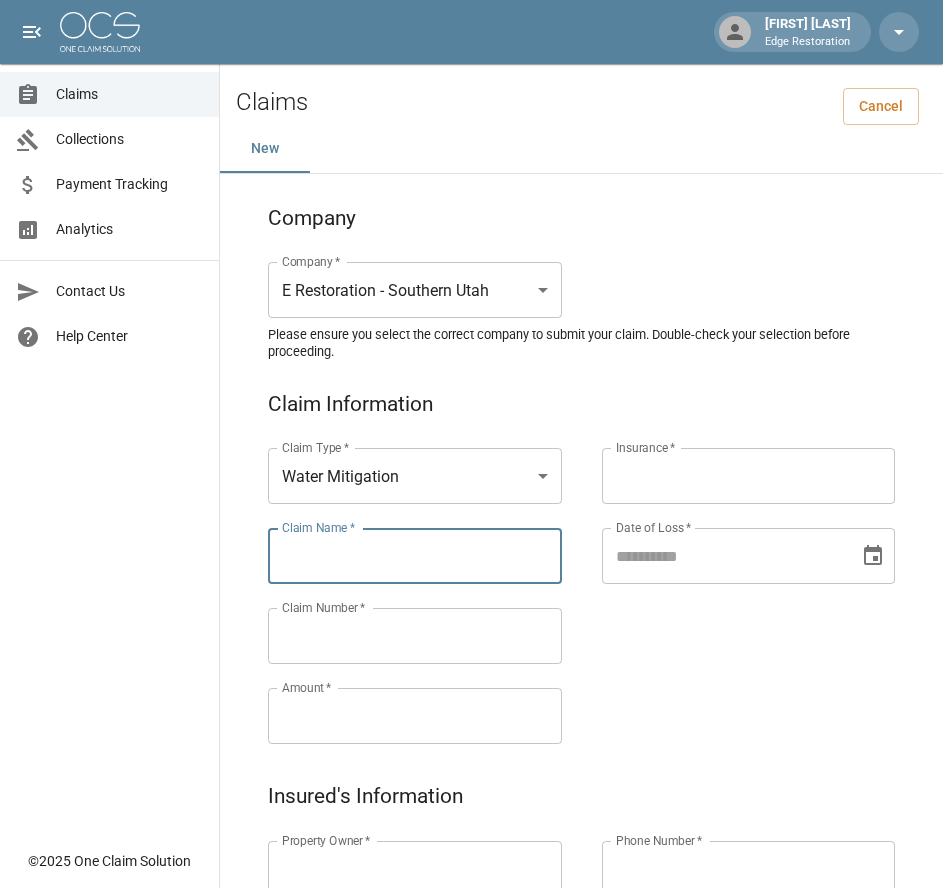 paste on "****" 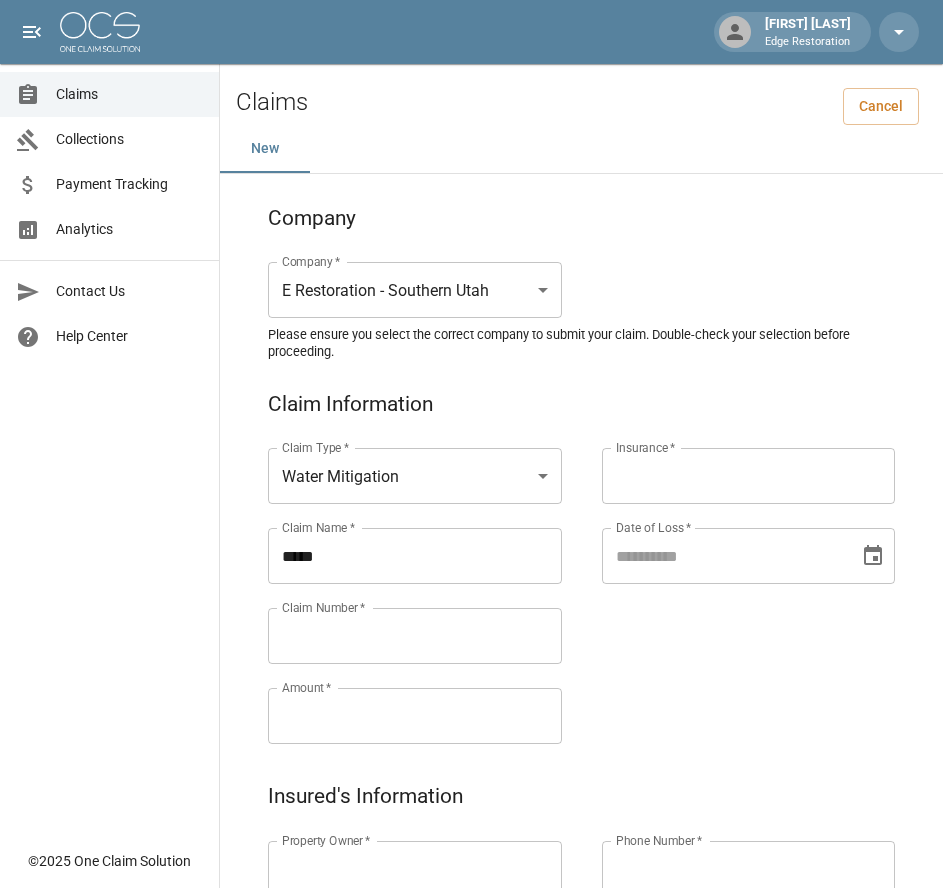click on "****" at bounding box center (415, 556) 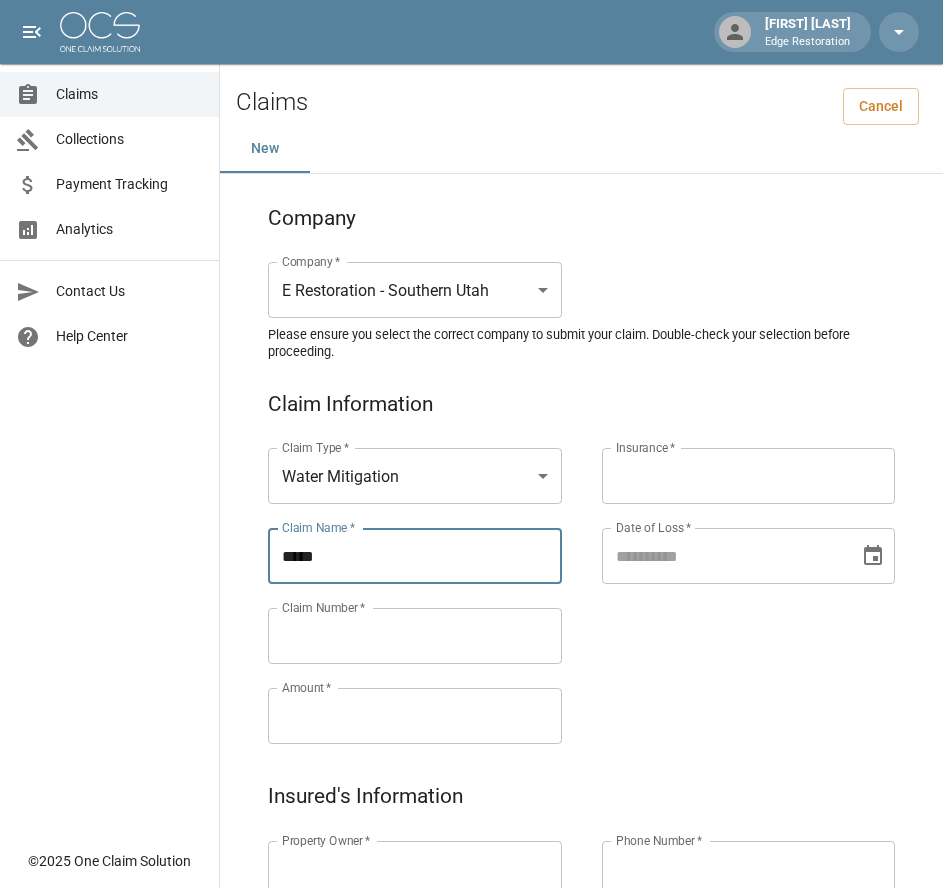 paste on "******" 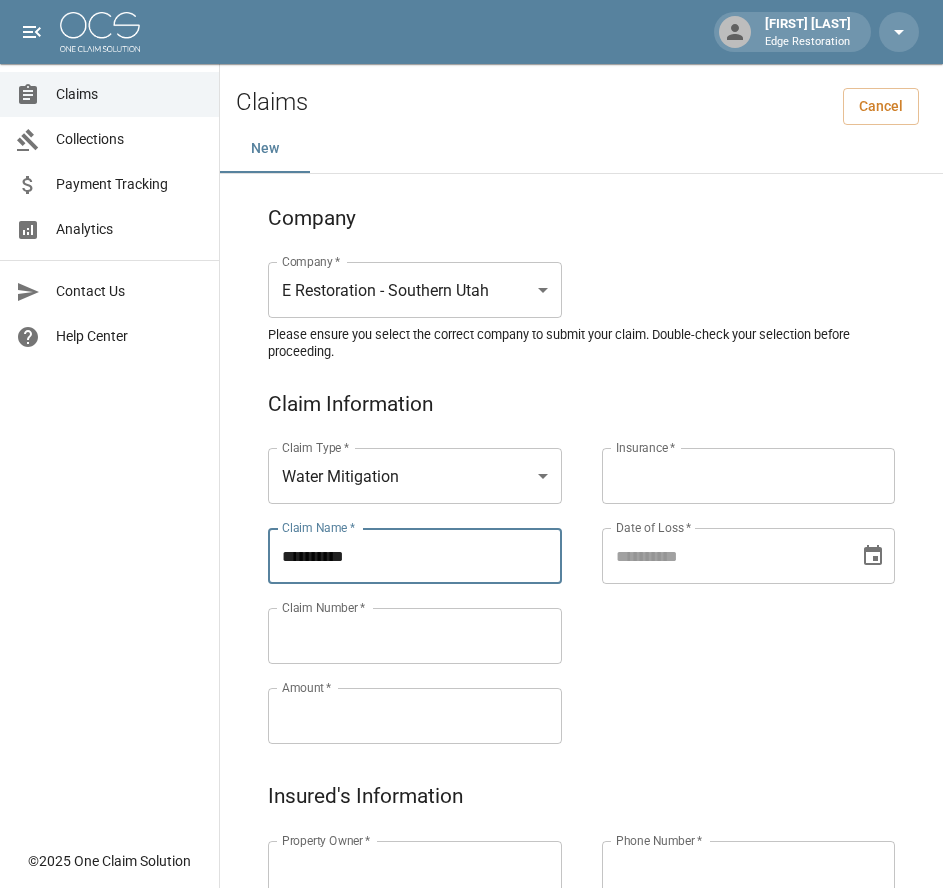 drag, startPoint x: 370, startPoint y: 560, endPoint x: 251, endPoint y: 552, distance: 119.26861 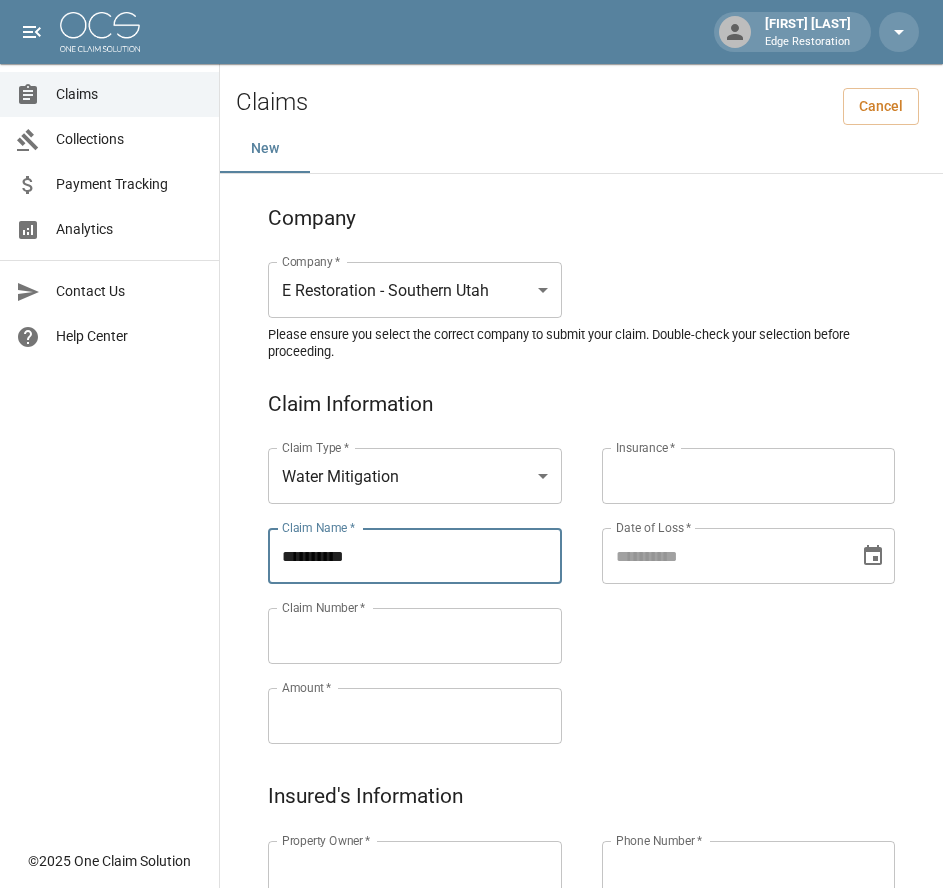 type on "**********" 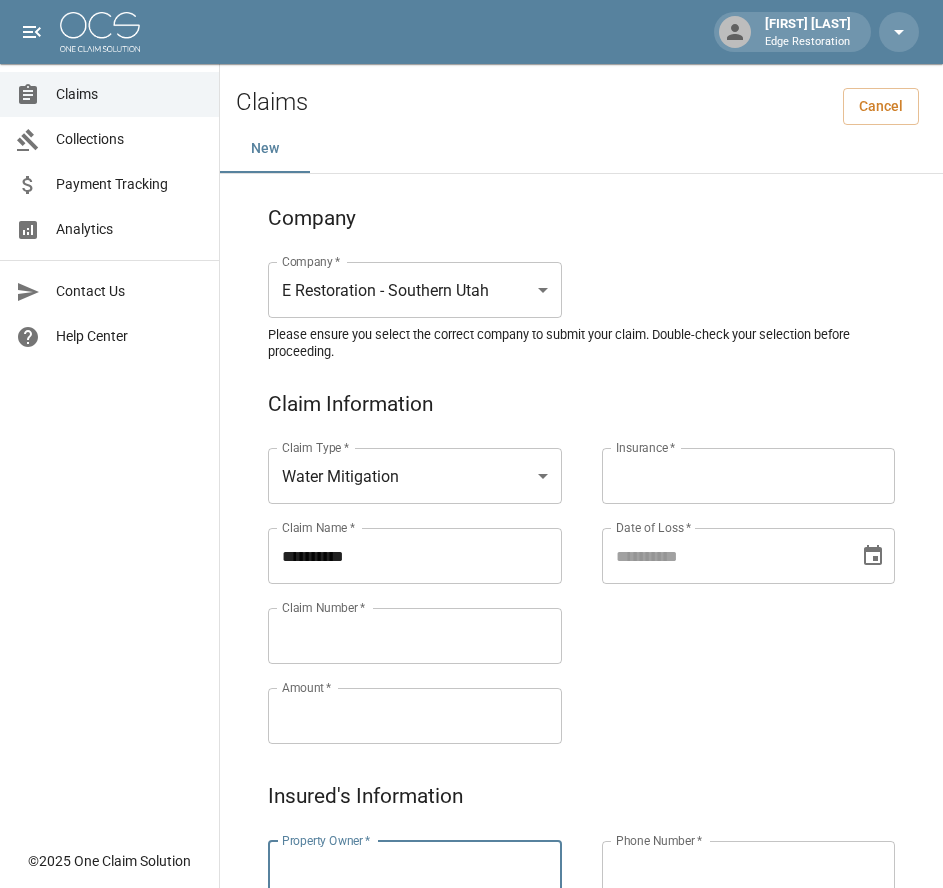click on "Property Owner   *" at bounding box center (415, 869) 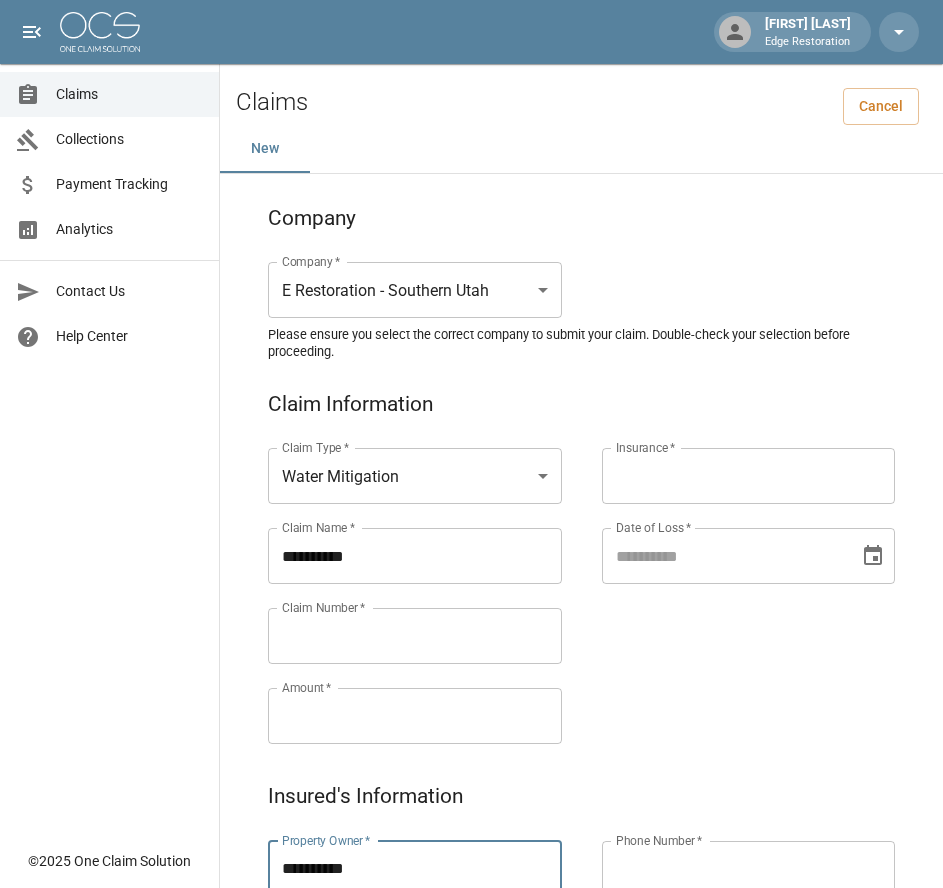 type on "**********" 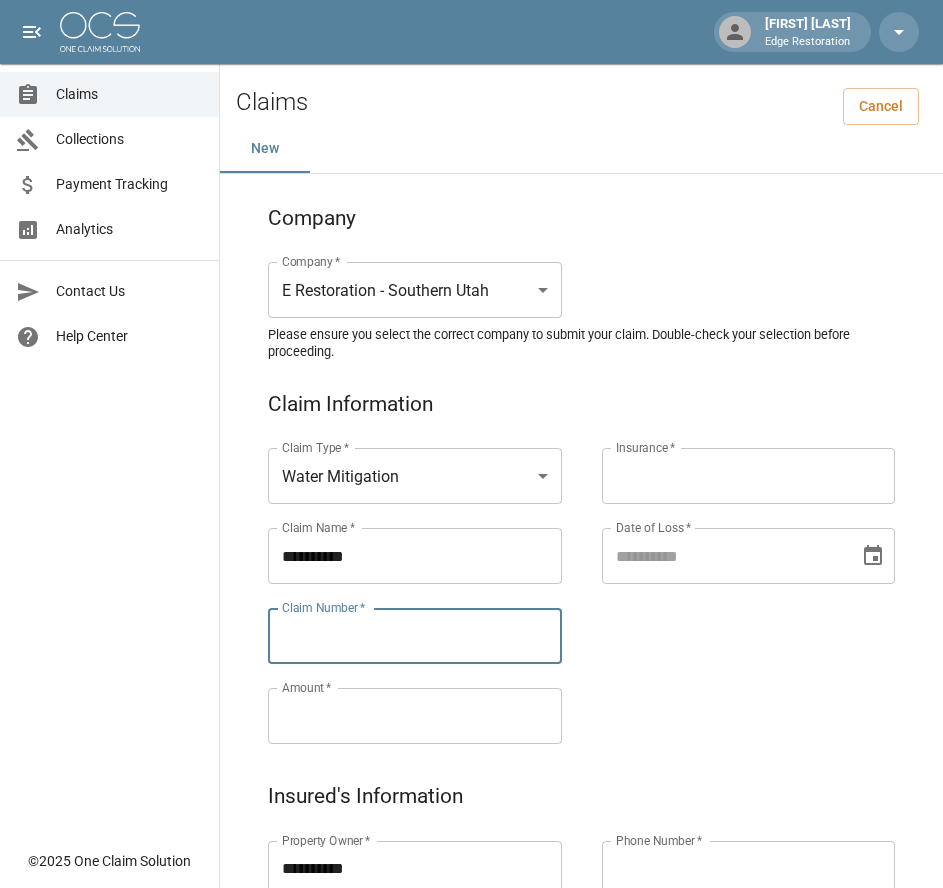 click on "Claim Number   *" at bounding box center [415, 636] 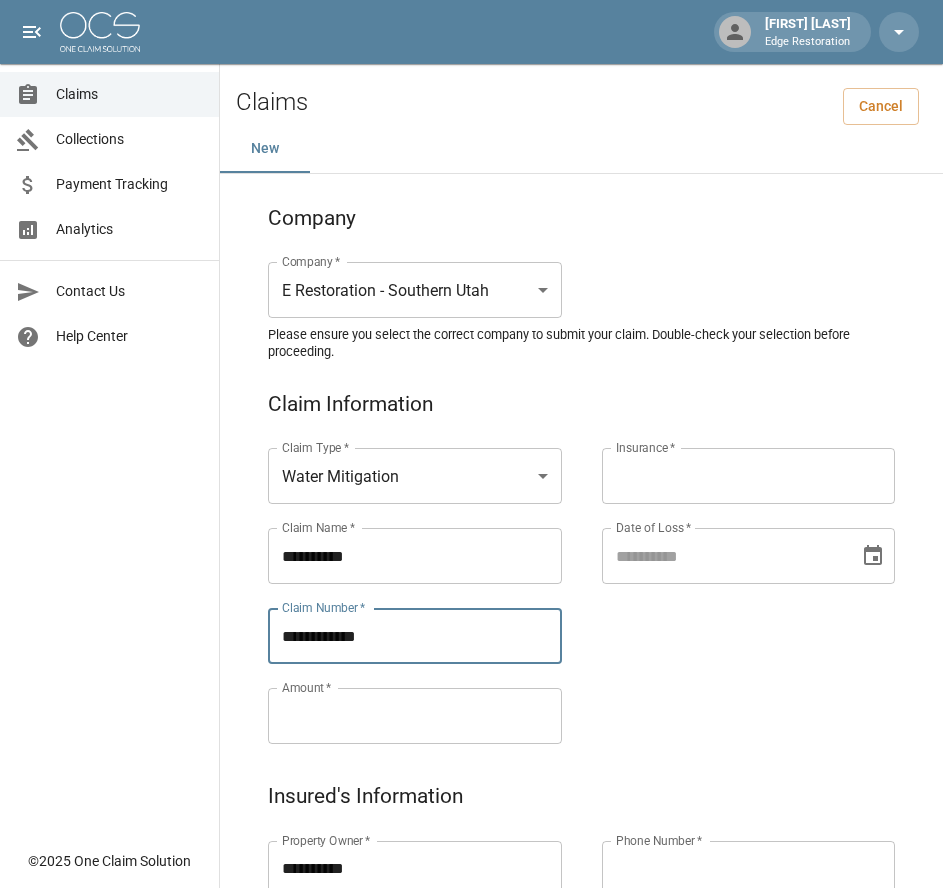 type on "**********" 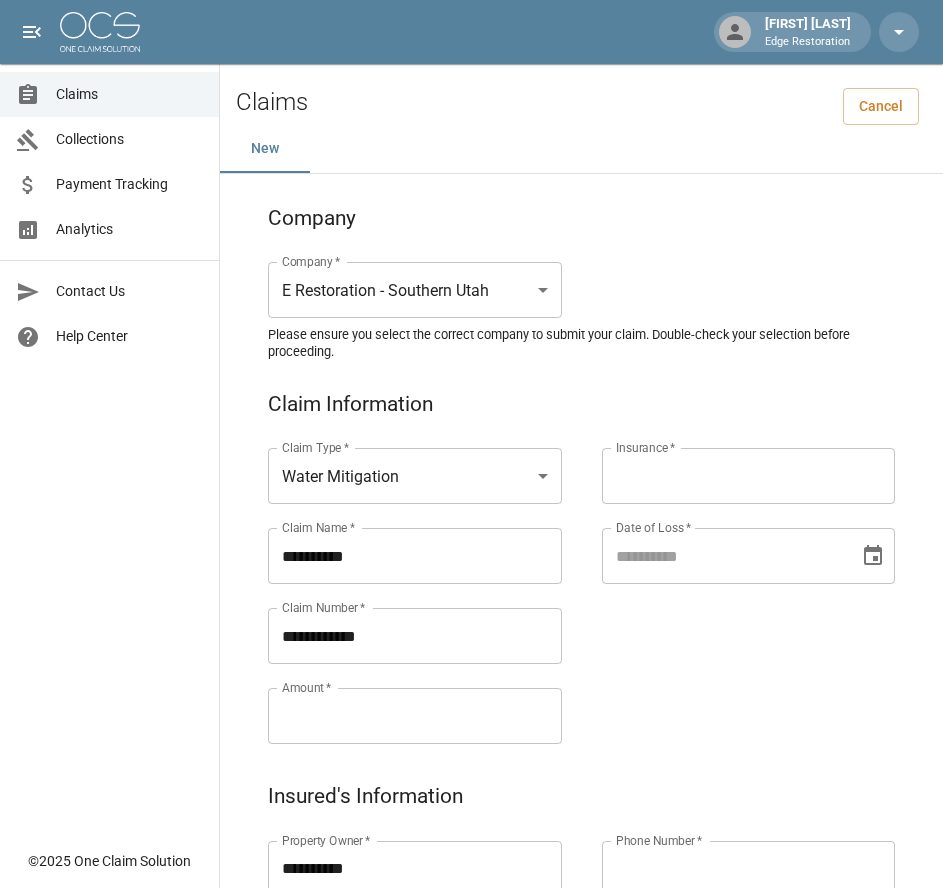 click on "Amount   *" at bounding box center [415, 716] 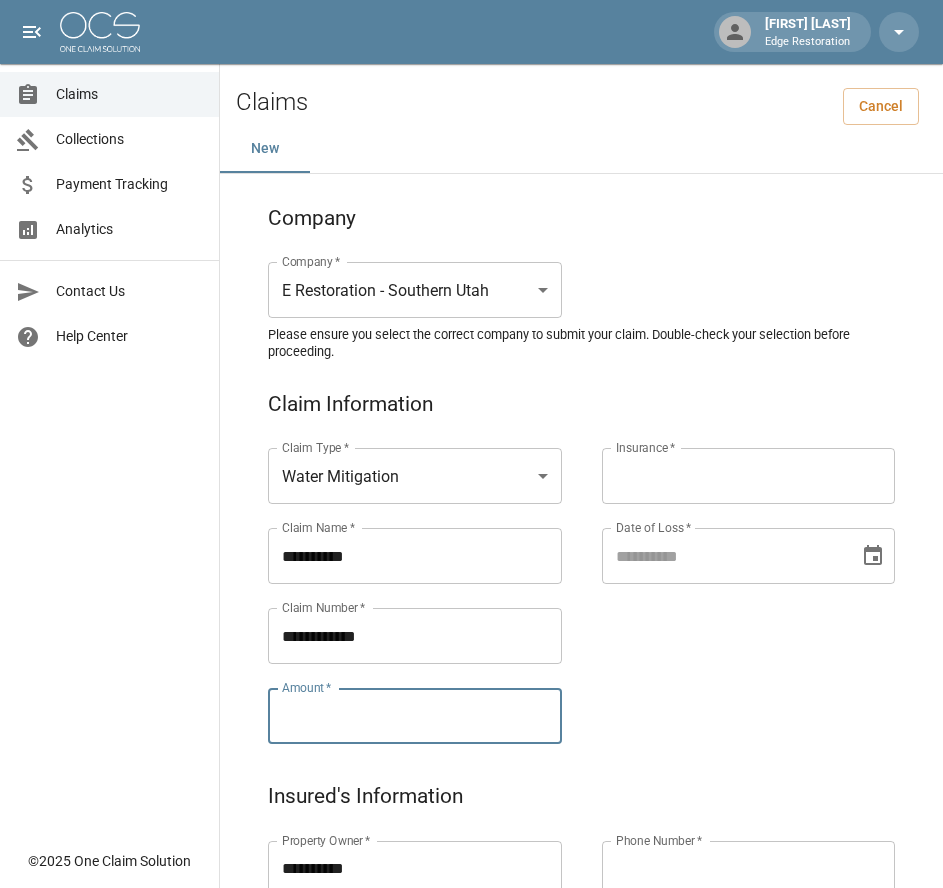 paste on "*********" 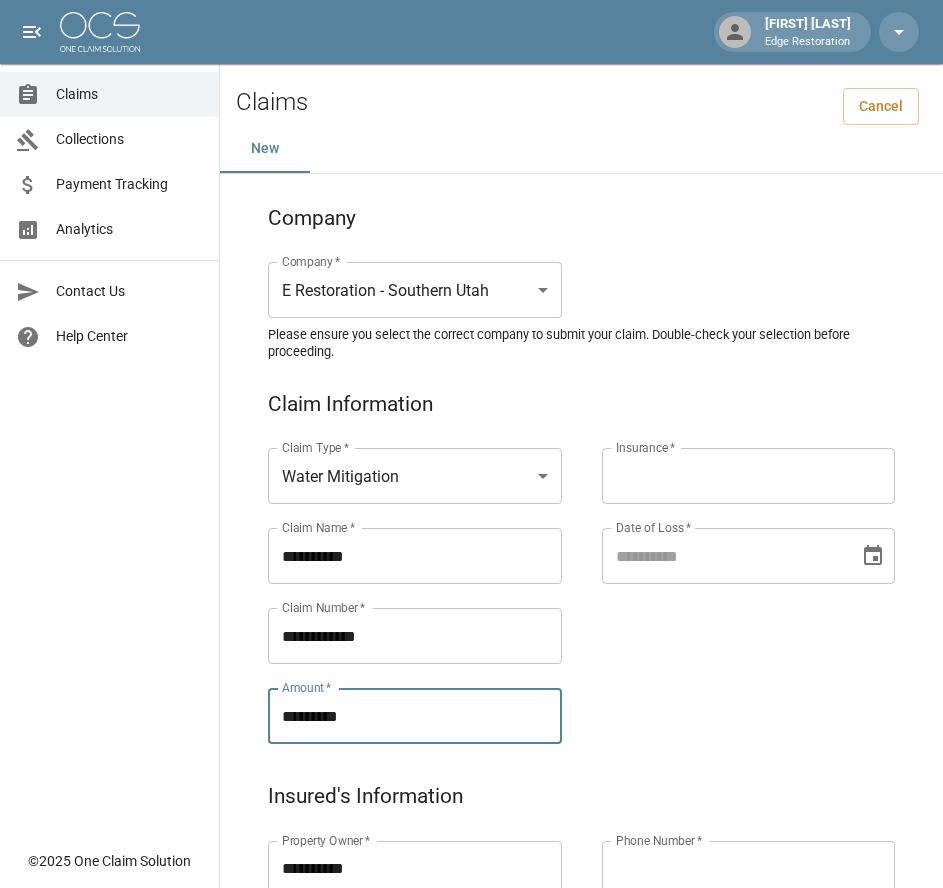 type on "*********" 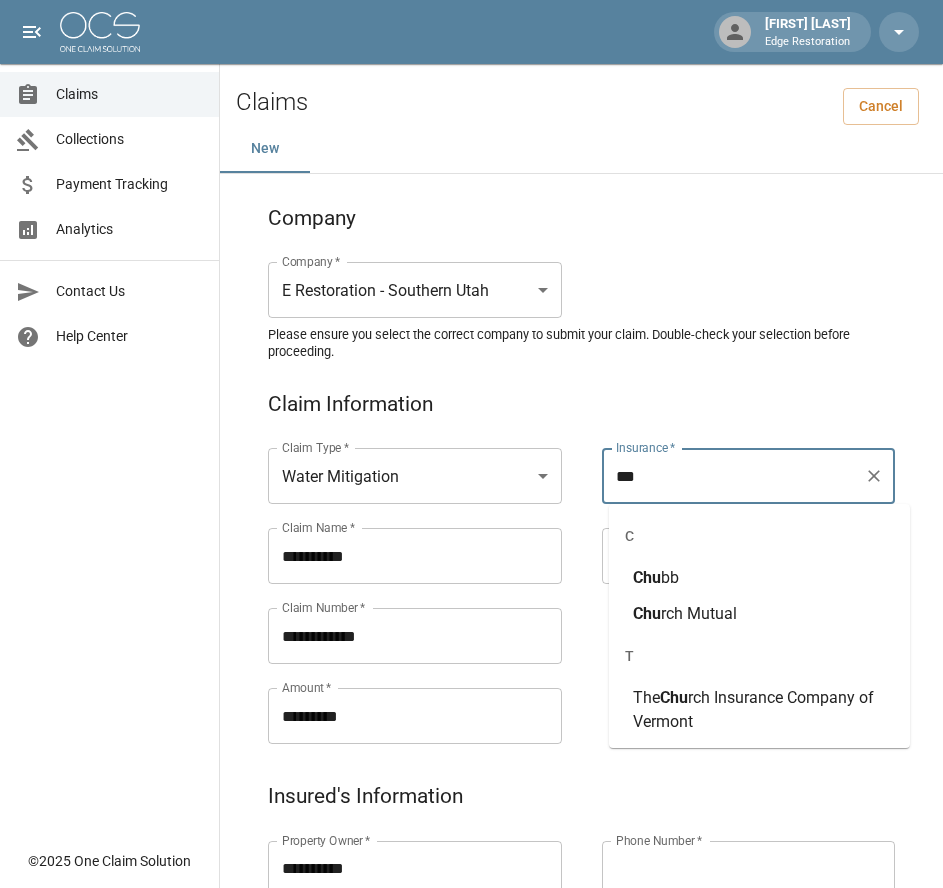 click on "bb" at bounding box center (670, 577) 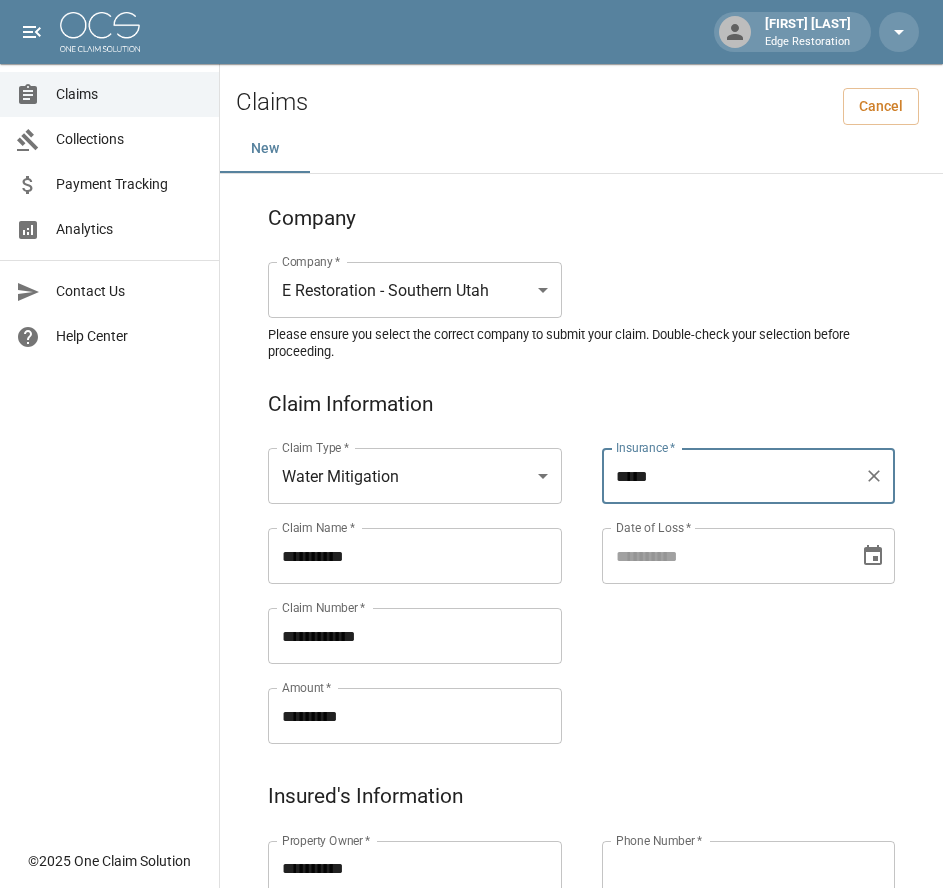 type on "*****" 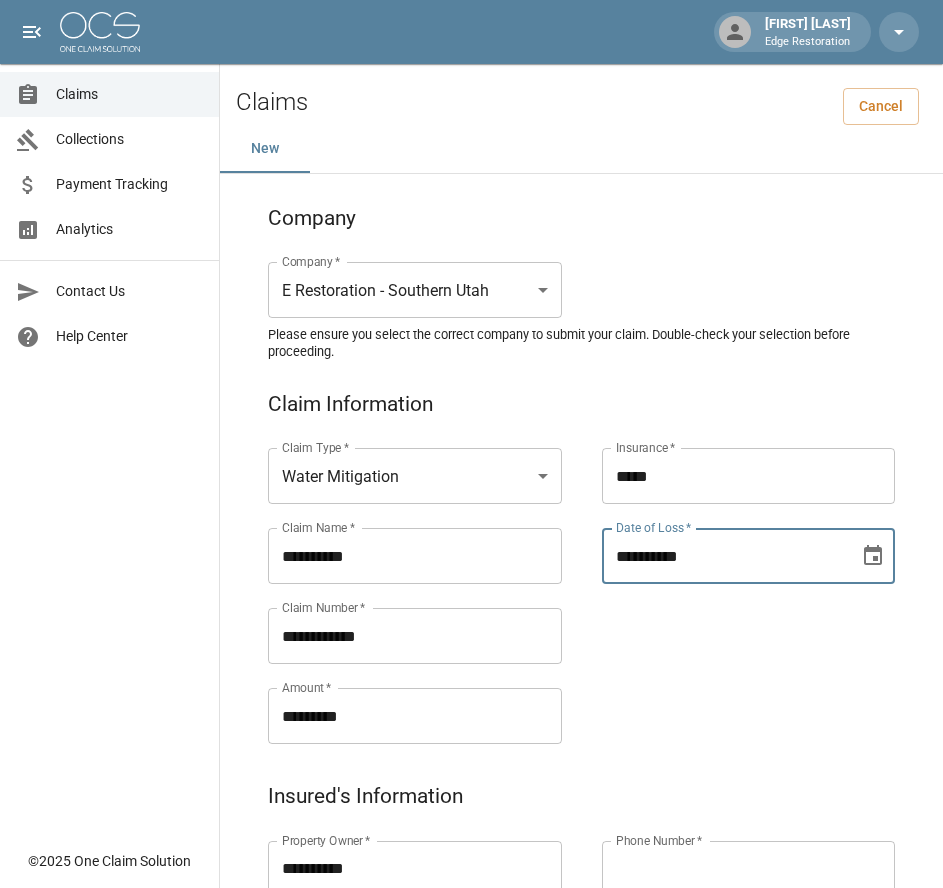 type on "**********" 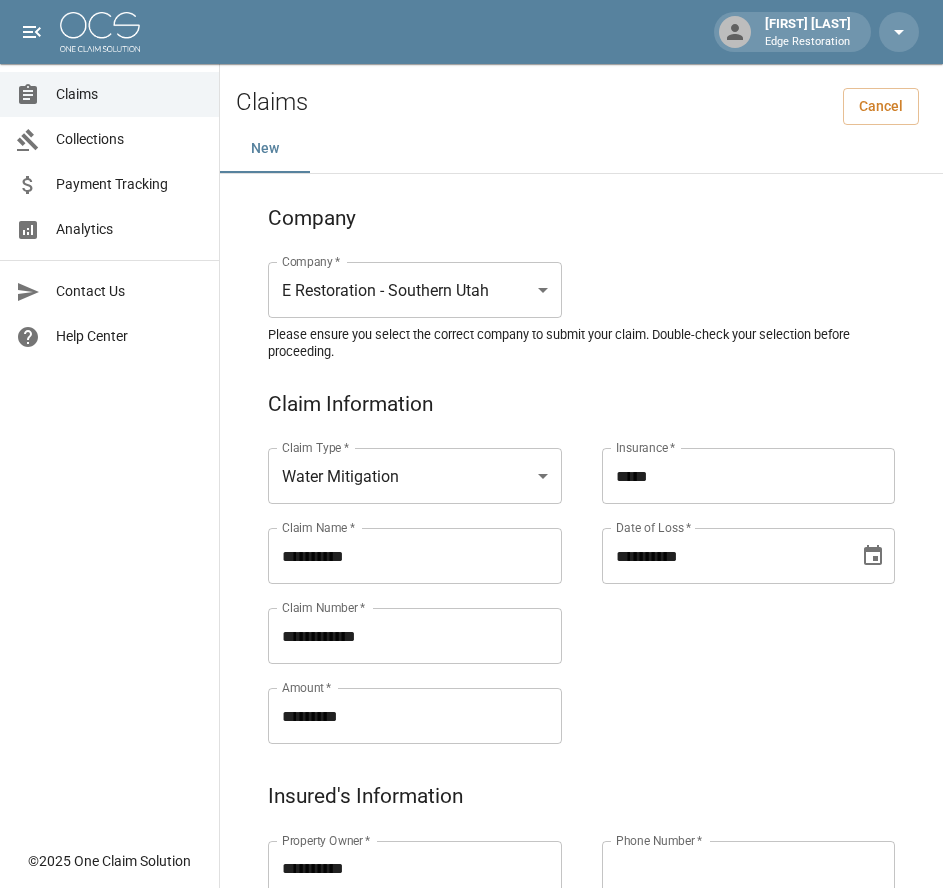 click on "**********" at bounding box center [729, 572] 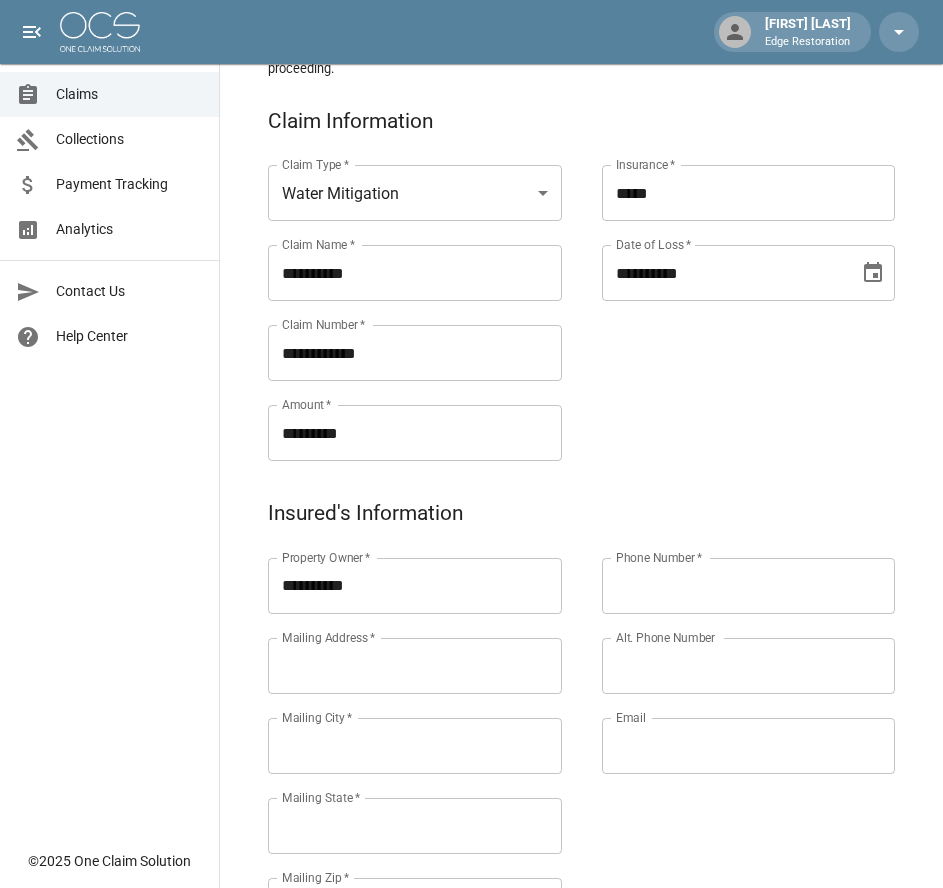 scroll, scrollTop: 284, scrollLeft: 0, axis: vertical 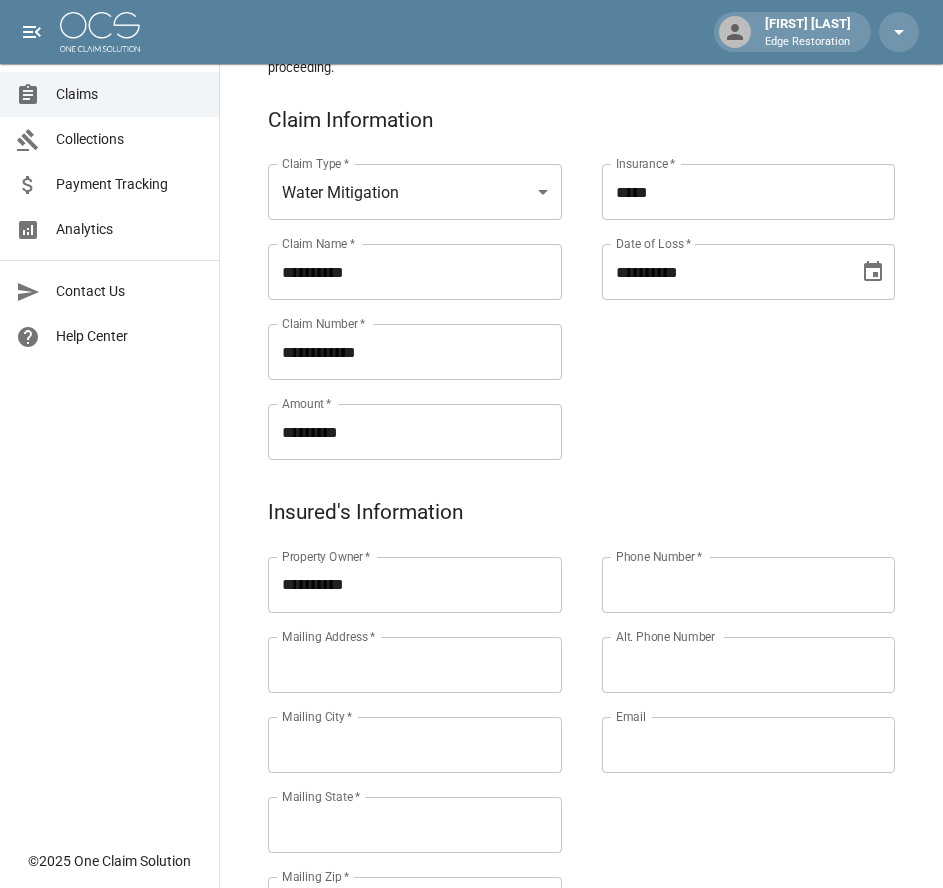click on "Alt. Phone Number" at bounding box center (749, 665) 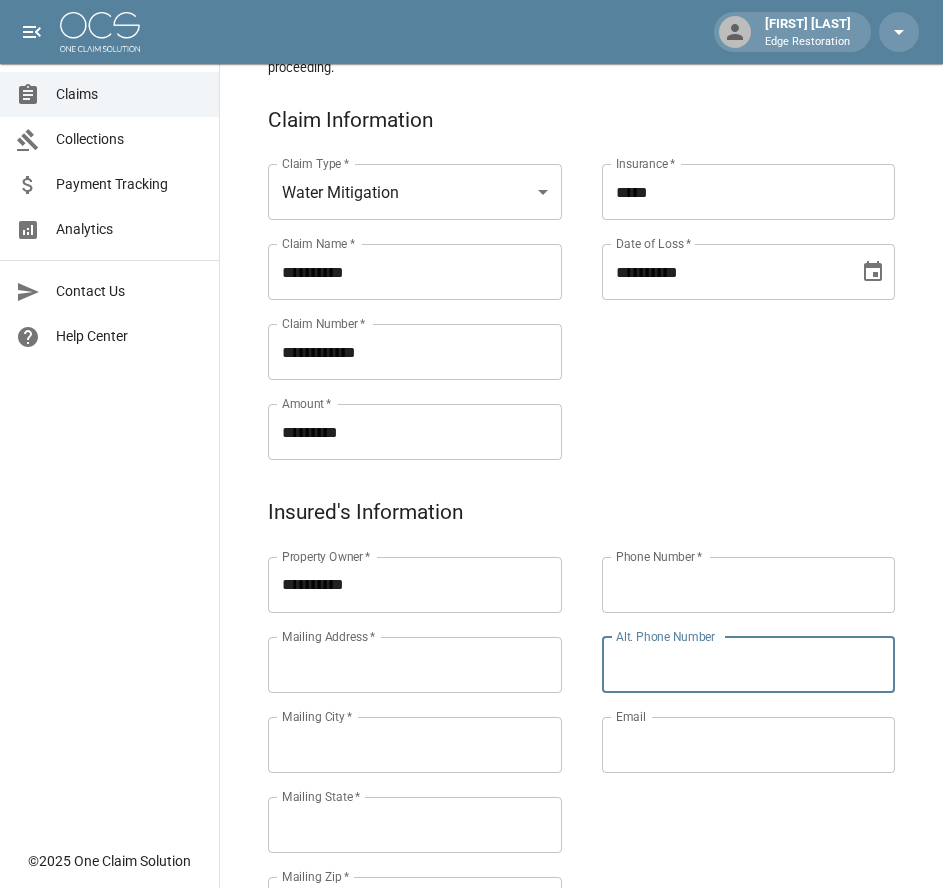click on "Phone Number   * Phone Number   * Alt. Phone Number Alt. Phone Number Email Email" at bounding box center [729, 721] 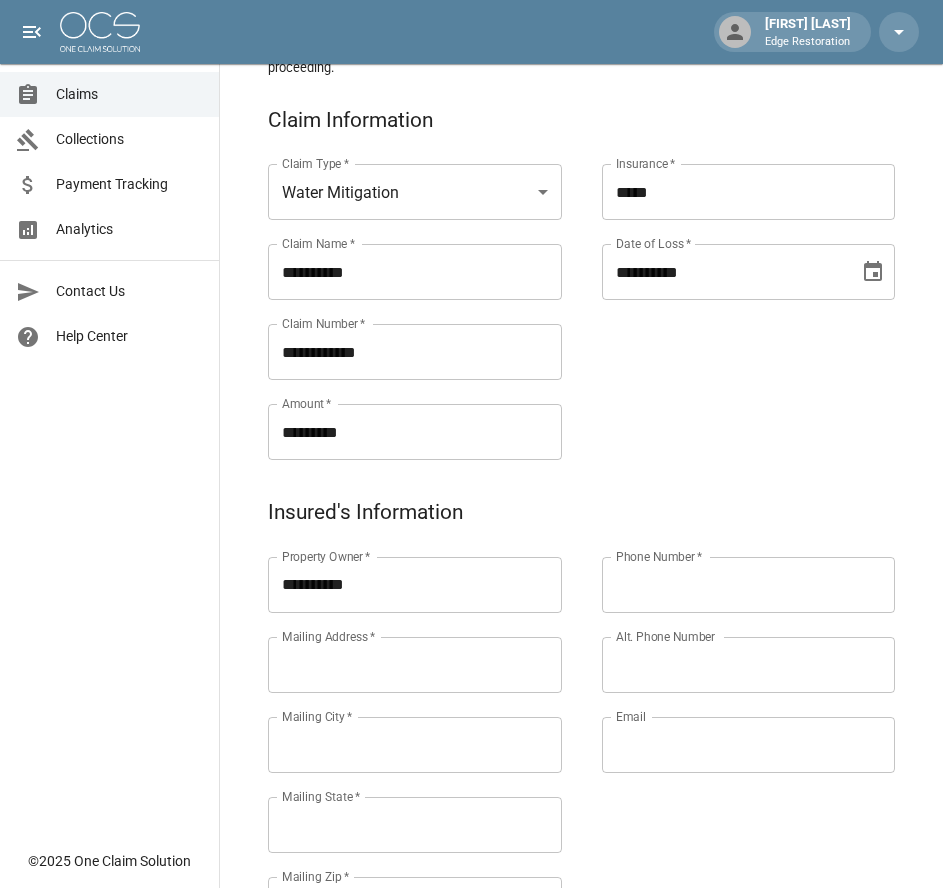 click on "Mailing Address   *" at bounding box center (415, 665) 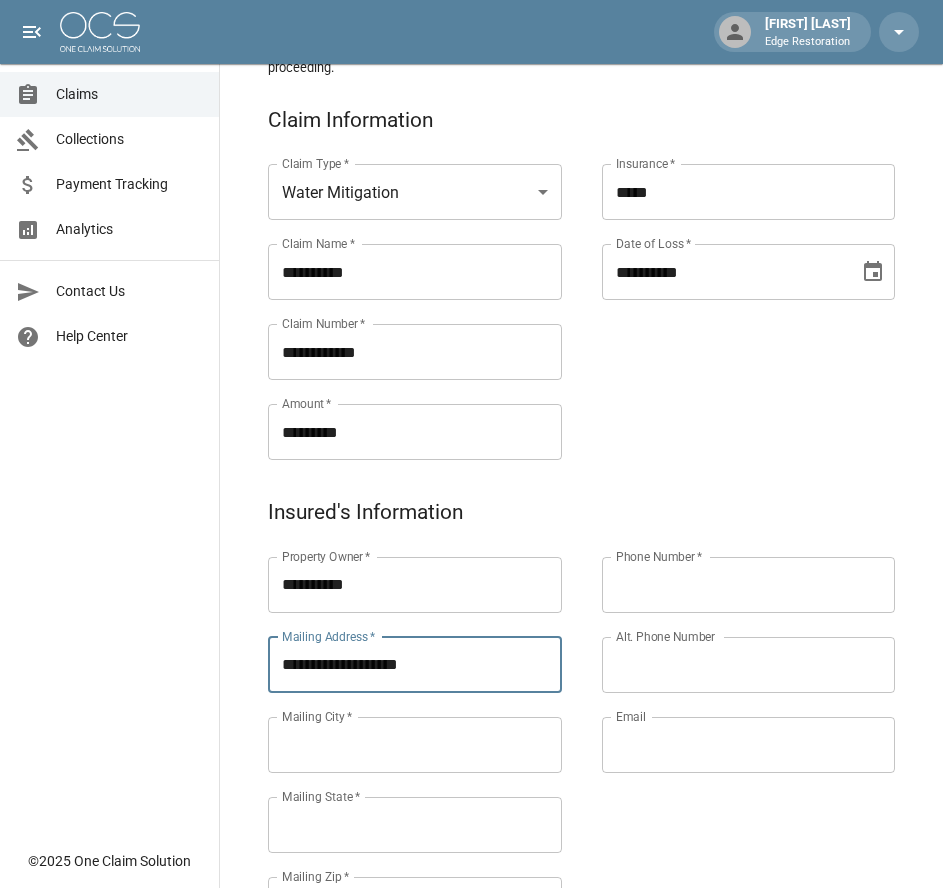 type on "**********" 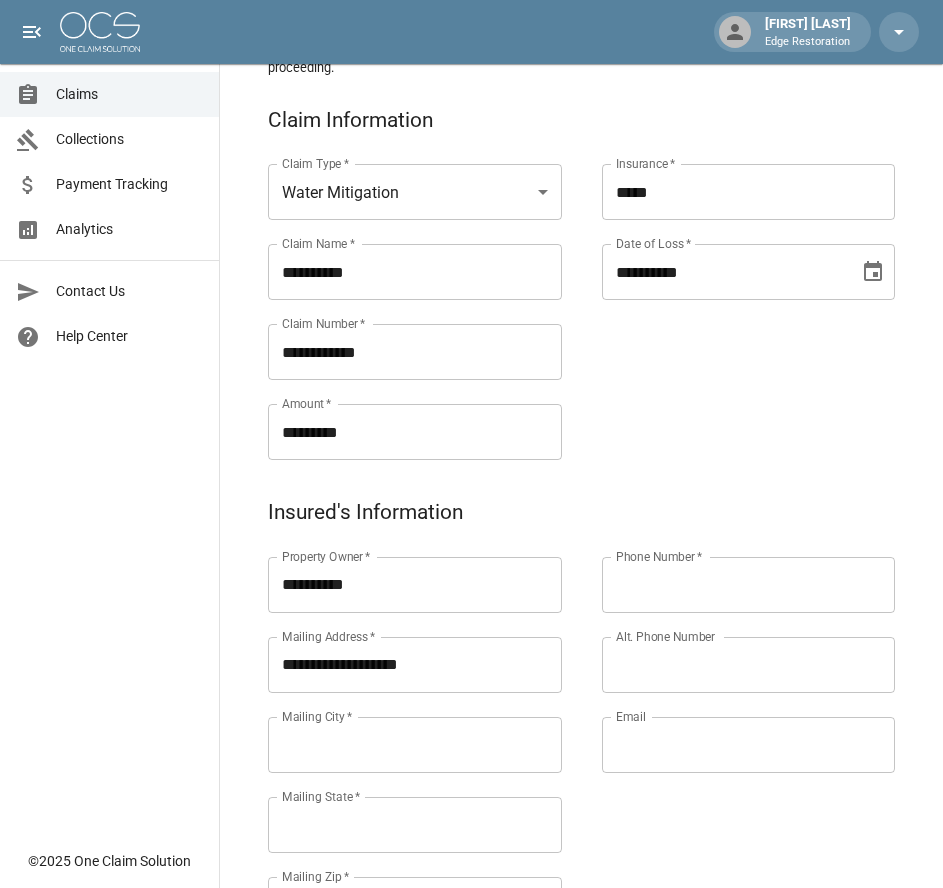 click on "Mailing City   *" at bounding box center [415, 745] 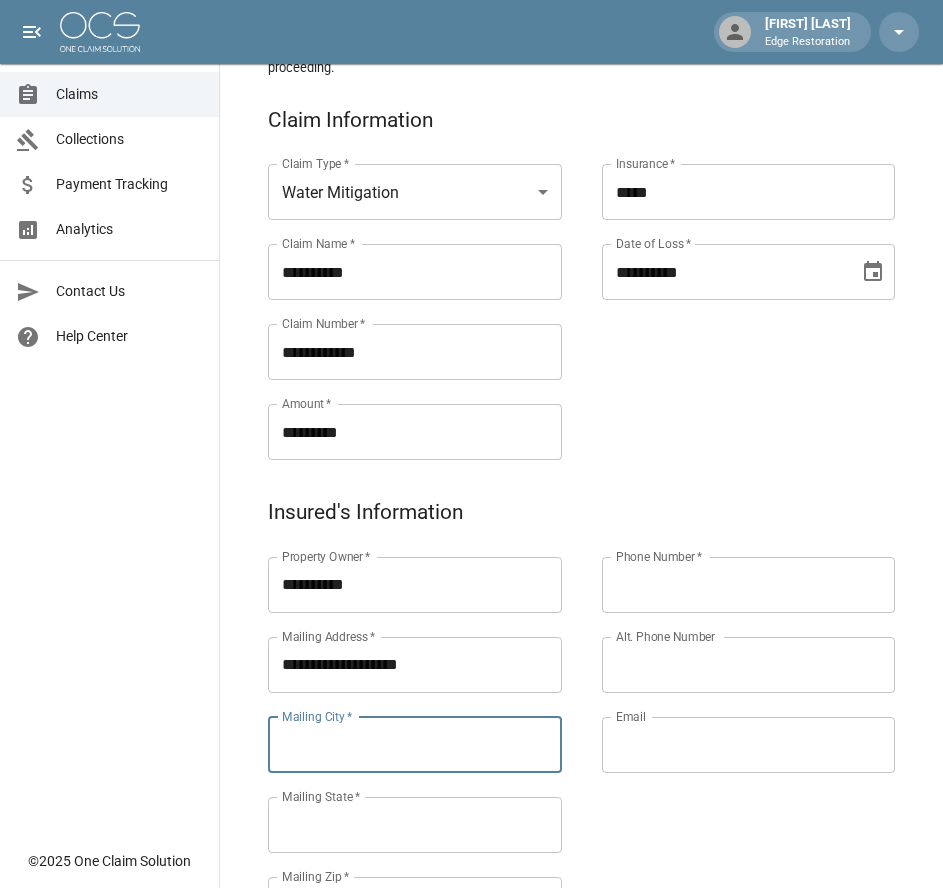paste on "**********" 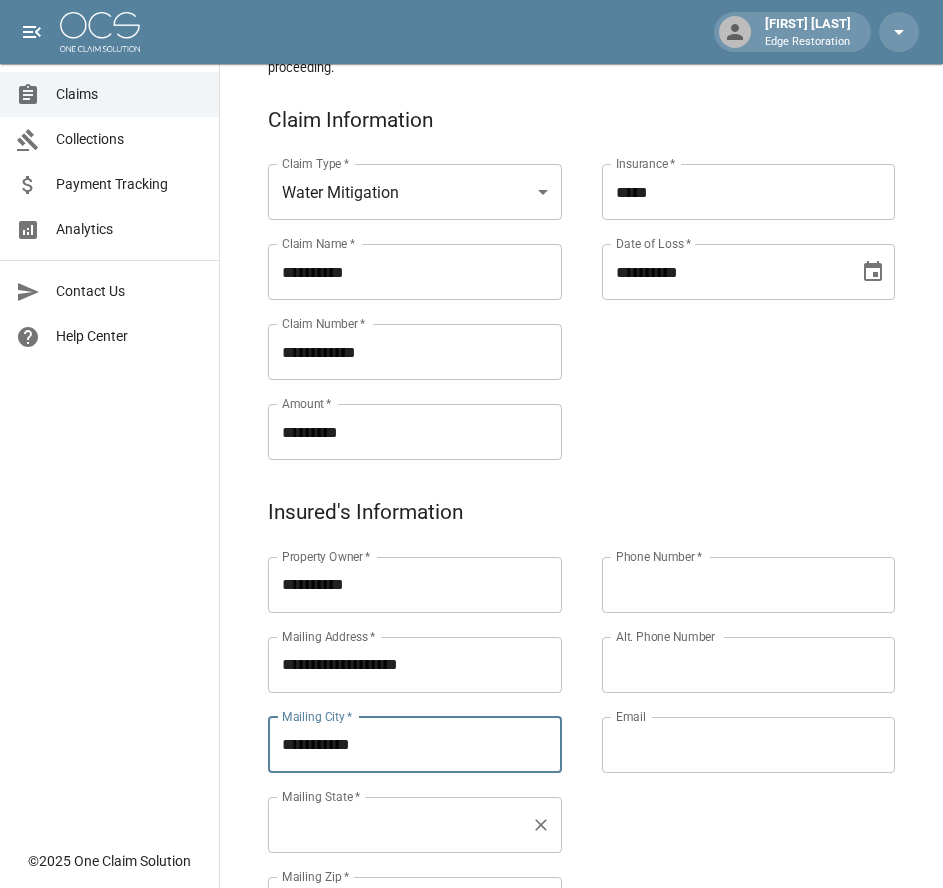 type on "**********" 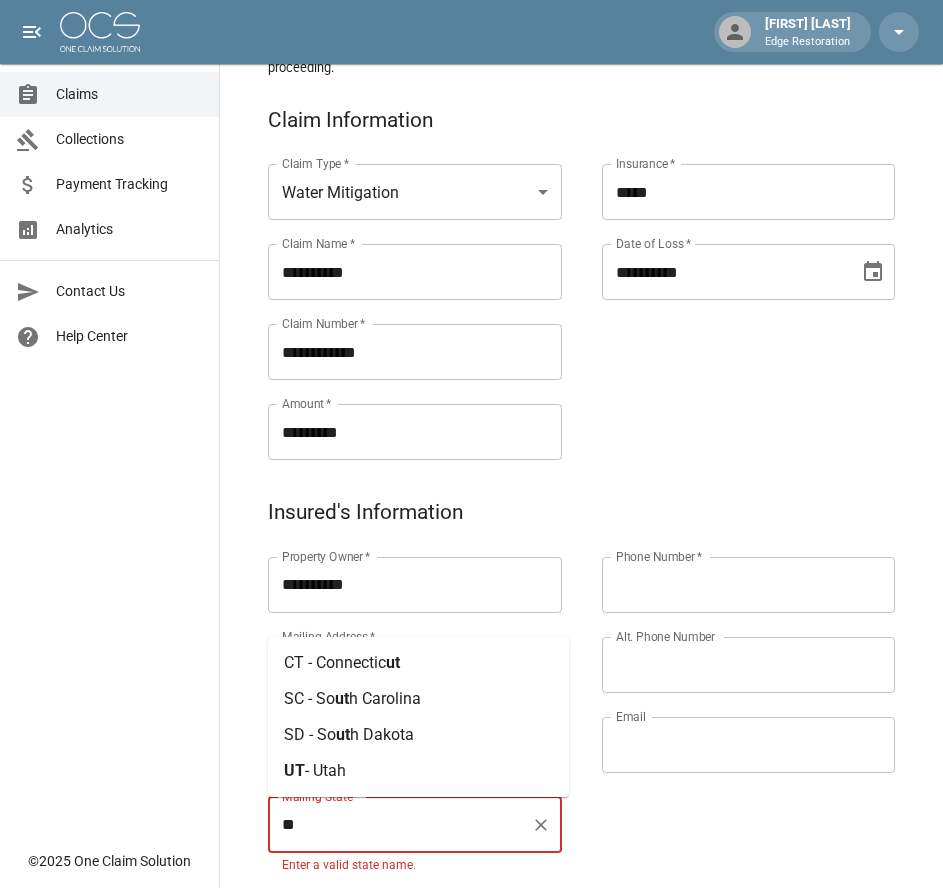 click on "[STATE]  - Utah" at bounding box center [418, 771] 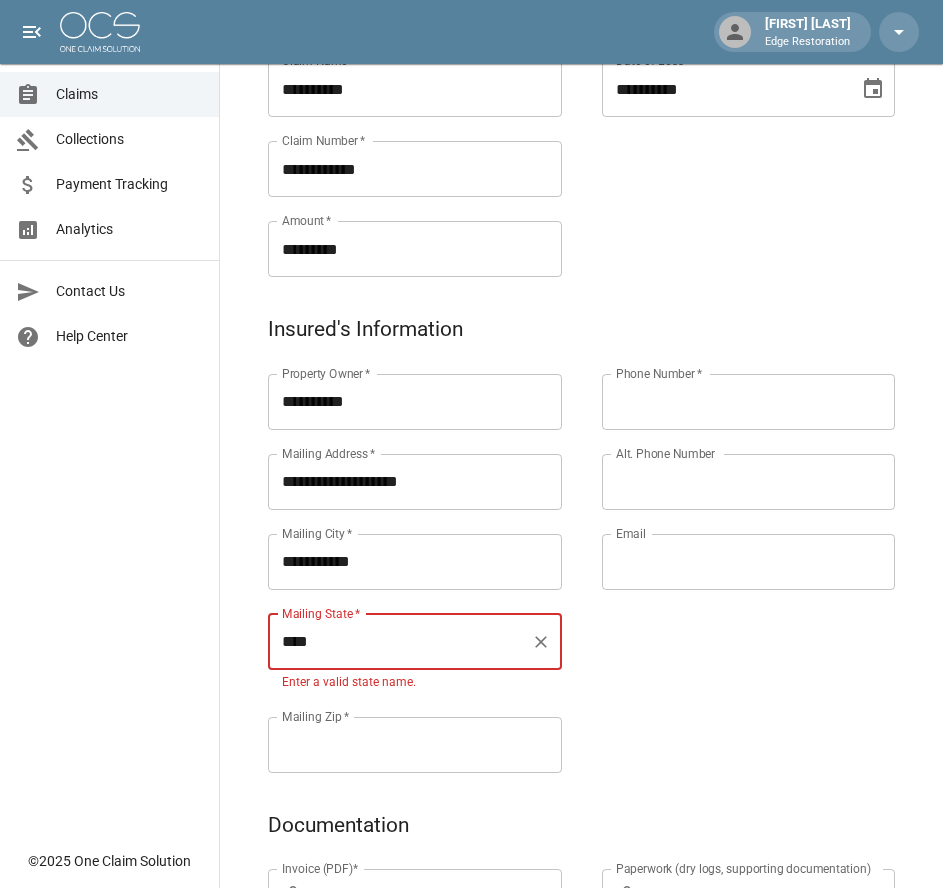 scroll, scrollTop: 469, scrollLeft: 0, axis: vertical 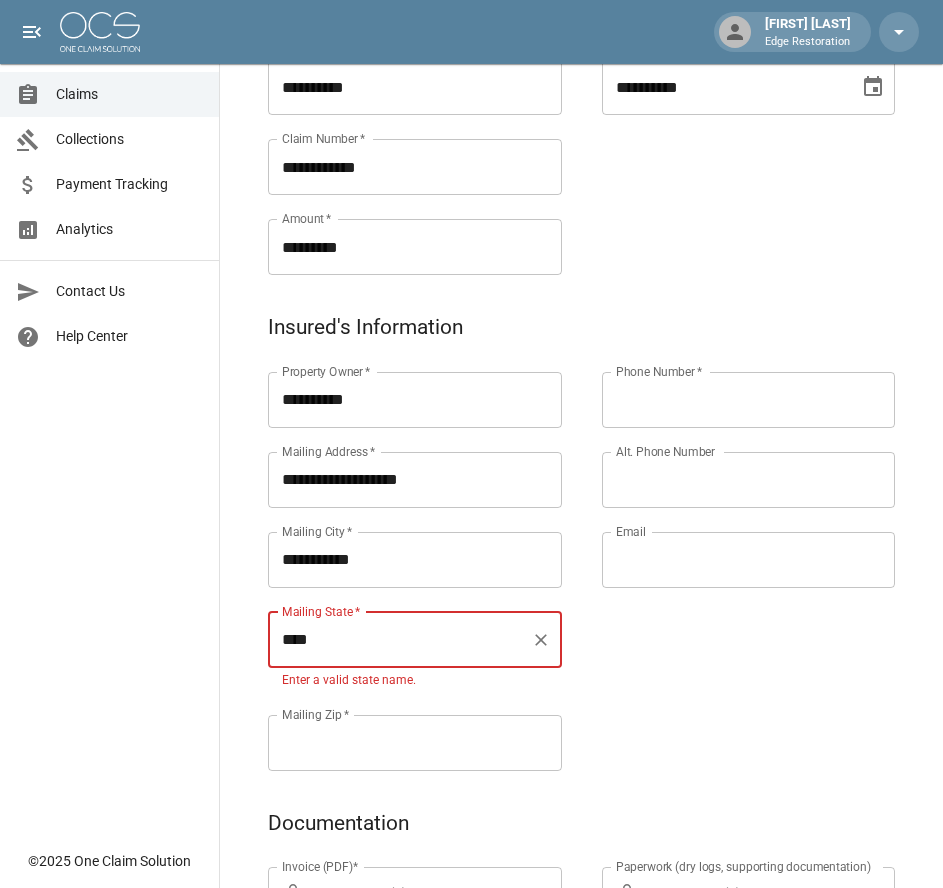 type on "****" 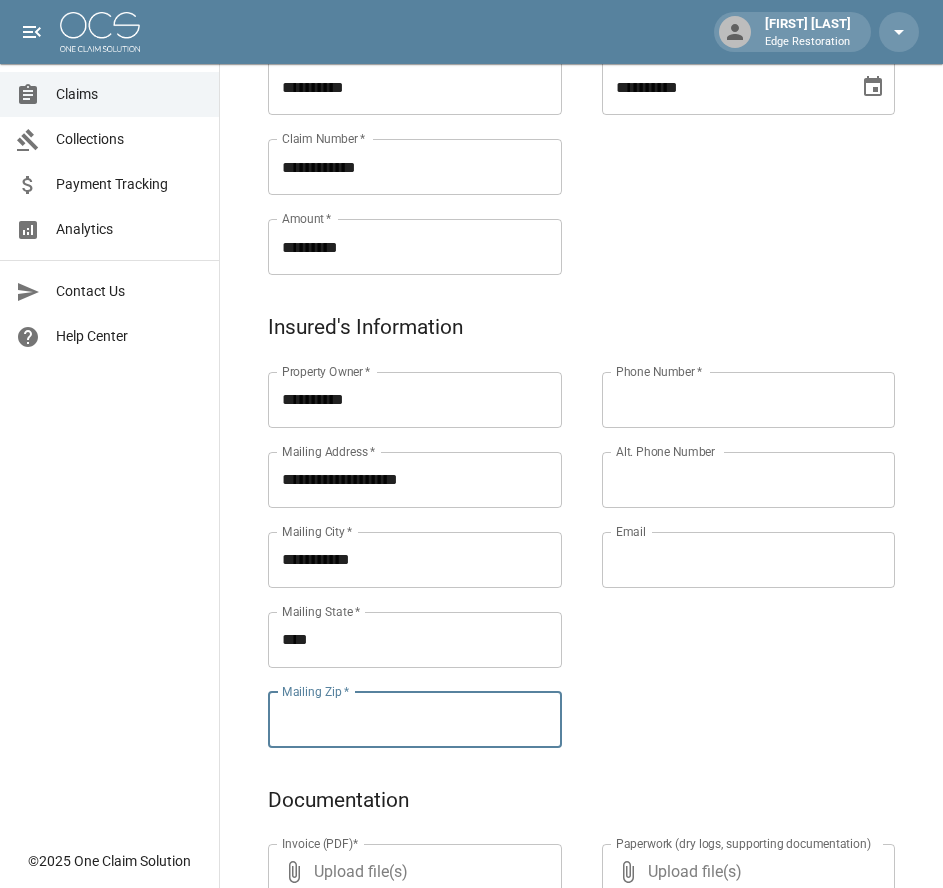 click on "**********" at bounding box center (581, 547) 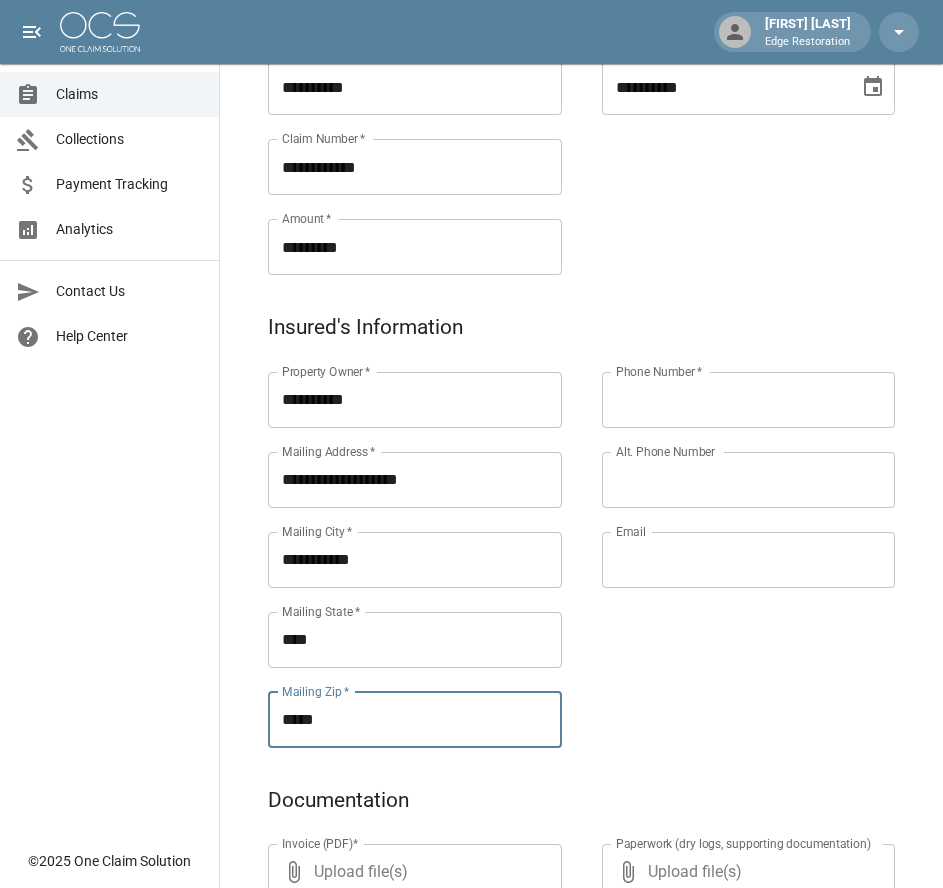 type on "*****" 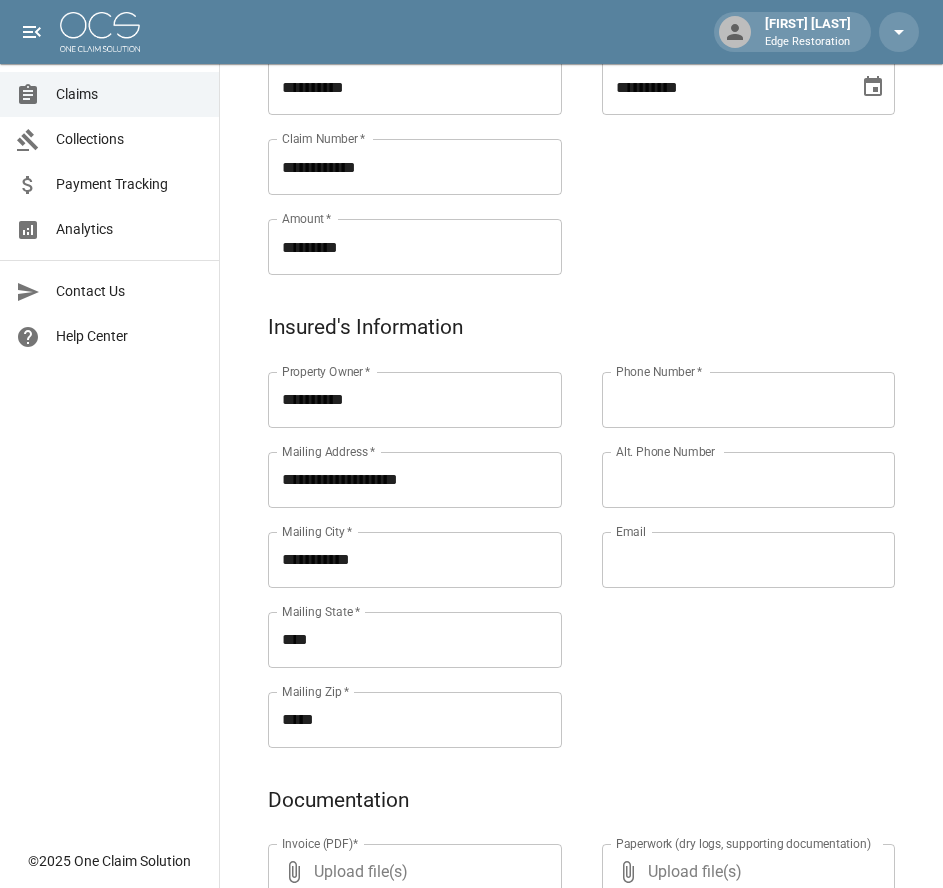click on "Phone Number   *" at bounding box center [749, 400] 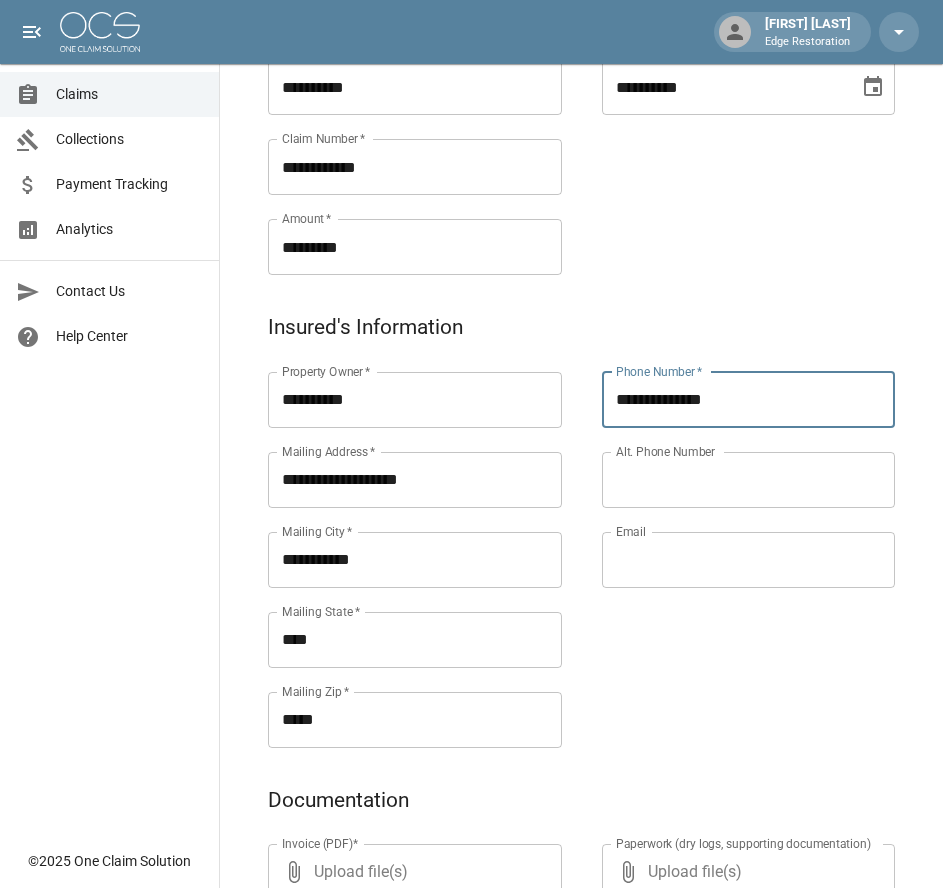 type on "**********" 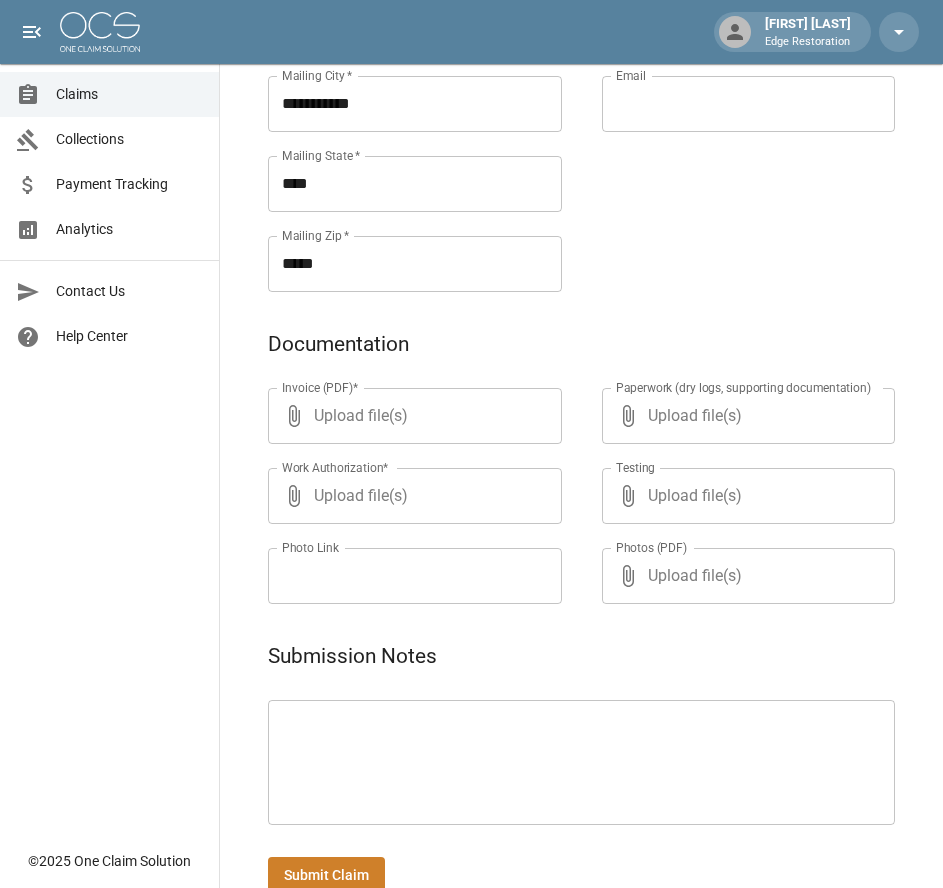 scroll, scrollTop: 926, scrollLeft: 0, axis: vertical 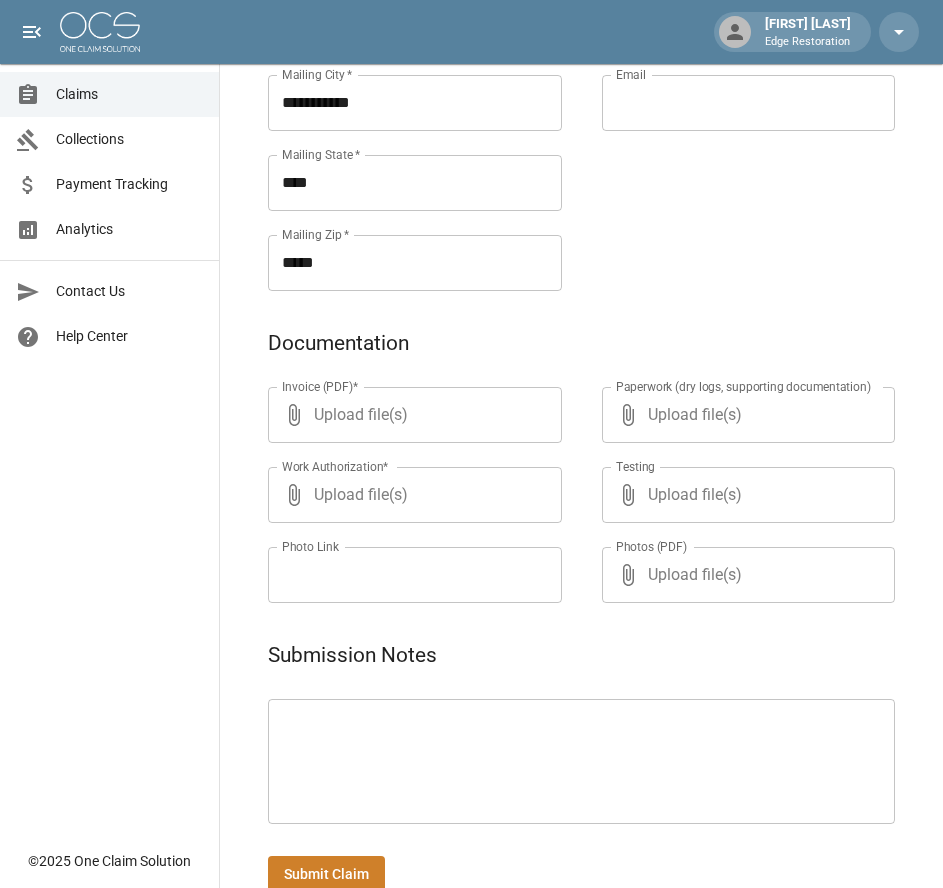 click at bounding box center (581, 762) 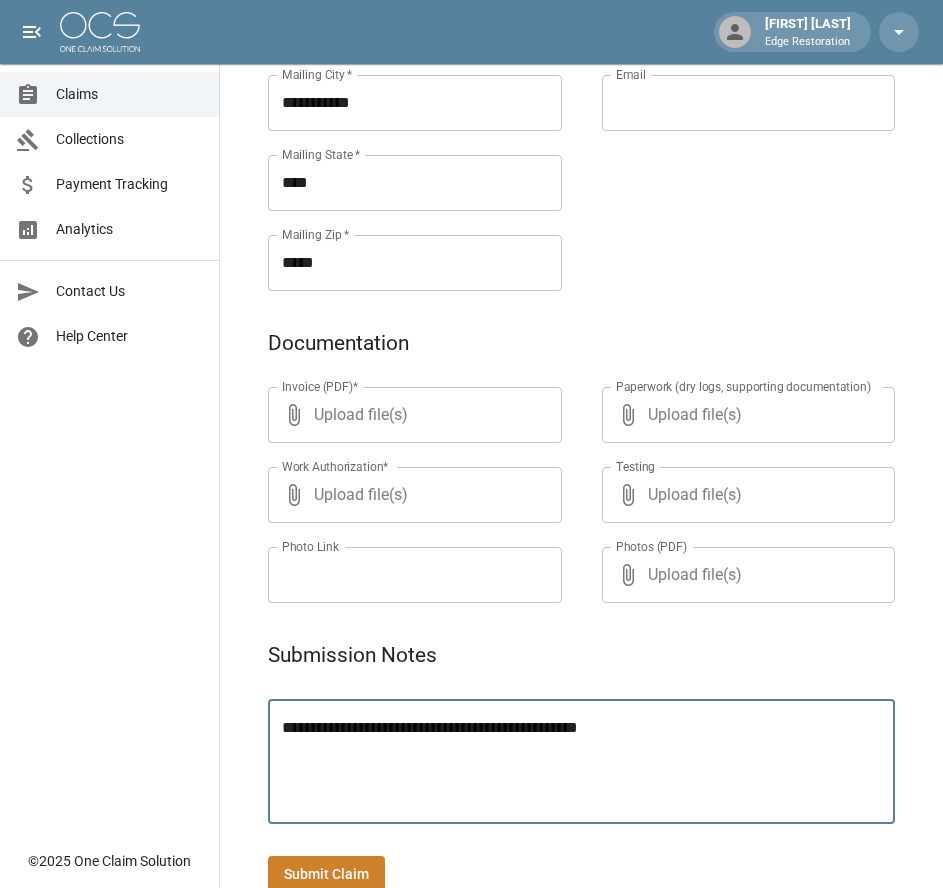 type on "**********" 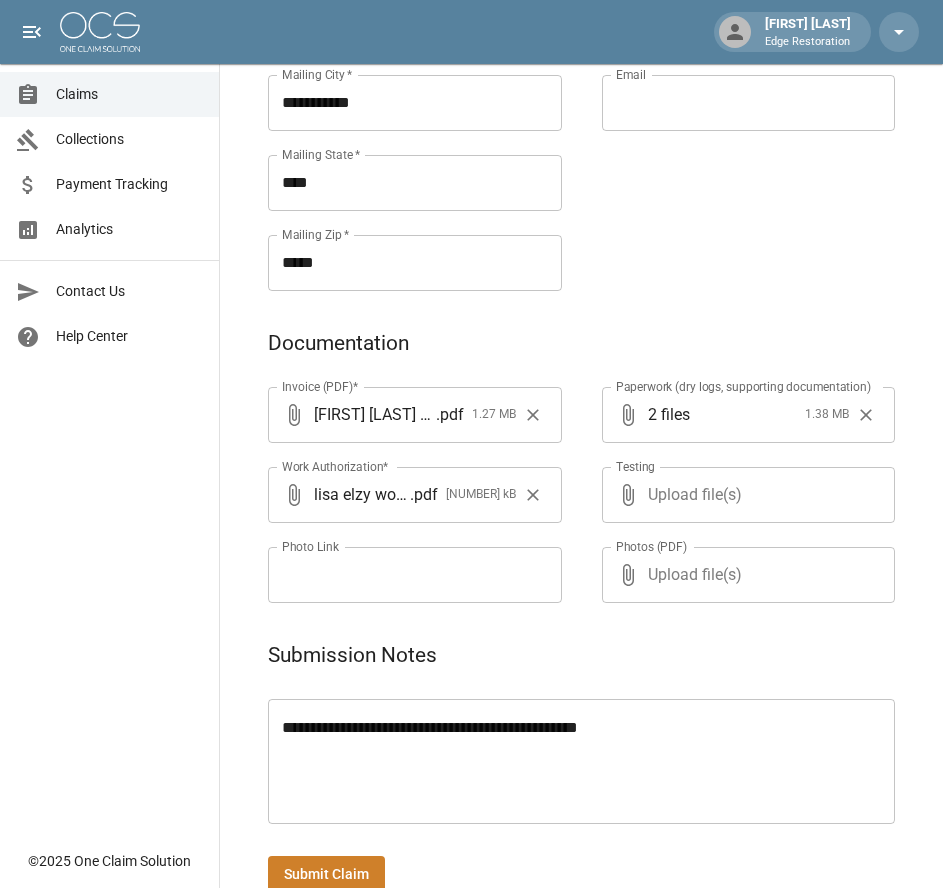 click on "Submit Claim" at bounding box center [326, 874] 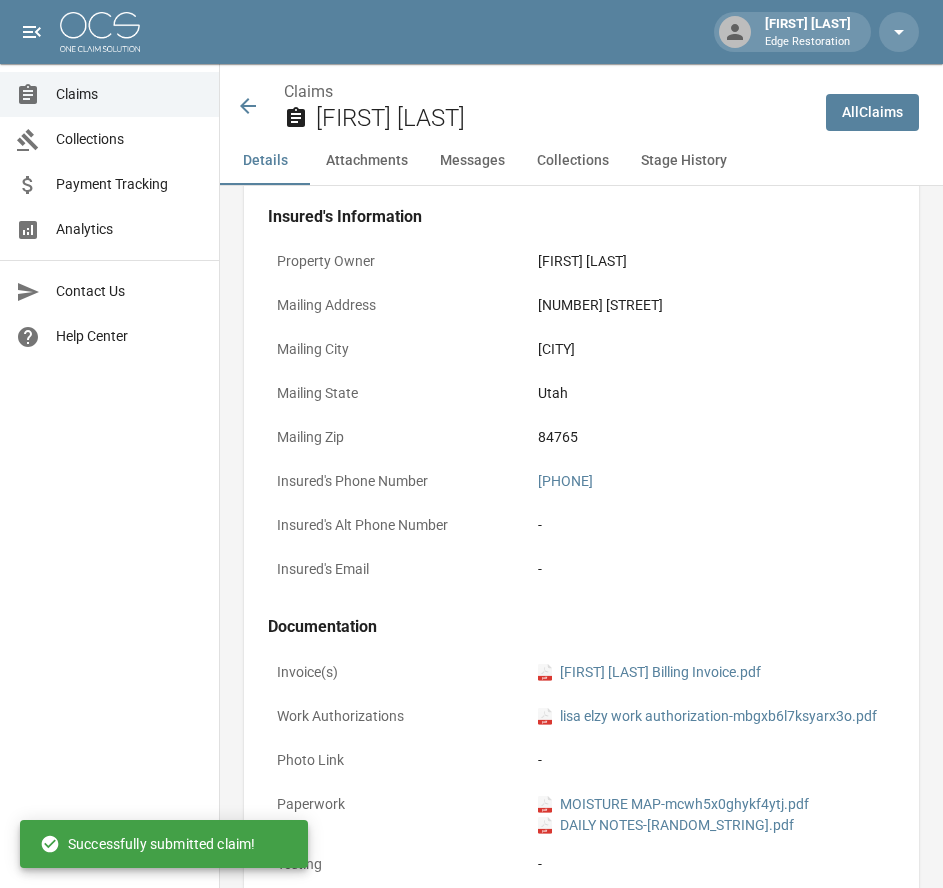 click at bounding box center [100, 32] 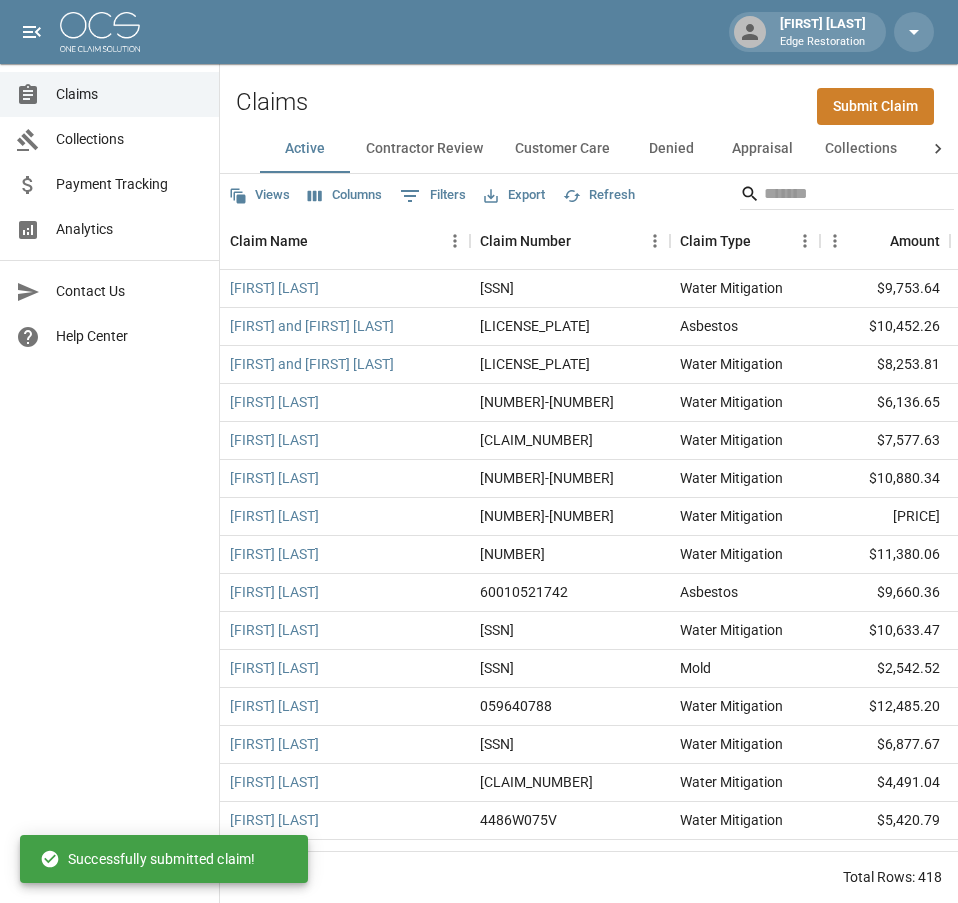 click on "Claims Collections Payment Tracking Analytics Contact Us Help Center" at bounding box center (109, 427) 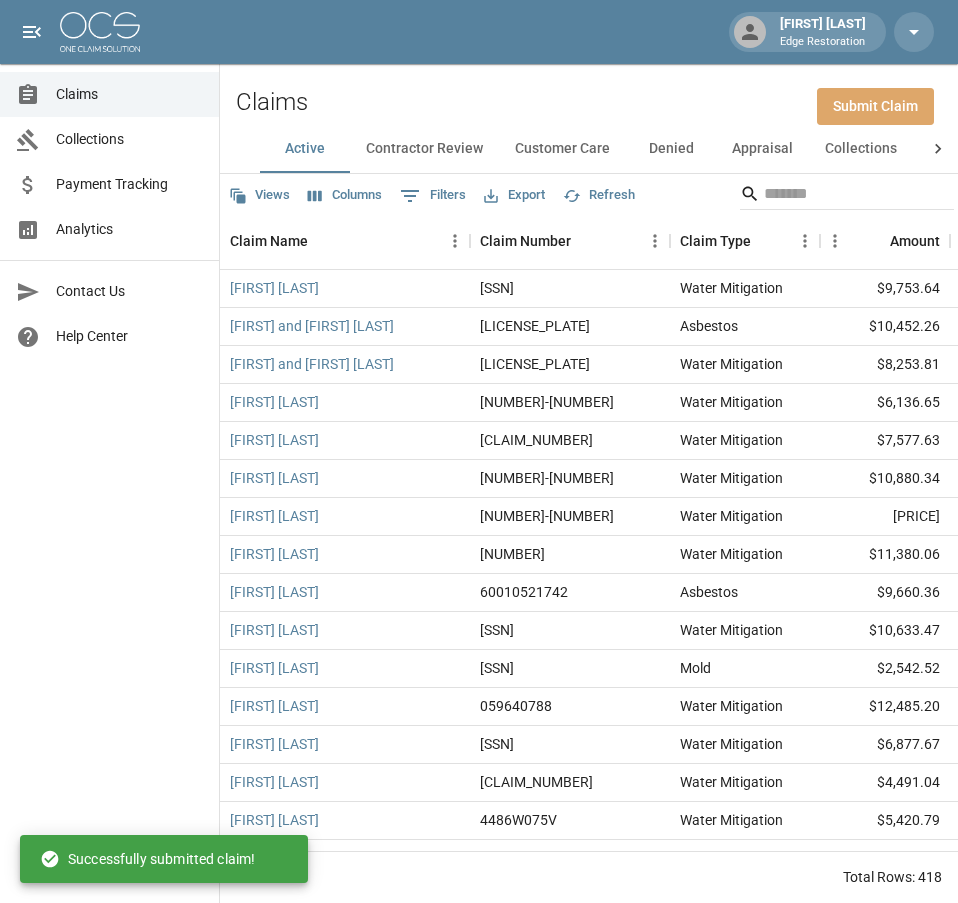 click on "Submit Claim" at bounding box center [875, 106] 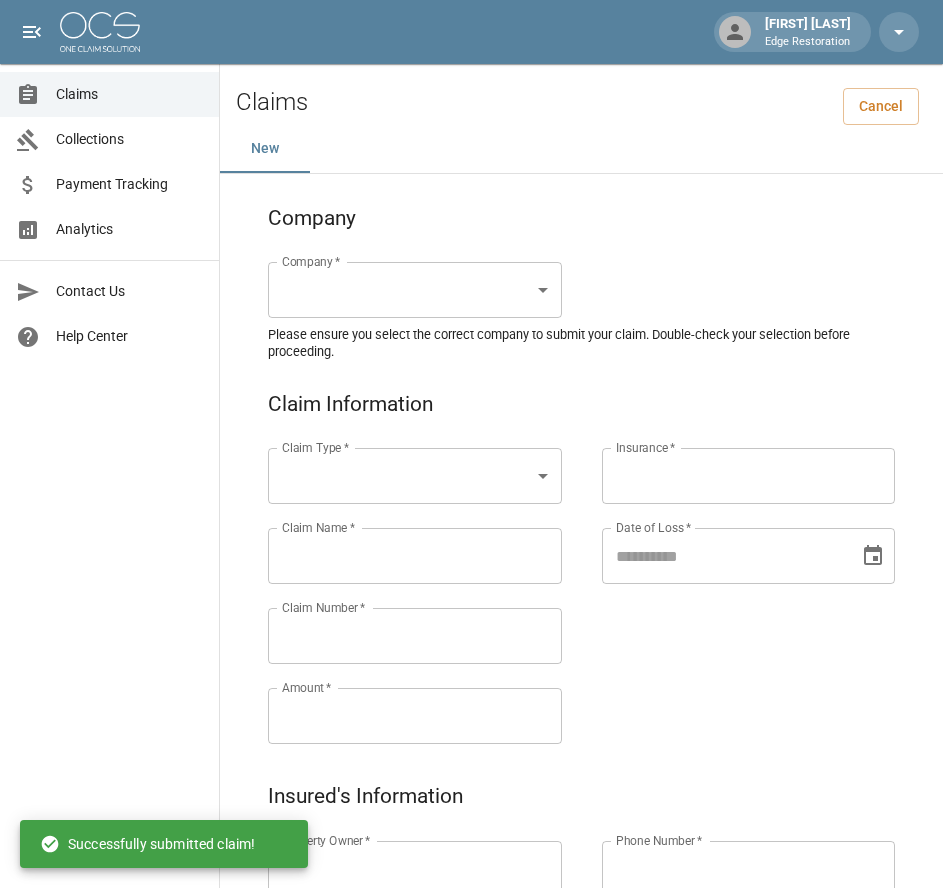 click on "Alicia Tubbs Edge Restoration Claims Collections Payment Tracking Analytics Contact Us Help Center ©  2025   One Claim Solution Claims Cancel New Company Company   * ​ Company   * Please ensure you select the correct company to submit your claim. Double-check your selection before proceeding. Claim Information Claim Type   * ​ Claim Type   * Claim Name   * Claim Name   * Claim Number   * Claim Number   * Amount   * Amount   * Insurance   * Insurance   * Date of Loss   * Date of Loss   * Insured's Information Property Owner   * Property Owner   * Mailing Address   * Mailing Address   * Mailing City   * Mailing City   * Mailing State   * Mailing State   * Mailing Zip   * Mailing Zip   * Phone Number   * Phone Number   * Alt. Phone Number Alt. Phone Number Email Email Documentation Invoice (PDF)* ​ Upload file(s) Invoice (PDF)* Work Authorization* ​ Upload file(s) Work Authorization* Photo Link Photo Link ​ Upload file(s) Testing ​ ​" at bounding box center [471, 929] 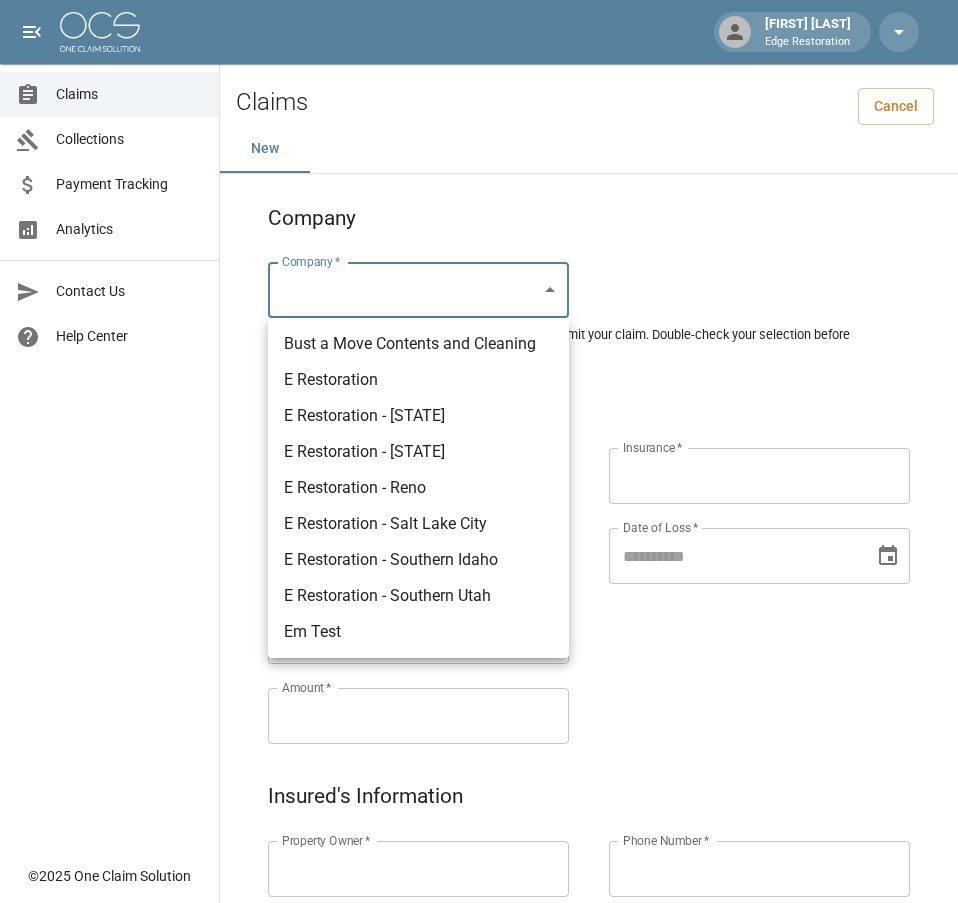 click on "E Restoration - Southern Utah" at bounding box center [418, 596] 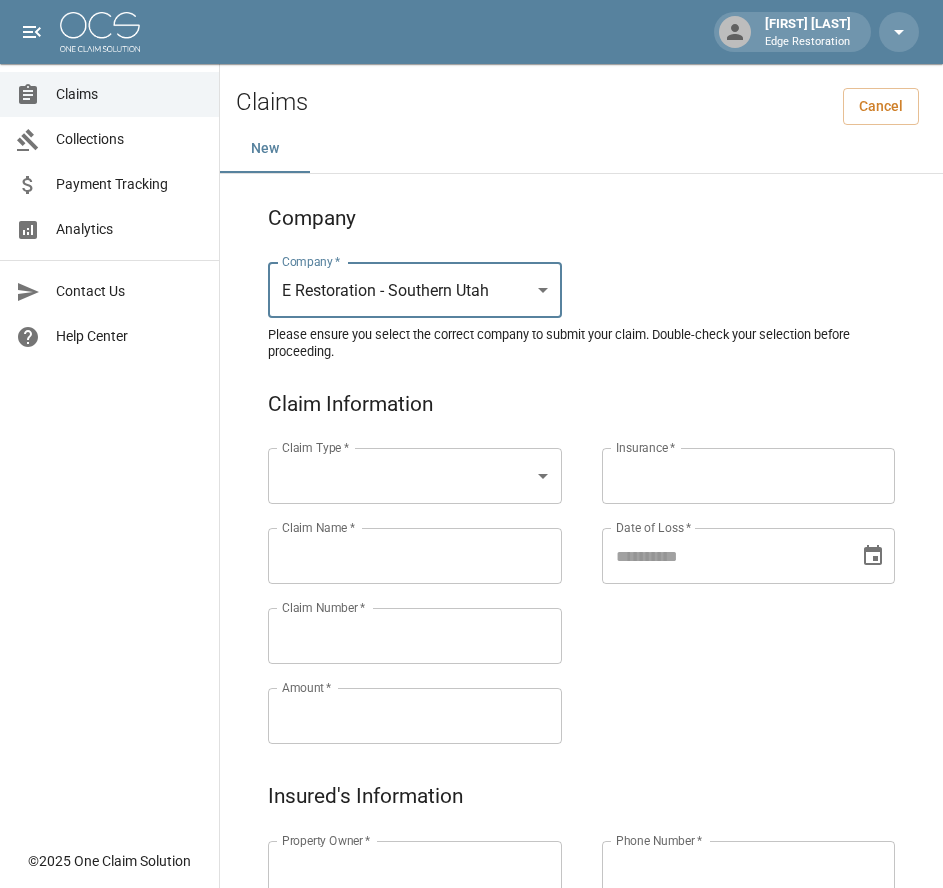 click on "[FIRST] [LAST] Edge Restoration Claims Collections Payment Tracking Analytics Contact Us Help Center © [YEAR] One Claim Solution Claims Cancel New Company Company   * E Restoration - [STATE] [STATE] ******* Company   * Please ensure you select the correct company to submit your claim. Double-check your selection before proceeding. Claim Information Claim Type   * ​ Claim Type   * Claim Name   * Claim Name   * Claim Number   * Claim Number   * Amount   * Amount   * Insurance   * Insurance   * Date of Loss   * Date of Loss   * Insured's Information Property Owner   * Property Owner   * Mailing Address   * Mailing Address   * Mailing City   * Mailing City   * Mailing State   * Mailing State   * Mailing Zip   * Mailing Zip   * Phone Number   * Phone Number   * Alt. Phone Number Alt. Phone Number Email Email Documentation Invoice (PDF)* ​ Upload file(s) Invoice (PDF)* Work Authorization* ​ Upload file(s) Work Authorization* Photo Link Photo Link *" at bounding box center (471, 929) 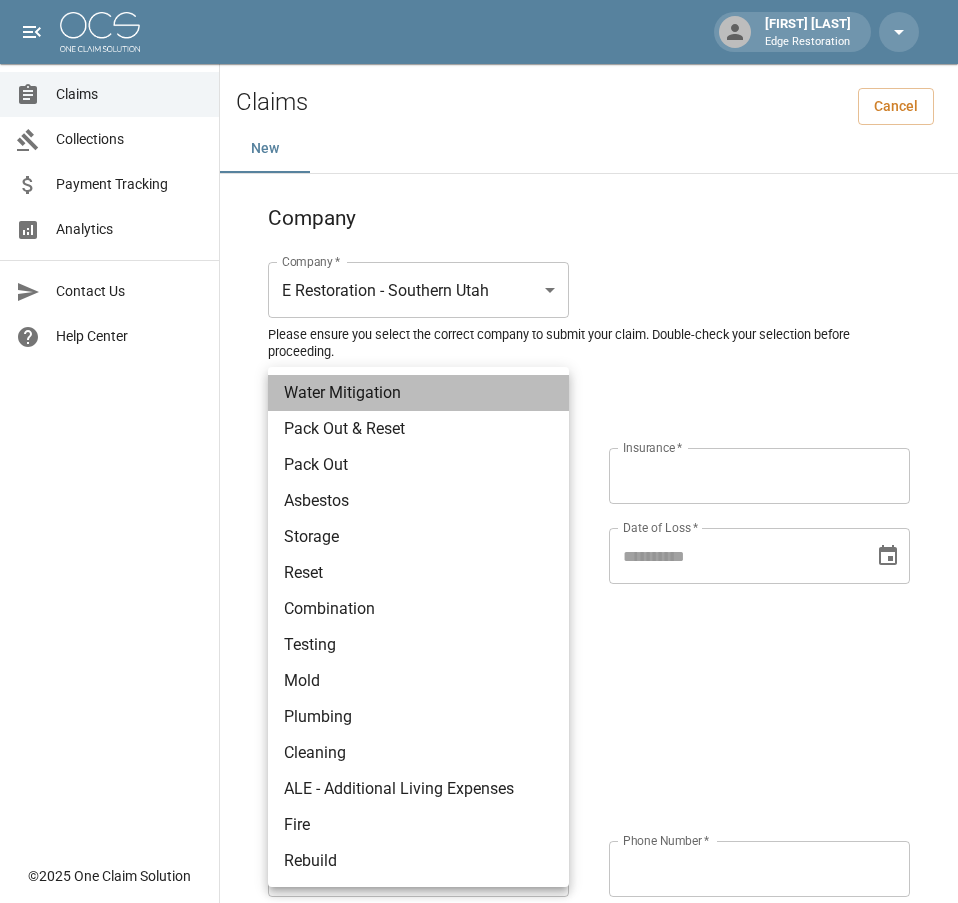 click on "Water Mitigation" at bounding box center [418, 393] 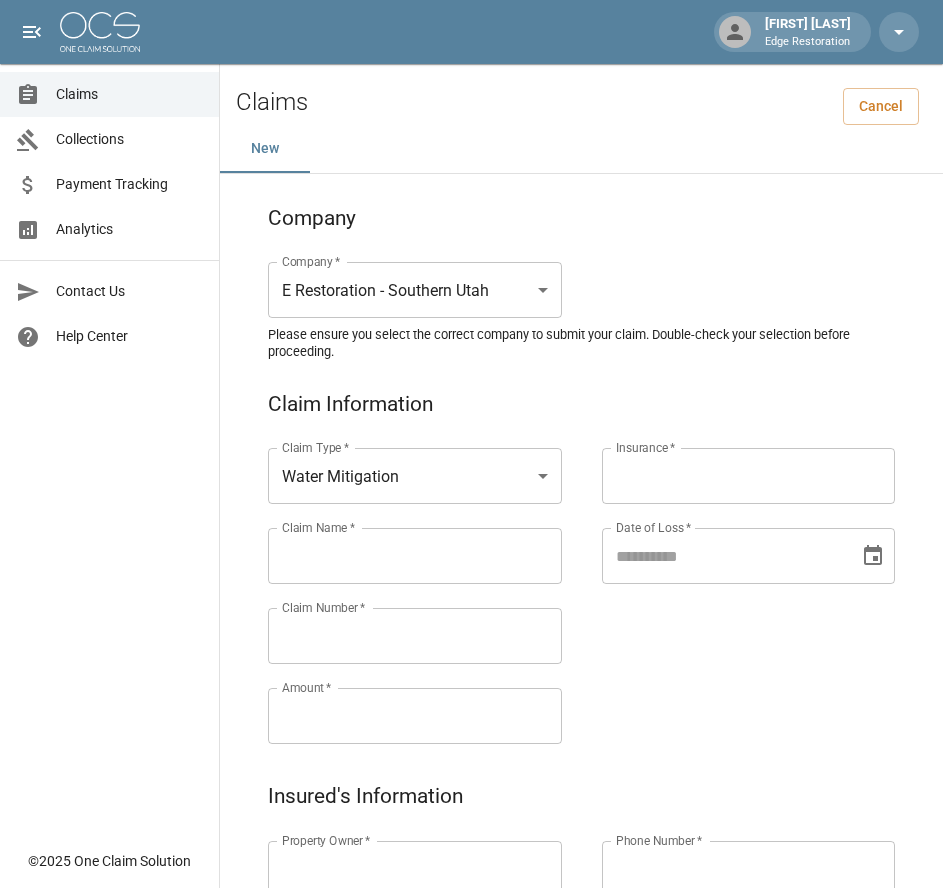 click on "Claims Collections Payment Tracking Analytics Contact Us Help Center" at bounding box center [109, 419] 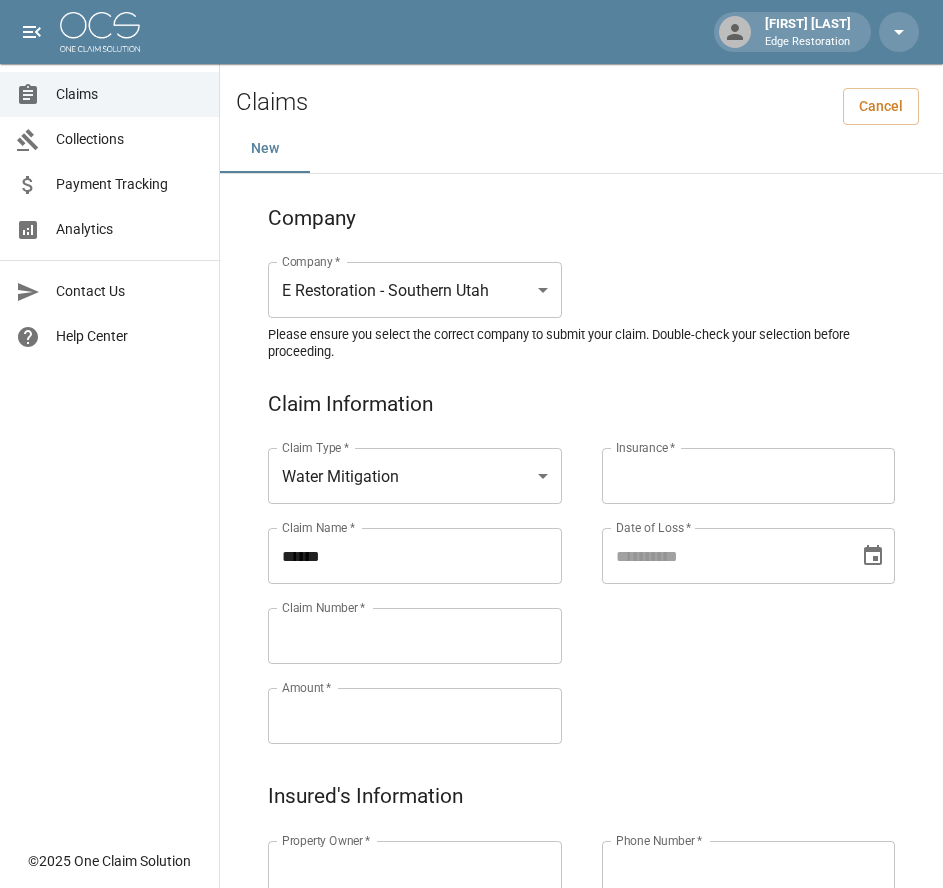click on "*****" at bounding box center [415, 556] 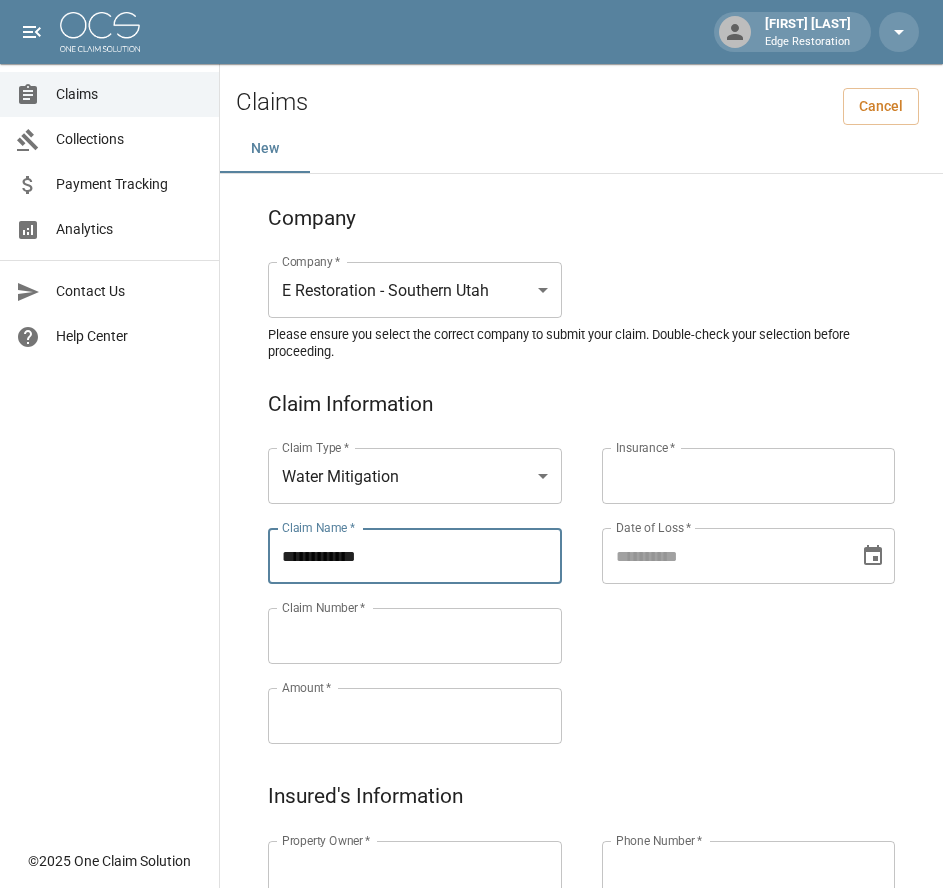 drag, startPoint x: 377, startPoint y: 555, endPoint x: 263, endPoint y: 539, distance: 115.11733 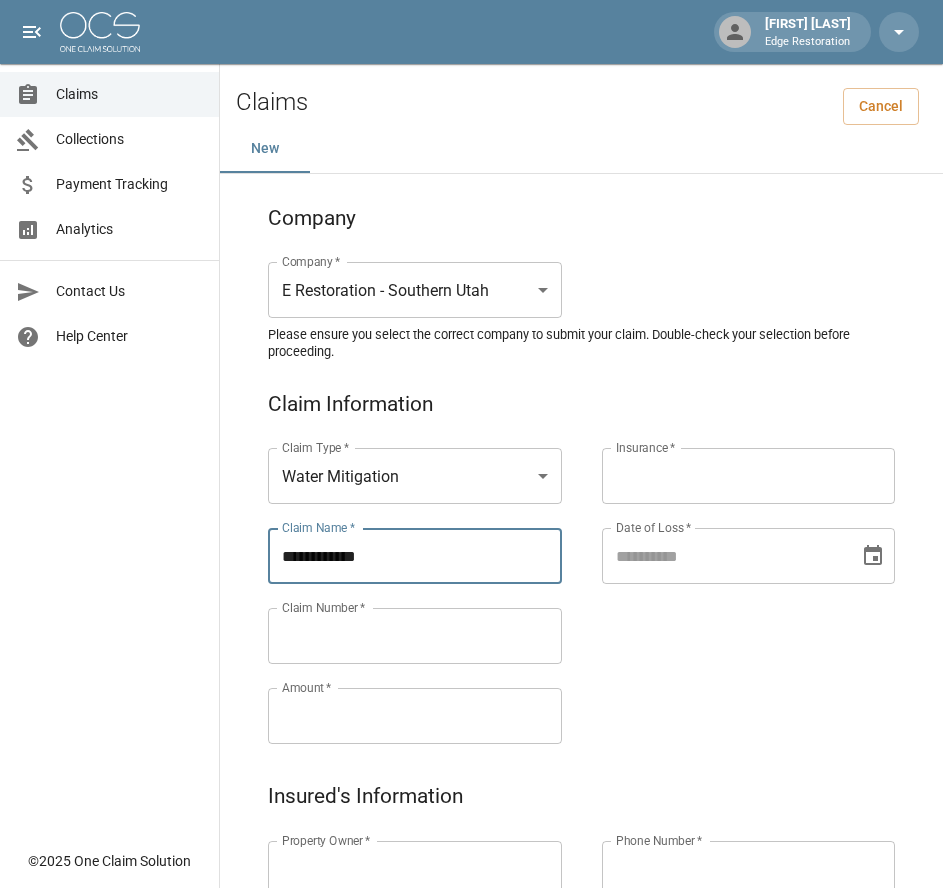 type on "**********" 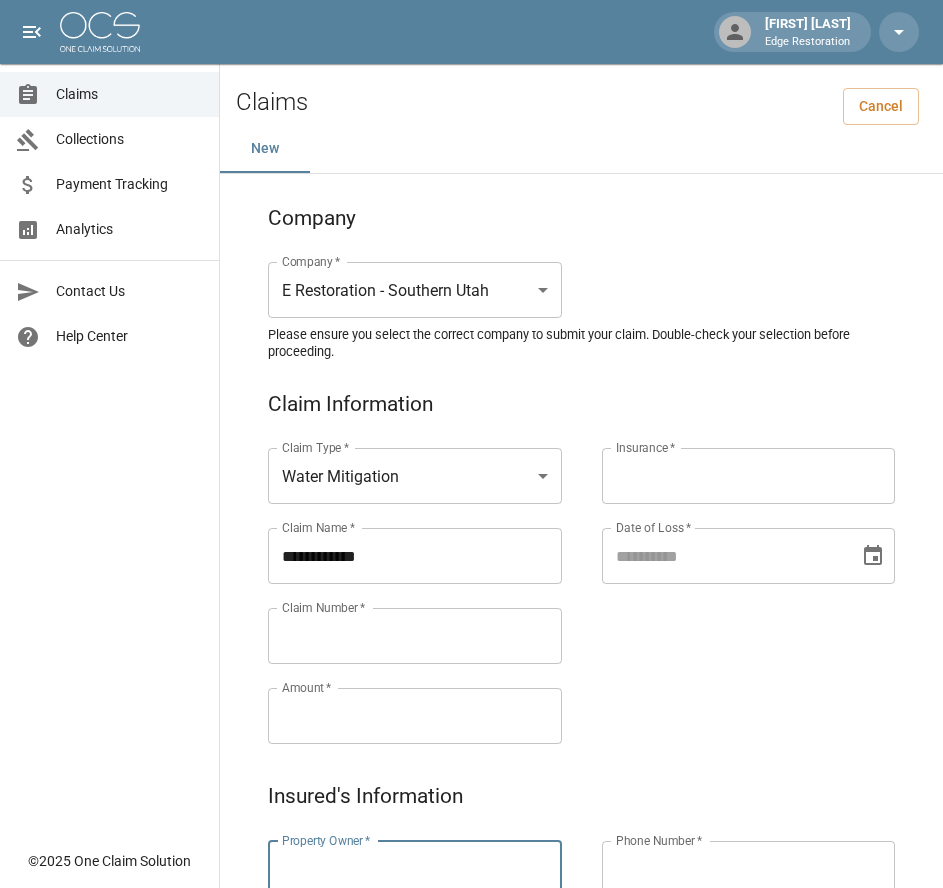 paste on "**********" 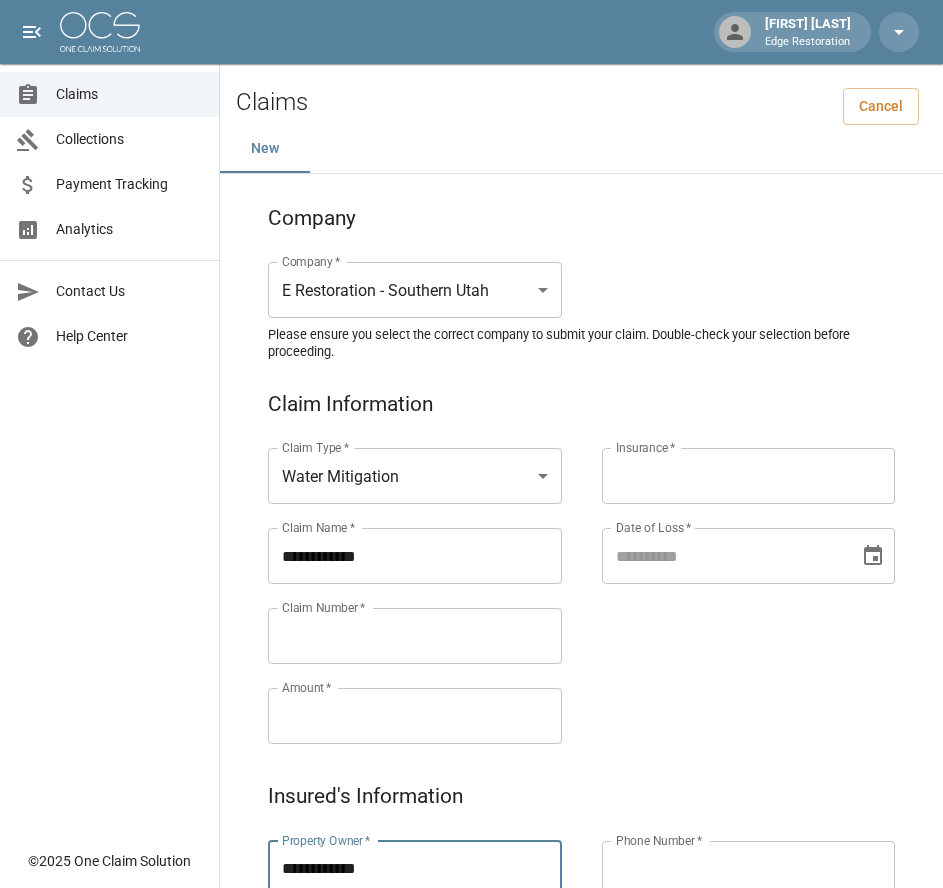 type on "**********" 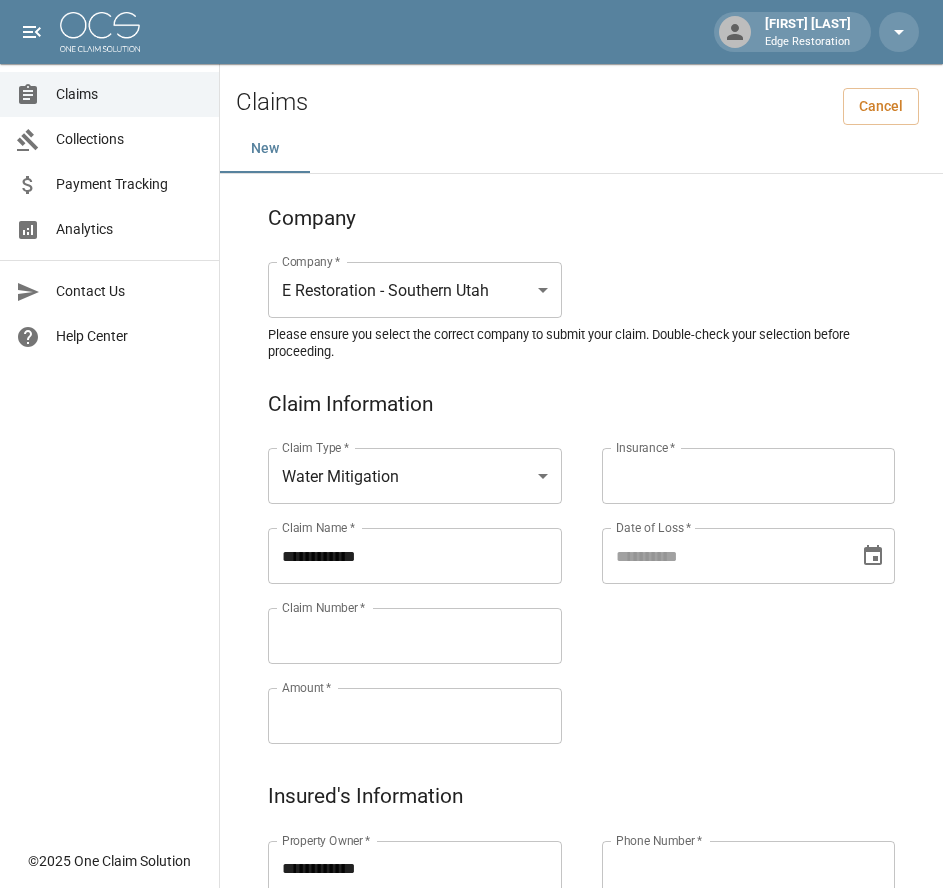 click on "Claim Number   *" at bounding box center [415, 636] 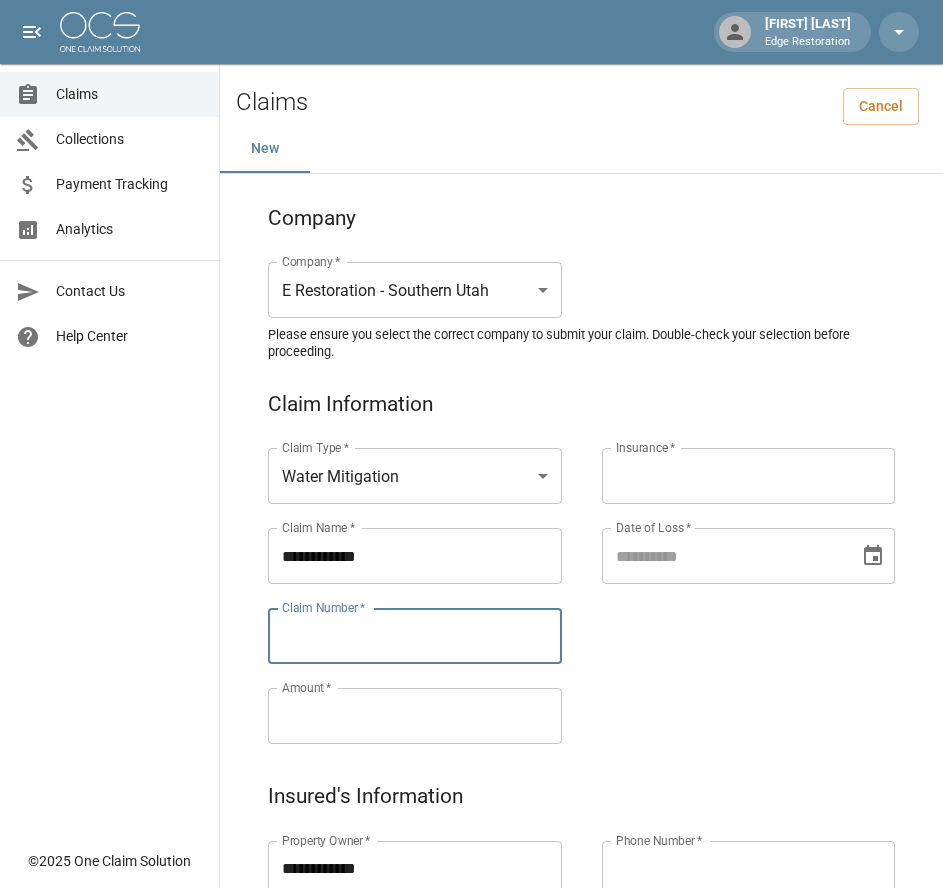 paste on "**********" 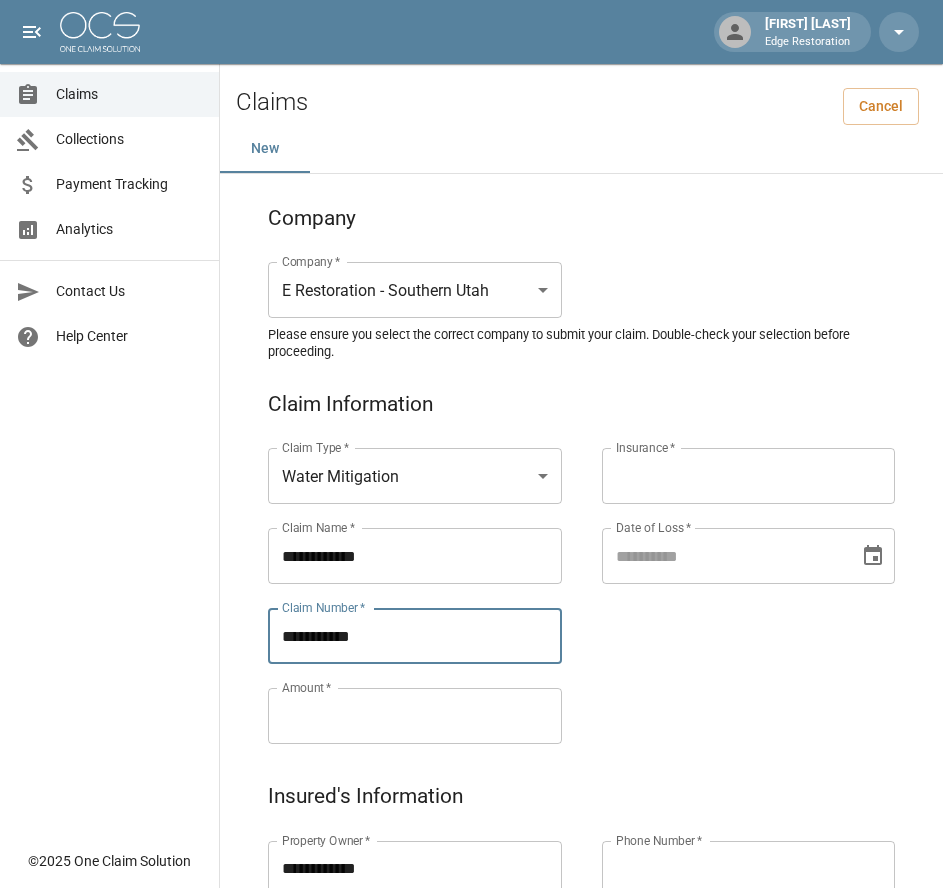 type on "**********" 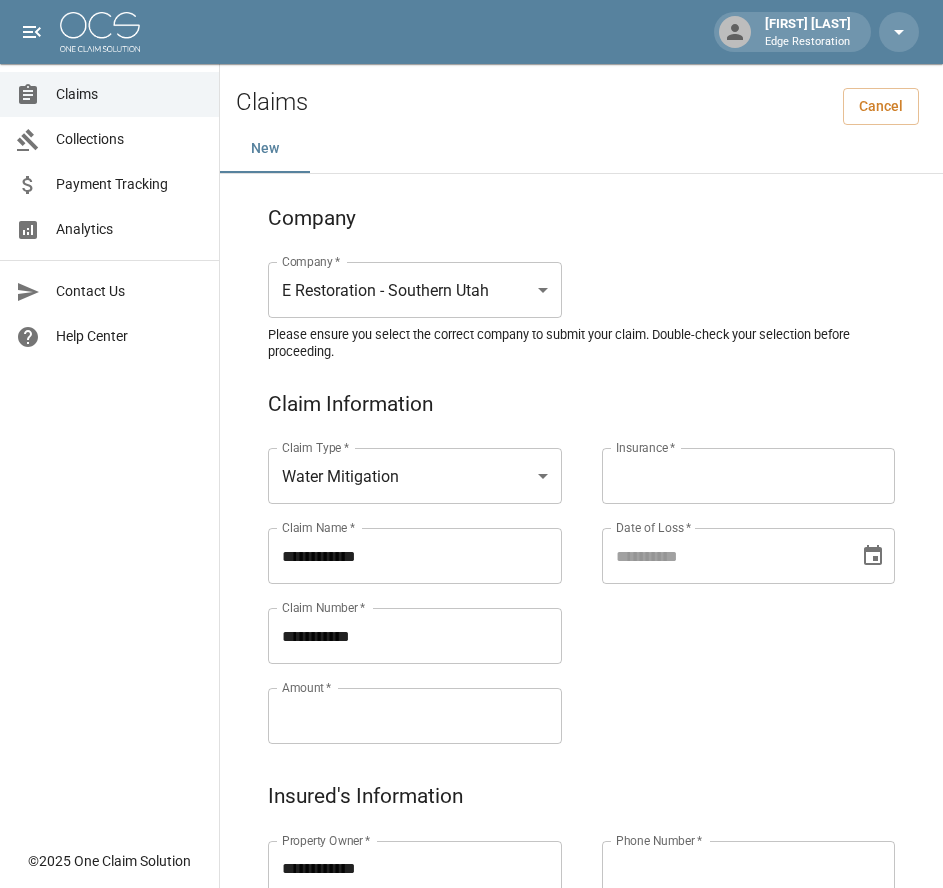 click on "Amount   *" at bounding box center (415, 716) 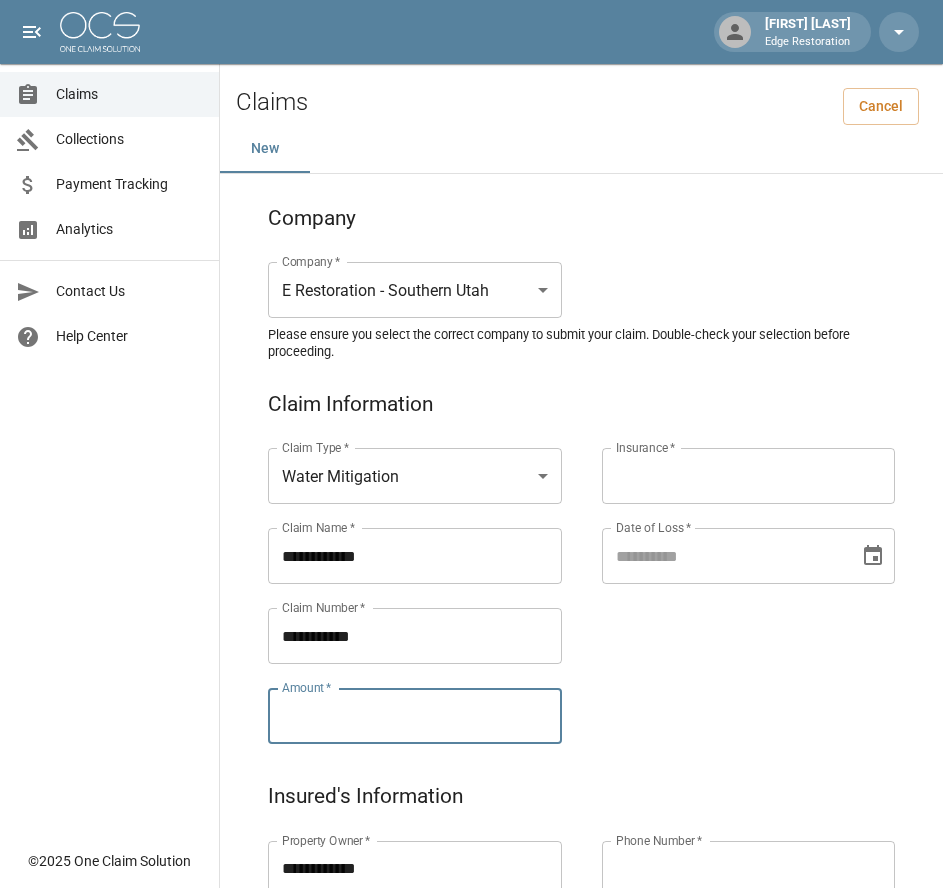 paste on "*********" 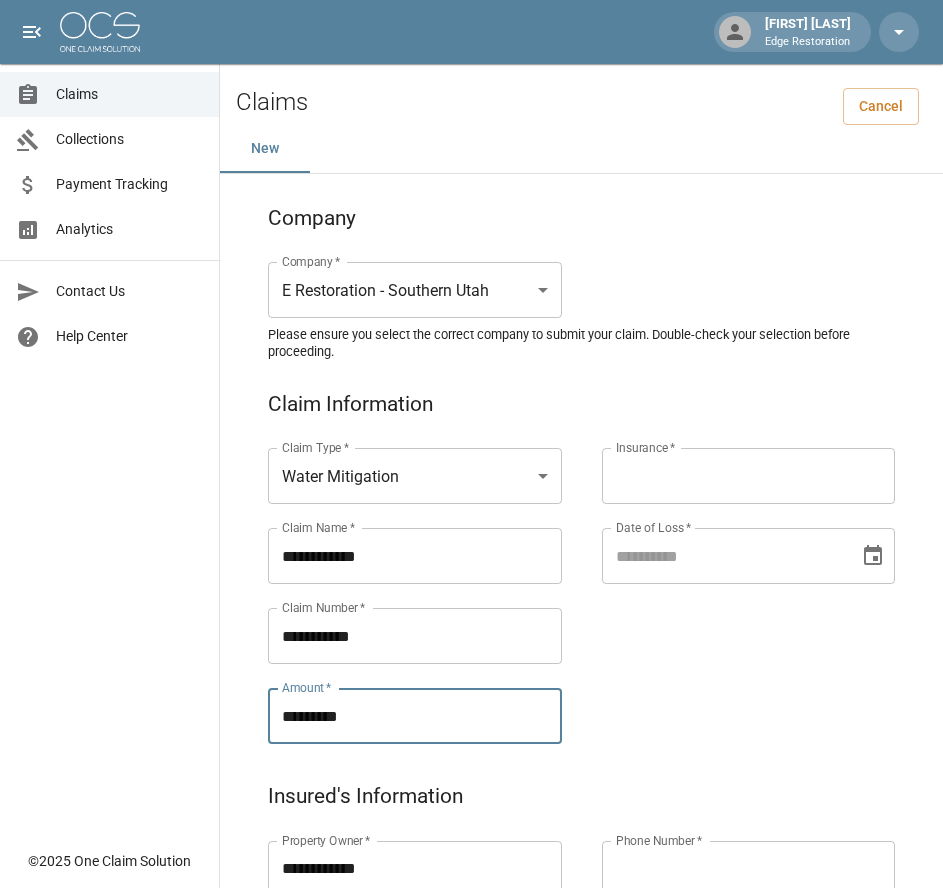 type on "*********" 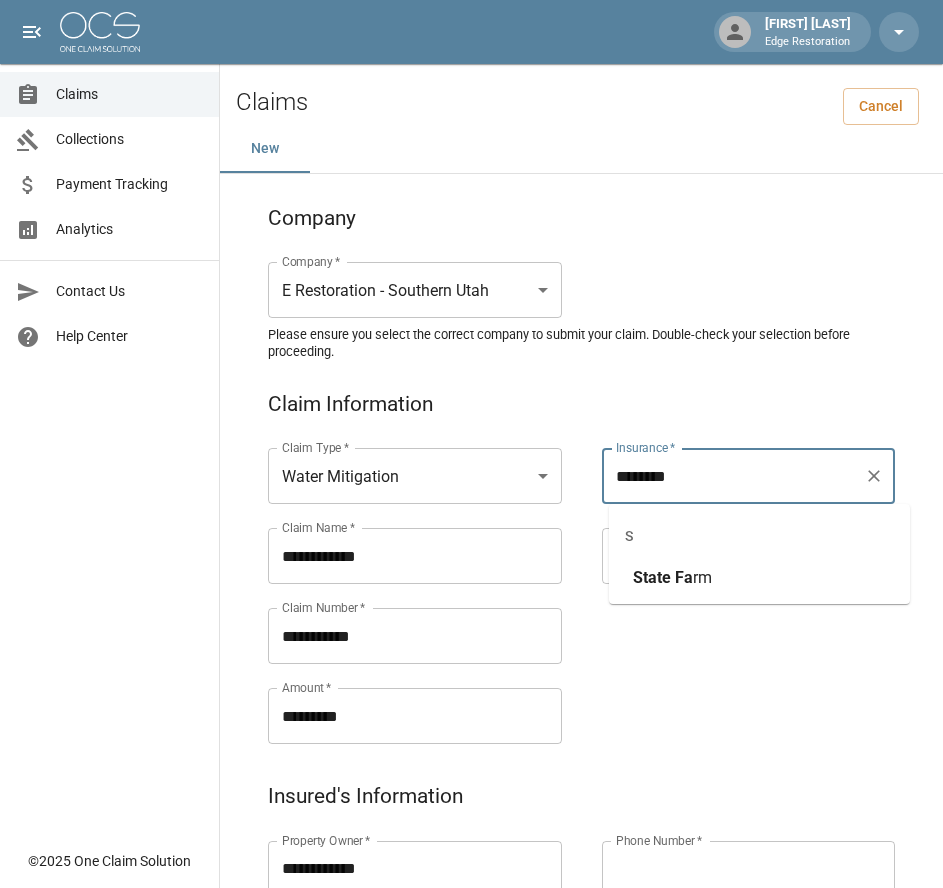 click on "Fa" at bounding box center [684, 577] 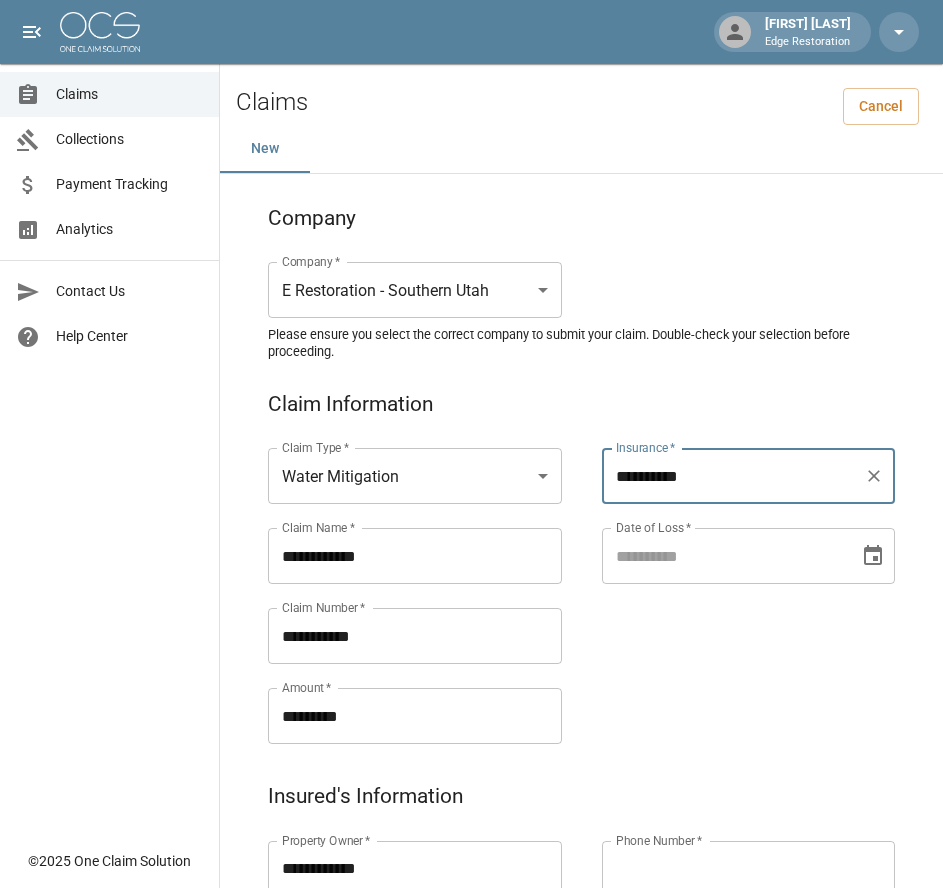 type on "**********" 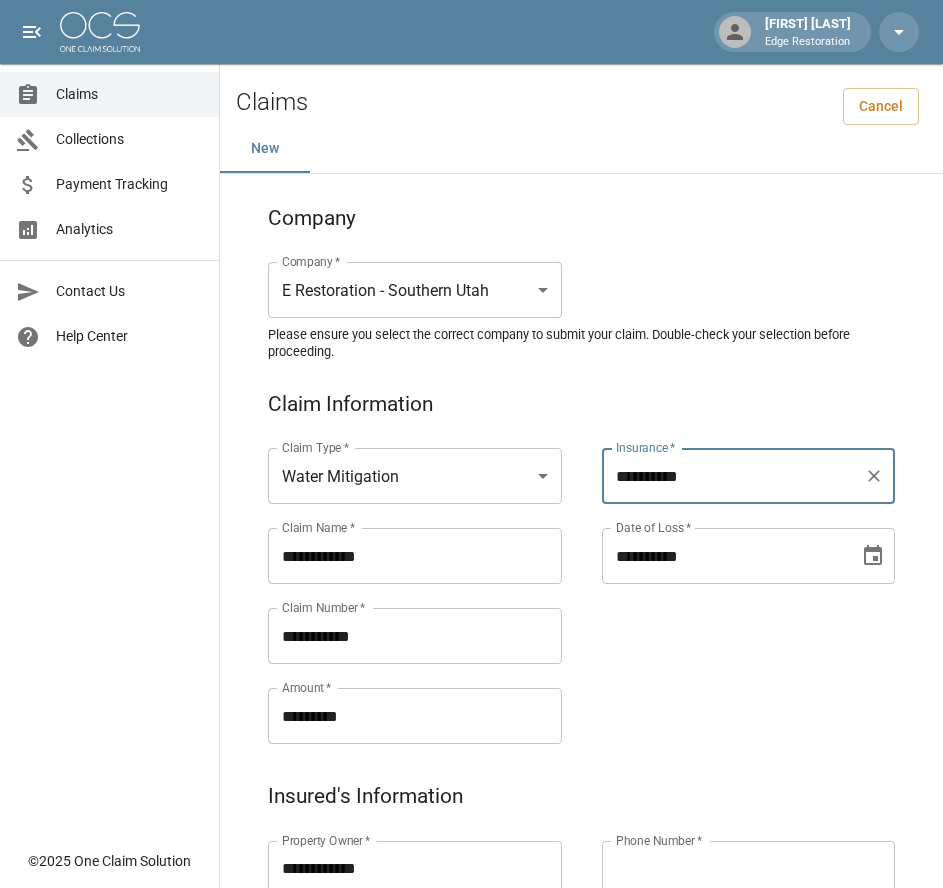 click on "**********" at bounding box center [724, 556] 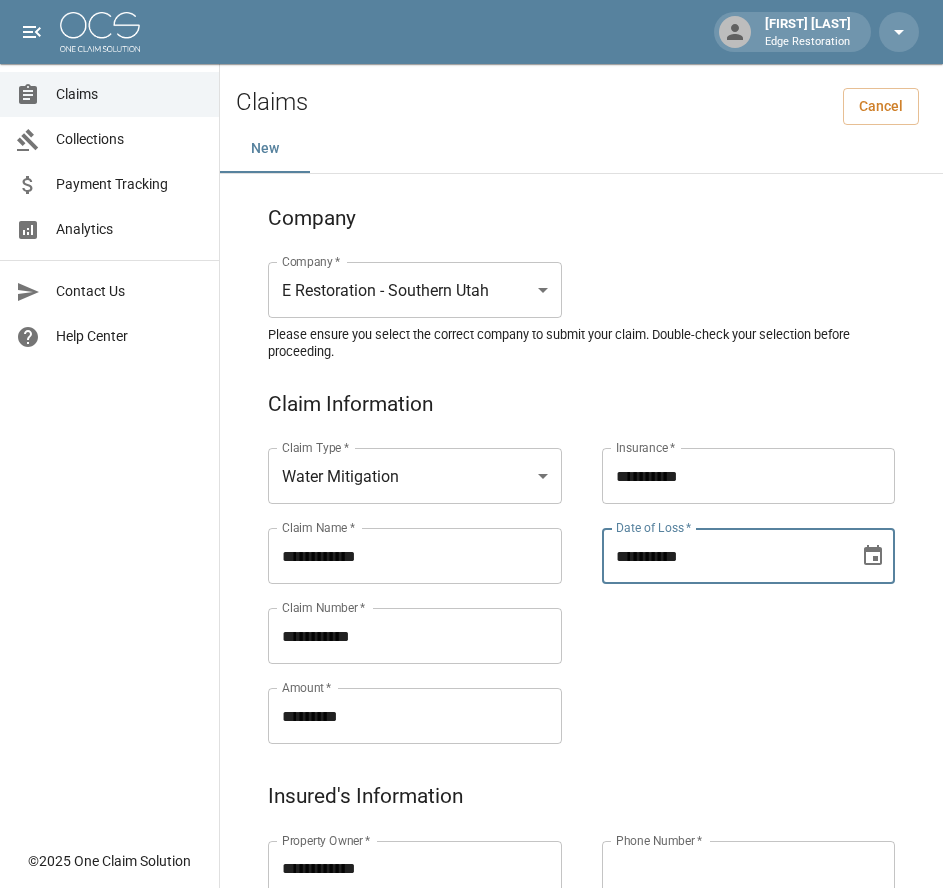 type on "**********" 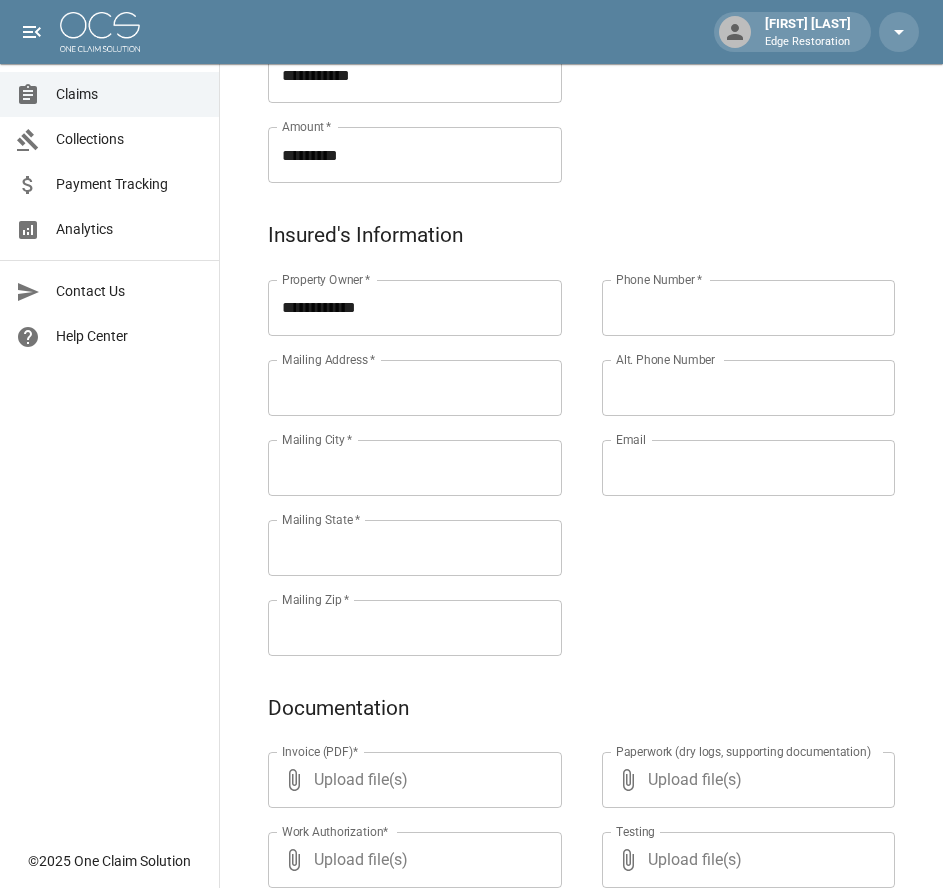 scroll, scrollTop: 563, scrollLeft: 0, axis: vertical 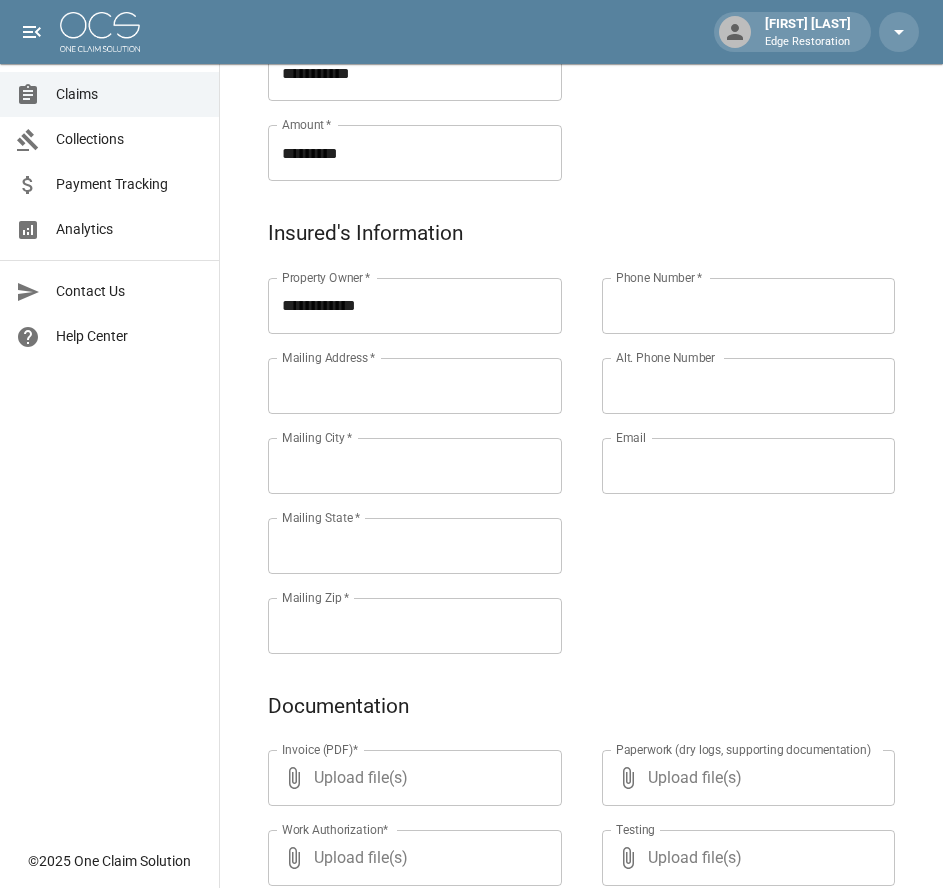 click on "Mailing Address   *" at bounding box center [415, 386] 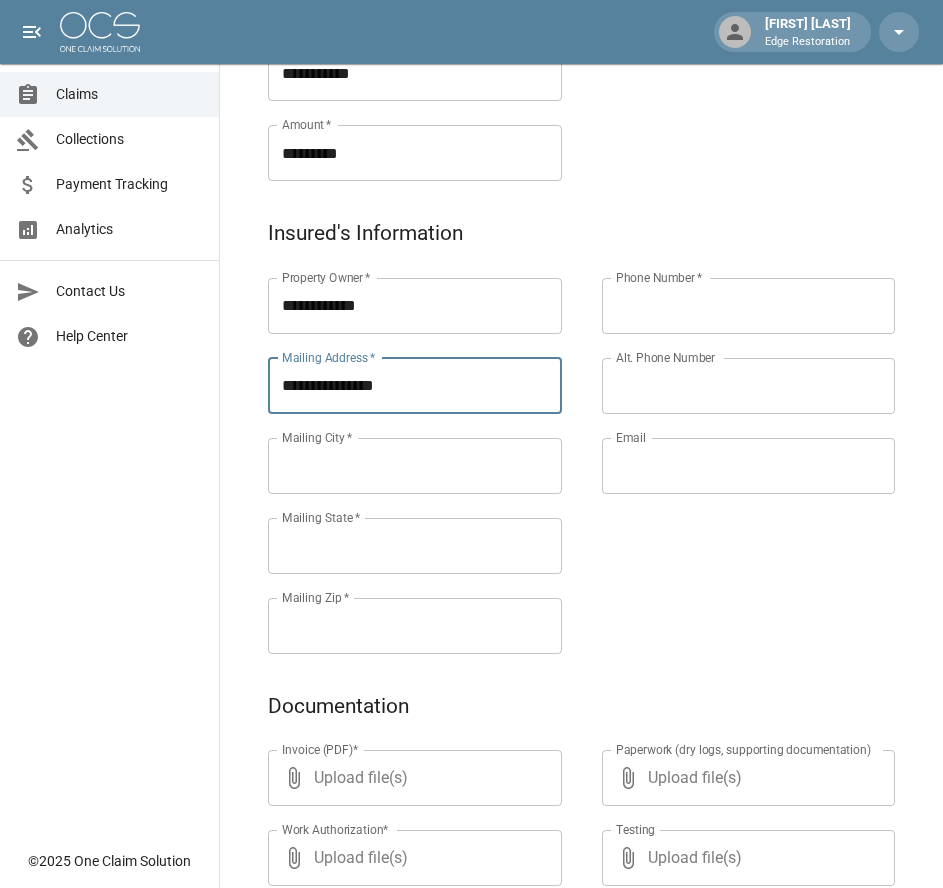 type on "**********" 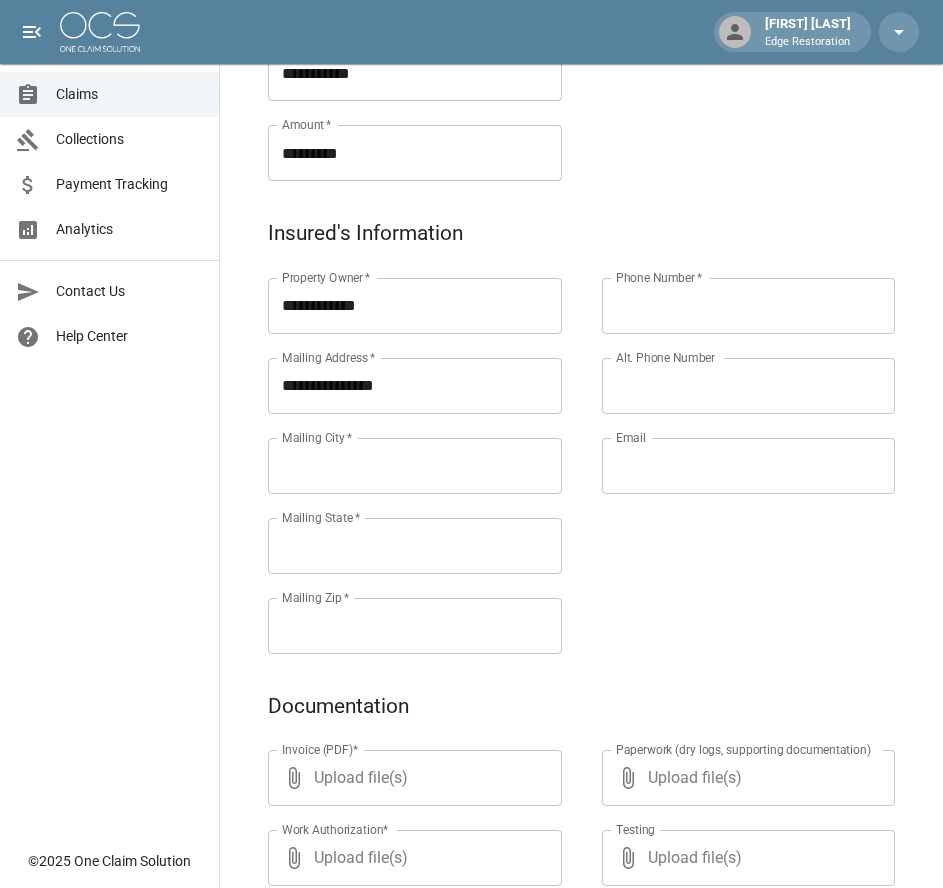 click on "Mailing City   *" at bounding box center [415, 466] 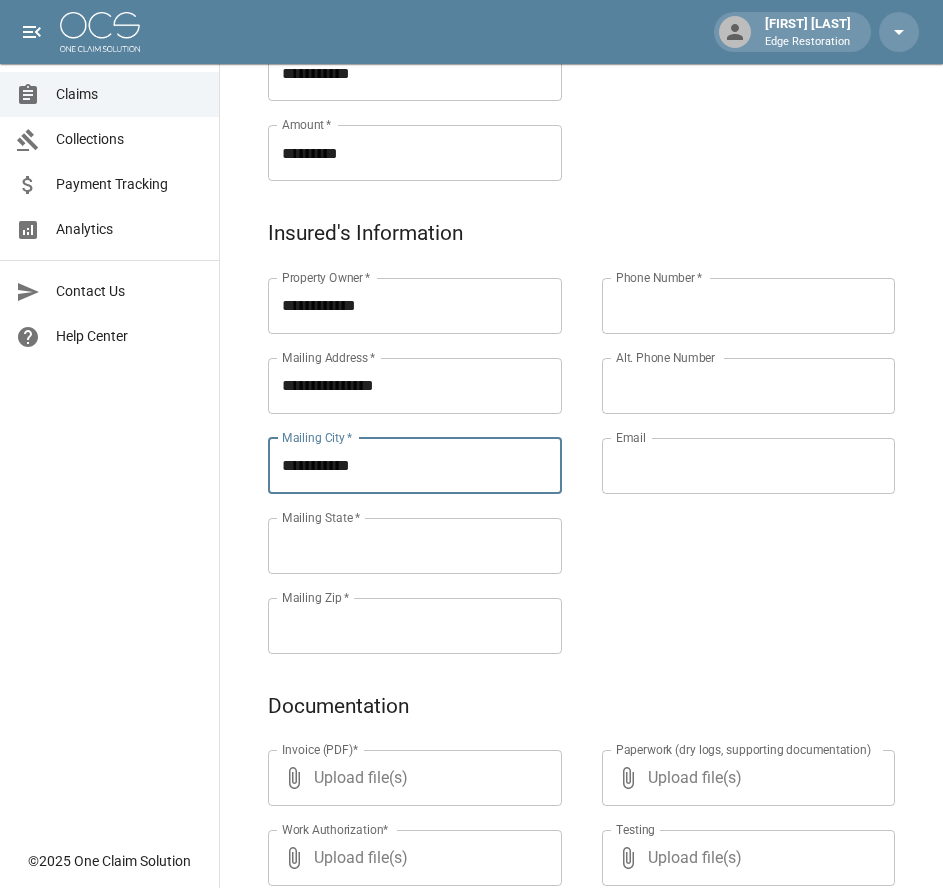 type on "**********" 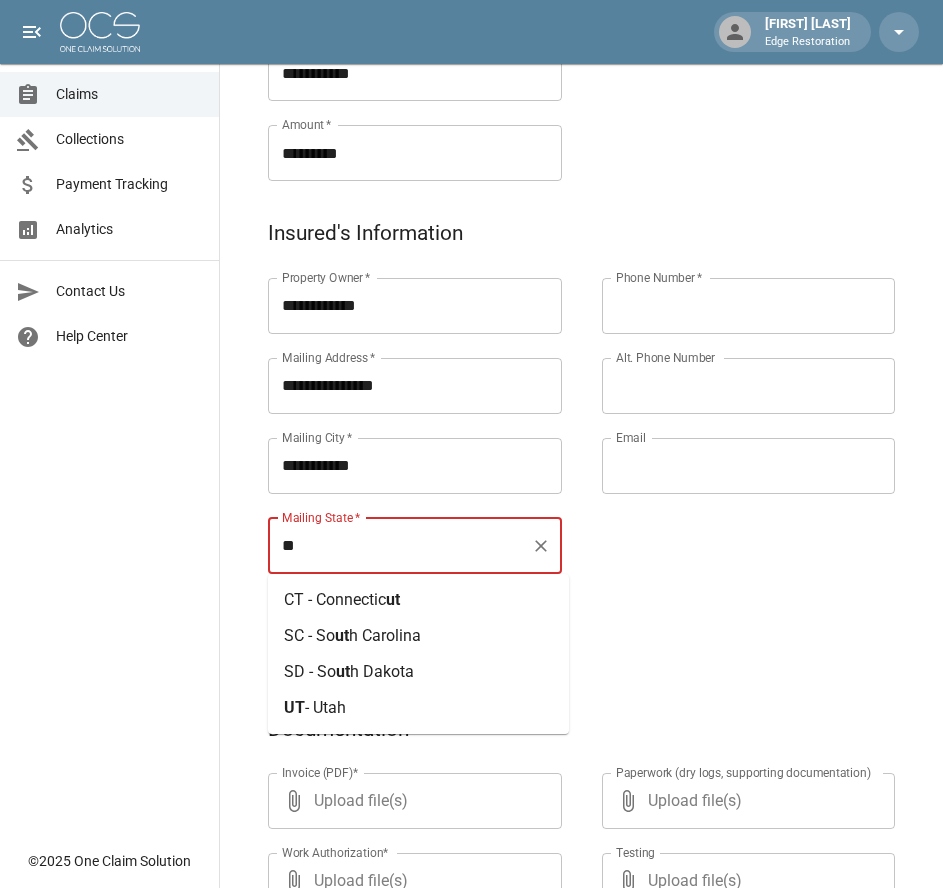 click on "- Utah" at bounding box center [325, 707] 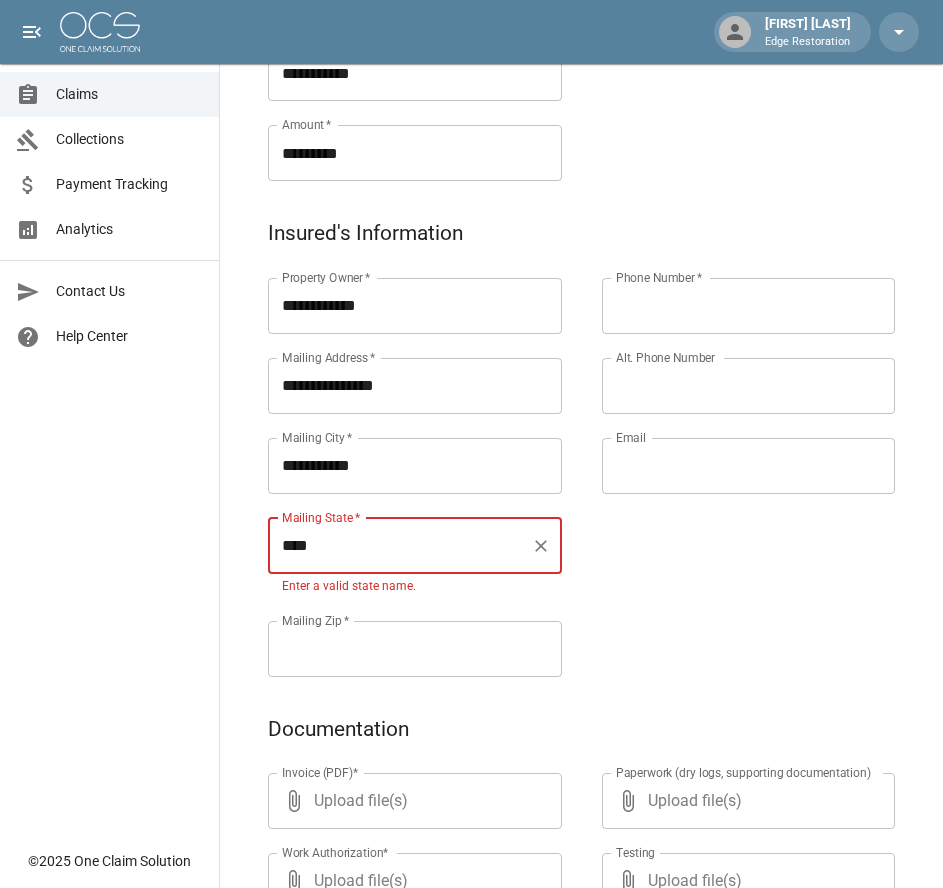 type on "****" 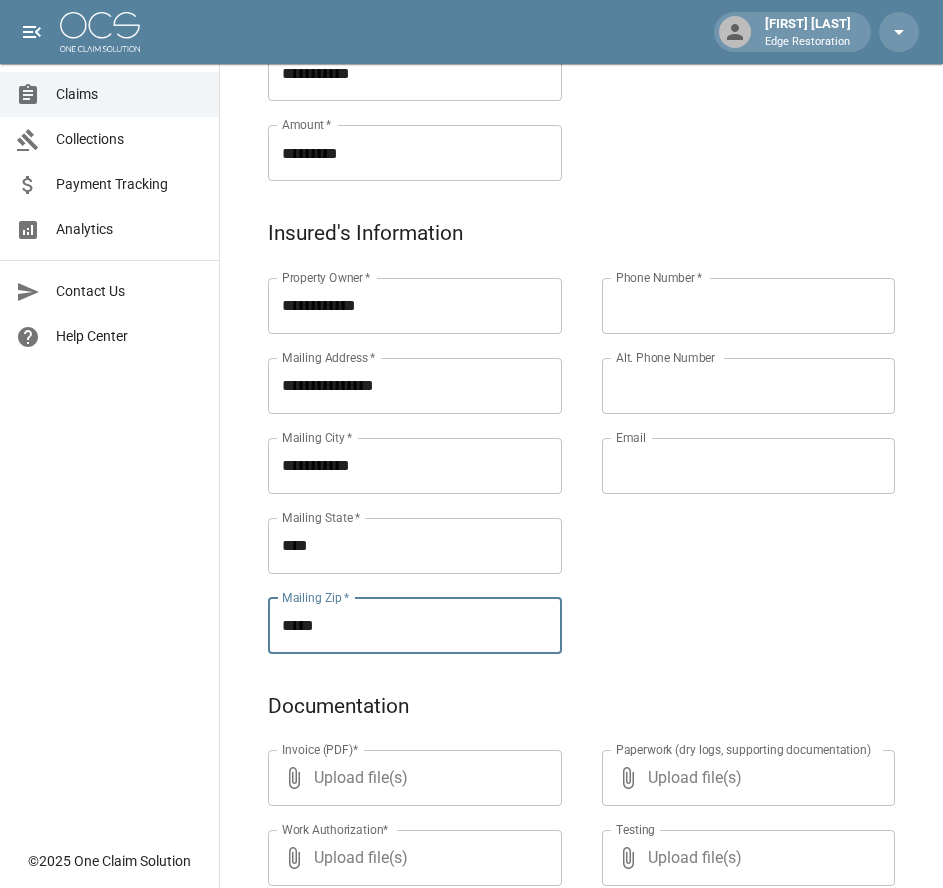 type on "*****" 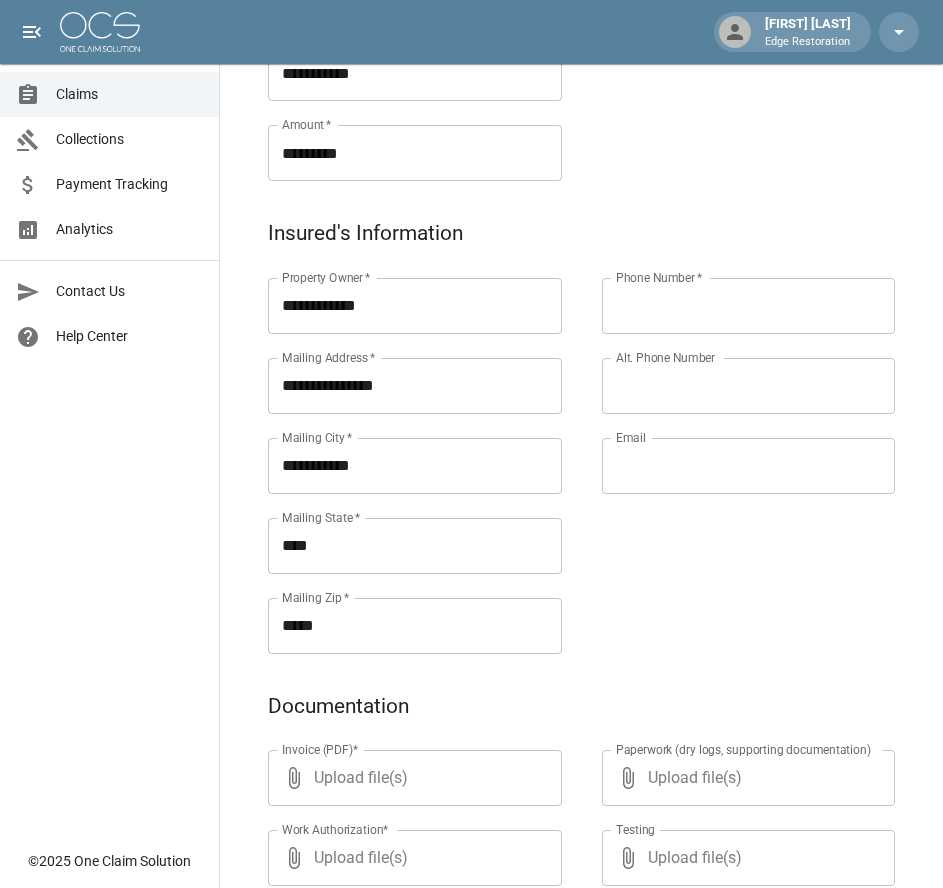 click on "Phone Number   *" at bounding box center [749, 306] 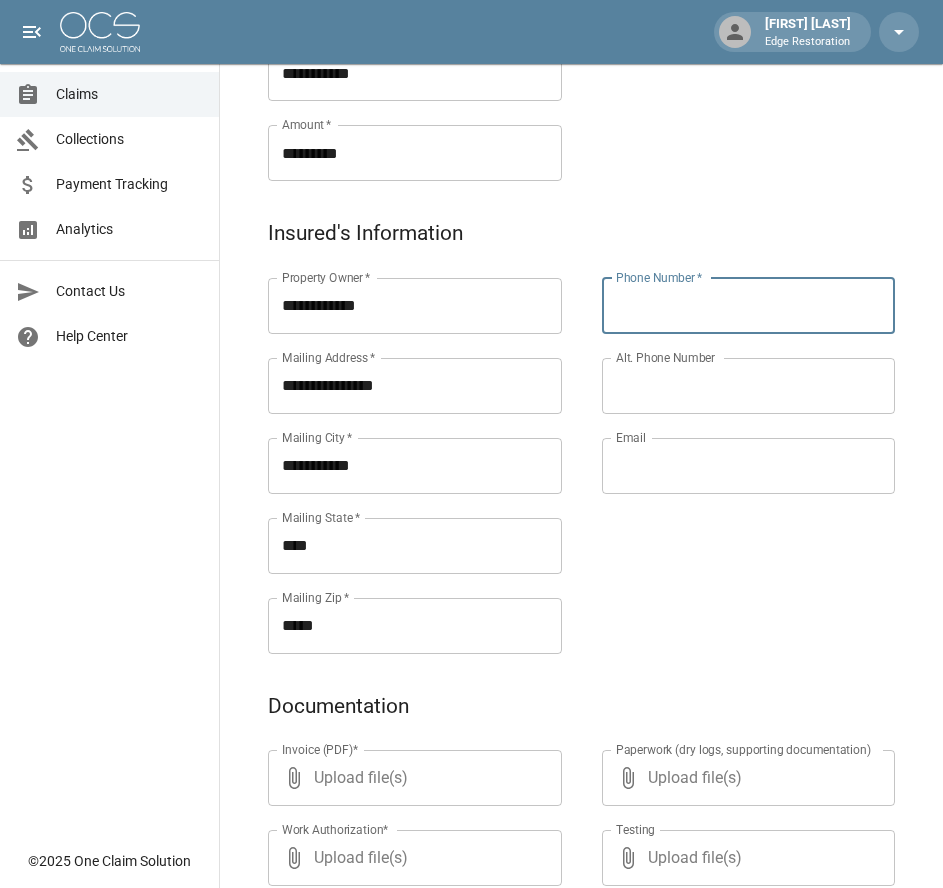 paste on "**********" 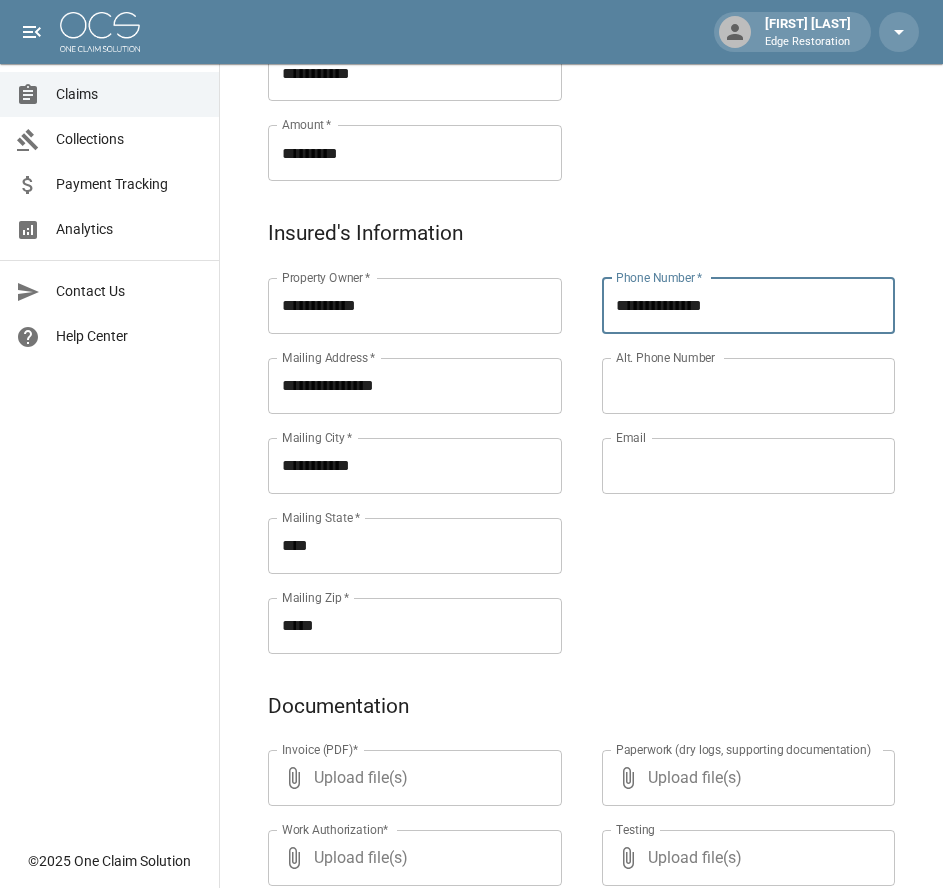 type on "**********" 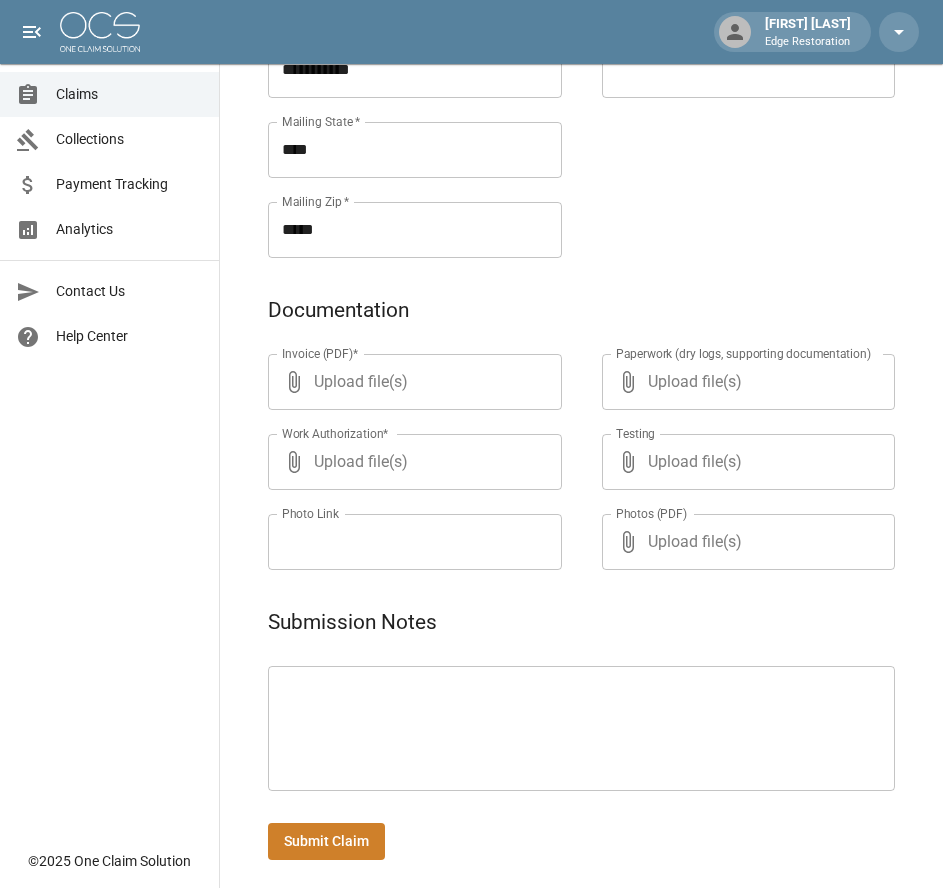 scroll, scrollTop: 971, scrollLeft: 0, axis: vertical 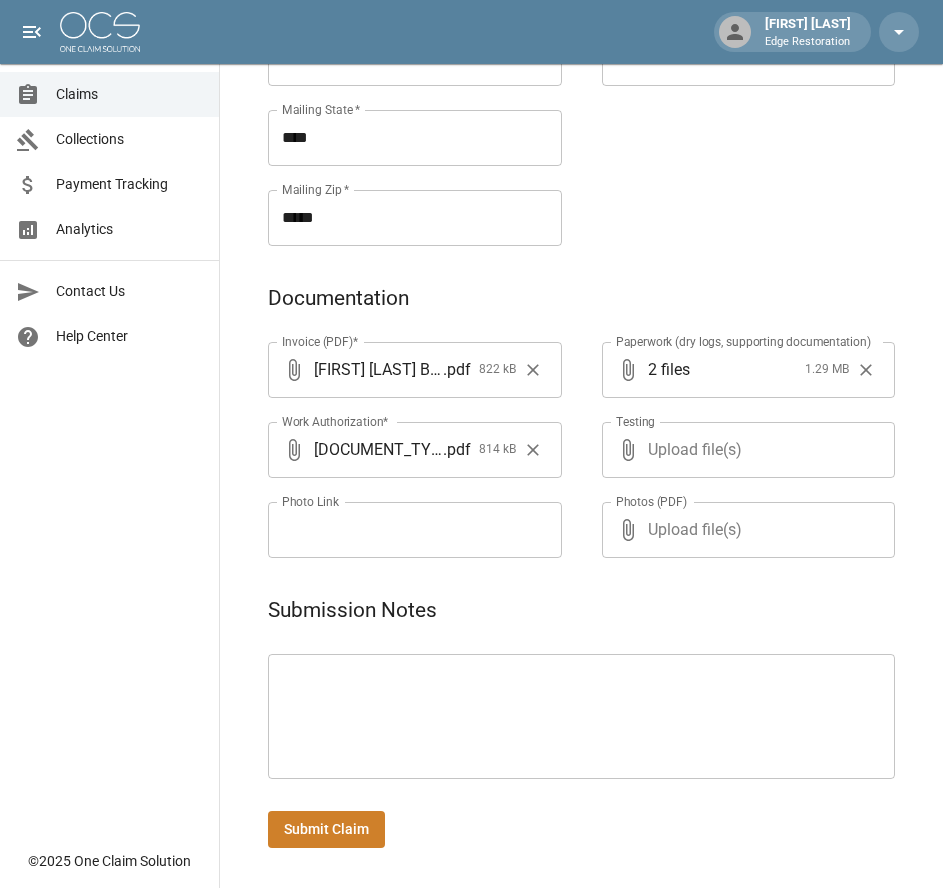 click on "Submit Claim" at bounding box center [326, 829] 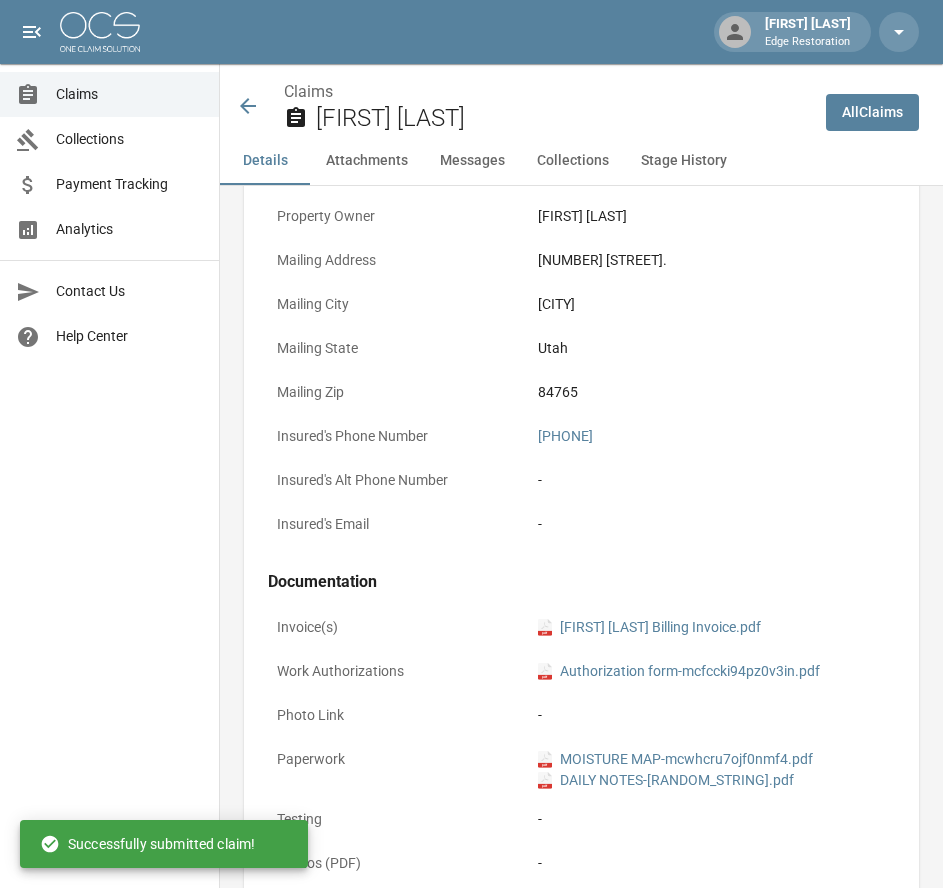 click at bounding box center [100, 32] 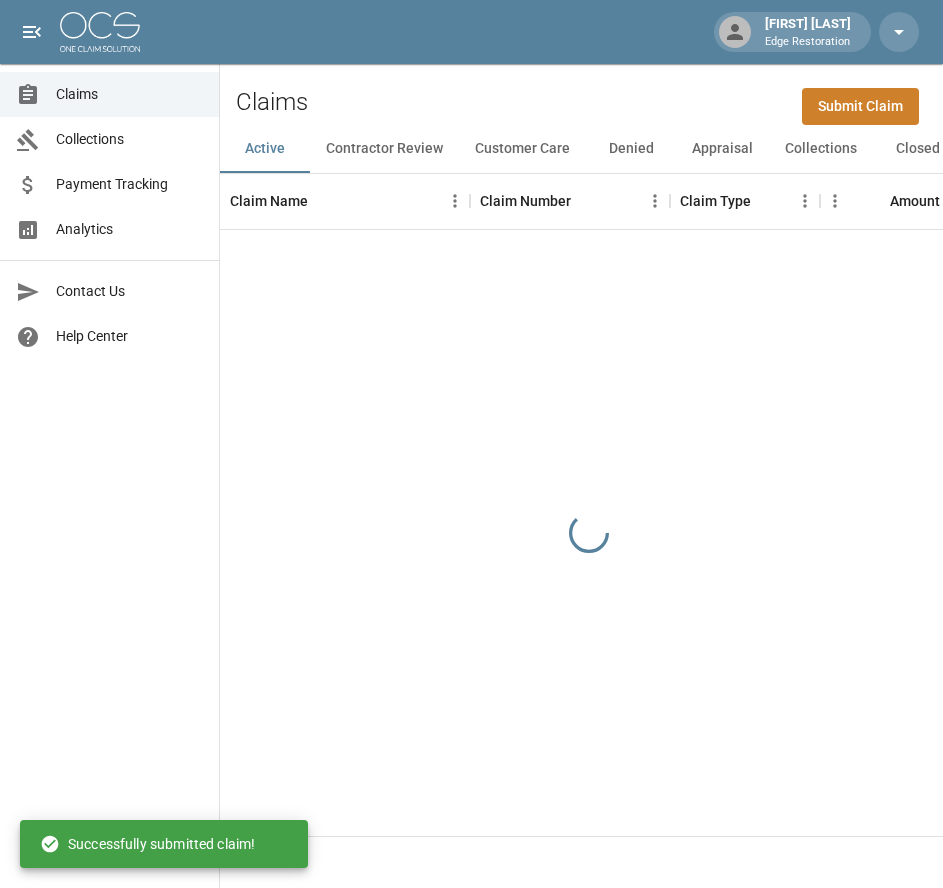 scroll, scrollTop: 0, scrollLeft: 0, axis: both 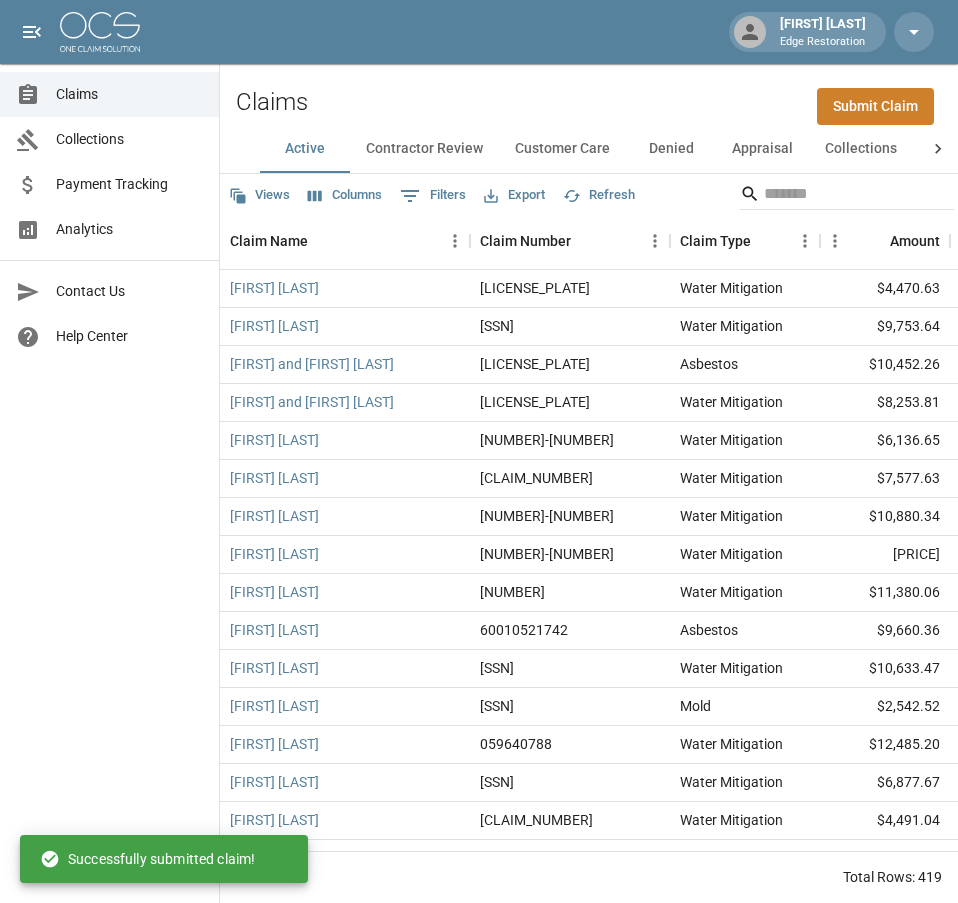 click on "Submit Claim" at bounding box center [875, 106] 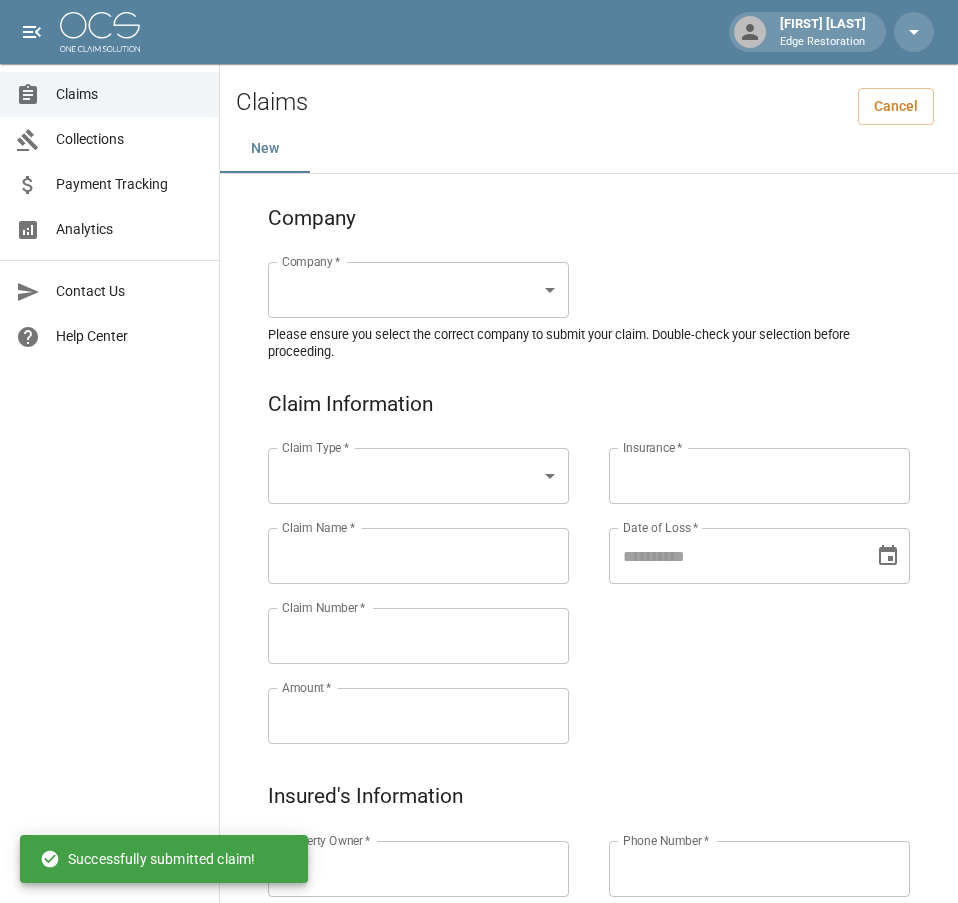 click on "Alicia Tubbs Edge Restoration Claims Collections Payment Tracking Analytics Contact Us Help Center ©  2025   One Claim Solution Claims Cancel New Company Company   * ​ Company   * Please ensure you select the correct company to submit your claim. Double-check your selection before proceeding. Claim Information Claim Type   * ​ Claim Type   * Claim Name   * Claim Name   * Claim Number   * Claim Number   * Amount   * Amount   * Insurance   * Insurance   * Date of Loss   * Date of Loss   * Insured's Information Property Owner   * Property Owner   * Mailing Address   * Mailing Address   * Mailing City   * Mailing City   * Mailing State   * Mailing State   * Mailing Zip   * Mailing Zip   * Phone Number   * Phone Number   * Alt. Phone Number Alt. Phone Number Email Email Documentation Invoice (PDF)* ​ Upload file(s) Invoice (PDF)* Work Authorization* ​ Upload file(s) Work Authorization* Photo Link Photo Link ​ Upload file(s) Testing ​ ​" at bounding box center [479, 929] 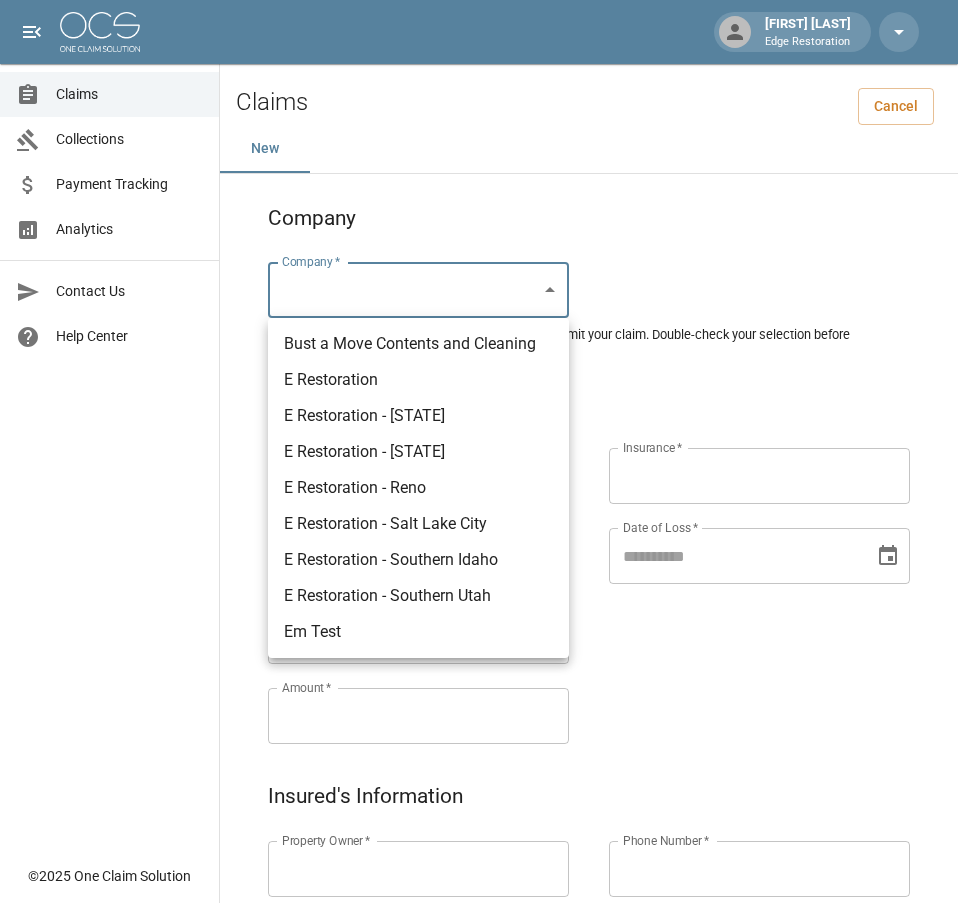 click on "E Restoration" at bounding box center [418, 380] 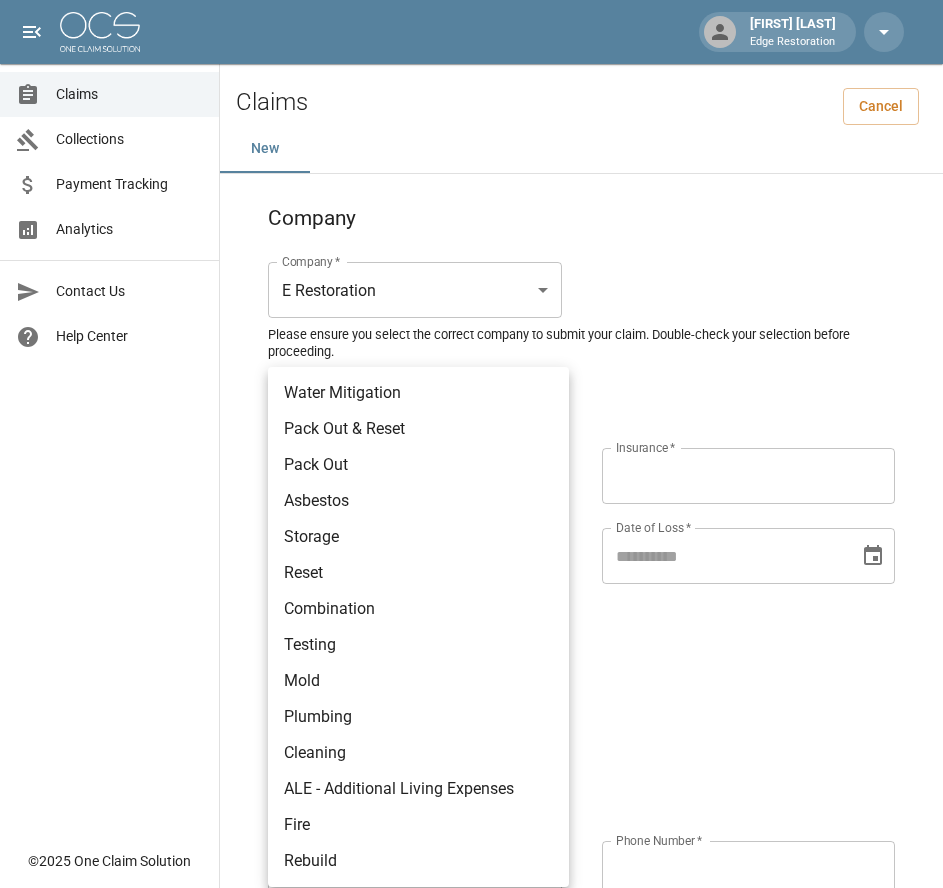 click on "[FIRST] [LAST] Edge Restoration Claims Collections Payment Tracking Analytics Contact Us Help Center © [YEAR] One Claim Solution Claims Cancel New Company Company   * E Restoration *** Company   * Please ensure you select the correct company to submit your claim. Double-check your selection before proceeding. Claim Information Claim Type   * ​ Claim Type   * Claim Name   * Claim Name   * Claim Number   * Claim Number   * Amount   * Amount   * Insurance   * Insurance   * Date of Loss   * Date of Loss   * Insured's Information Property Owner   * Property Owner   * Mailing Address   * Mailing Address   * Mailing City   * Mailing City   * Mailing State   * Mailing State   * Mailing Zip   * Mailing Zip   * Phone Number   * Phone Number   * Alt. Phone Number Alt. Phone Number Email Email Documentation Invoice (PDF)* ​ Upload file(s) Invoice (PDF)* Work Authorization* ​ Upload file(s) Work Authorization* Photo Link Photo Link ​ Upload file(s) *" at bounding box center (471, 929) 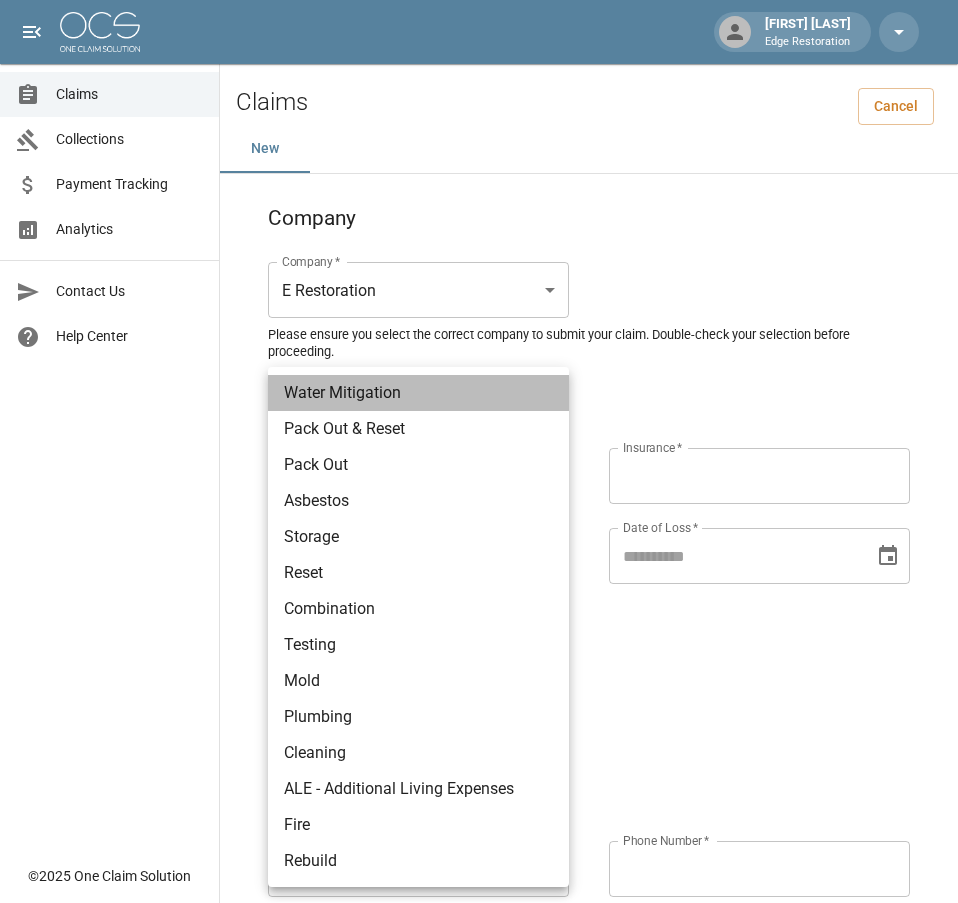 click on "Water Mitigation" at bounding box center [418, 393] 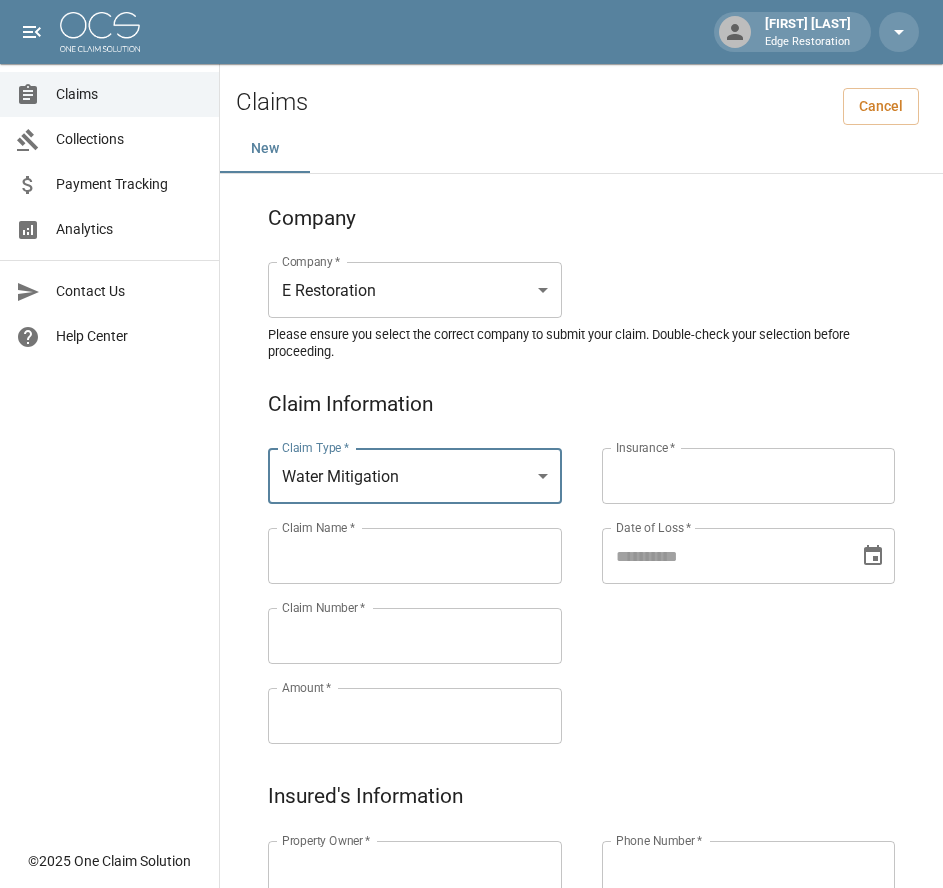 click on "Claims Collections Payment Tracking Analytics Contact Us Help Center" at bounding box center [109, 419] 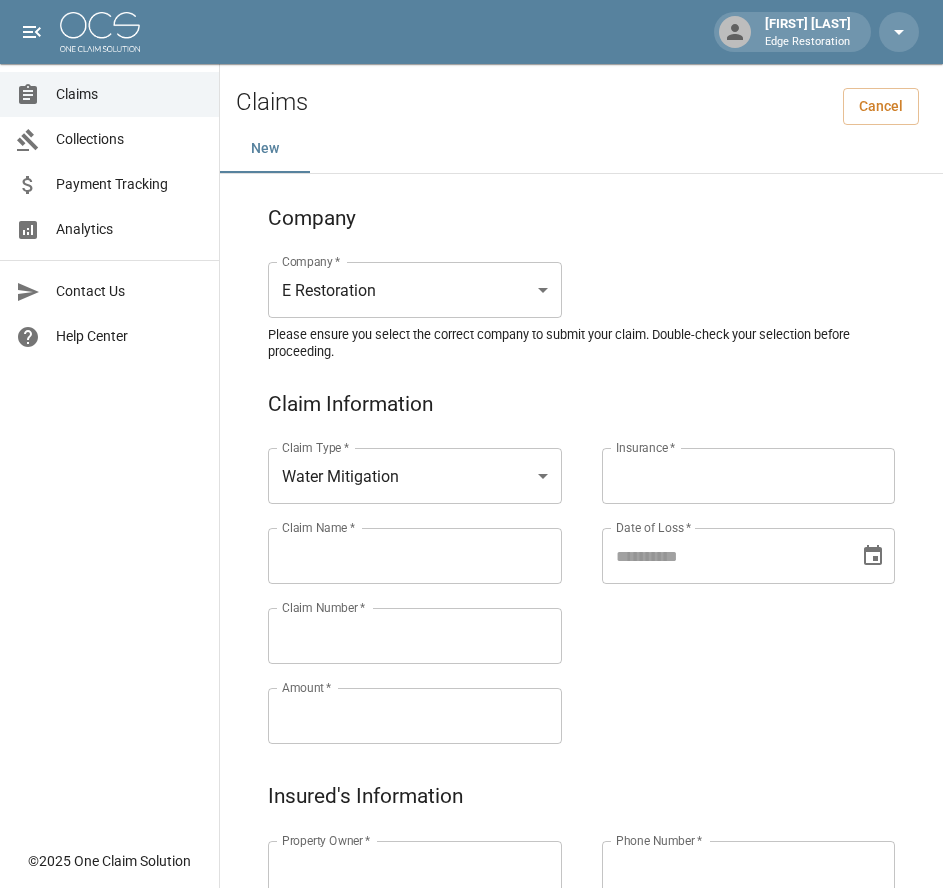 click on "Claim Name   *" at bounding box center [415, 556] 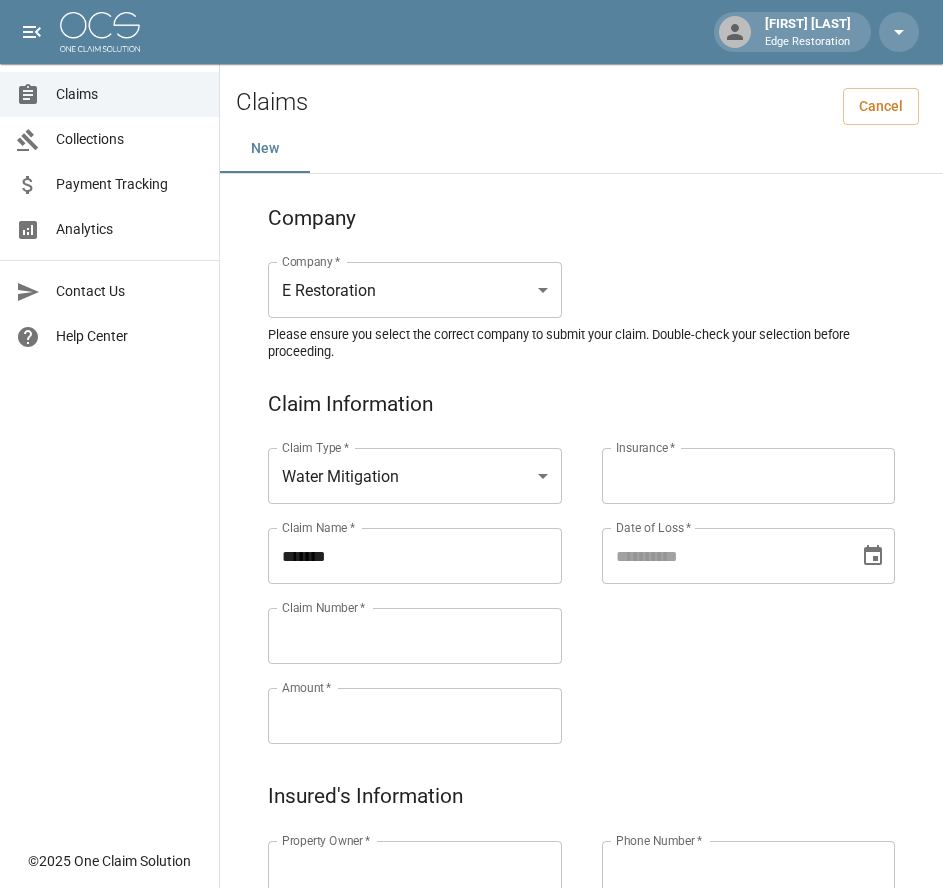 click on "******" at bounding box center [415, 556] 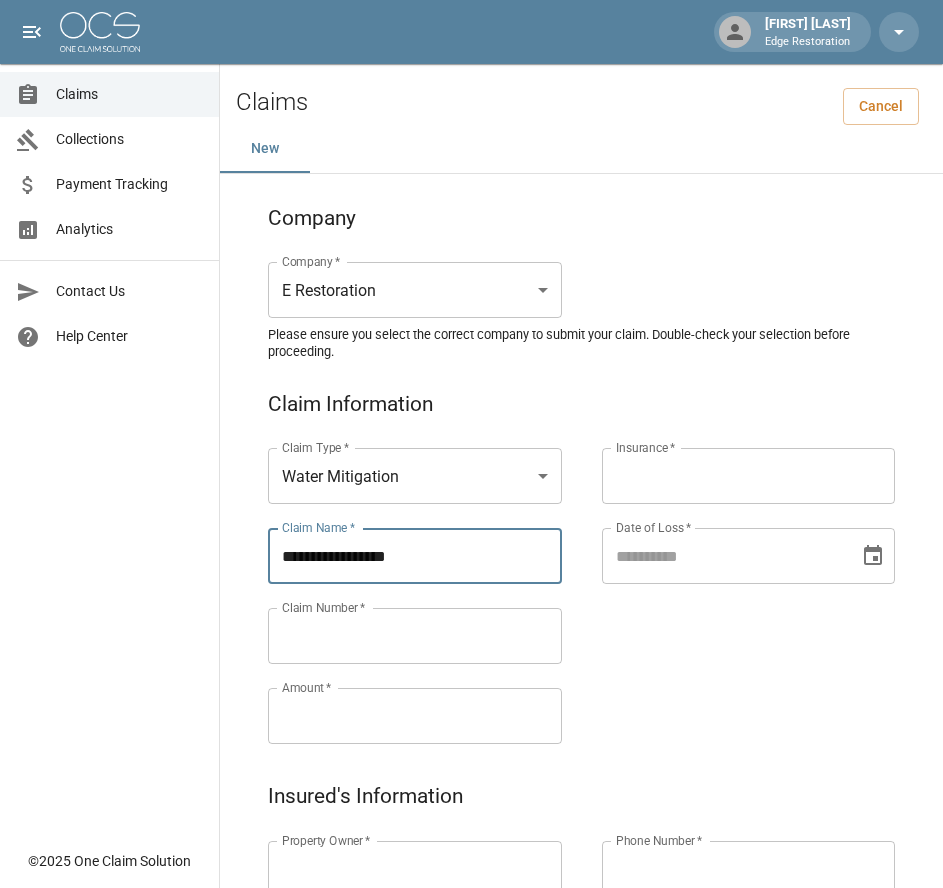 drag, startPoint x: 411, startPoint y: 564, endPoint x: 272, endPoint y: 562, distance: 139.01439 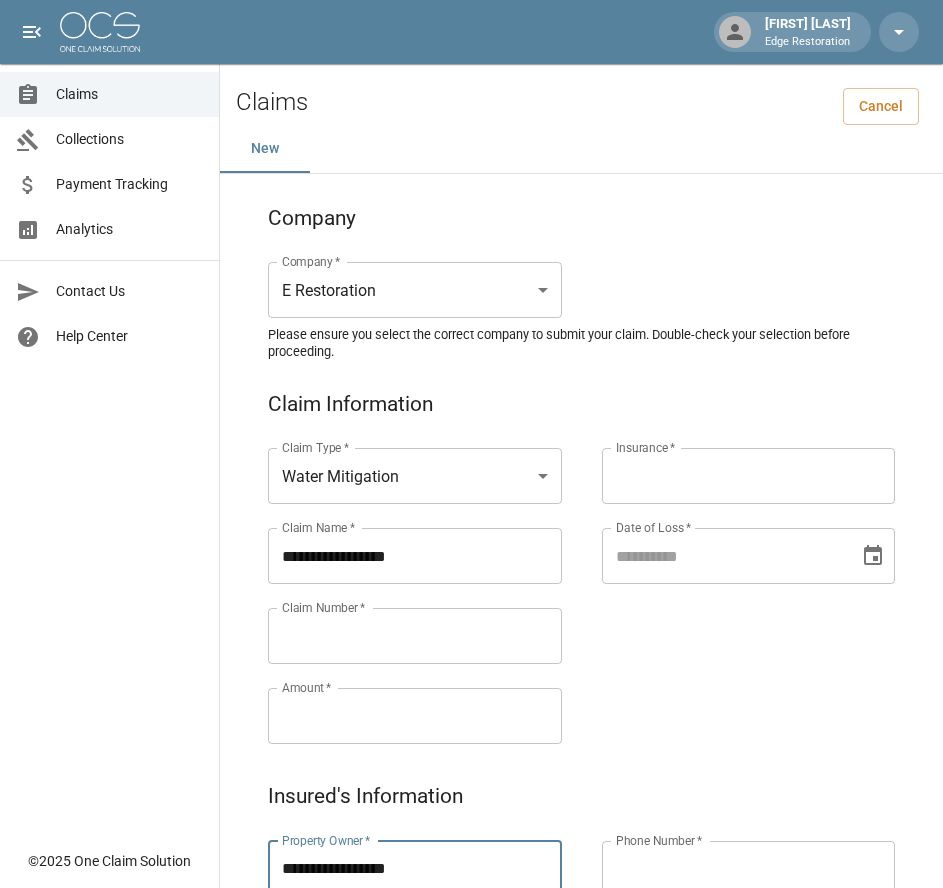 type on "**********" 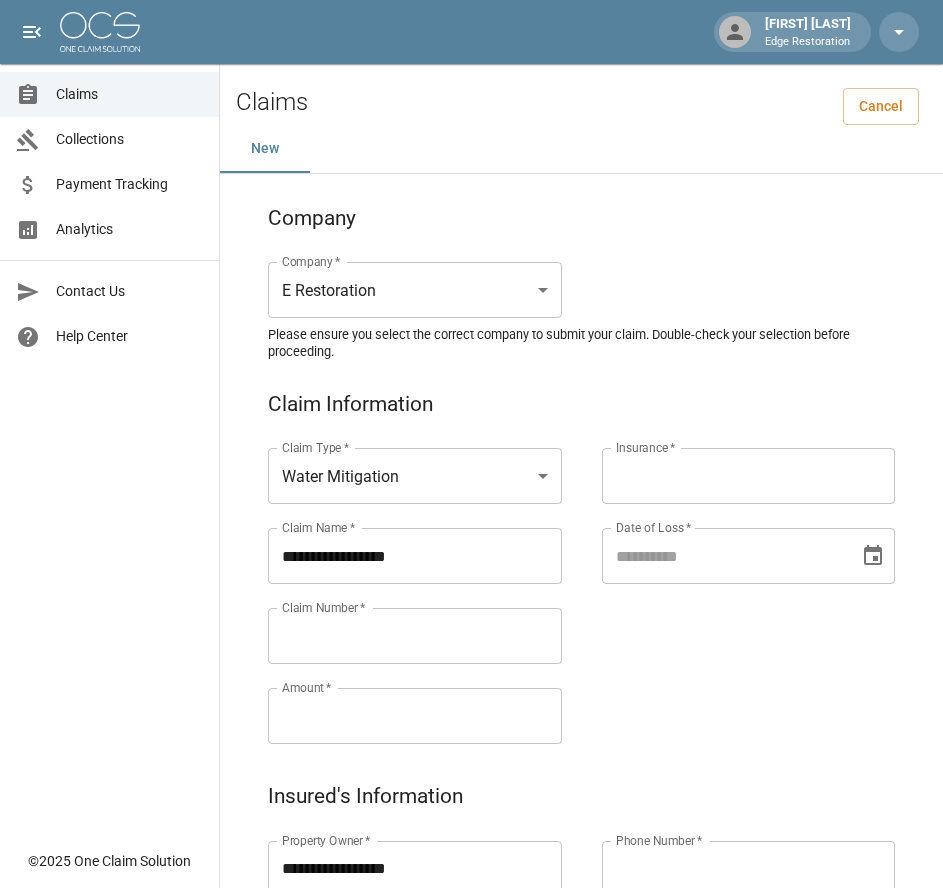 click on "Claim Number   *" at bounding box center [415, 636] 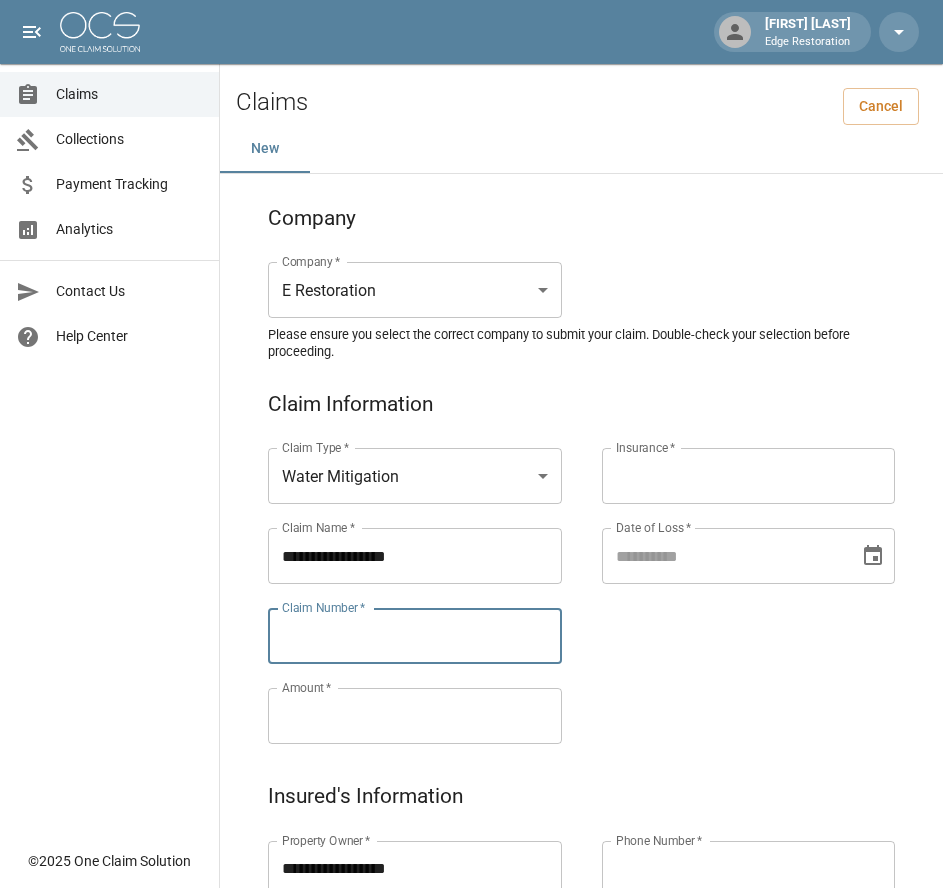 paste on "*********" 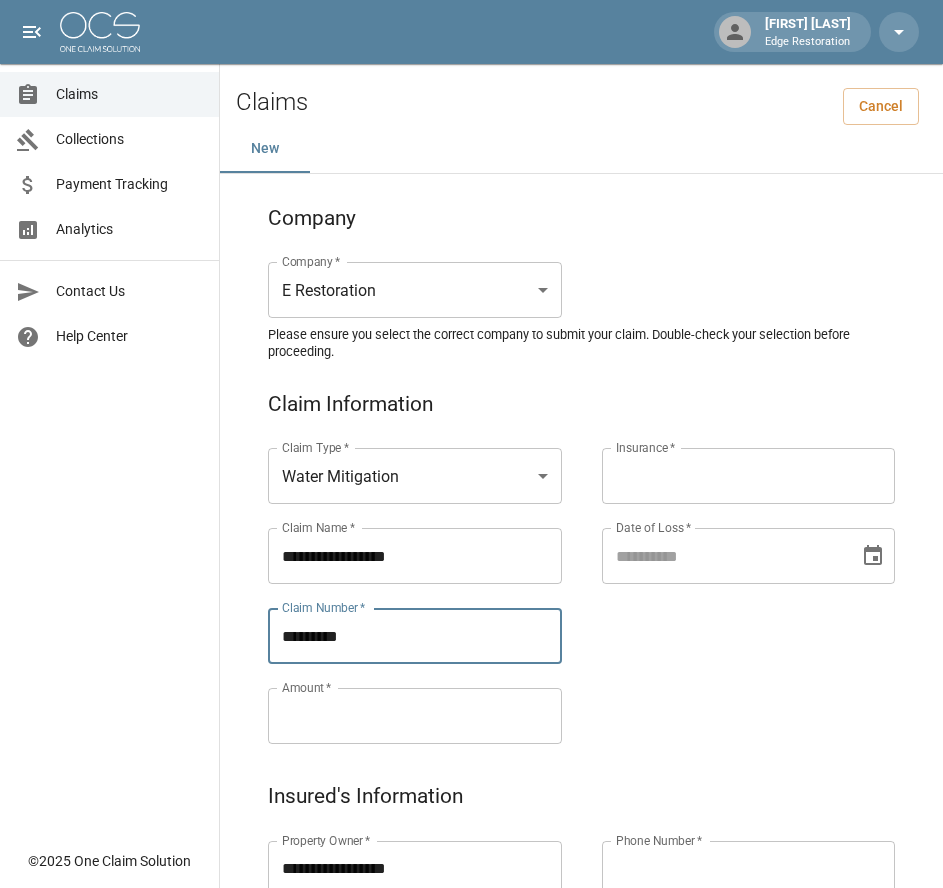 type on "*********" 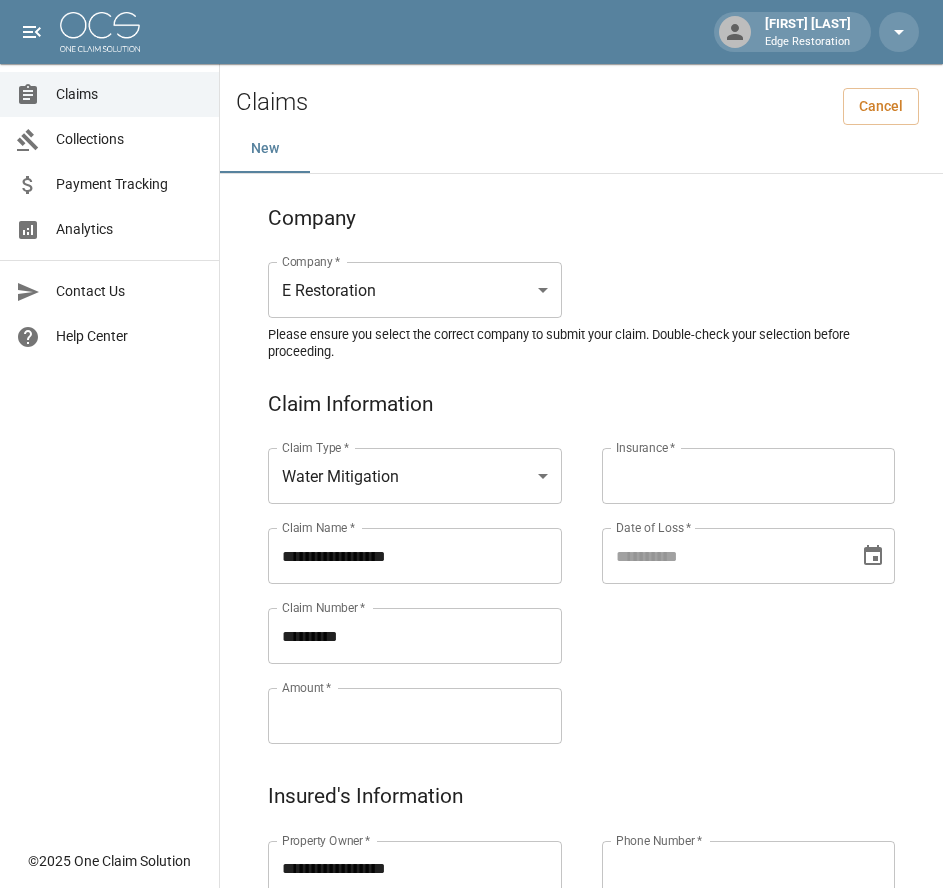 click on "Amount   *" at bounding box center (415, 716) 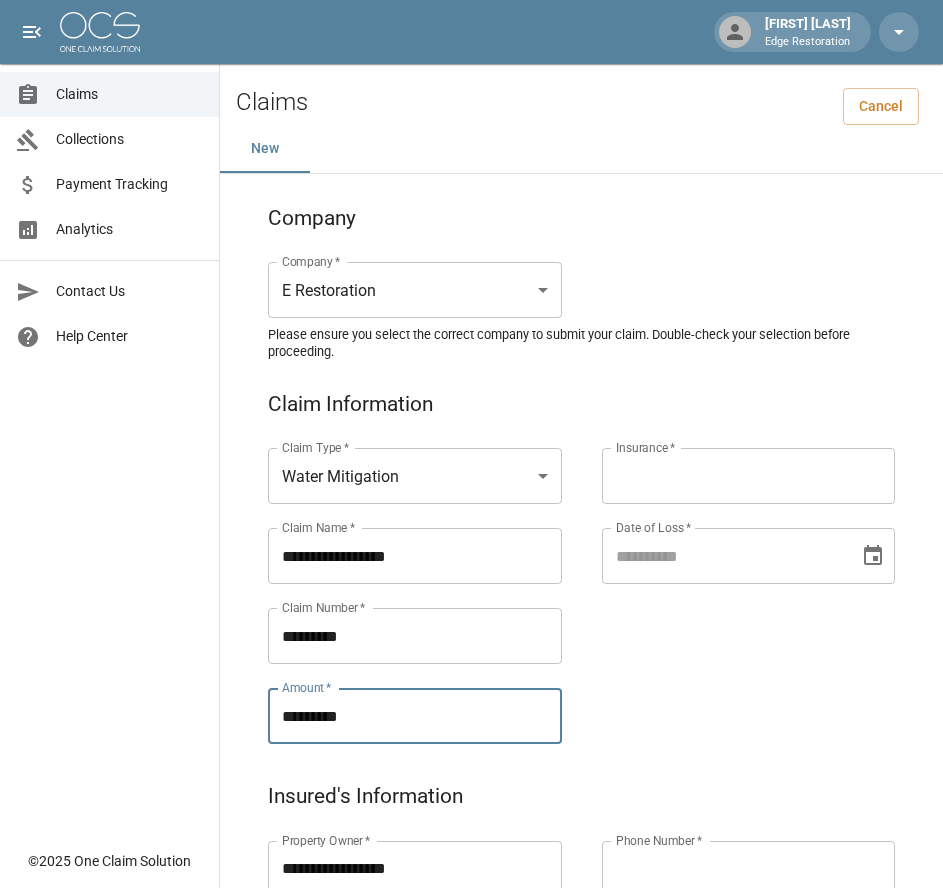 type on "*********" 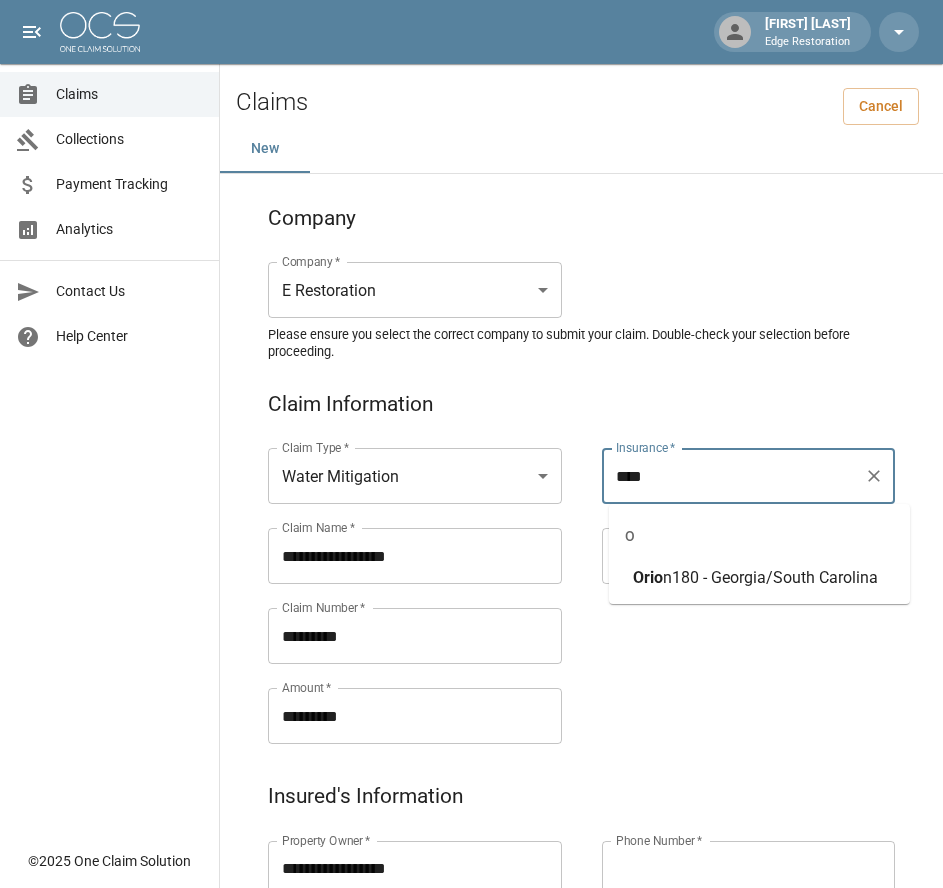 click on "n180 - Georgia/South Carolina" at bounding box center (770, 577) 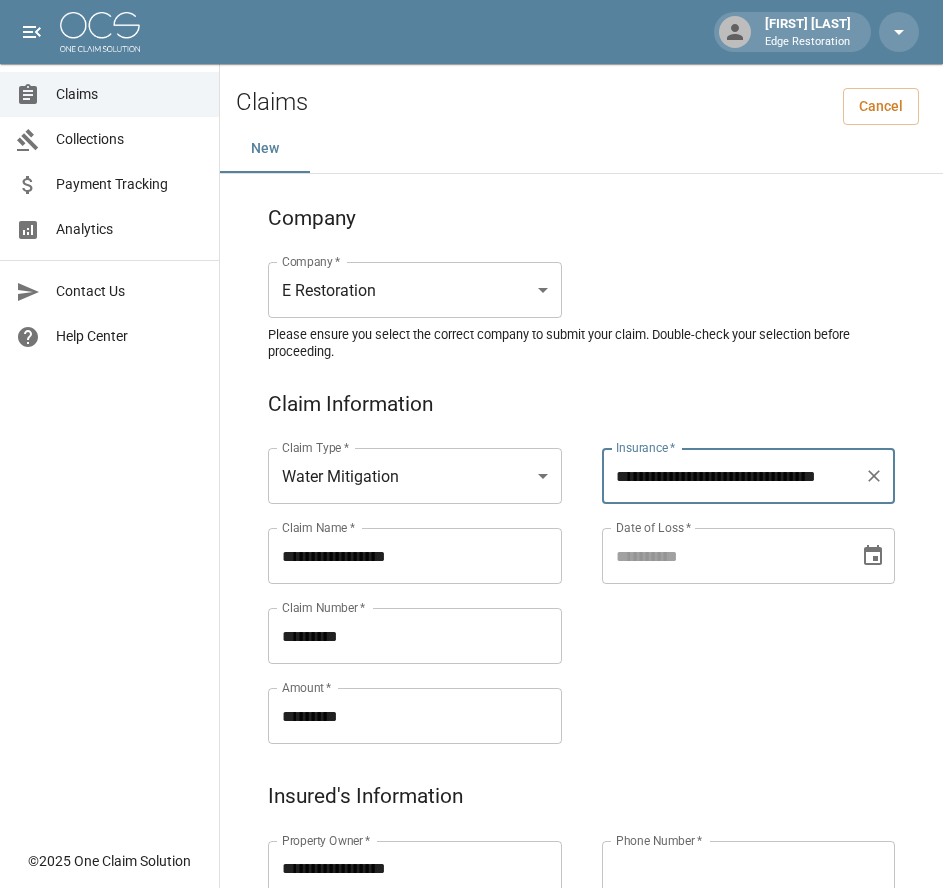 type on "**********" 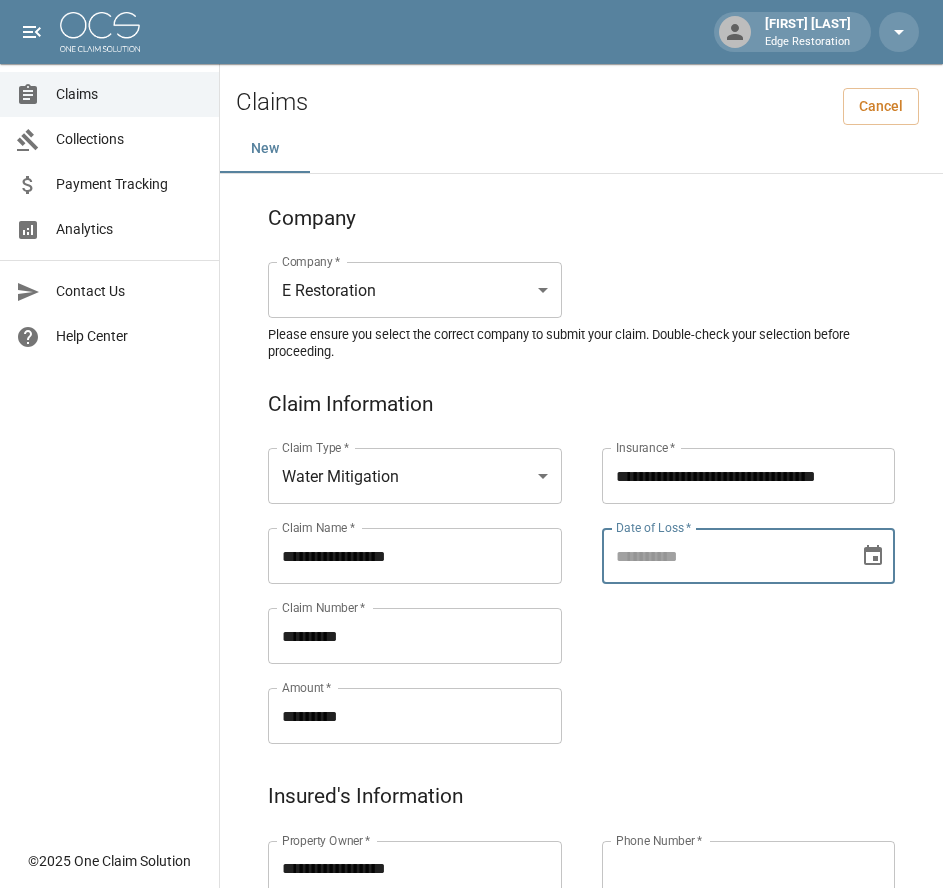 click on "Date of Loss   *" at bounding box center [724, 556] 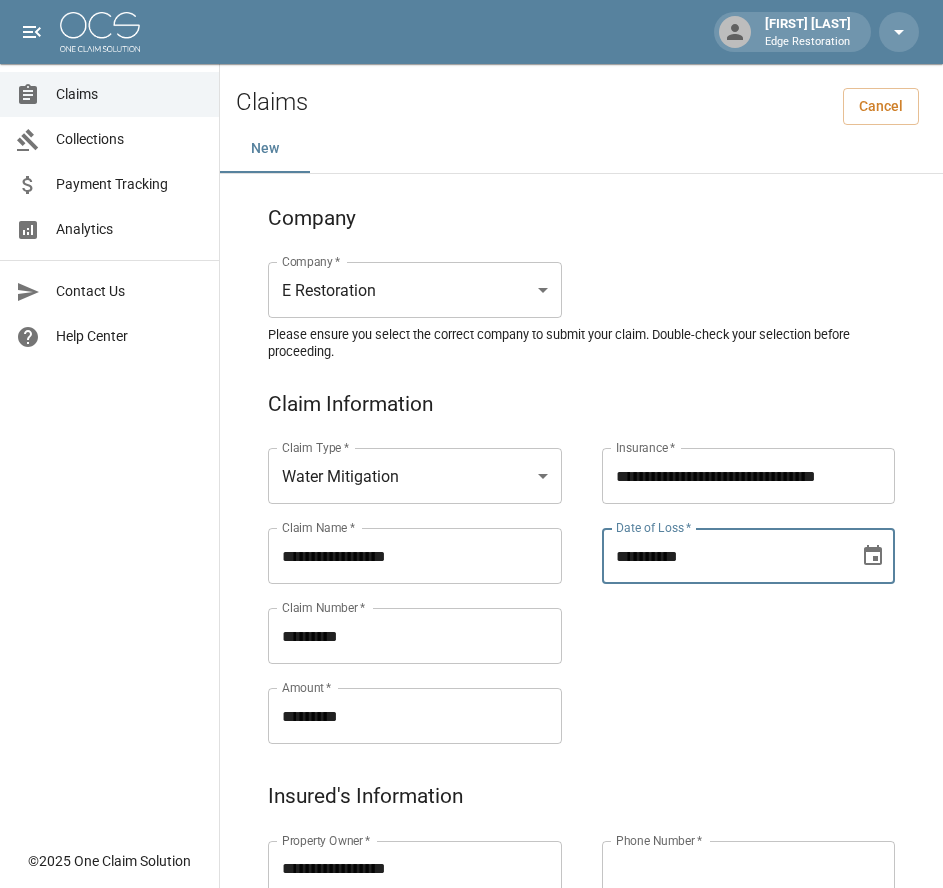 type on "**********" 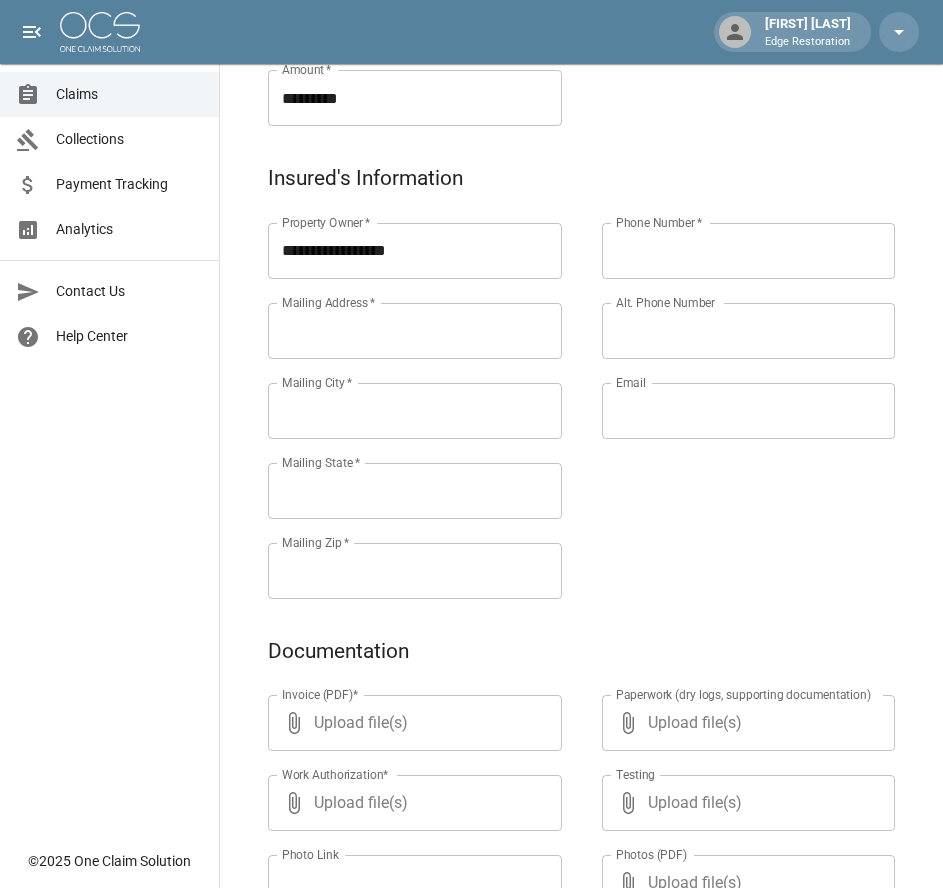 scroll, scrollTop: 620, scrollLeft: 0, axis: vertical 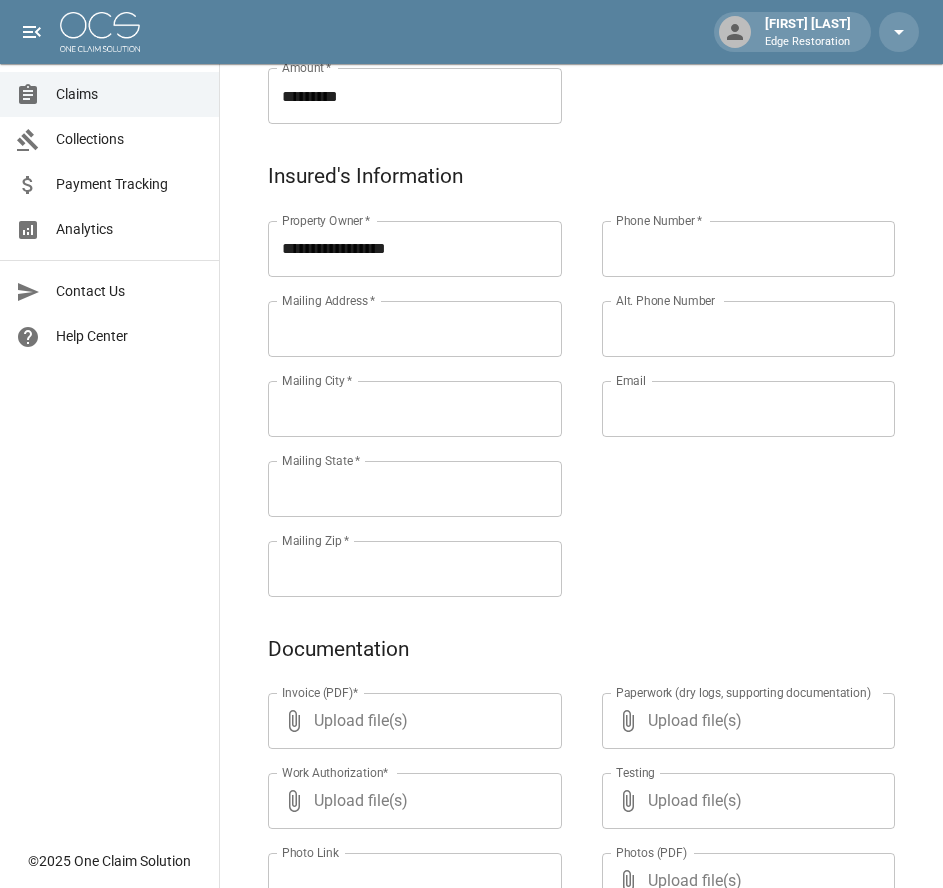 click on "Mailing Address   *" at bounding box center [415, 329] 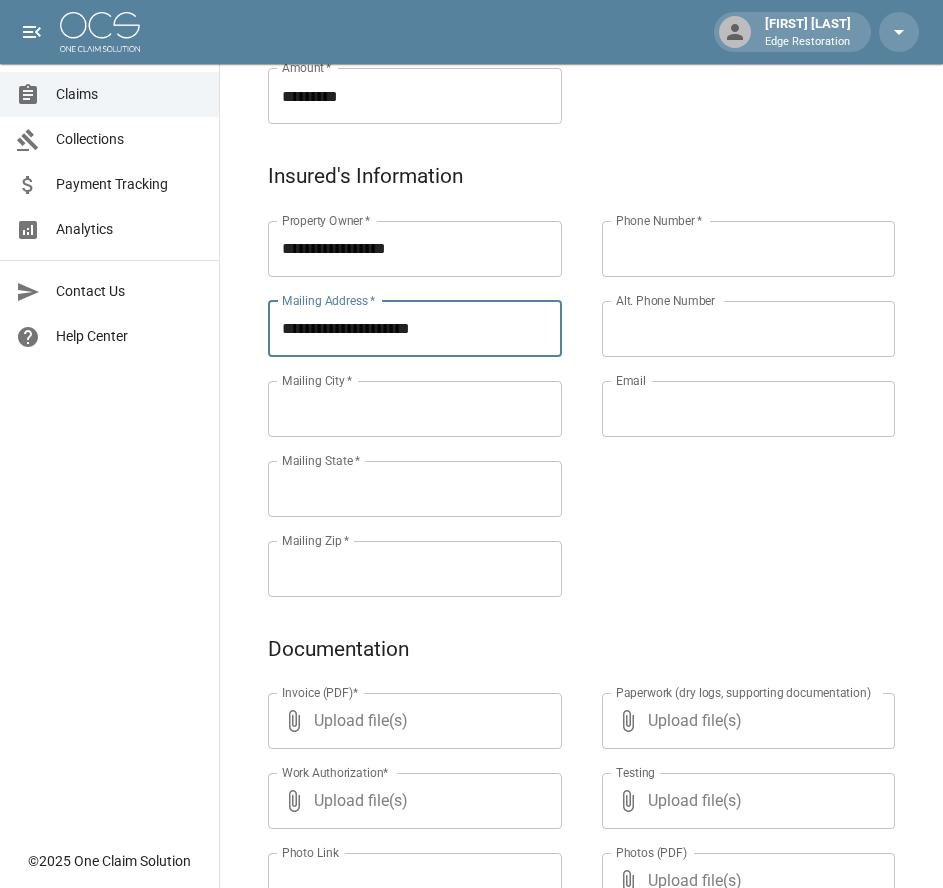 type on "**********" 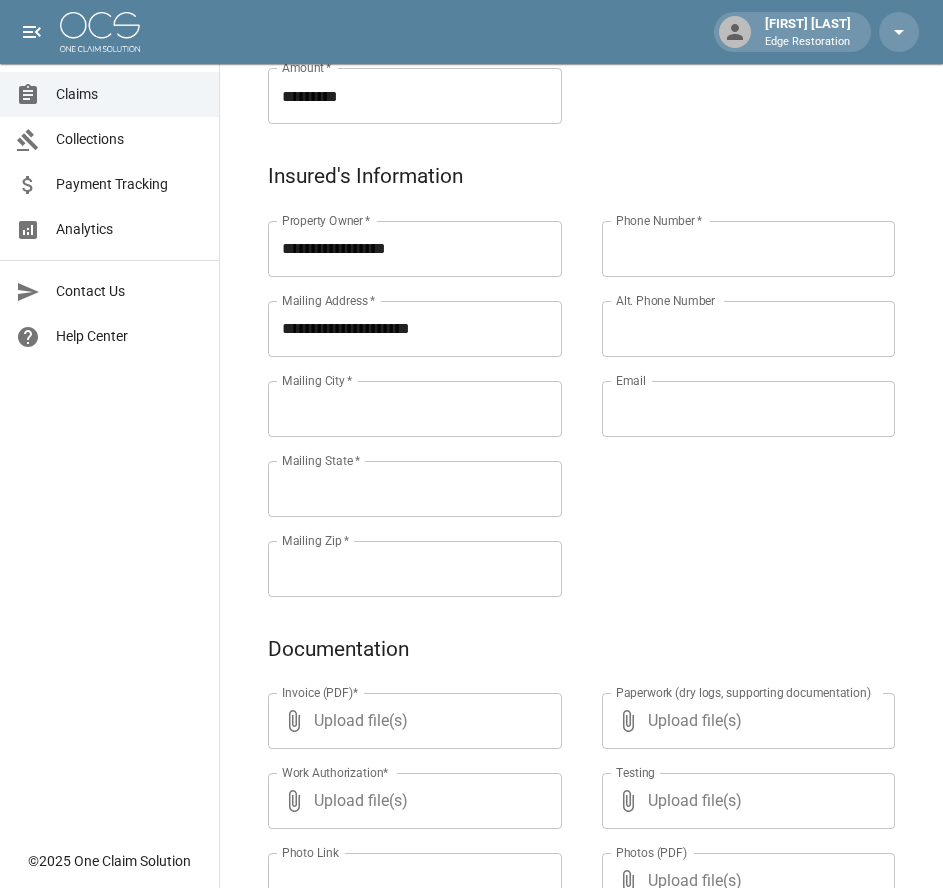 click on "Mailing City   *" at bounding box center [415, 409] 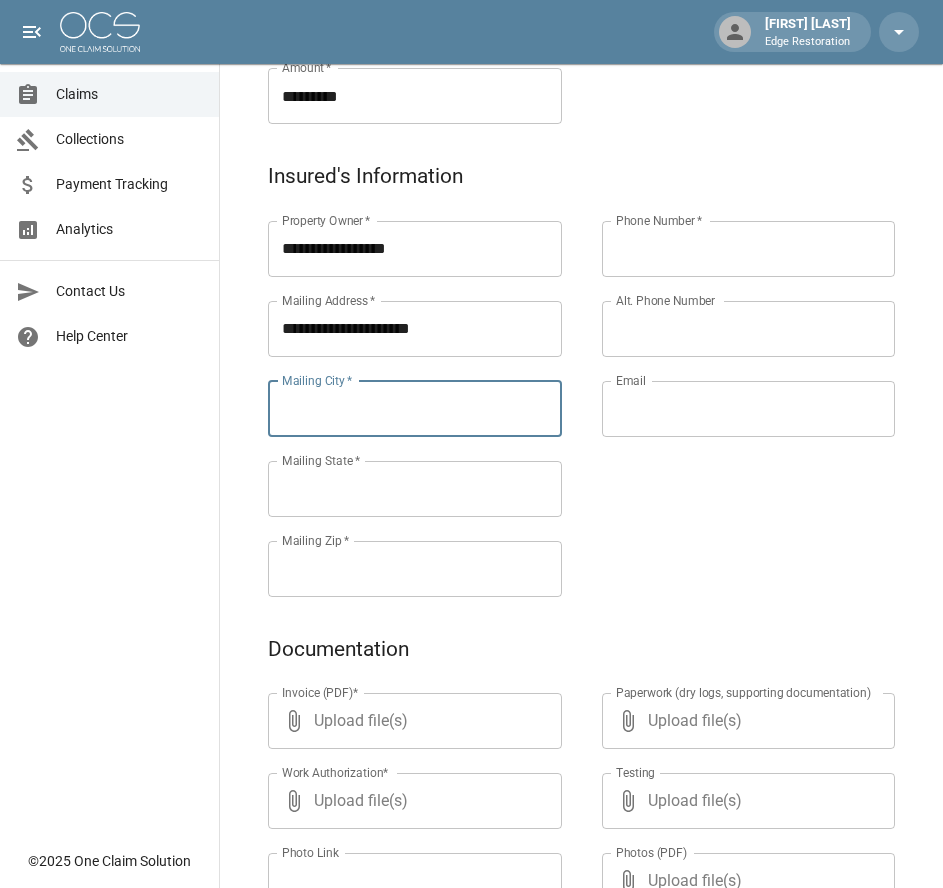 paste on "******" 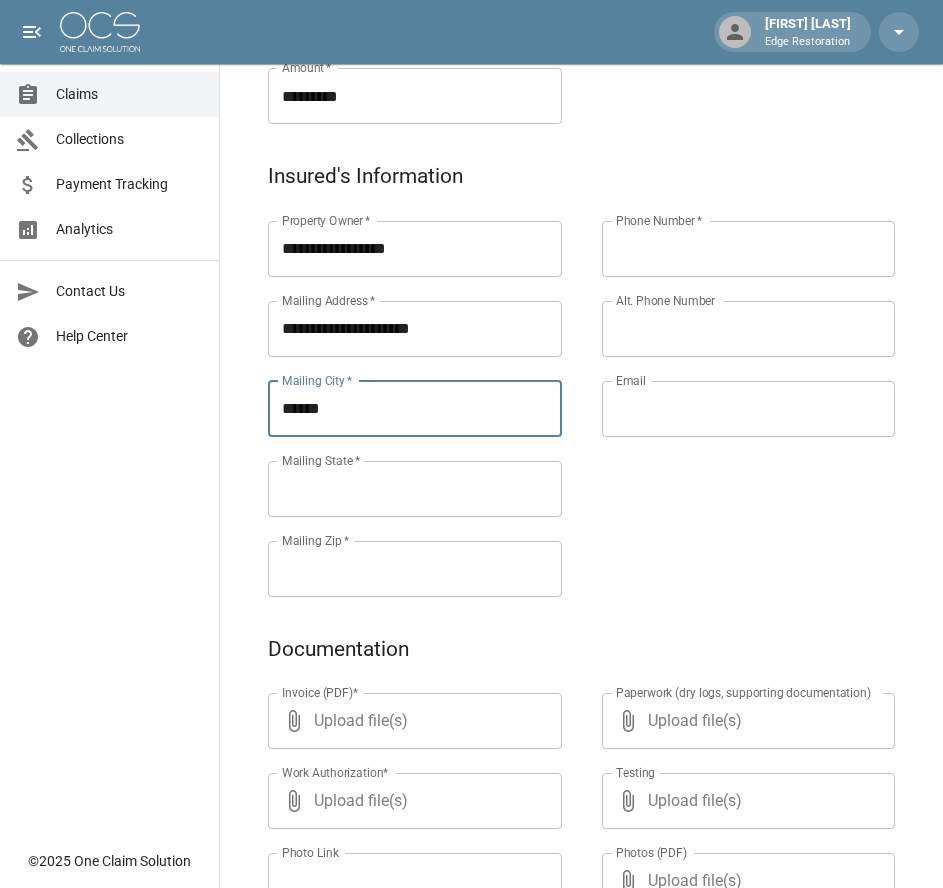 type on "******" 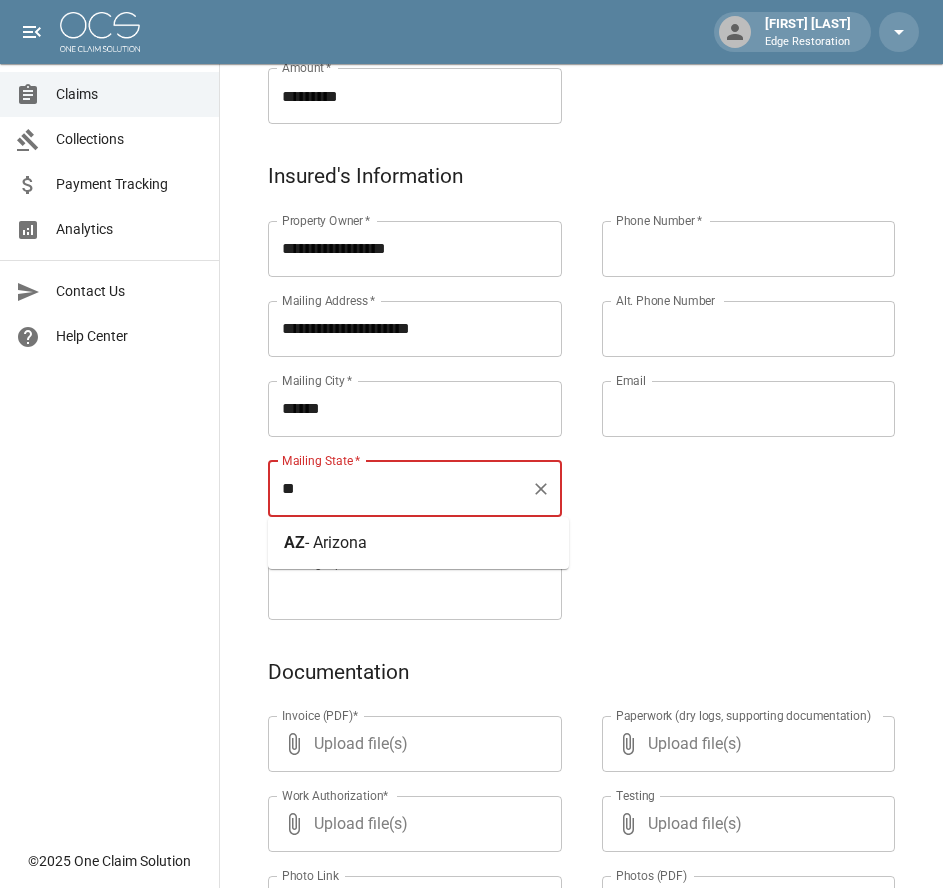 click on "- Arizona" at bounding box center (336, 542) 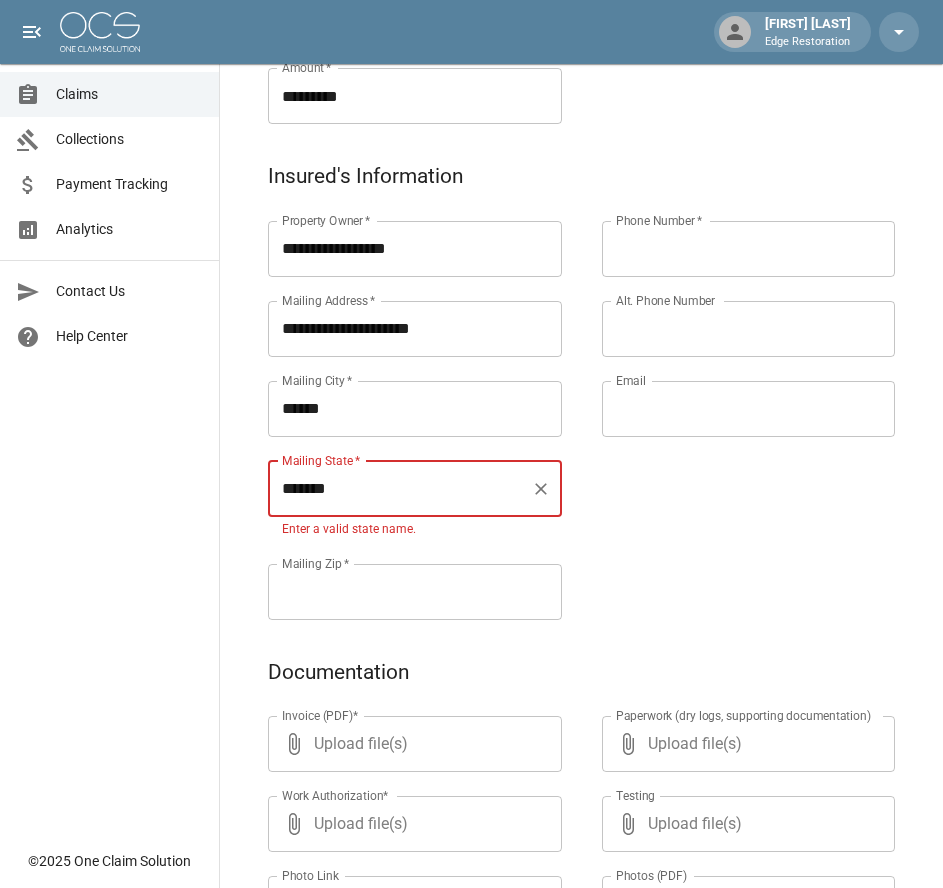 type on "*******" 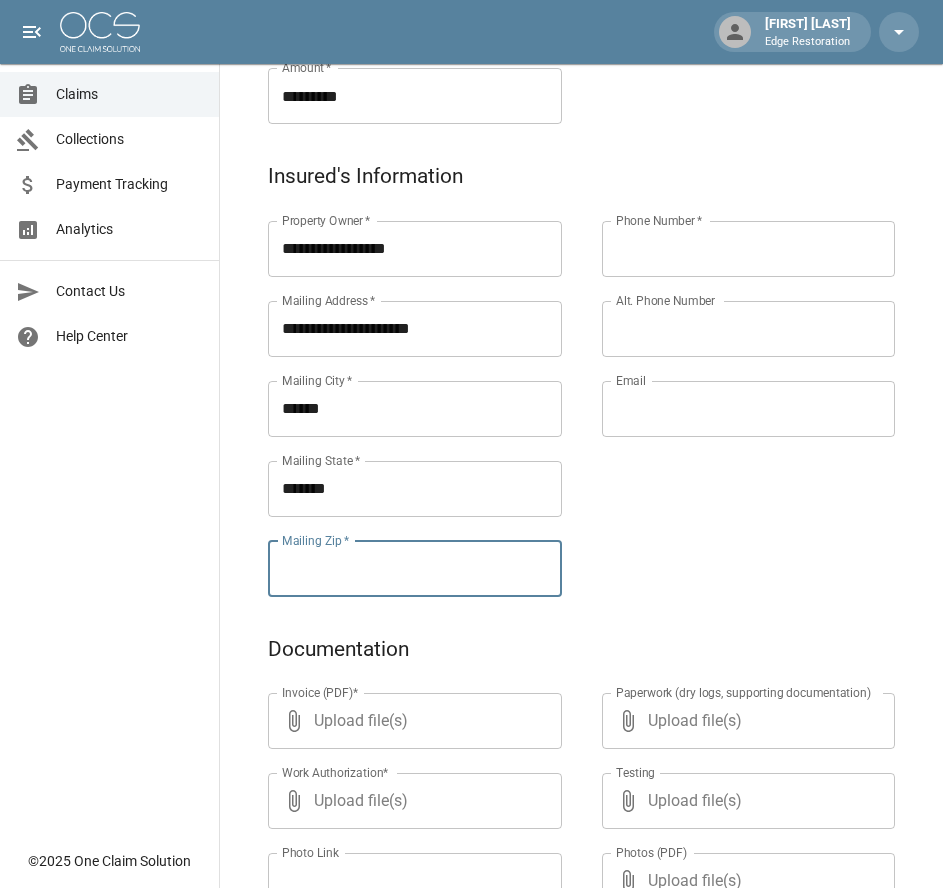 click on "Mailing Zip   *" at bounding box center [415, 569] 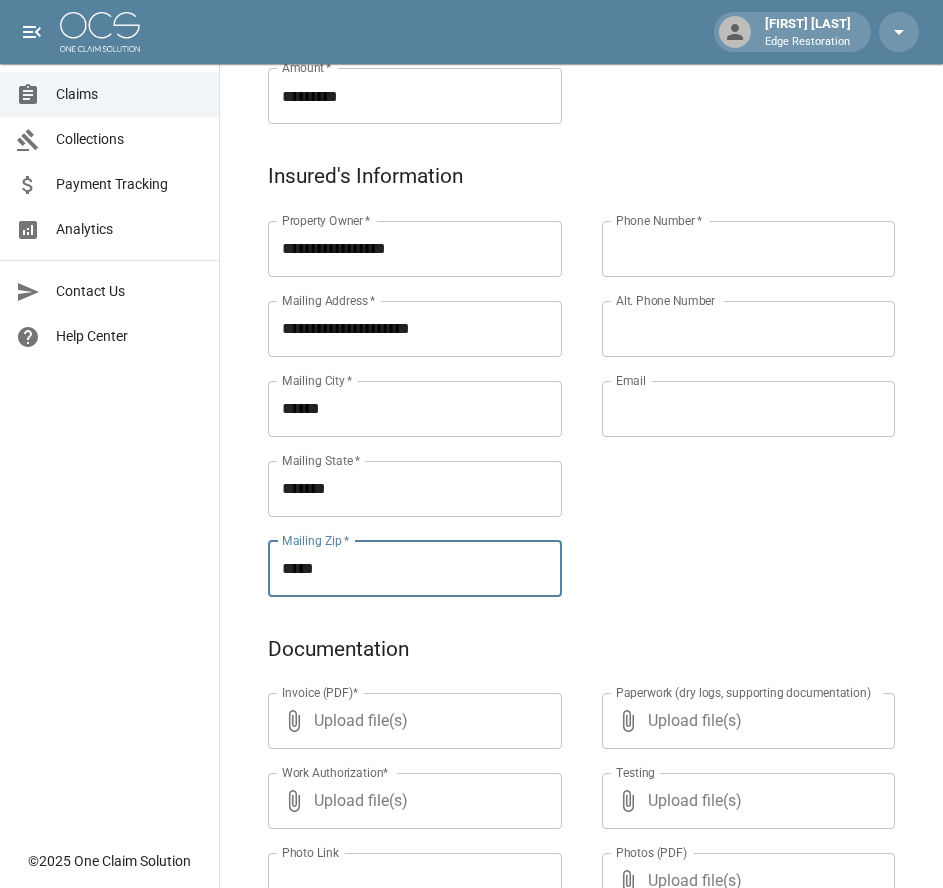 type on "*****" 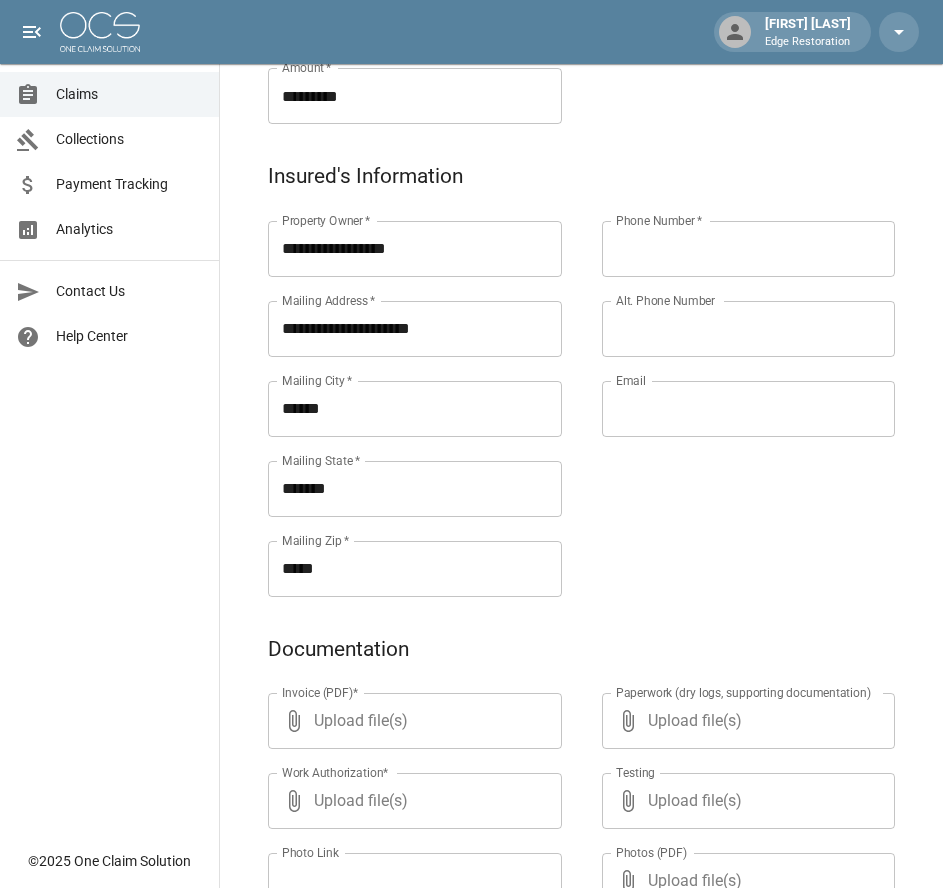 click on "Phone Number   *" at bounding box center [749, 249] 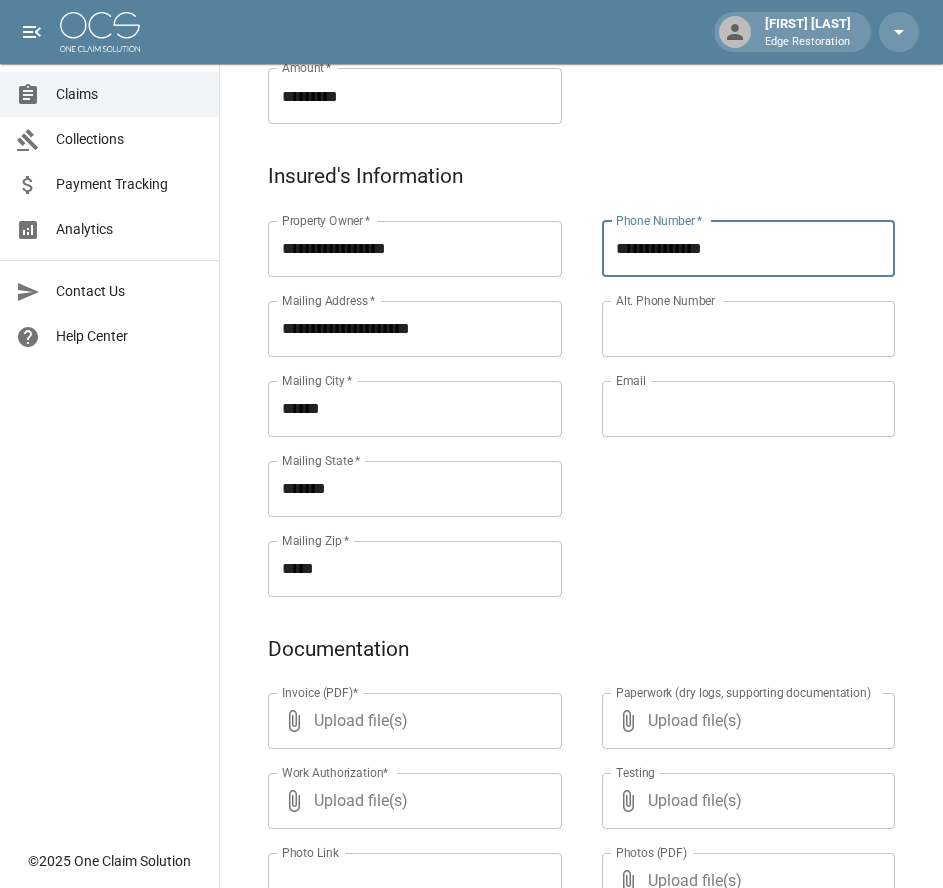 type on "**********" 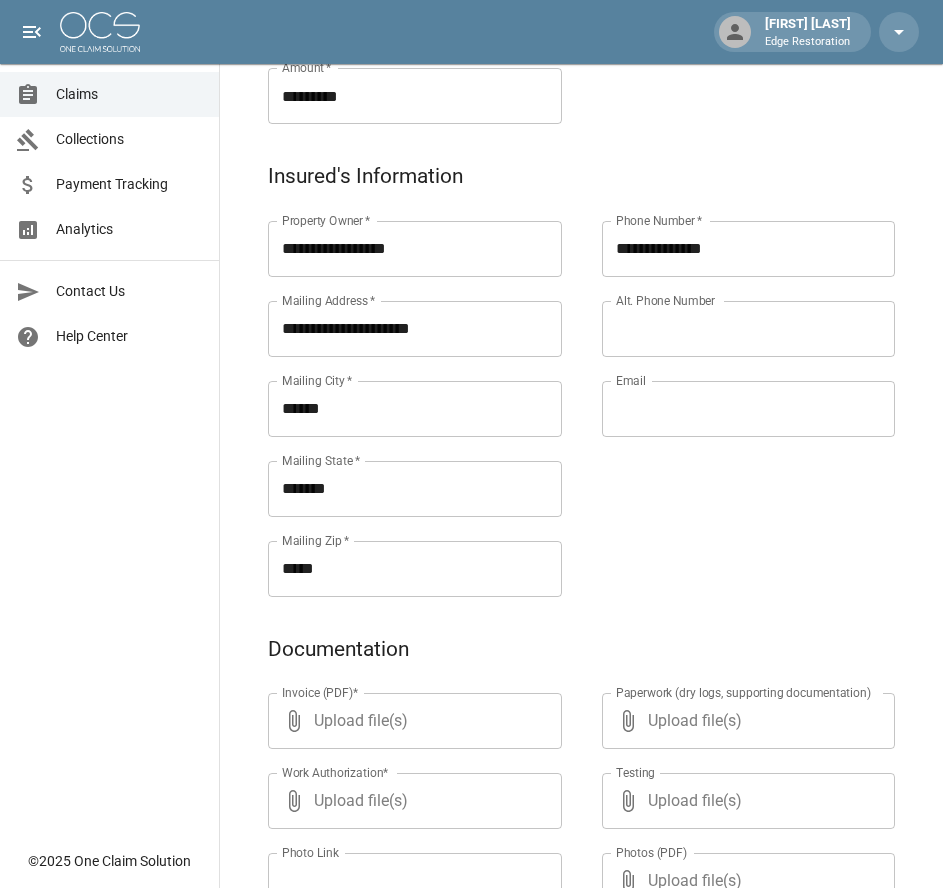 click on "Email" at bounding box center (749, 409) 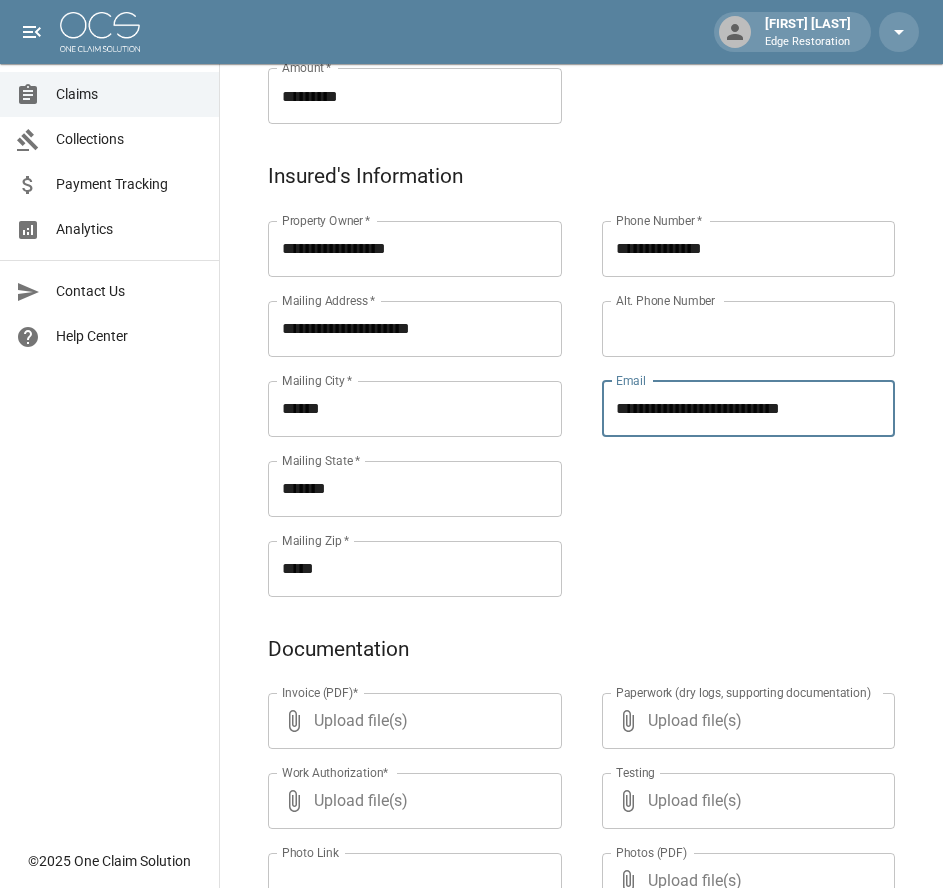 type on "**********" 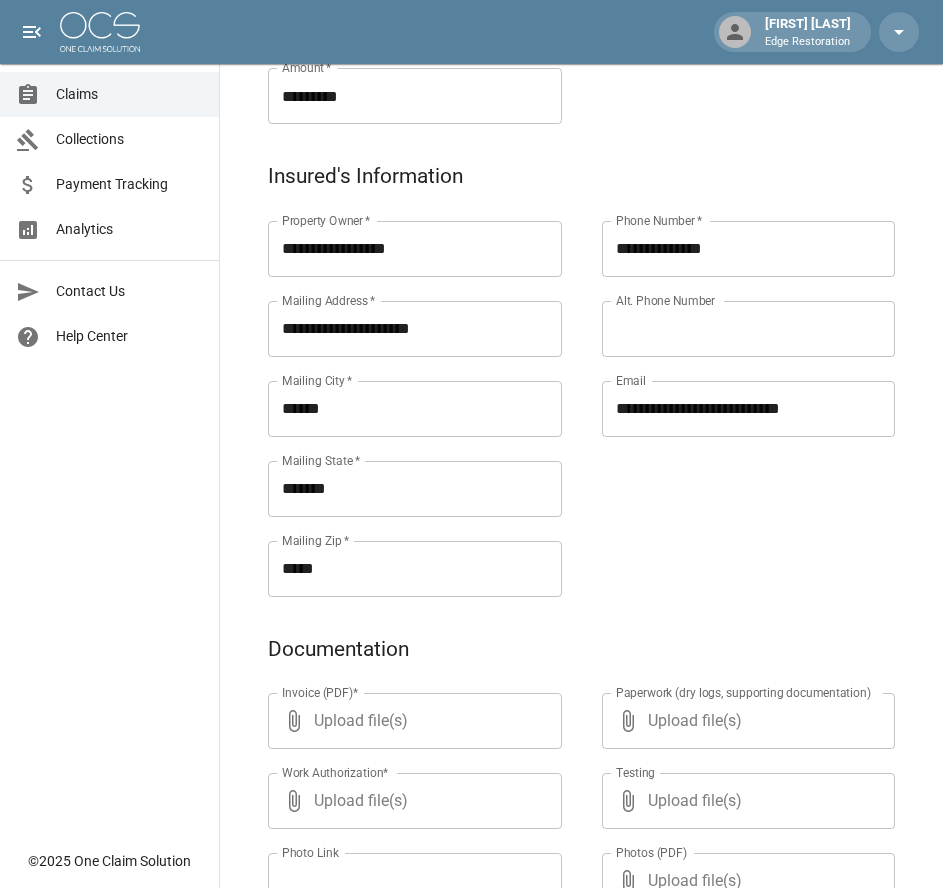 click on "**********" at bounding box center [729, 385] 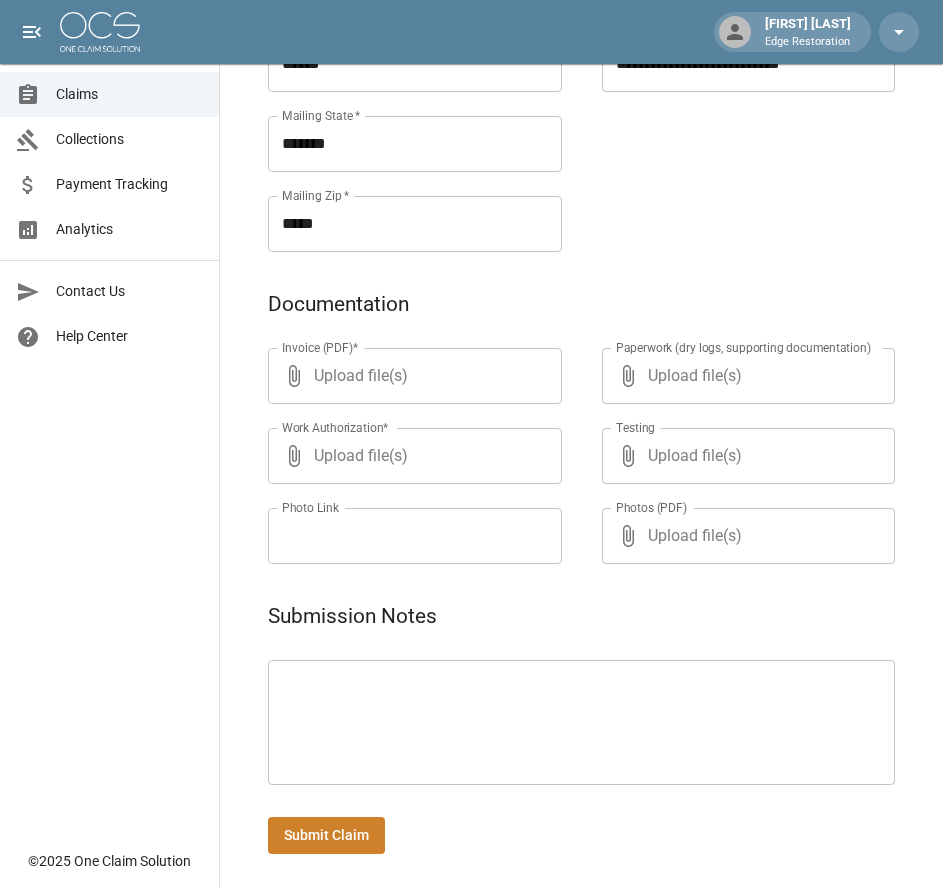 scroll, scrollTop: 971, scrollLeft: 0, axis: vertical 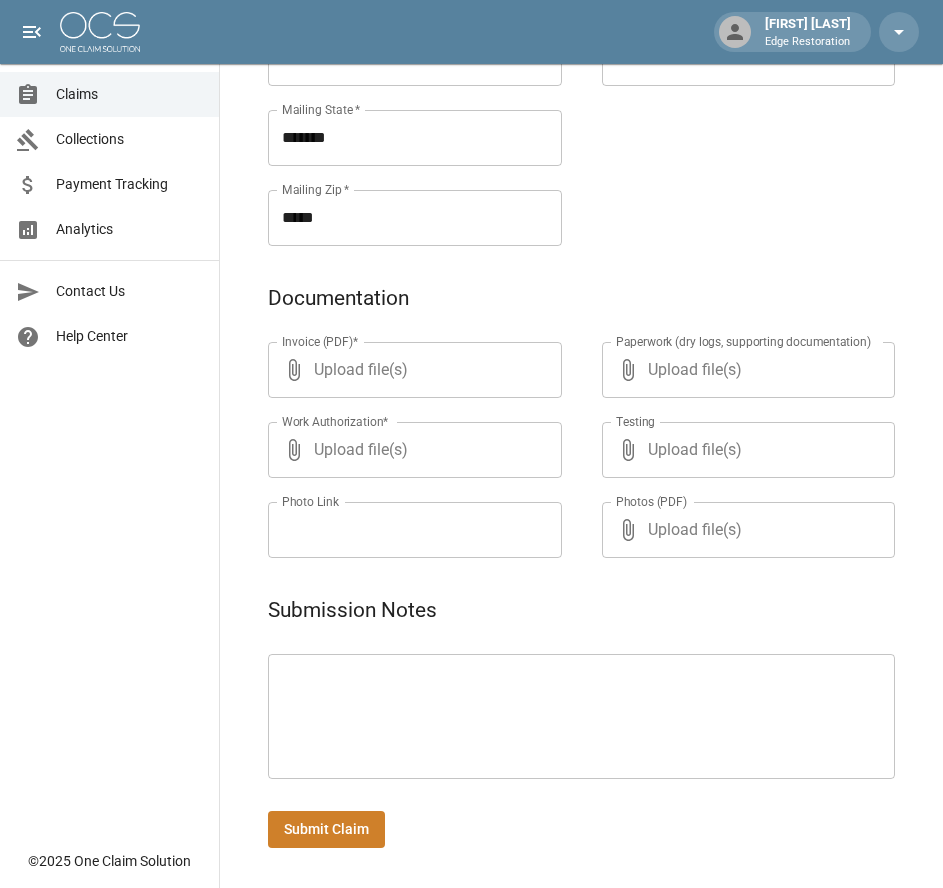 click on "Claims Collections Payment Tracking Analytics Contact Us Help Center" at bounding box center [109, 419] 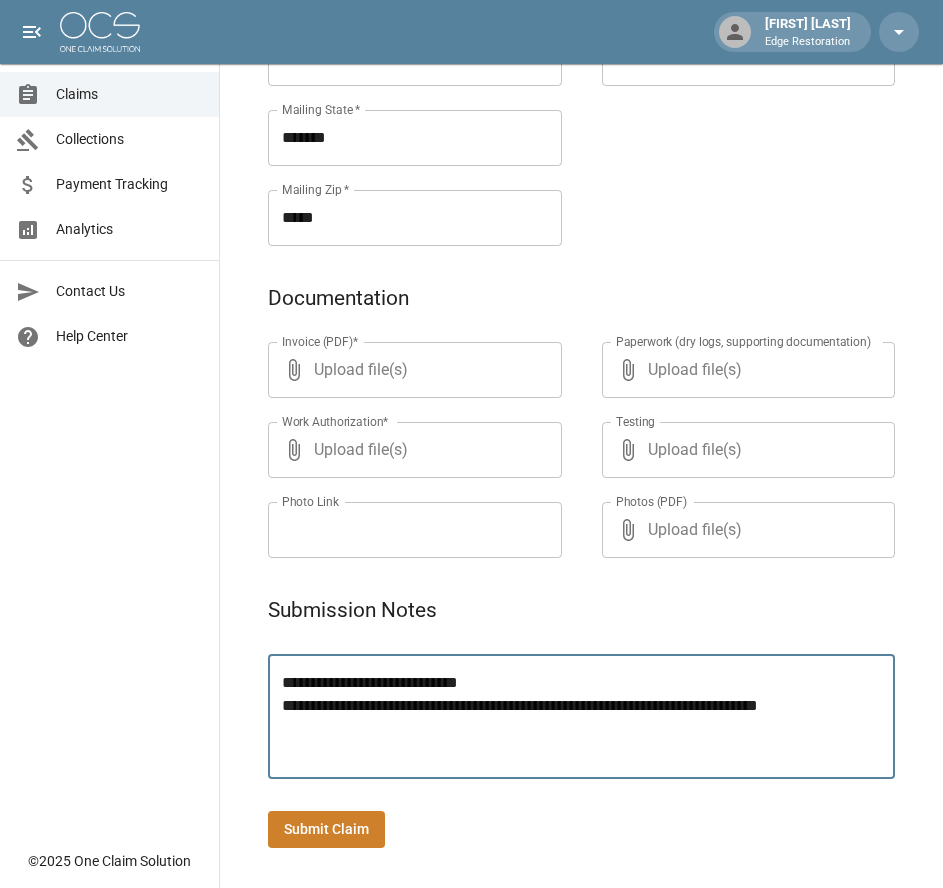 type on "**********" 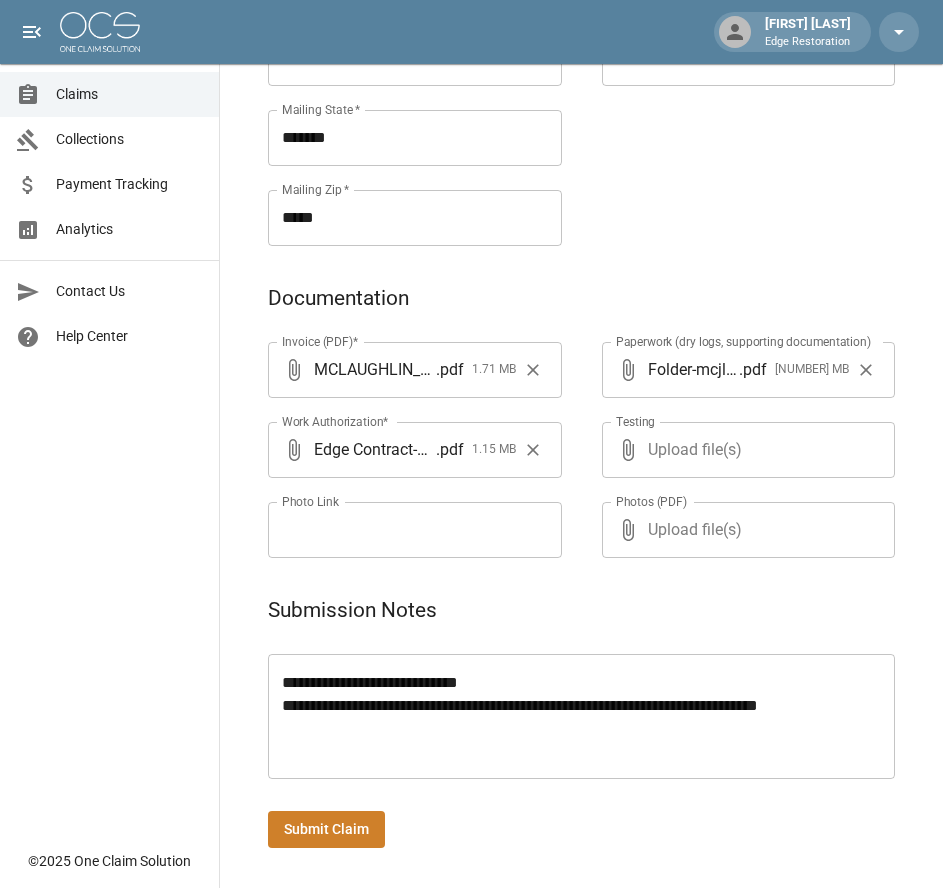 click on "Submit Claim" at bounding box center [326, 829] 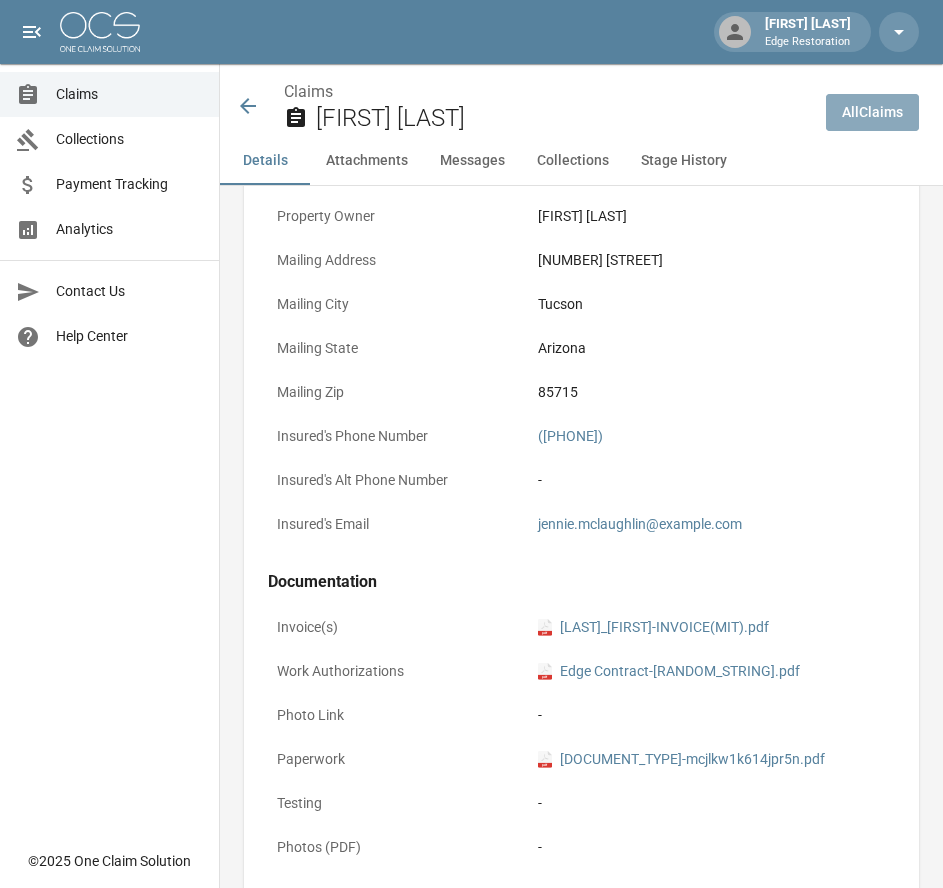 click on "All  Claims" at bounding box center [872, 112] 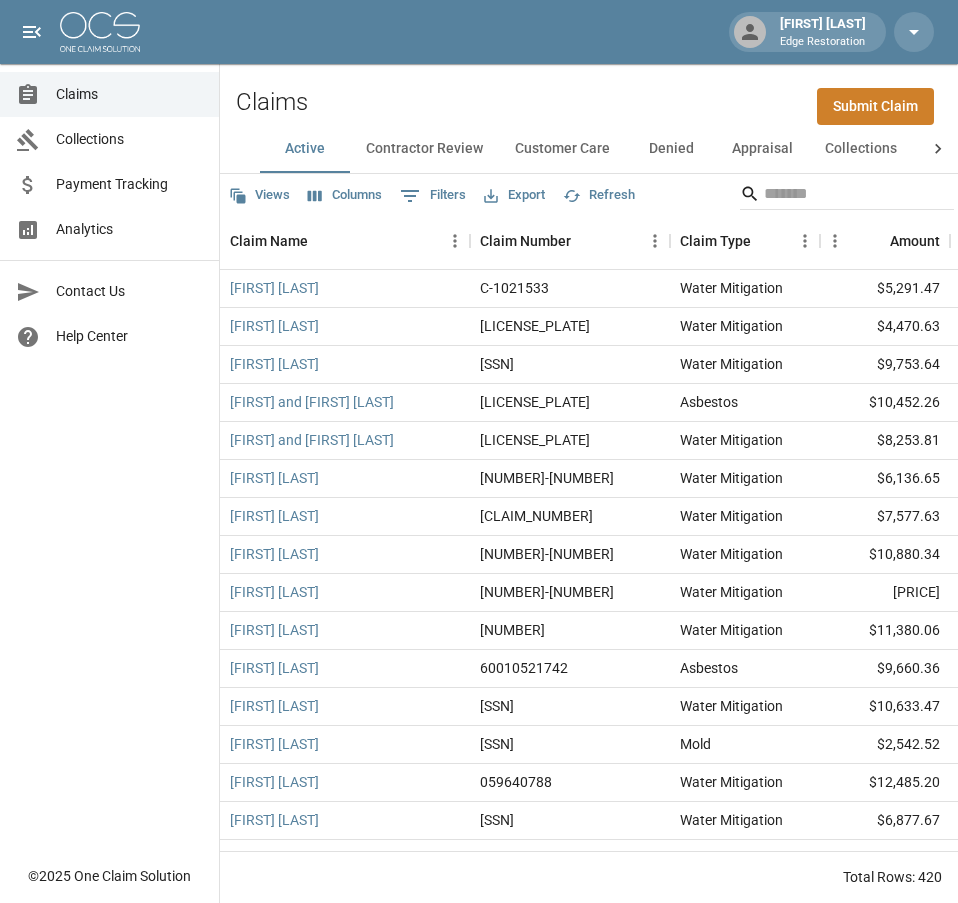 click on "Submit Claim" at bounding box center [875, 106] 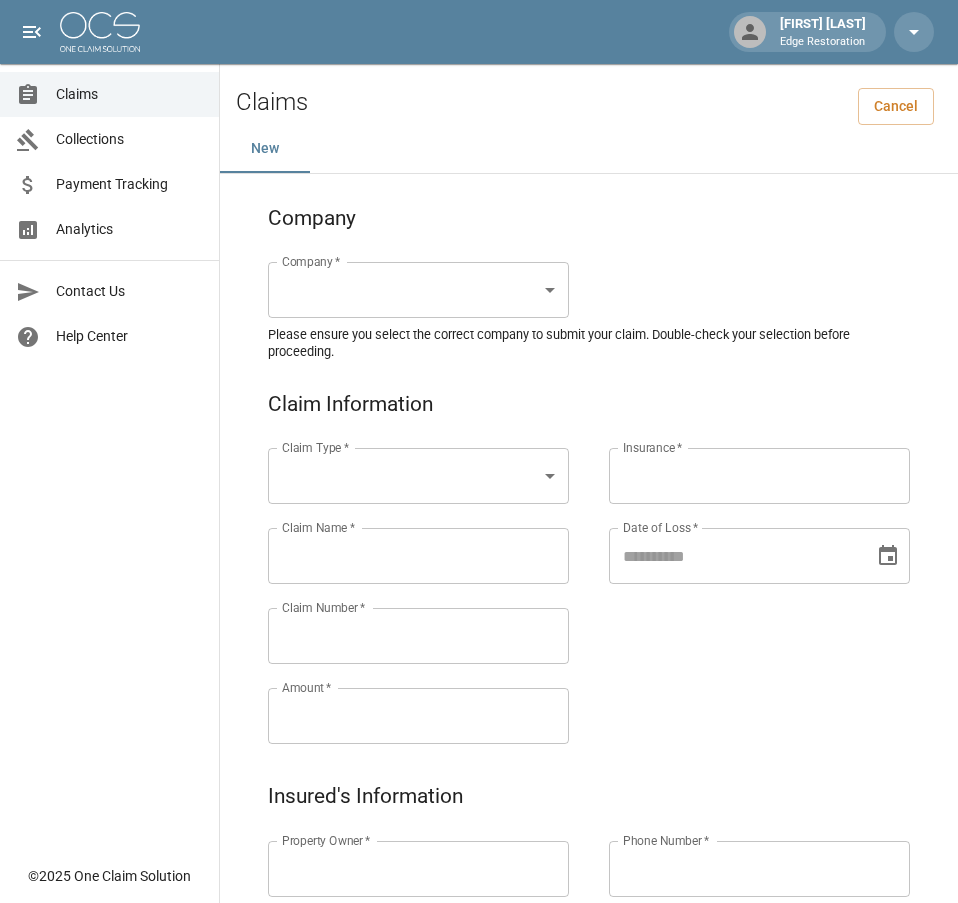 click on "Alicia Tubbs Edge Restoration Claims Collections Payment Tracking Analytics Contact Us Help Center ©  2025   One Claim Solution Claims Cancel New Company Company   * ​ Company   * Please ensure you select the correct company to submit your claim. Double-check your selection before proceeding. Claim Information Claim Type   * ​ Claim Type   * Claim Name   * Claim Name   * Claim Number   * Claim Number   * Amount   * Amount   * Insurance   * Insurance   * Date of Loss   * Date of Loss   * Insured's Information Property Owner   * Property Owner   * Mailing Address   * Mailing Address   * Mailing City   * Mailing City   * Mailing State   * Mailing State   * Mailing Zip   * Mailing Zip   * Phone Number   * Phone Number   * Alt. Phone Number Alt. Phone Number Email Email Documentation Invoice (PDF)* ​ Upload file(s) Invoice (PDF)* Work Authorization* ​ Upload file(s) Work Authorization* Photo Link Photo Link ​ Upload file(s) Testing ​ ​" at bounding box center [479, 929] 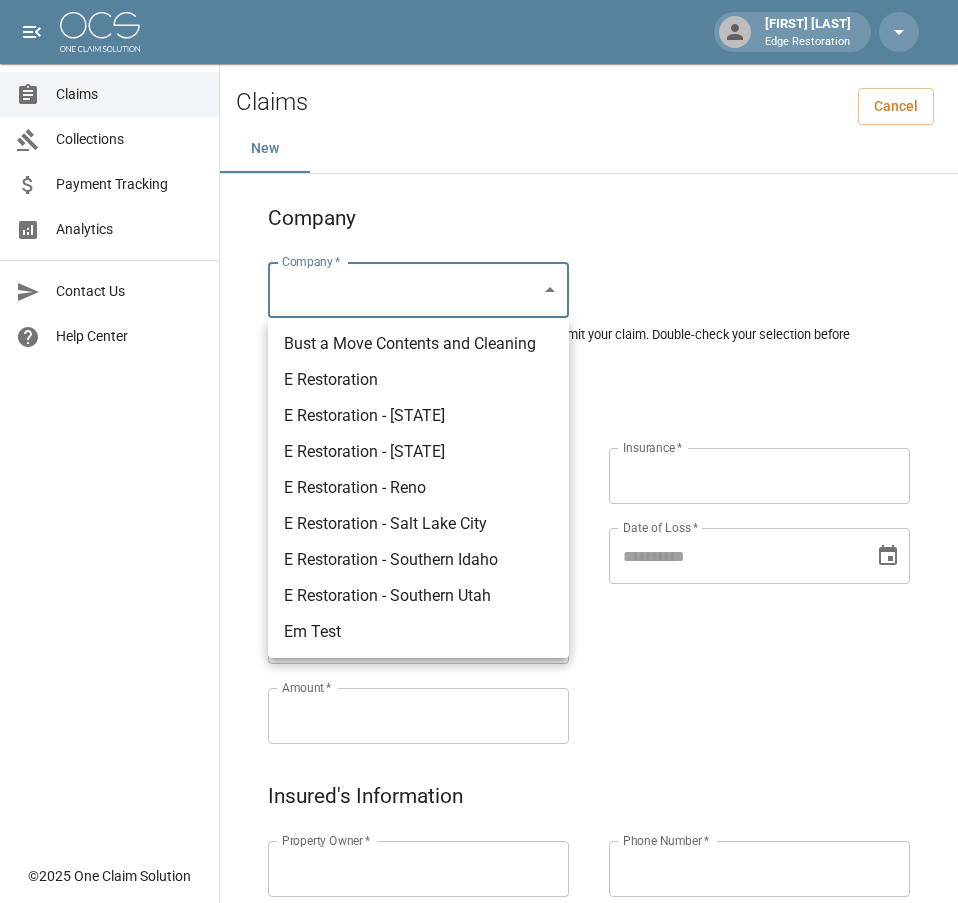 click on "E Restoration" at bounding box center (418, 380) 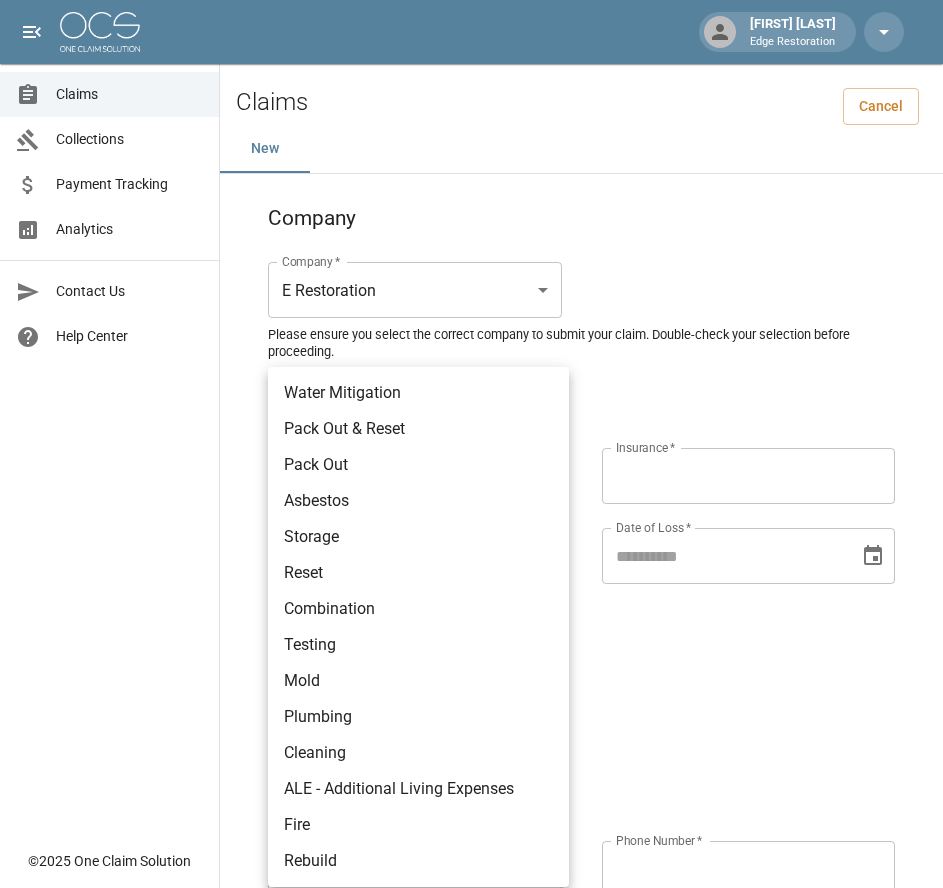 click on "[FIRST] [LAST] Edge Restoration Claims Collections Payment Tracking Analytics Contact Us Help Center © [YEAR] One Claim Solution Claims Cancel New Company Company   * E Restoration *** Company   * Please ensure you select the correct company to submit your claim. Double-check your selection before proceeding. Claim Information Claim Type   * ​ Claim Type   * Claim Name   * Claim Name   * Claim Number   * Claim Number   * Amount   * Amount   * Insurance   * Insurance   * Date of Loss   * Date of Loss   * Insured's Information Property Owner   * Property Owner   * Mailing Address   * Mailing Address   * Mailing City   * Mailing City   * Mailing State   * Mailing State   * Mailing Zip   * Mailing Zip   * Phone Number   * Phone Number   * Alt. Phone Number Alt. Phone Number Email Email Documentation Invoice (PDF)* ​ Upload file(s) Invoice (PDF)* Work Authorization* ​ Upload file(s) Work Authorization* Photo Link Photo Link ​ Upload file(s) *" at bounding box center (471, 929) 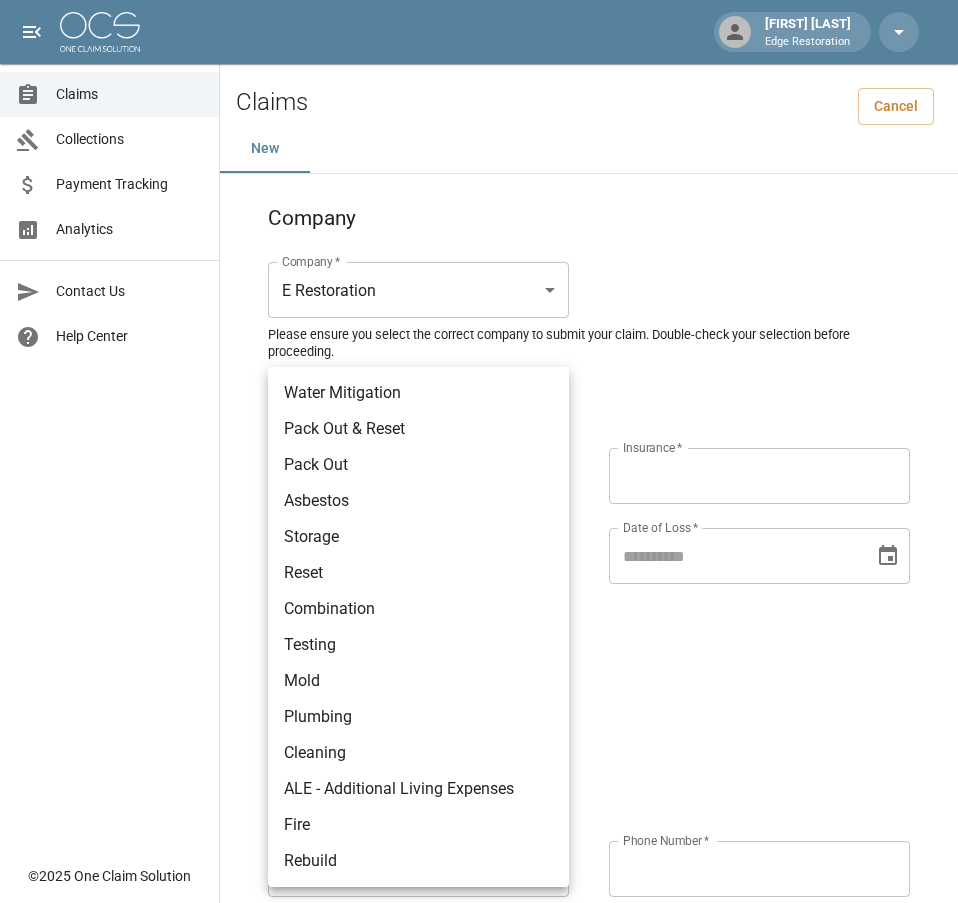 click on "Asbestos" at bounding box center (418, 501) 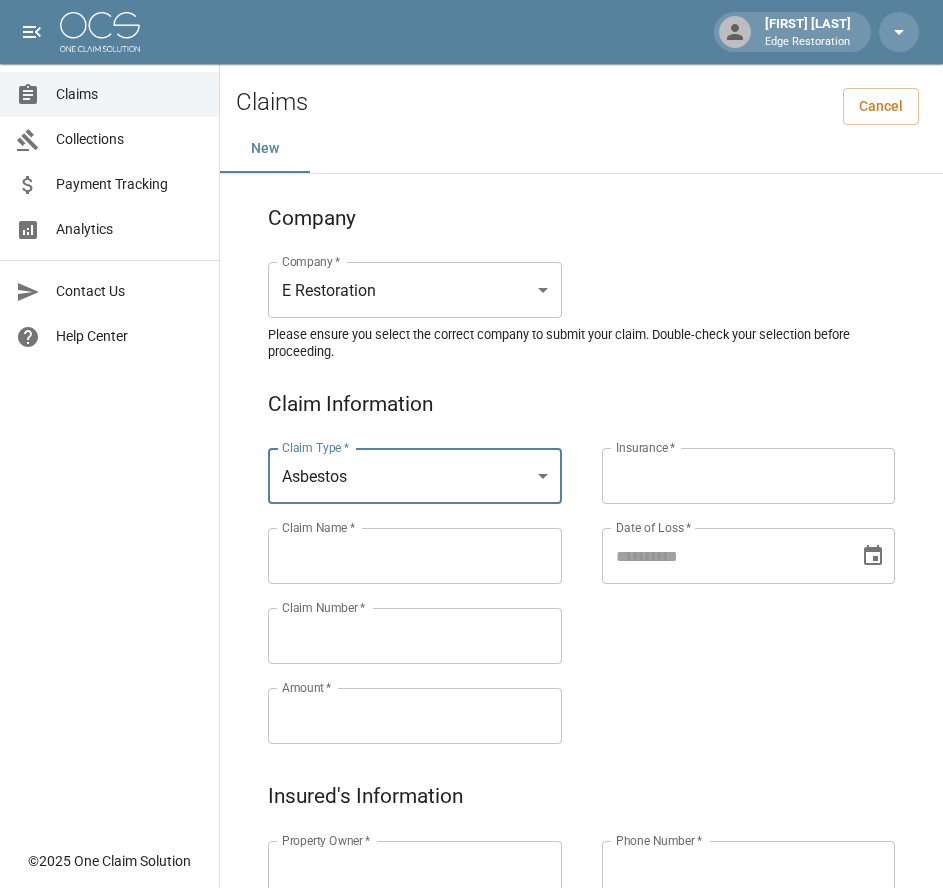 click on "Claims Collections Payment Tracking Analytics Contact Us Help Center © [YEAR] One Claim Solution" at bounding box center [110, 444] 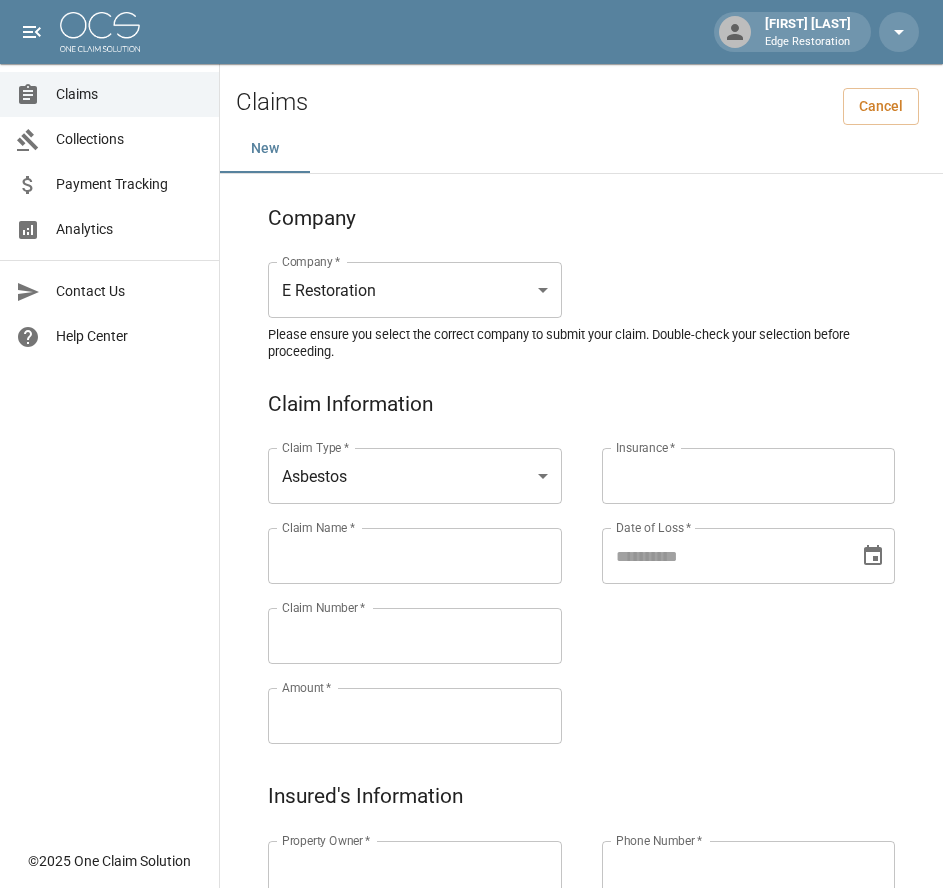 click on "Claim Name   *" at bounding box center (415, 556) 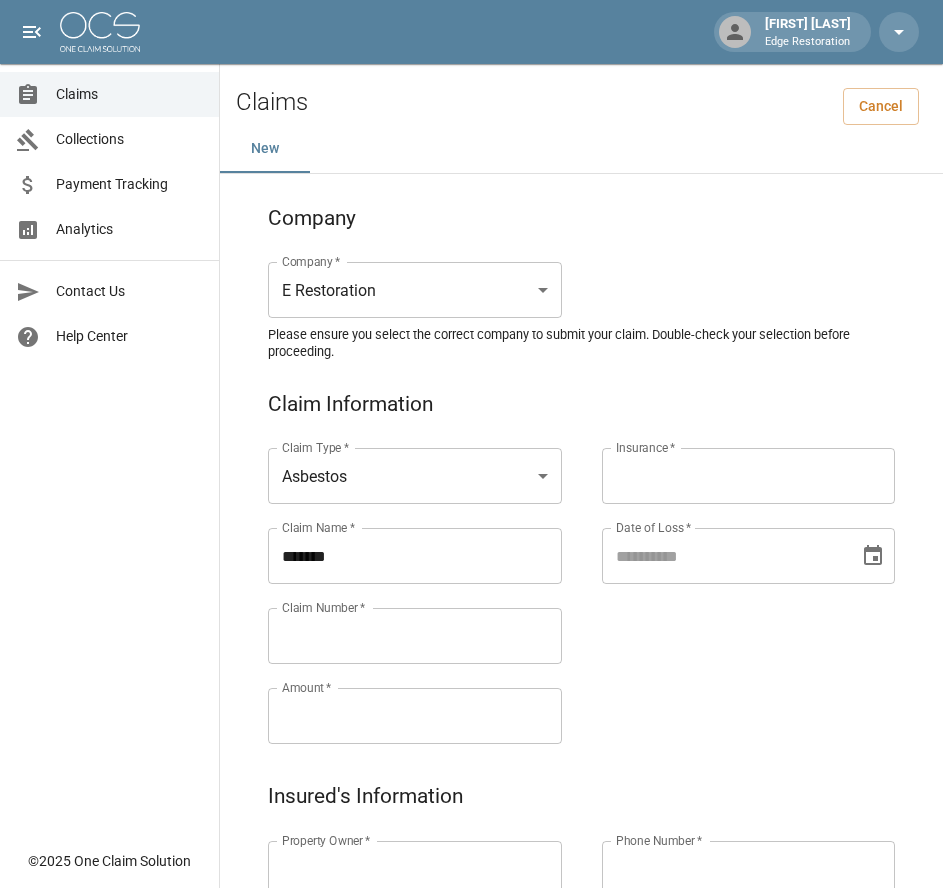 click on "******" at bounding box center [415, 556] 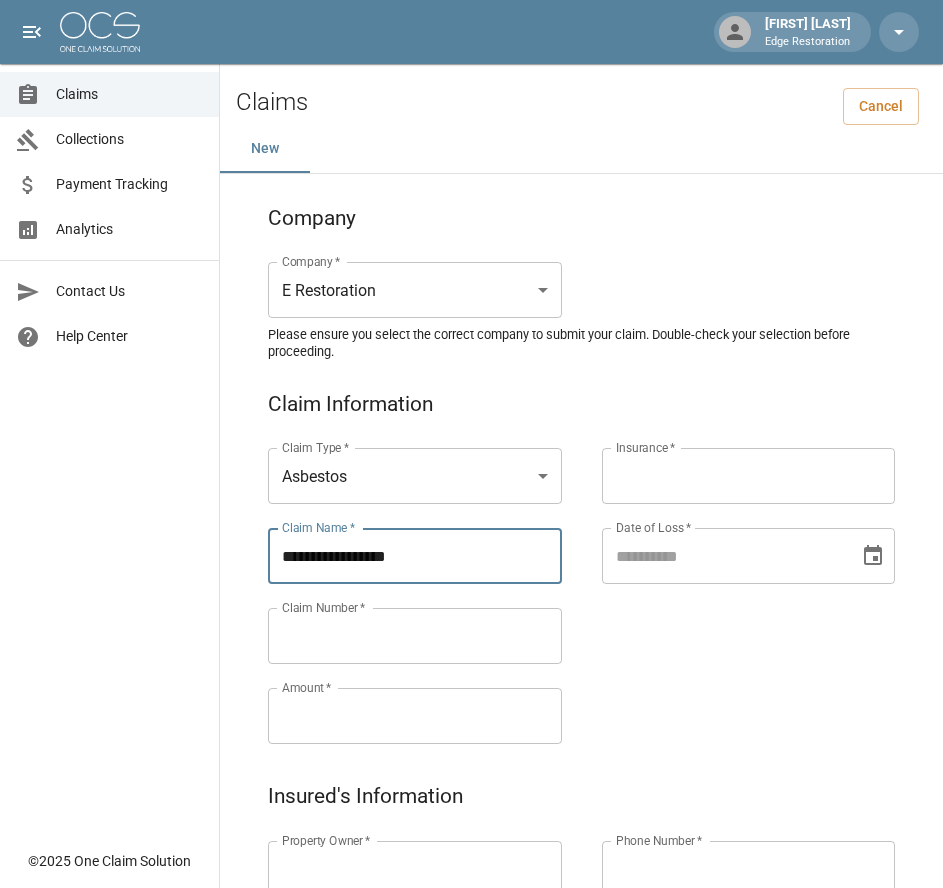 drag, startPoint x: 416, startPoint y: 564, endPoint x: 274, endPoint y: 566, distance: 142.01408 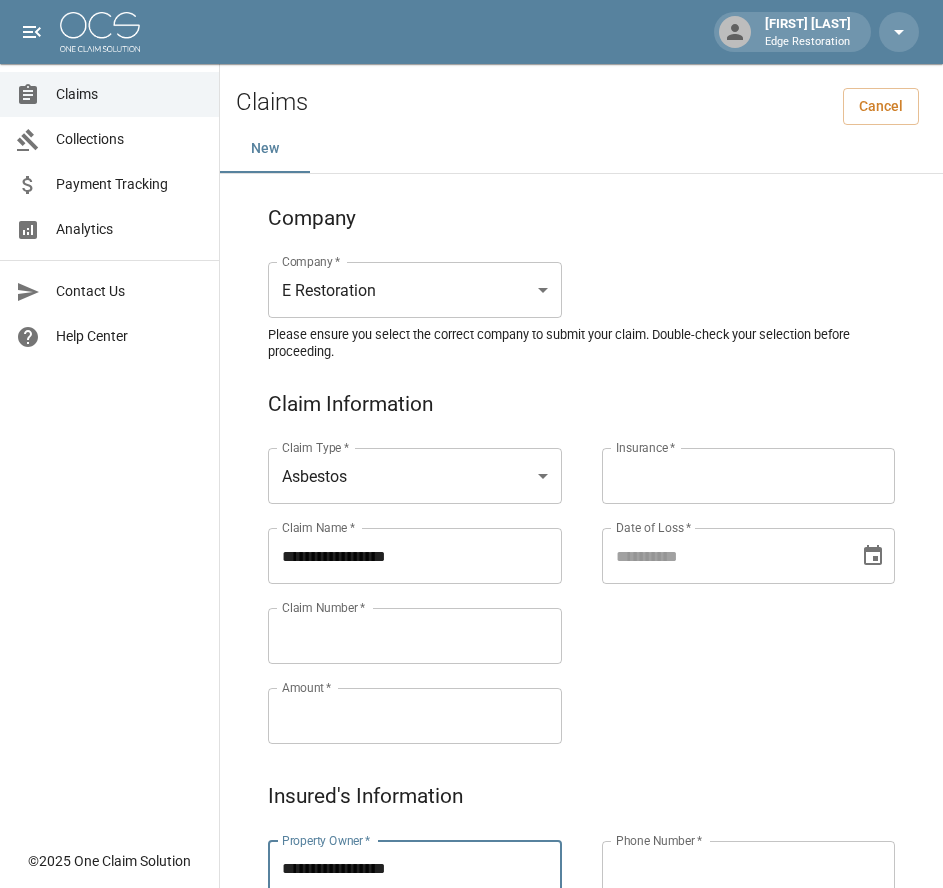 type on "**********" 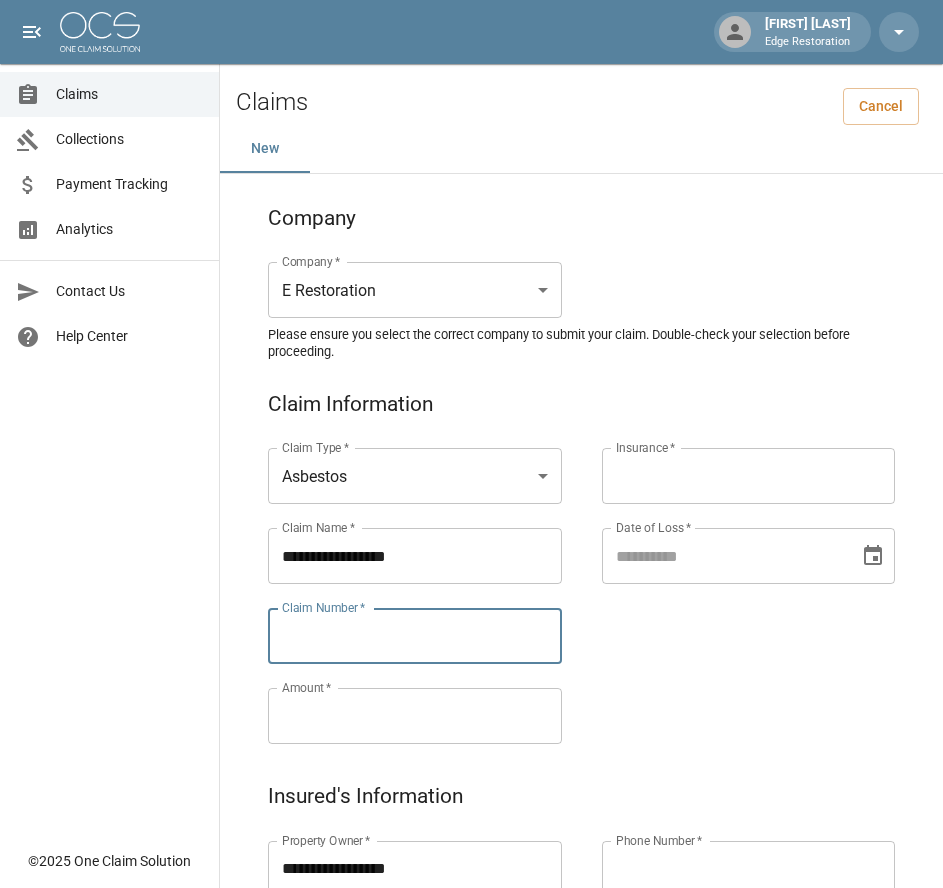 click on "Claim Number   *" at bounding box center (415, 636) 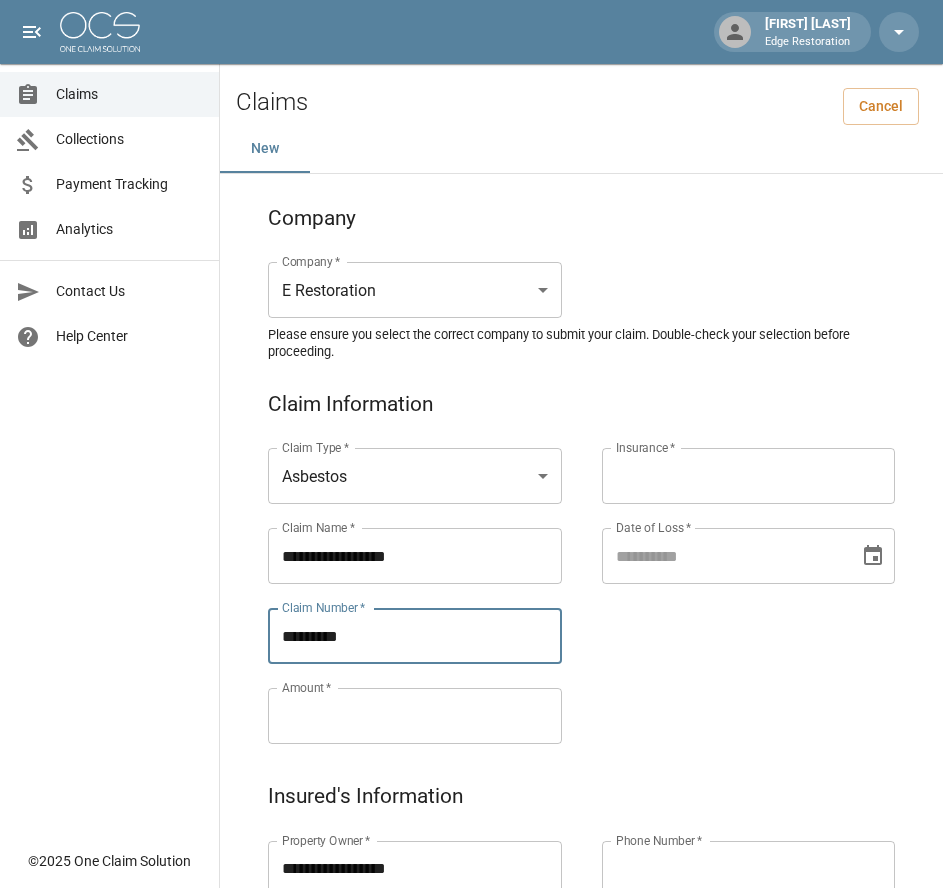 type on "*********" 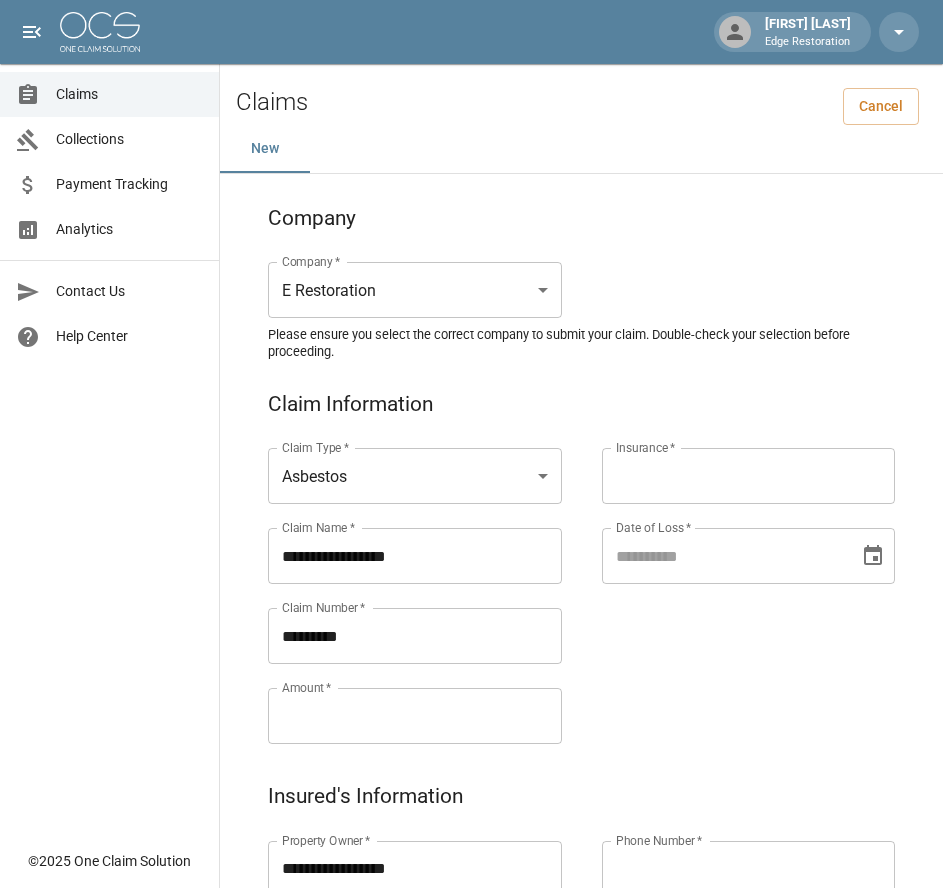 paste on "**********" 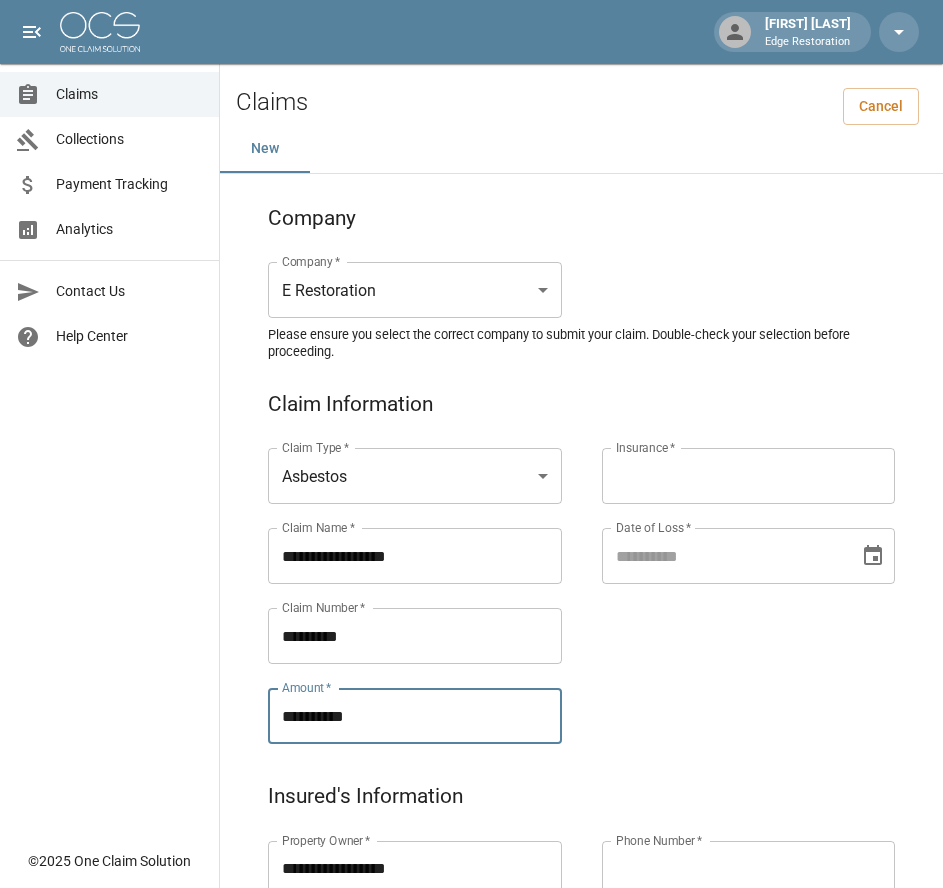 type on "**********" 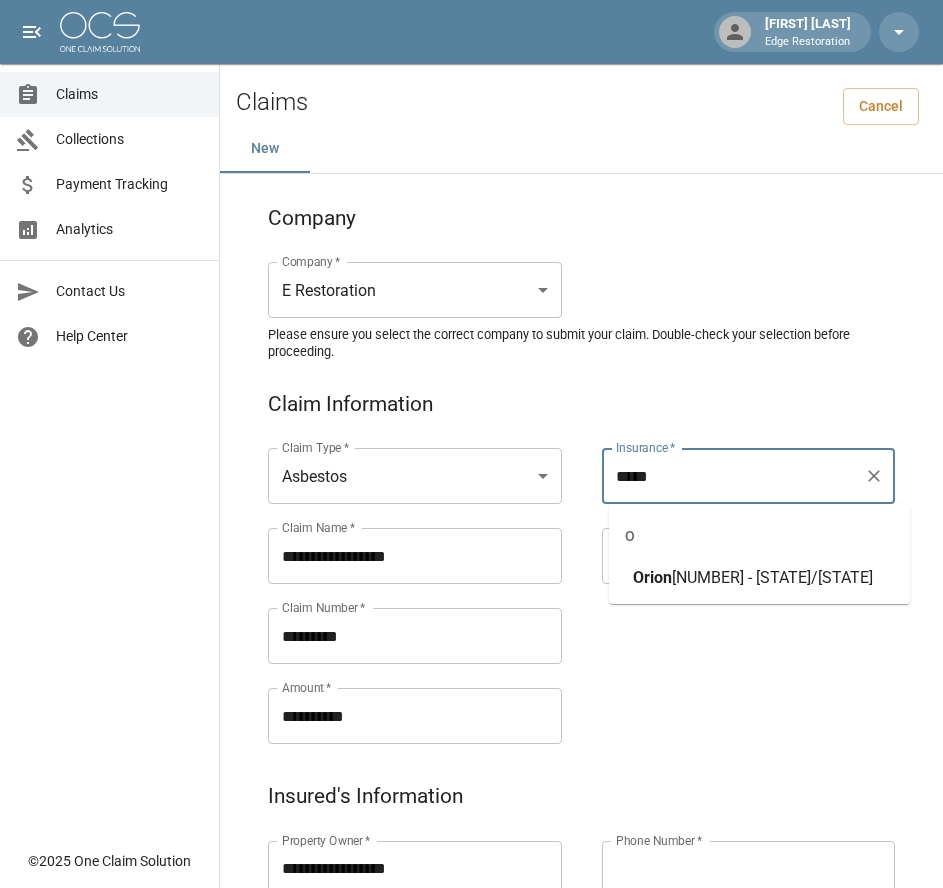 click on "[NUMBER] - [STATE]/[STATE]" at bounding box center [772, 577] 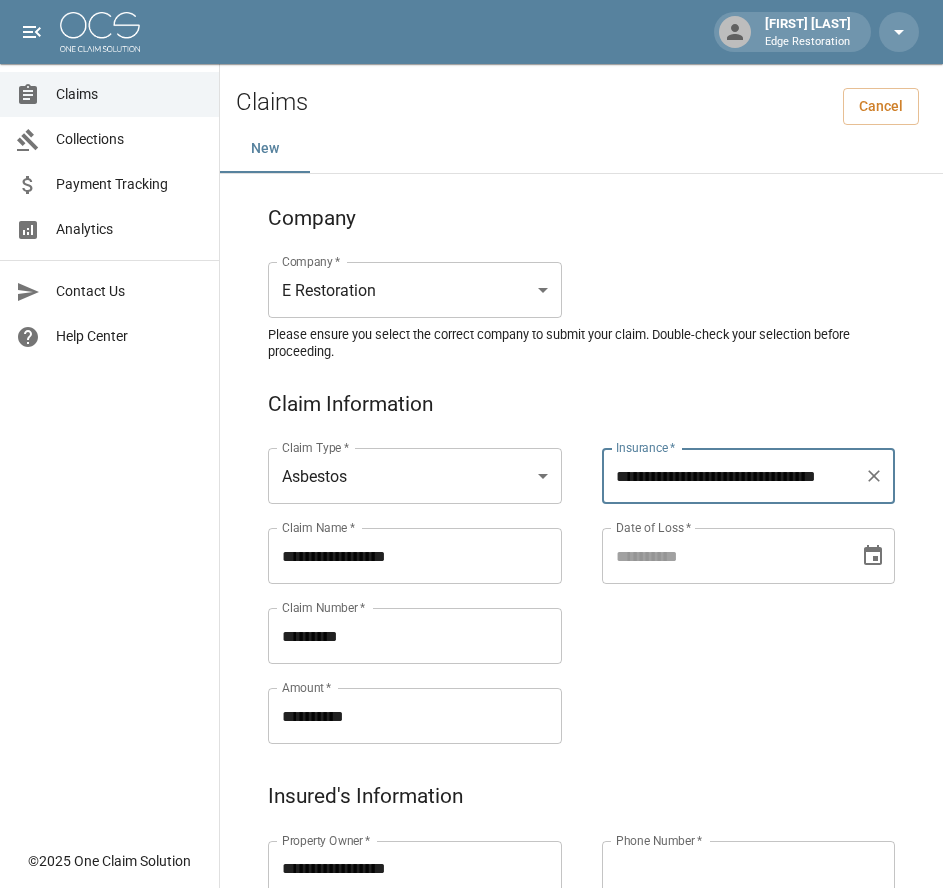 type on "**********" 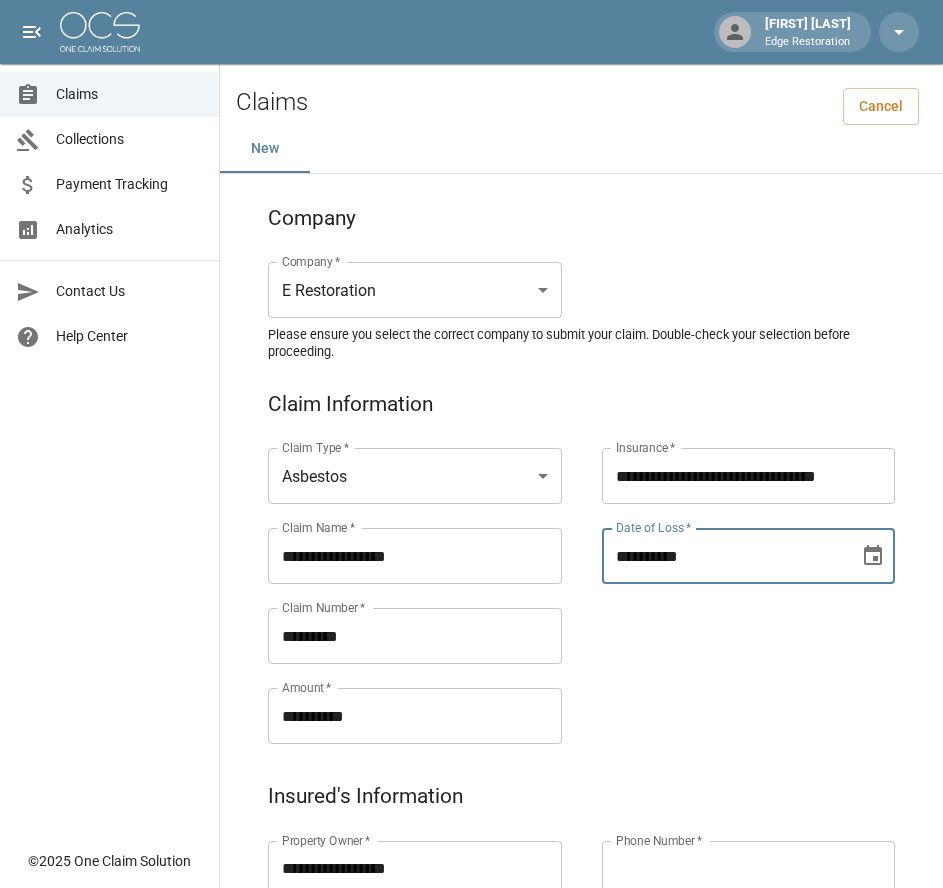 type on "**********" 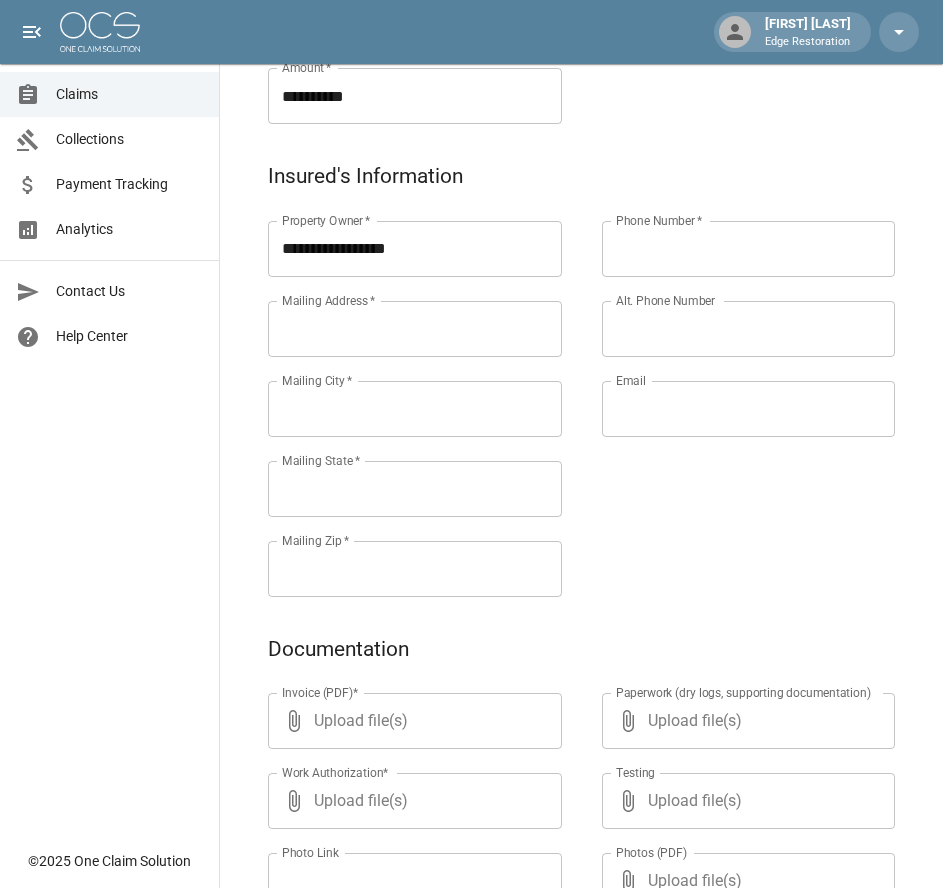 scroll, scrollTop: 621, scrollLeft: 0, axis: vertical 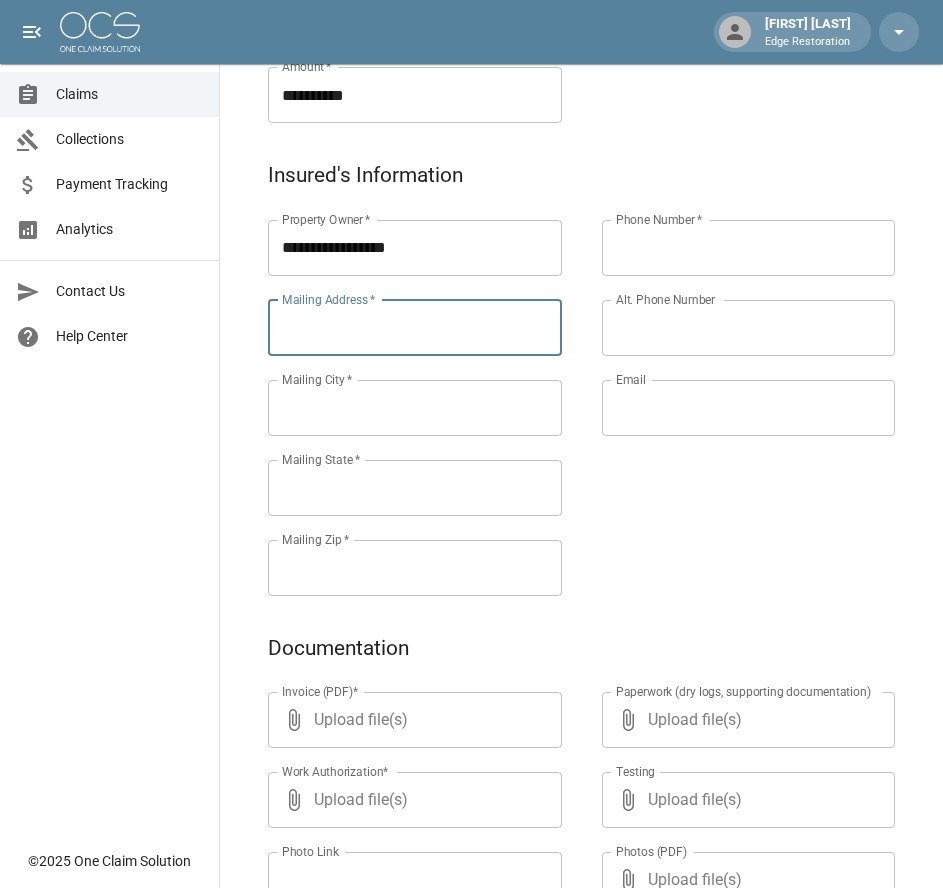 click on "Mailing Address   *" at bounding box center [415, 328] 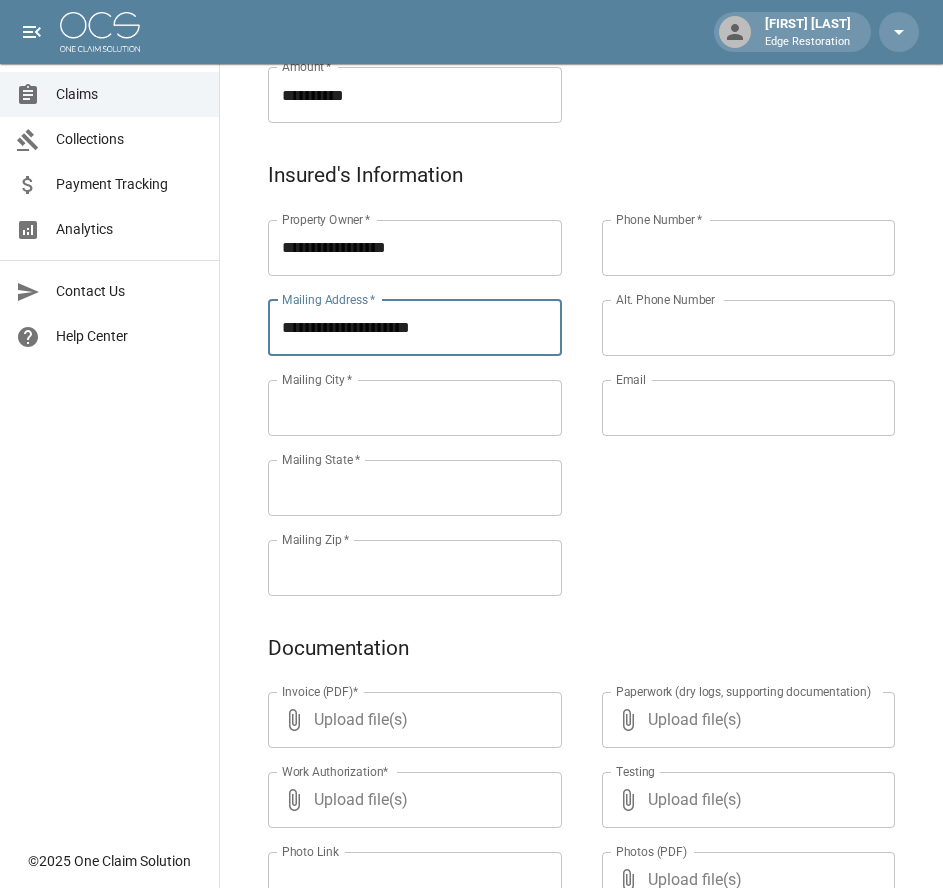 type on "**********" 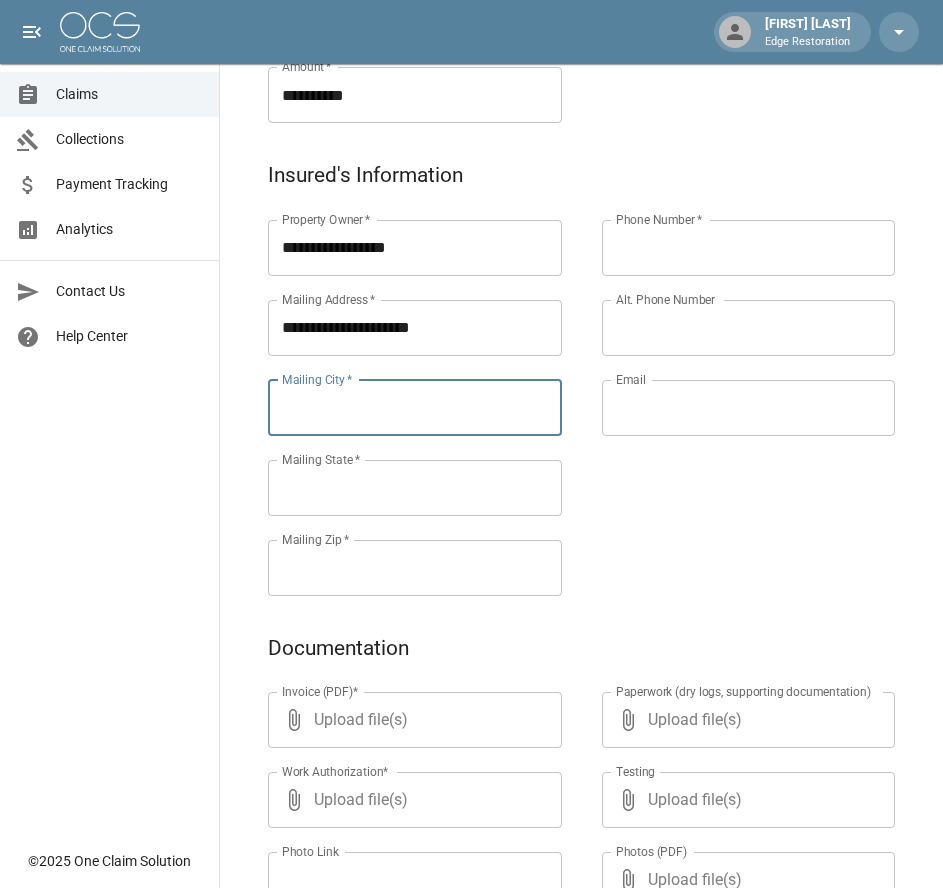 click on "Mailing City   *" at bounding box center [415, 408] 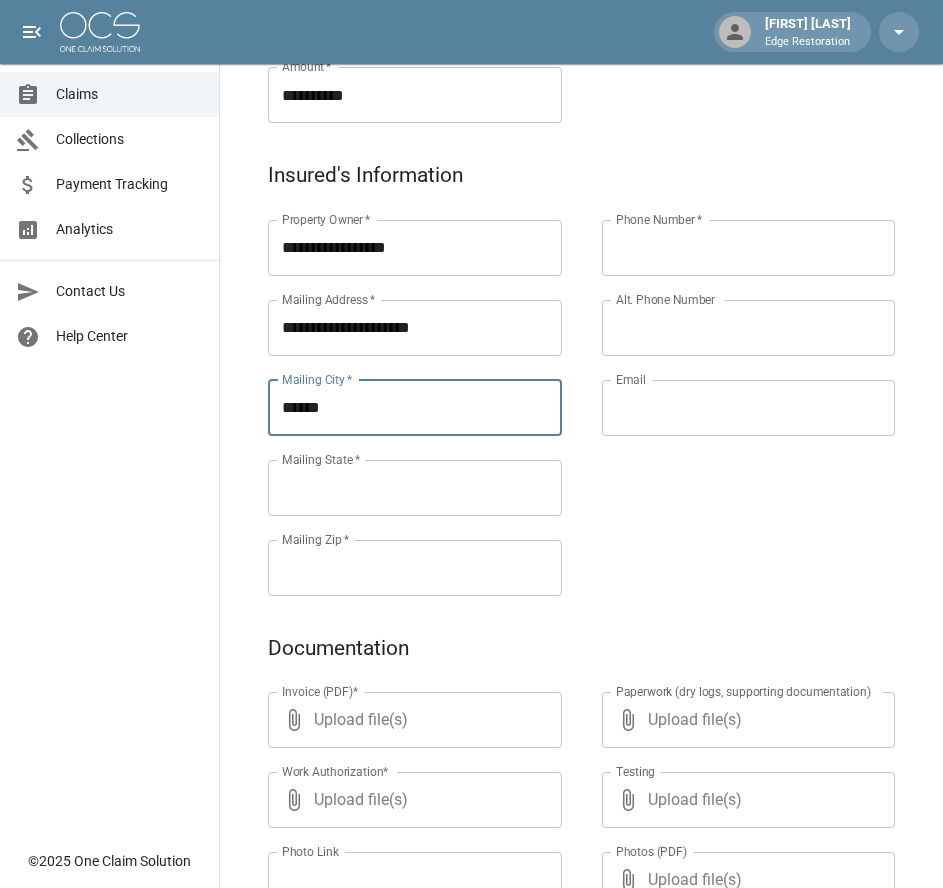 type on "******" 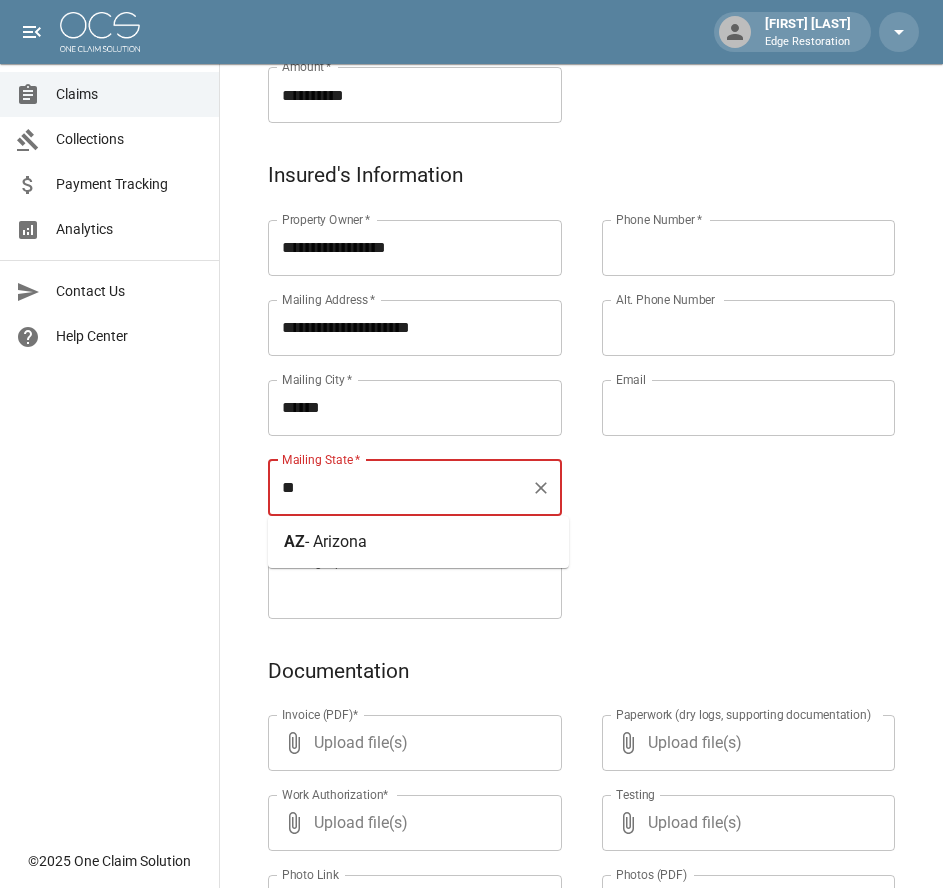 click on "- Arizona" at bounding box center [336, 541] 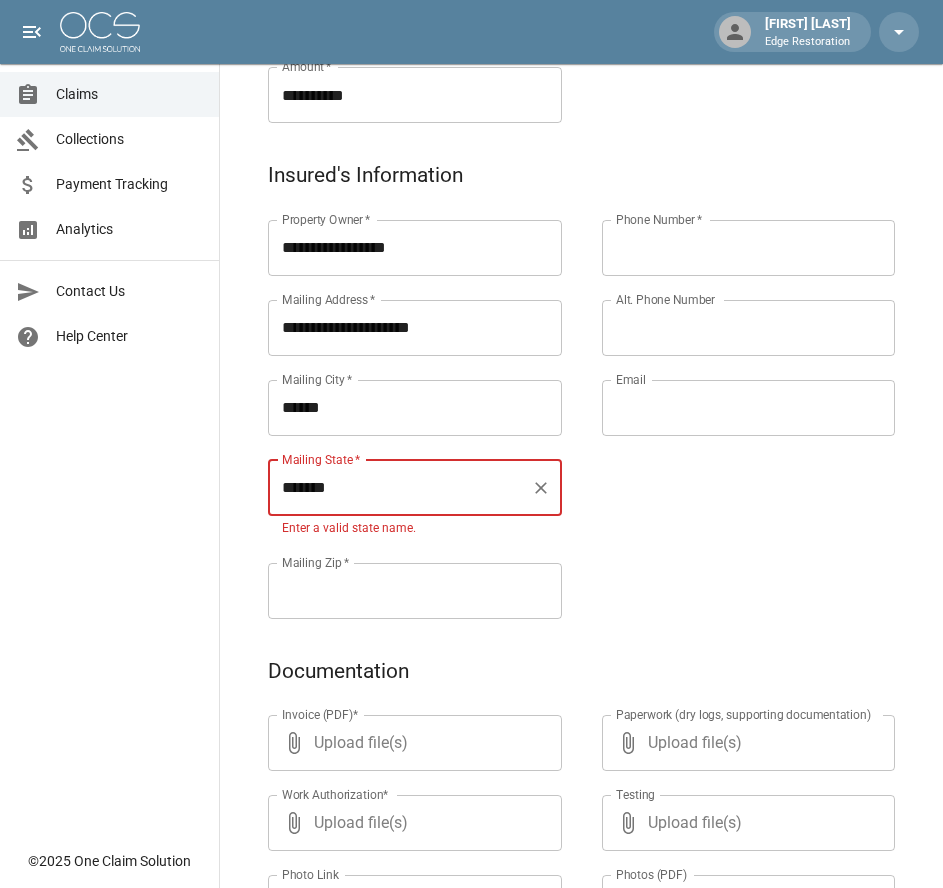 type on "*******" 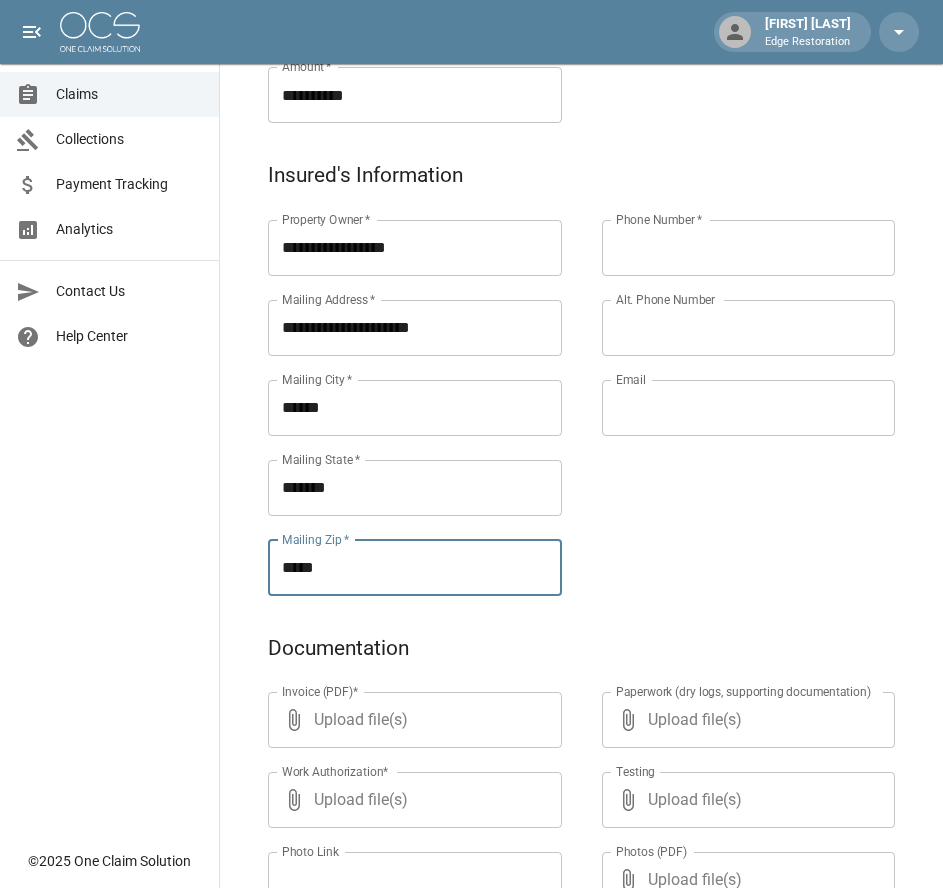 type on "*****" 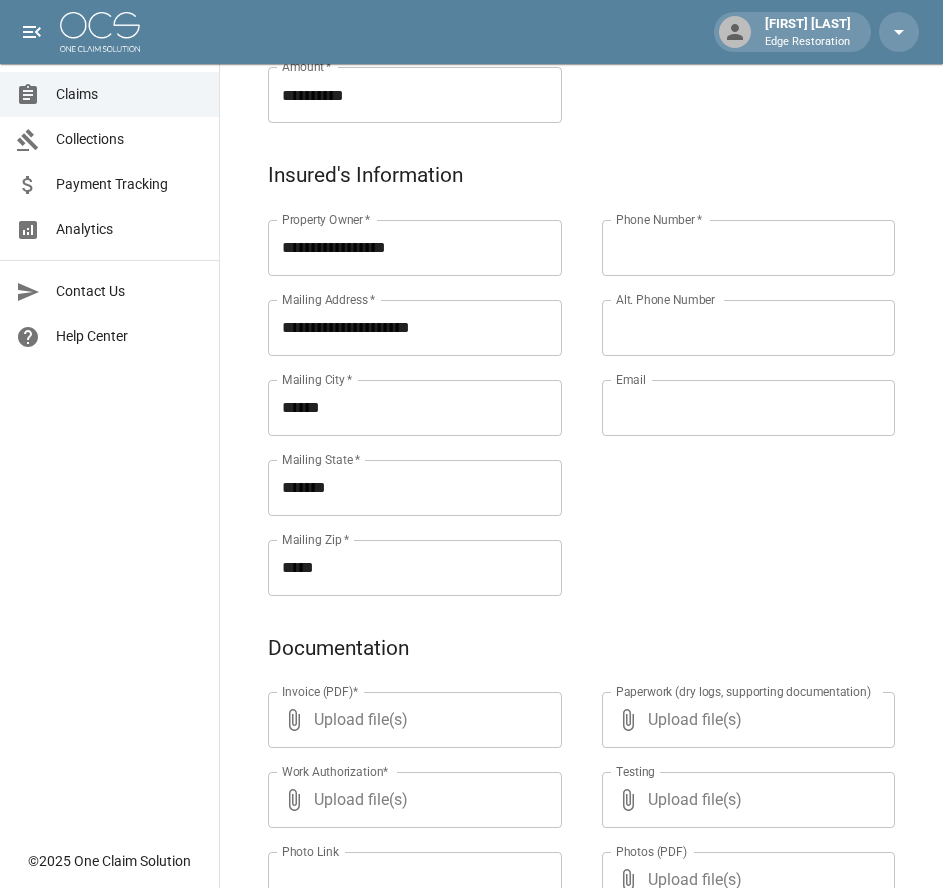 click on "Phone Number   *" at bounding box center (749, 248) 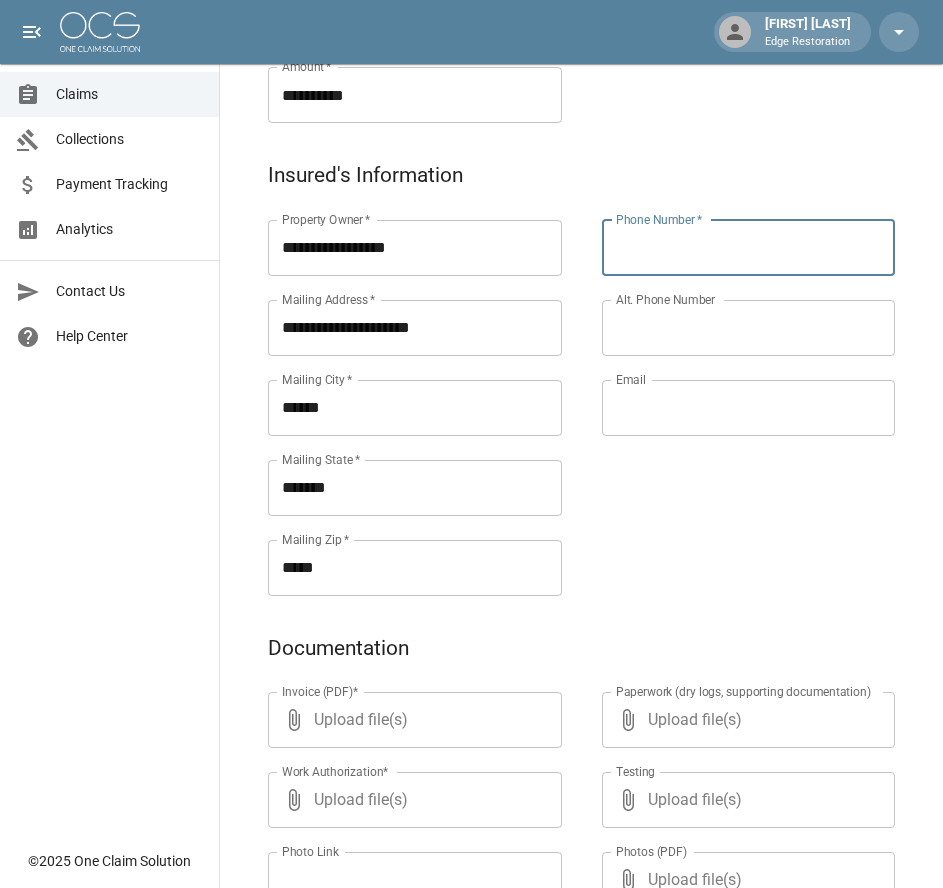 paste on "**********" 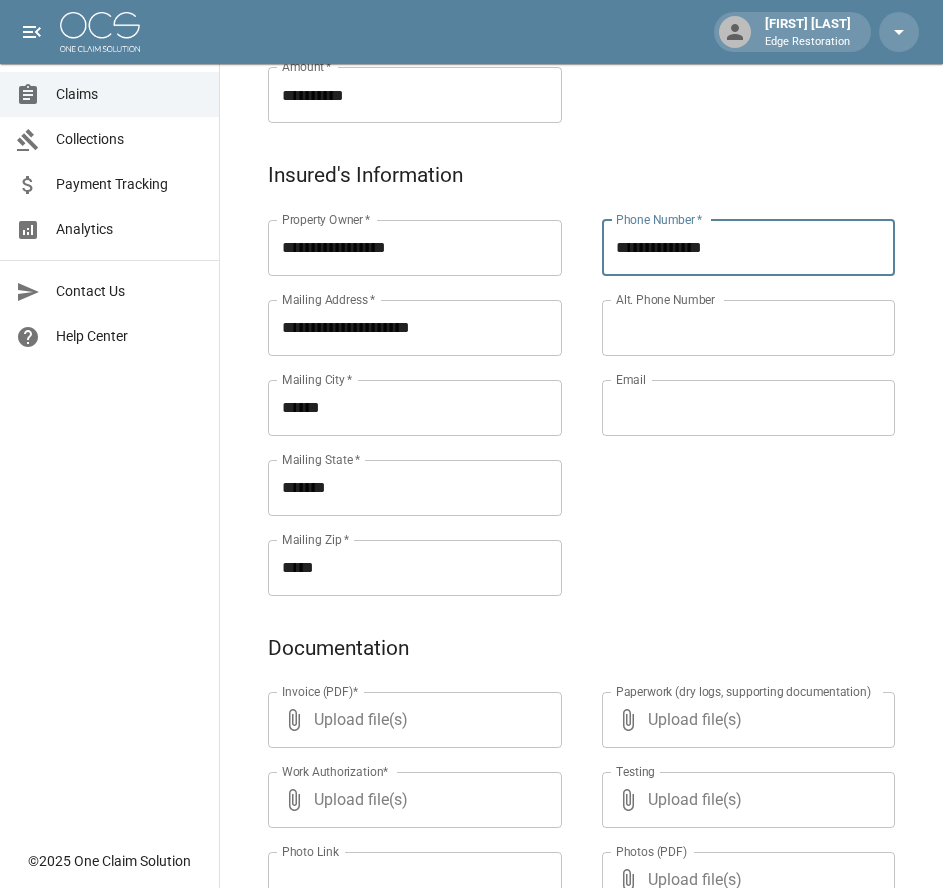 type on "**********" 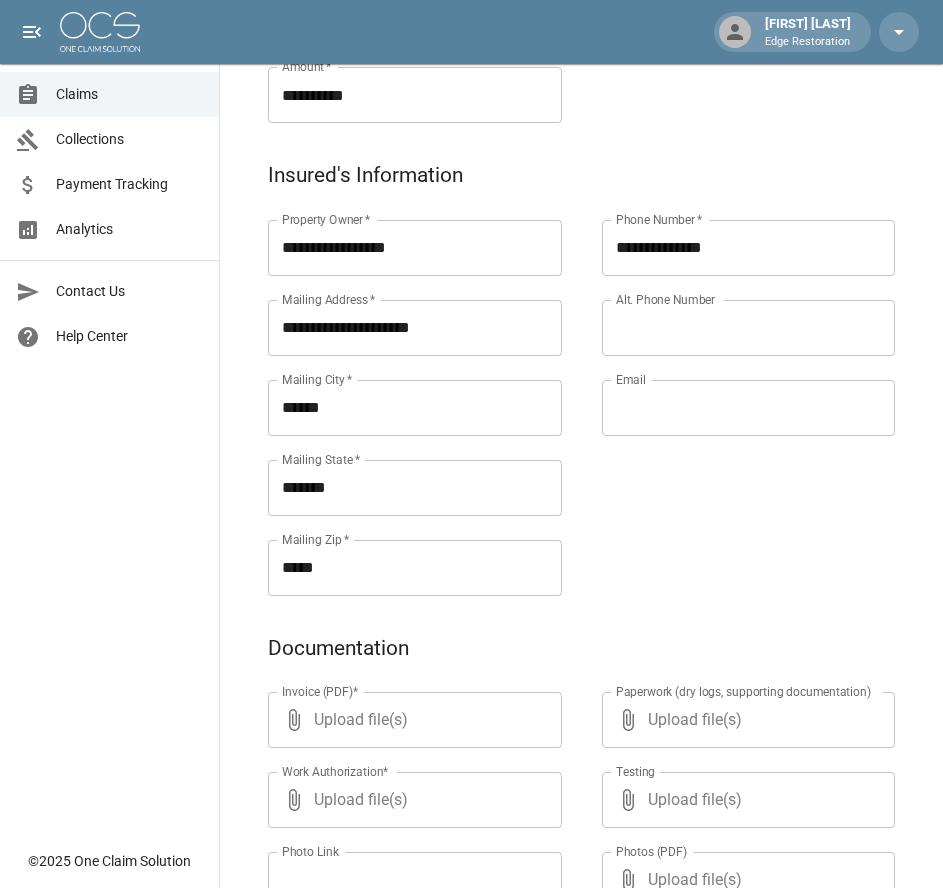 click on "Email" at bounding box center [749, 408] 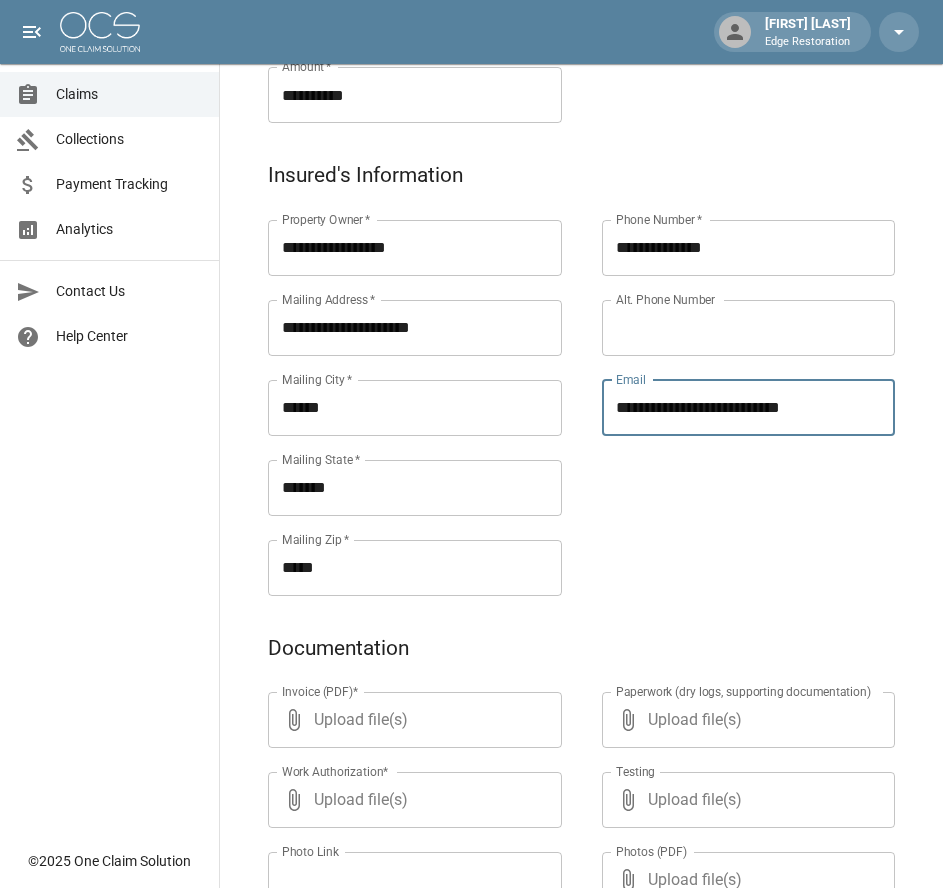 type on "**********" 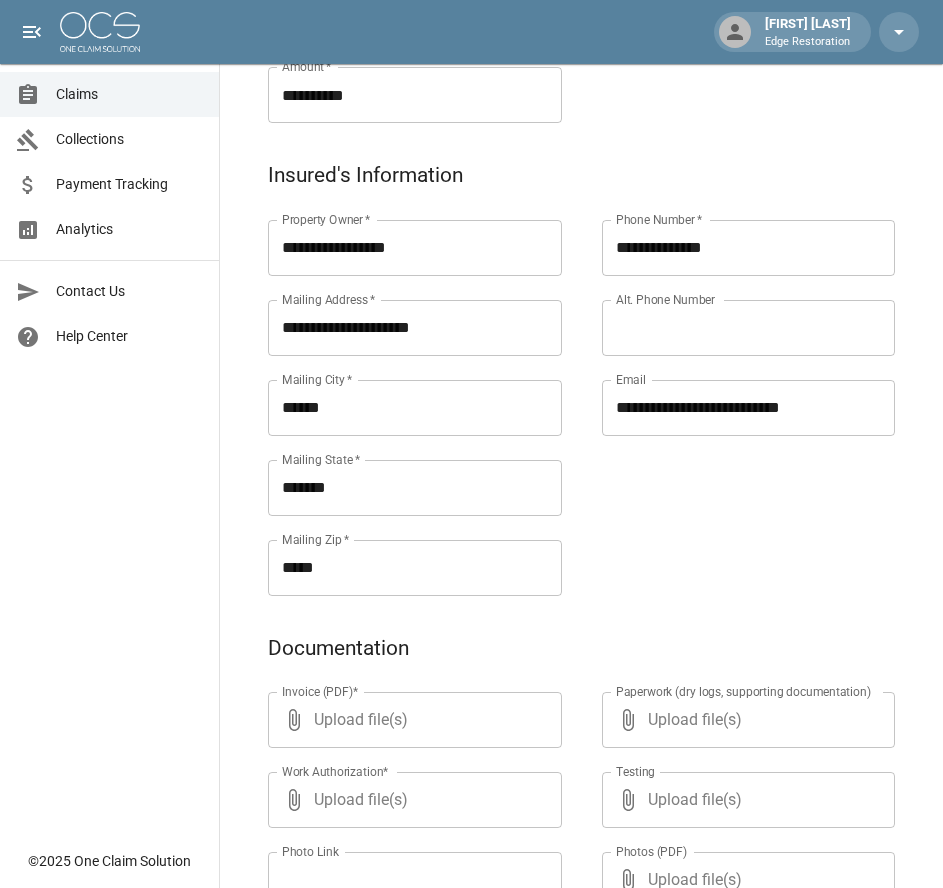 click on "**********" at bounding box center (729, 384) 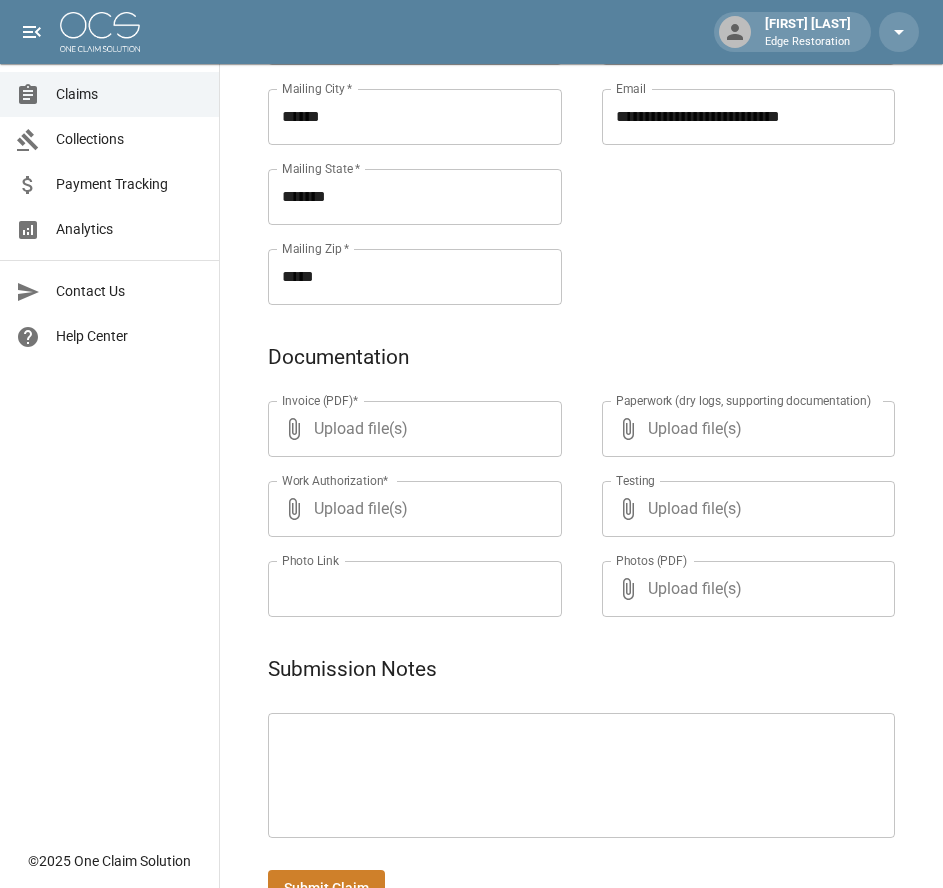 scroll, scrollTop: 971, scrollLeft: 0, axis: vertical 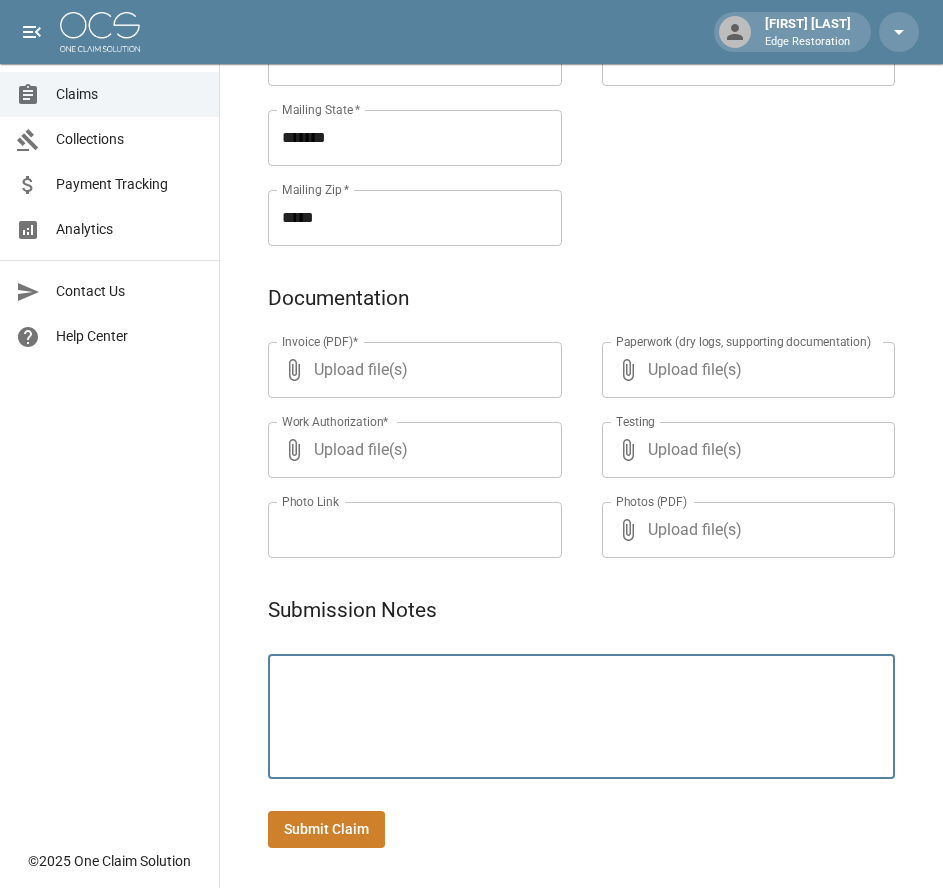 click at bounding box center (581, 717) 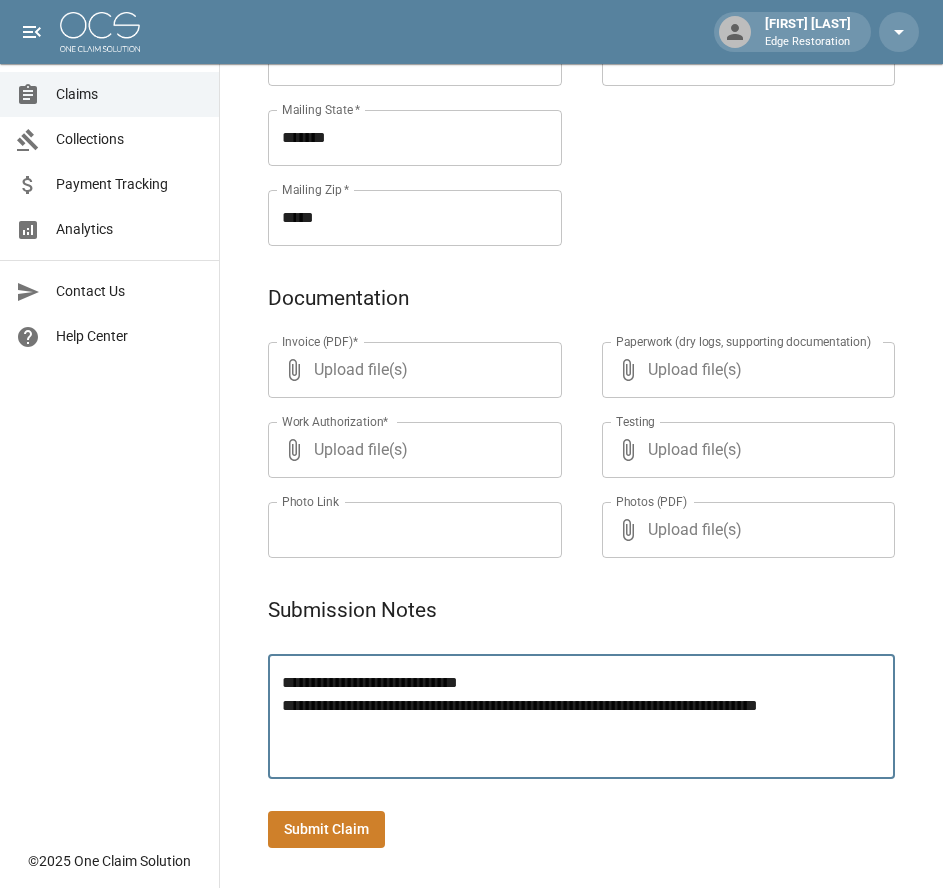 type on "**********" 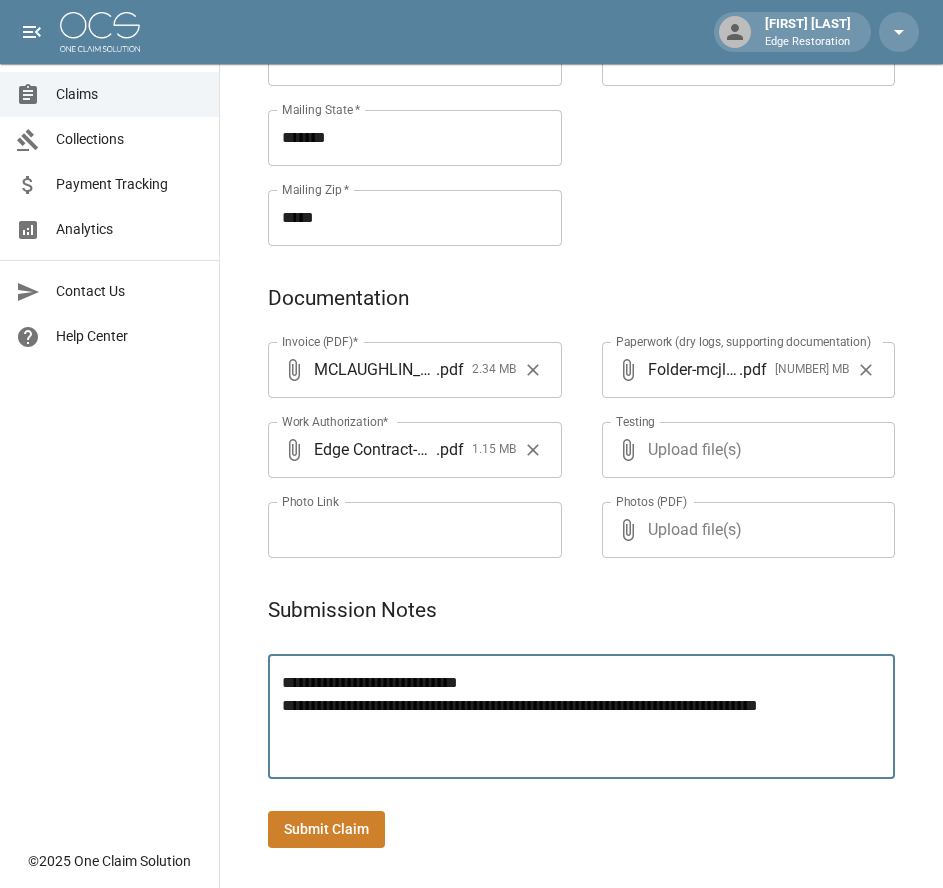 click on "Submit Claim" at bounding box center [326, 829] 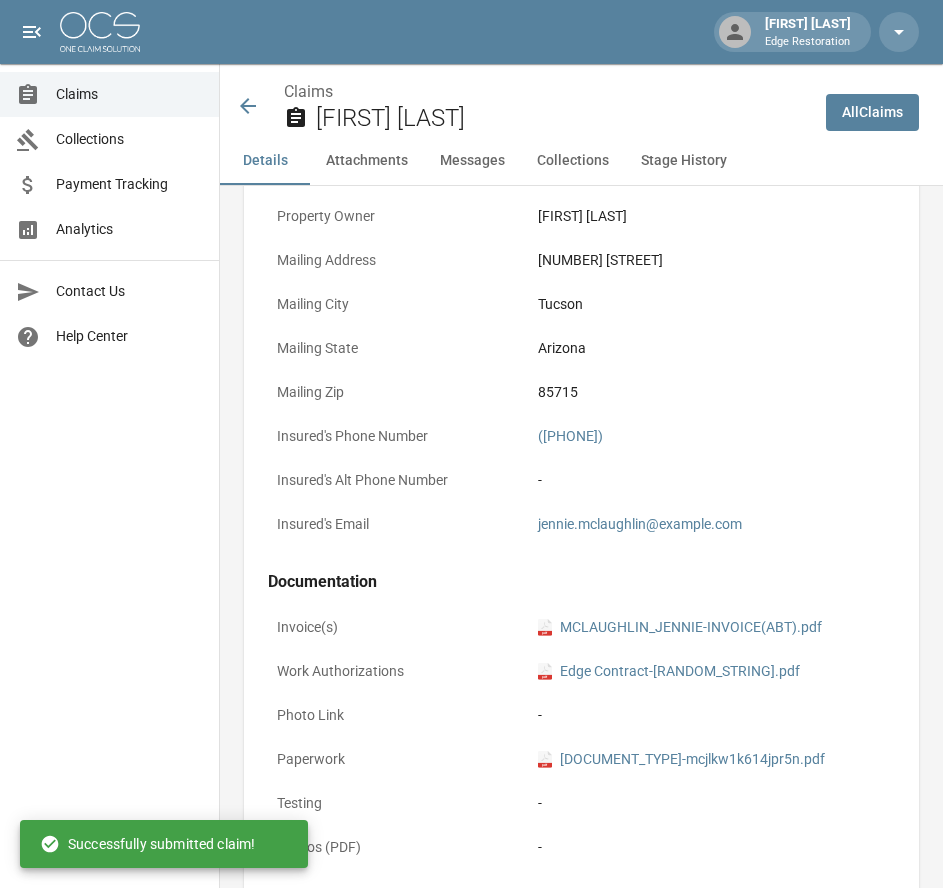 click at bounding box center [100, 32] 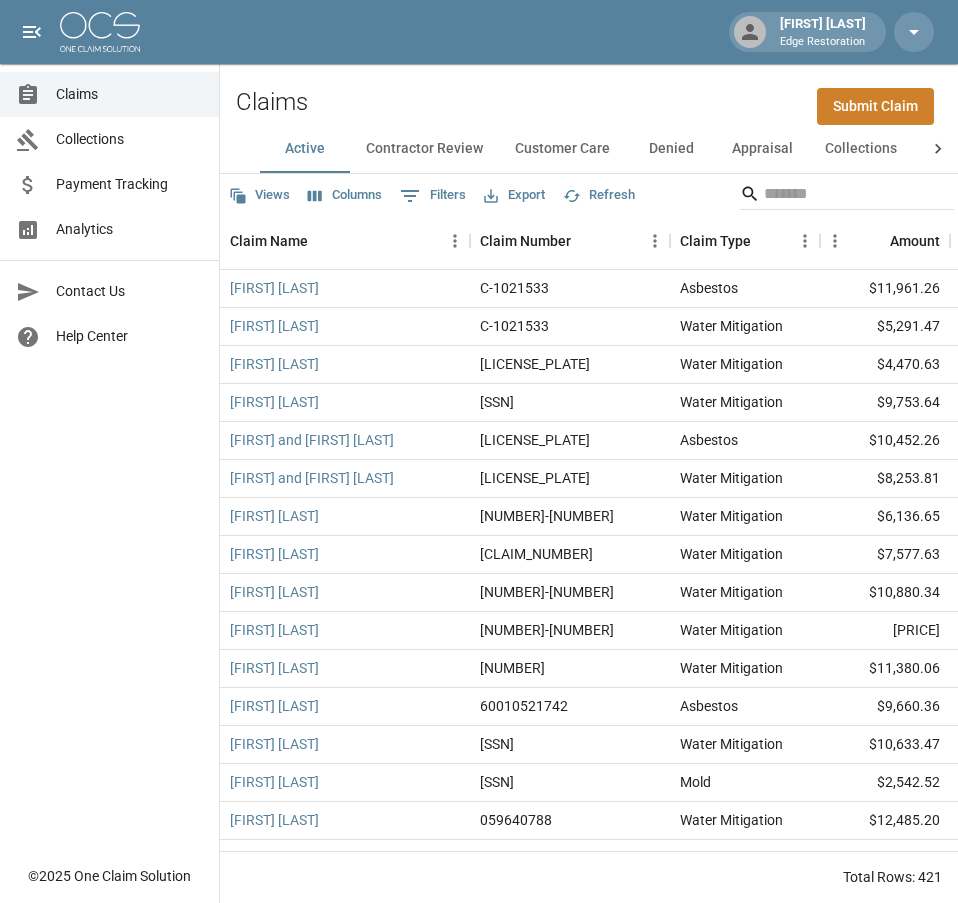 click on "Submit Claim" at bounding box center (875, 106) 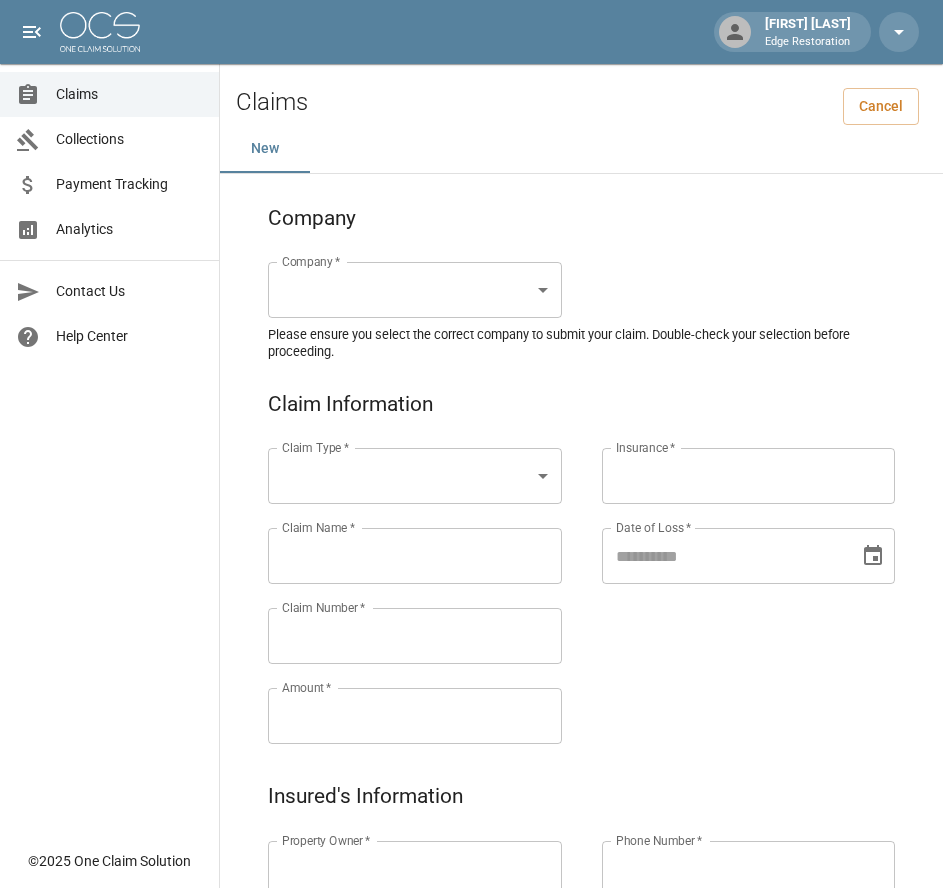 click on "Alicia Tubbs Edge Restoration Claims Collections Payment Tracking Analytics Contact Us Help Center ©  2025   One Claim Solution Claims Cancel New Company Company   * ​ Company   * Please ensure you select the correct company to submit your claim. Double-check your selection before proceeding. Claim Information Claim Type   * ​ Claim Type   * Claim Name   * Claim Name   * Claim Number   * Claim Number   * Amount   * Amount   * Insurance   * Insurance   * Date of Loss   * Date of Loss   * Insured's Information Property Owner   * Property Owner   * Mailing Address   * Mailing Address   * Mailing City   * Mailing City   * Mailing State   * Mailing State   * Mailing Zip   * Mailing Zip   * Phone Number   * Phone Number   * Alt. Phone Number Alt. Phone Number Email Email Documentation Invoice (PDF)* ​ Upload file(s) Invoice (PDF)* Work Authorization* ​ Upload file(s) Work Authorization* Photo Link Photo Link ​ Upload file(s) Testing ​ ​" at bounding box center (471, 929) 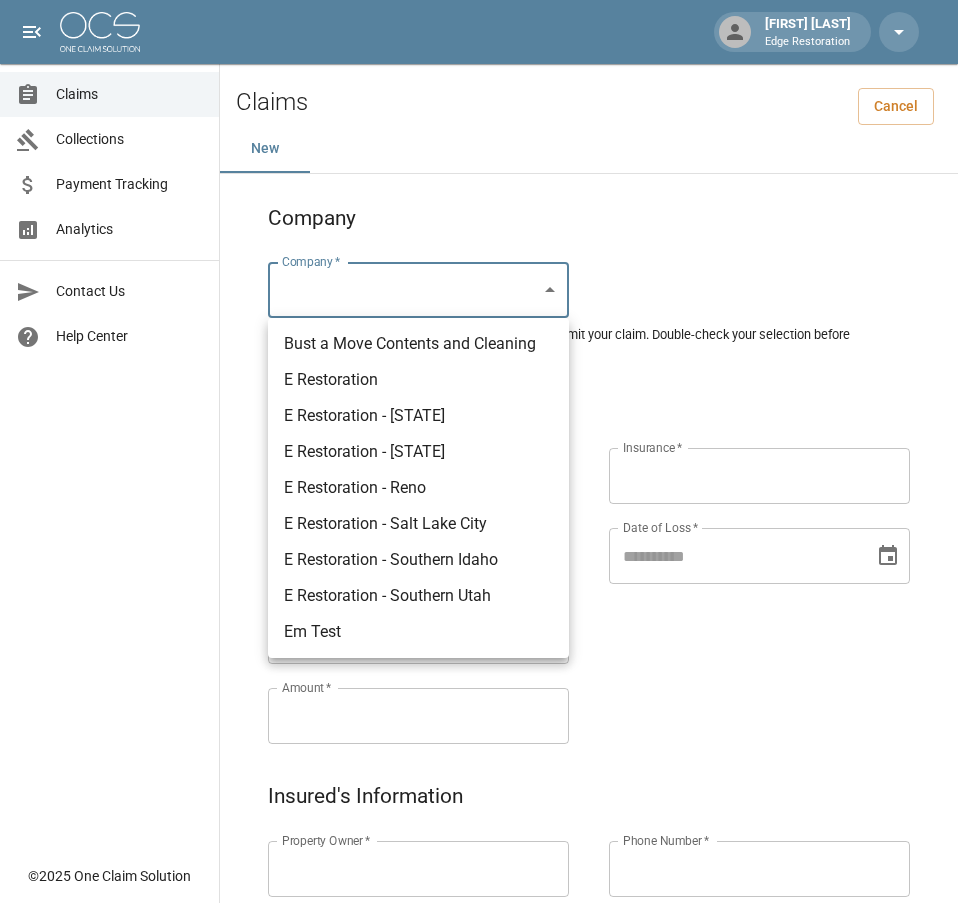 click on "E Restoration - Southern Utah" at bounding box center [418, 596] 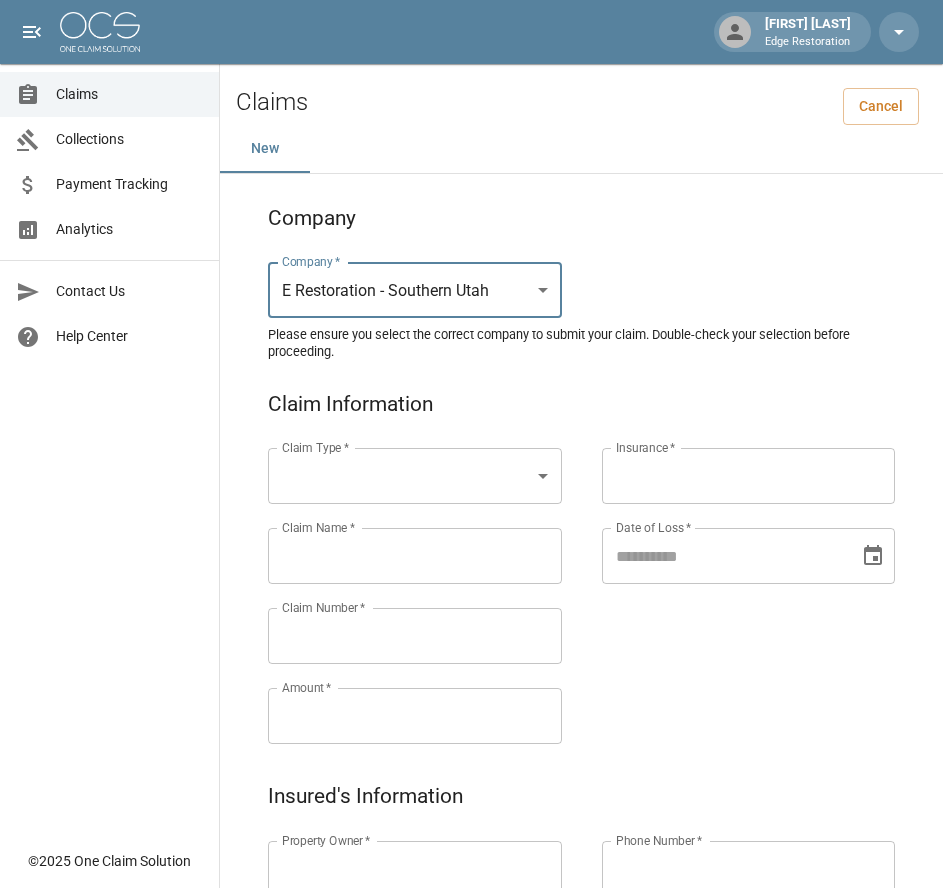 click on "[FIRST] [LAST] Edge Restoration Claims Collections Payment Tracking Analytics Contact Us Help Center © [YEAR] One Claim Solution Claims Cancel New Company Company   * E Restoration - [STATE] [STATE] ******* Company   * Please ensure you select the correct company to submit your claim. Double-check your selection before proceeding. Claim Information Claim Type   * ​ Claim Type   * Claim Name   * Claim Name   * Claim Number   * Claim Number   * Amount   * Amount   * Insurance   * Insurance   * Date of Loss   * Date of Loss   * Insured's Information Property Owner   * Property Owner   * Mailing Address   * Mailing Address   * Mailing City   * Mailing City   * Mailing State   * Mailing State   * Mailing Zip   * Mailing Zip   * Phone Number   * Phone Number   * Alt. Phone Number Alt. Phone Number Email Email Documentation Invoice (PDF)* ​ Upload file(s) Invoice (PDF)* Work Authorization* ​ Upload file(s) Work Authorization* Photo Link Photo Link *" at bounding box center [471, 929] 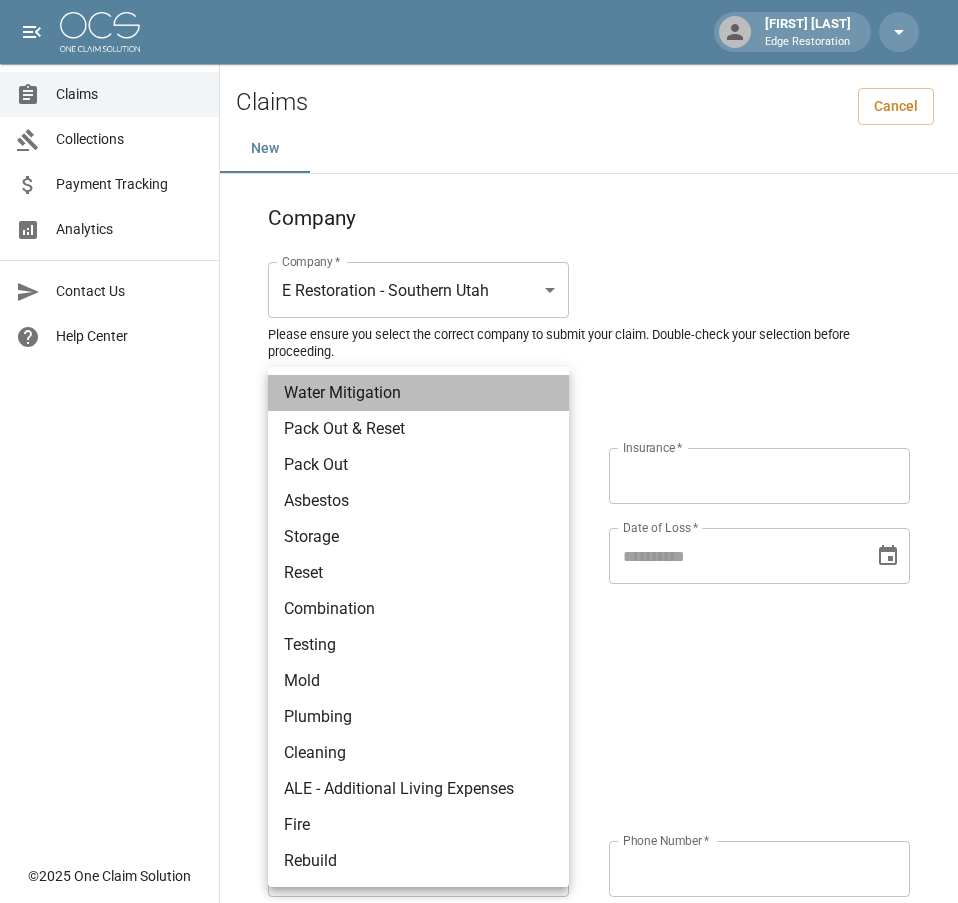 click on "Water Mitigation" at bounding box center [418, 393] 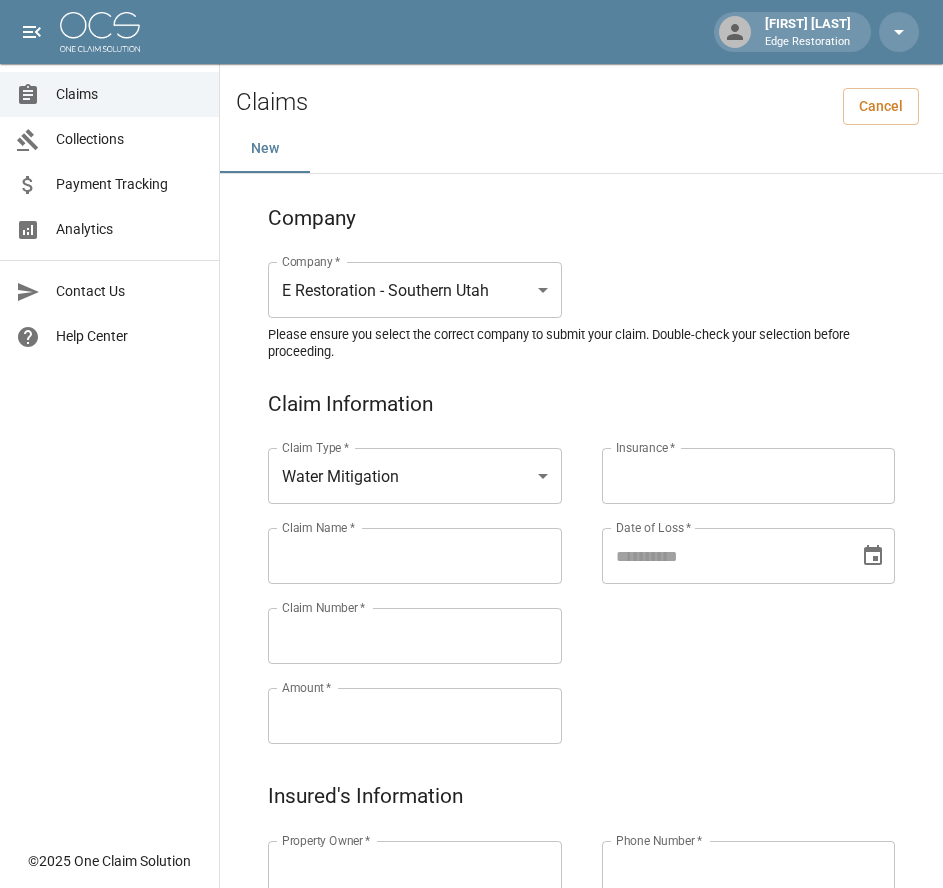 click on "Claims Collections Payment Tracking Analytics Contact Us Help Center" at bounding box center [109, 419] 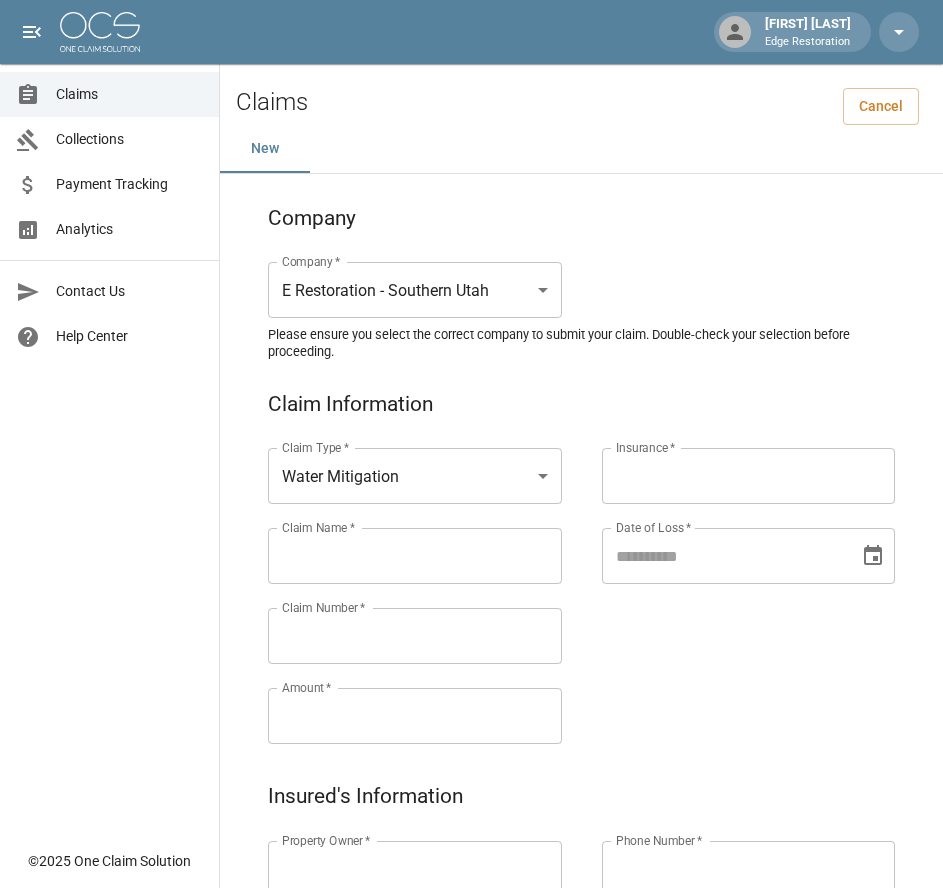 click on "Claim Name   *" at bounding box center (415, 556) 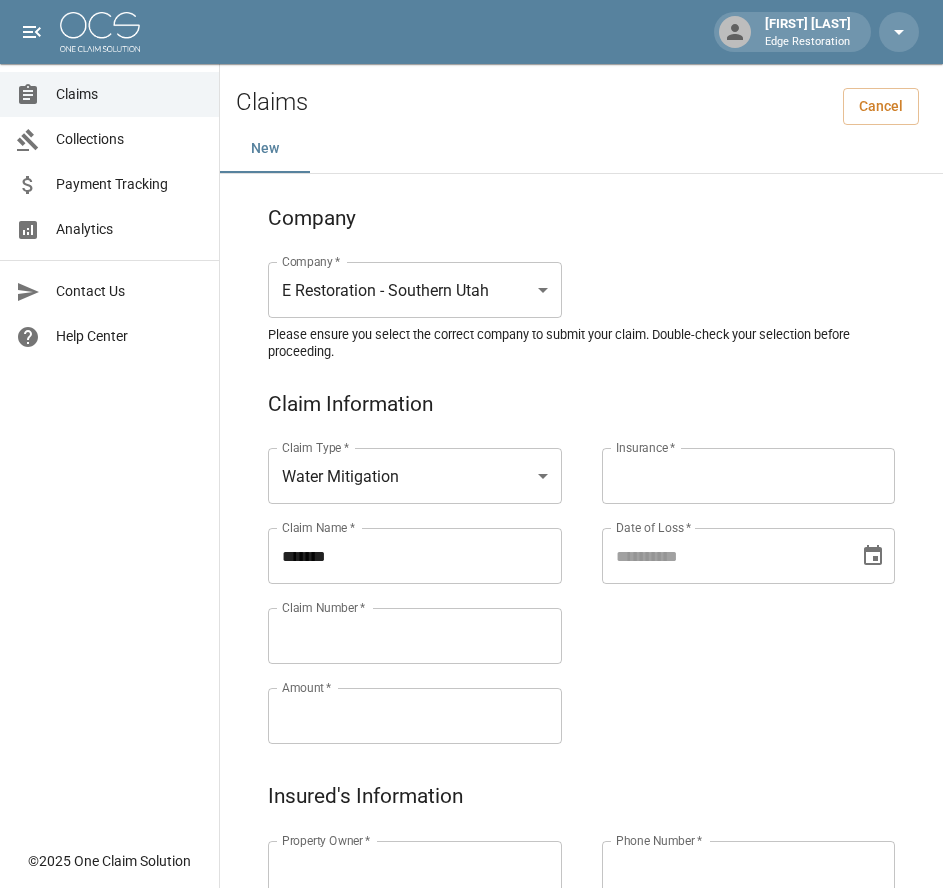 click on "******" at bounding box center [415, 556] 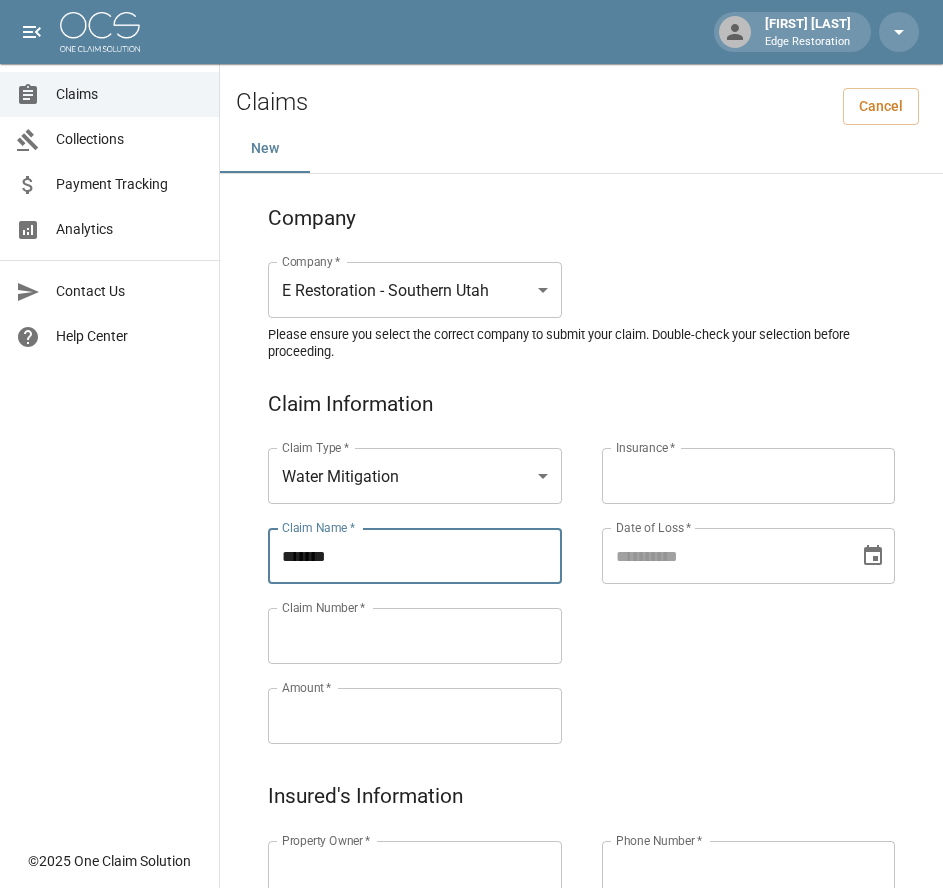 paste on "********" 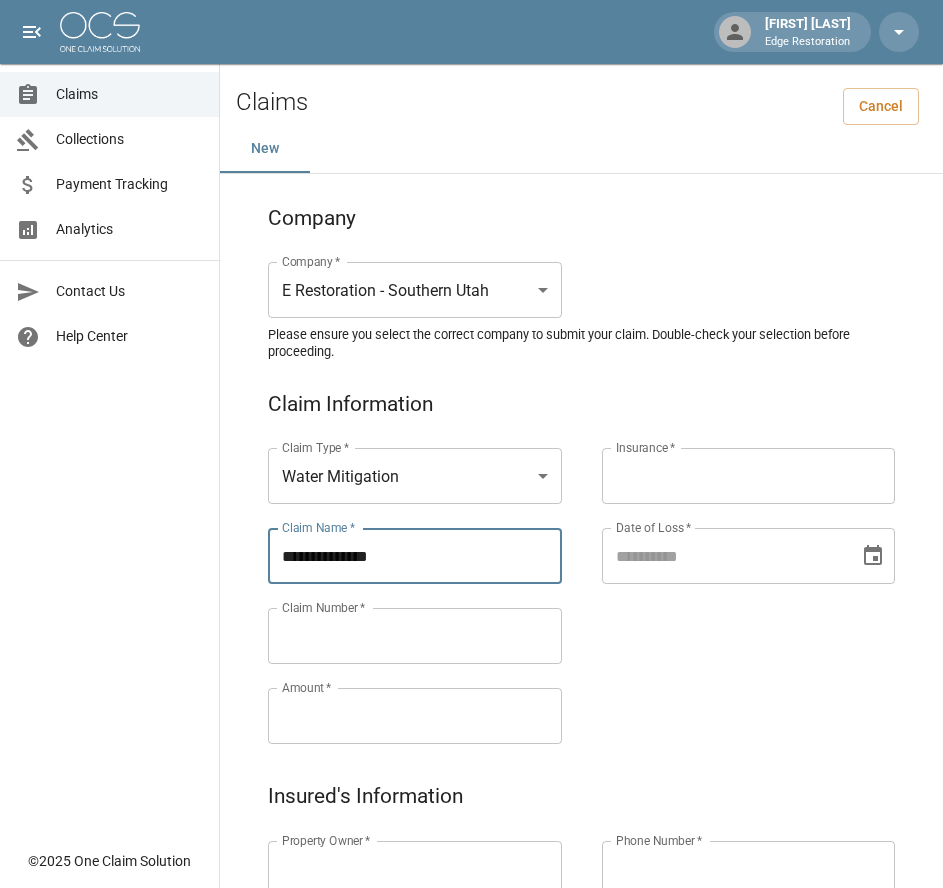 click on "**********" at bounding box center (415, 556) 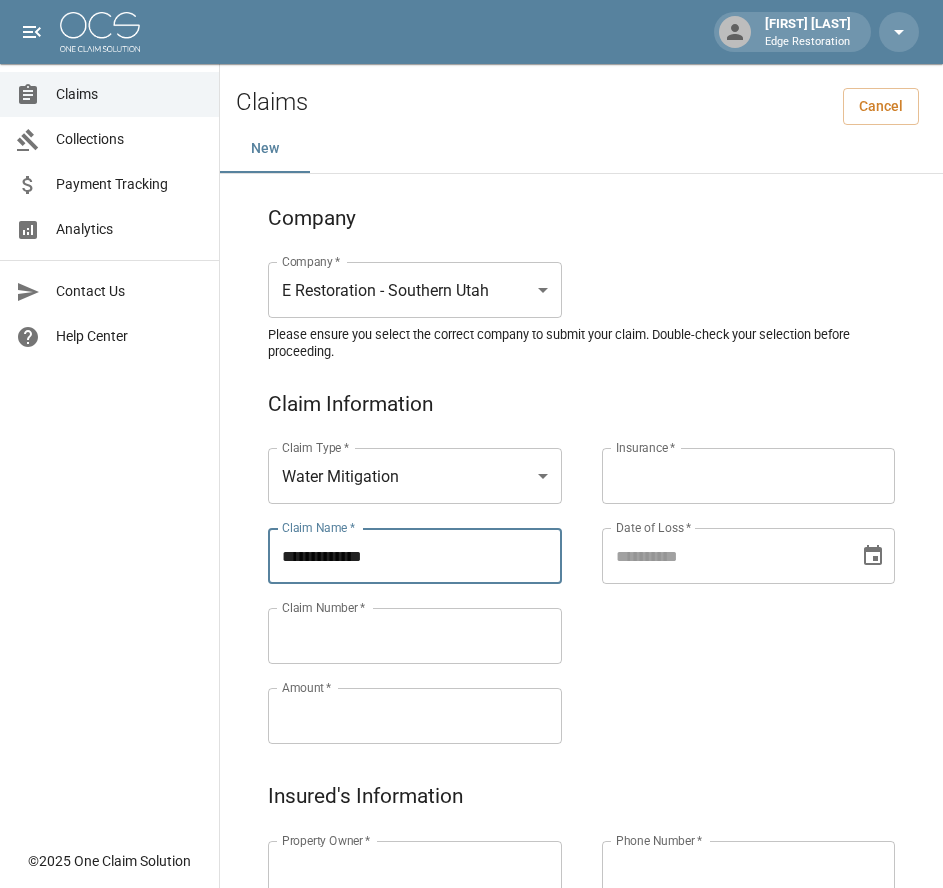 drag, startPoint x: 392, startPoint y: 562, endPoint x: 281, endPoint y: 566, distance: 111.07205 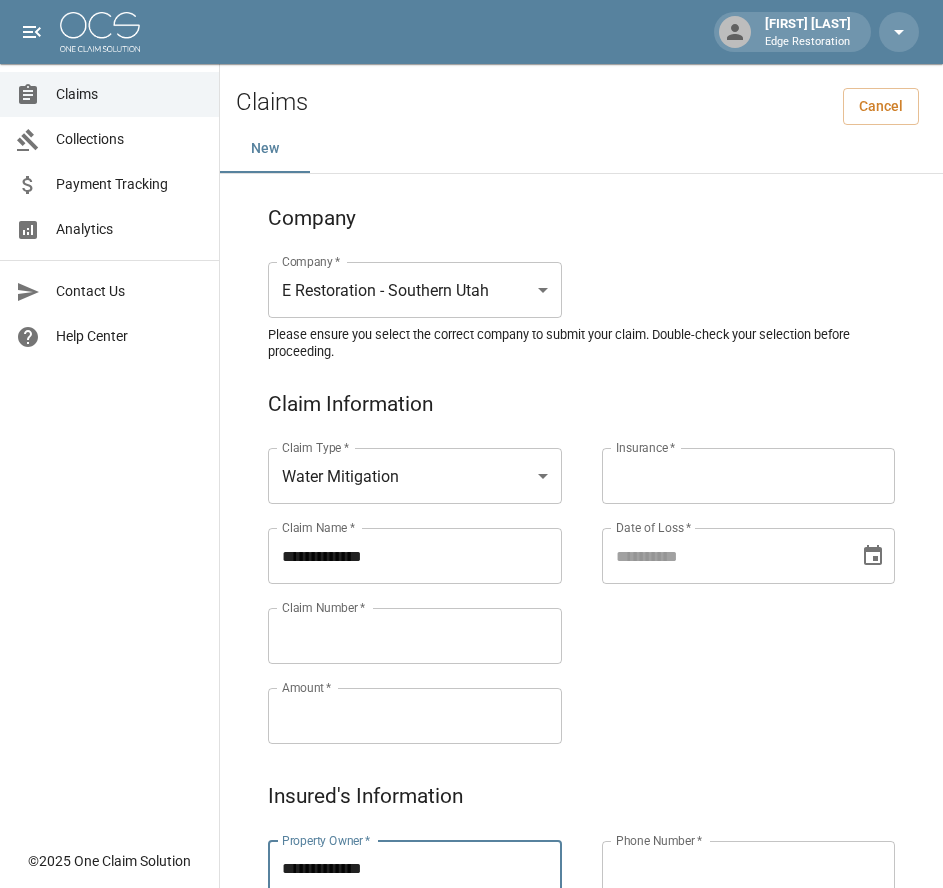 type on "**********" 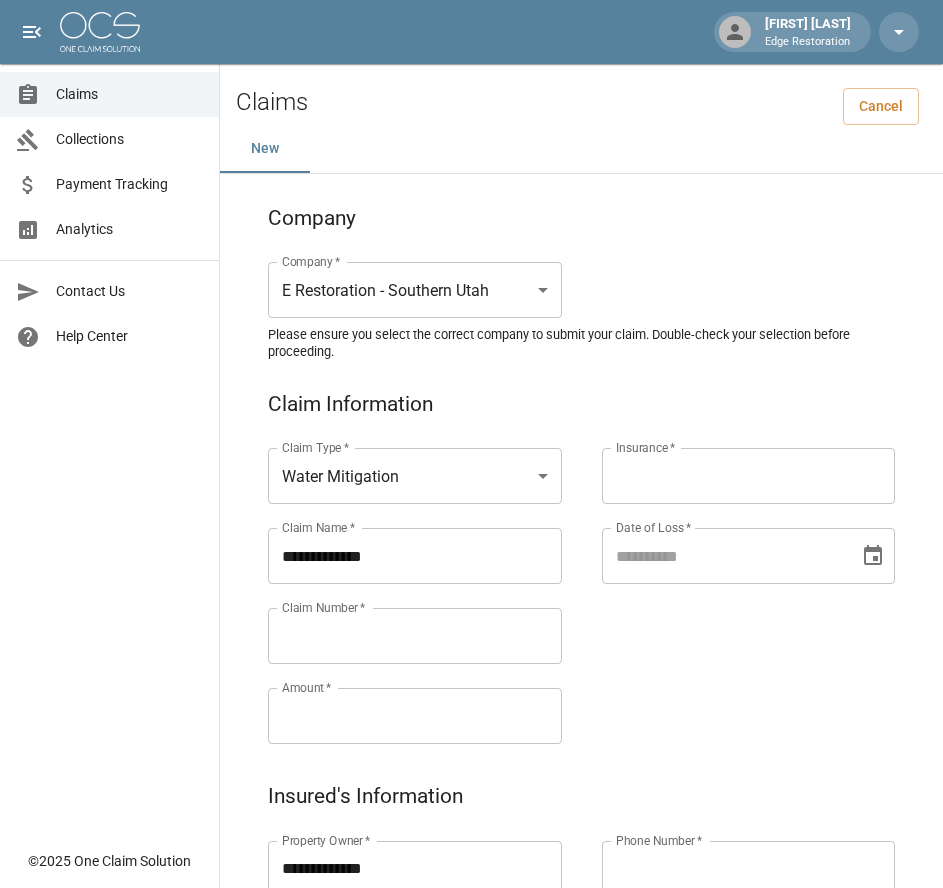 paste on "*********" 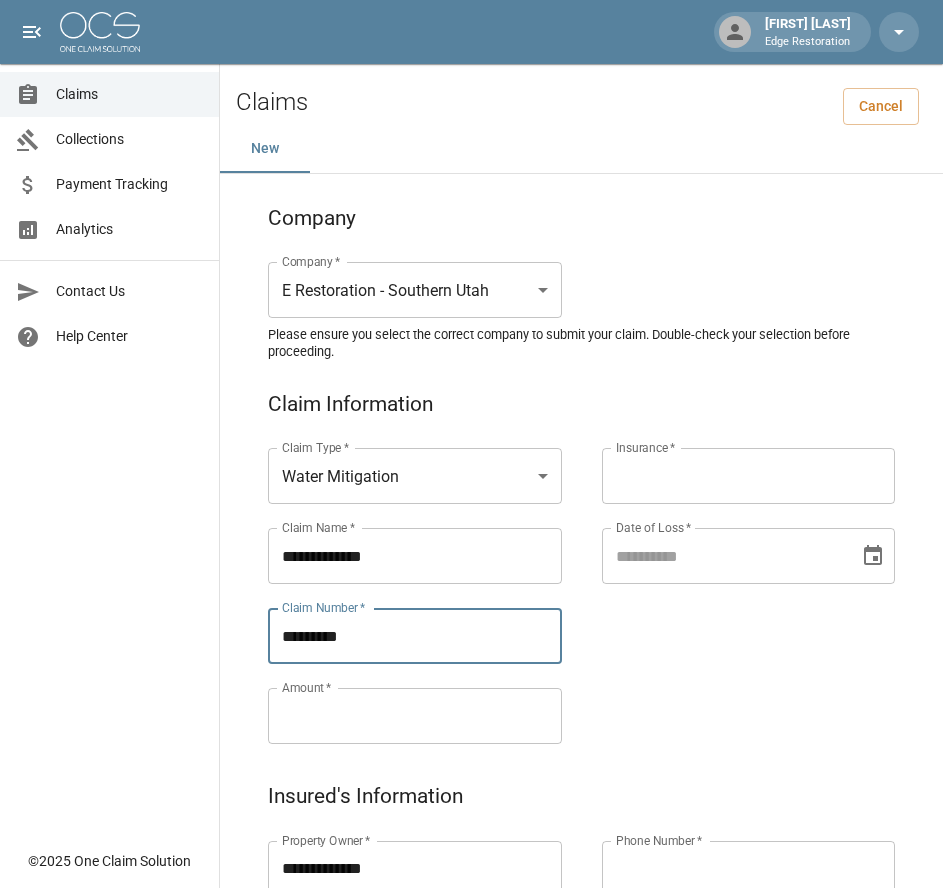 type on "*********" 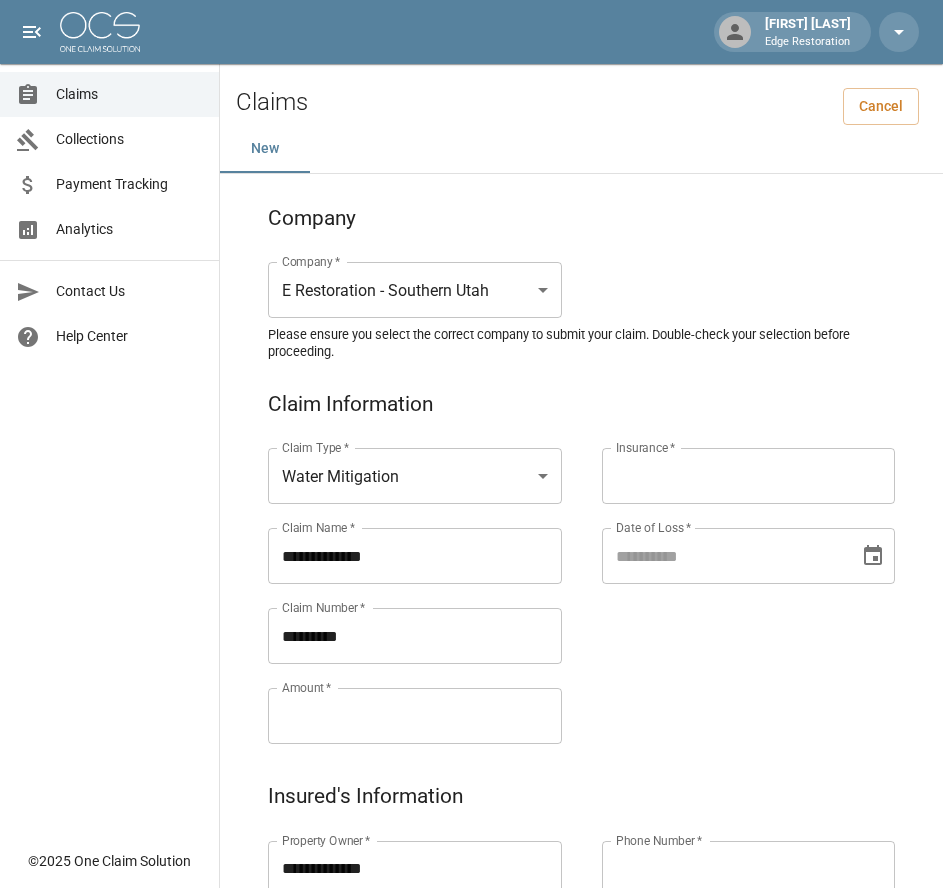 click on "Amount   *" at bounding box center (415, 716) 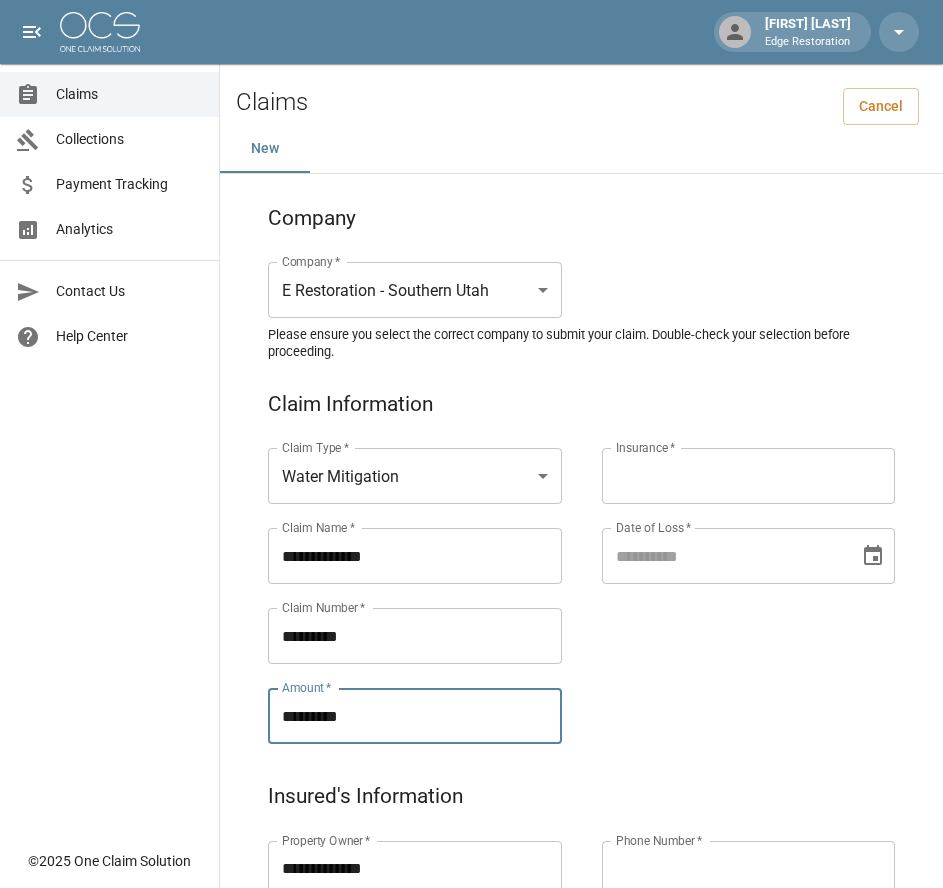 type on "*********" 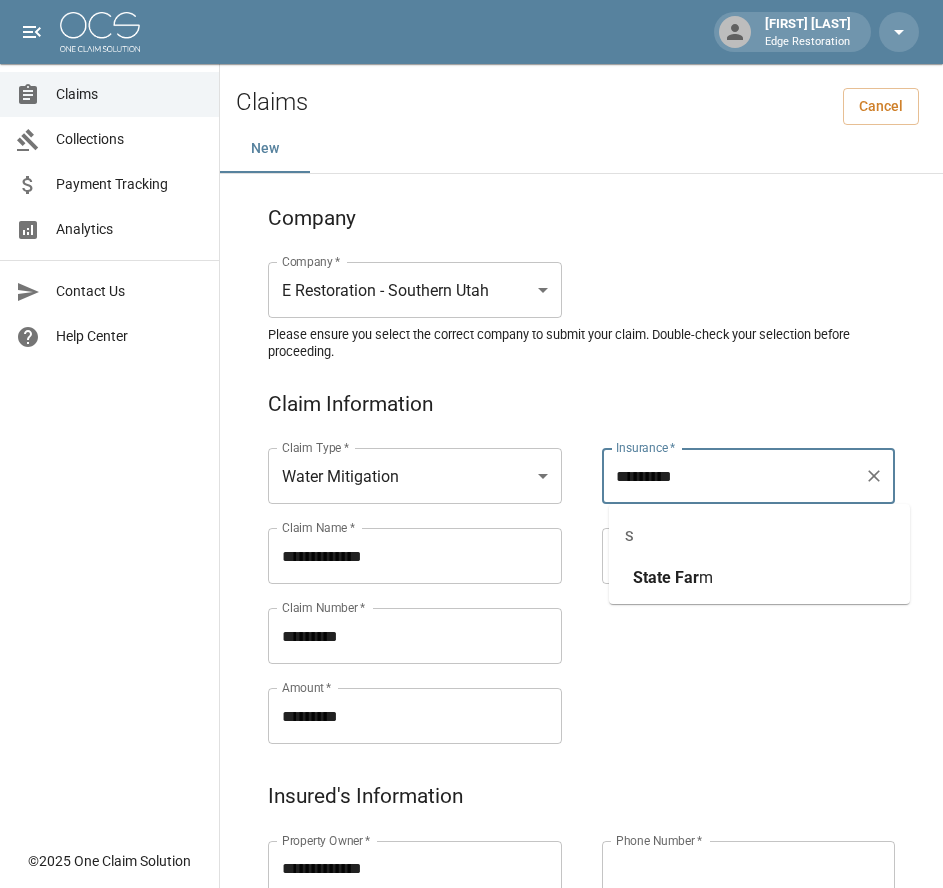 click on "Far" at bounding box center (687, 577) 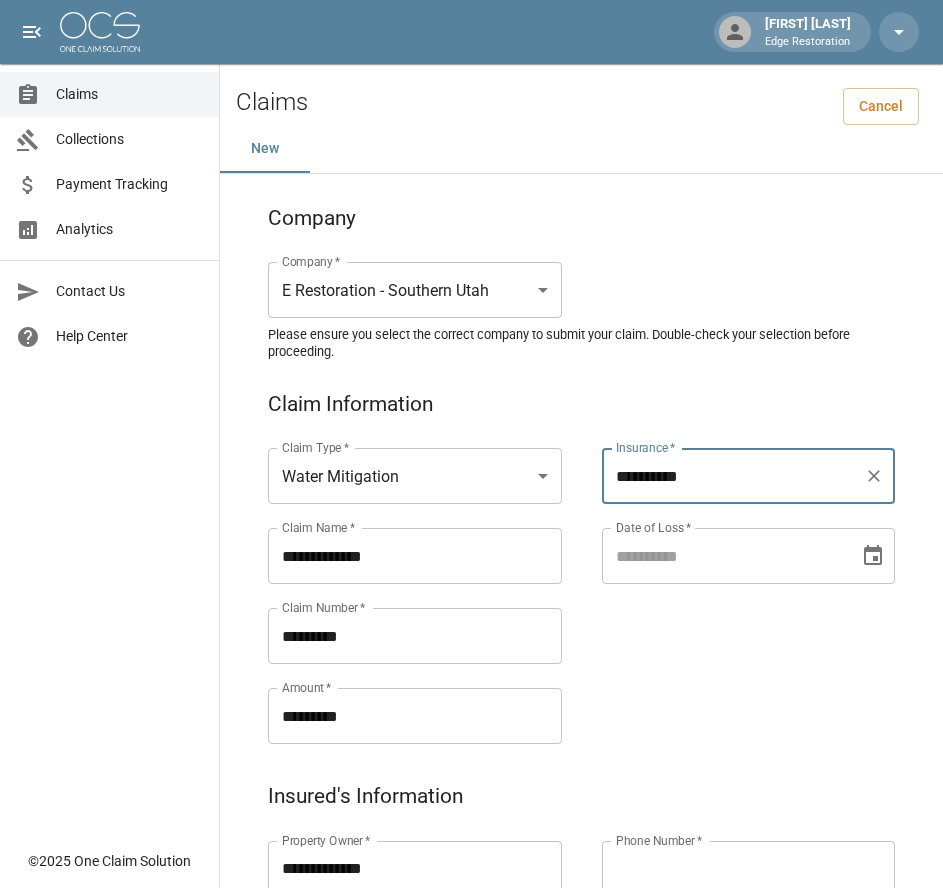 type on "**********" 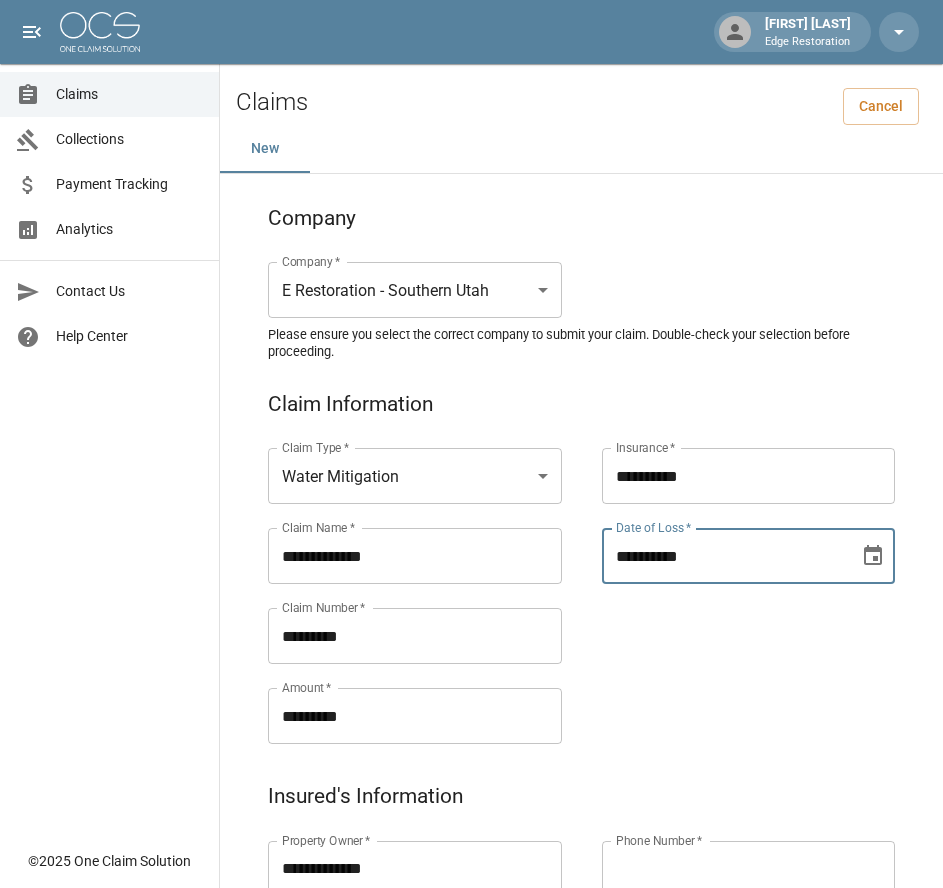 type on "**********" 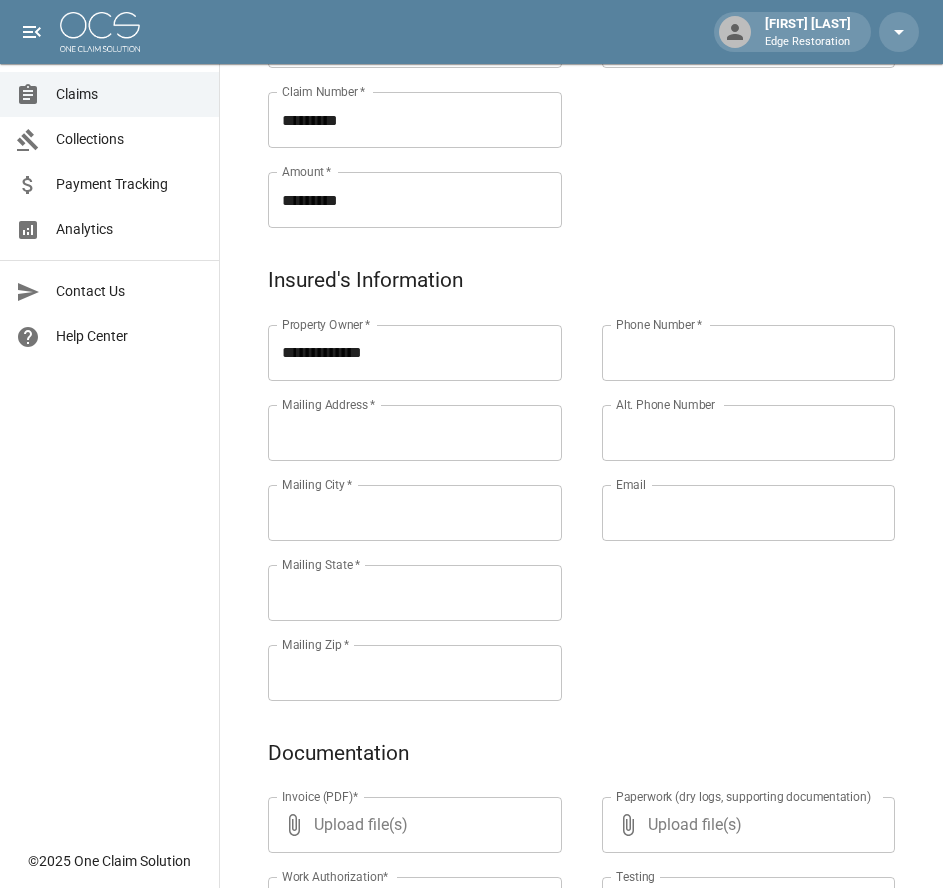 scroll, scrollTop: 519, scrollLeft: 0, axis: vertical 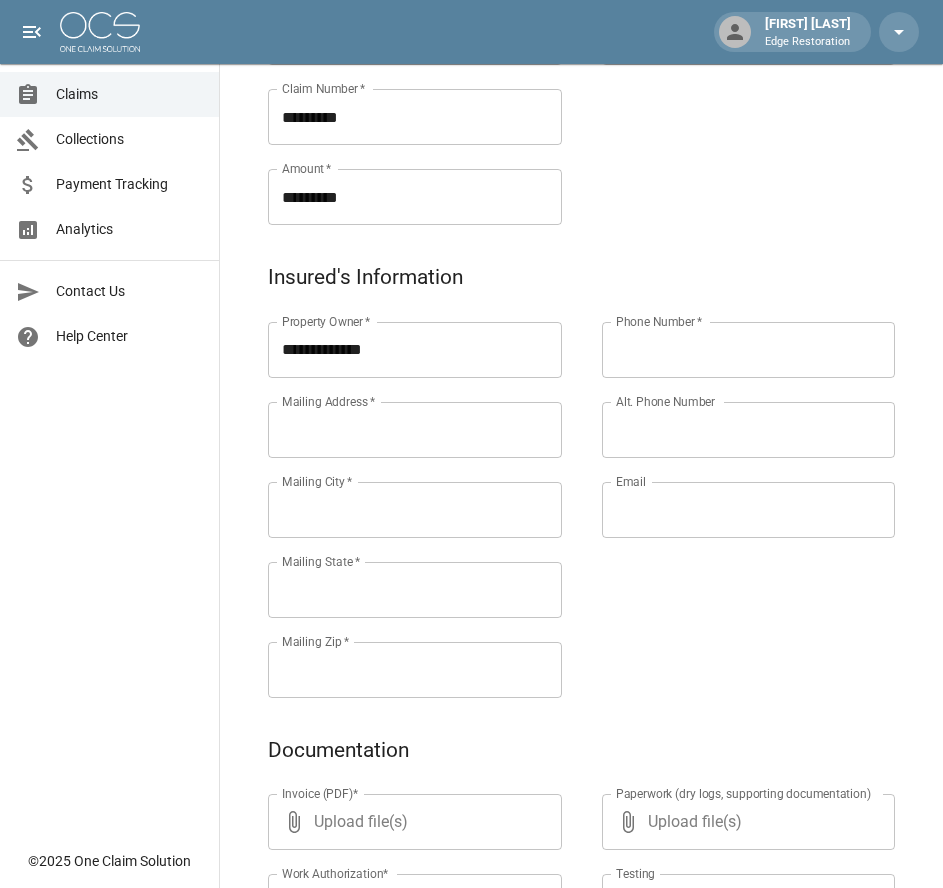 click on "Mailing Address   *" at bounding box center [415, 430] 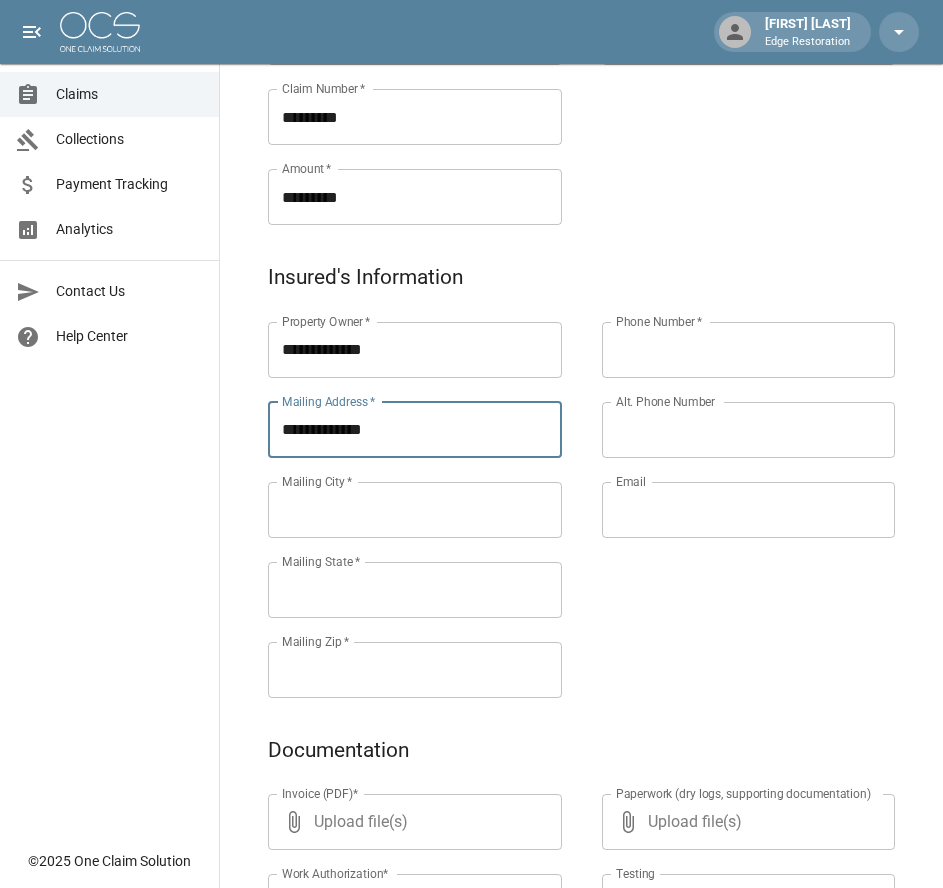 type on "**********" 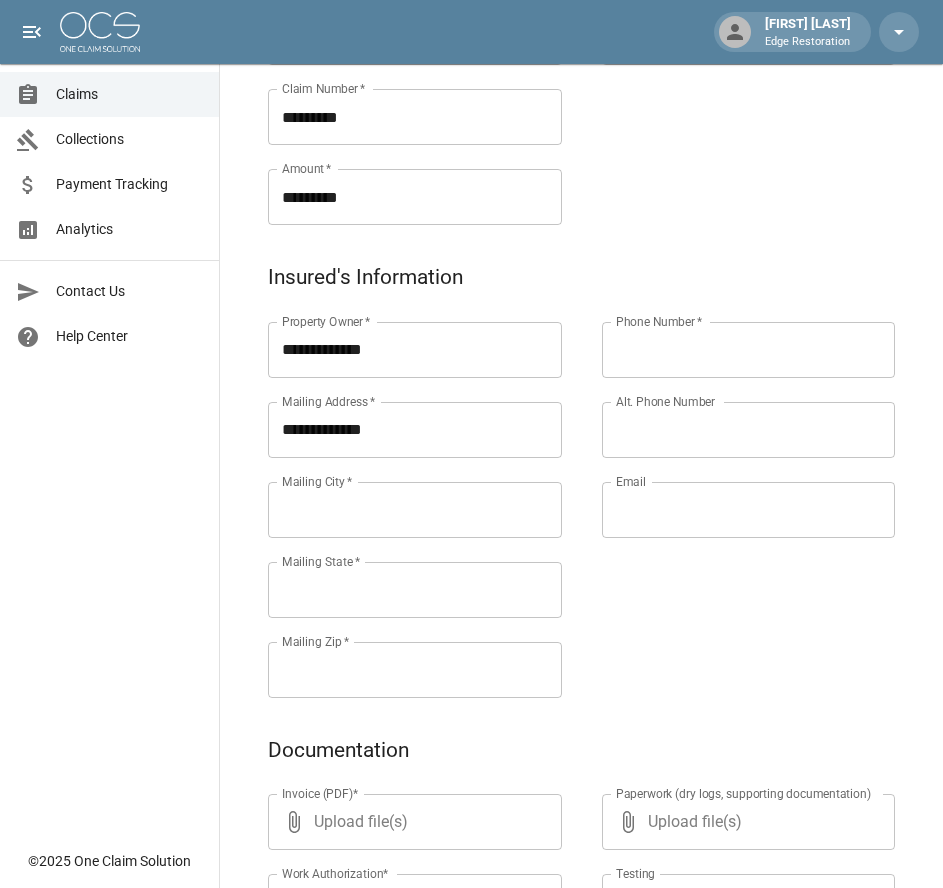 click on "Mailing City   *" at bounding box center [415, 510] 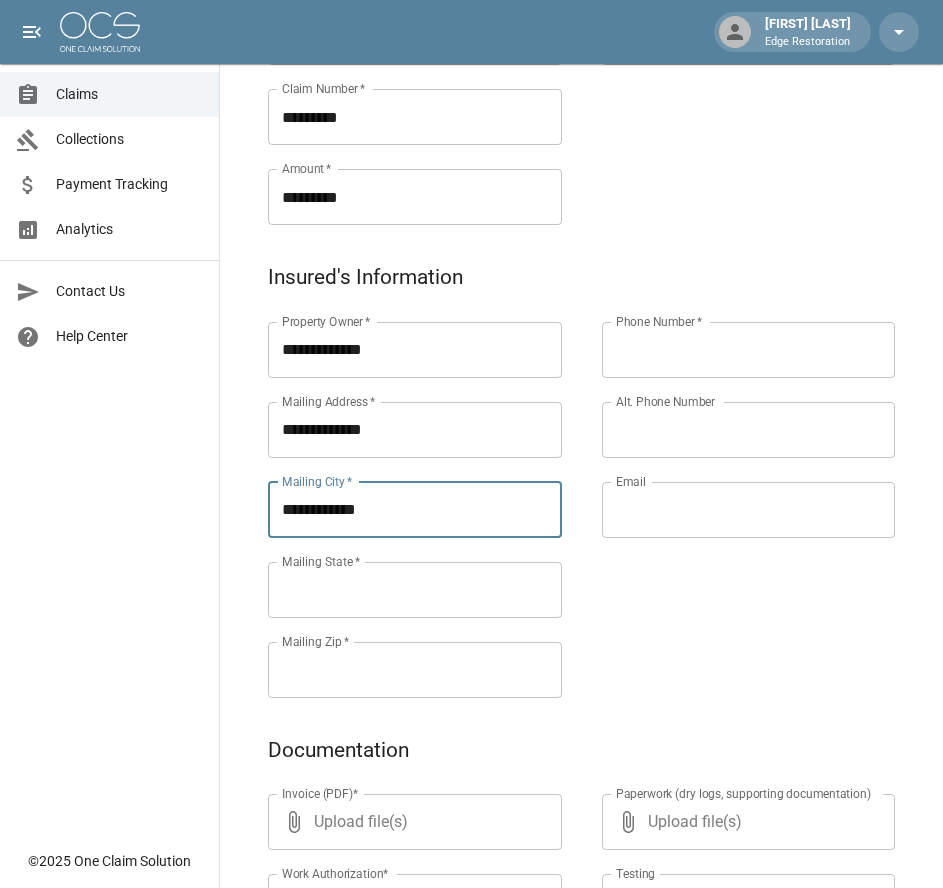 type on "**********" 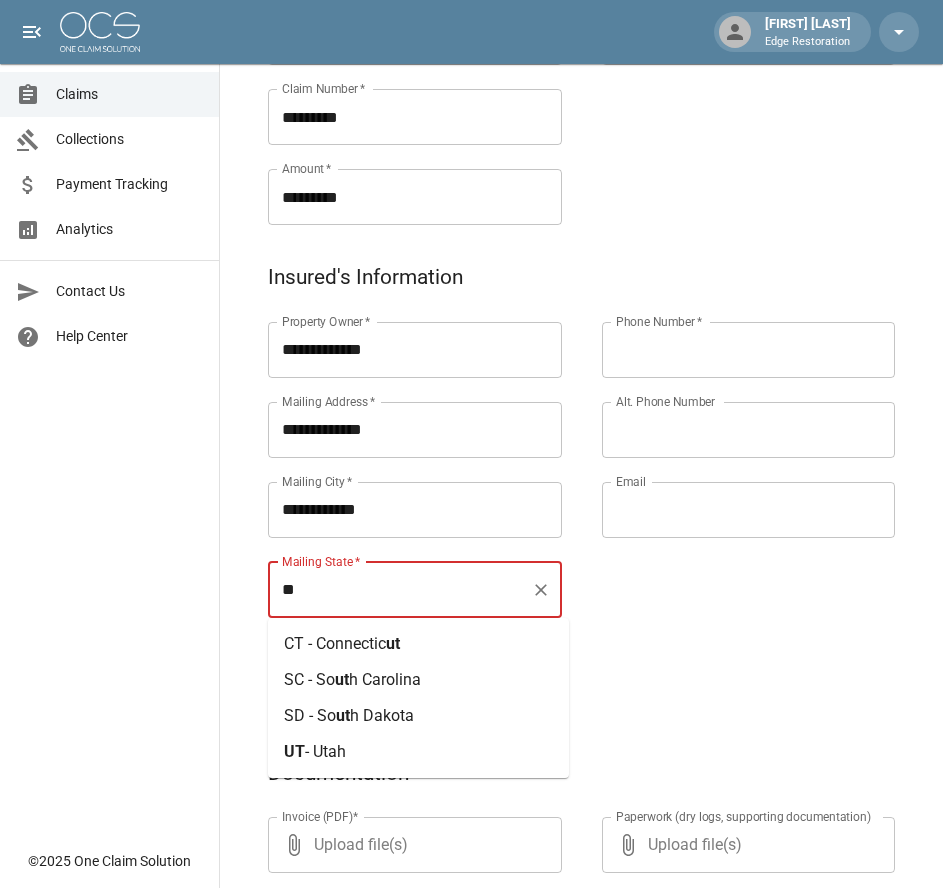 click on "[STATE]  - Utah" at bounding box center (418, 752) 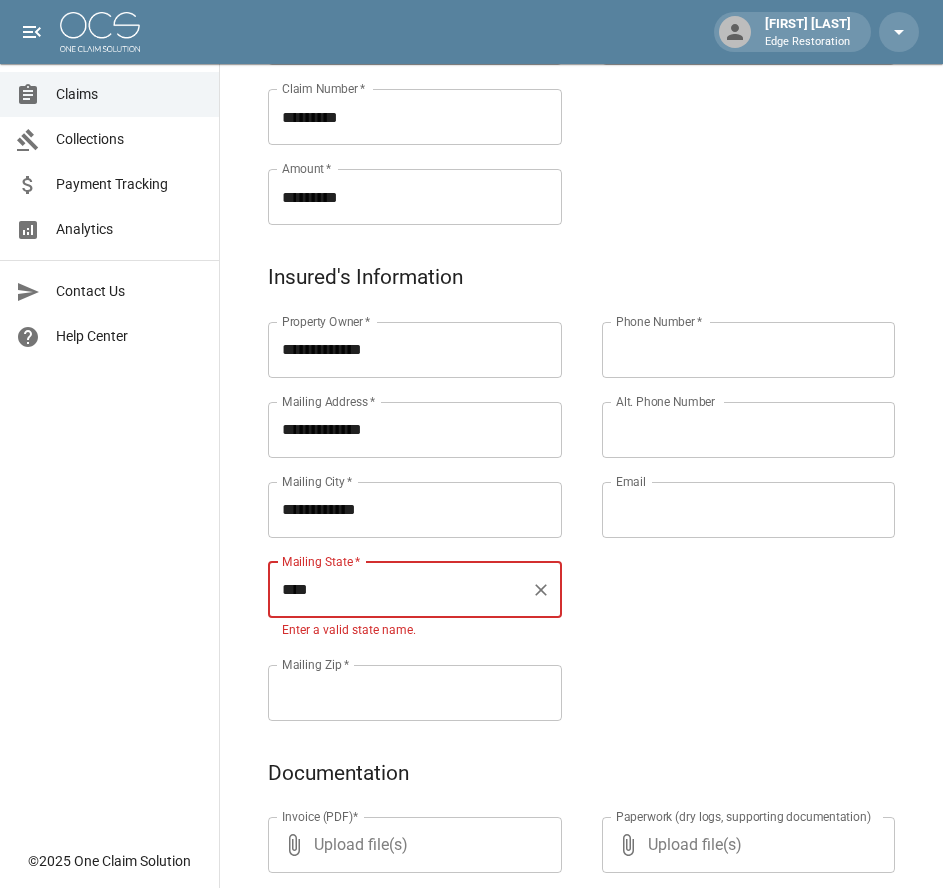 type on "****" 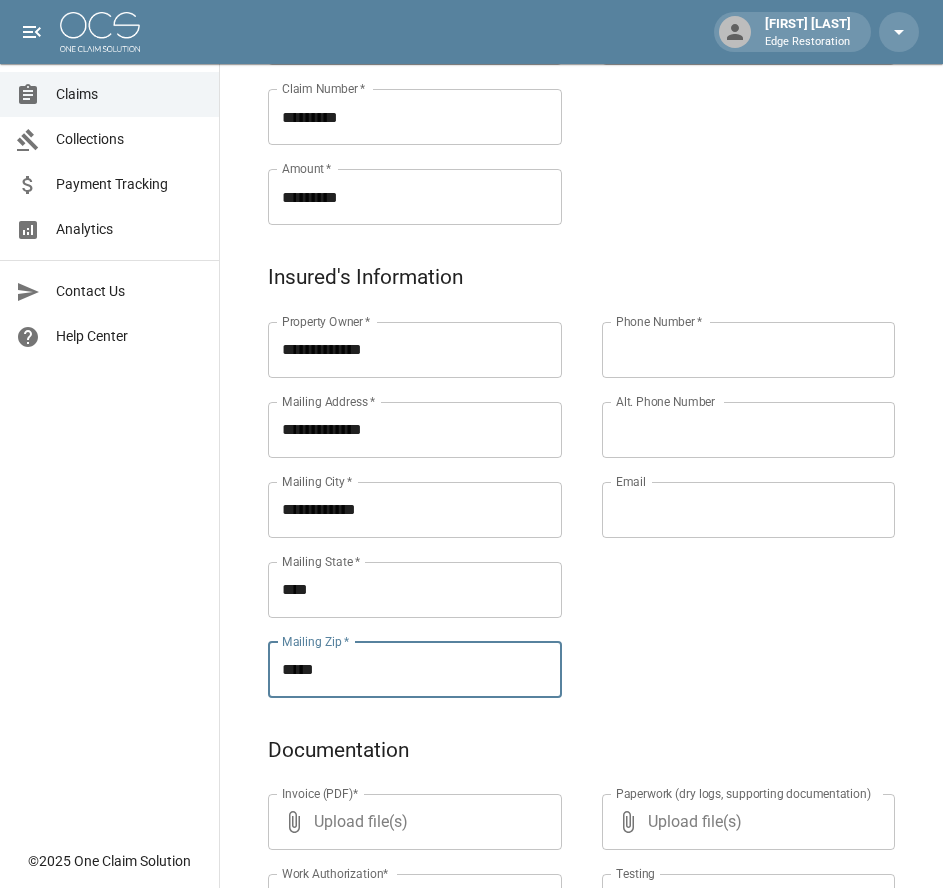 type on "*****" 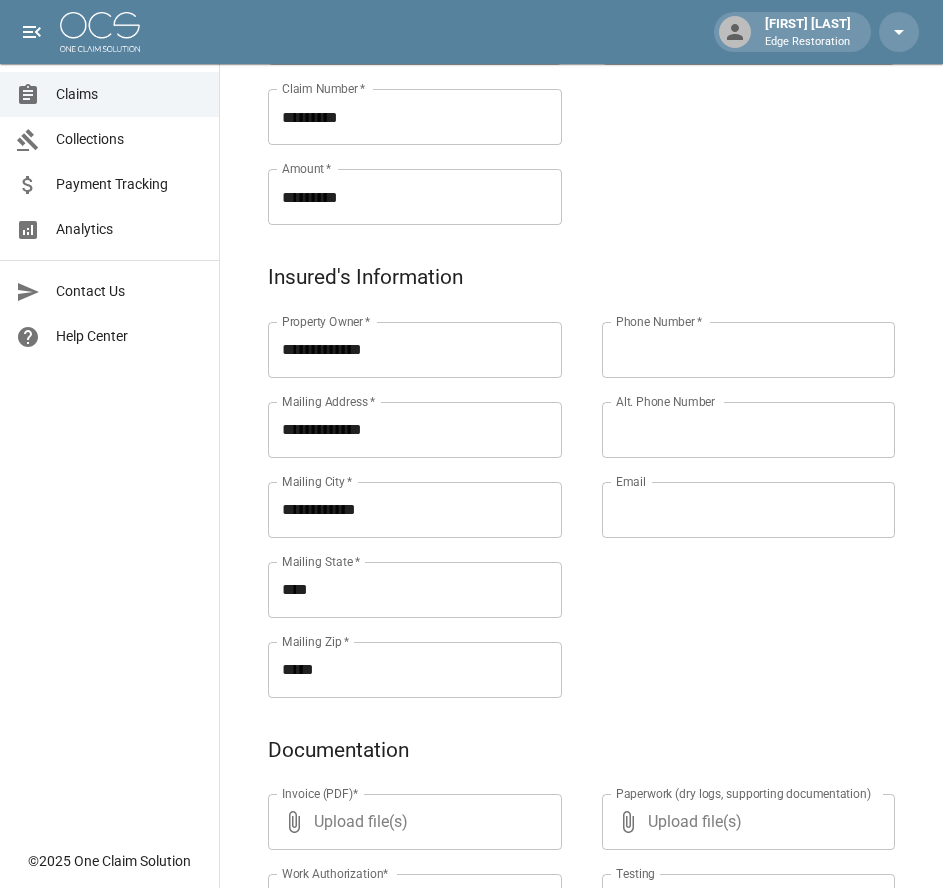 click on "Phone Number   *" at bounding box center [749, 350] 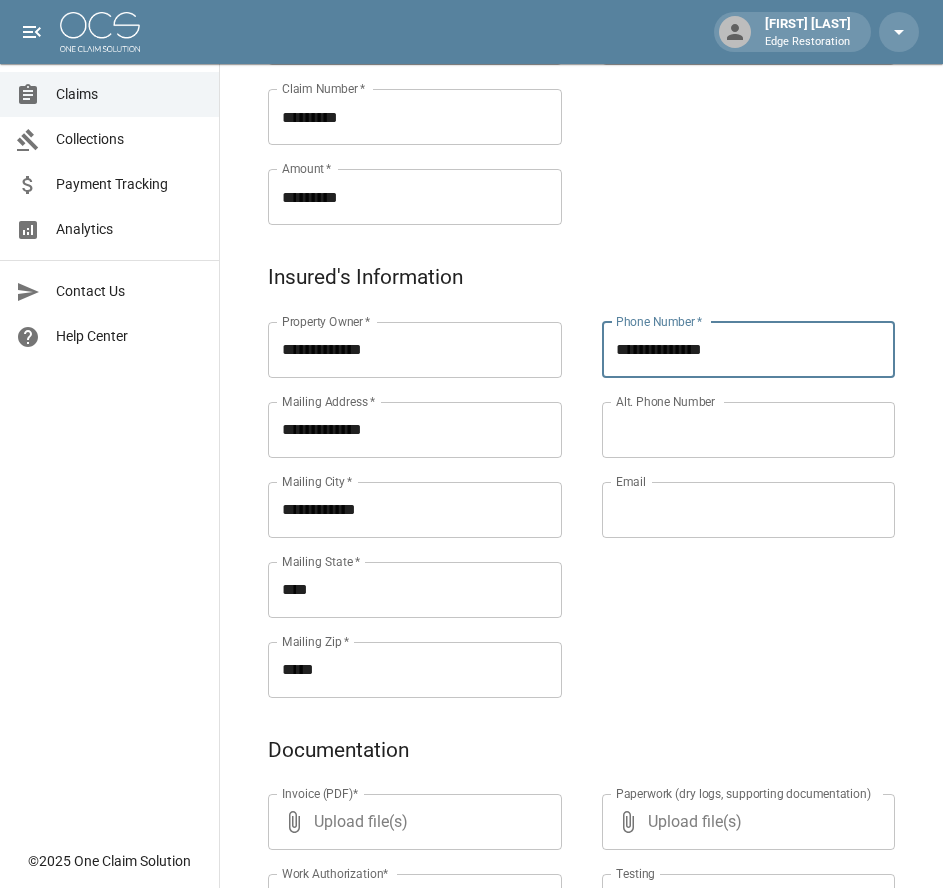 type on "**********" 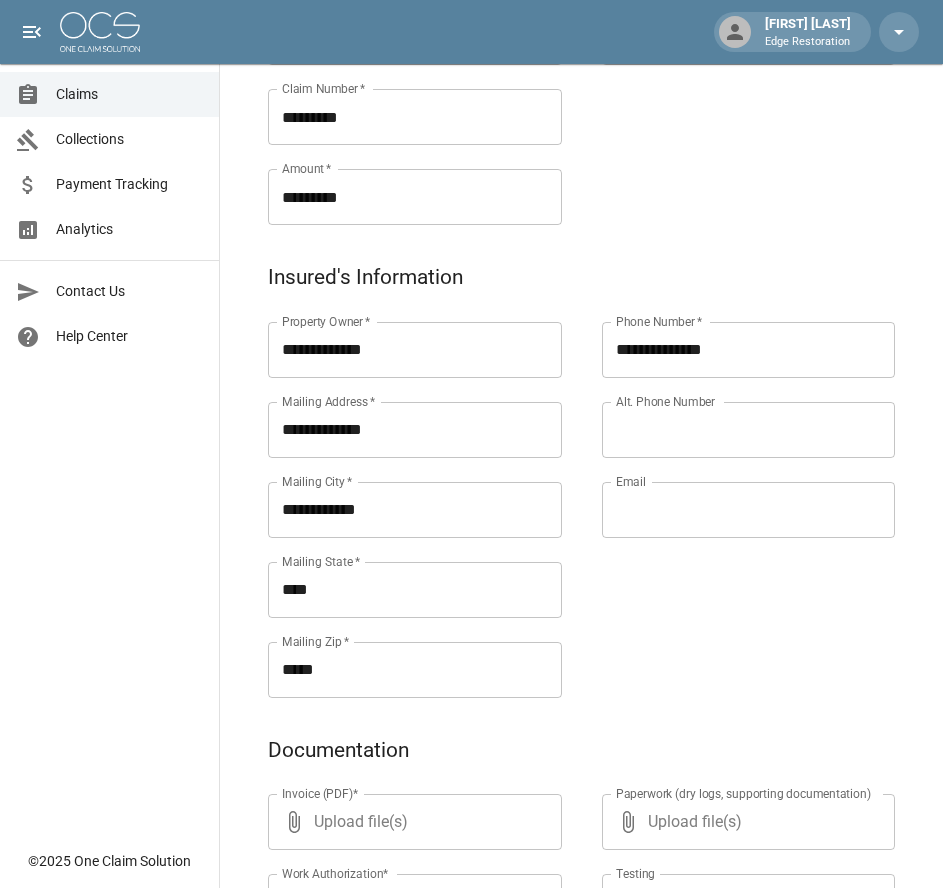 click on "Email" at bounding box center (749, 510) 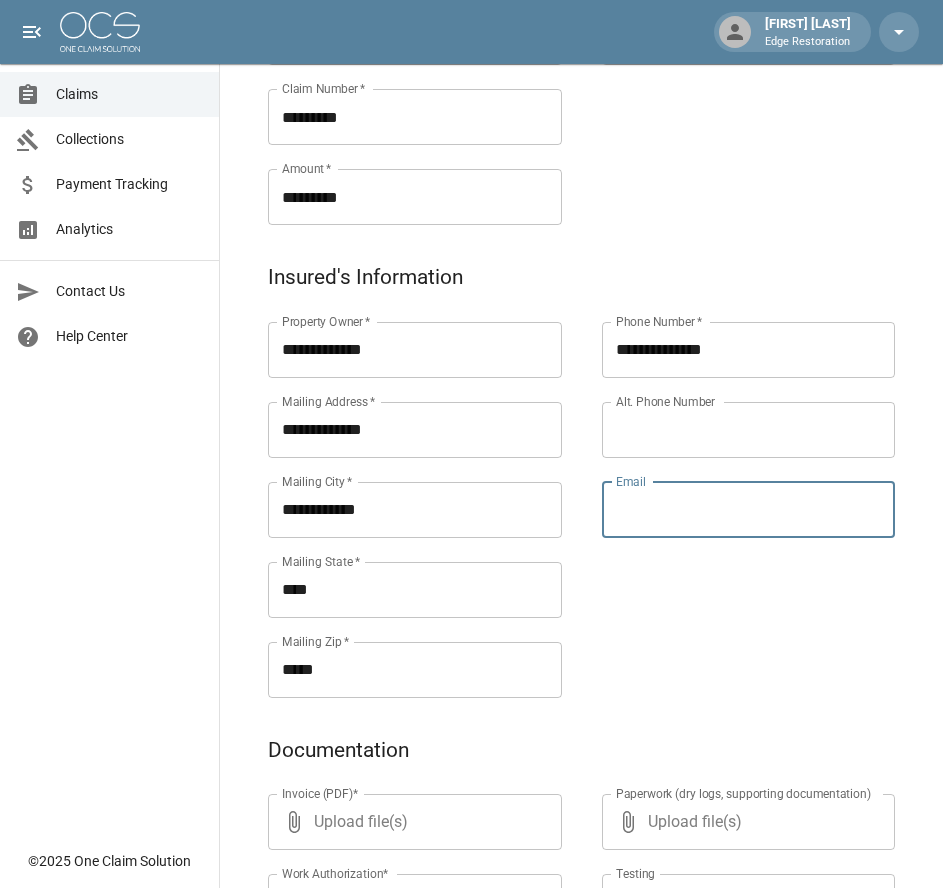 paste on "**********" 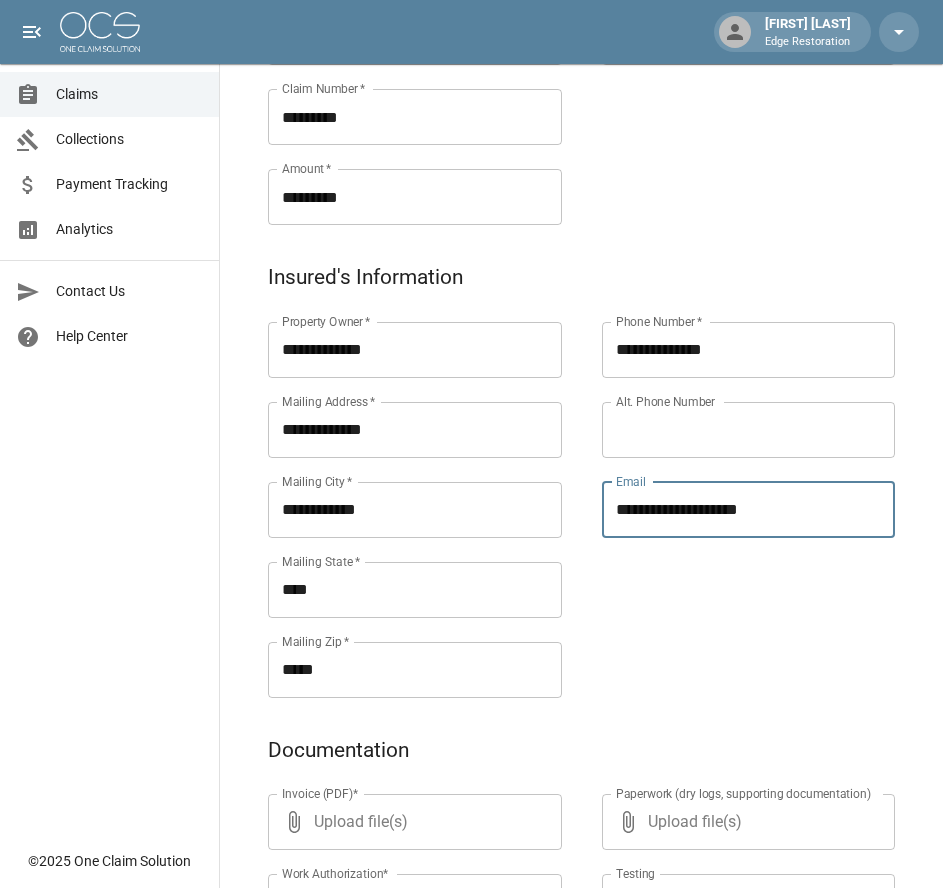 type on "**********" 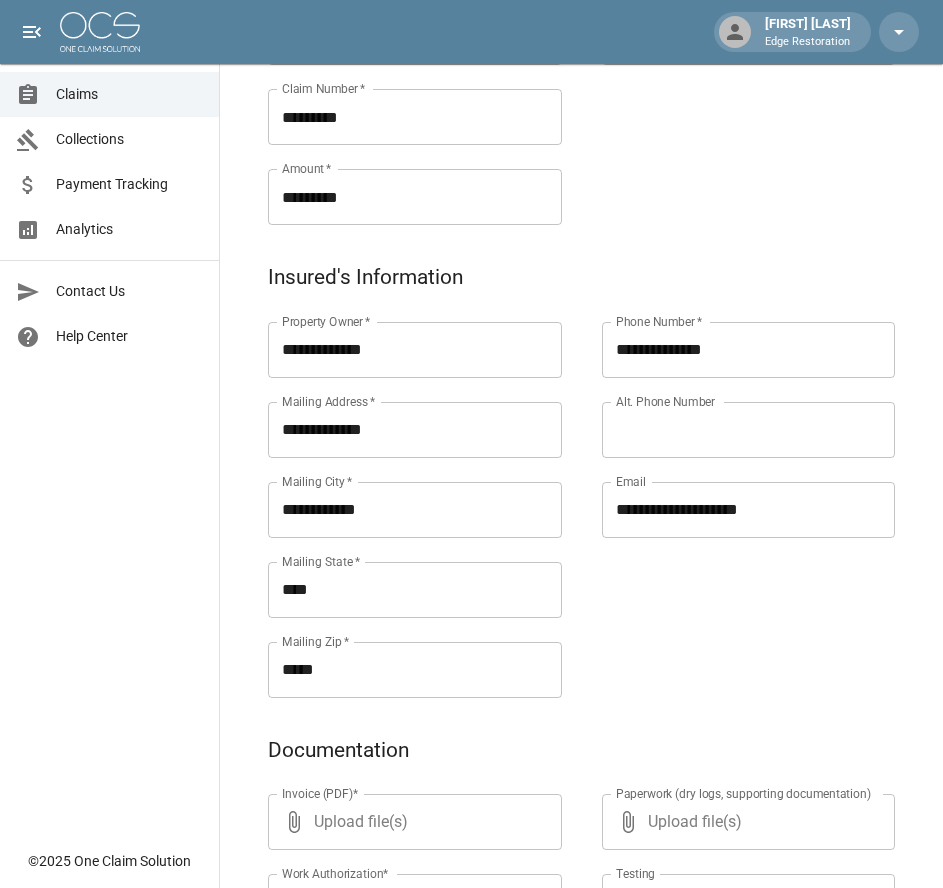 scroll, scrollTop: 971, scrollLeft: 0, axis: vertical 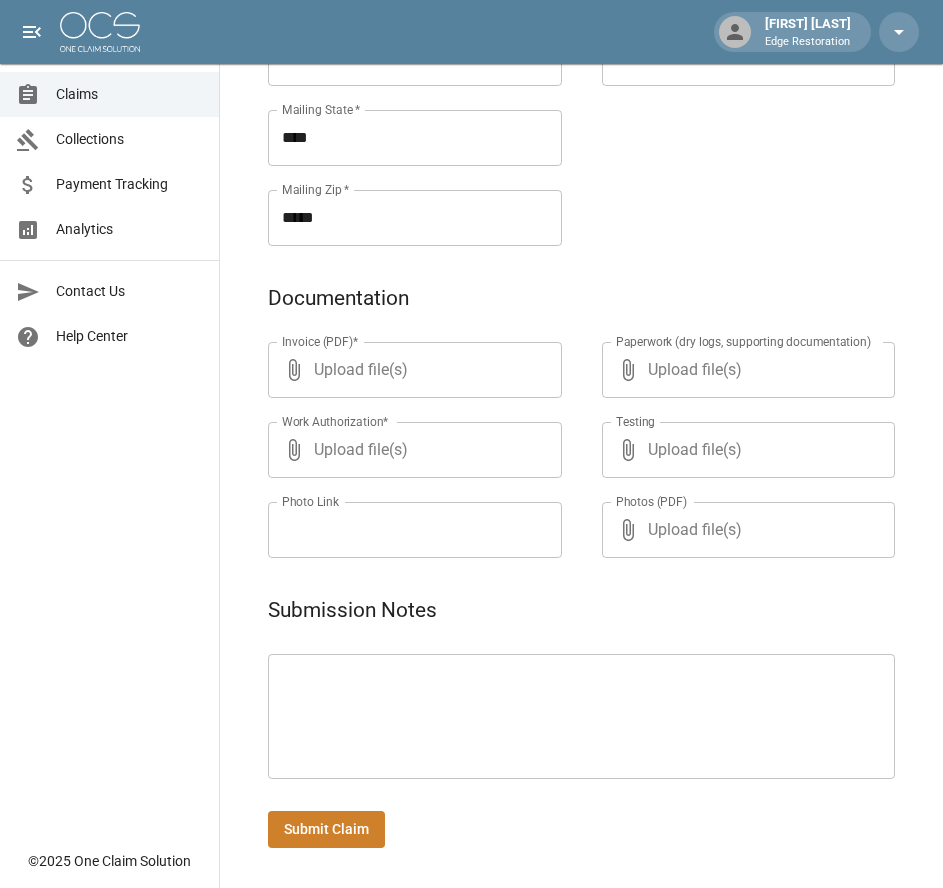 click at bounding box center [581, 717] 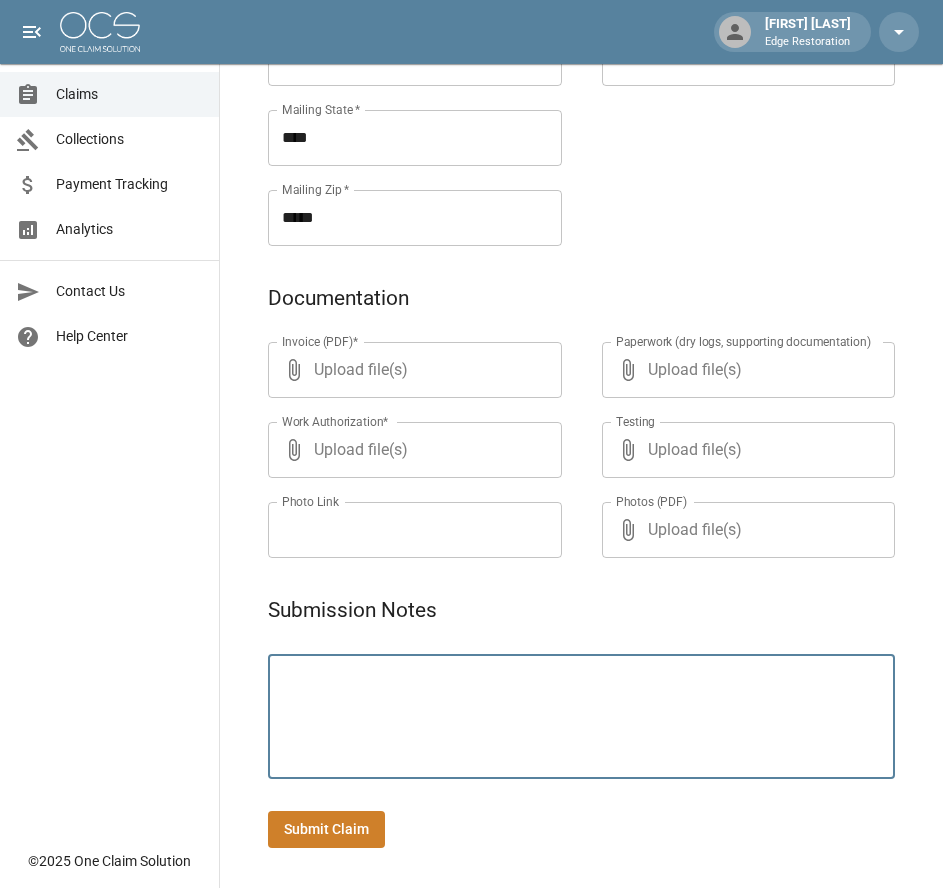 paste on "**********" 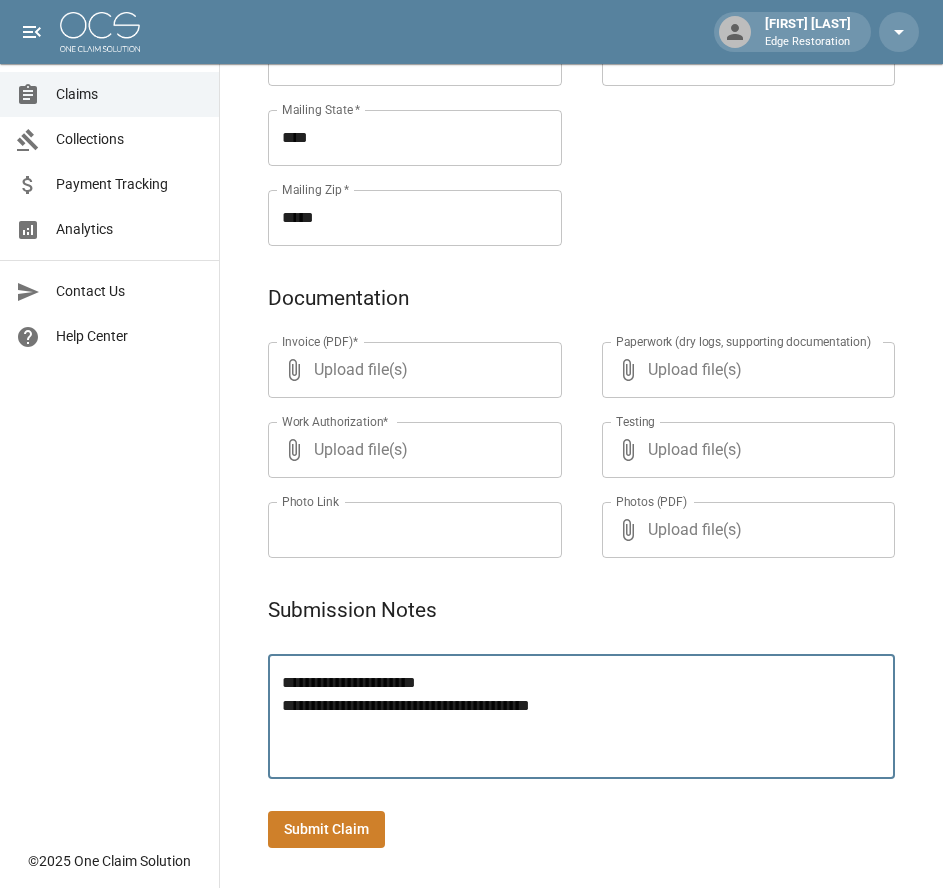 type on "**********" 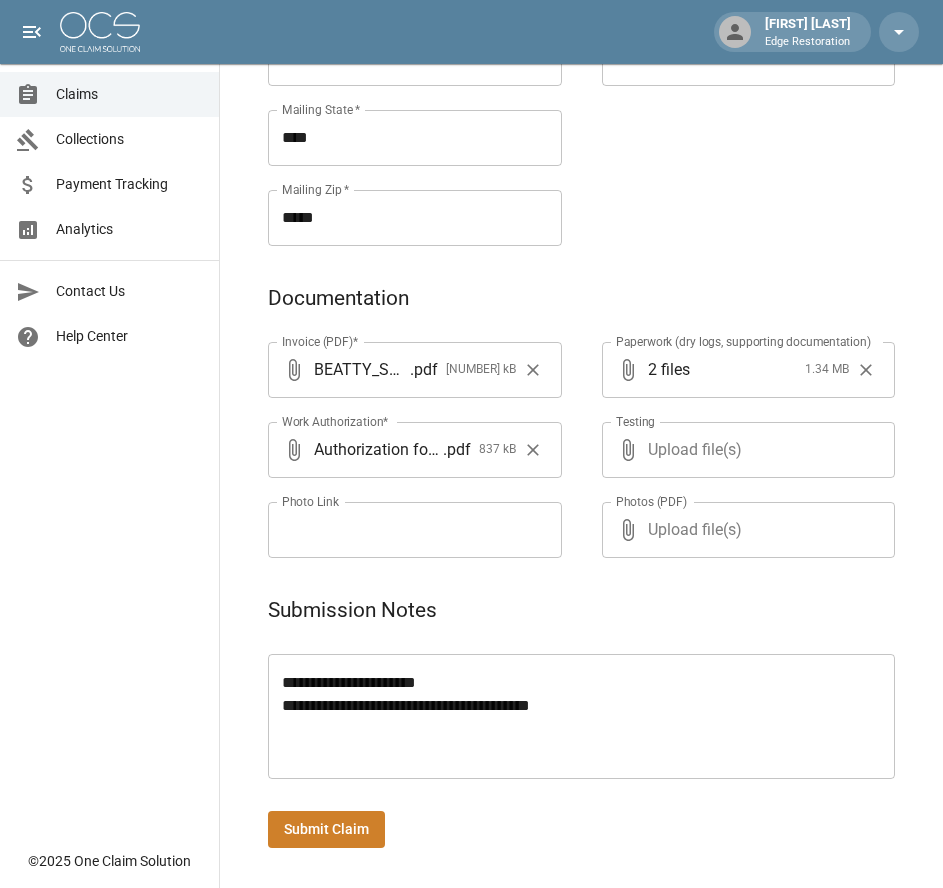 click on "Submit Claim" at bounding box center (326, 829) 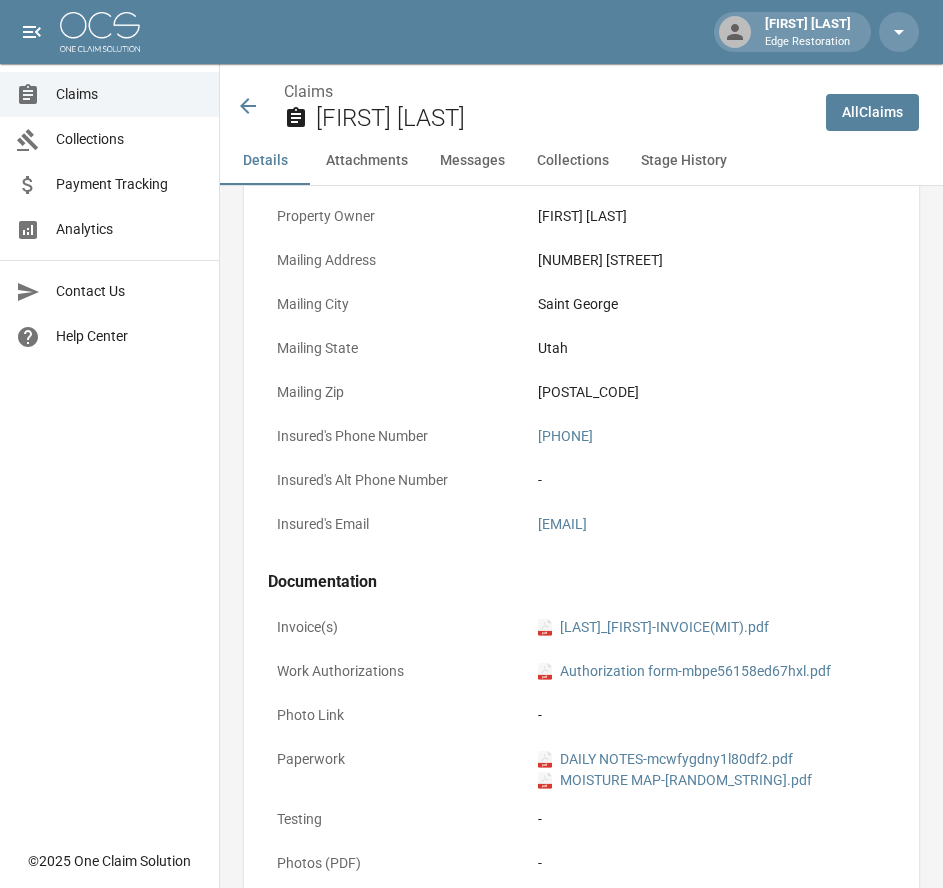 click on "All  Claims" at bounding box center [872, 112] 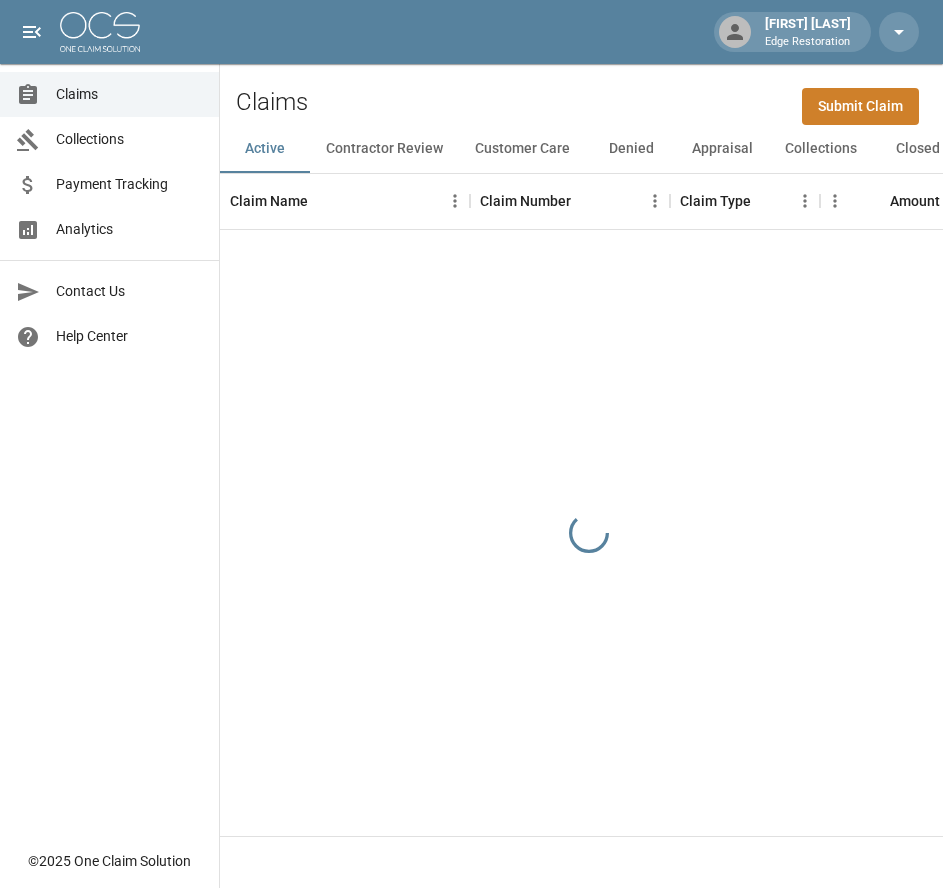 scroll, scrollTop: 0, scrollLeft: 0, axis: both 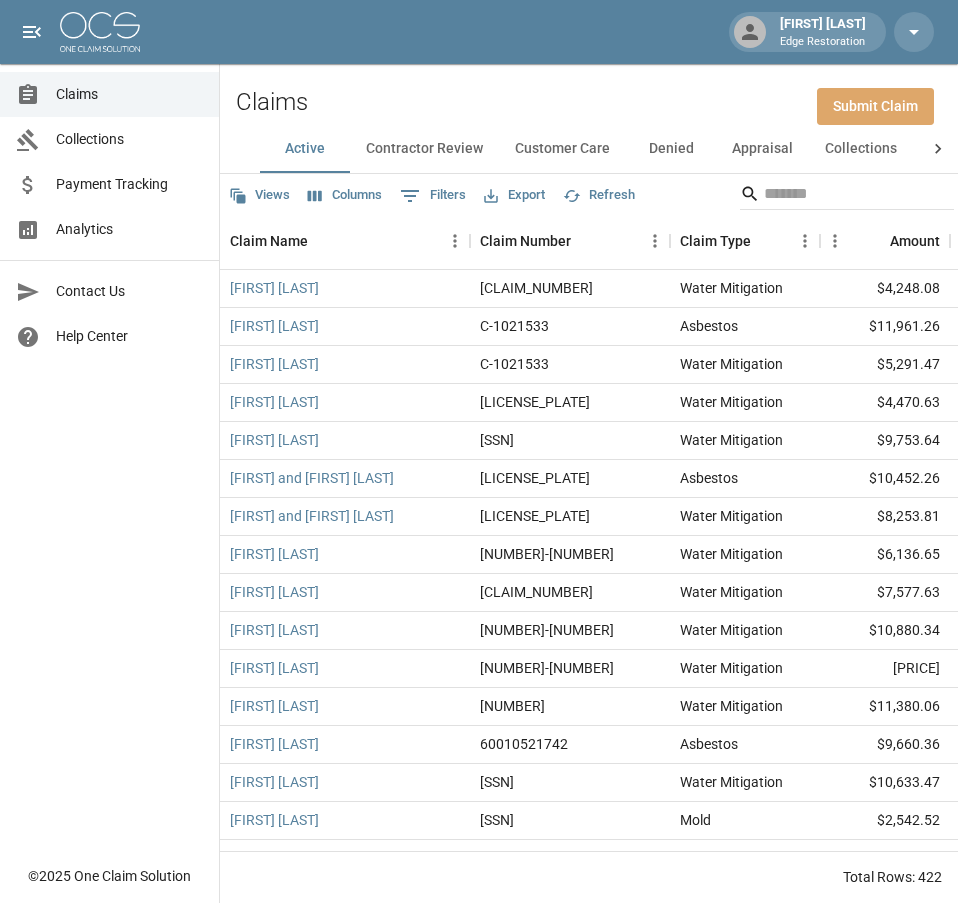 click on "Submit Claim" at bounding box center (875, 106) 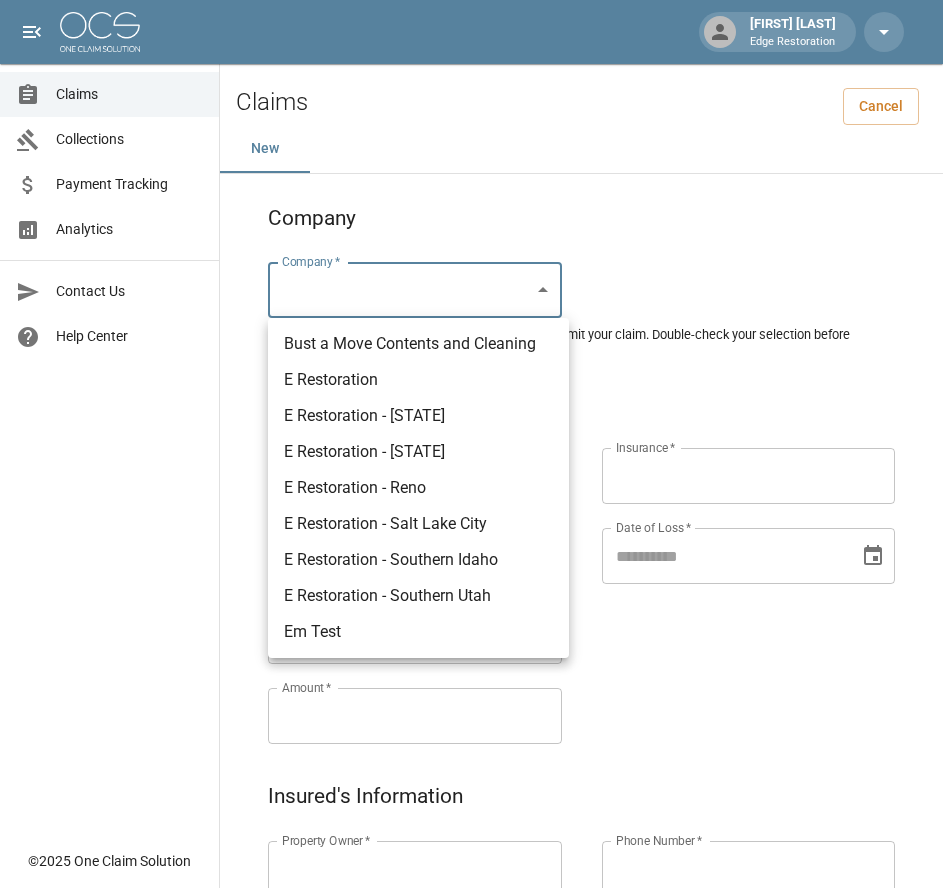 click on "Alicia Tubbs Edge Restoration Claims Collections Payment Tracking Analytics Contact Us Help Center ©  2025   One Claim Solution Claims Cancel New Company Company   * ​ Company   * Please ensure you select the correct company to submit your claim. Double-check your selection before proceeding. Claim Information Claim Type   * ​ Claim Type   * Claim Name   * Claim Name   * Claim Number   * Claim Number   * Amount   * Amount   * Insurance   * Insurance   * Date of Loss   * Date of Loss   * Insured's Information Property Owner   * Property Owner   * Mailing Address   * Mailing Address   * Mailing City   * Mailing City   * Mailing State   * Mailing State   * Mailing Zip   * Mailing Zip   * Phone Number   * Phone Number   * Alt. Phone Number Alt. Phone Number Email Email Documentation Invoice (PDF)* ​ Upload file(s) Invoice (PDF)* Work Authorization* ​ Upload file(s) Work Authorization* Photo Link Photo Link ​ Upload file(s) Testing ​ ​" at bounding box center [471, 929] 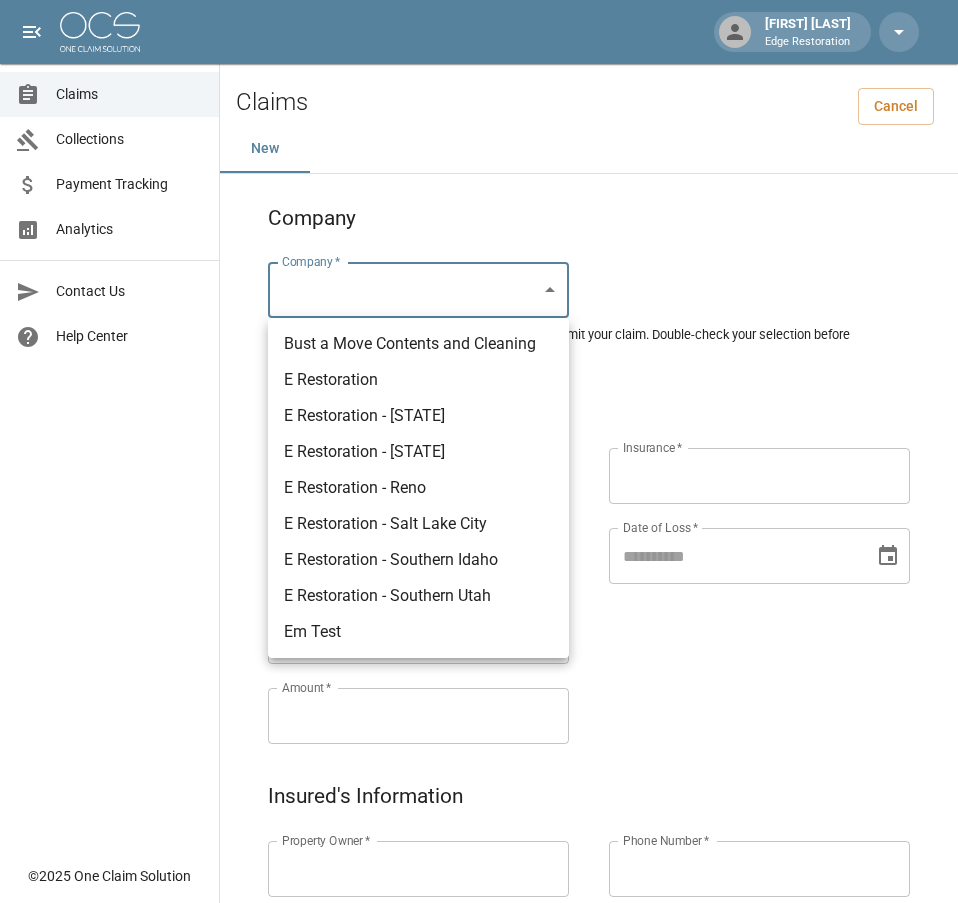 click on "E Restoration - Southern Utah" at bounding box center (418, 596) 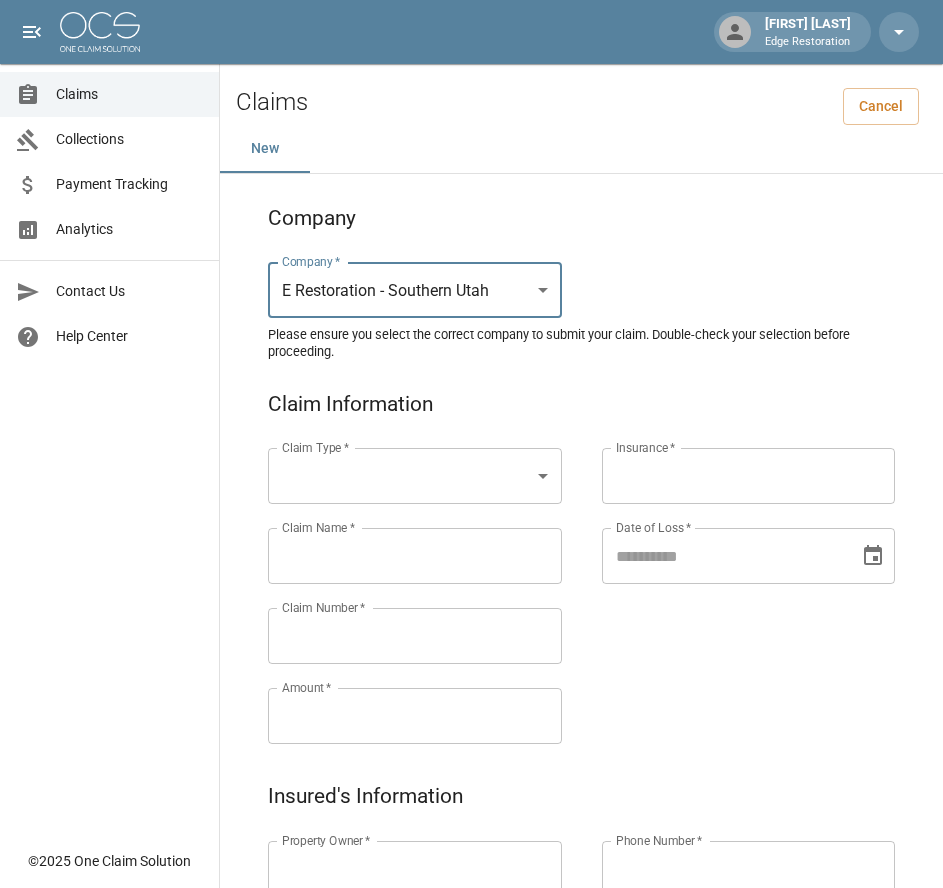 click on "[FIRST] [LAST] Edge Restoration Claims Collections Payment Tracking Analytics Contact Us Help Center © [YEAR] One Claim Solution Claims Cancel New Company Company   * E Restoration - [STATE] [STATE] ******* Company   * Please ensure you select the correct company to submit your claim. Double-check your selection before proceeding. Claim Information Claim Type   * ​ Claim Type   * Claim Name   * Claim Name   * Claim Number   * Claim Number   * Amount   * Amount   * Insurance   * Insurance   * Date of Loss   * Date of Loss   * Insured's Information Property Owner   * Property Owner   * Mailing Address   * Mailing Address   * Mailing City   * Mailing City   * Mailing State   * Mailing State   * Mailing Zip   * Mailing Zip   * Phone Number   * Phone Number   * Alt. Phone Number Alt. Phone Number Email Email Documentation Invoice (PDF)* ​ Upload file(s) Invoice (PDF)* Work Authorization* ​ Upload file(s) Work Authorization* Photo Link Photo Link *" at bounding box center [471, 929] 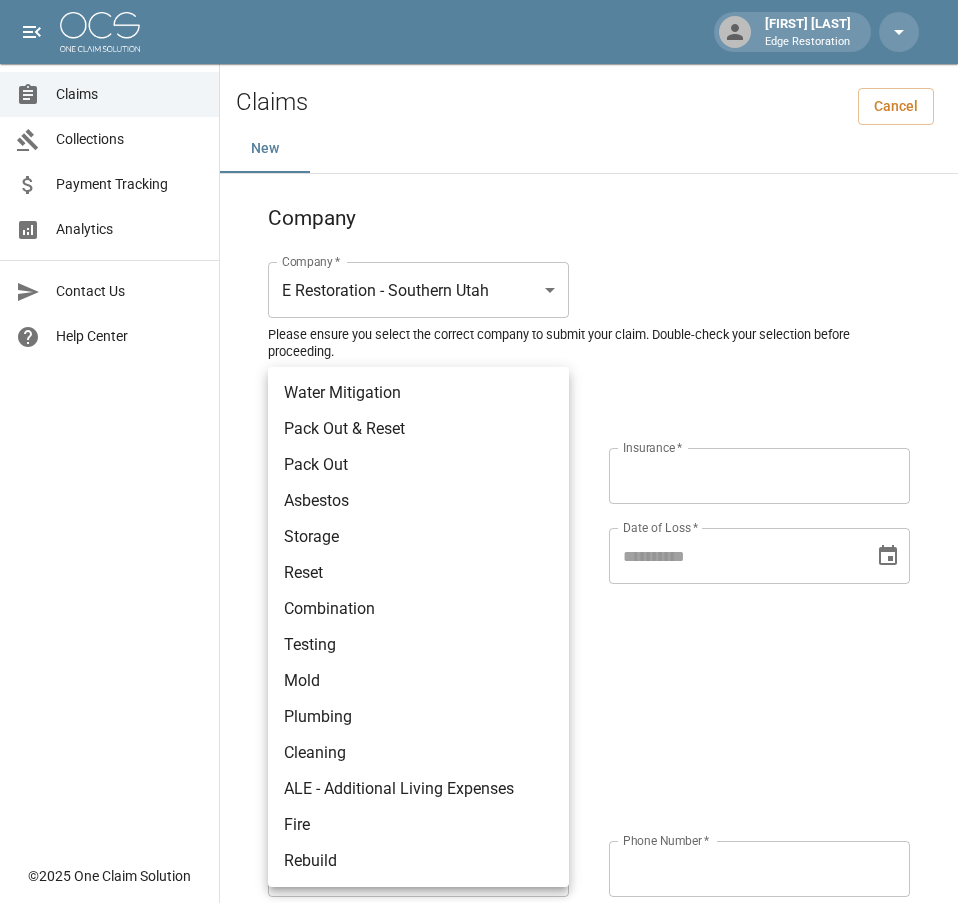 click on "Asbestos" at bounding box center (418, 501) 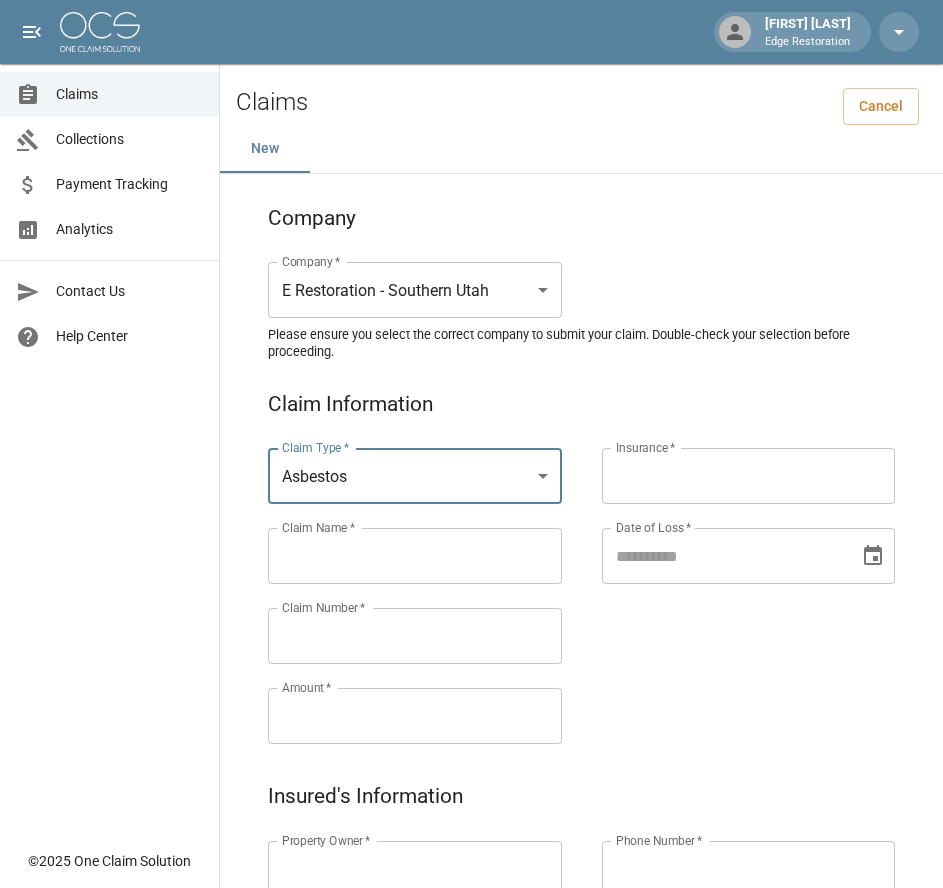 click on "Claims Collections Payment Tracking Analytics Contact Us Help Center" at bounding box center [109, 419] 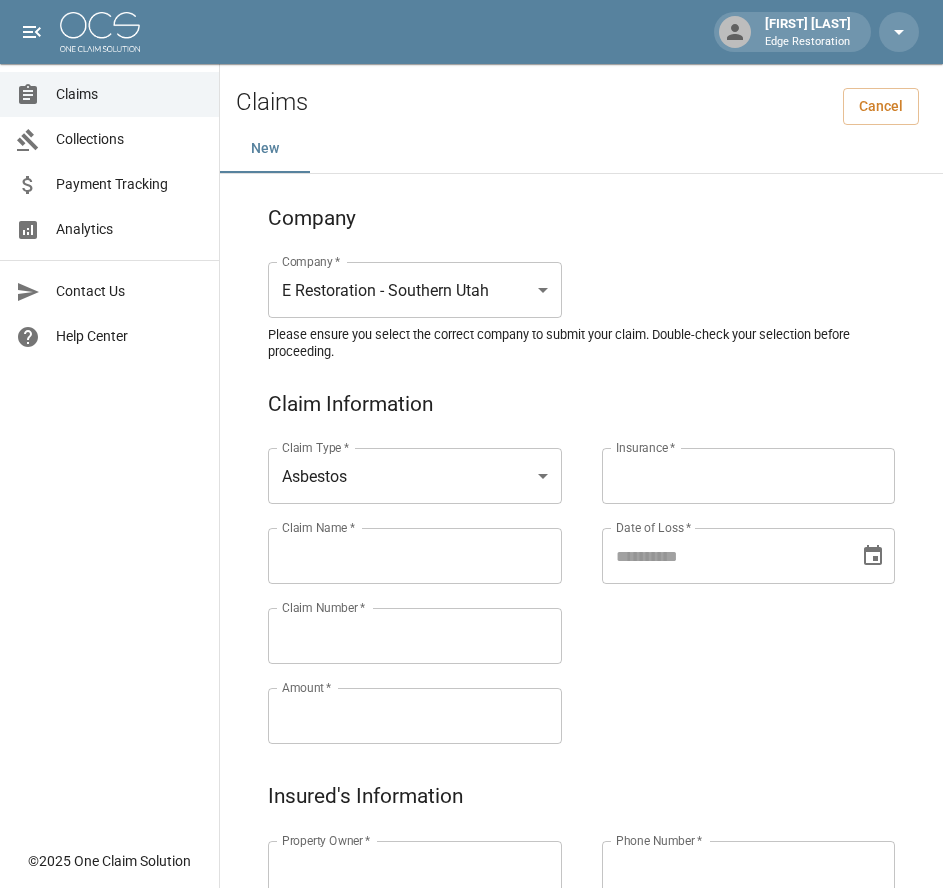click on "Claim Name   *" at bounding box center (415, 556) 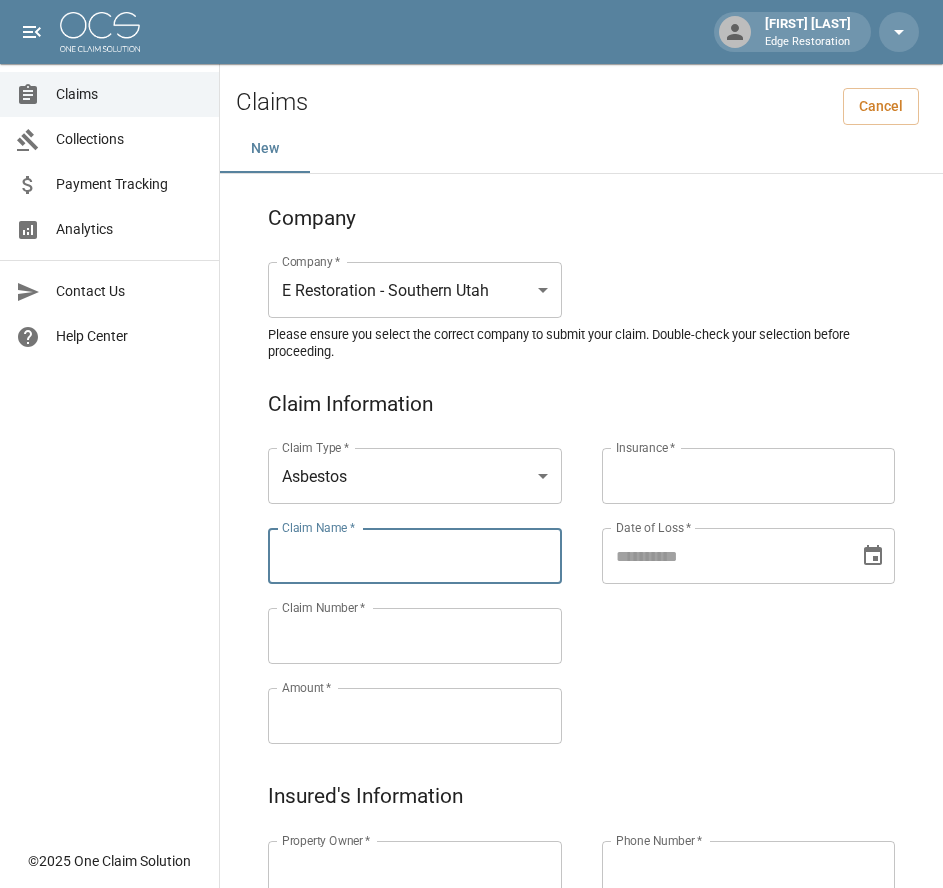 paste on "******" 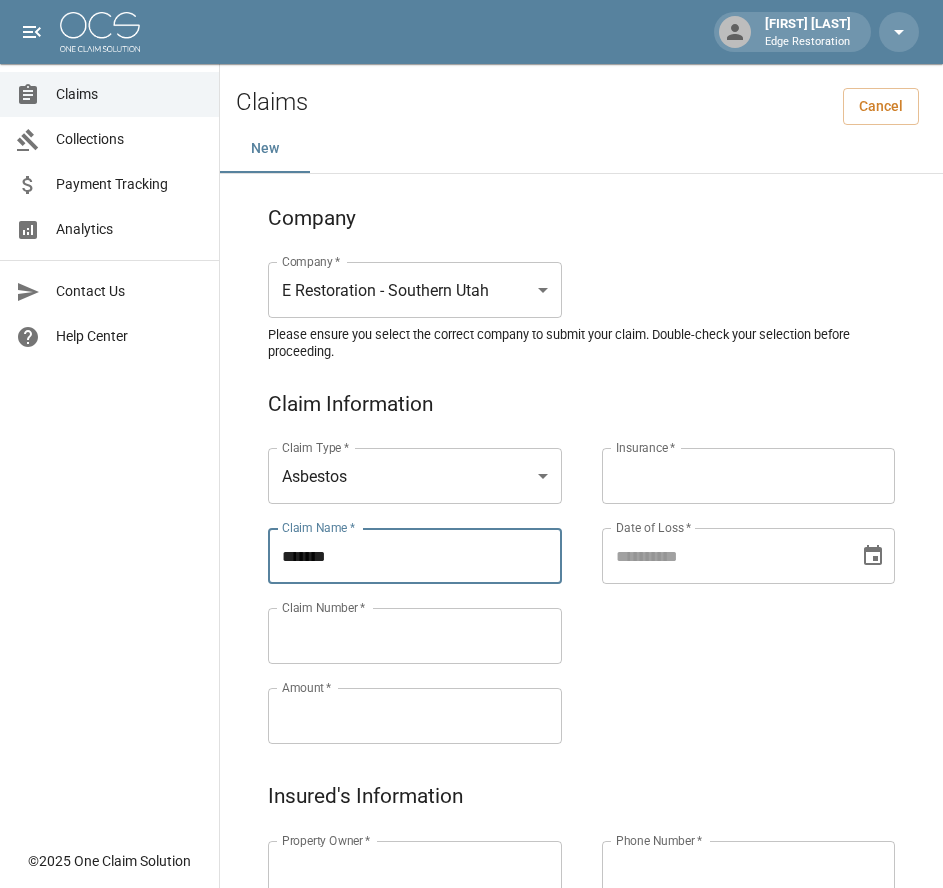 type on "**********" 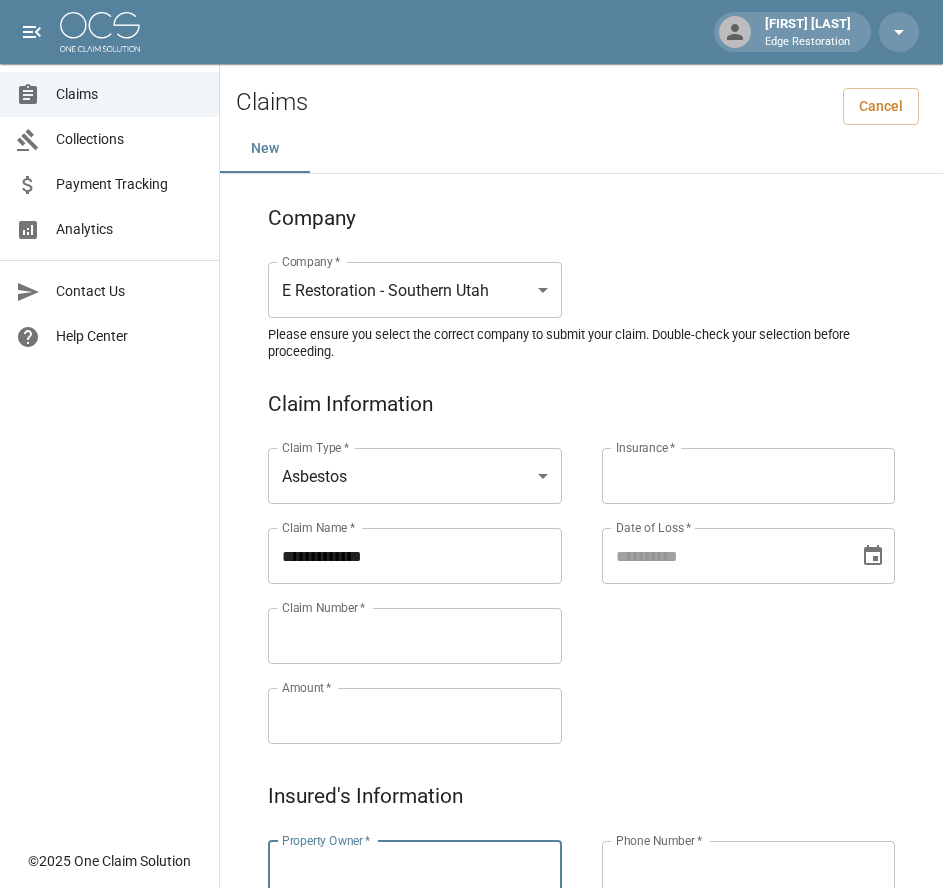 click on "Property Owner   *" at bounding box center (415, 869) 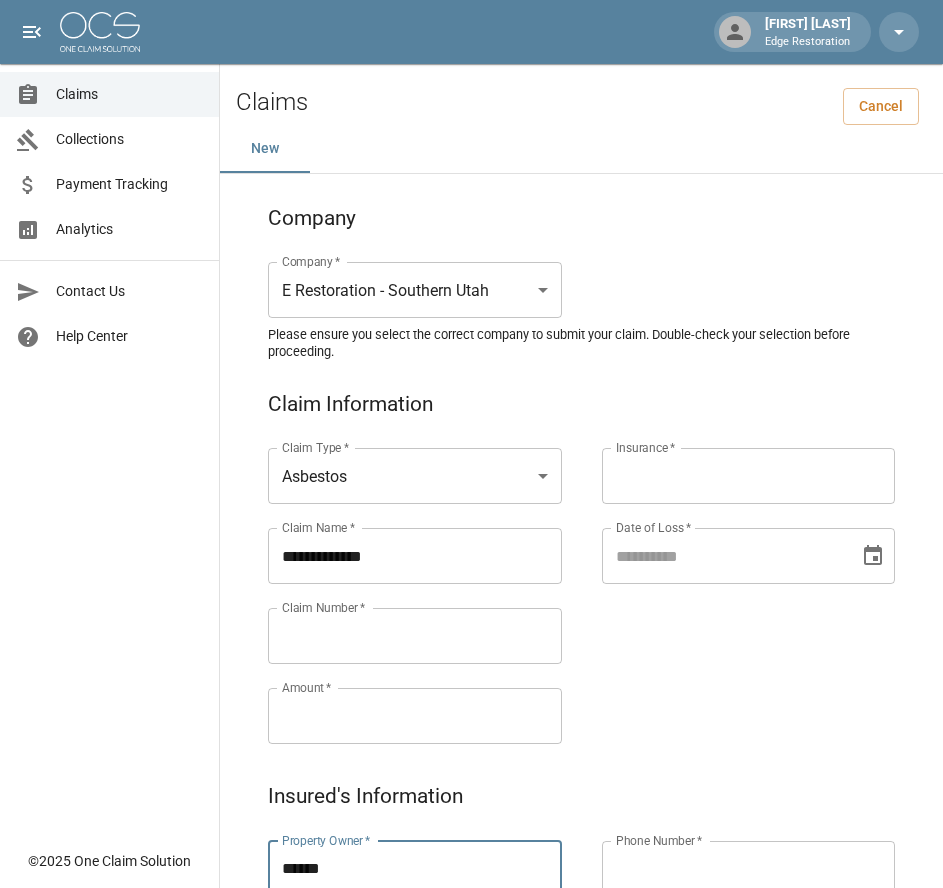 type on "**********" 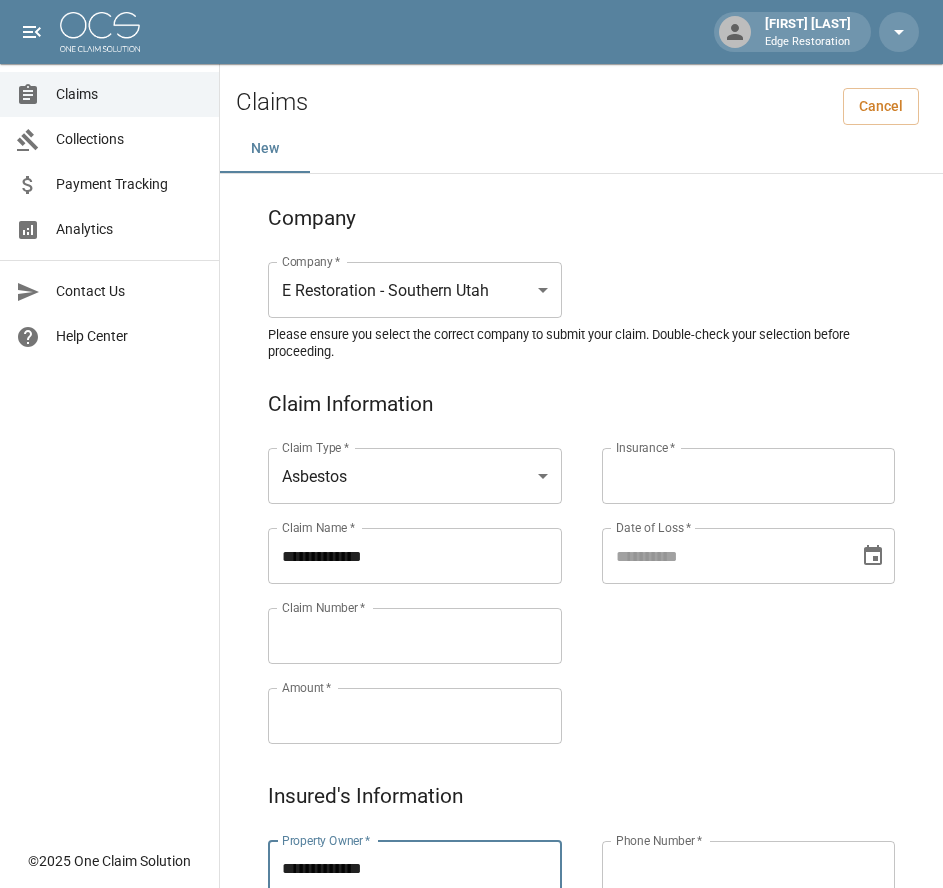 click on "Claims Collections Payment Tracking Analytics Contact Us Help Center" at bounding box center [109, 419] 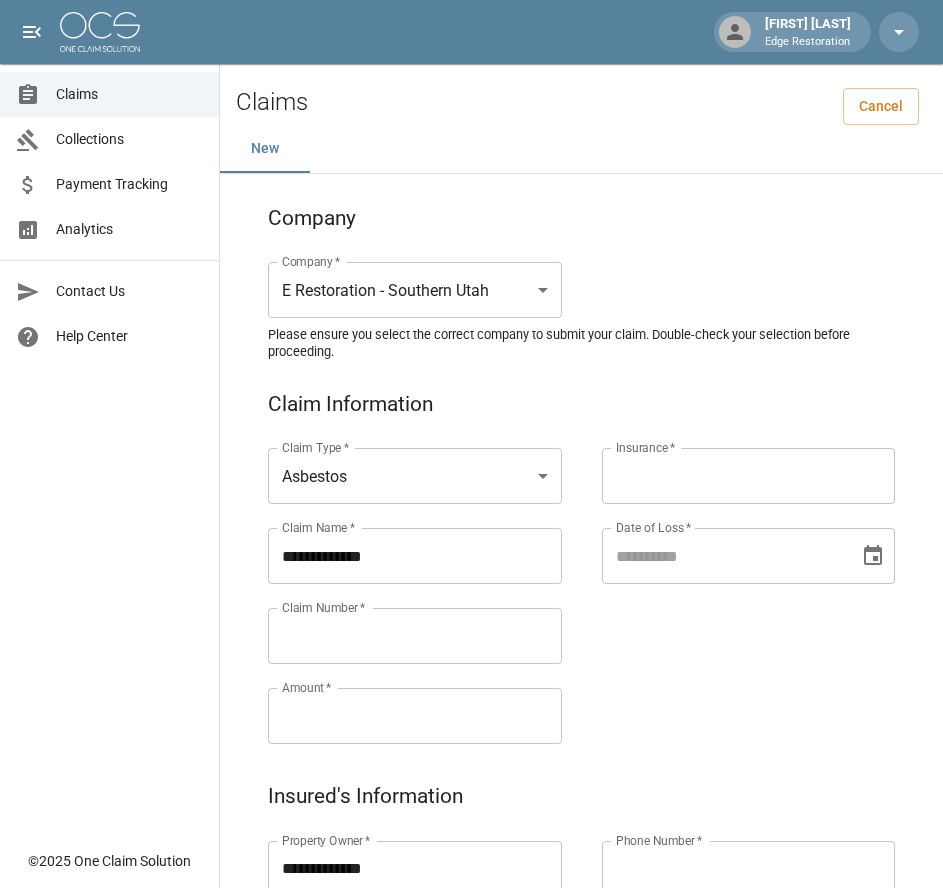 click on "Claim Number   *" at bounding box center (415, 636) 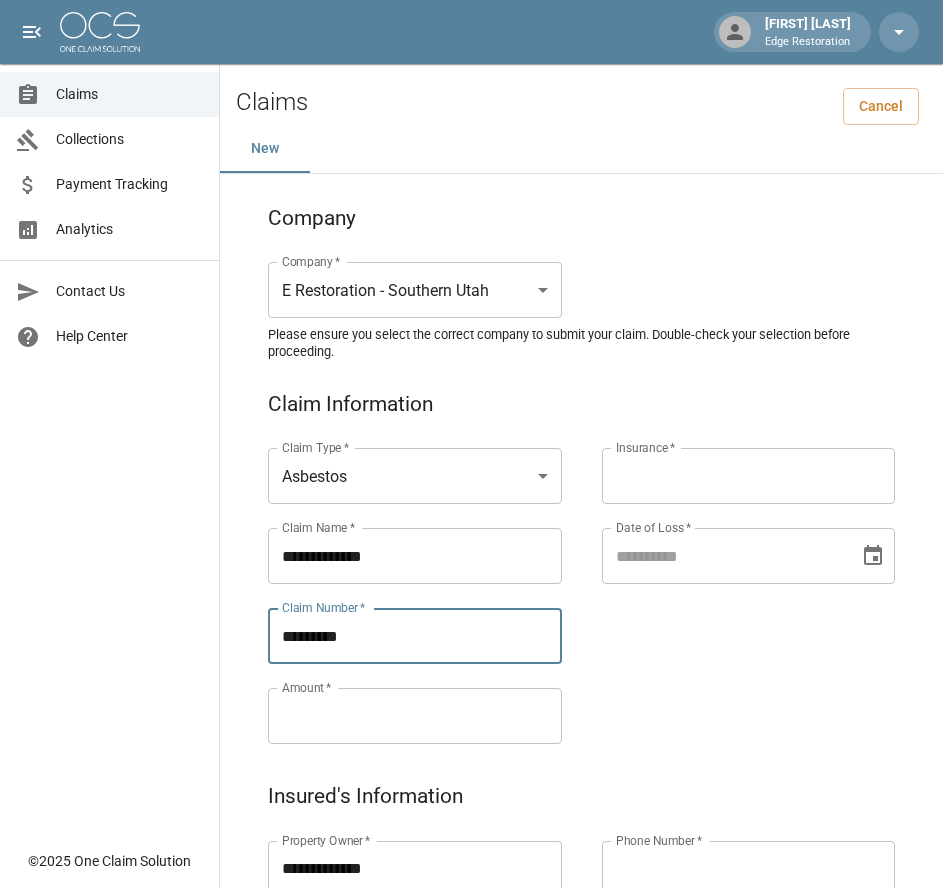 type on "*********" 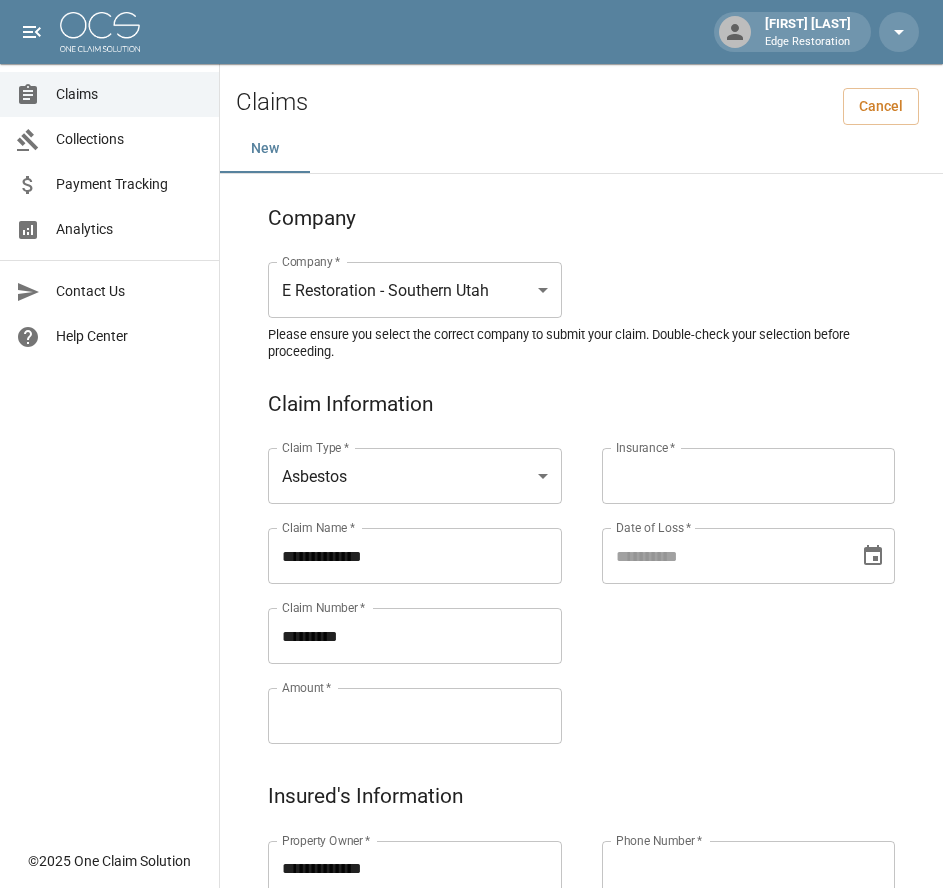 click on "Amount   *" at bounding box center [415, 716] 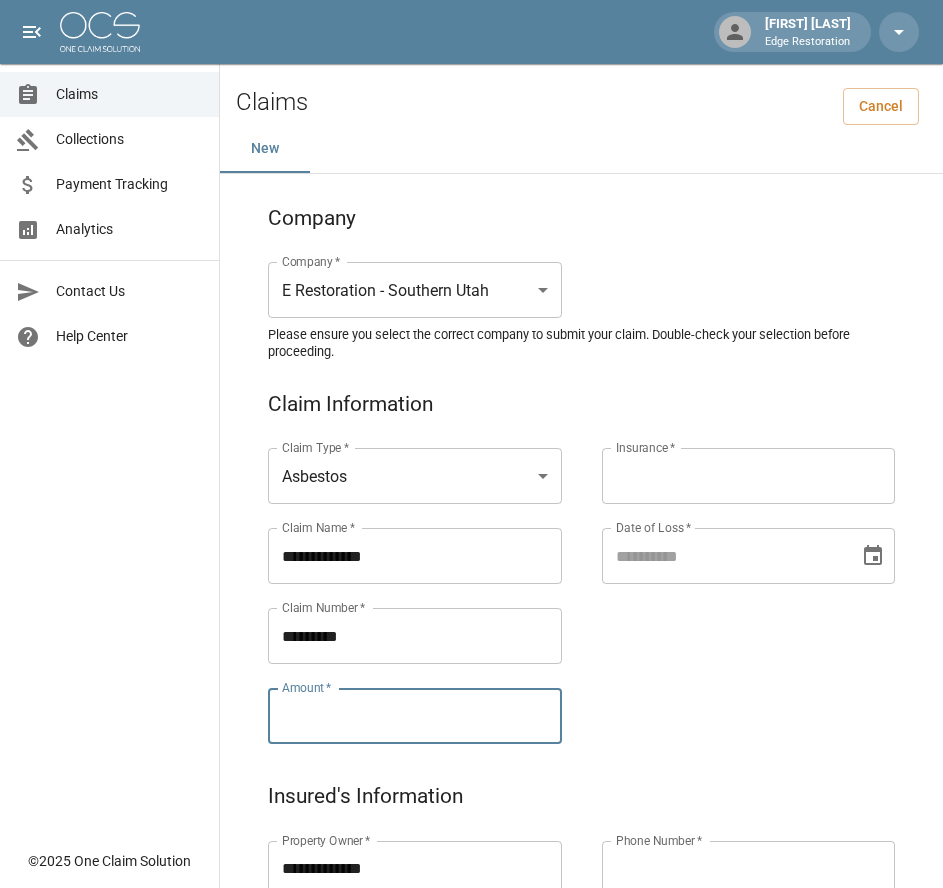paste on "*********" 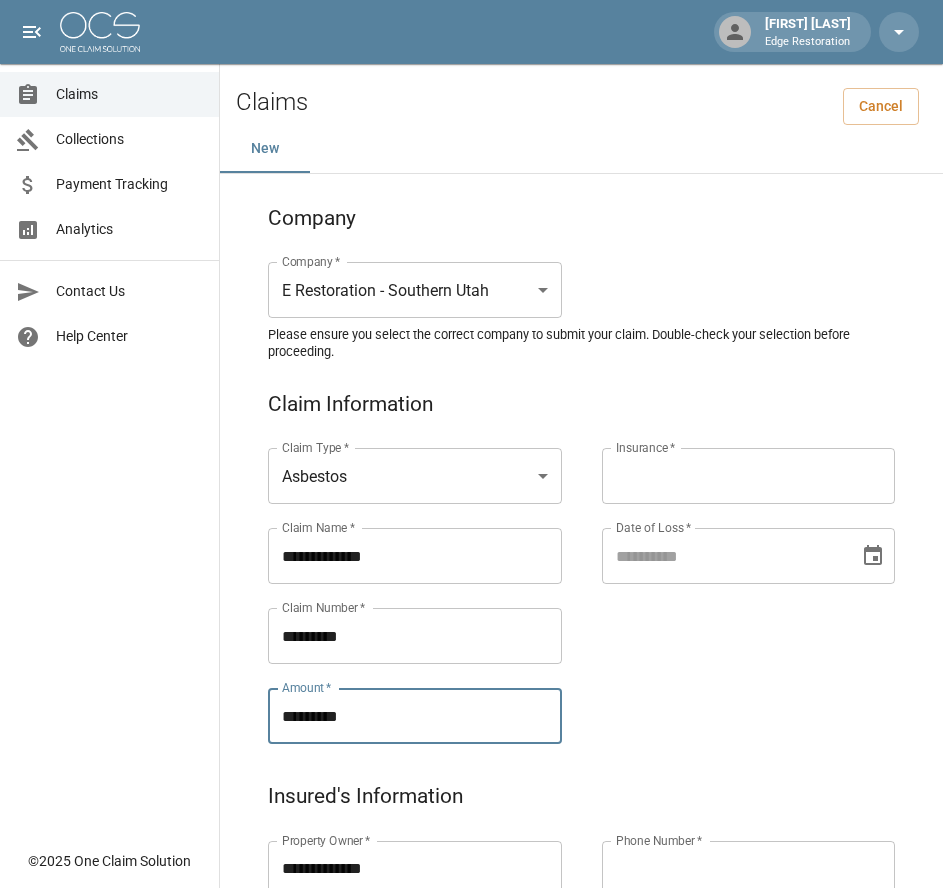 type on "*********" 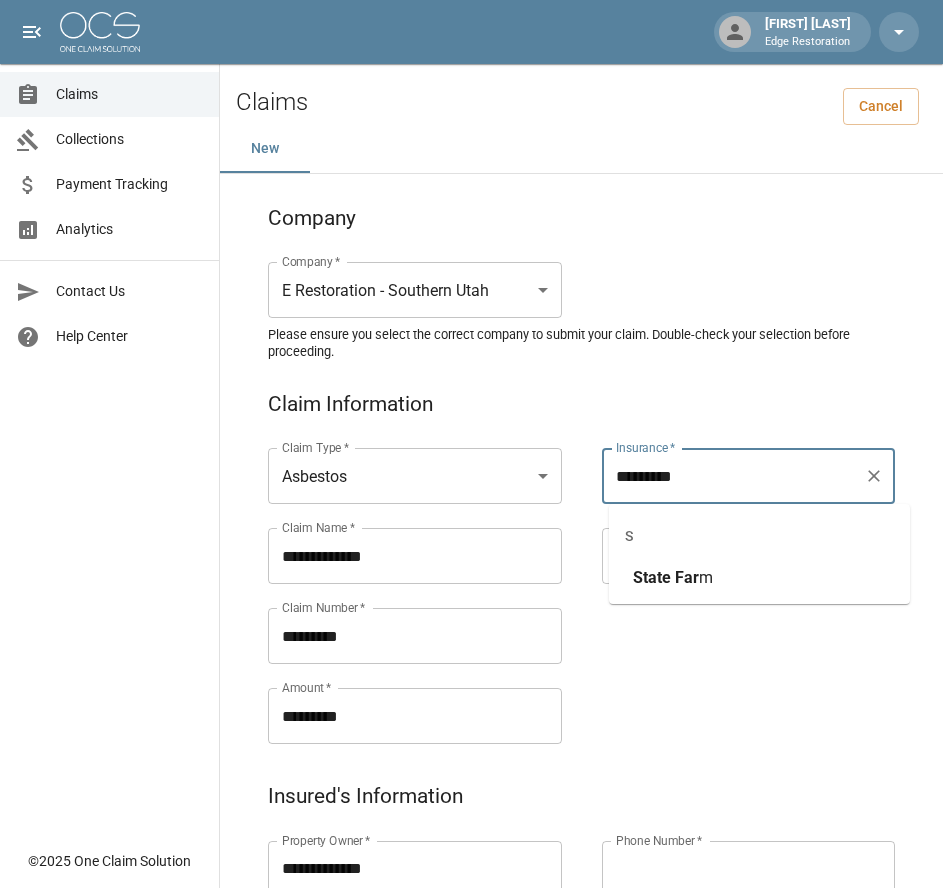 click on "State" at bounding box center (652, 577) 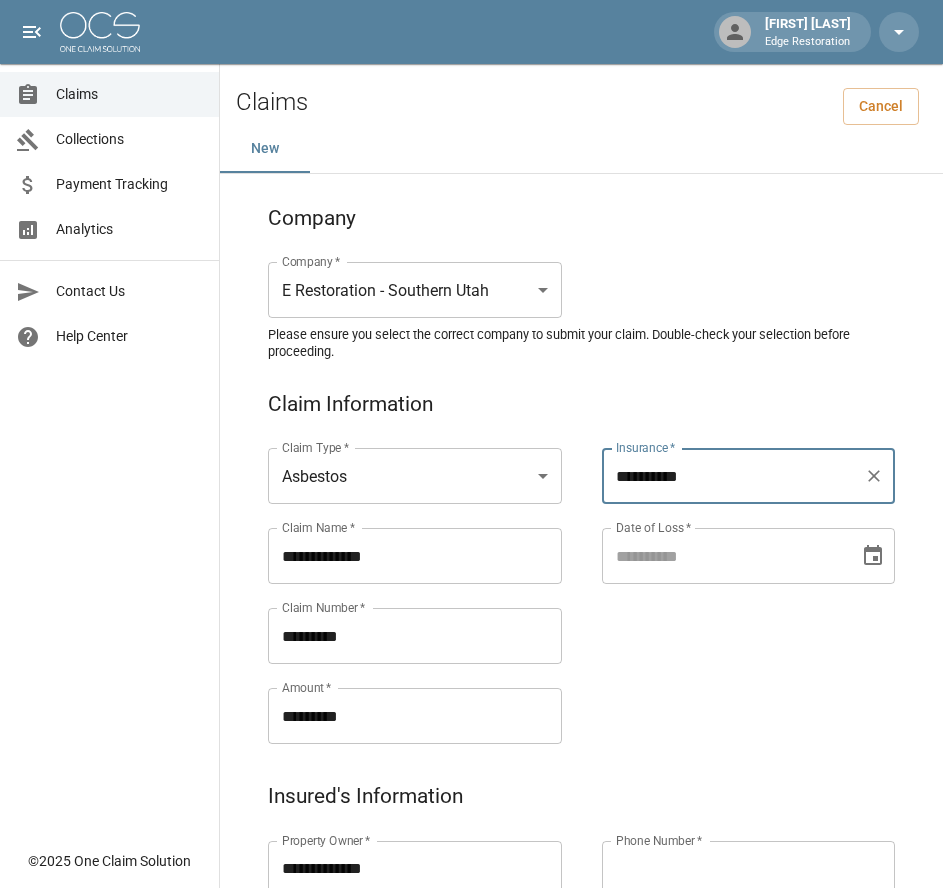 type on "**********" 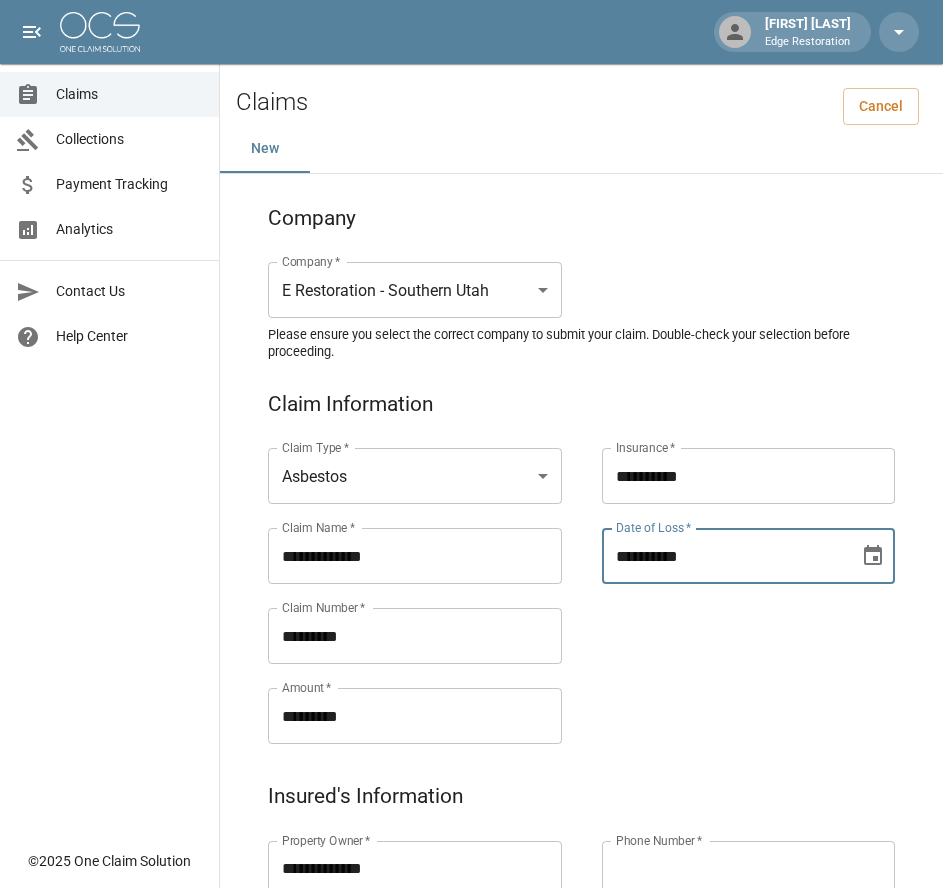 type on "**********" 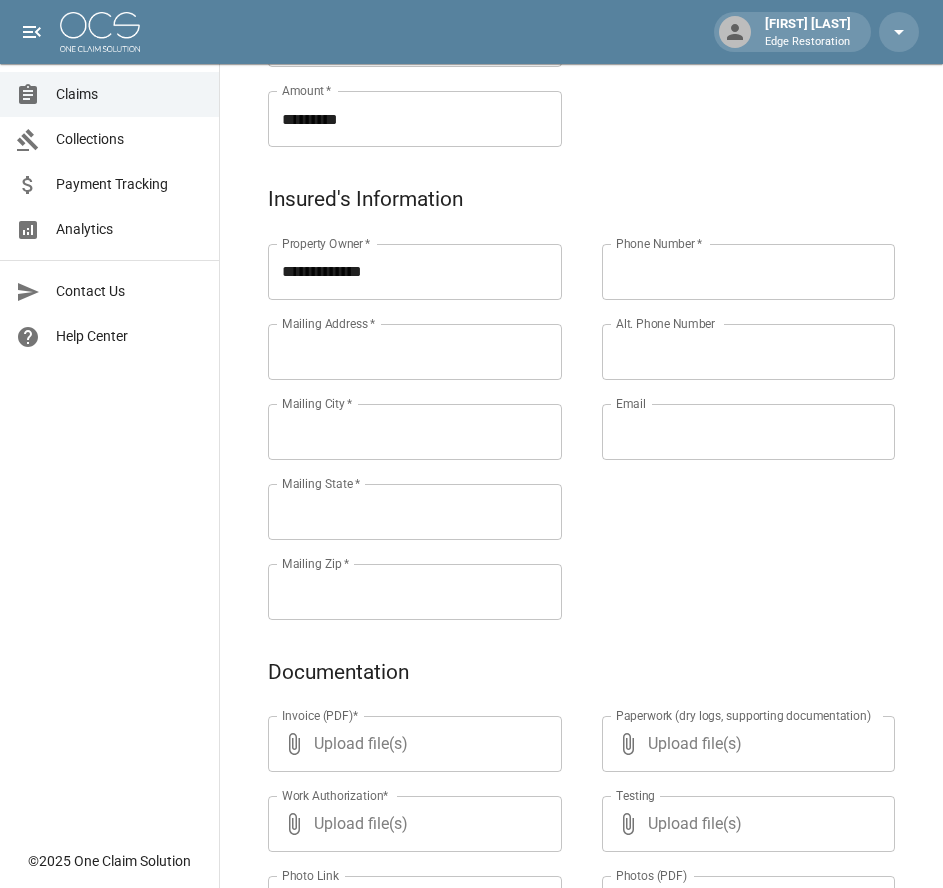 scroll, scrollTop: 599, scrollLeft: 0, axis: vertical 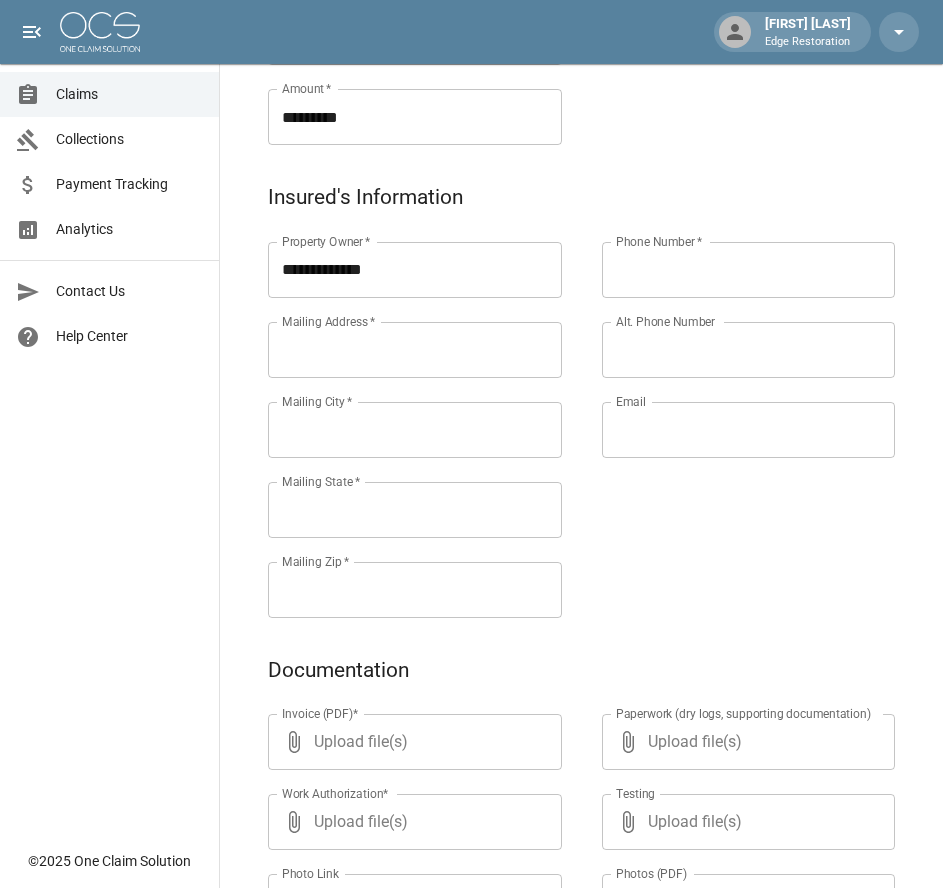 click on "**********" at bounding box center [395, 406] 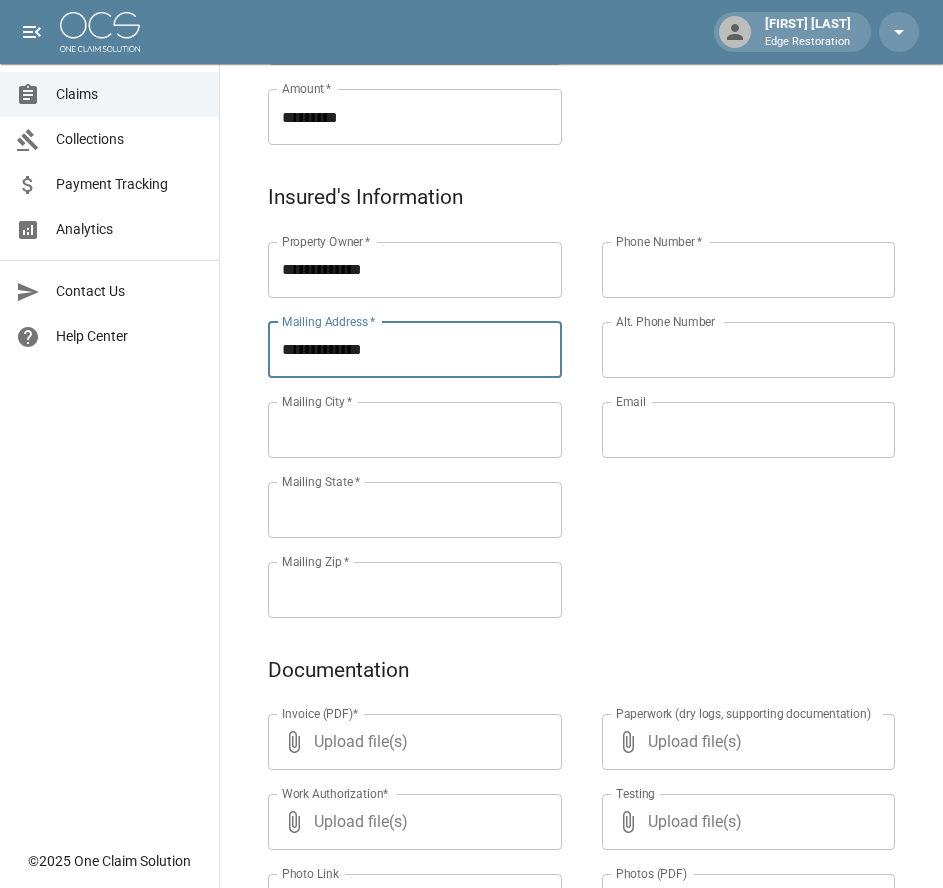 type on "**********" 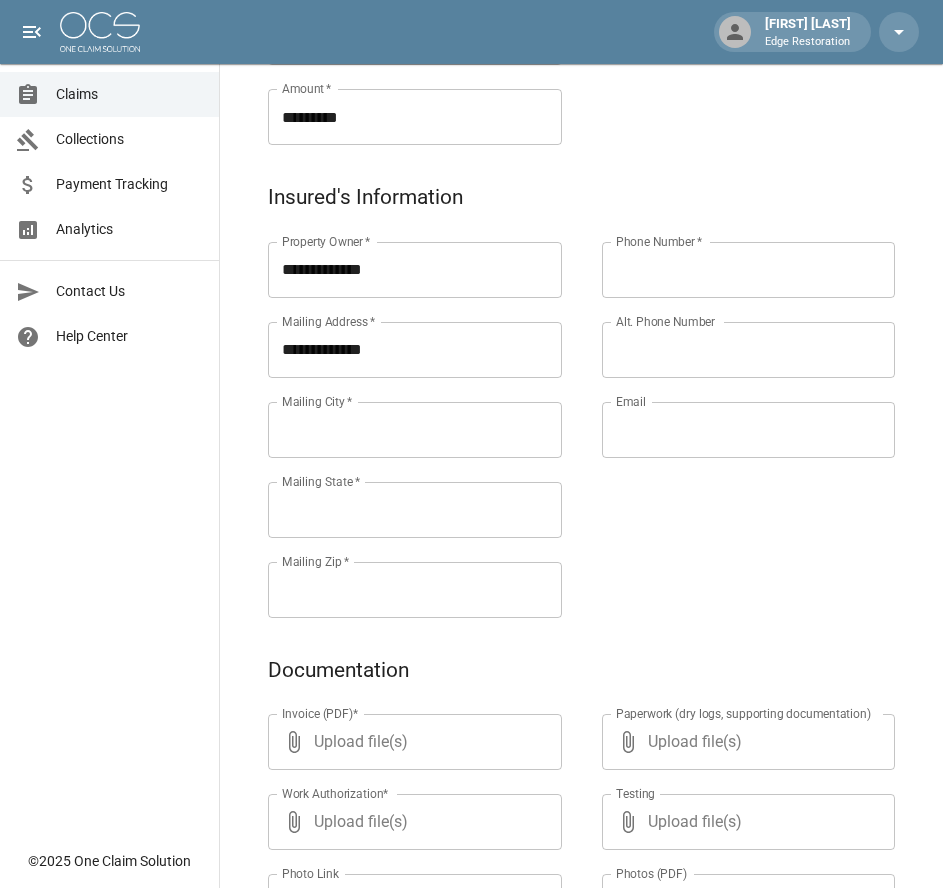 click on "Mailing City   *" at bounding box center (415, 430) 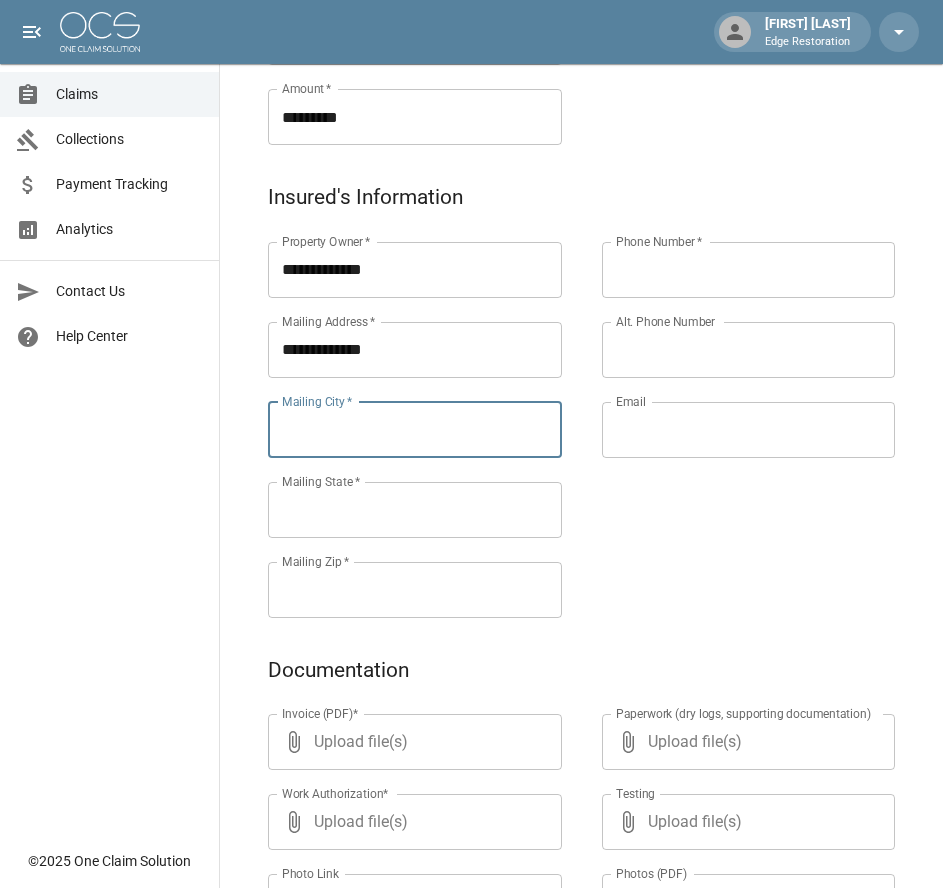 paste on "**********" 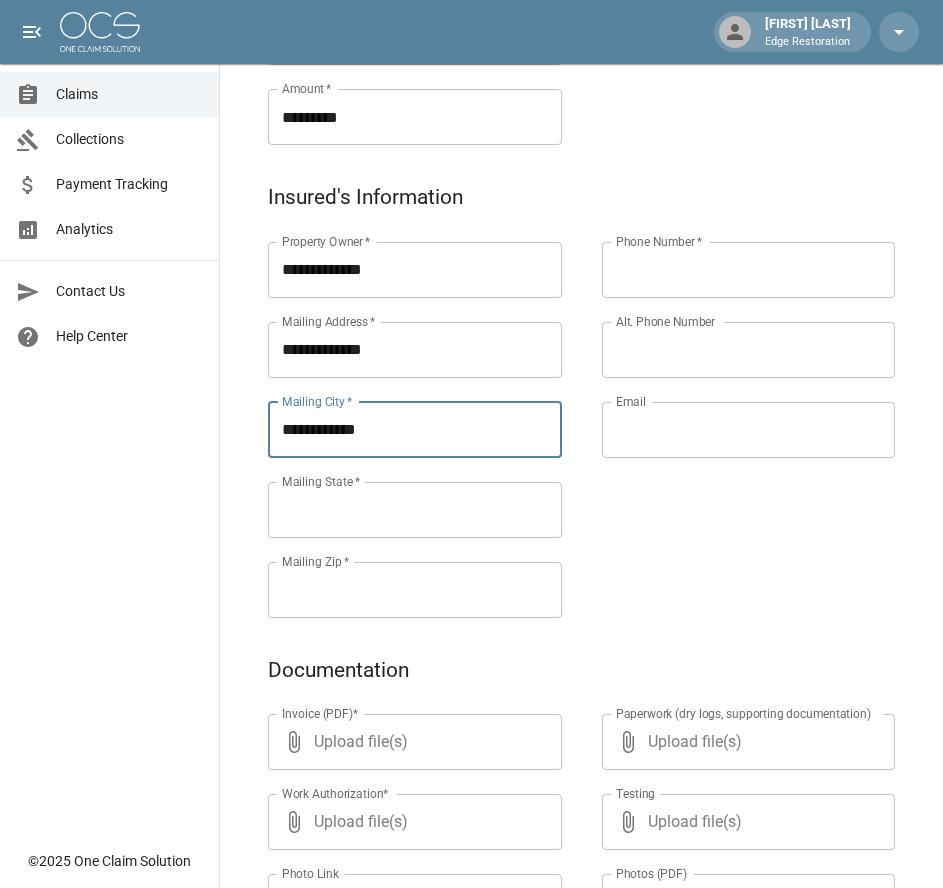 type on "**********" 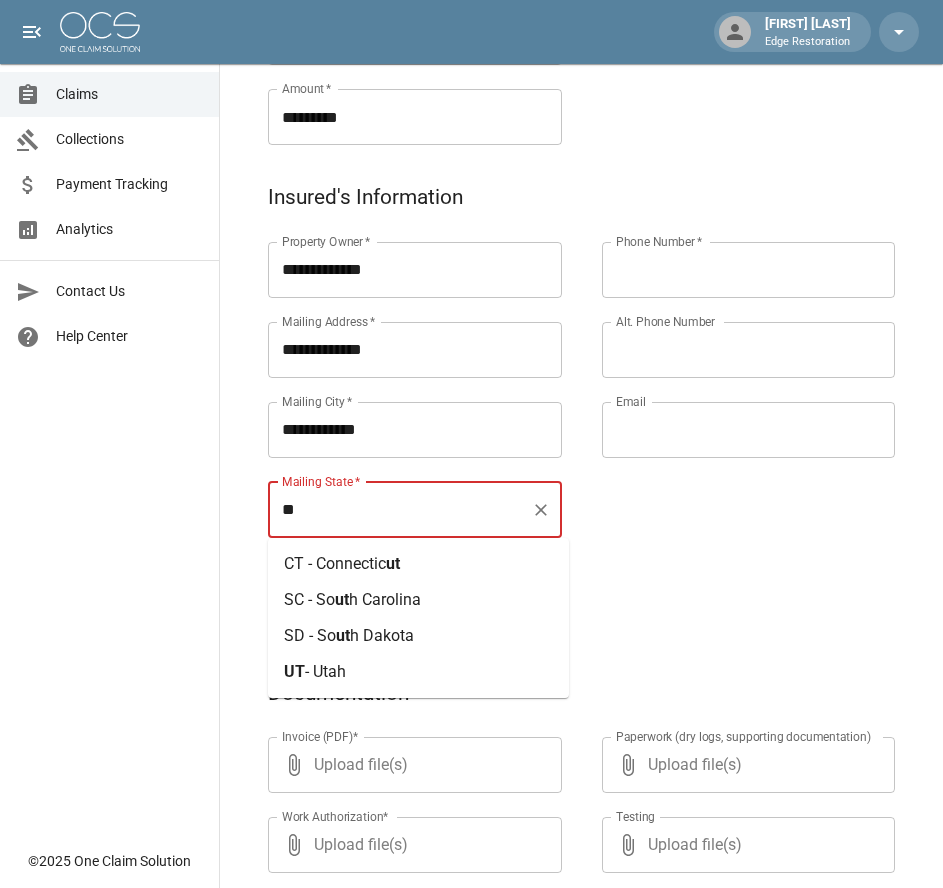 click on "- Utah" at bounding box center (325, 671) 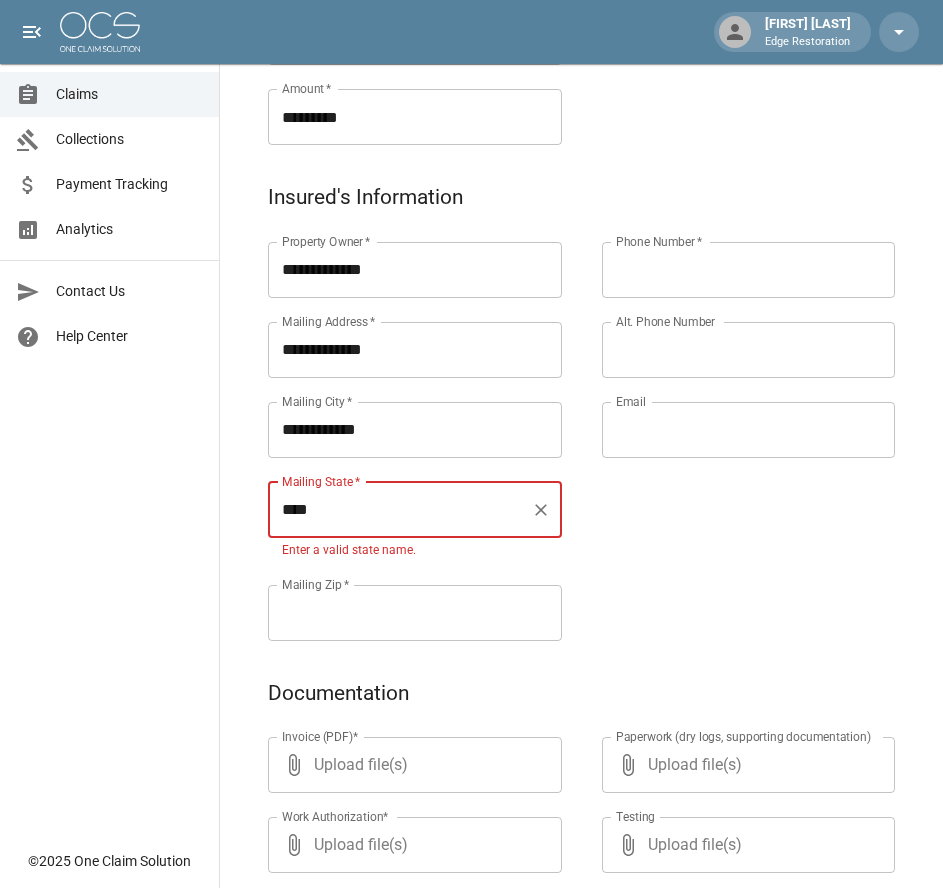 type on "****" 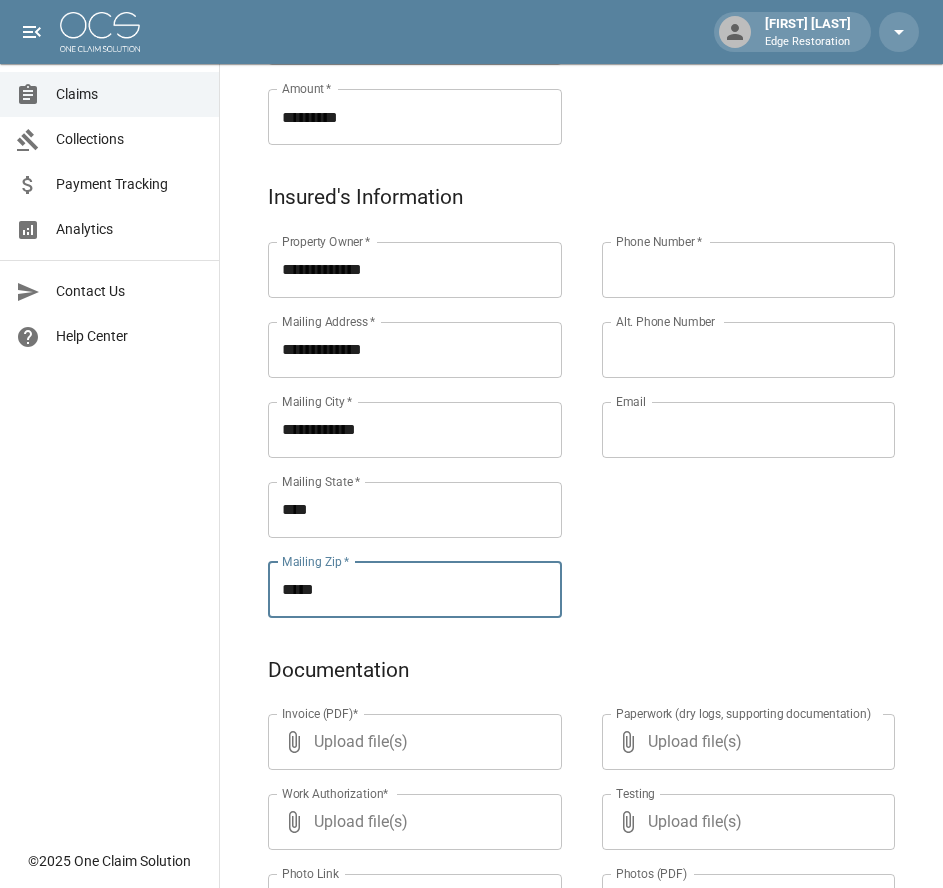 type on "*****" 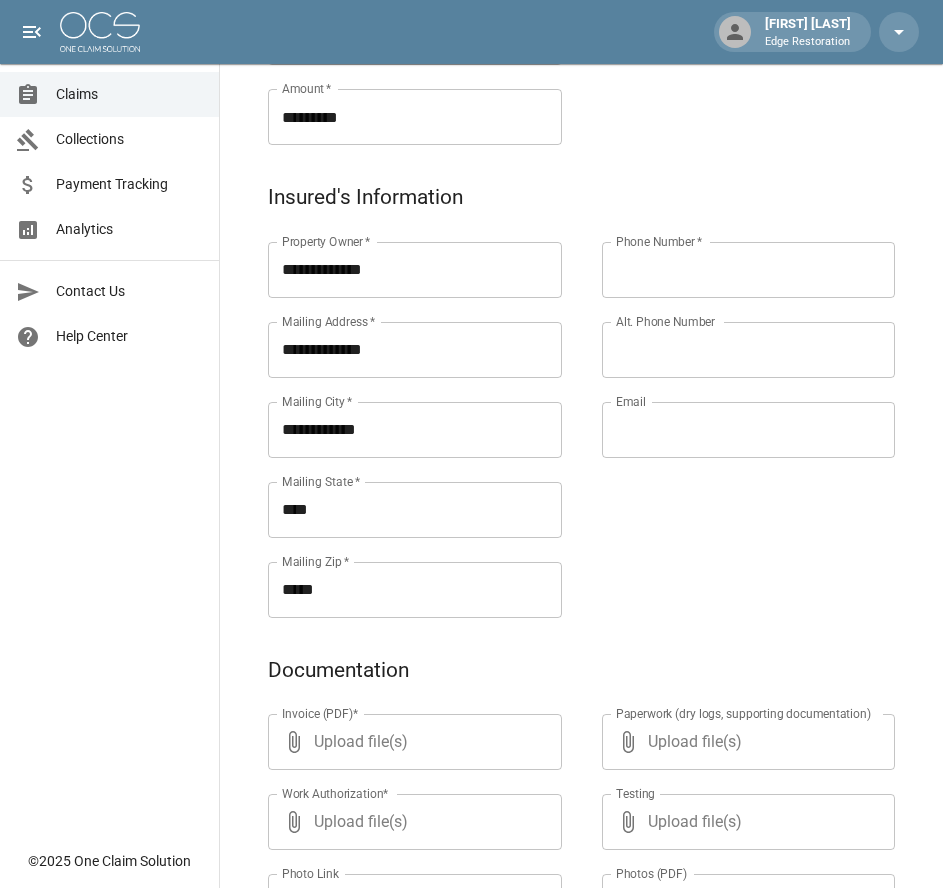 click on "Phone Number   *" at bounding box center (749, 270) 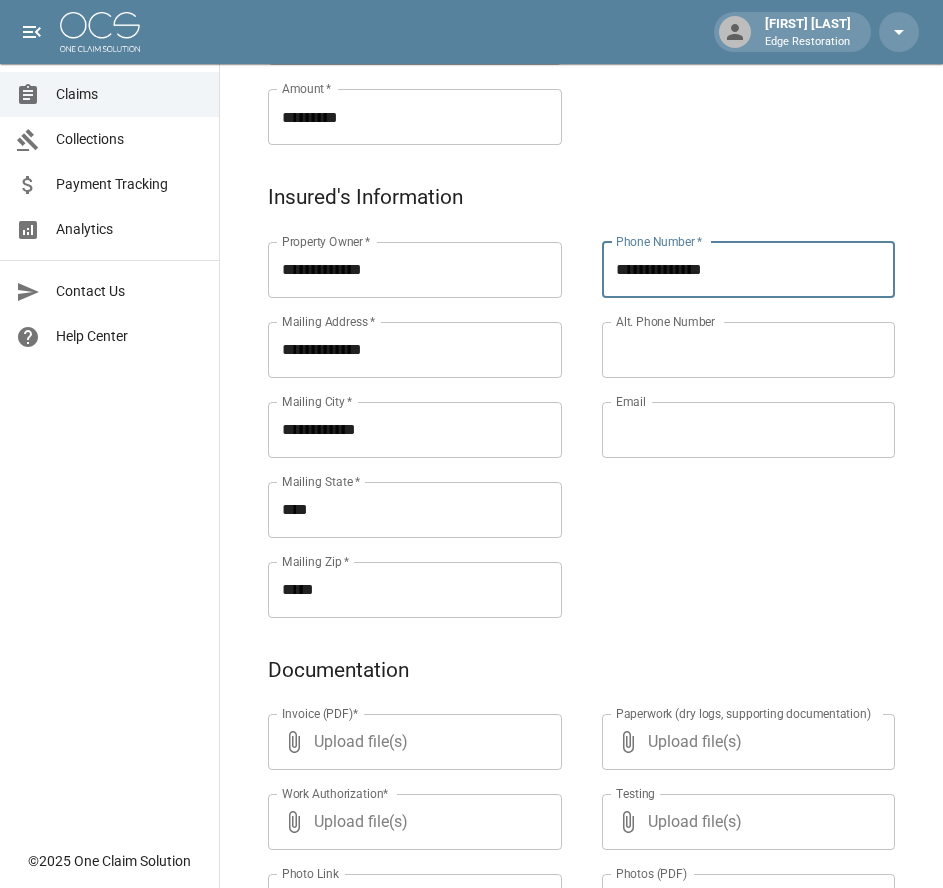 type on "**********" 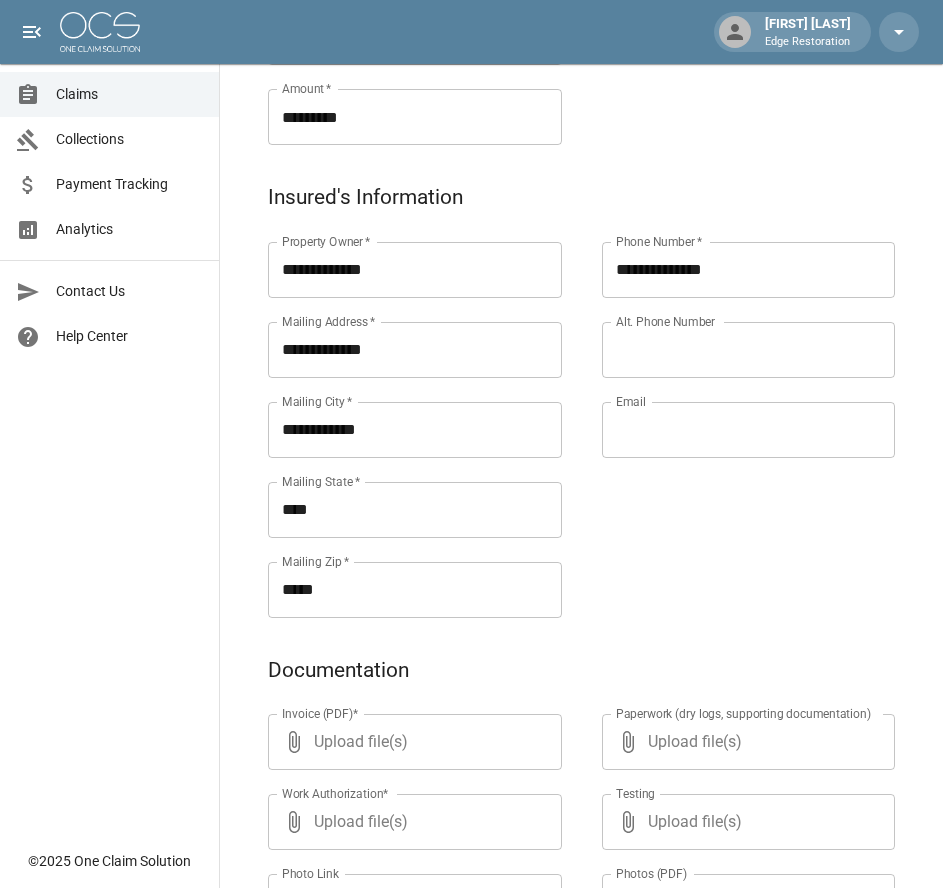 click on "Email" at bounding box center (749, 430) 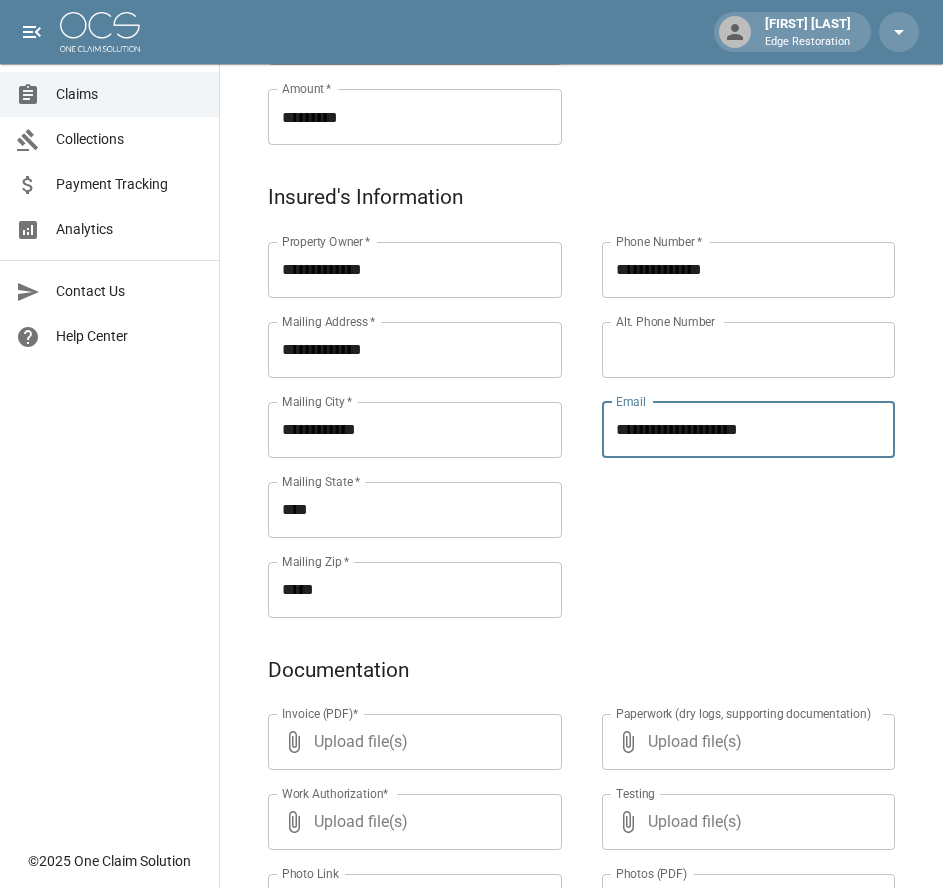 type on "**********" 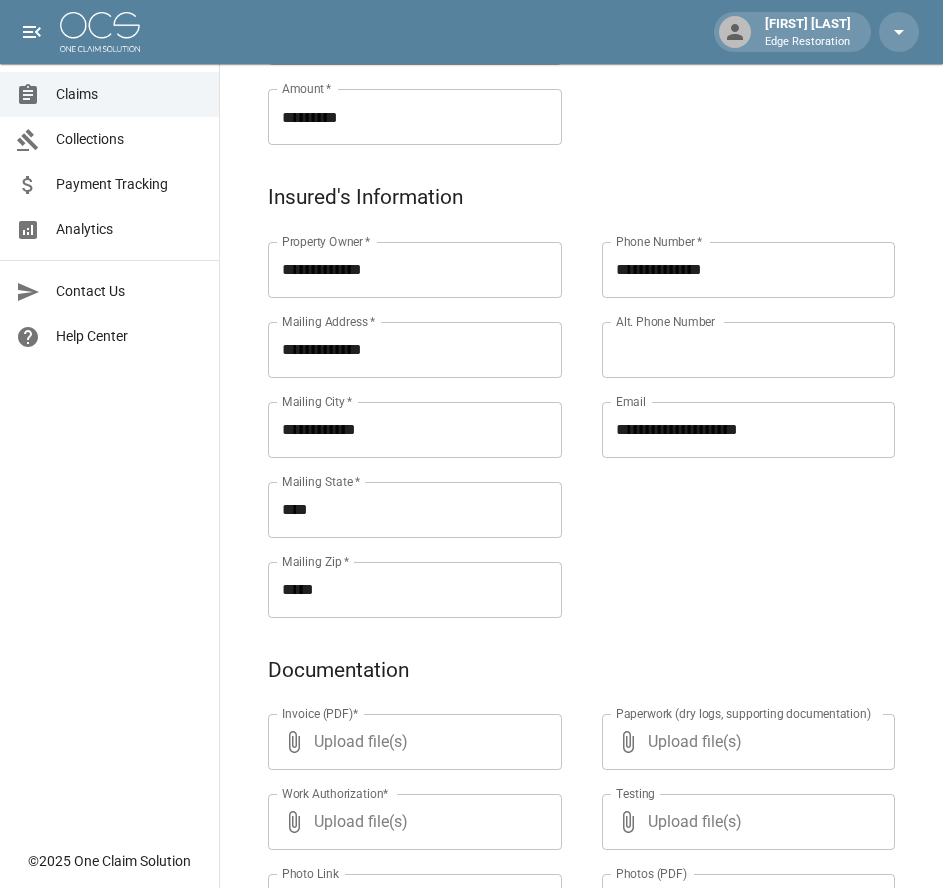 scroll, scrollTop: 971, scrollLeft: 0, axis: vertical 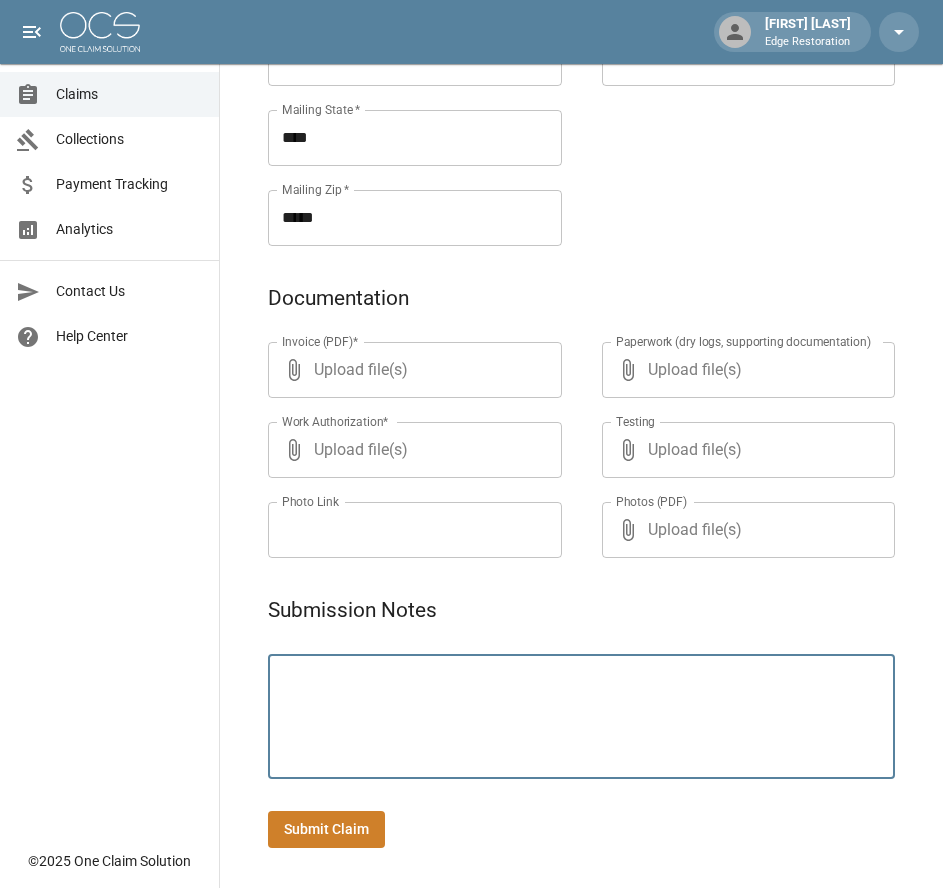 click at bounding box center [581, 717] 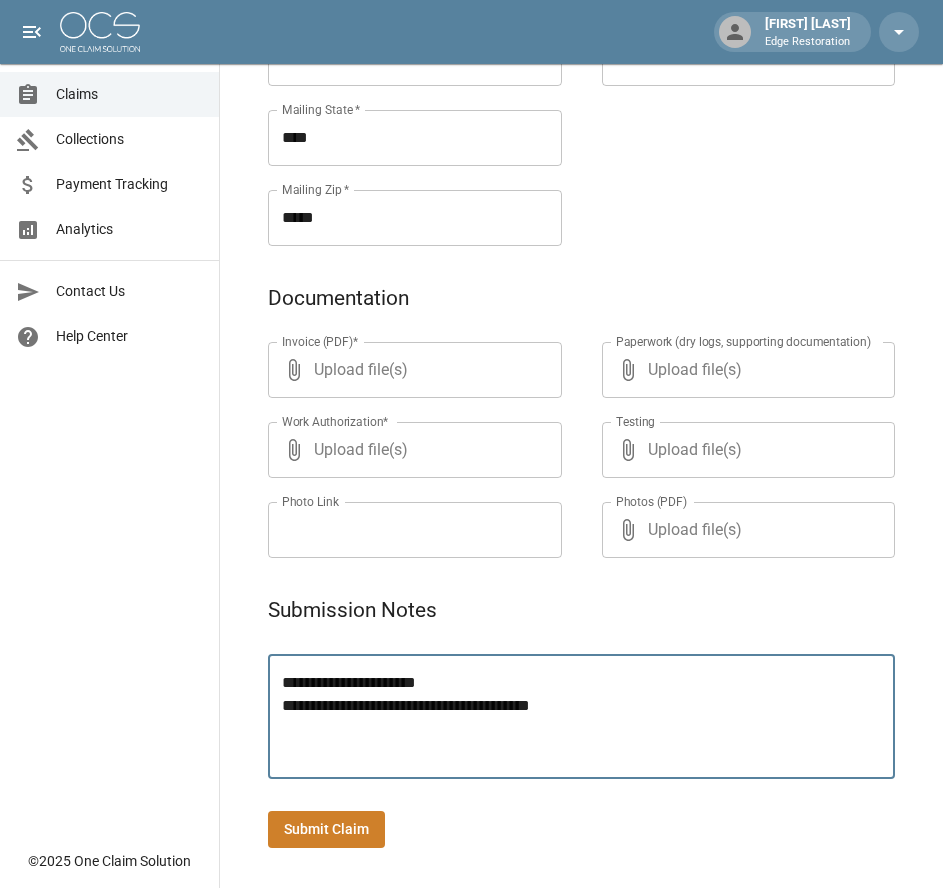 type on "**********" 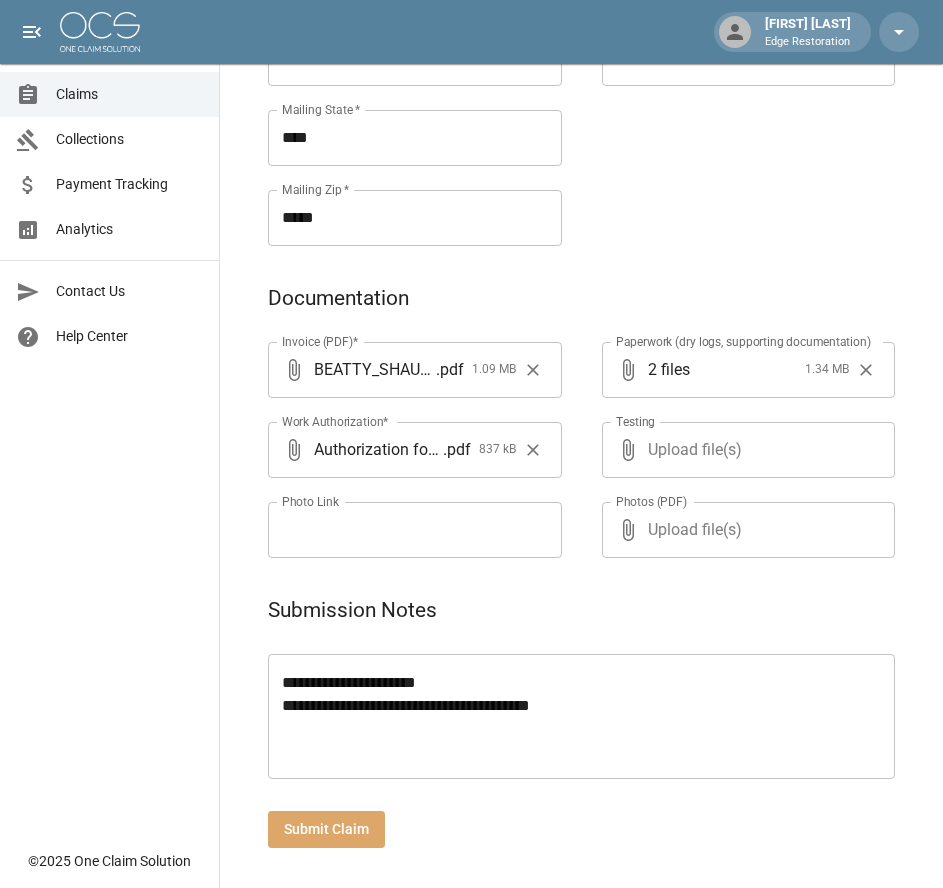 click on "Submit Claim" at bounding box center (326, 829) 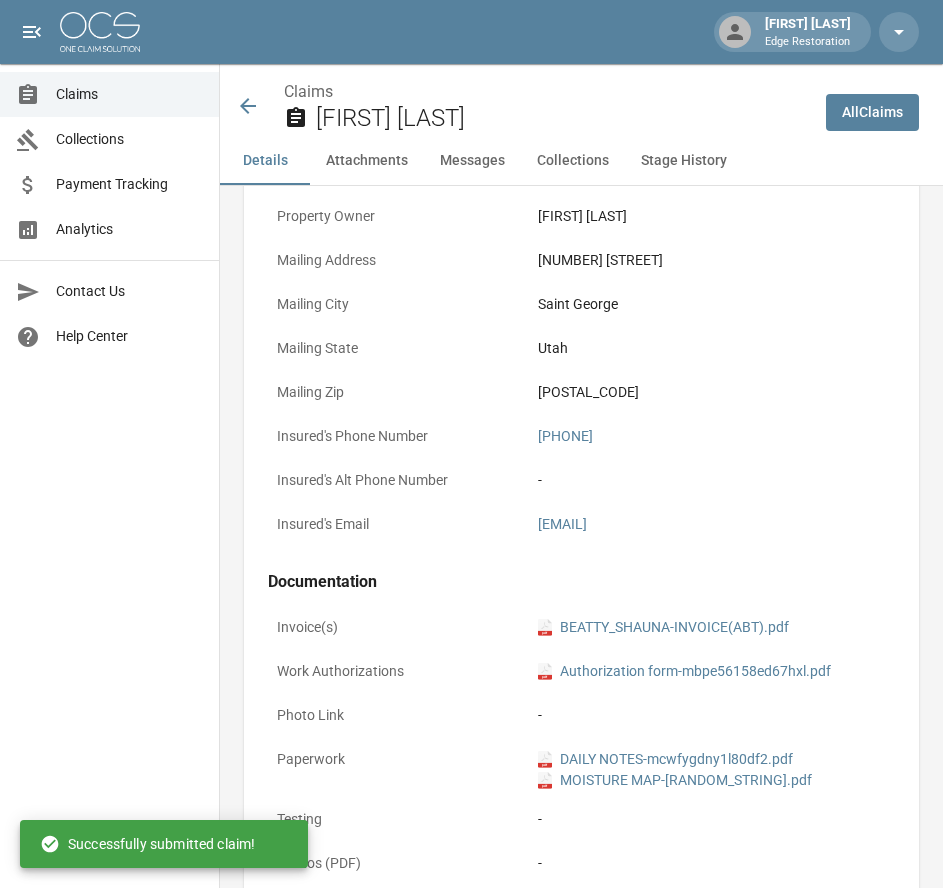 click at bounding box center [100, 32] 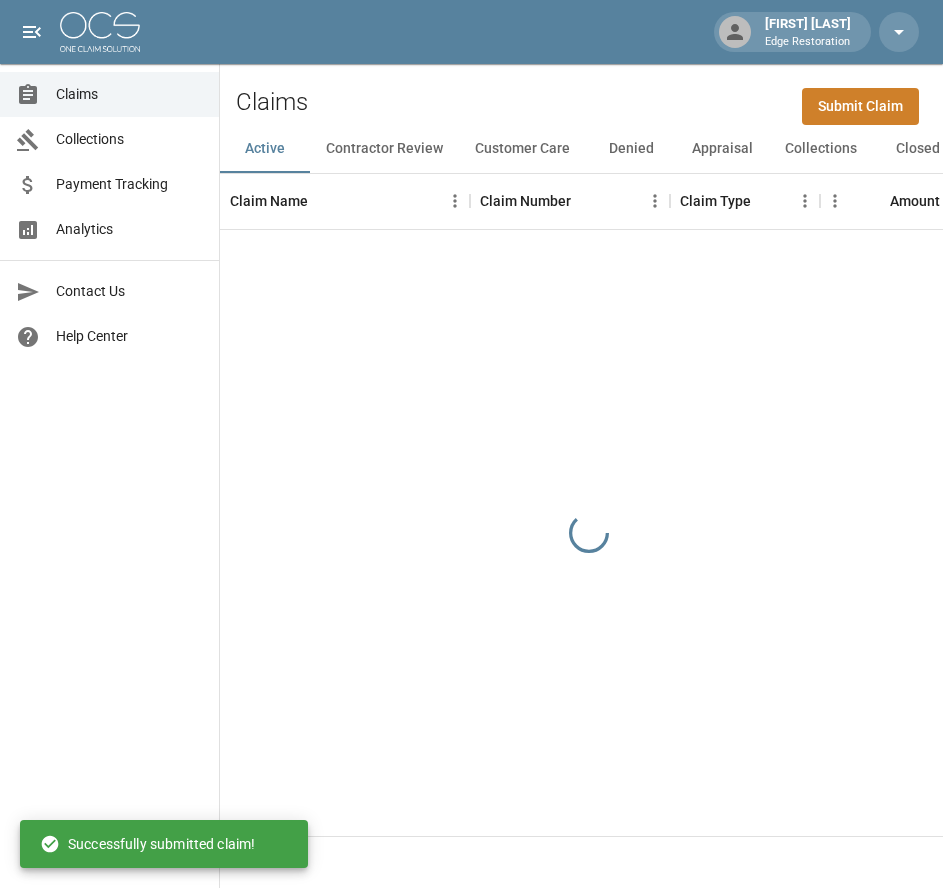 scroll, scrollTop: 0, scrollLeft: 0, axis: both 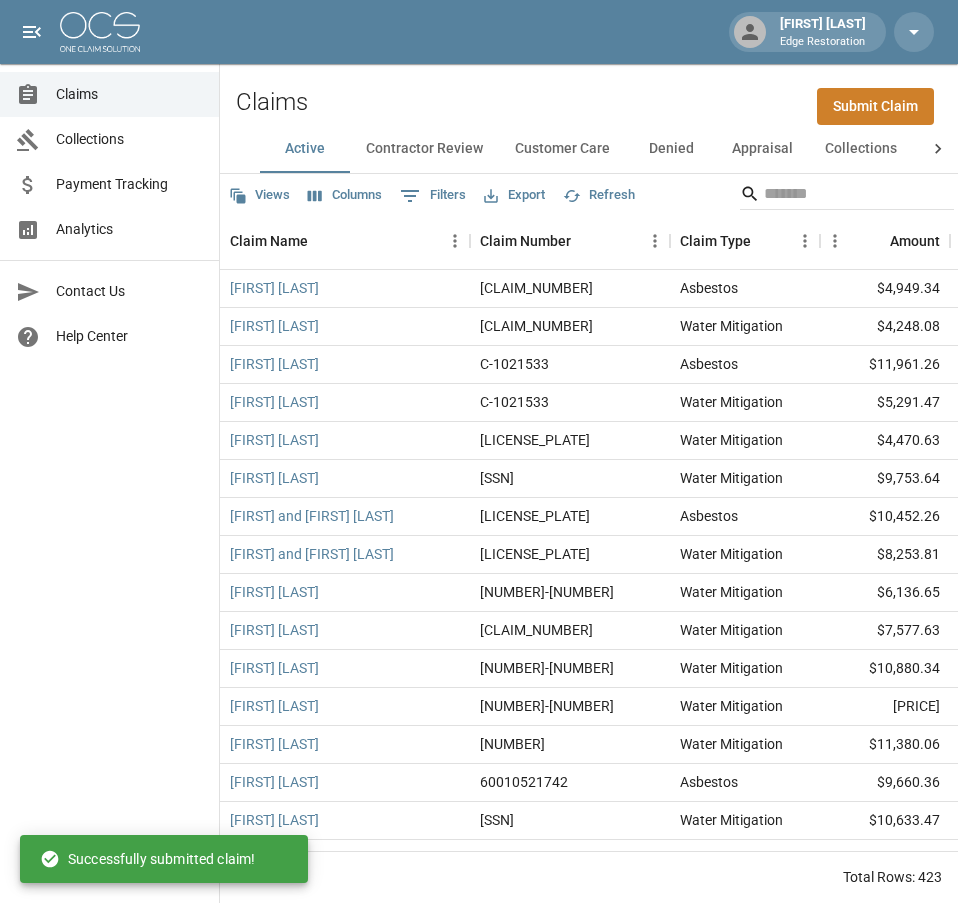 click on "Submit Claim" at bounding box center (875, 106) 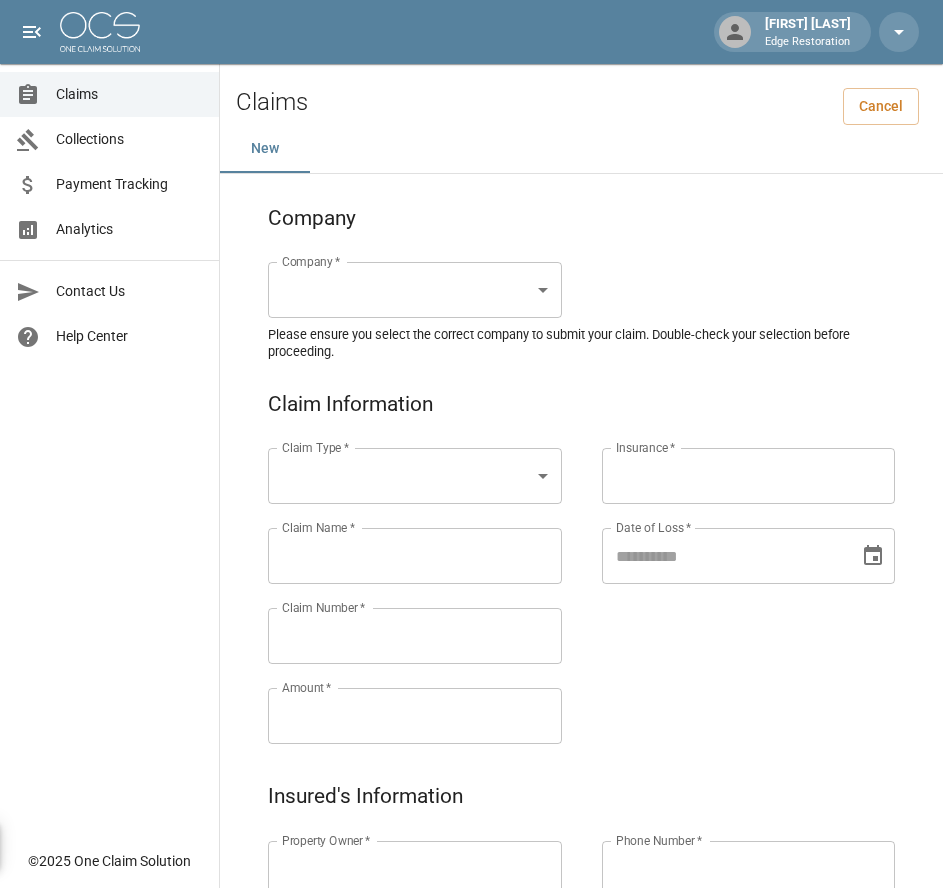 click on "Alicia Tubbs Edge Restoration Claims Collections Payment Tracking Analytics Contact Us Help Center ©  2025   One Claim Solution Claims Cancel New Company Company   * ​ Company   * Please ensure you select the correct company to submit your claim. Double-check your selection before proceeding. Claim Information Claim Type   * ​ Claim Type   * Claim Name   * Claim Name   * Claim Number   * Claim Number   * Amount   * Amount   * Insurance   * Insurance   * Date of Loss   * Date of Loss   * Insured's Information Property Owner   * Property Owner   * Mailing Address   * Mailing Address   * Mailing City   * Mailing City   * Mailing State   * Mailing State   * Mailing Zip   * Mailing Zip   * Phone Number   * Phone Number   * Alt. Phone Number Alt. Phone Number Email Email Documentation Invoice (PDF)* ​ Upload file(s) Invoice (PDF)* Work Authorization* ​ Upload file(s) Work Authorization* Photo Link Photo Link ​ Upload file(s) Testing ​ ​" at bounding box center (471, 929) 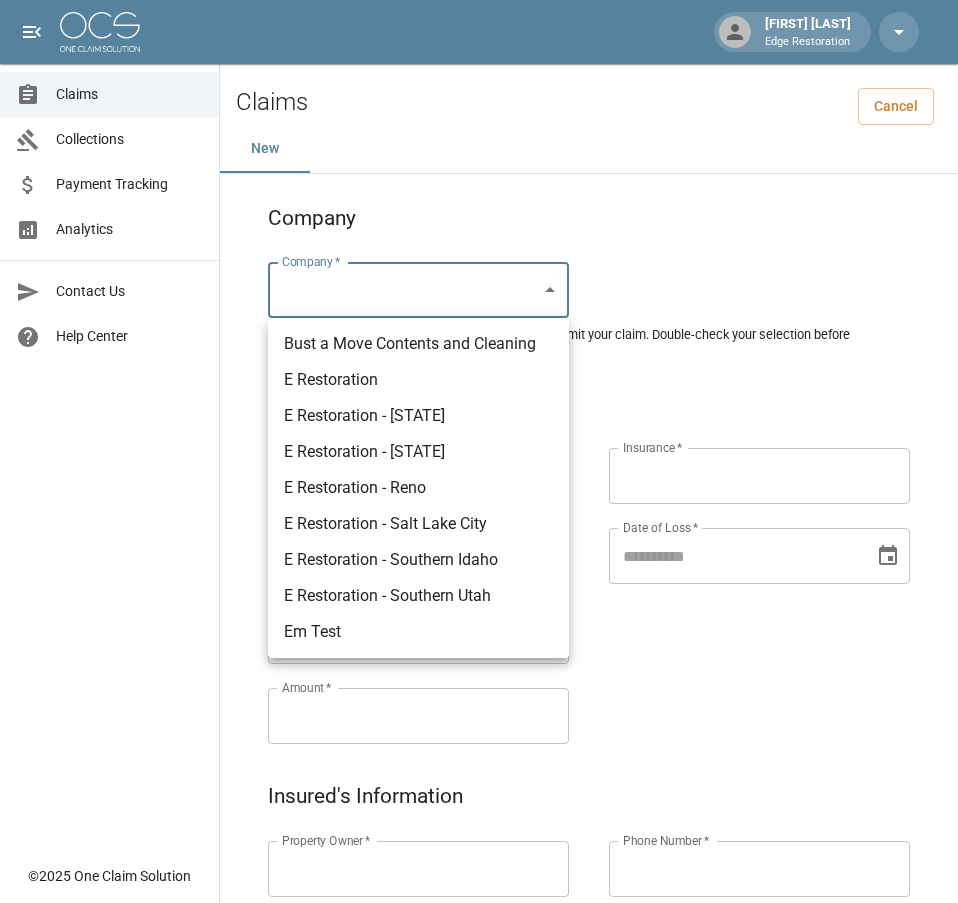 click on "E Restoration" at bounding box center [418, 380] 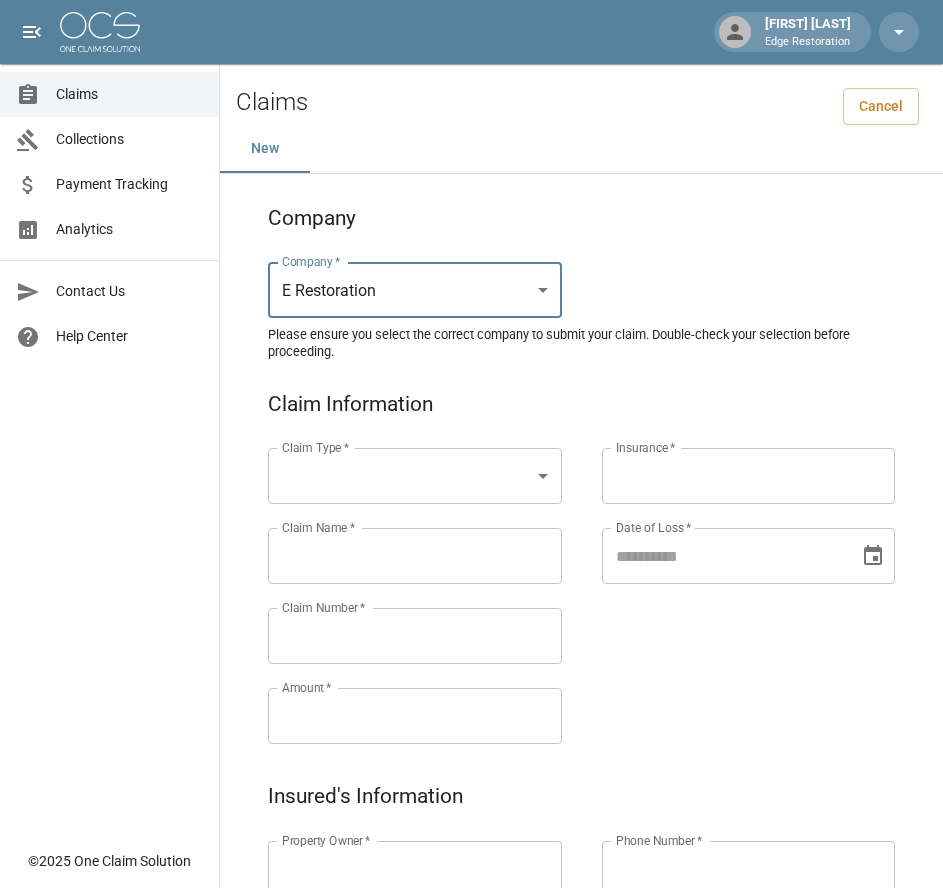 click on "[FIRST] [LAST] Edge Restoration Claims Collections Payment Tracking Analytics Contact Us Help Center © [YEAR] One Claim Solution Claims Cancel New Company Company   * E Restoration *** Company   * Please ensure you select the correct company to submit your claim. Double-check your selection before proceeding. Claim Information Claim Type   * ​ Claim Type   * Claim Name   * Claim Name   * Claim Number   * Claim Number   * Amount   * Amount   * Insurance   * Insurance   * Date of Loss   * Date of Loss   * Insured's Information Property Owner   * Property Owner   * Mailing Address   * Mailing Address   * Mailing City   * Mailing City   * Mailing State   * Mailing State   * Mailing Zip   * Mailing Zip   * Phone Number   * Phone Number   * Alt. Phone Number Alt. Phone Number Email Email Documentation Invoice (PDF)* ​ Upload file(s) Invoice (PDF)* Work Authorization* ​ Upload file(s) Work Authorization* Photo Link Photo Link ​ Upload file(s) *" at bounding box center (471, 929) 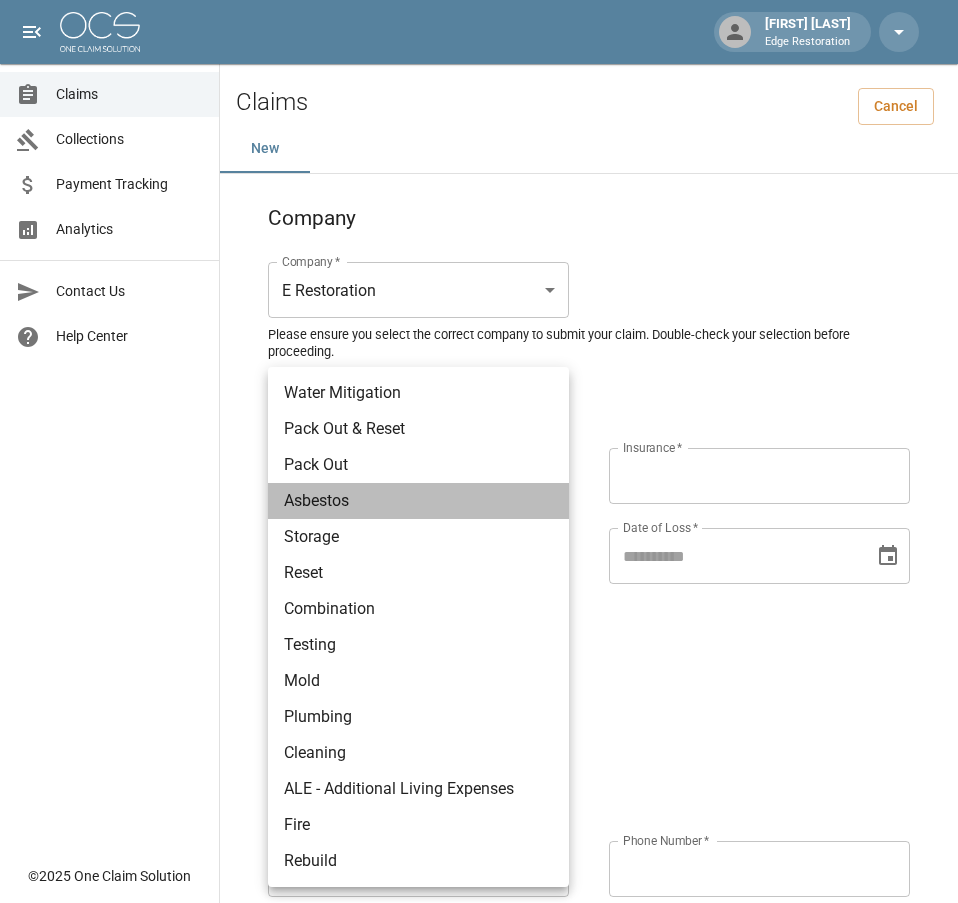 click on "Asbestos" at bounding box center [418, 501] 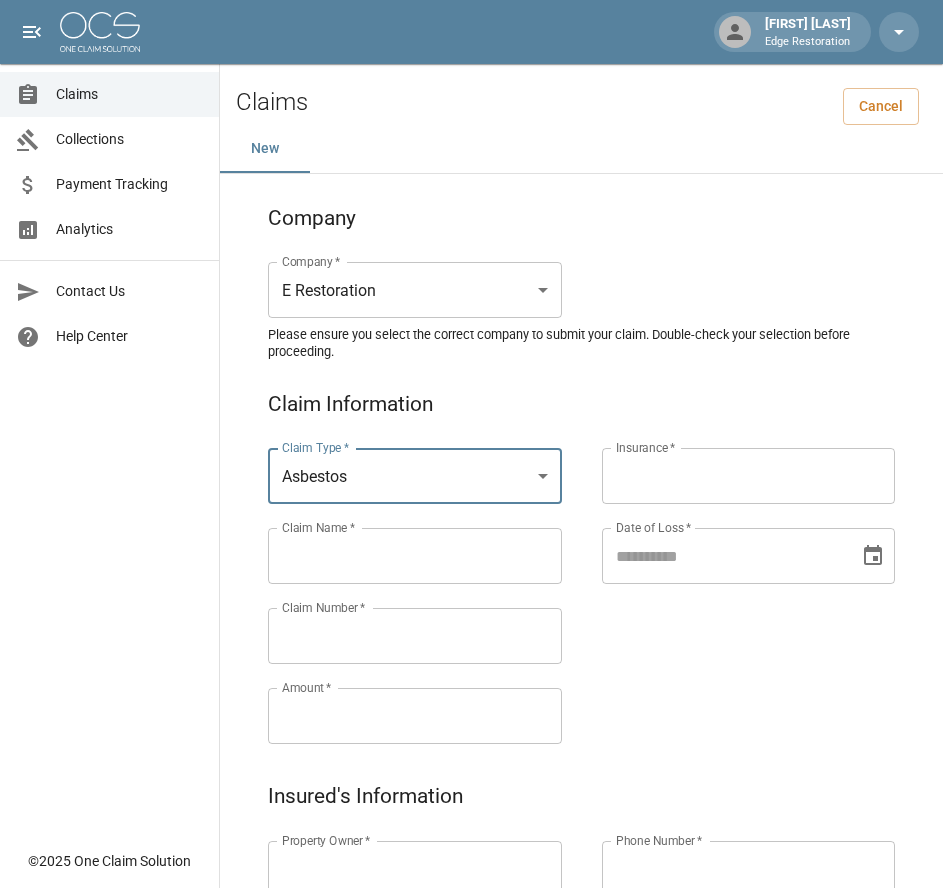 click on "Claims Collections Payment Tracking Analytics Contact Us Help Center" at bounding box center [109, 419] 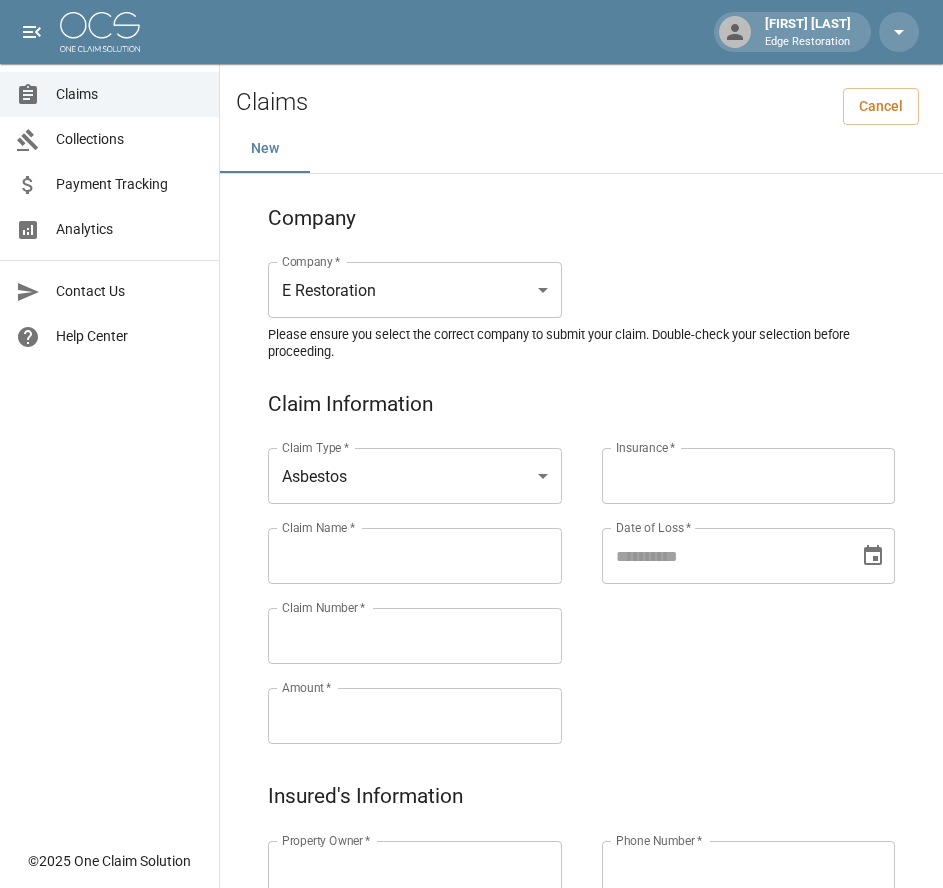 click on "Claim Name   *" at bounding box center [415, 556] 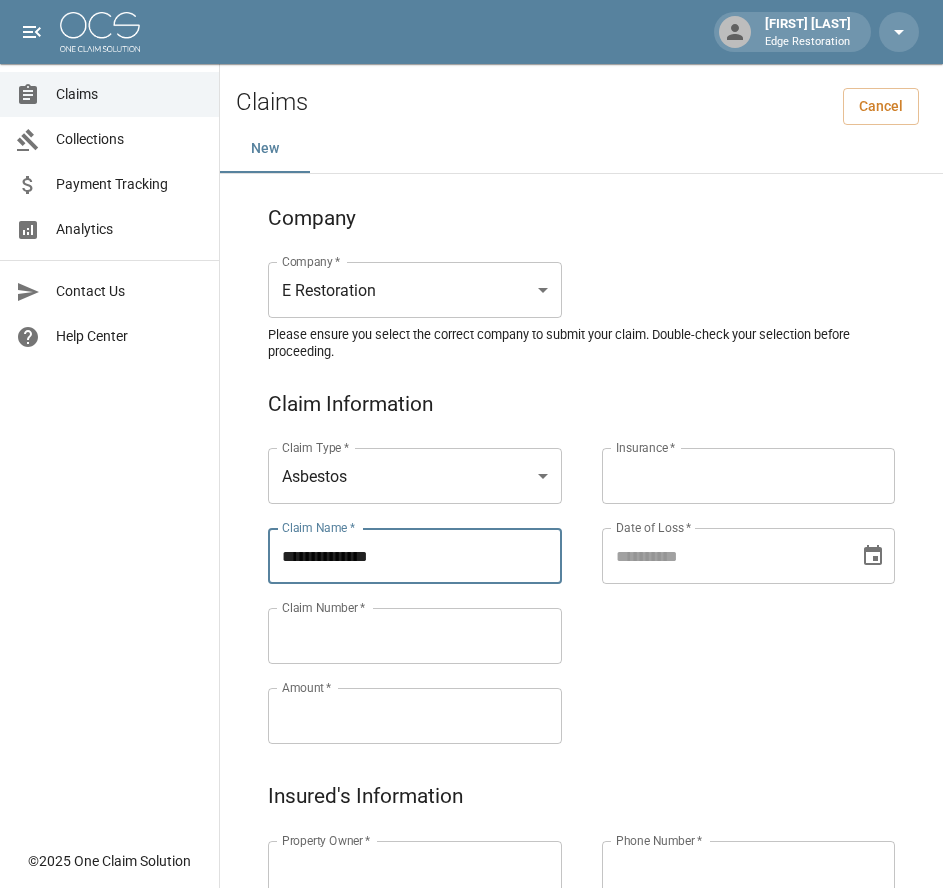 type on "**********" 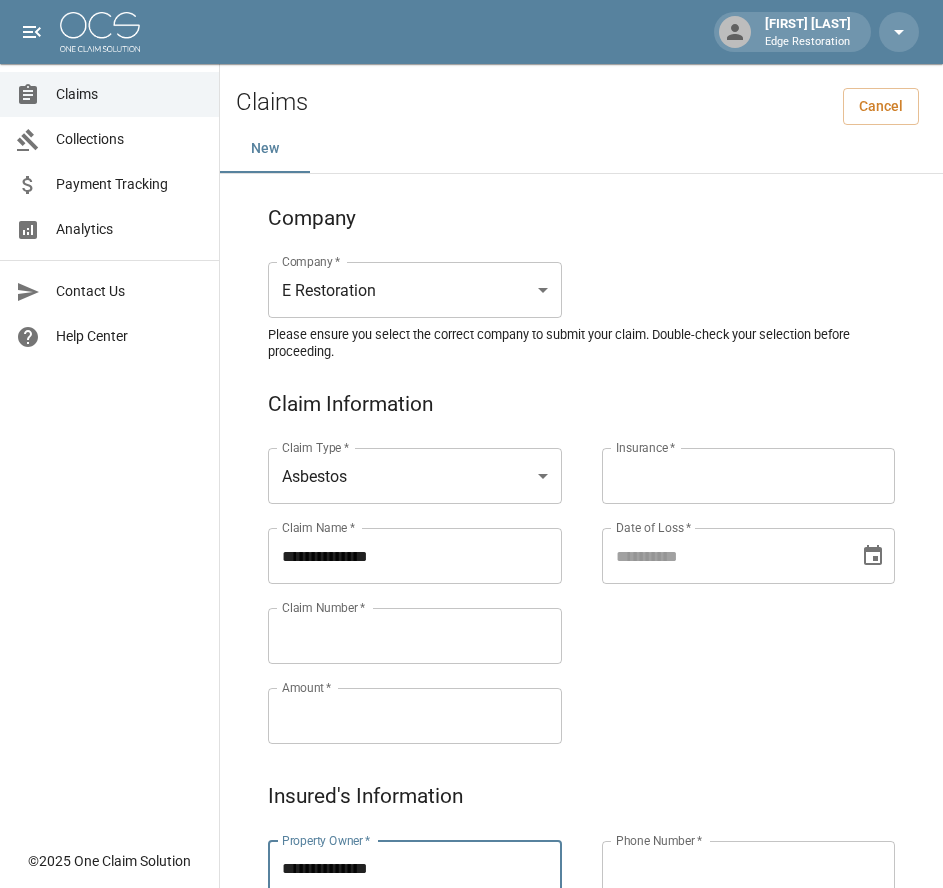 type on "**********" 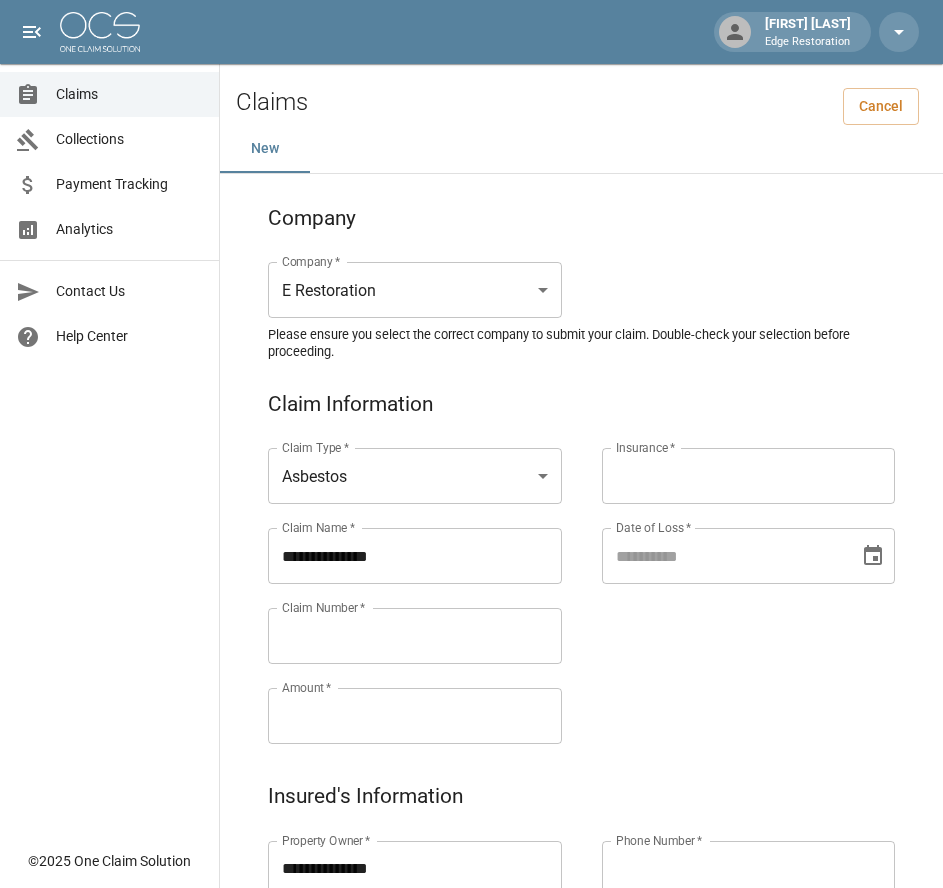 click on "Claim Number   *" at bounding box center (415, 636) 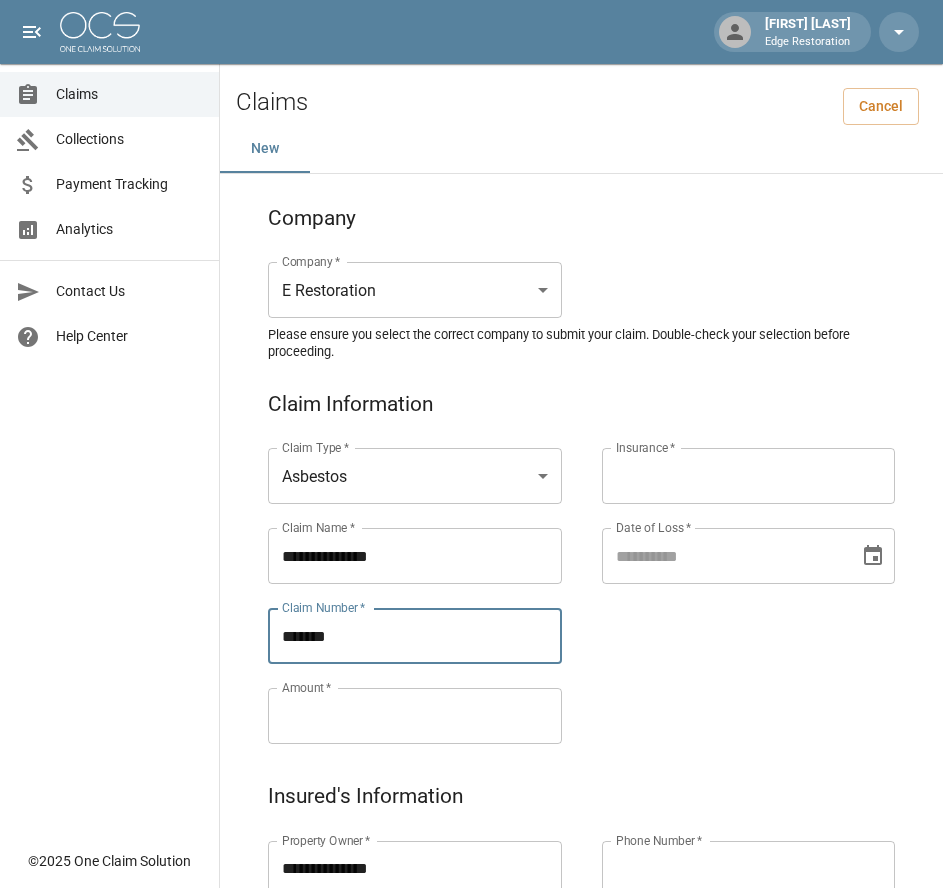 type on "*******" 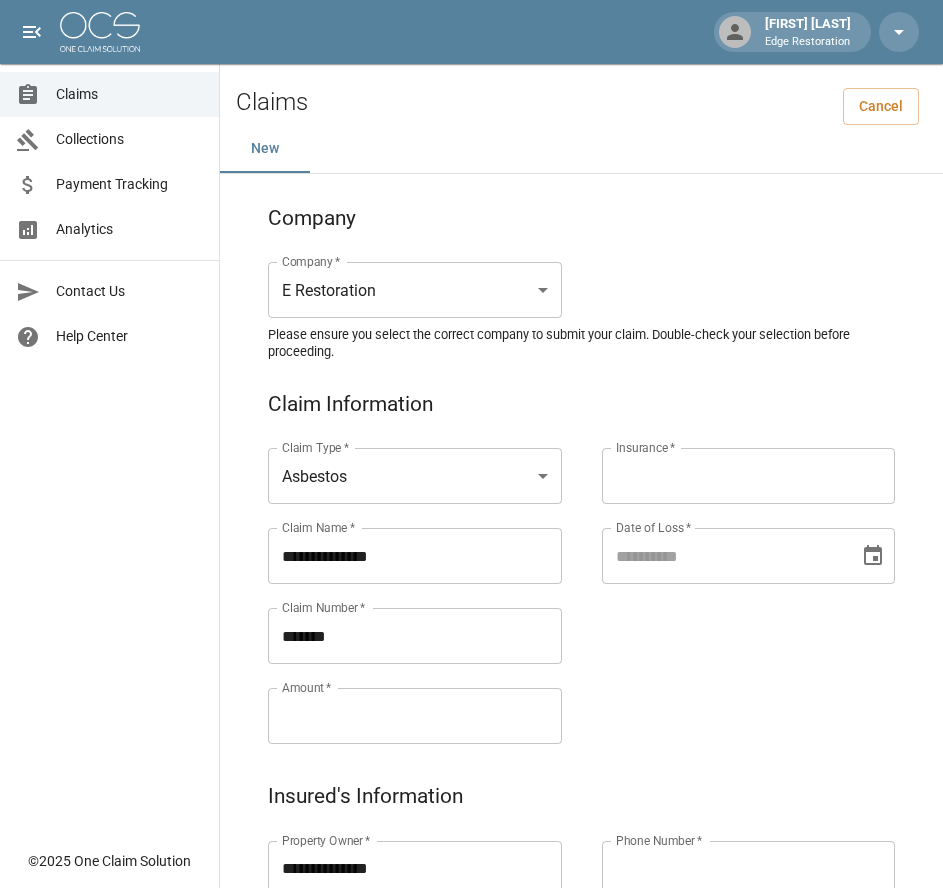 click on "Amount   *" at bounding box center (415, 716) 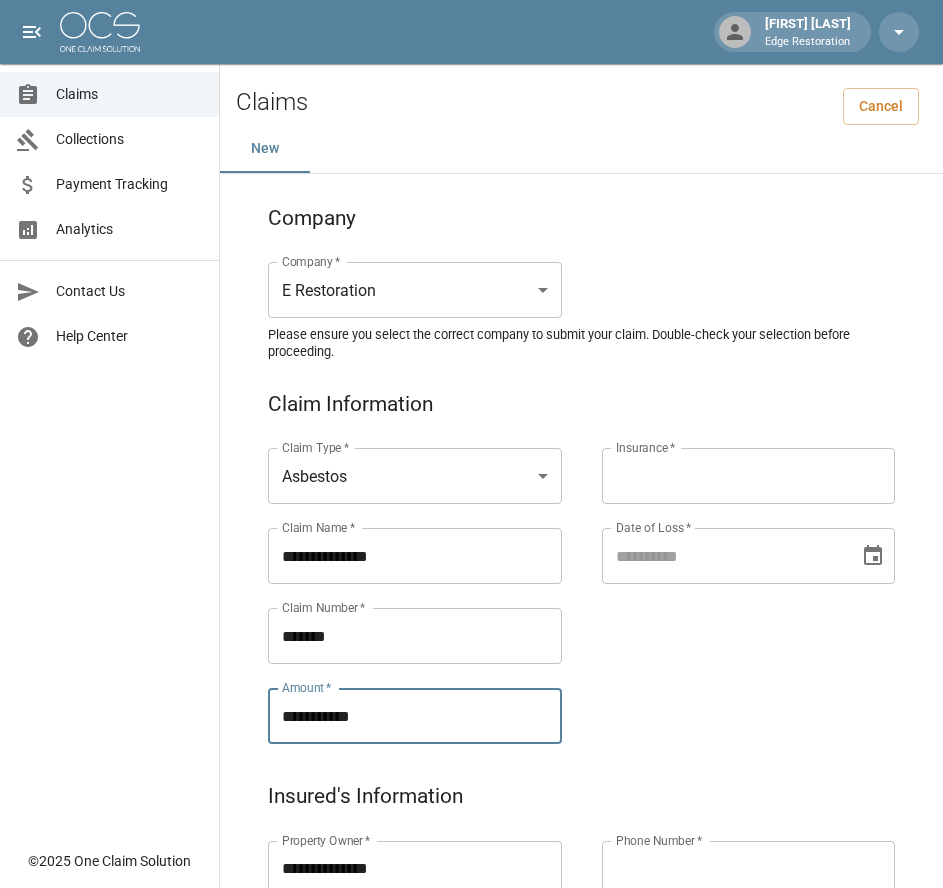 type on "**********" 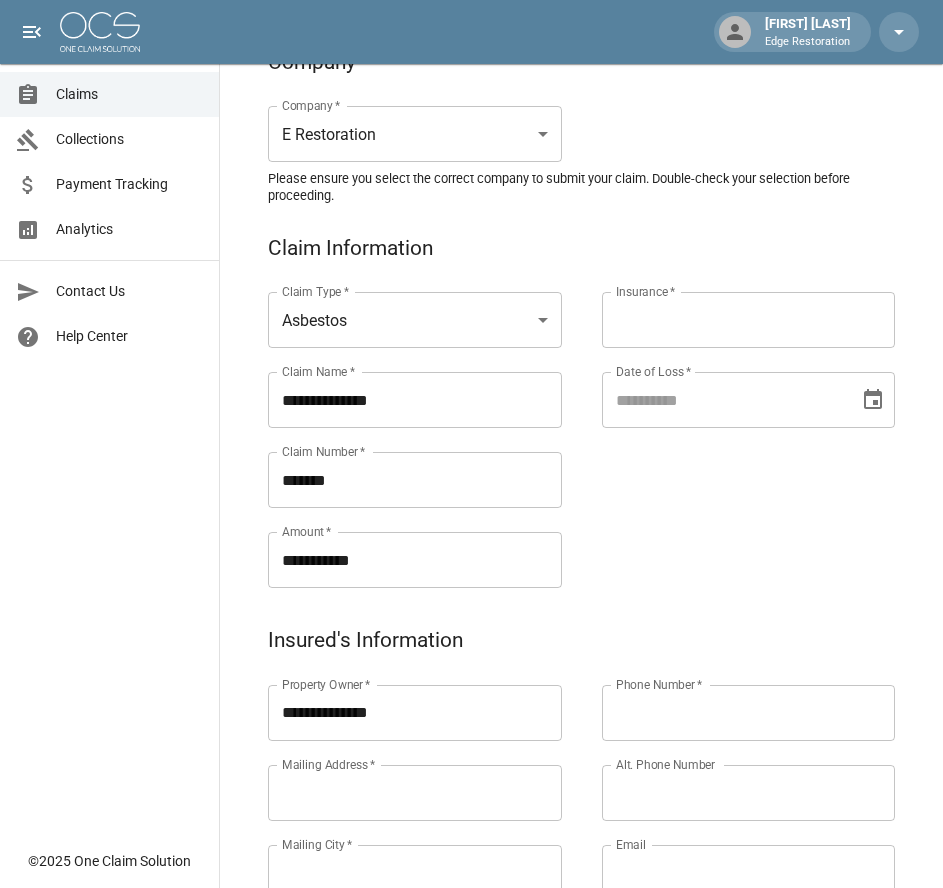 scroll, scrollTop: 157, scrollLeft: 0, axis: vertical 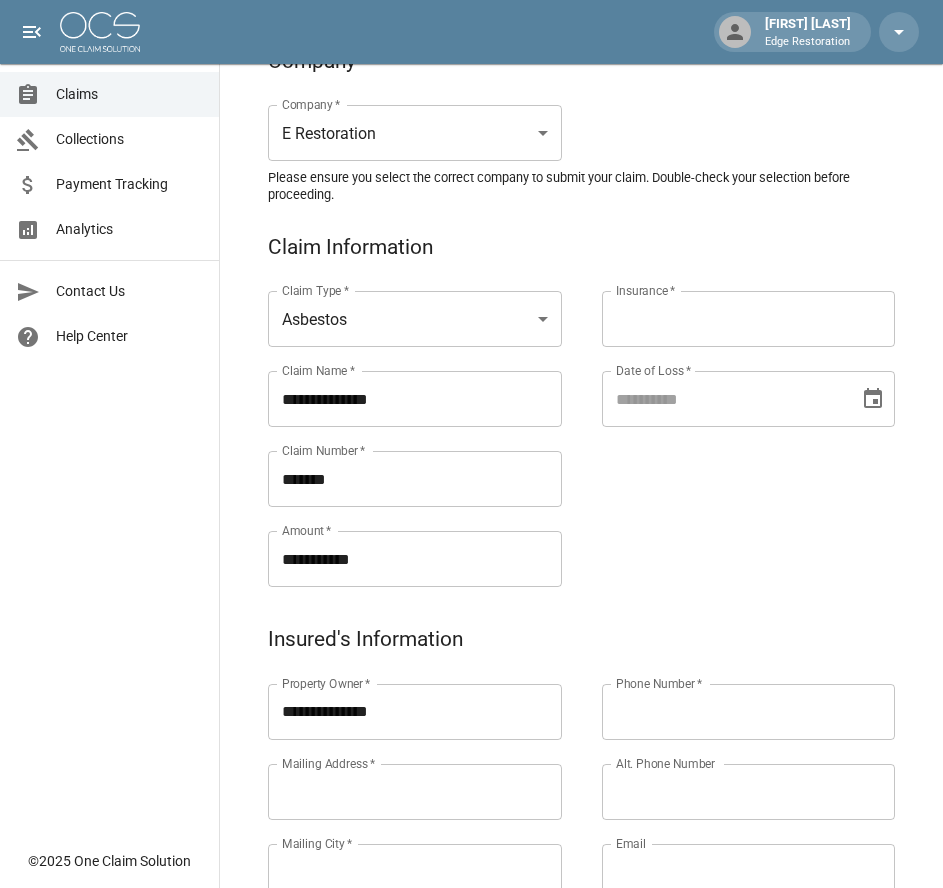 click on "Insurance   *" at bounding box center (749, 319) 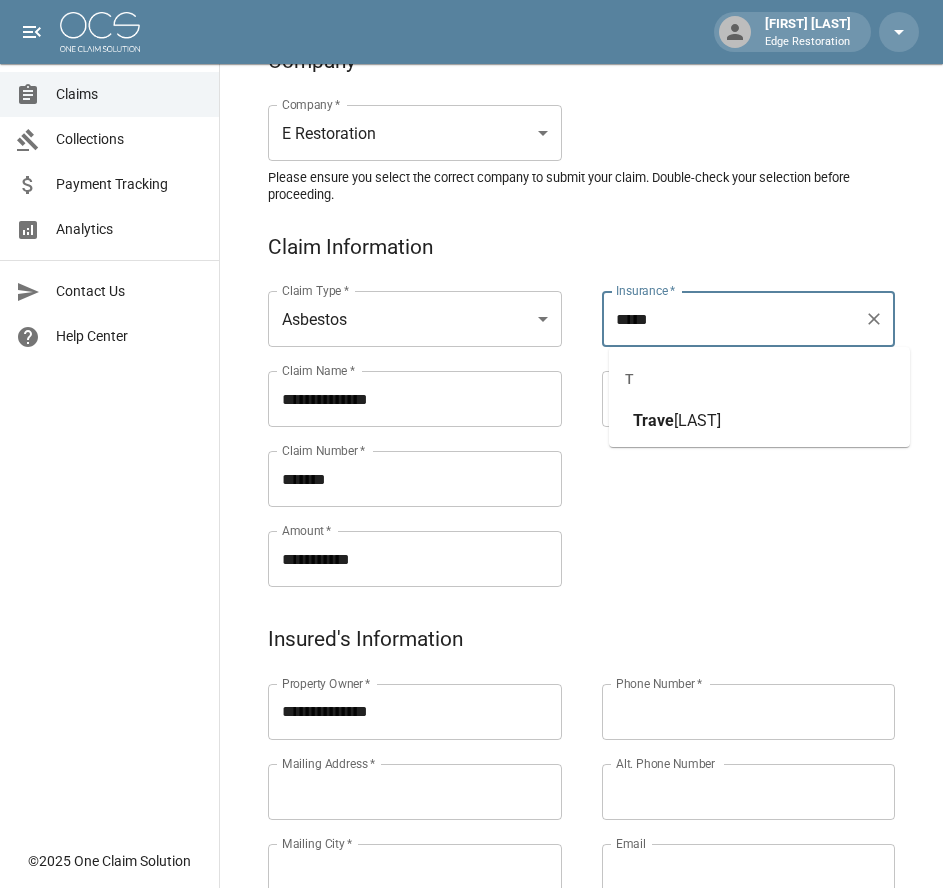 click on "Trave" at bounding box center [759, 421] 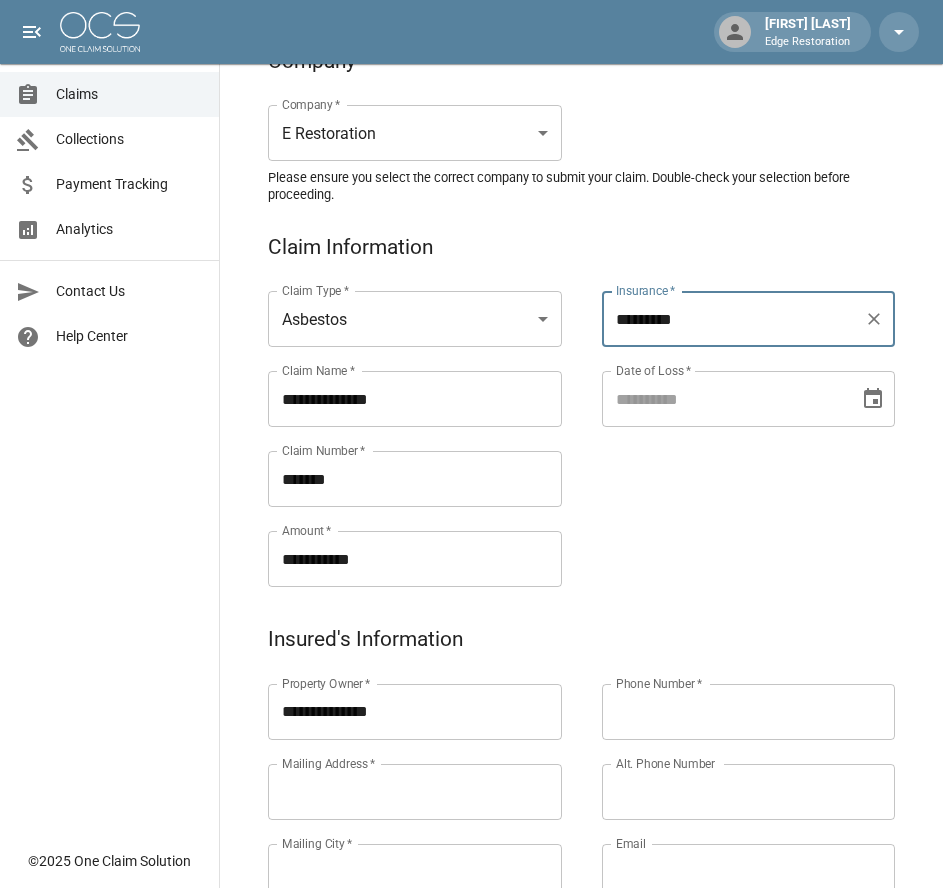 type on "*********" 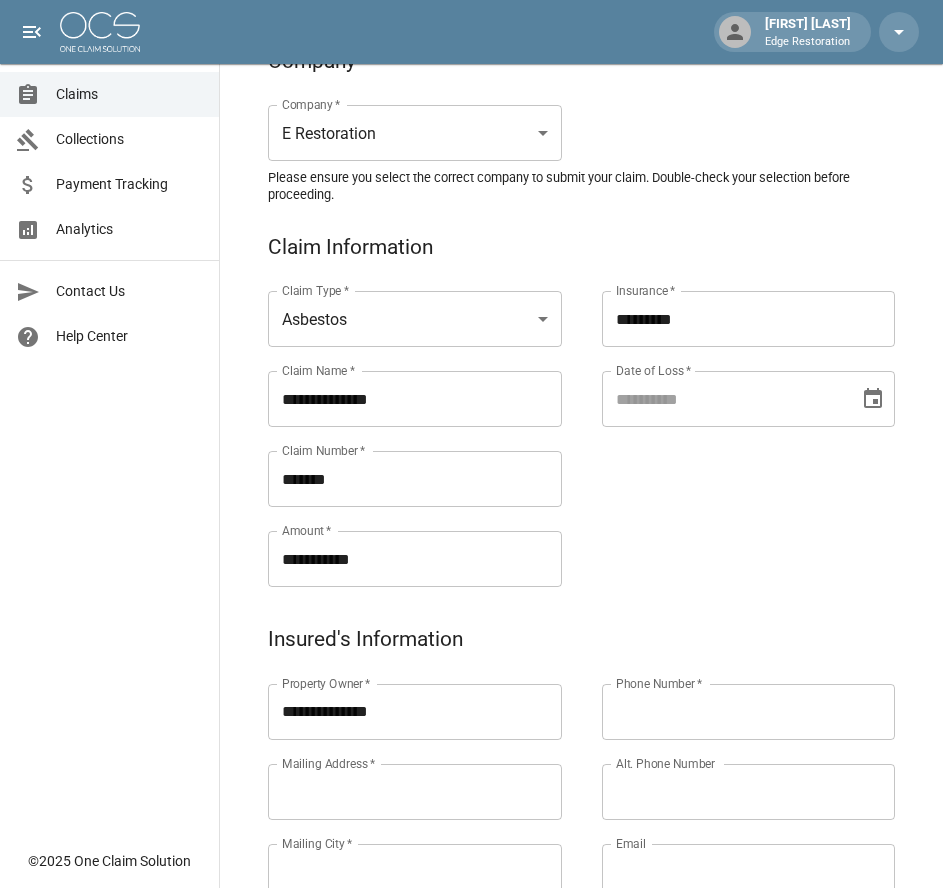 click on "Date of Loss   *" at bounding box center (724, 399) 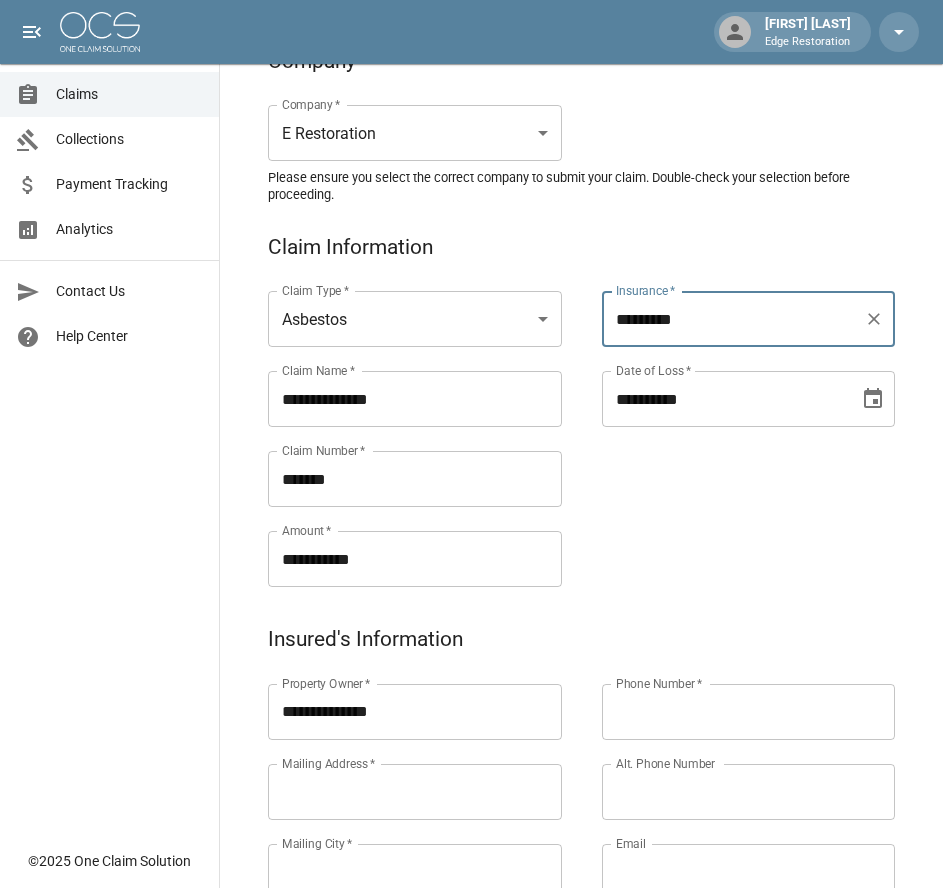 click on "**********" at bounding box center [724, 399] 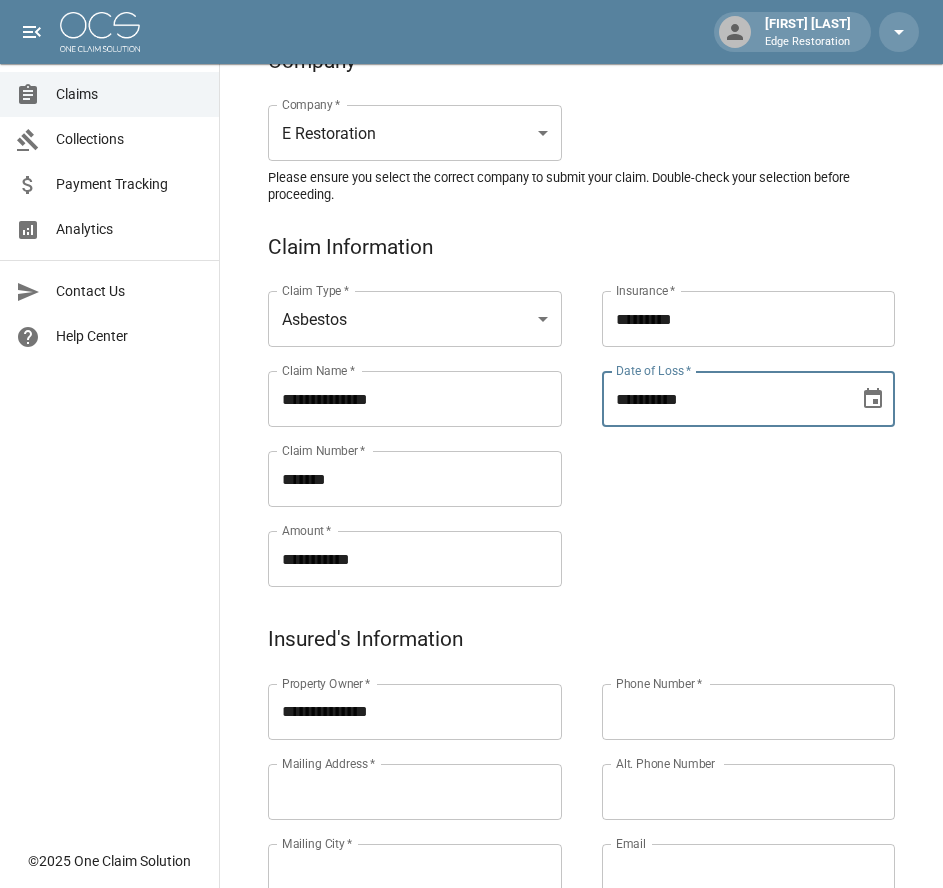 type on "**********" 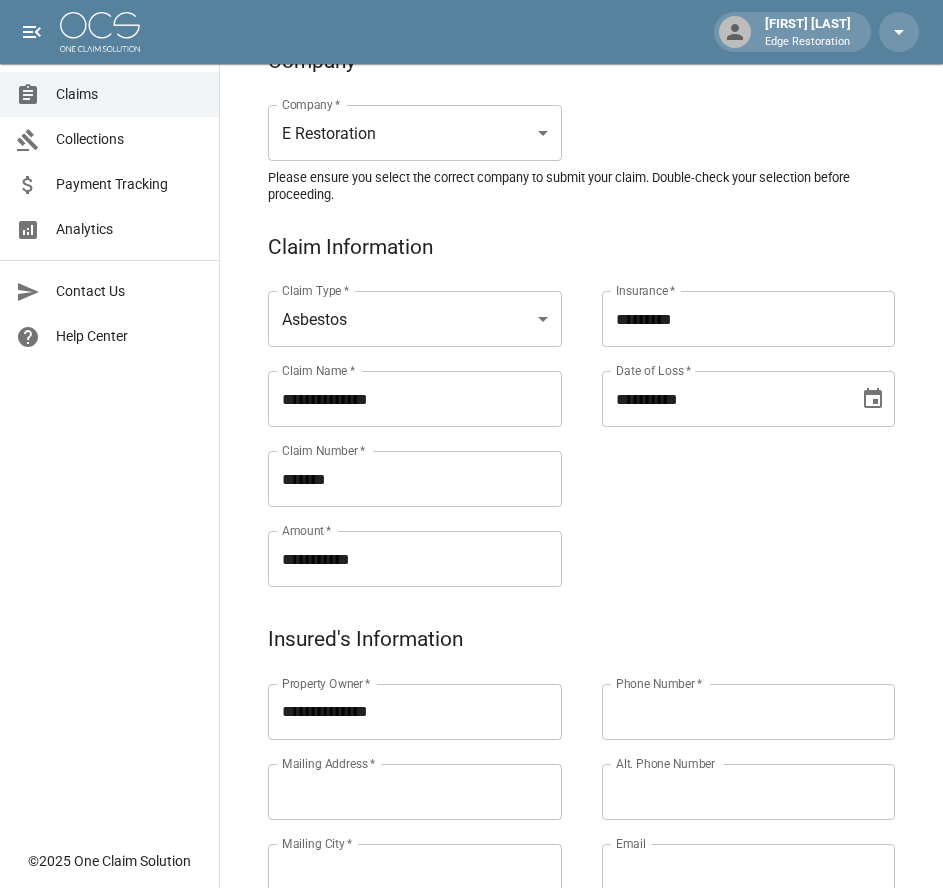 click on "**********" at bounding box center (729, 415) 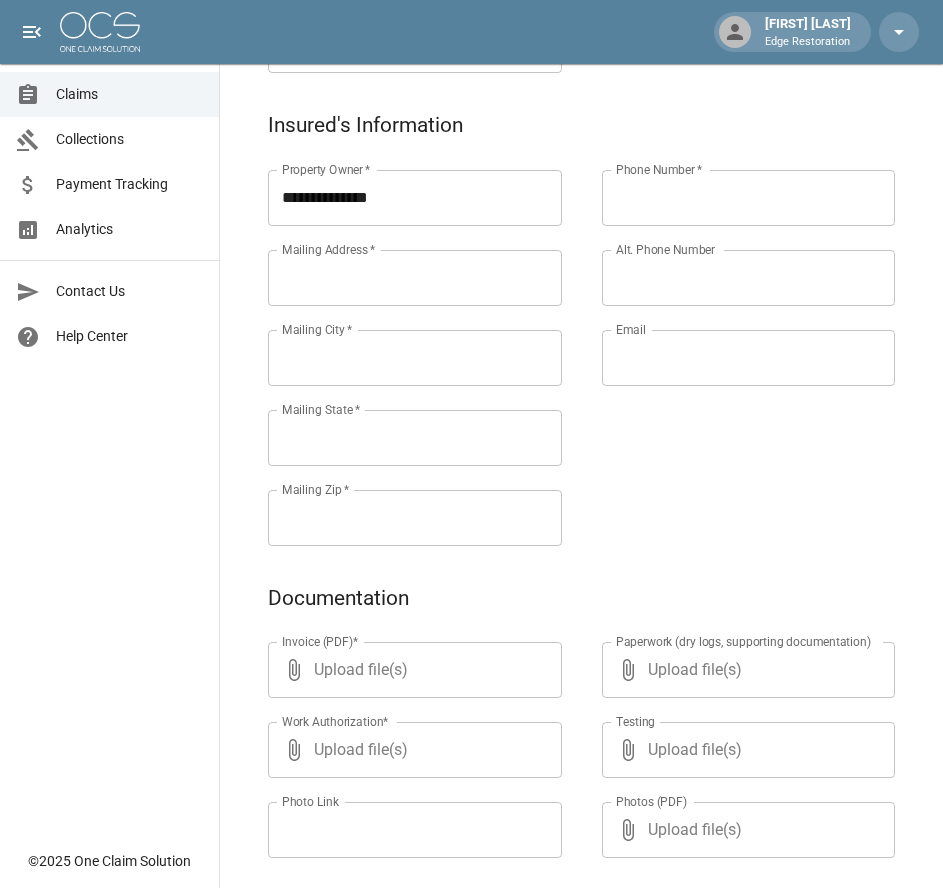 scroll, scrollTop: 672, scrollLeft: 0, axis: vertical 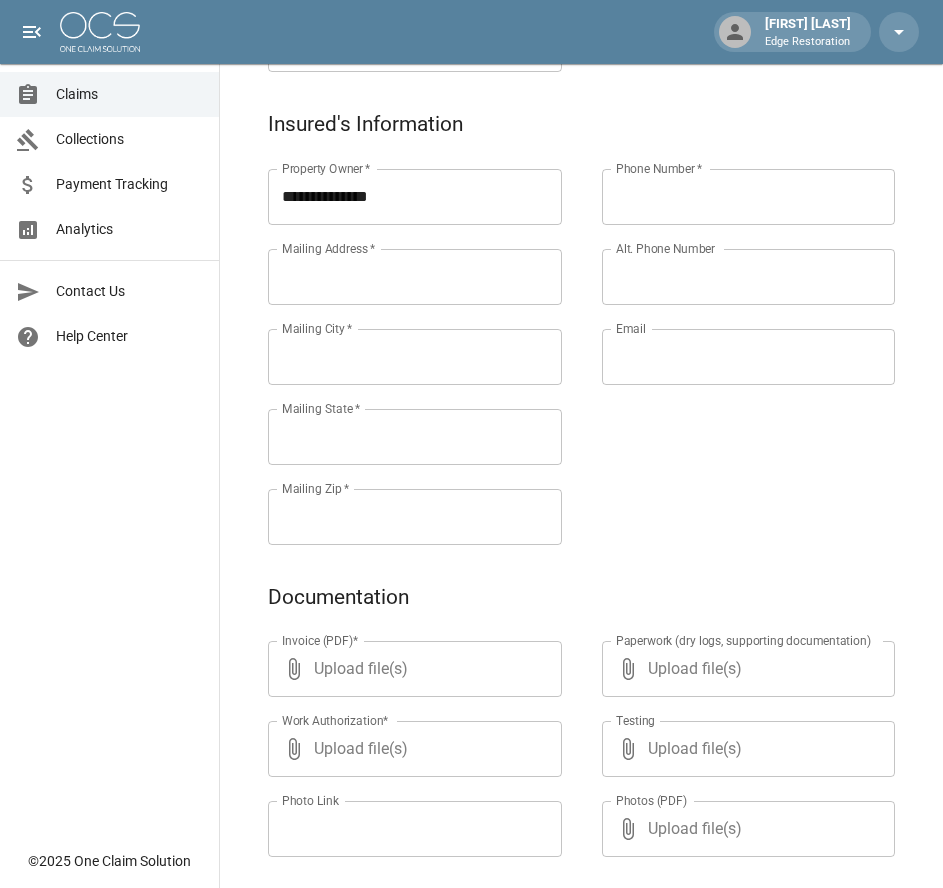 click on "Mailing Address   *" at bounding box center [415, 277] 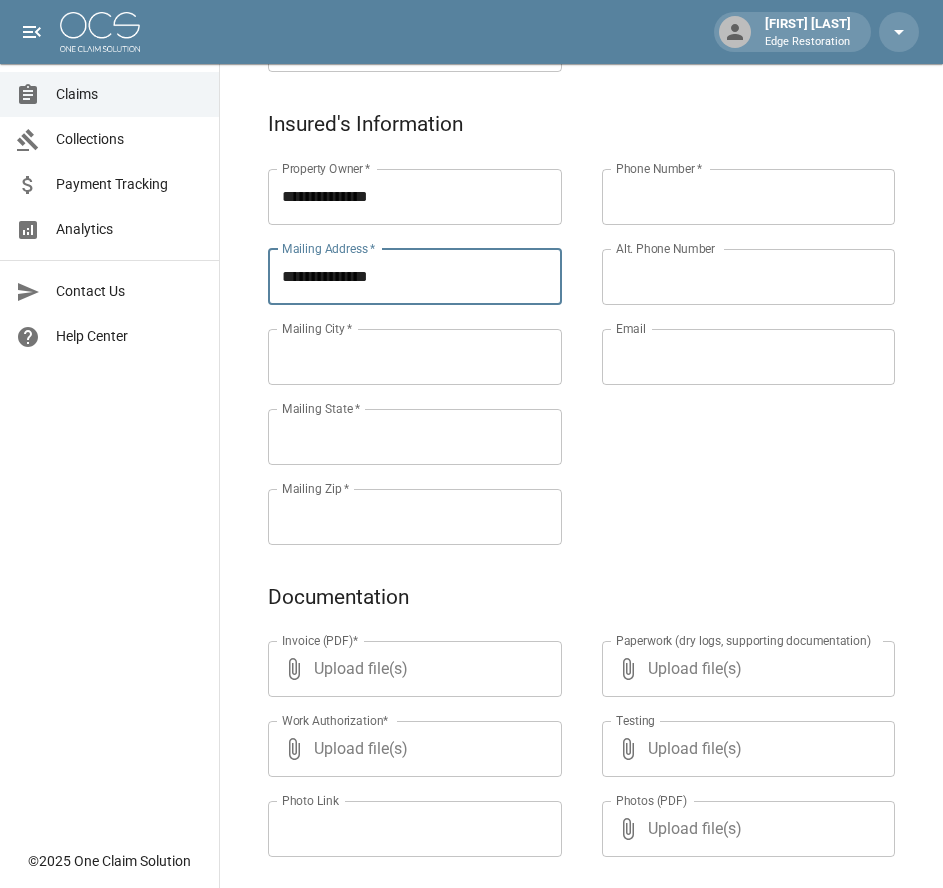 type on "**********" 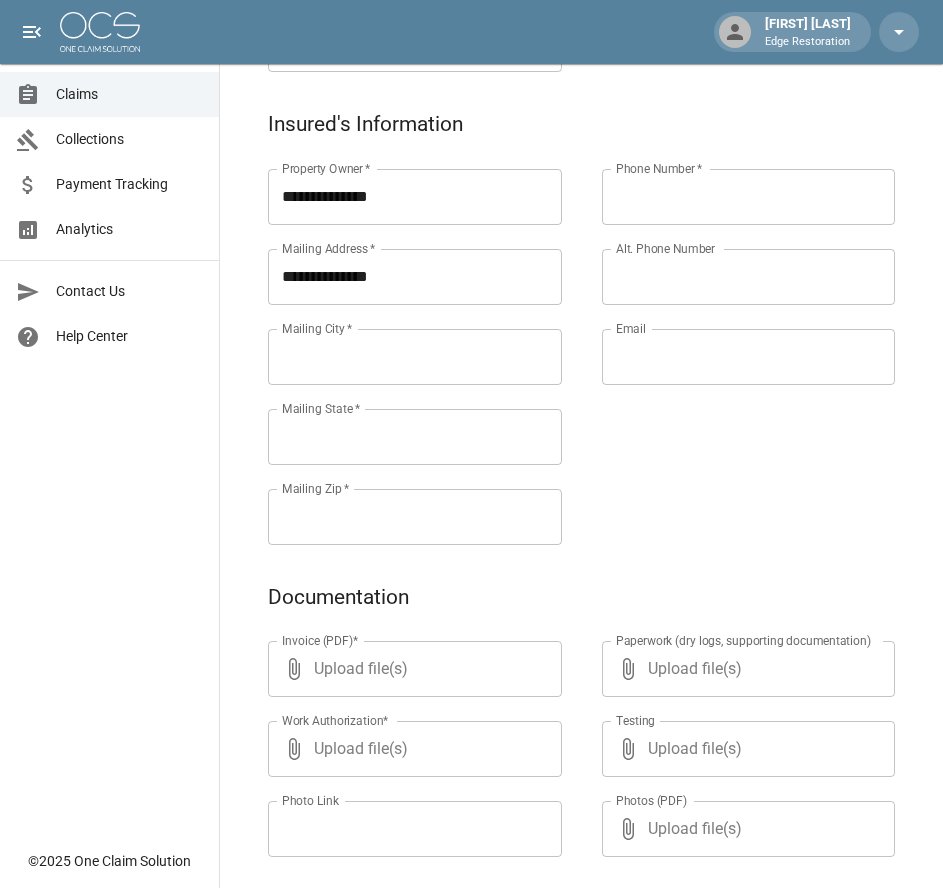 click on "Mailing City   *" at bounding box center (415, 357) 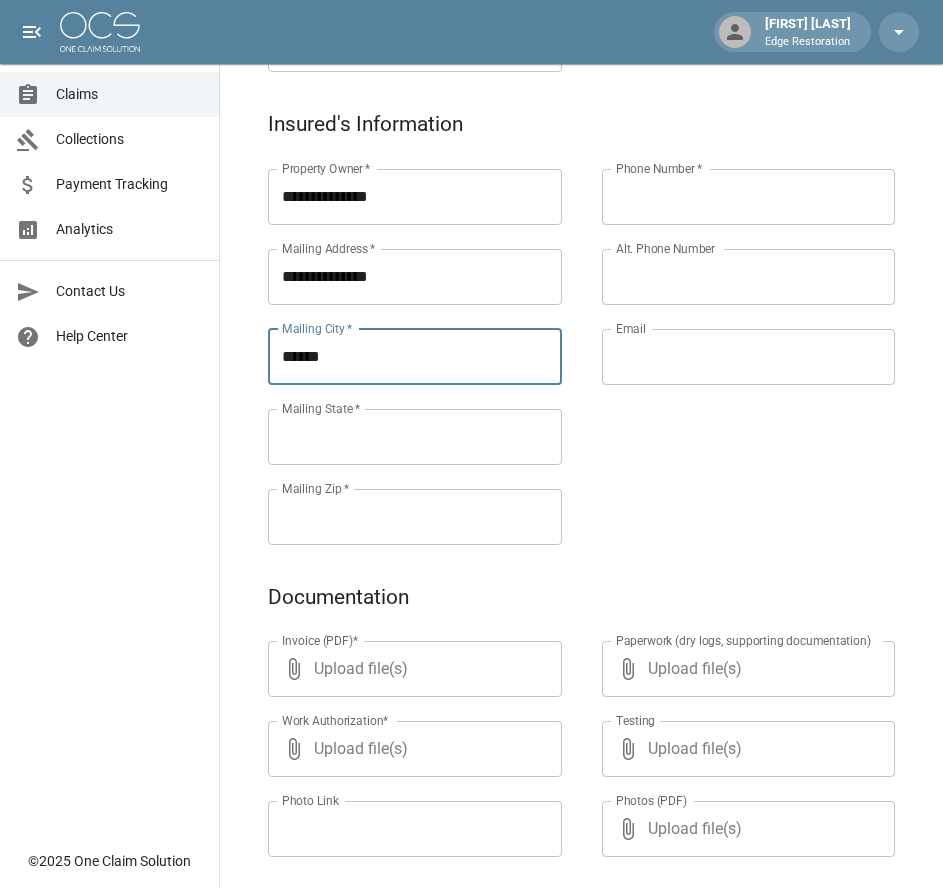 type on "*******" 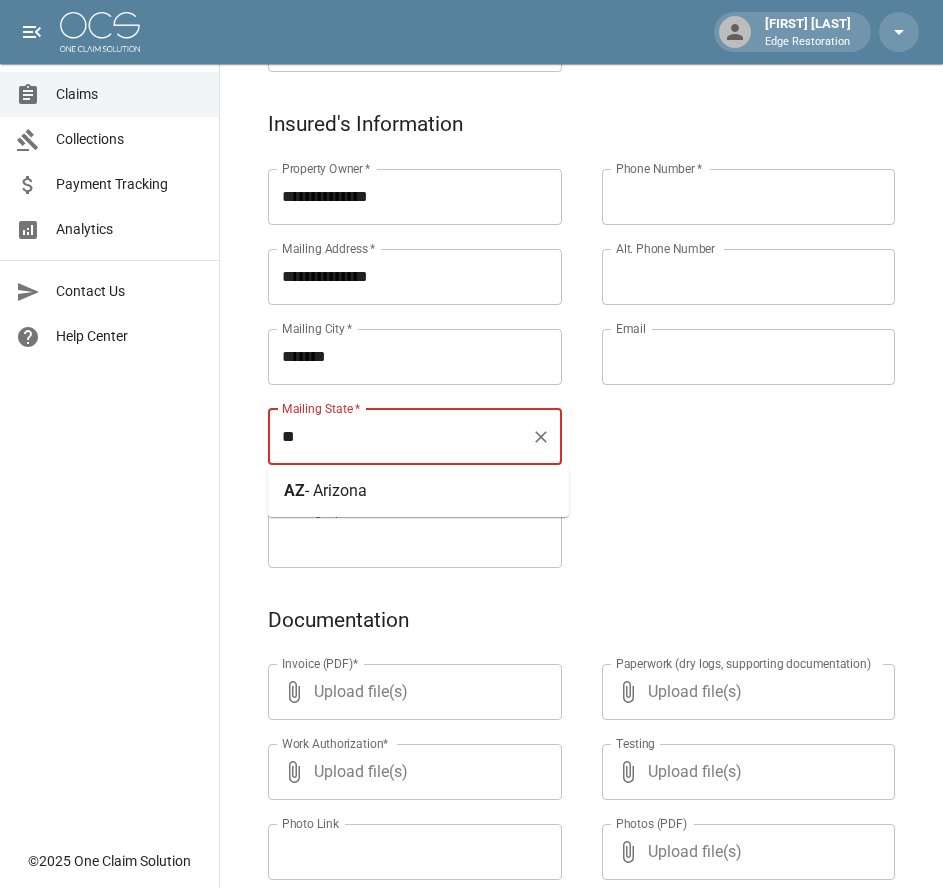 click on "- Arizona" at bounding box center [336, 490] 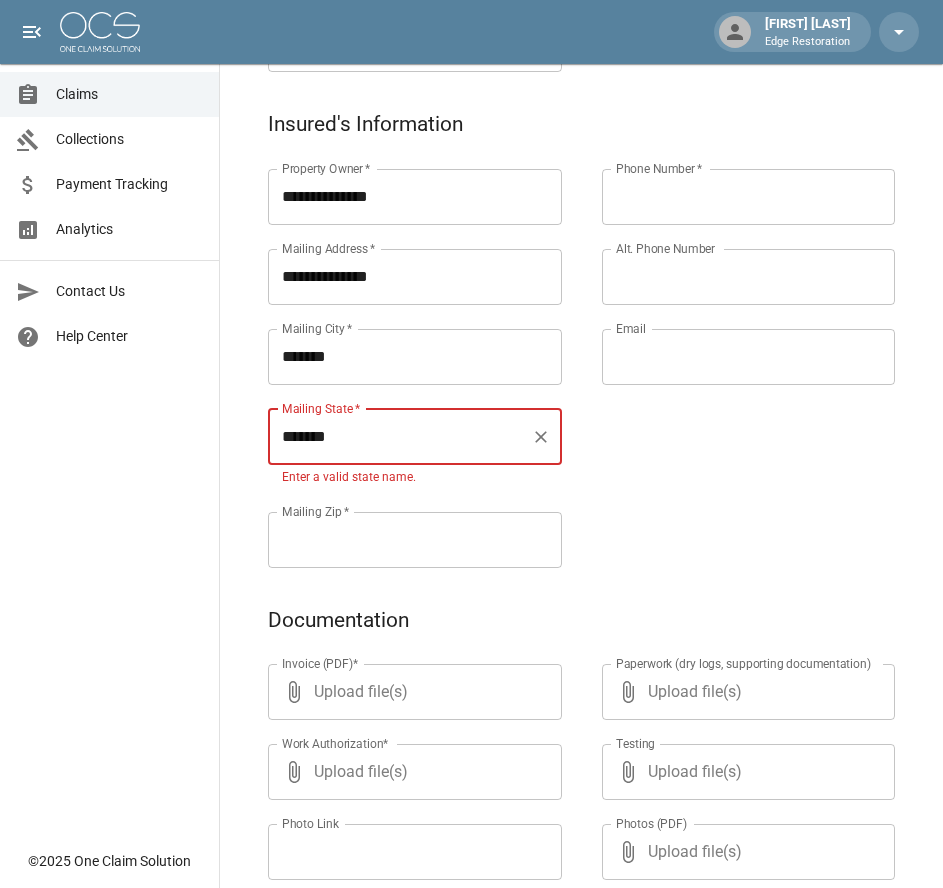 type on "*******" 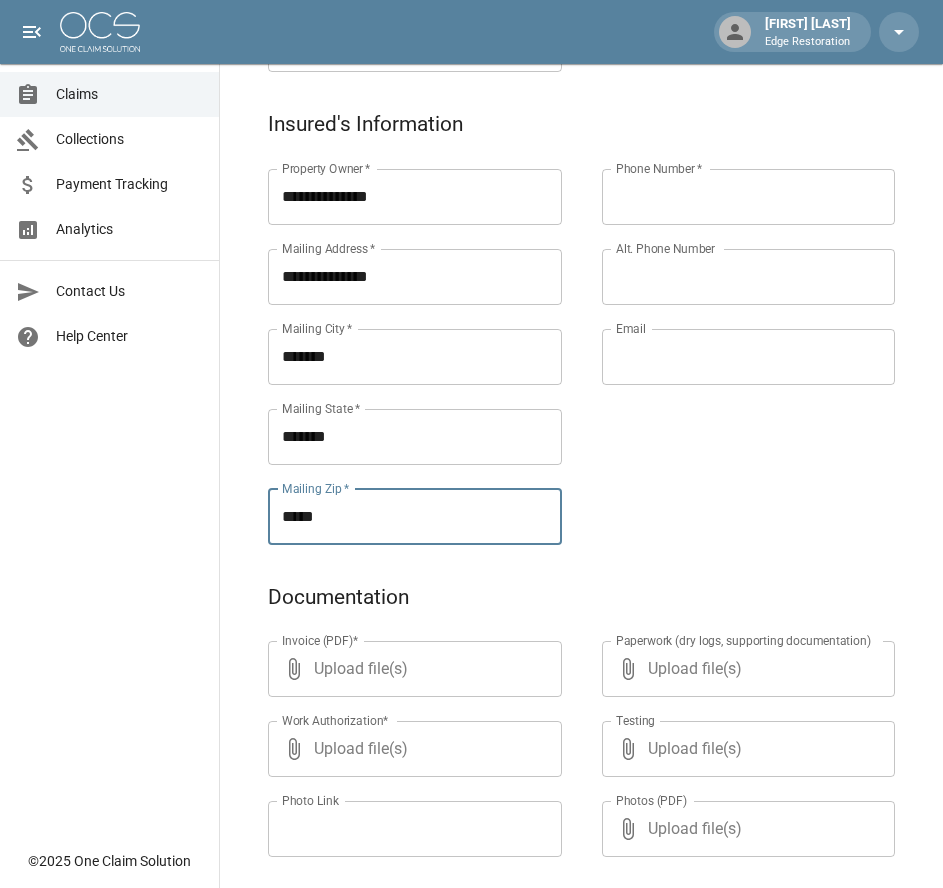 type on "*****" 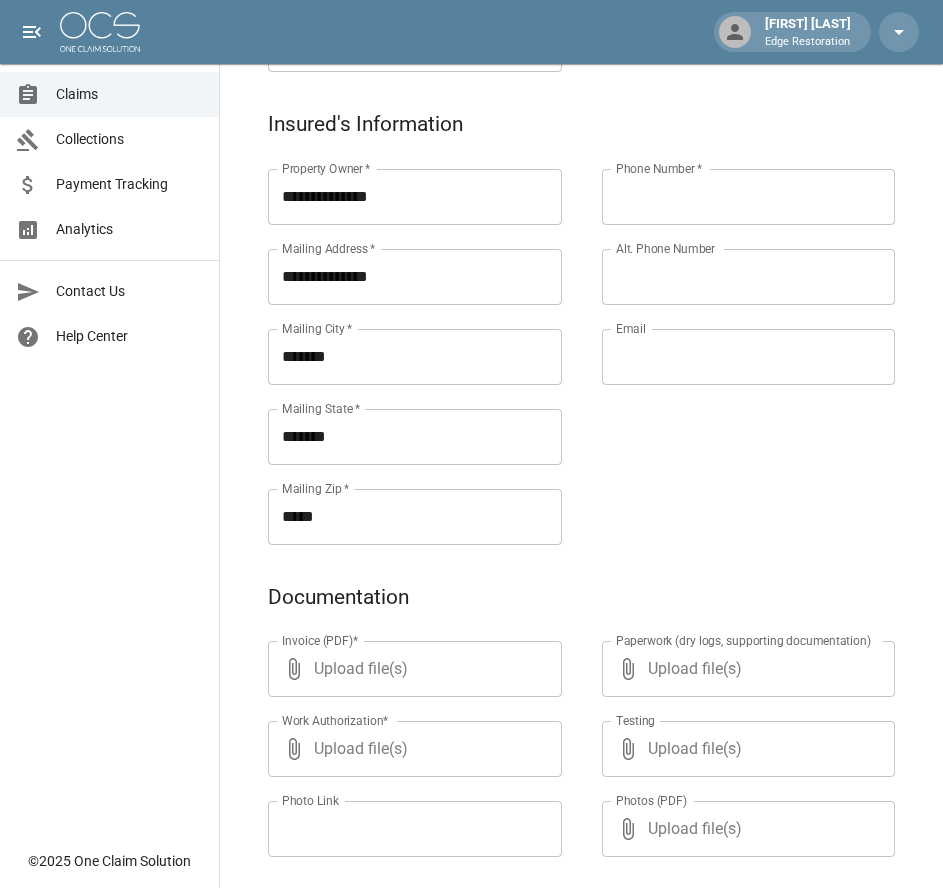 click on "Phone Number   *" at bounding box center (749, 197) 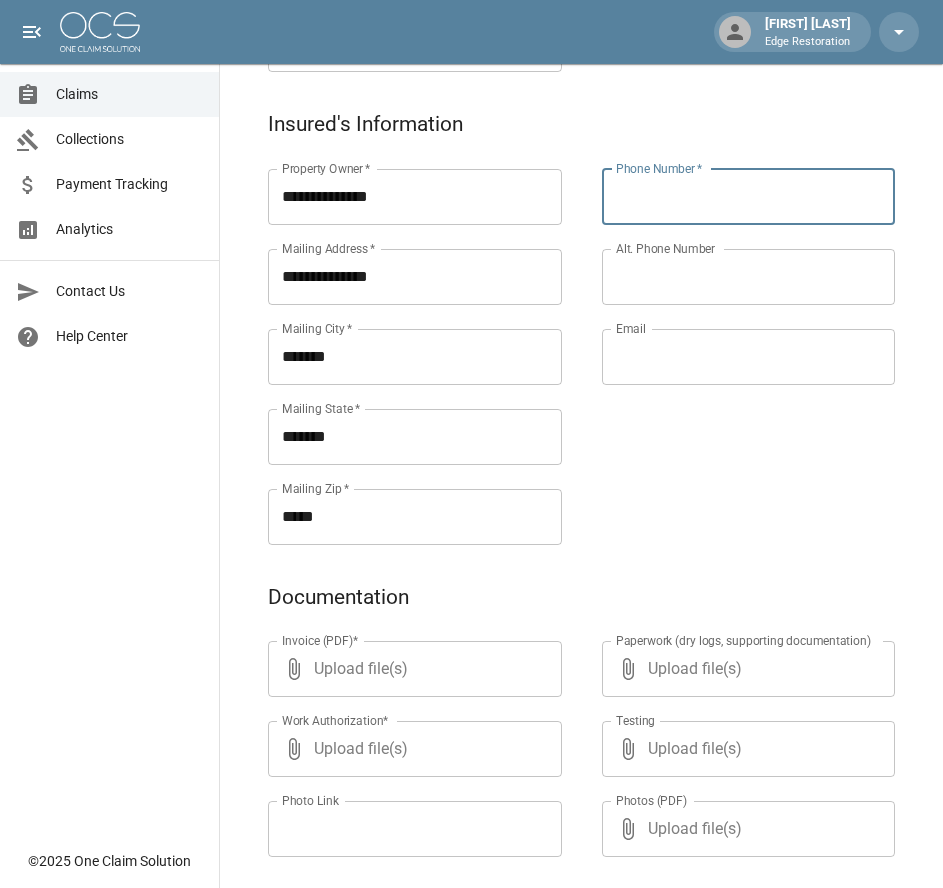 paste on "**********" 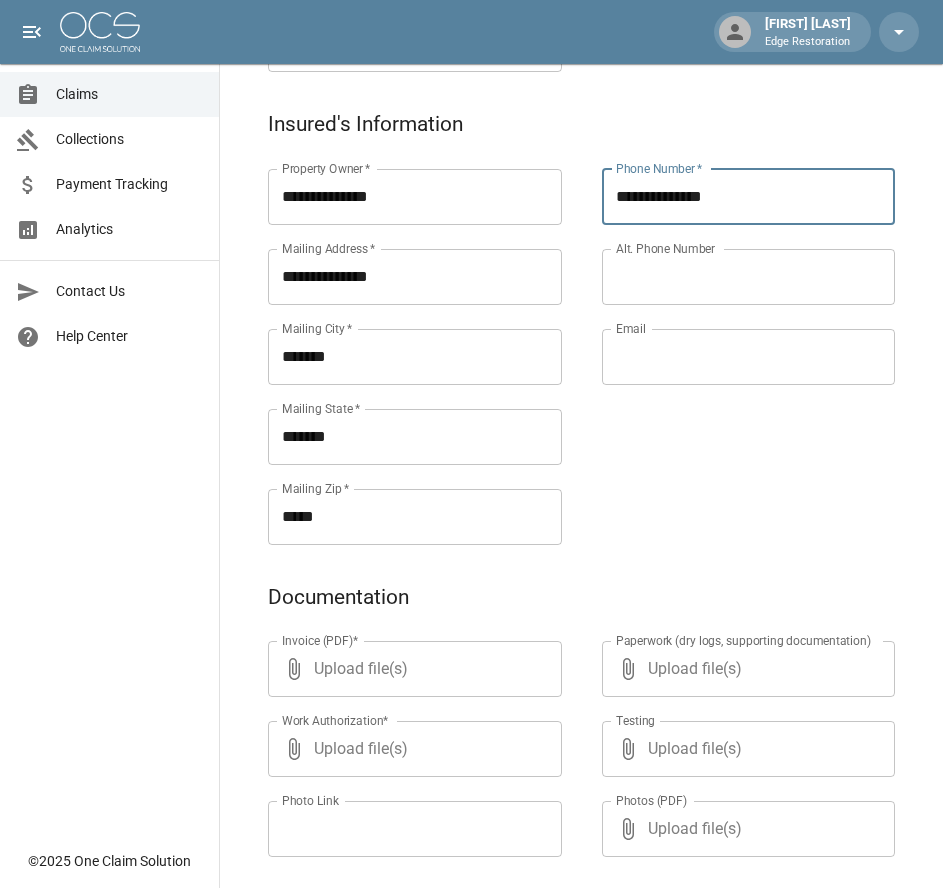 type on "**********" 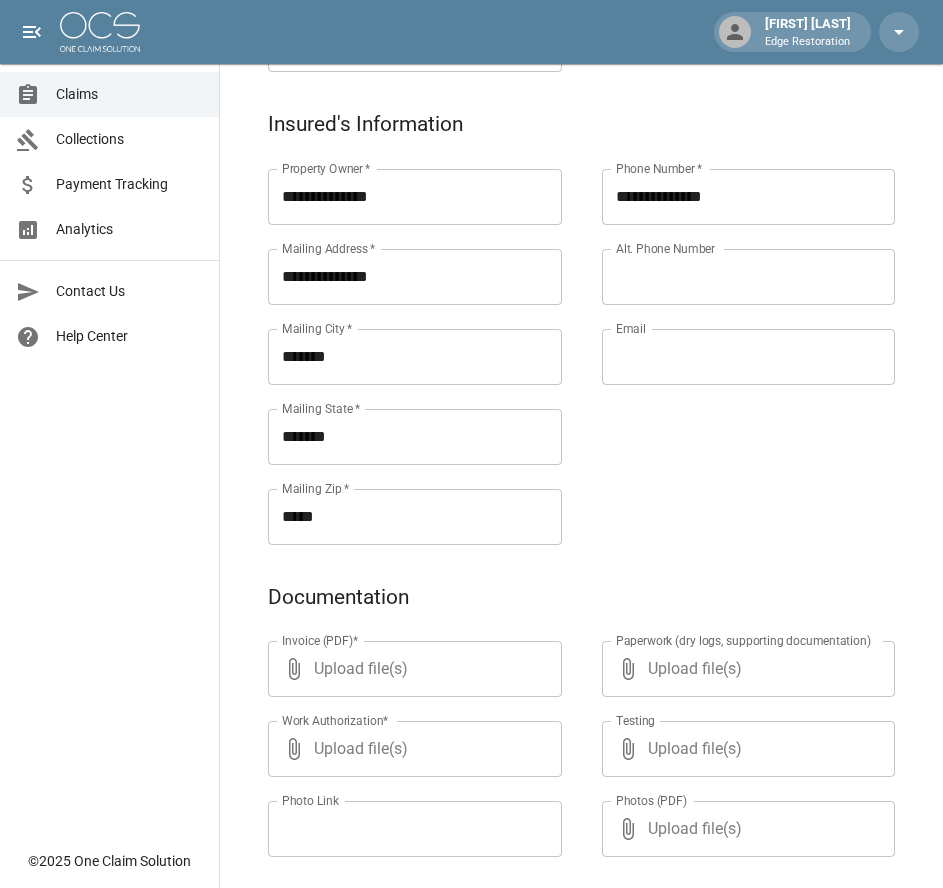 click on "Alt. Phone Number" at bounding box center (749, 277) 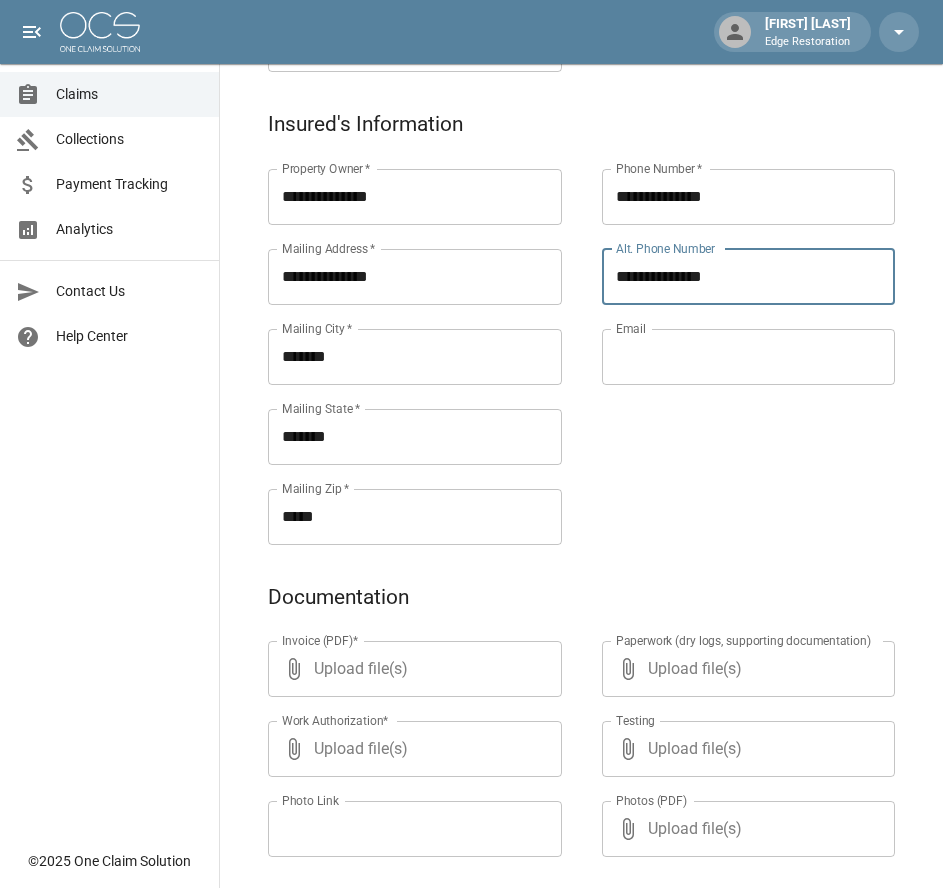 type on "**********" 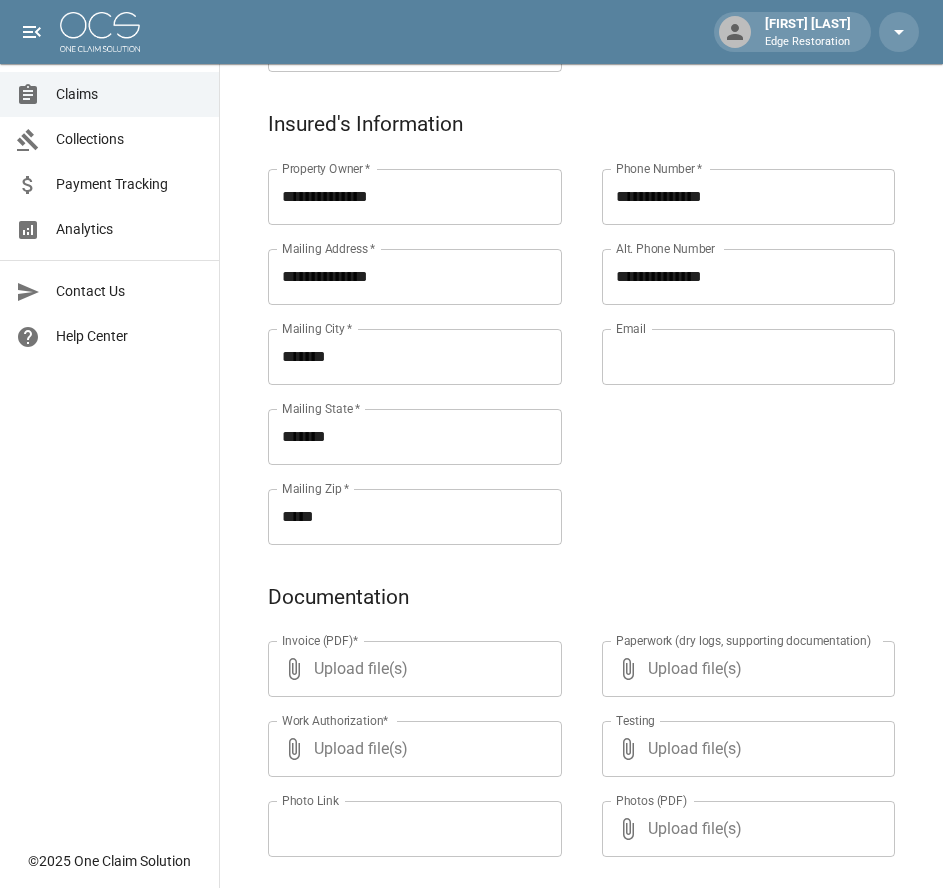 click on "Email" at bounding box center [749, 357] 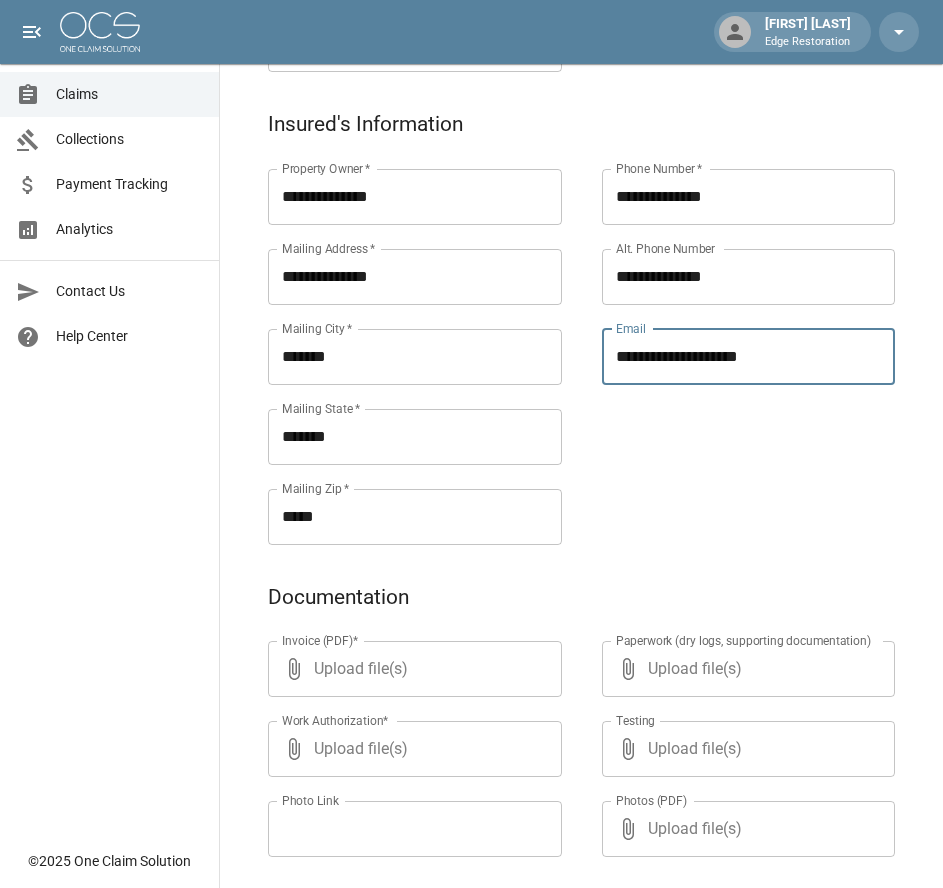 type on "**********" 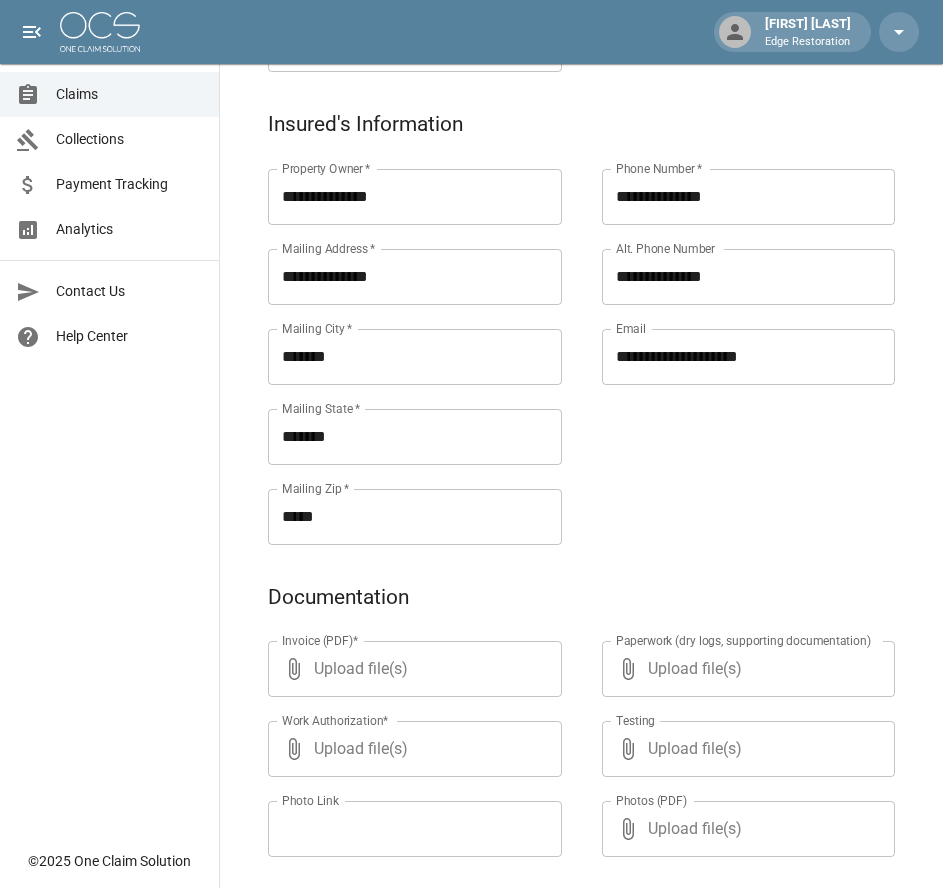 click on "**********" at bounding box center (729, 333) 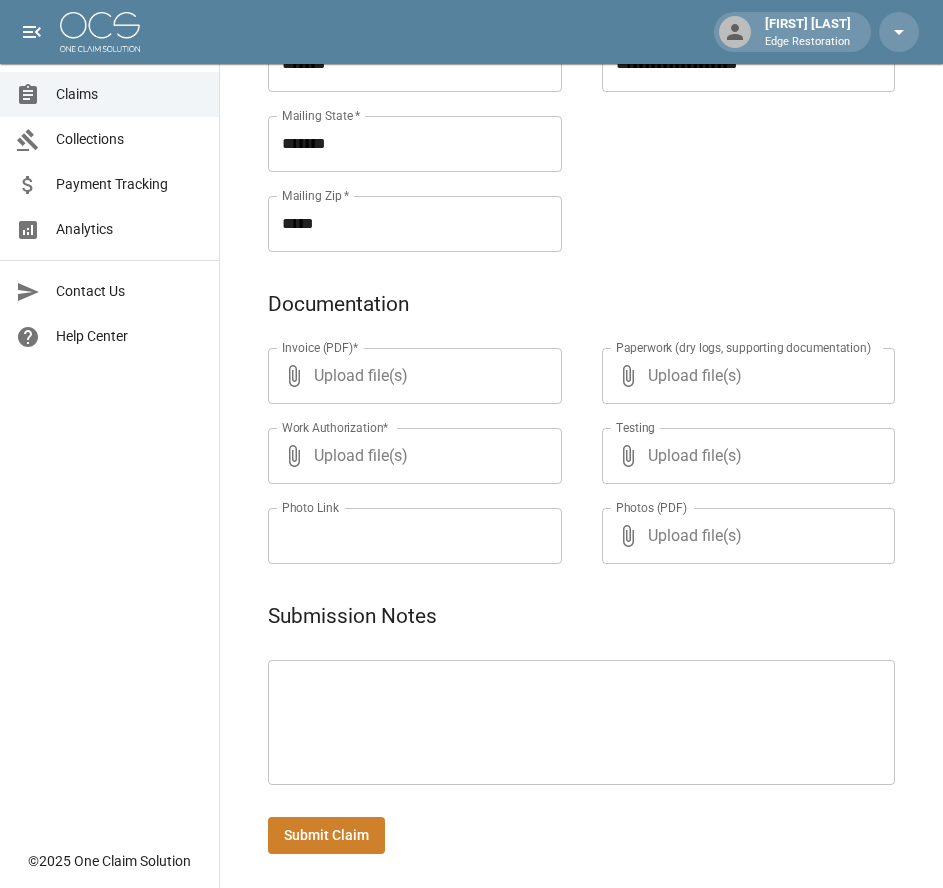 scroll, scrollTop: 971, scrollLeft: 0, axis: vertical 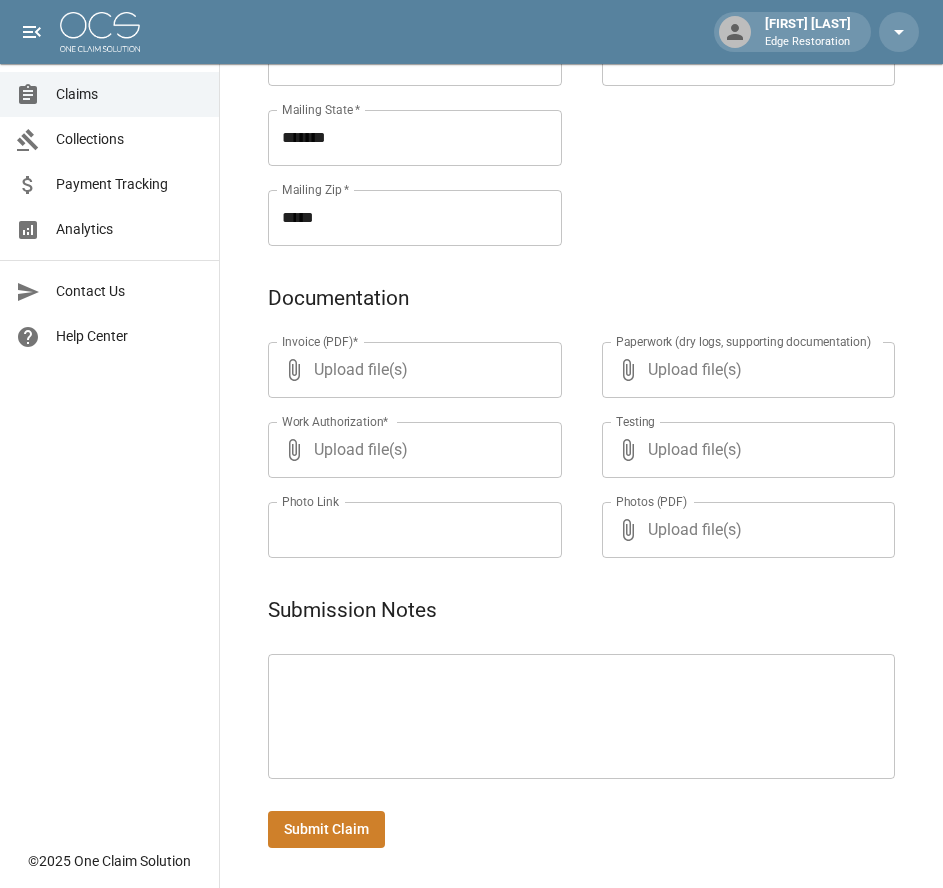 click at bounding box center [581, 717] 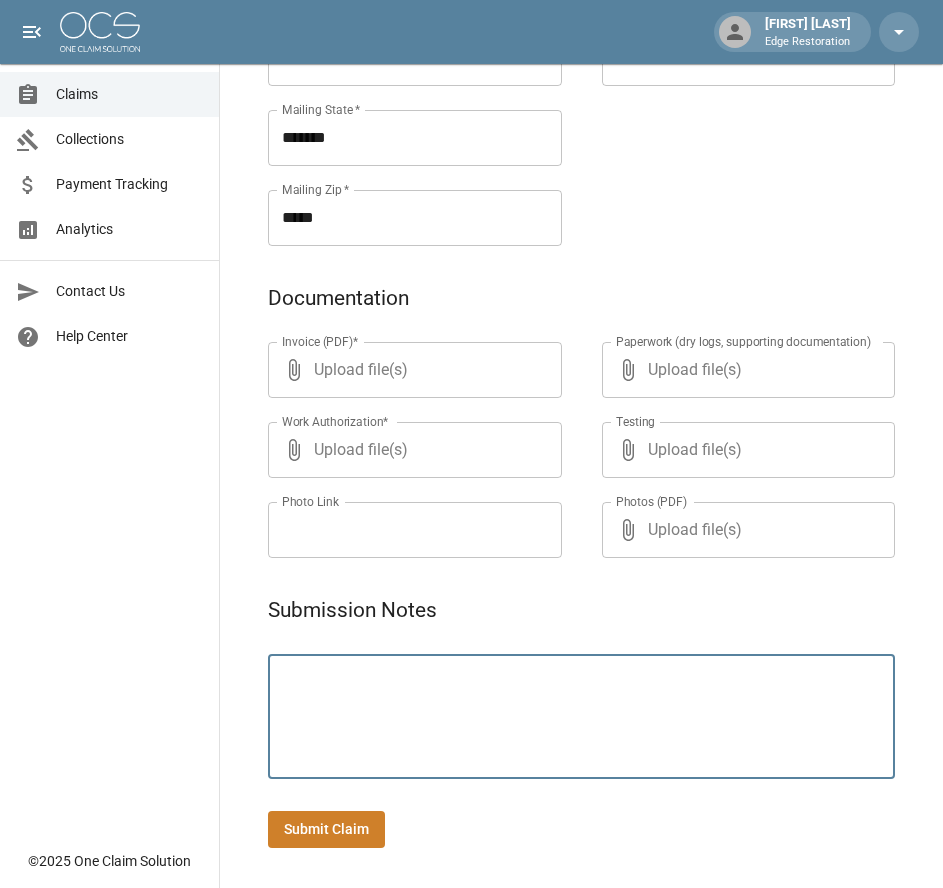 paste on "**********" 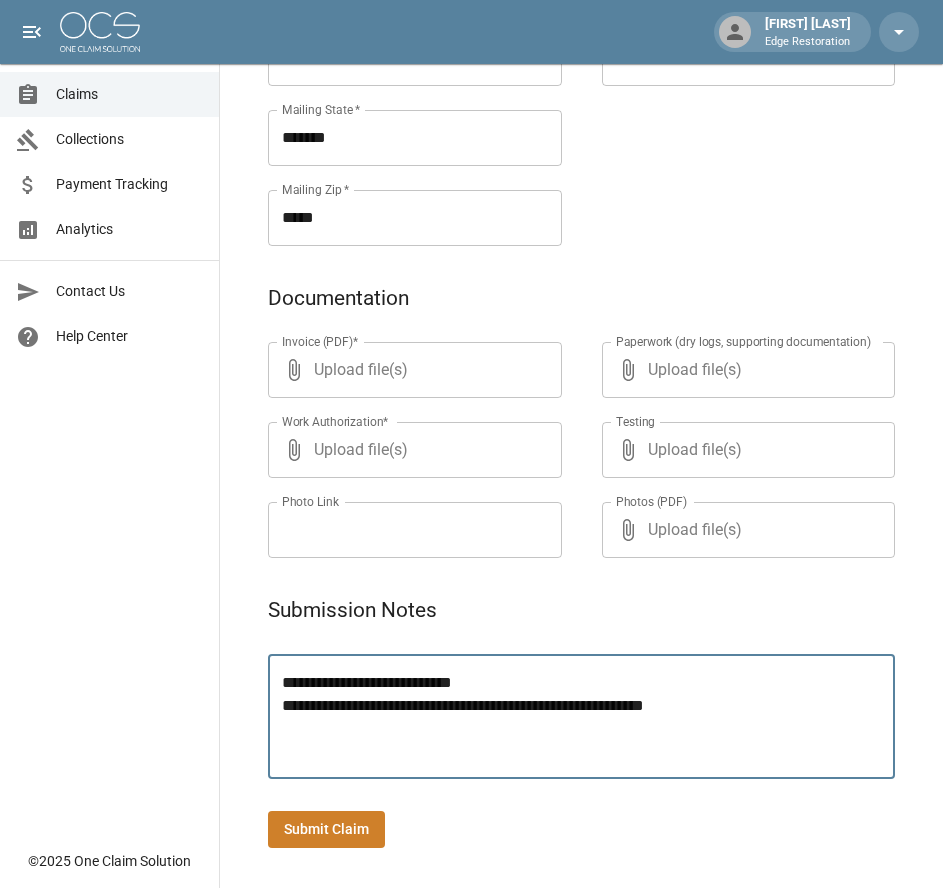 type on "**********" 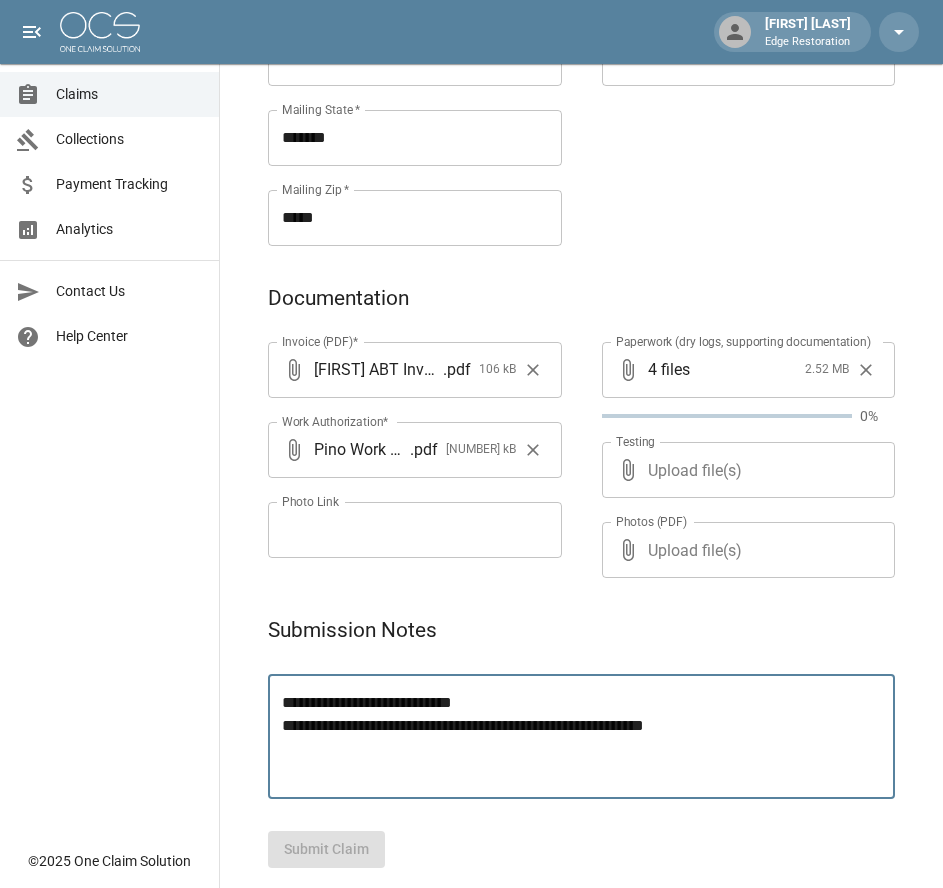 click on "Claims Collections Payment Tracking Analytics Contact Us Help Center" at bounding box center [109, 419] 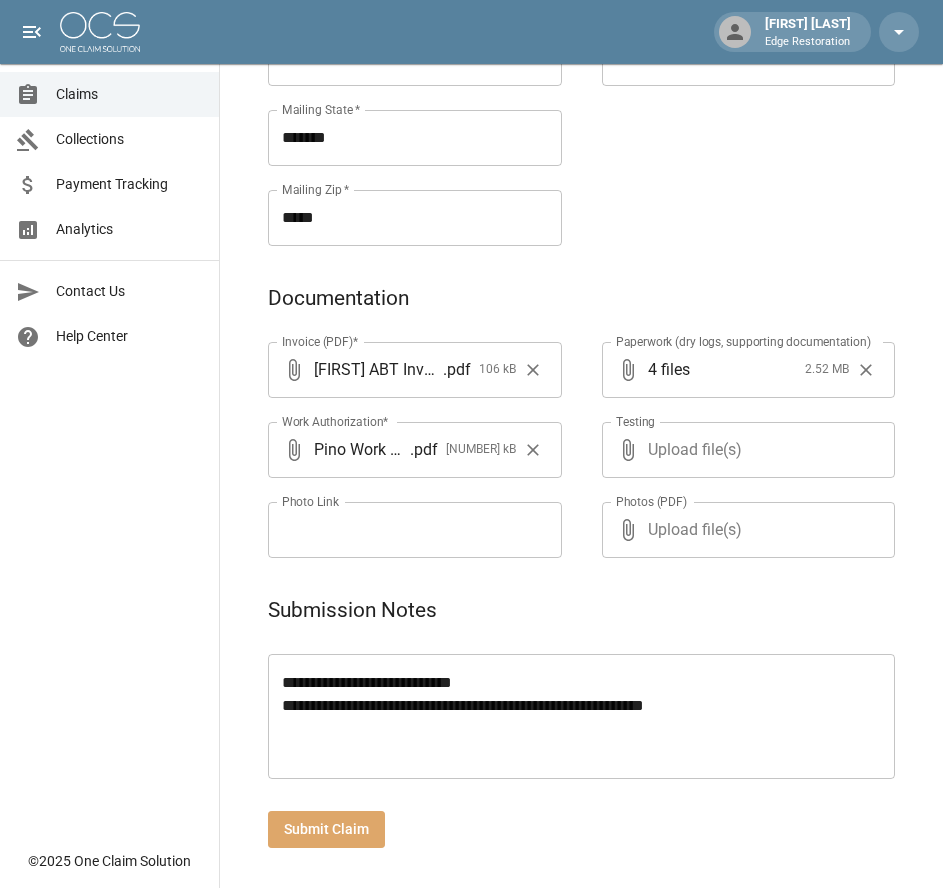 click on "Submit Claim" at bounding box center [326, 829] 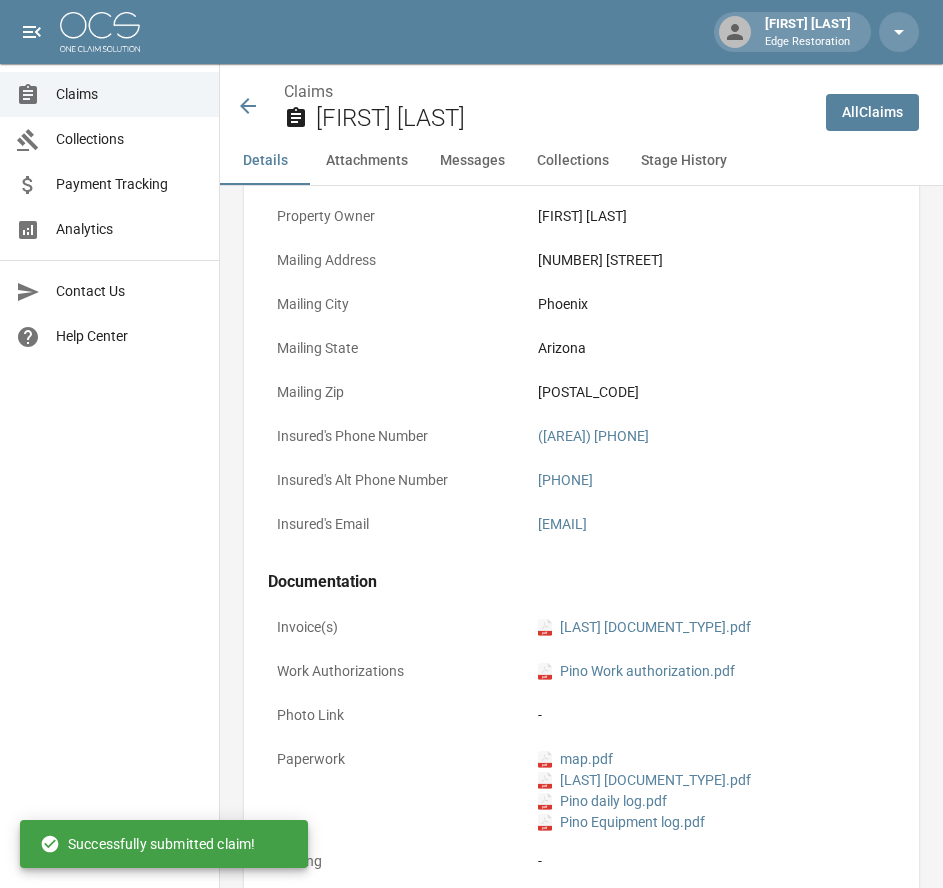 click on "All  Claims" at bounding box center (872, 112) 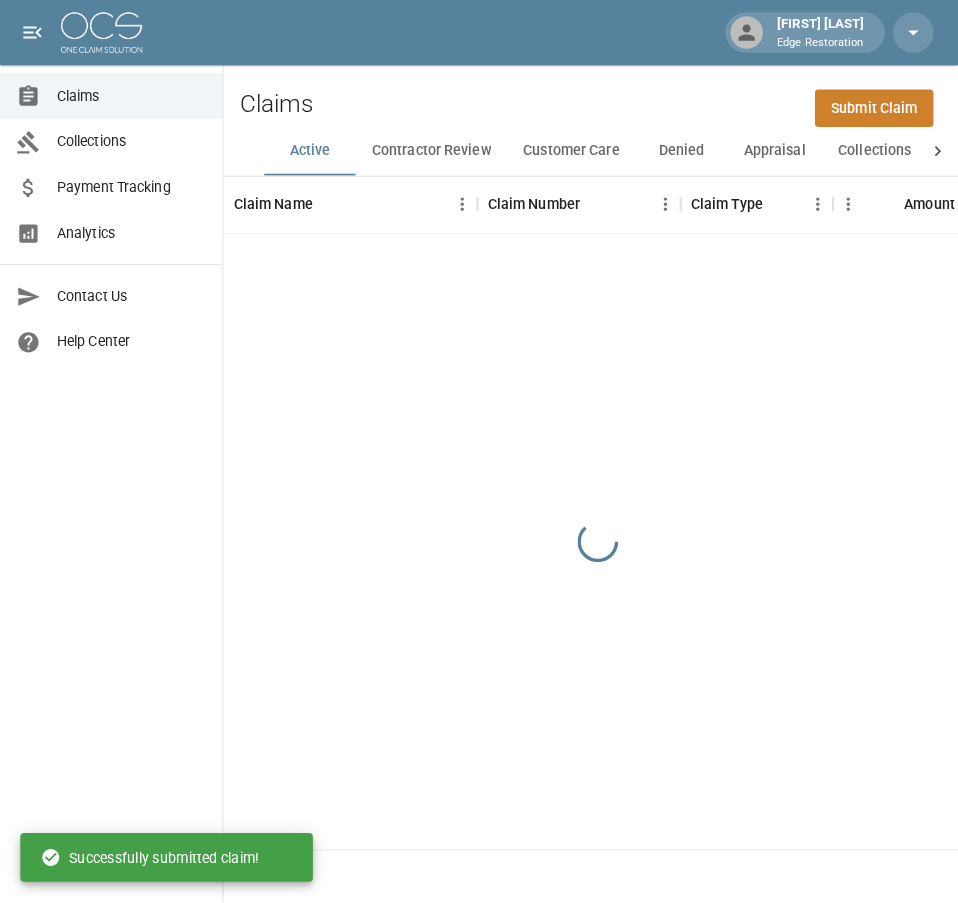 scroll, scrollTop: 0, scrollLeft: 0, axis: both 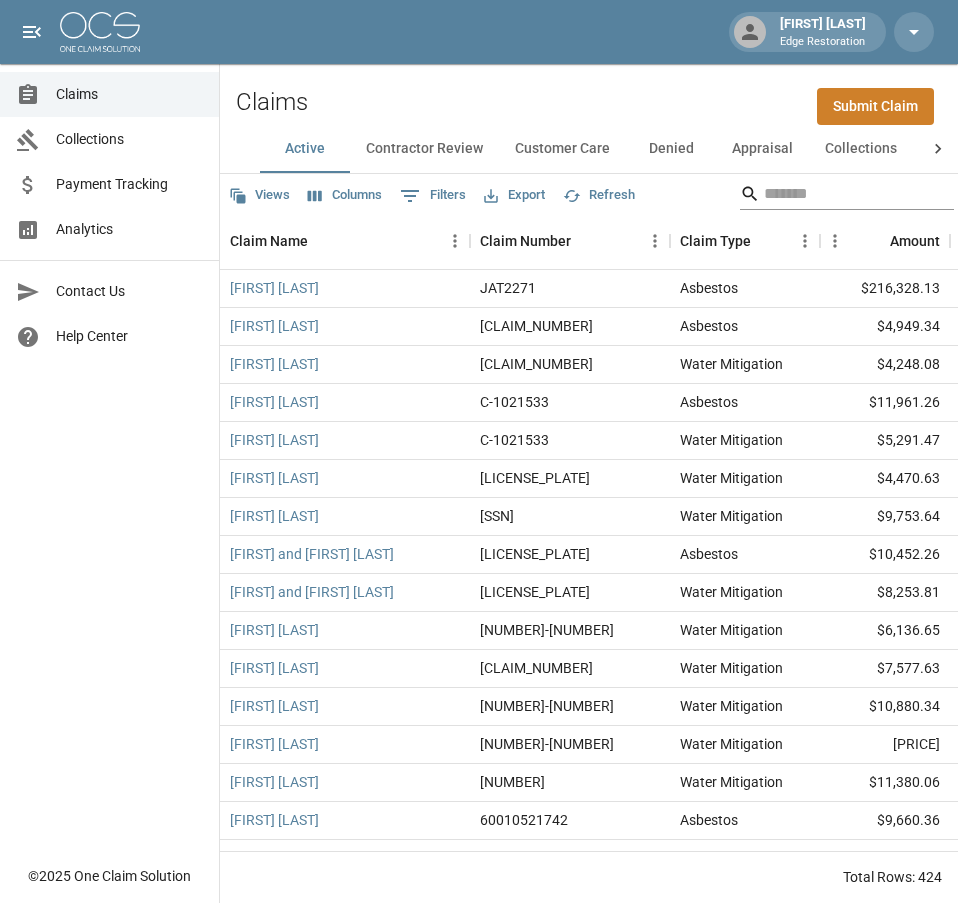 click at bounding box center [844, 194] 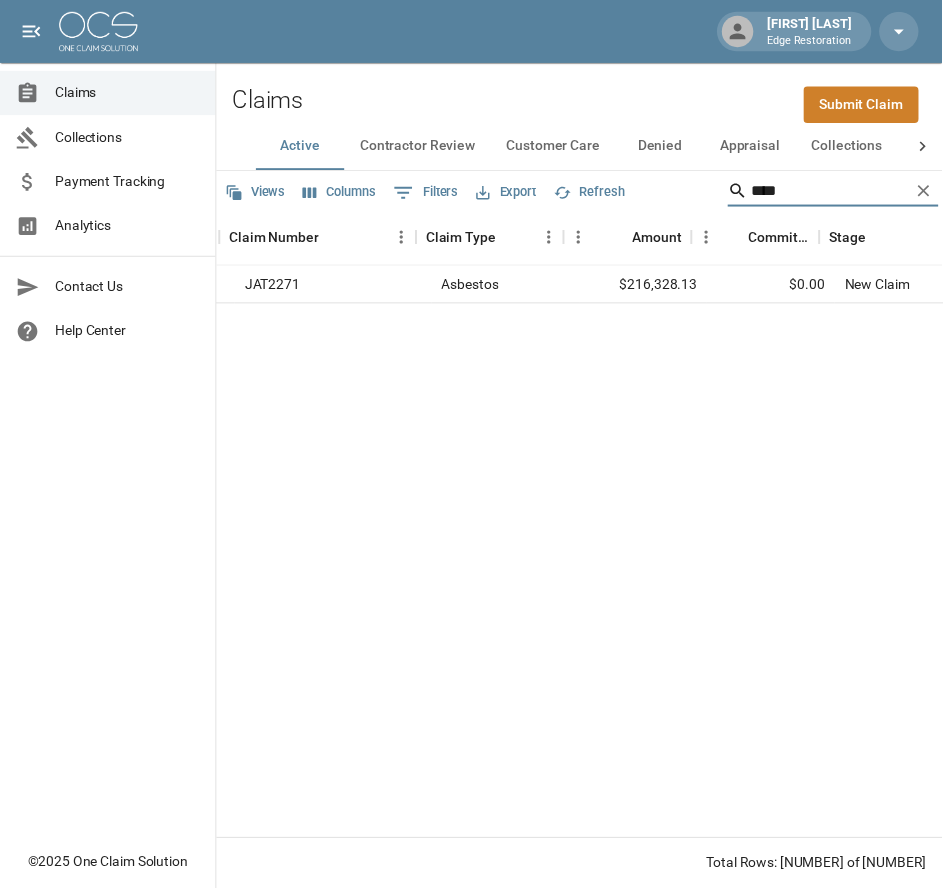 scroll, scrollTop: 0, scrollLeft: 0, axis: both 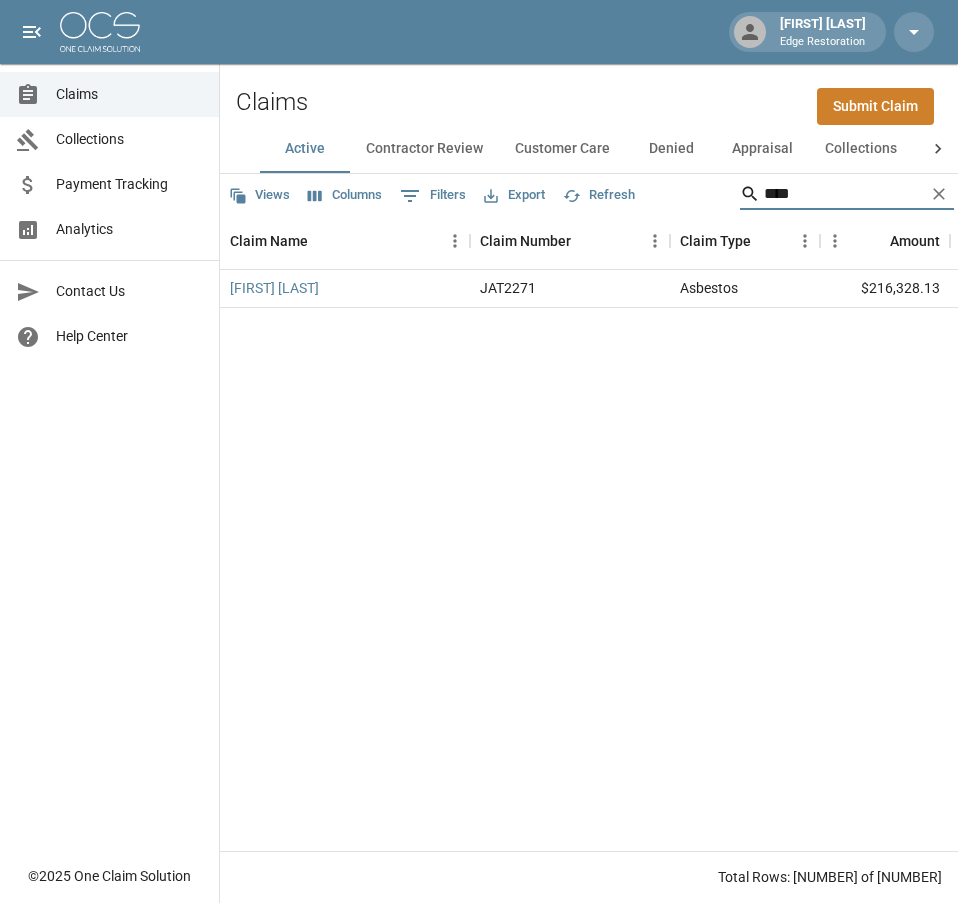 type on "****" 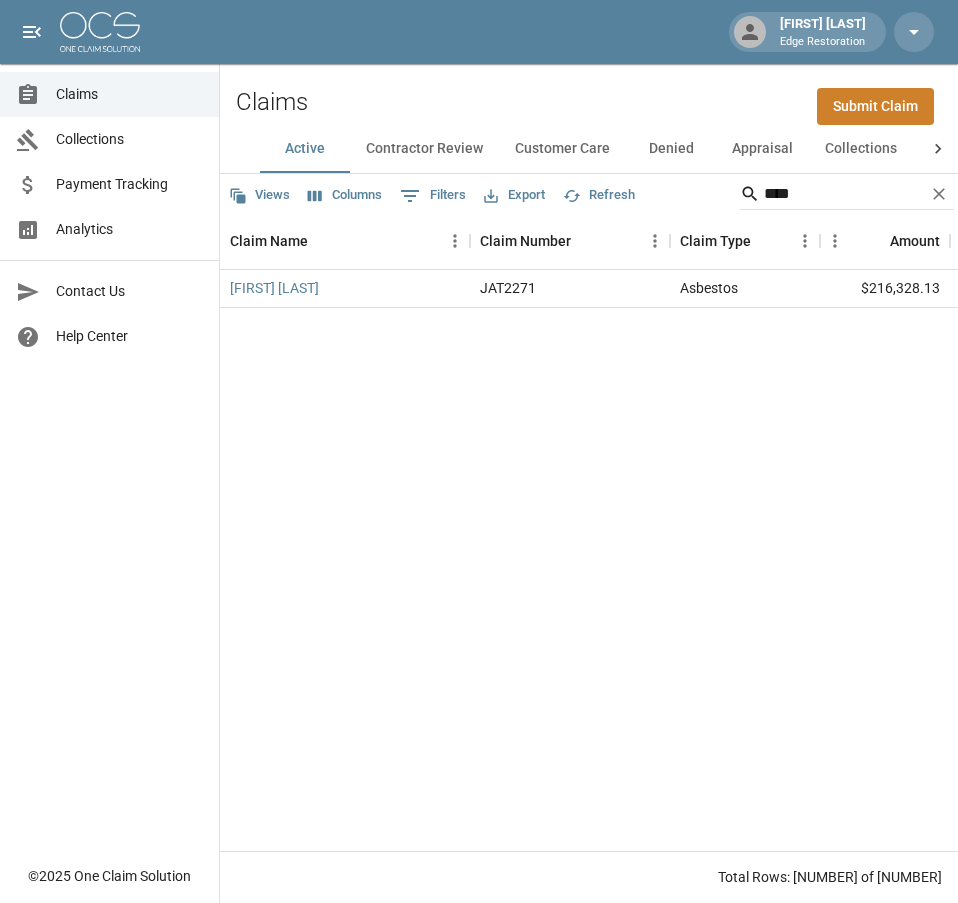 click at bounding box center [100, 32] 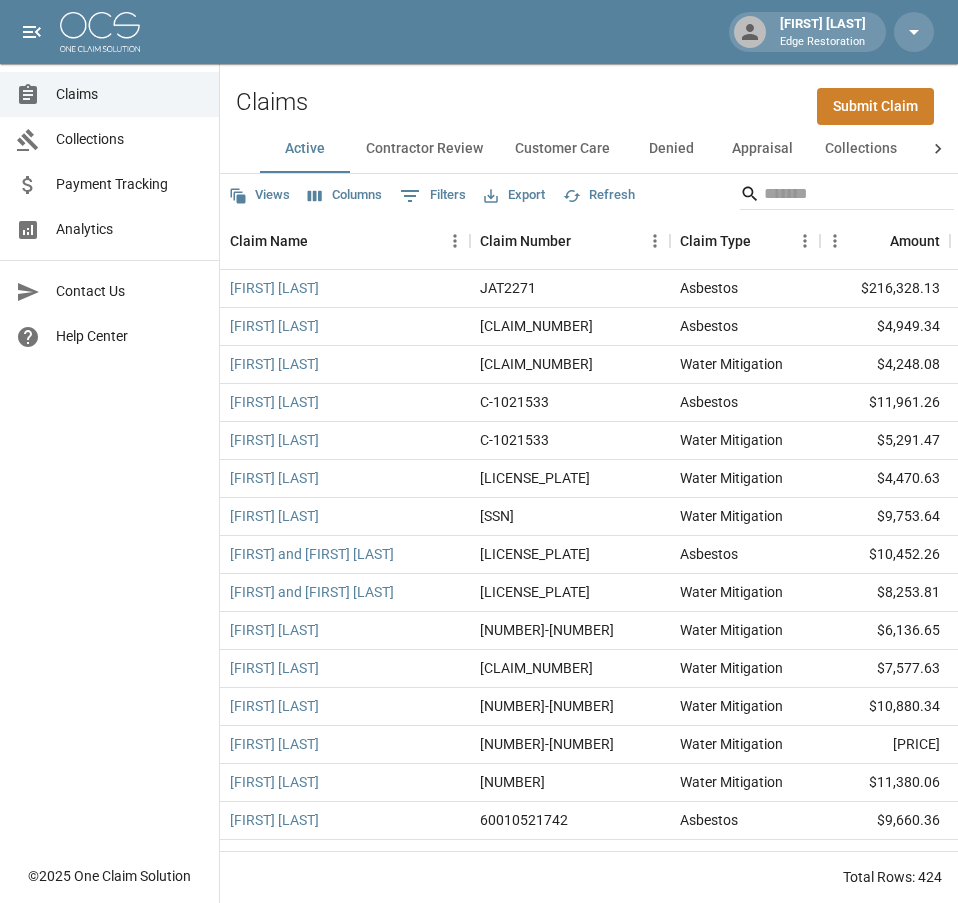 click on "Submit Claim" at bounding box center [875, 106] 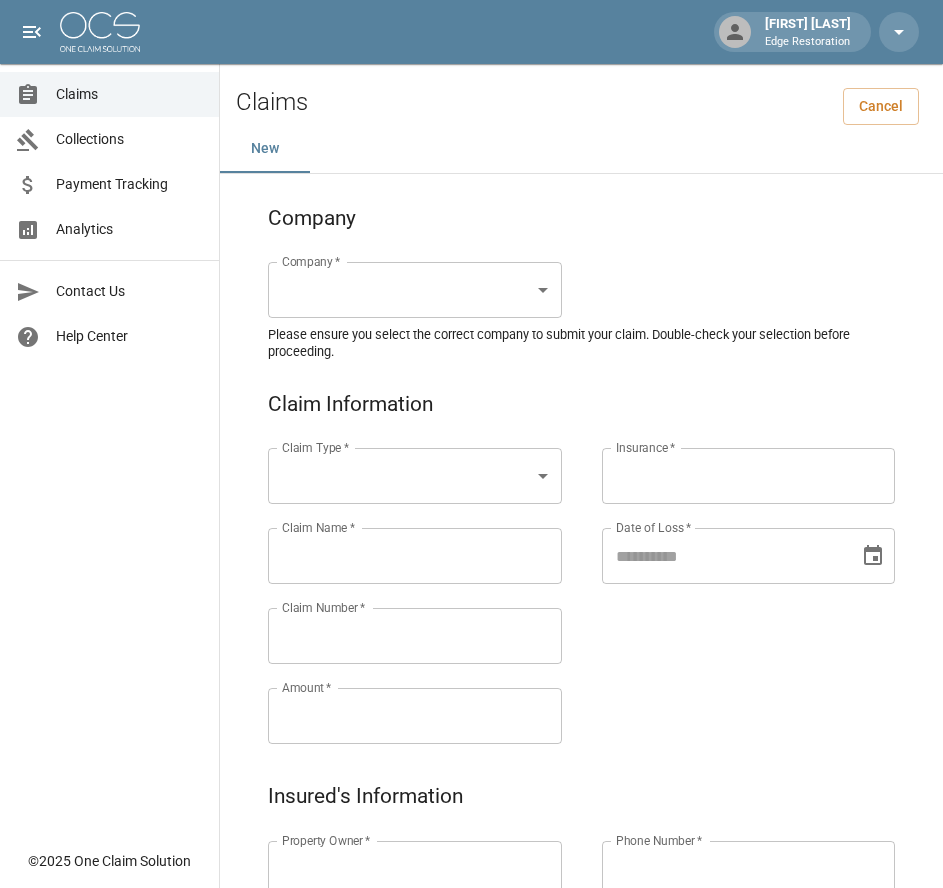 click on "Alicia Tubbs Edge Restoration Claims Collections Payment Tracking Analytics Contact Us Help Center ©  2025   One Claim Solution Claims Cancel New Company Company   * ​ Company   * Please ensure you select the correct company to submit your claim. Double-check your selection before proceeding. Claim Information Claim Type   * ​ Claim Type   * Claim Name   * Claim Name   * Claim Number   * Claim Number   * Amount   * Amount   * Insurance   * Insurance   * Date of Loss   * Date of Loss   * Insured's Information Property Owner   * Property Owner   * Mailing Address   * Mailing Address   * Mailing City   * Mailing City   * Mailing State   * Mailing State   * Mailing Zip   * Mailing Zip   * Phone Number   * Phone Number   * Alt. Phone Number Alt. Phone Number Email Email Documentation Invoice (PDF)* ​ Upload file(s) Invoice (PDF)* Work Authorization* ​ Upload file(s) Work Authorization* Photo Link Photo Link ​ Upload file(s) Testing ​ ​" at bounding box center [471, 929] 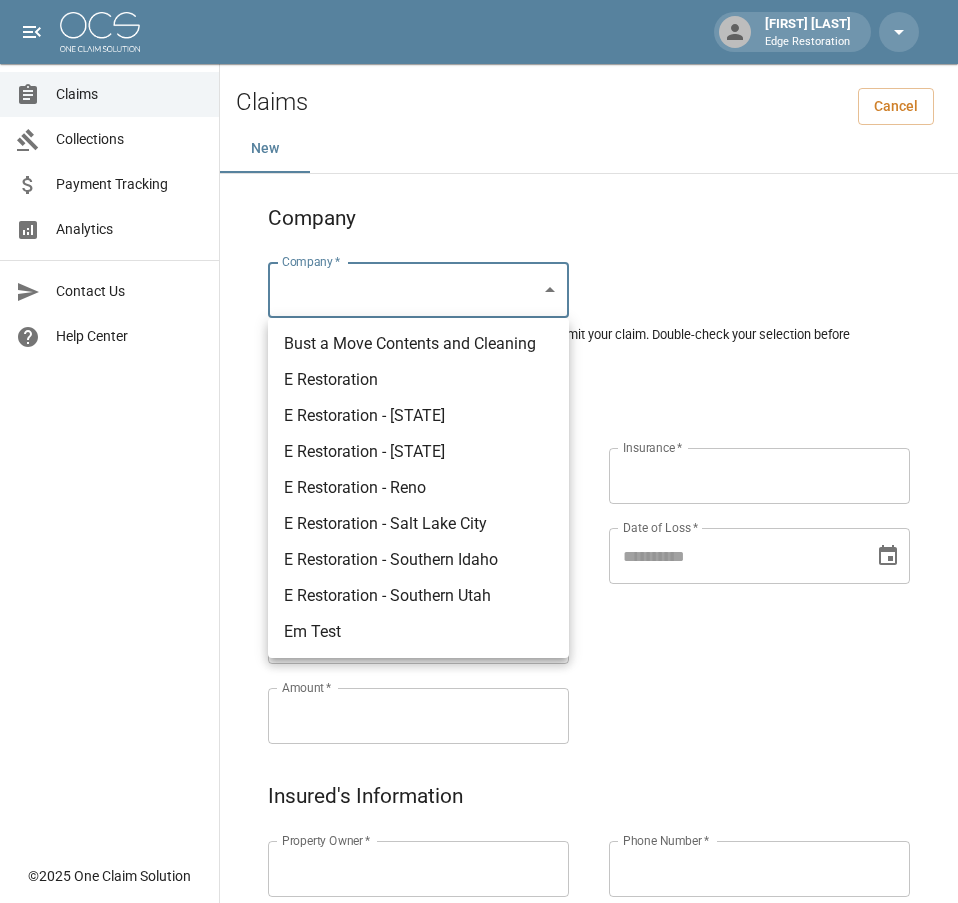 click on "E Restoration" at bounding box center [418, 380] 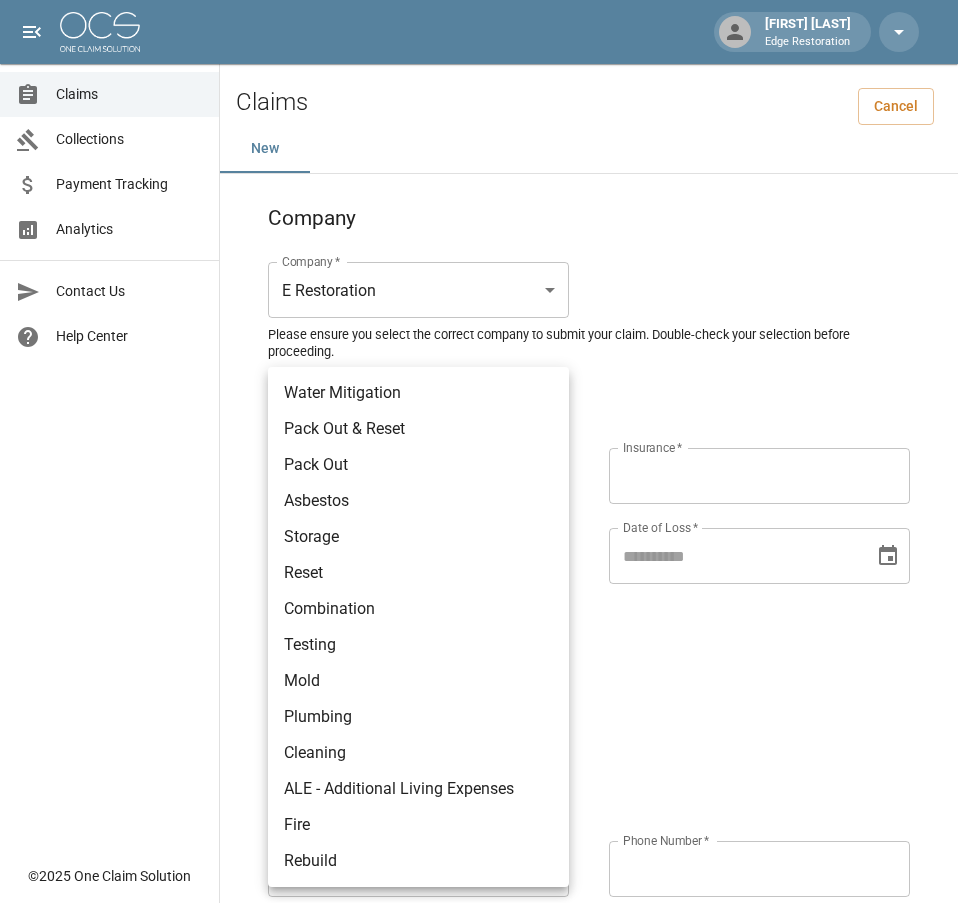 click on "[FIRST] [LAST] Edge Restoration Claims Collections Payment Tracking Analytics Contact Us Help Center © [YEAR] One Claim Solution Claims Cancel New Company Company   * E Restoration *** Company   * Please ensure you select the correct company to submit your claim. Double-check your selection before proceeding. Claim Information Claim Type   * ​ Claim Type   * Claim Name   * Claim Name   * Claim Number   * Claim Number   * Amount   * Amount   * Insurance   * Insurance   * Date of Loss   * Date of Loss   * Insured's Information Property Owner   * Property Owner   * Mailing Address   * Mailing Address   * Mailing City   * Mailing City   * Mailing State   * Mailing State   * Mailing Zip   * Mailing Zip   * Phone Number   * Phone Number   * Alt. Phone Number Alt. Phone Number Email Email Documentation Invoice (PDF)* ​ Upload file(s) Invoice (PDF)* Work Authorization* ​ Upload file(s) Work Authorization* Photo Link Photo Link ​ Upload file(s) *" at bounding box center [479, 929] 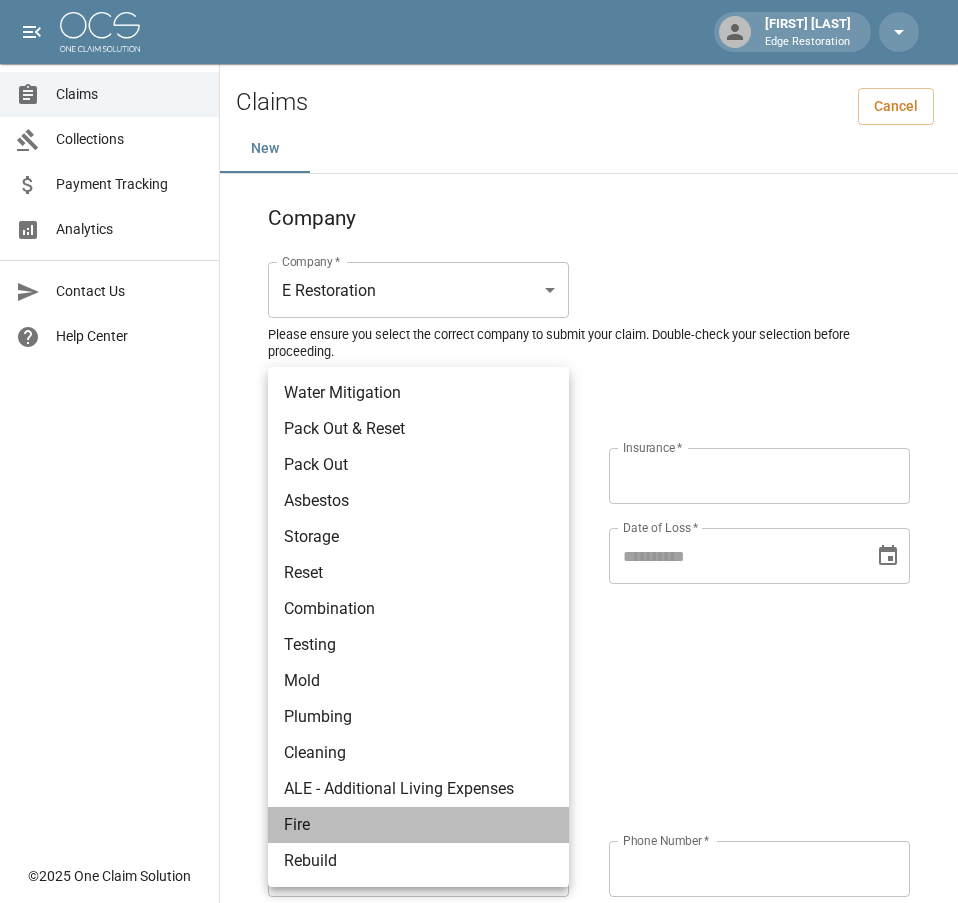 click on "Fire" at bounding box center [418, 825] 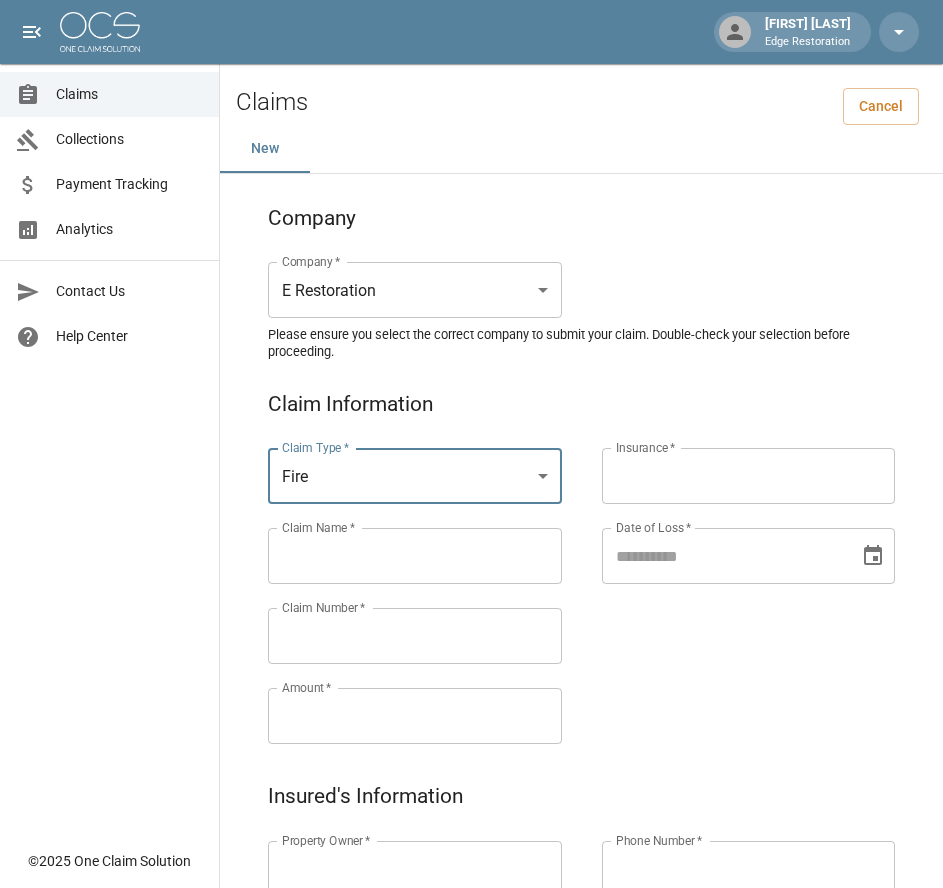 click on "Claims Collections Payment Tracking Analytics Contact Us Help Center" at bounding box center [109, 419] 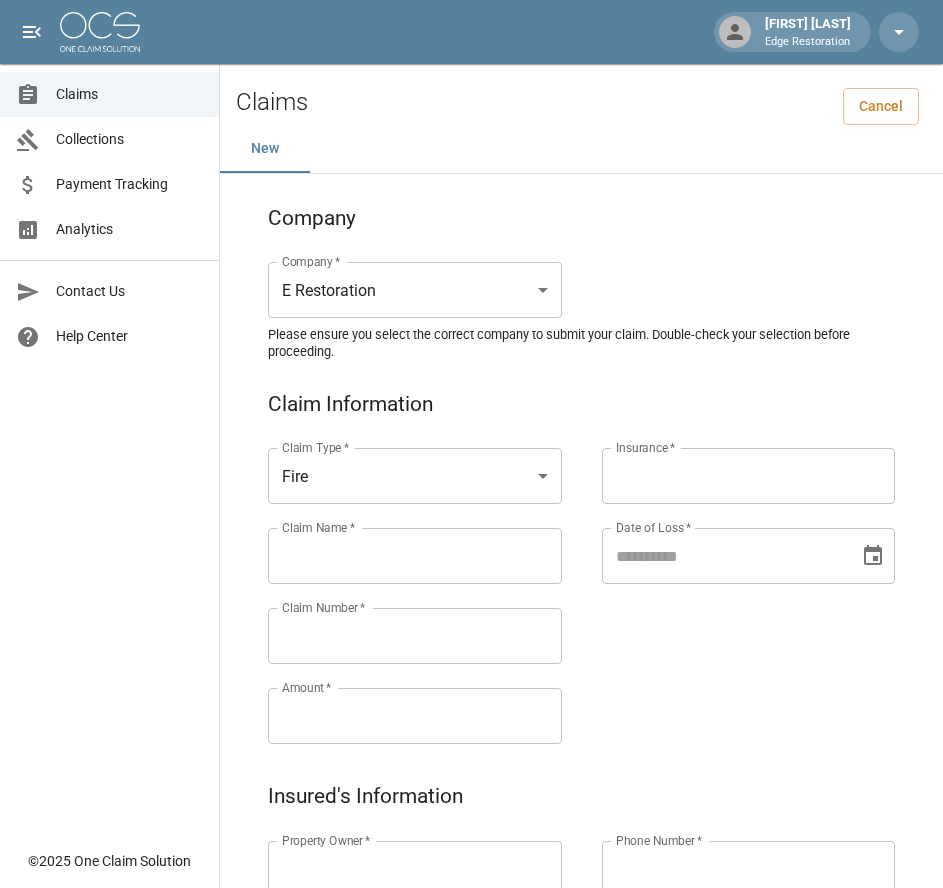 click on "Claim Name   *" at bounding box center (415, 556) 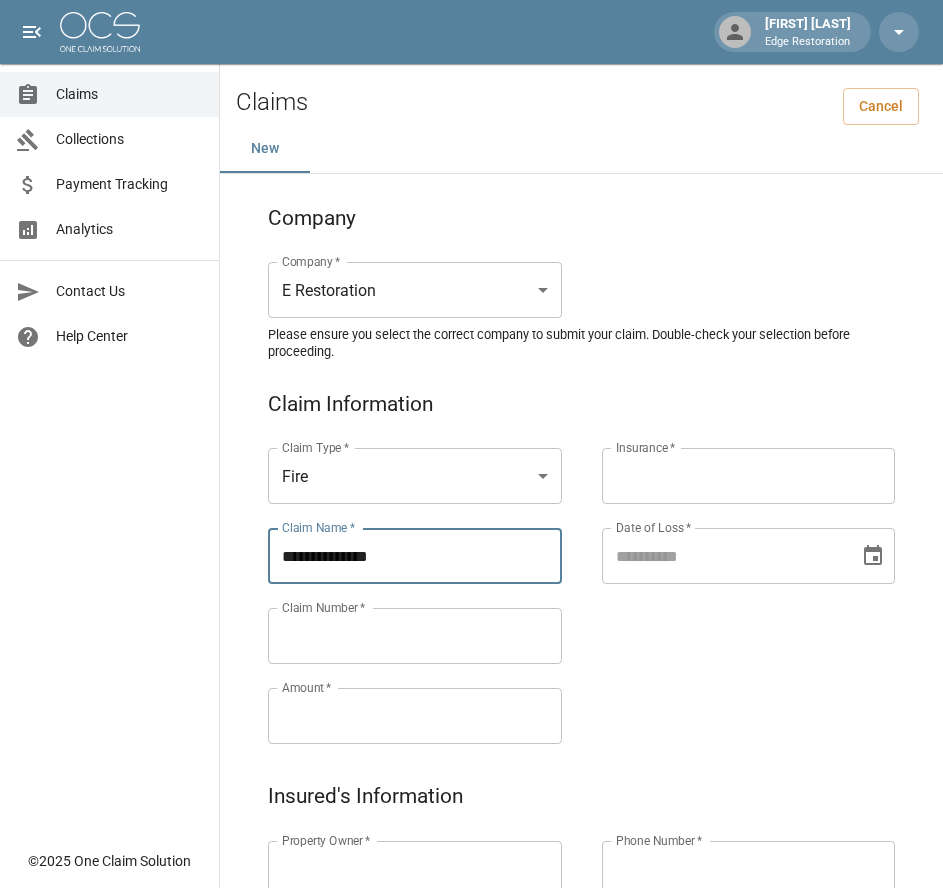 type on "**********" 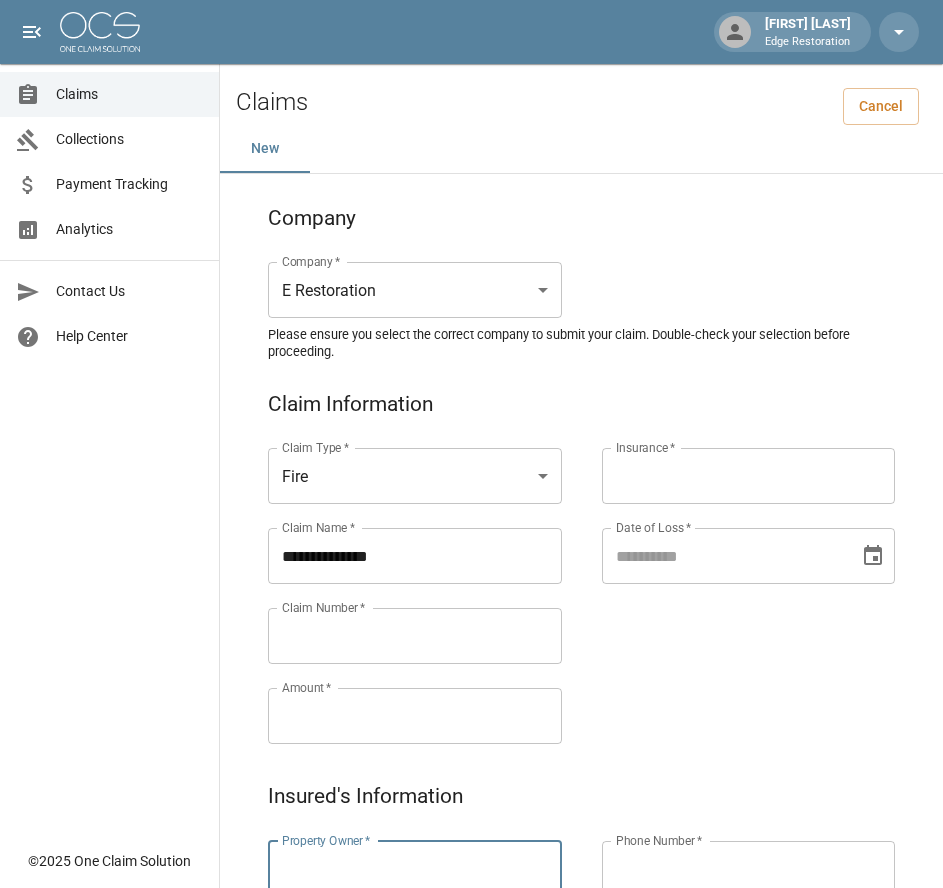 click on "Property Owner   *" at bounding box center (415, 869) 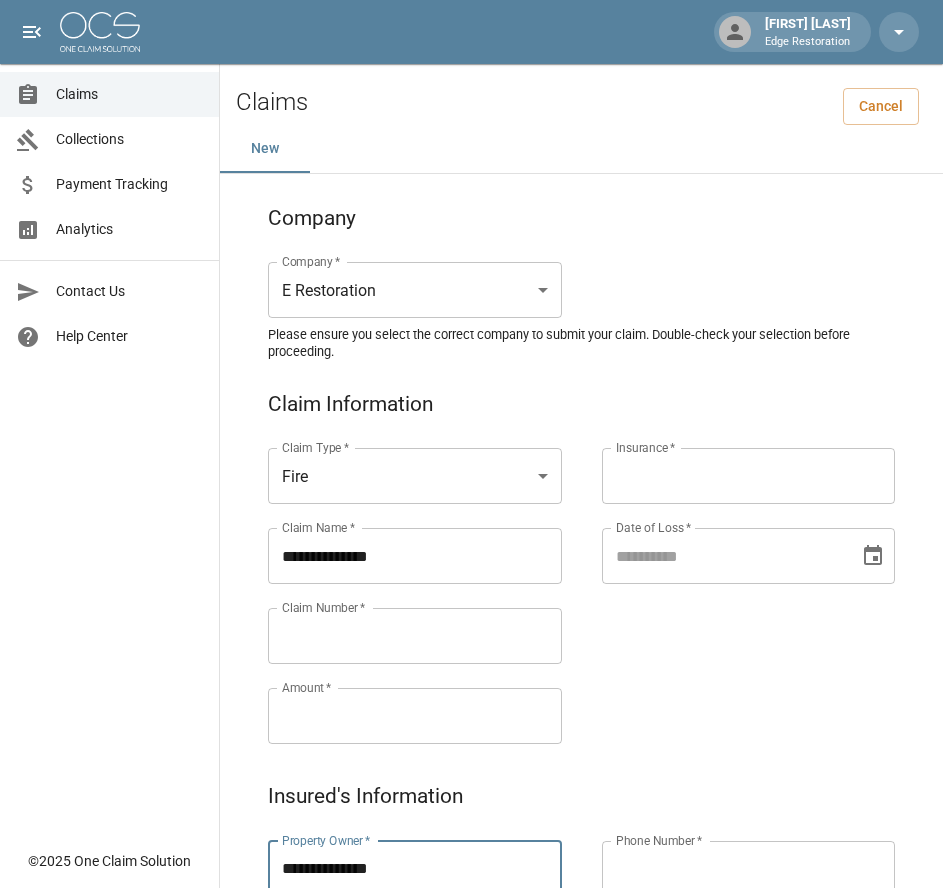 type on "**********" 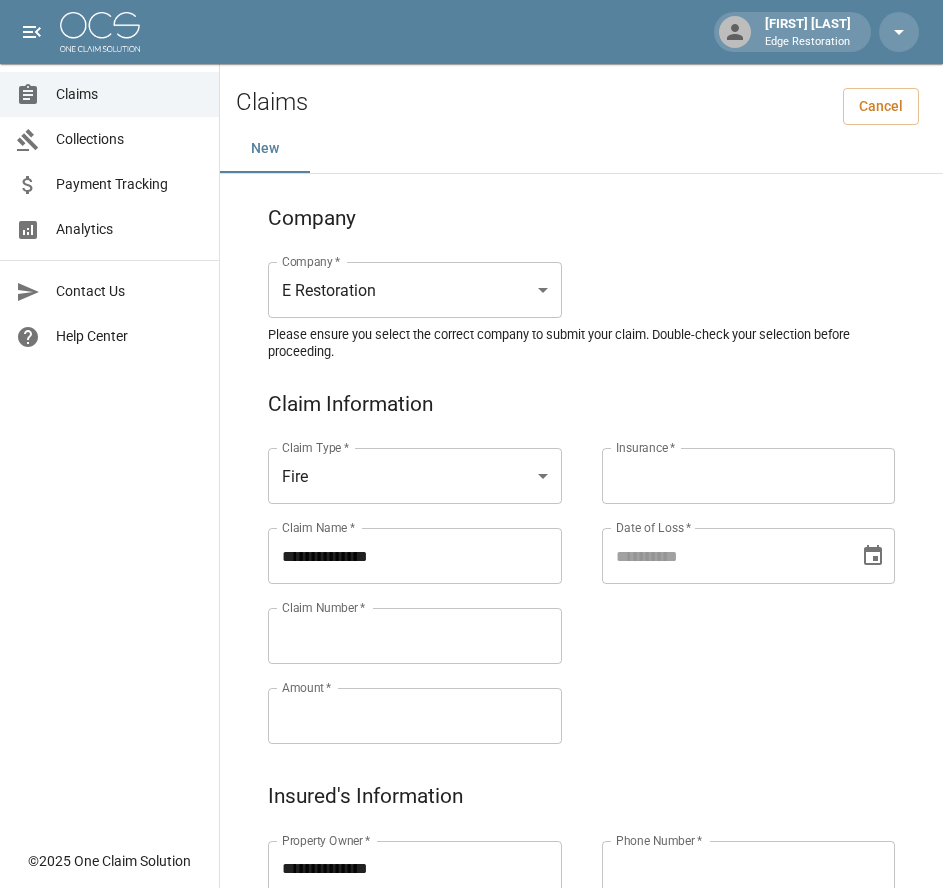 paste on "**********" 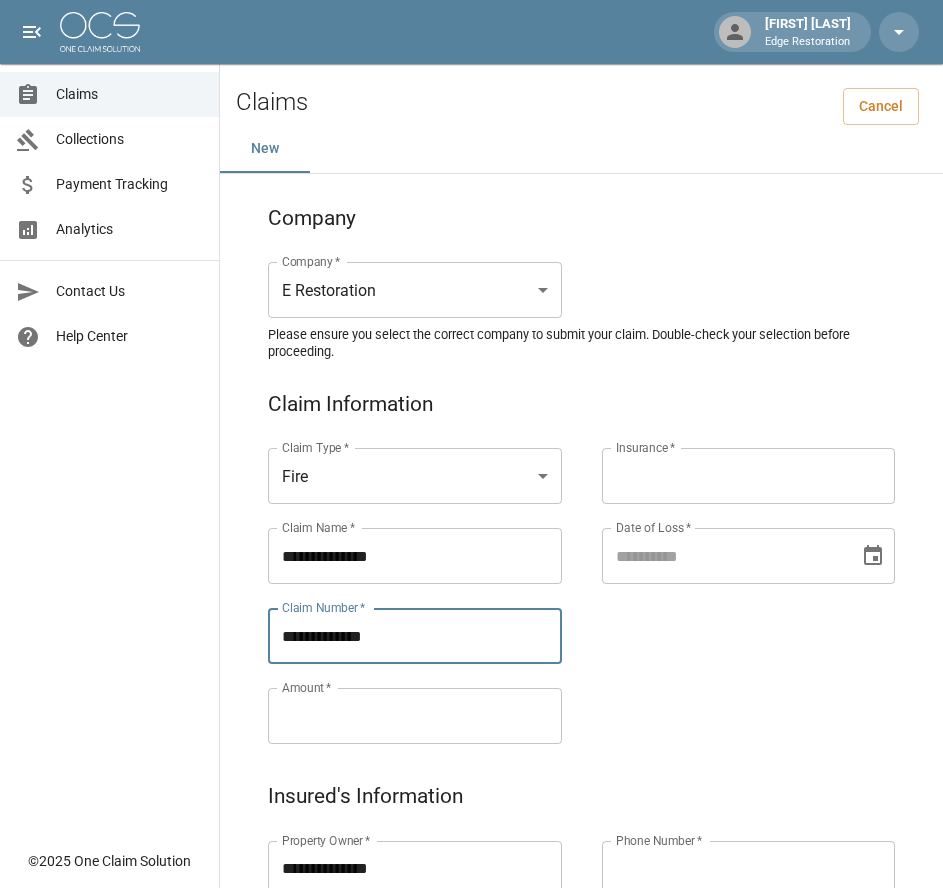 type on "**********" 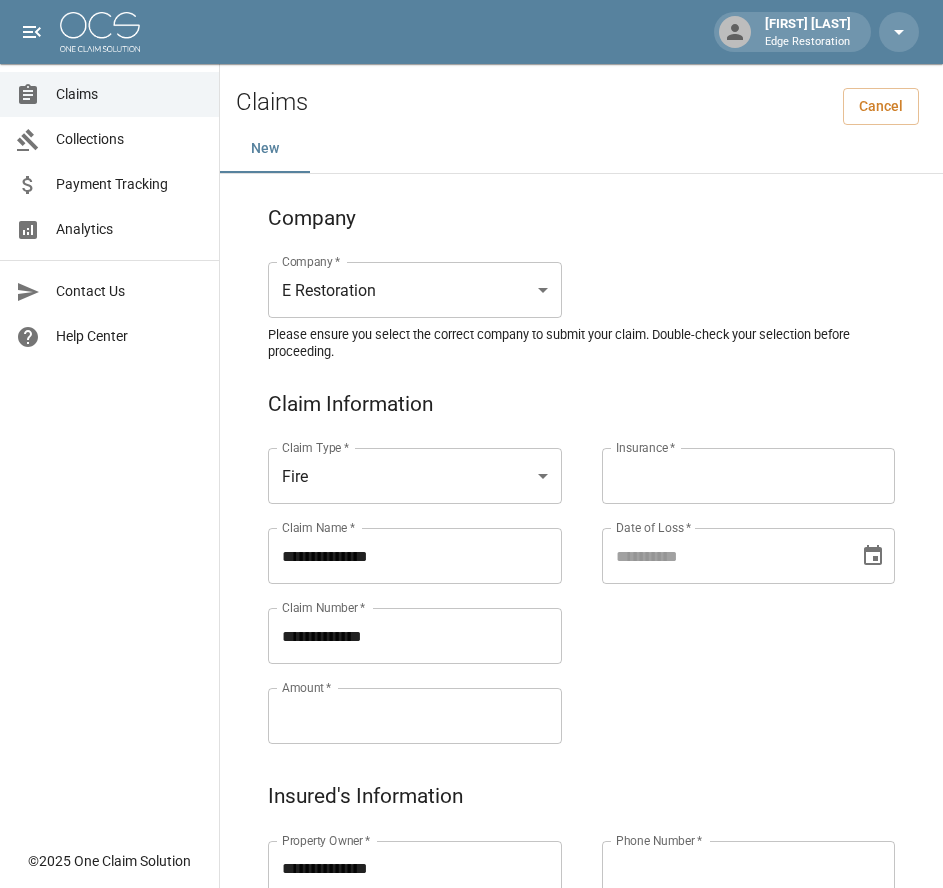 click on "Amount   *" at bounding box center (415, 716) 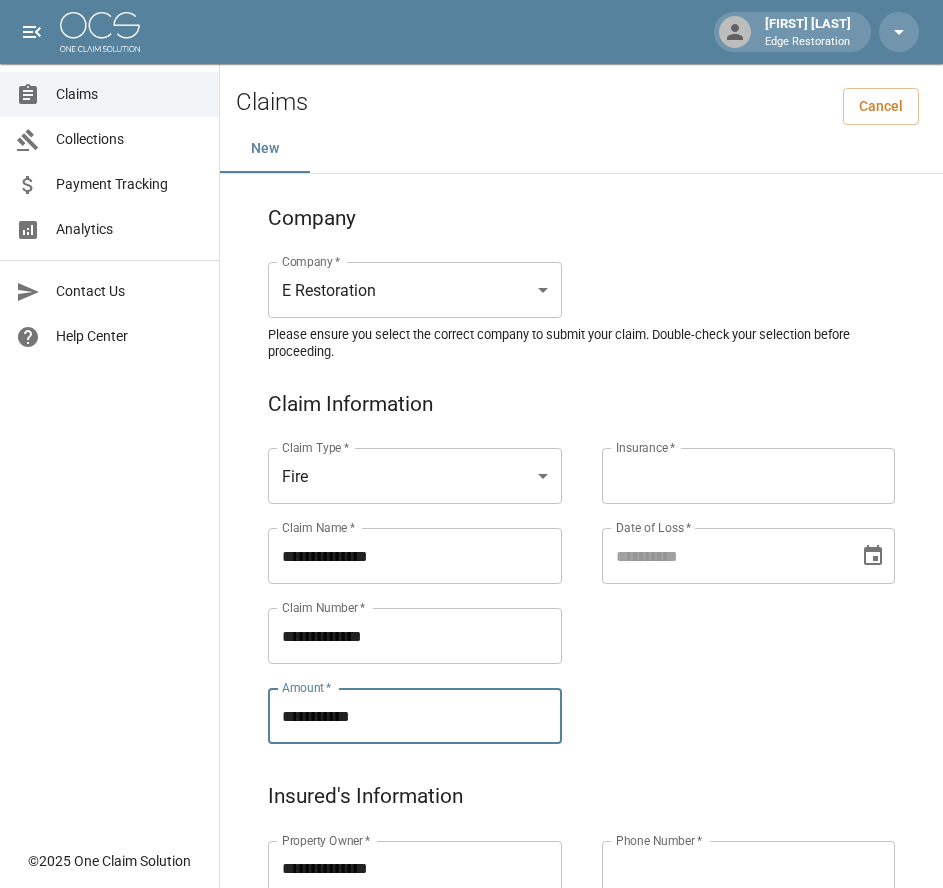 type on "**********" 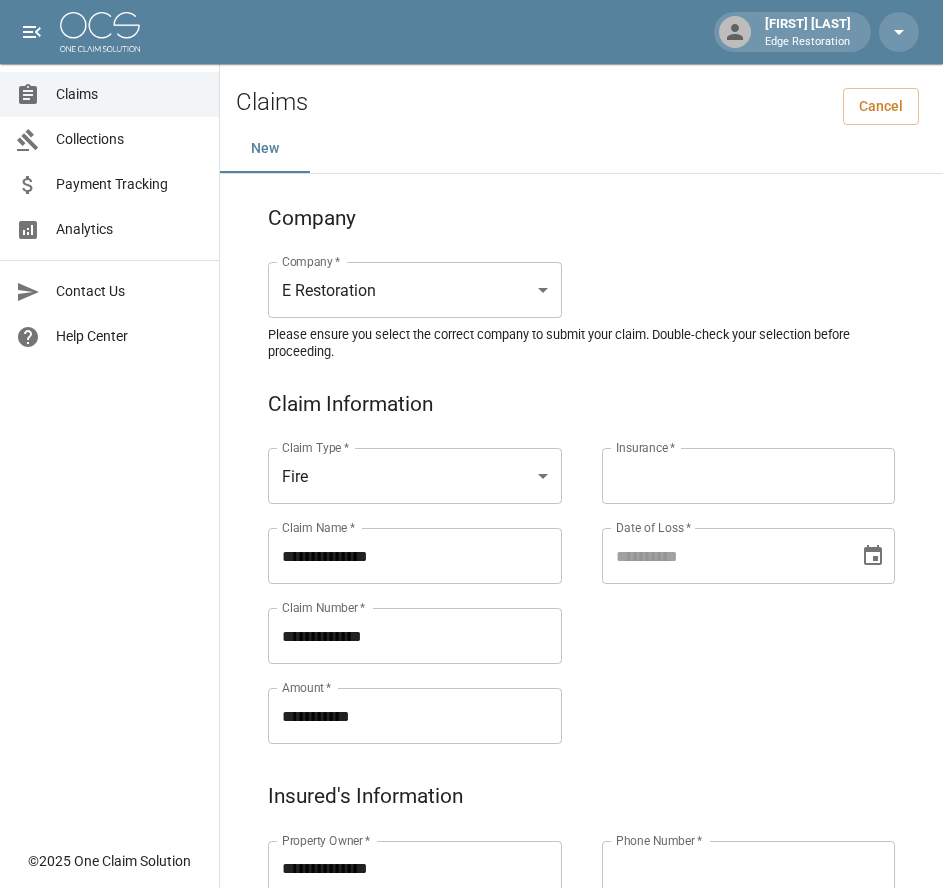 click on "Insurance   *" at bounding box center (749, 476) 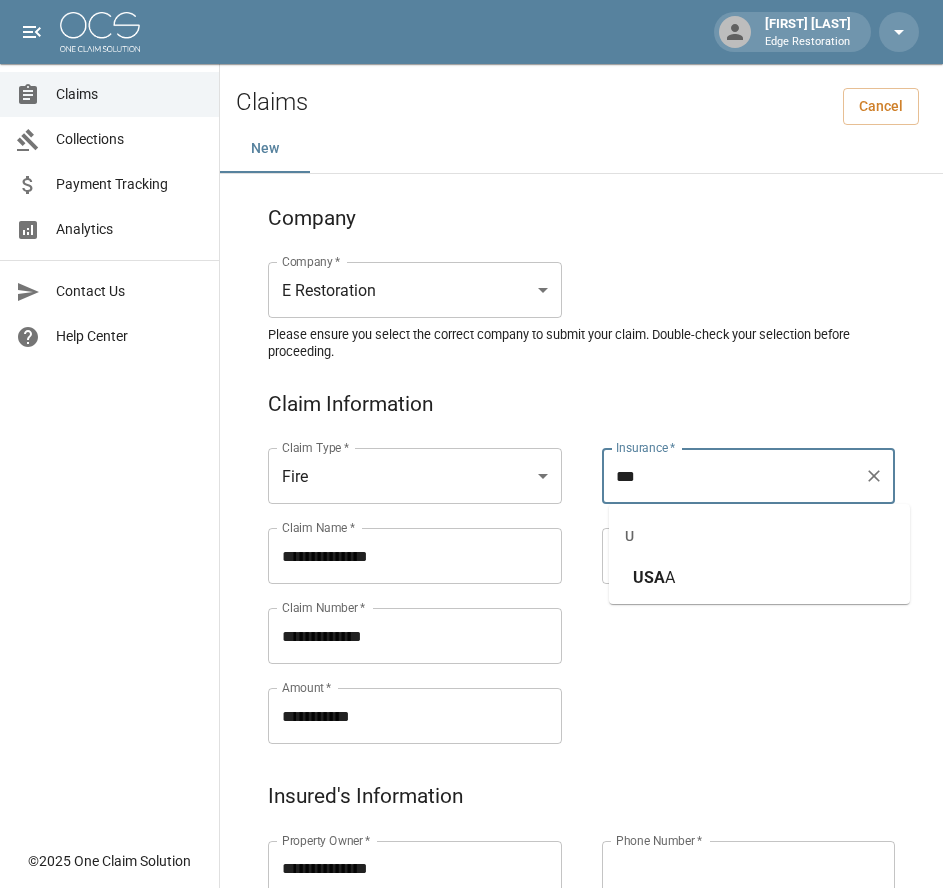 click on "USA A" at bounding box center [759, 578] 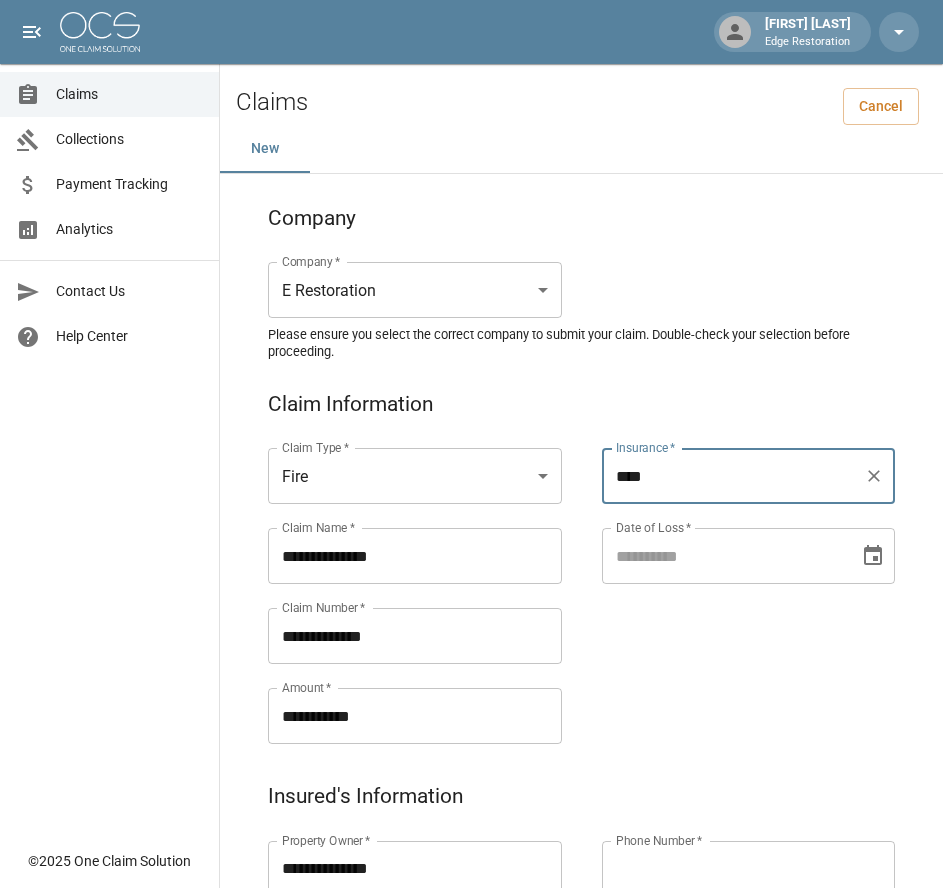 type on "****" 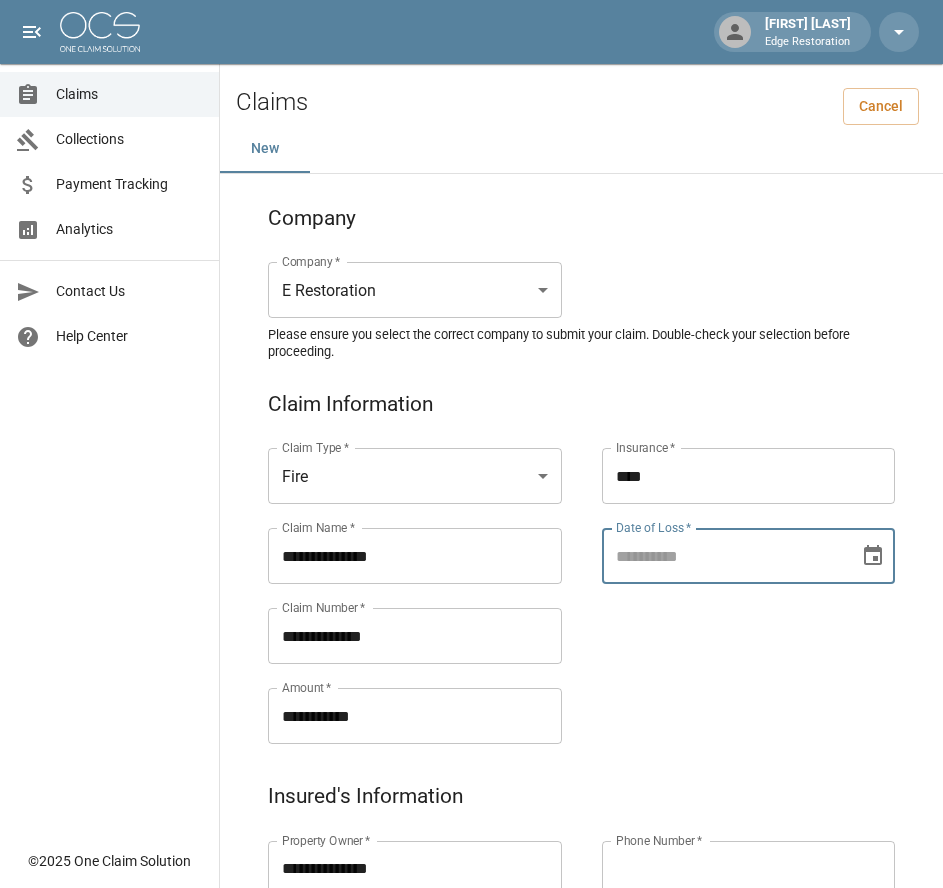 click on "Date of Loss   *" at bounding box center (724, 556) 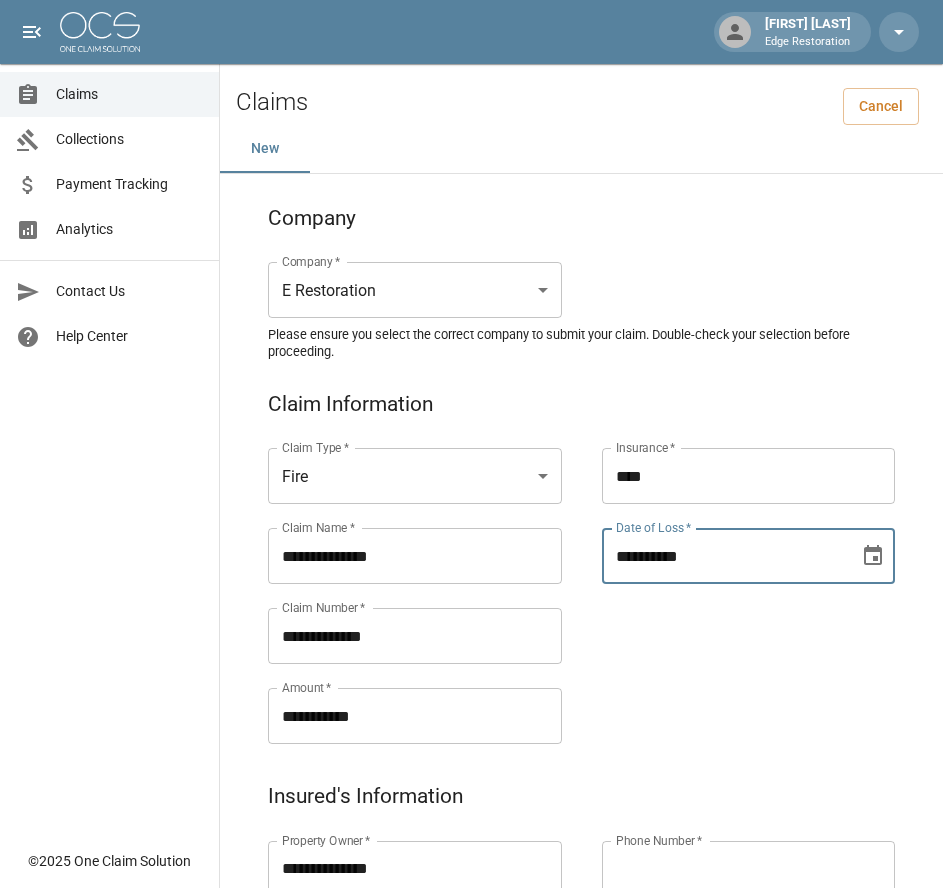 type on "**********" 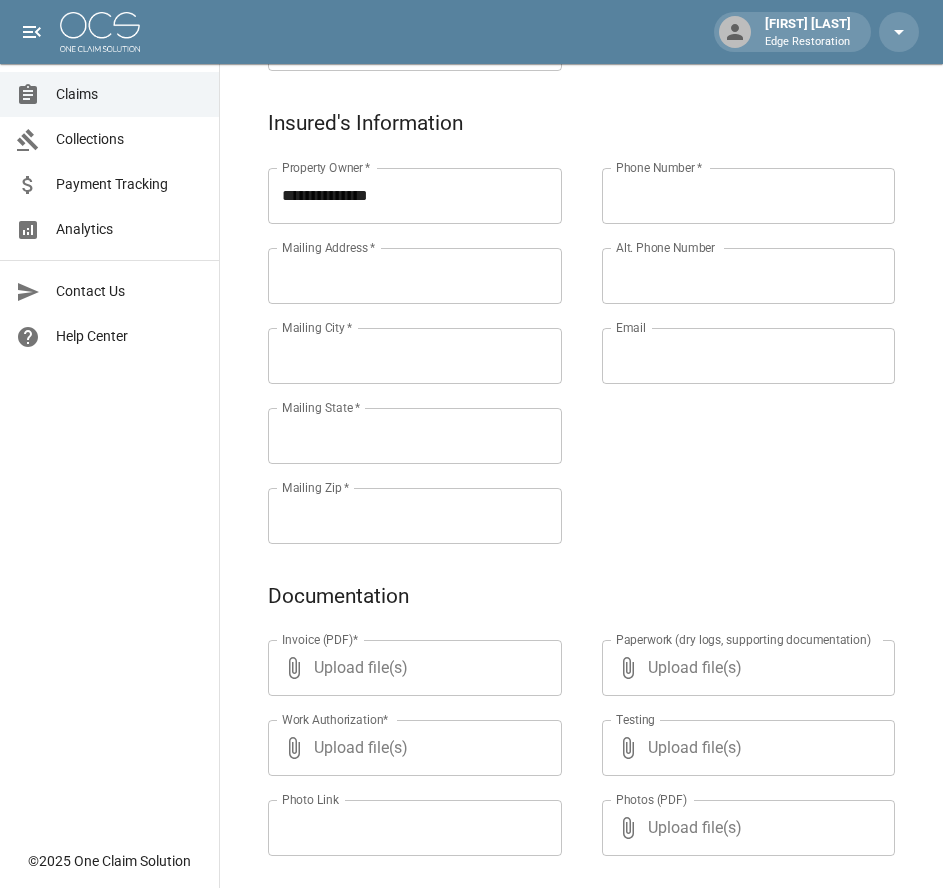 scroll, scrollTop: 677, scrollLeft: 0, axis: vertical 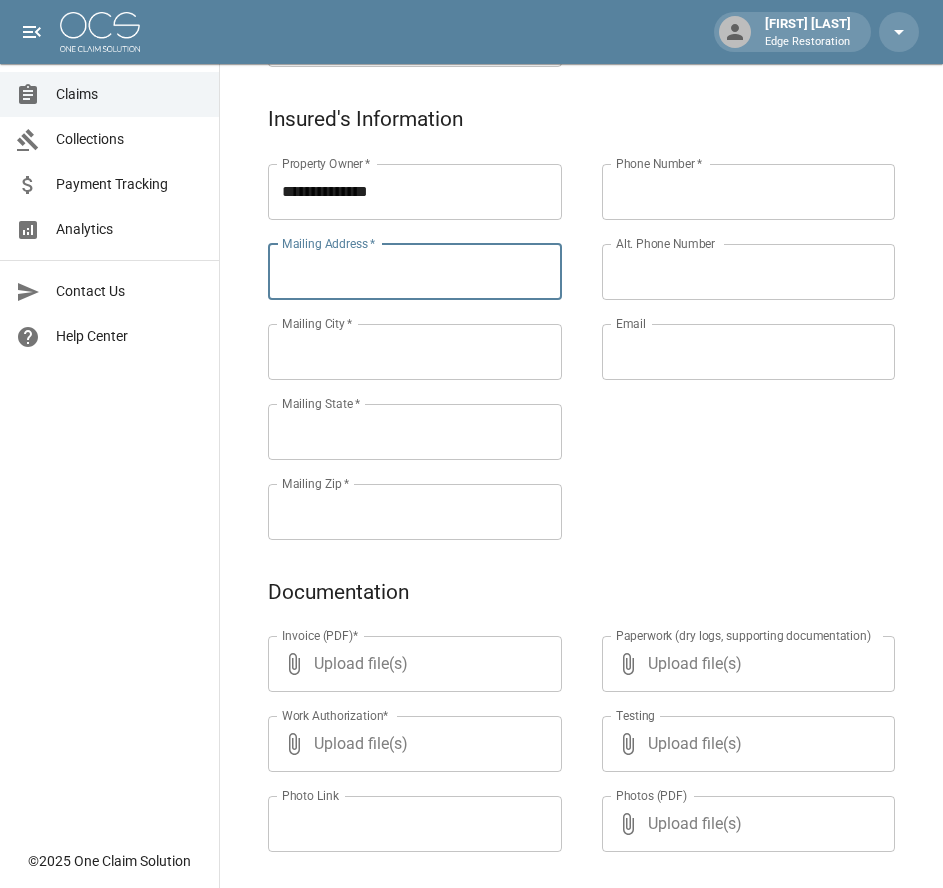 click on "Mailing Address   *" at bounding box center (415, 272) 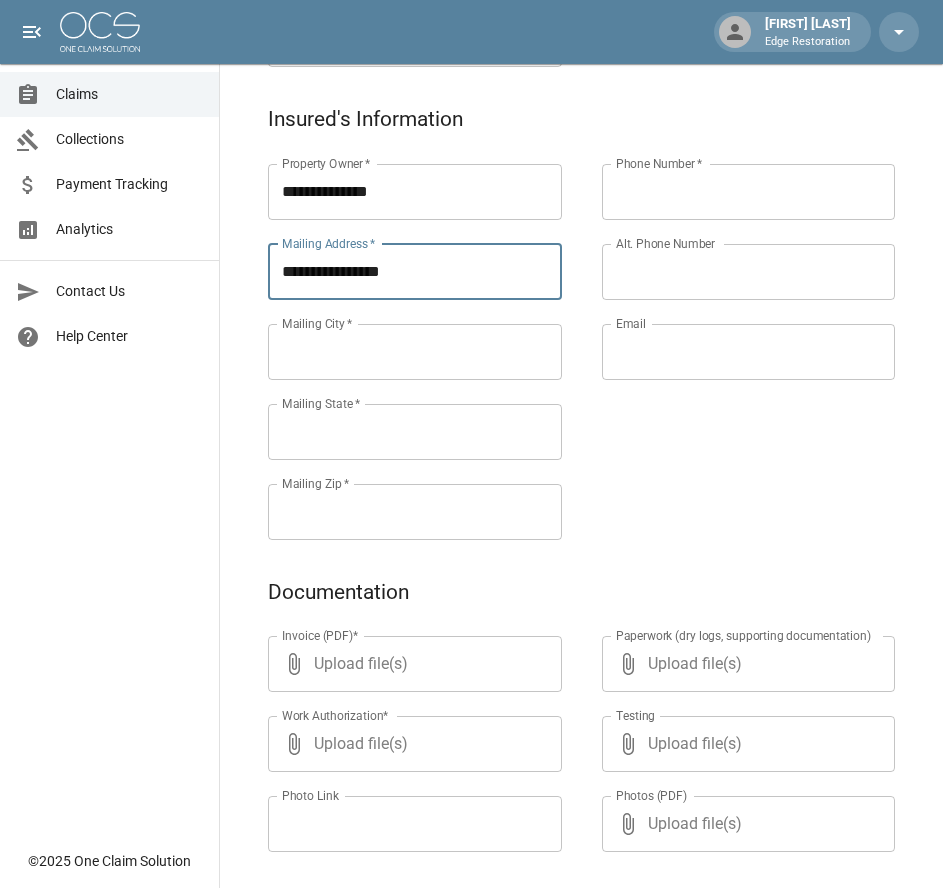 type on "**********" 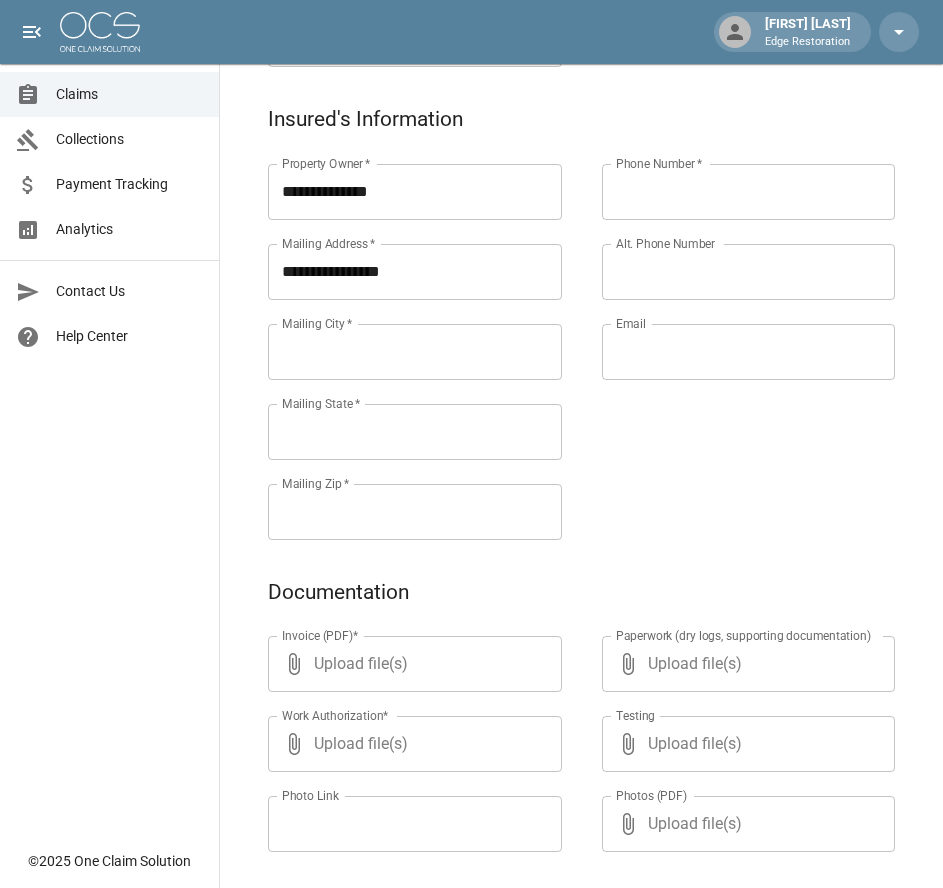 click on "Mailing City   *" at bounding box center [415, 352] 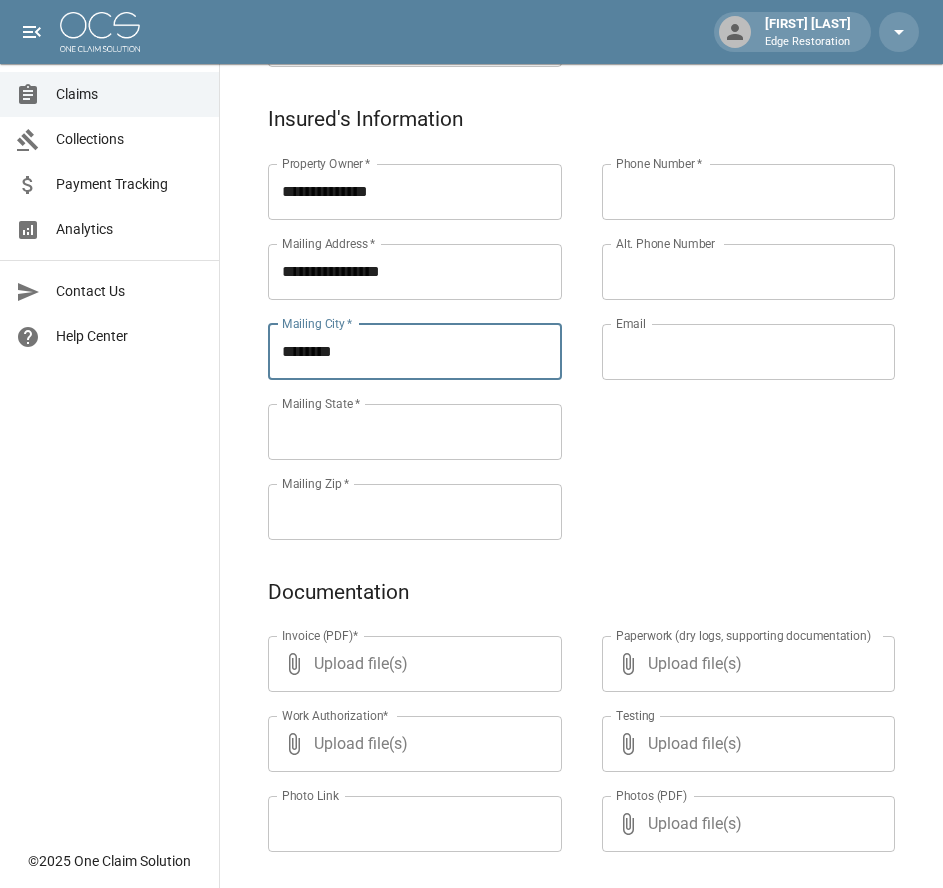 type on "********" 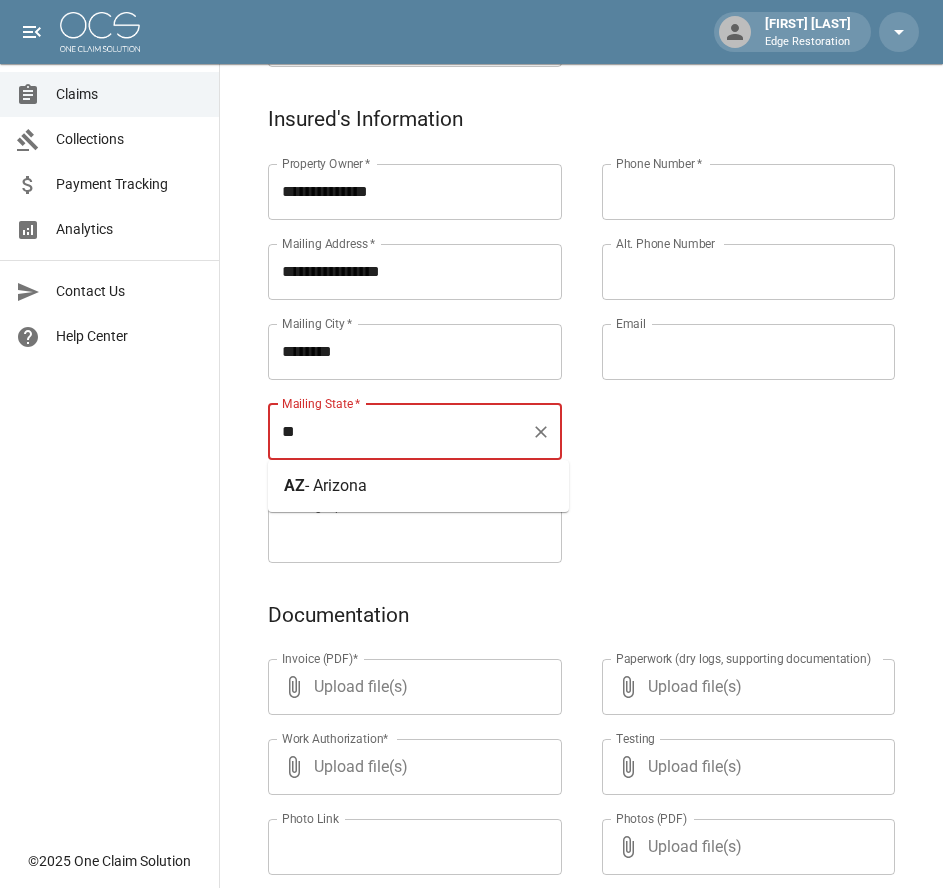 click on "- Arizona" at bounding box center [336, 485] 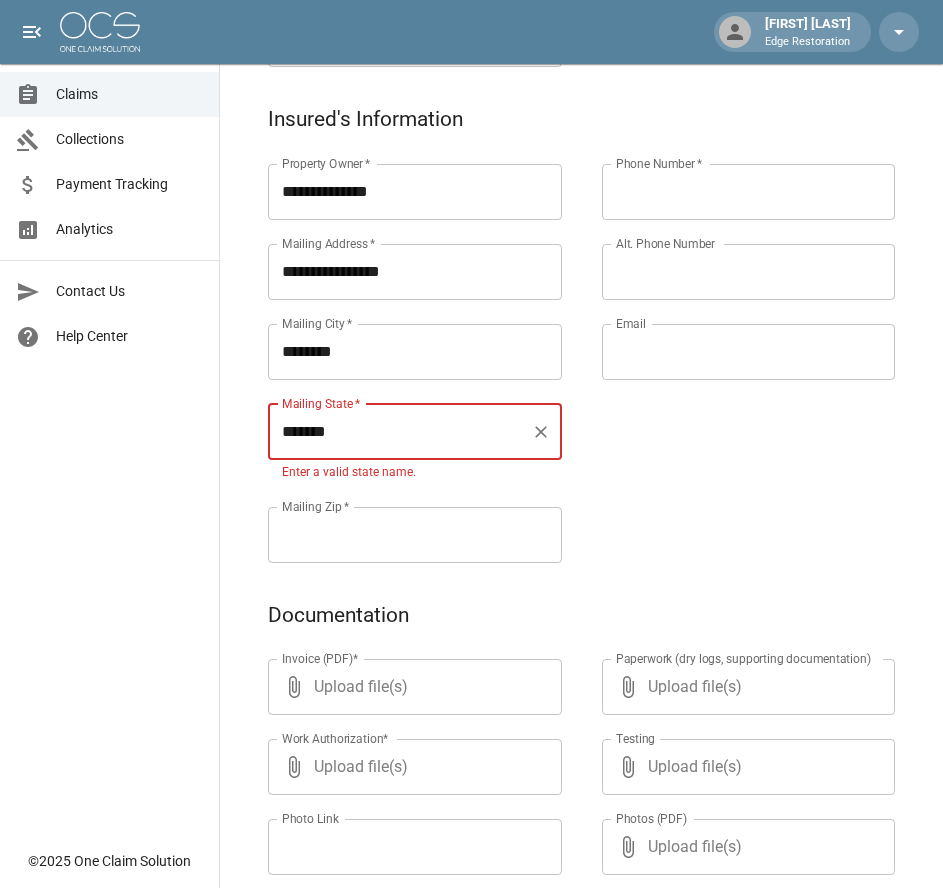 type on "*******" 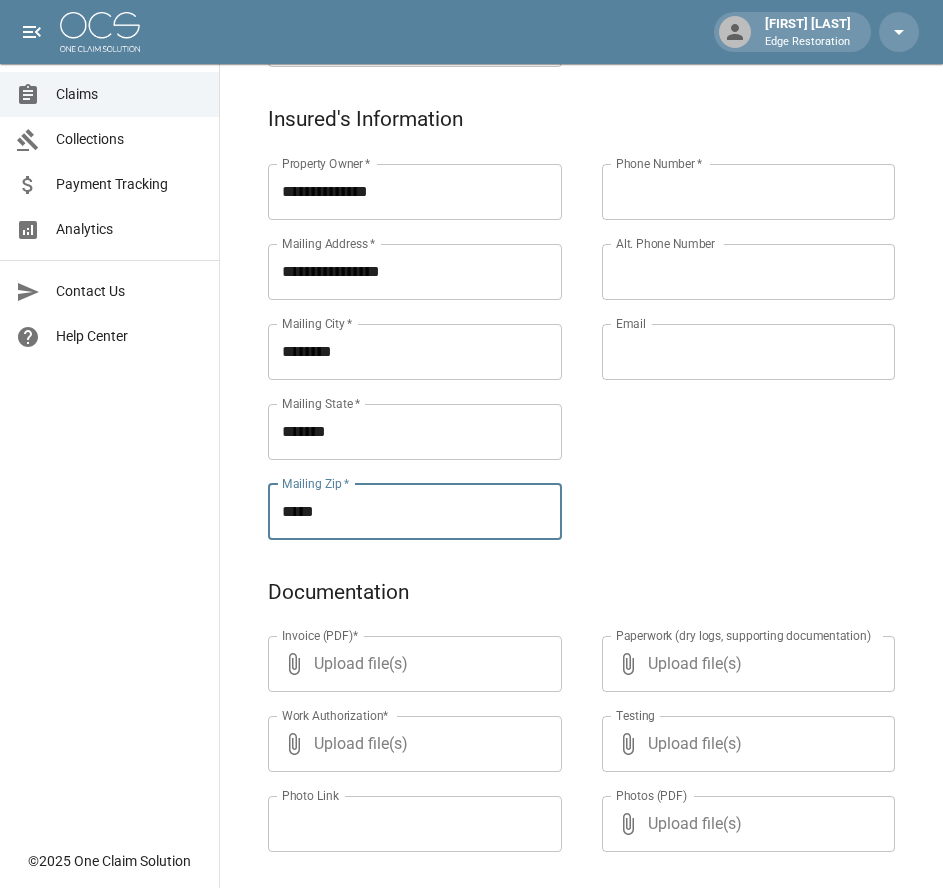 type on "*****" 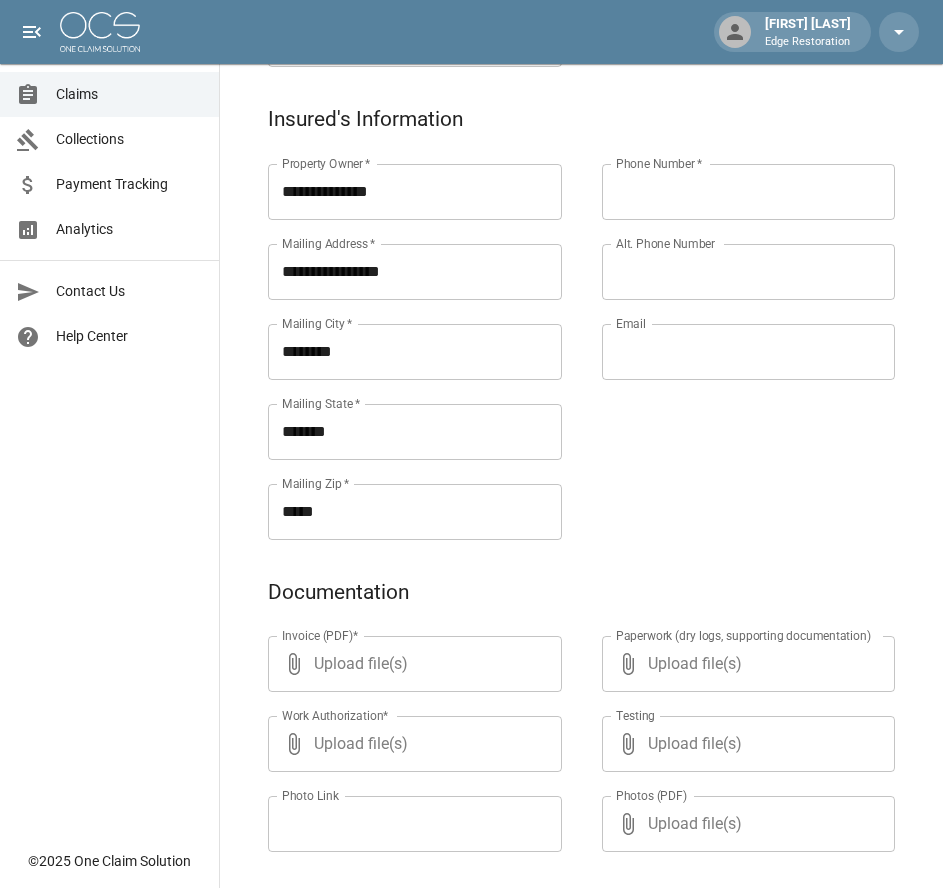 click on "Phone Number   *" at bounding box center [749, 192] 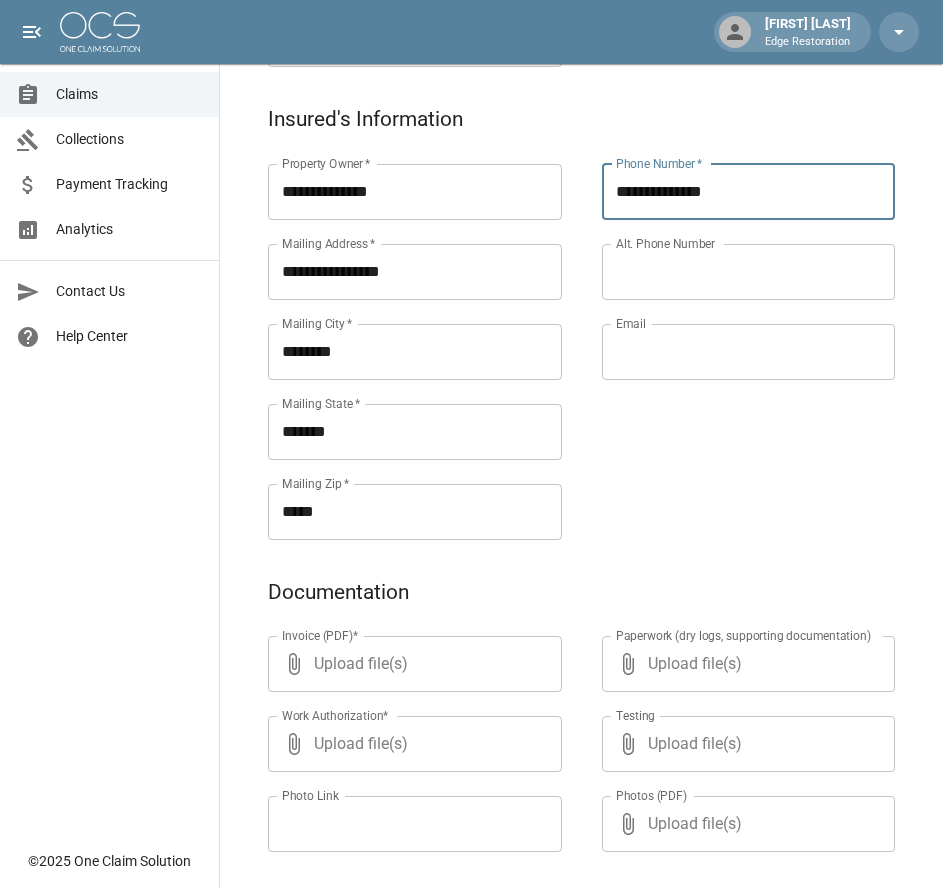 type on "**********" 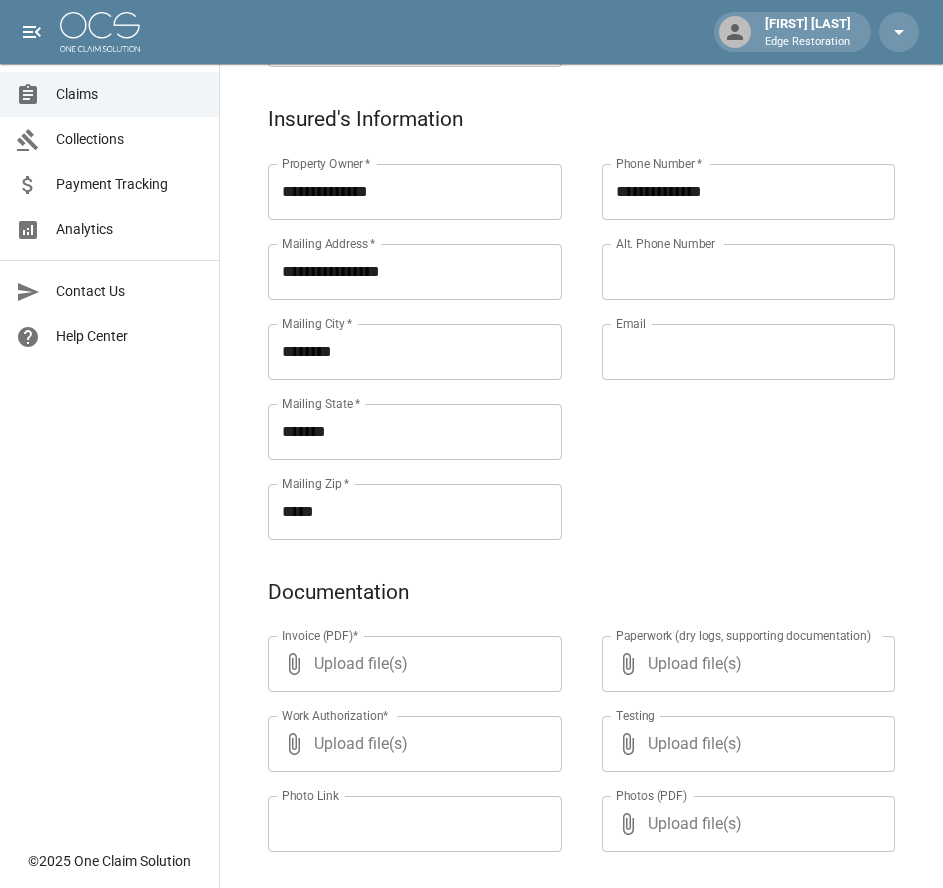 click on "Alt. Phone Number" at bounding box center [749, 272] 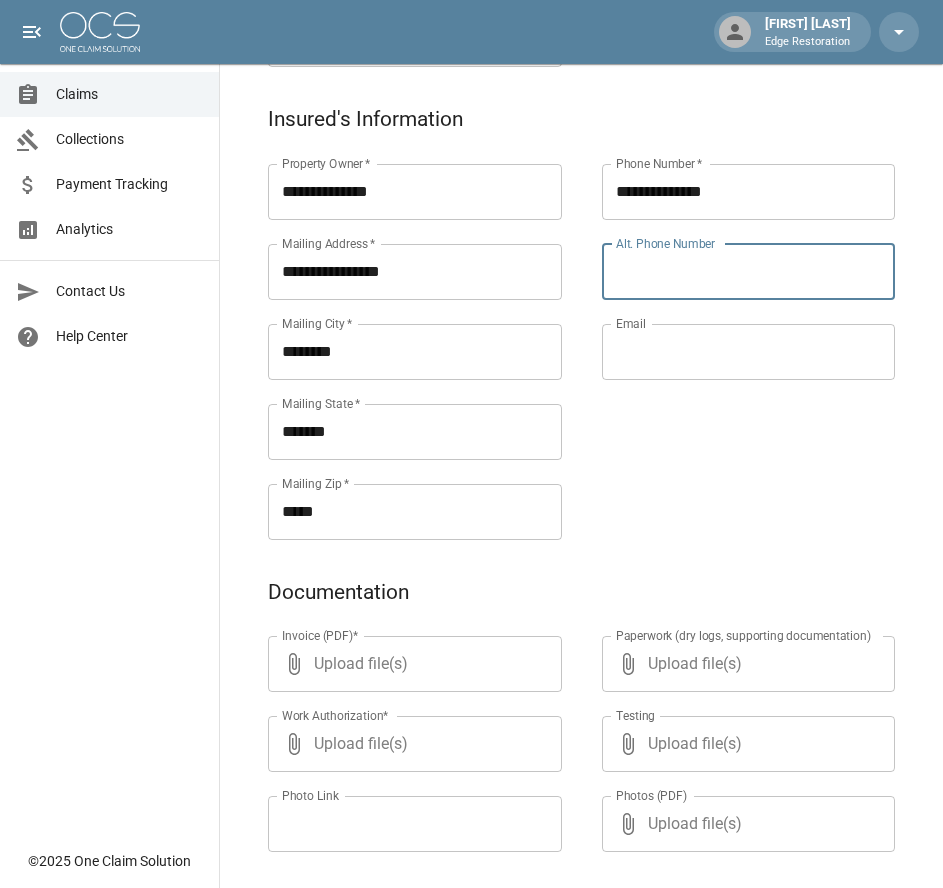 paste on "**********" 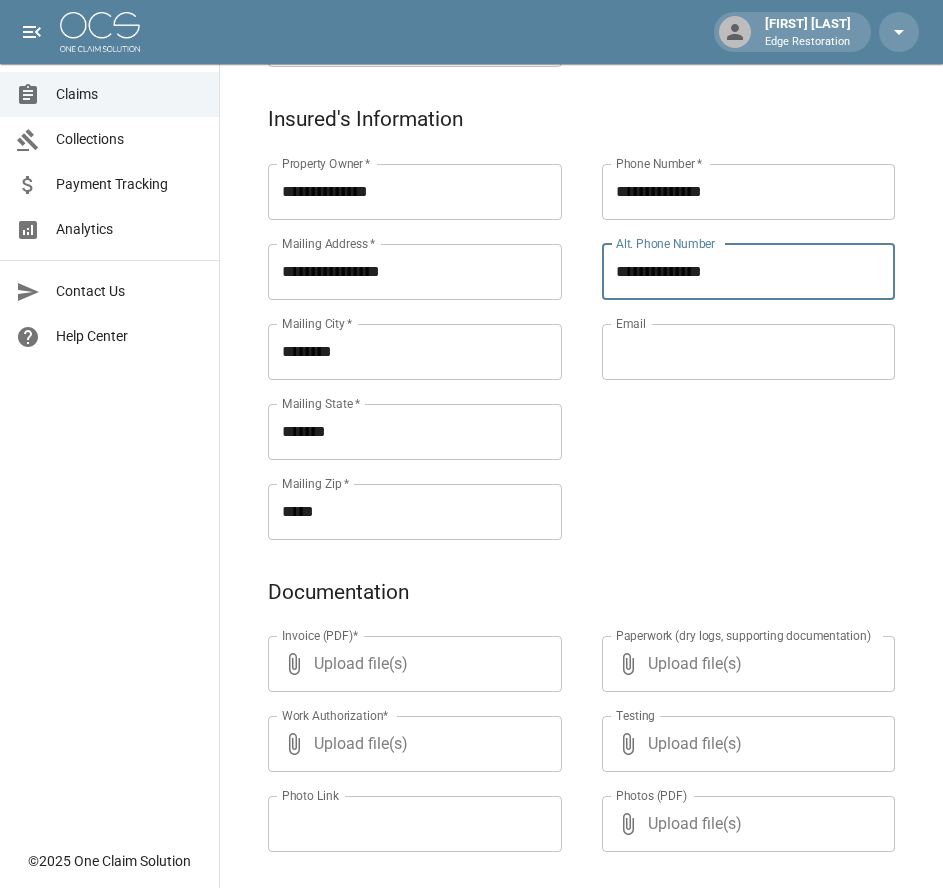 type on "**********" 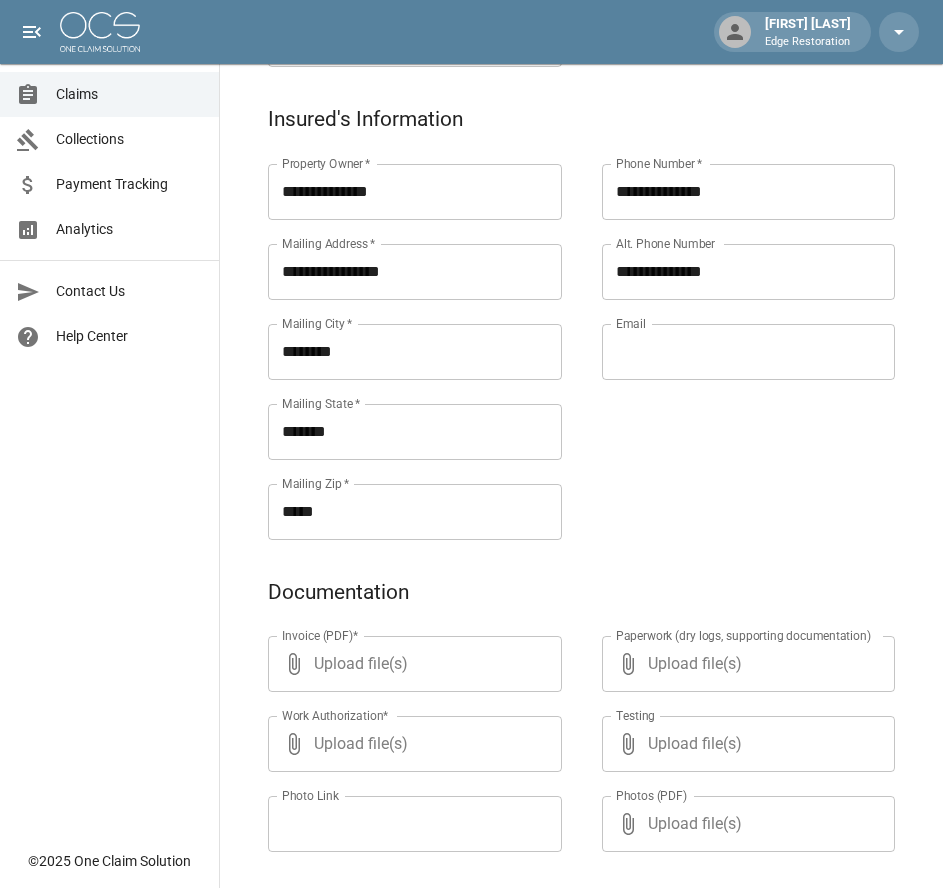 scroll, scrollTop: 971, scrollLeft: 0, axis: vertical 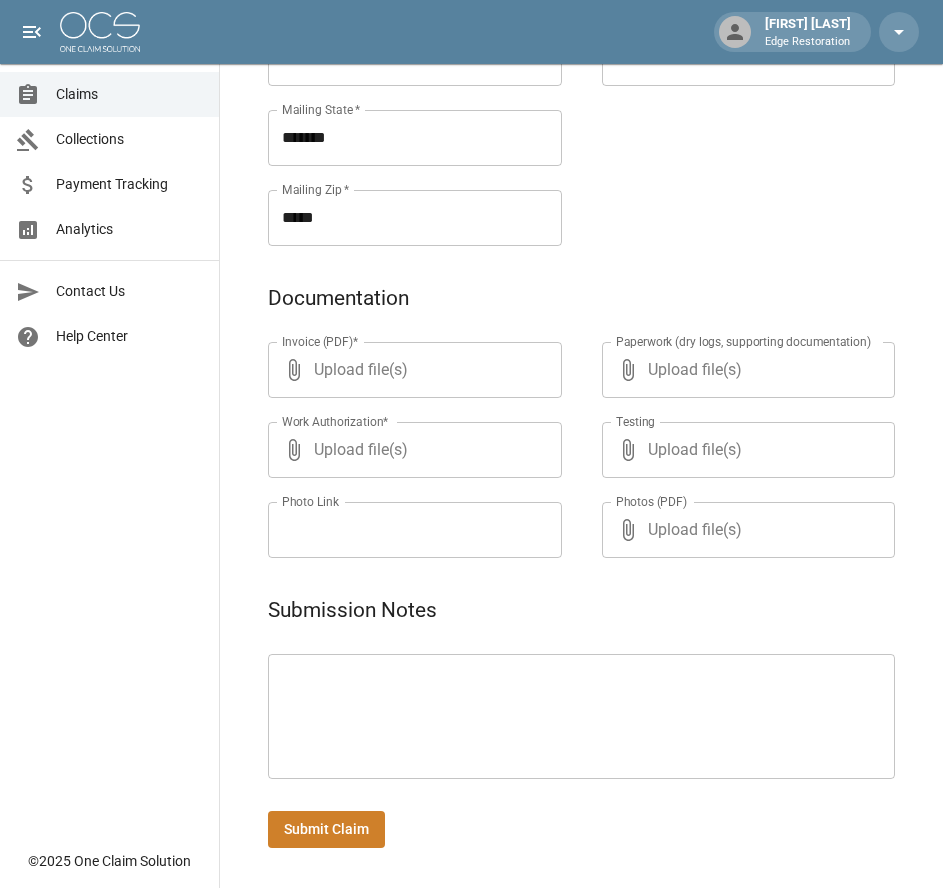 click on "* ​" at bounding box center (581, 716) 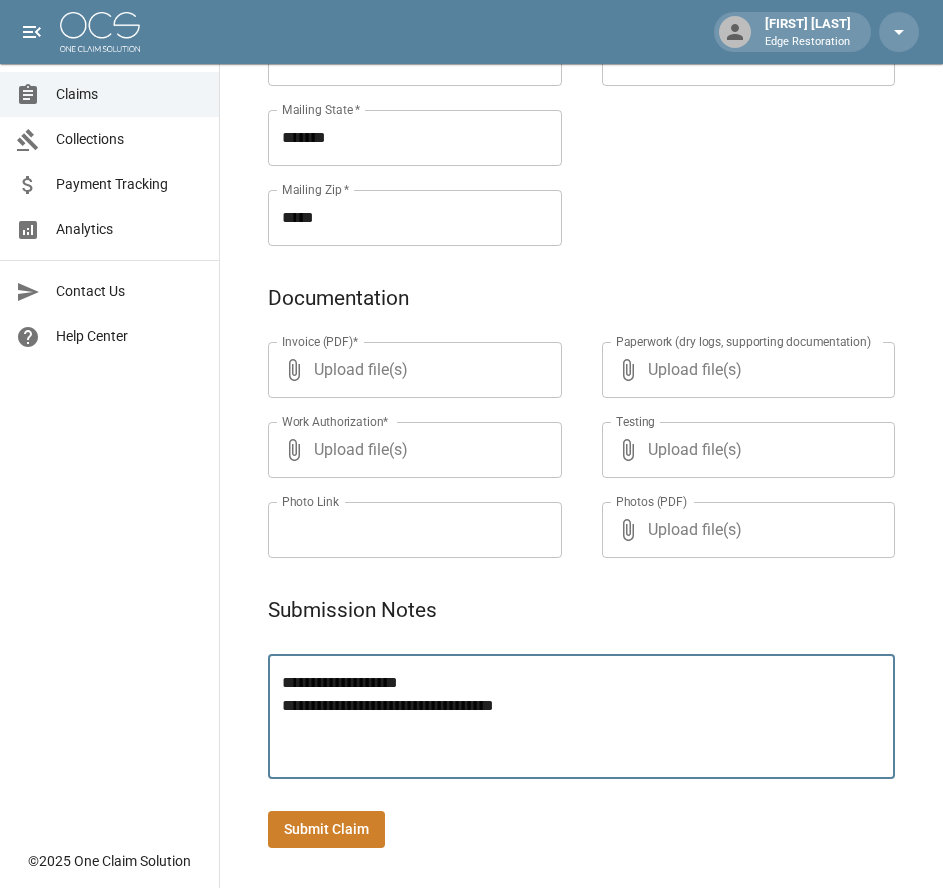 type on "**********" 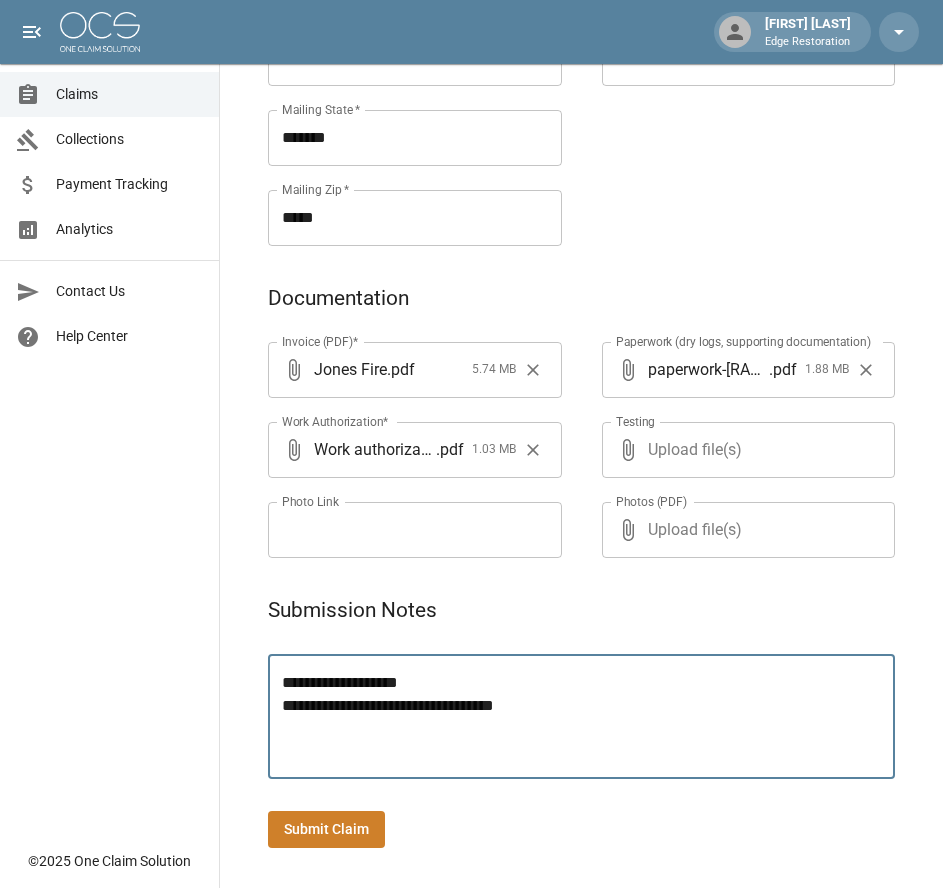 click on "Submit Claim" at bounding box center [326, 829] 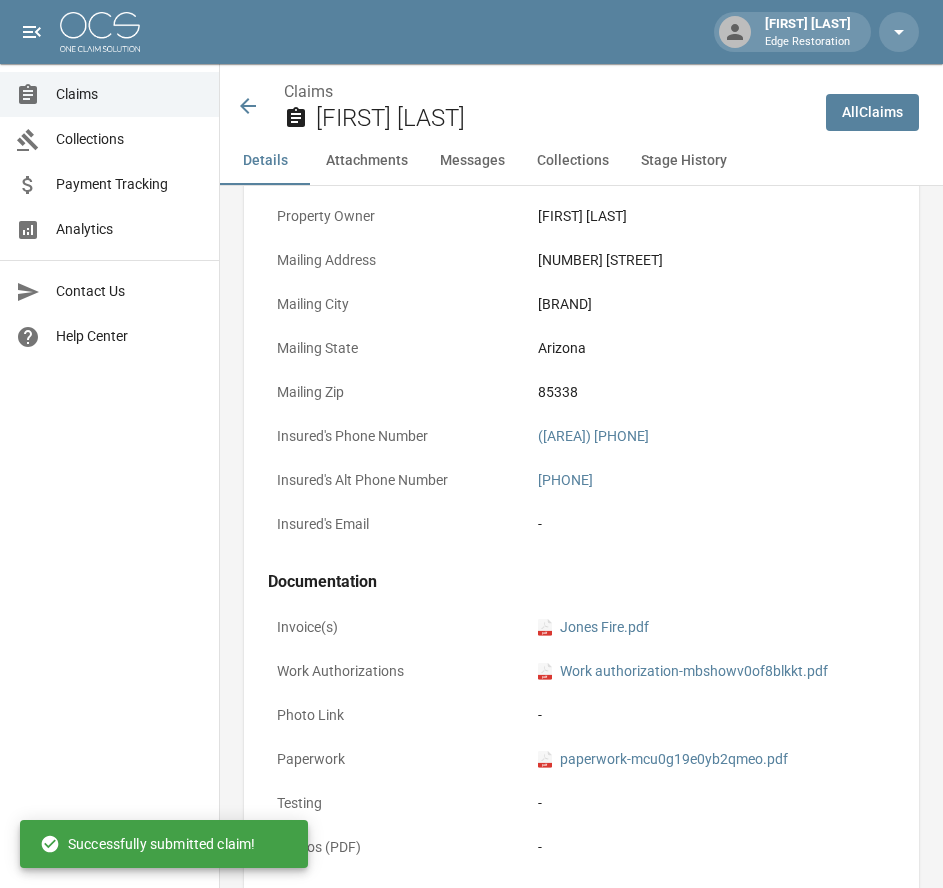 click at bounding box center [100, 32] 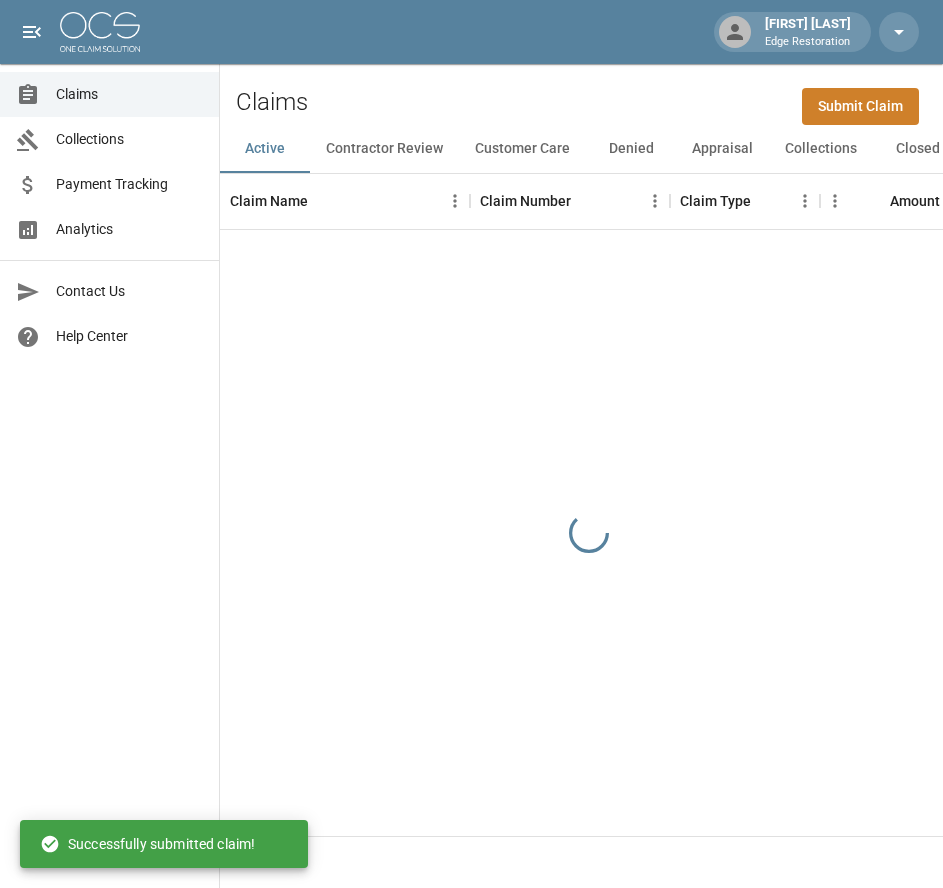 scroll, scrollTop: 0, scrollLeft: 0, axis: both 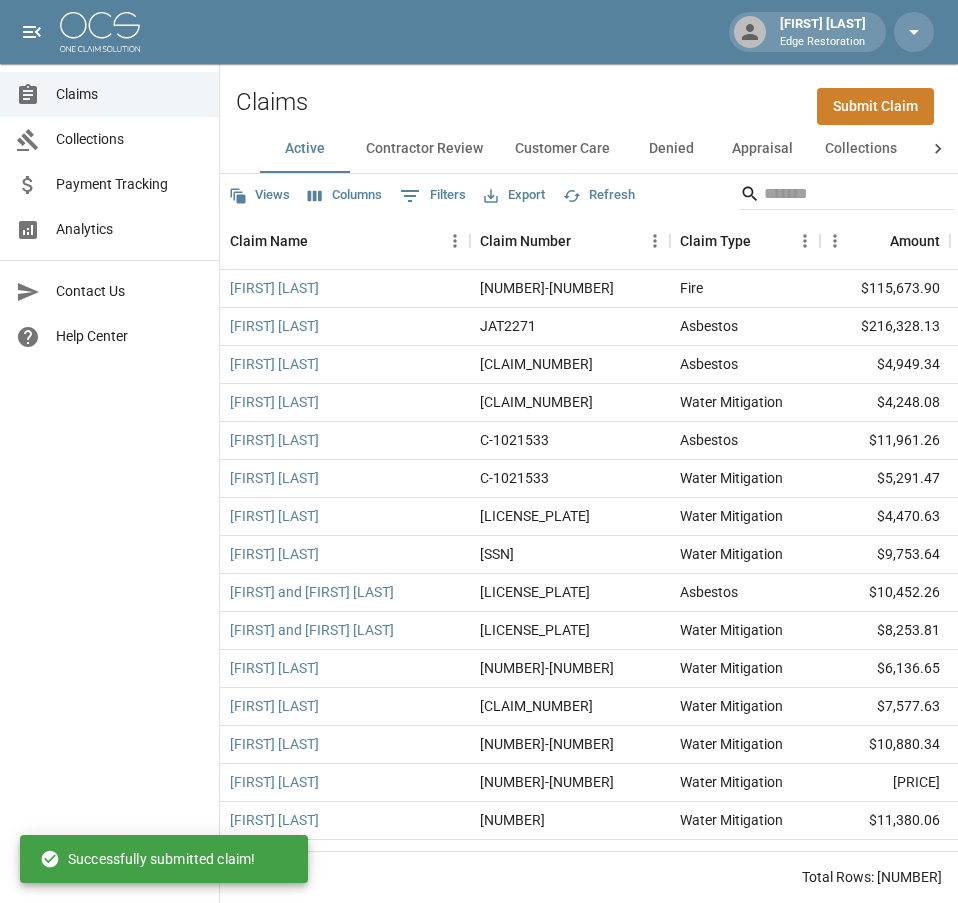 click on "Submit Claim" at bounding box center [875, 106] 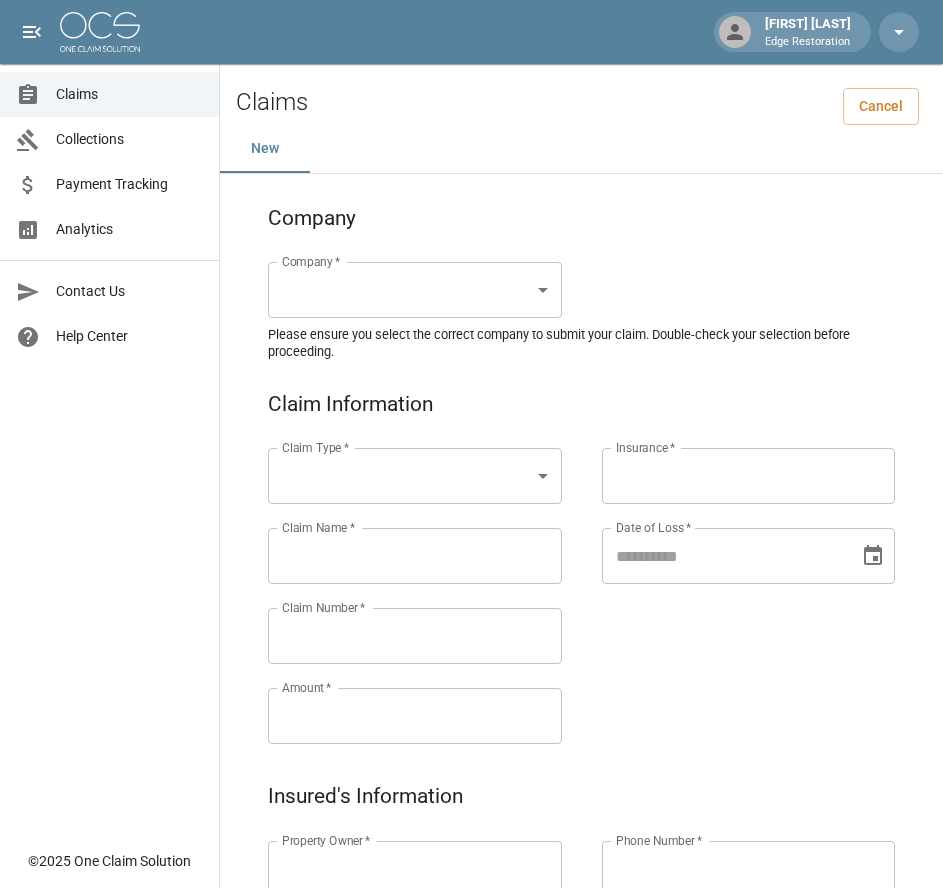 click on "Alicia Tubbs Edge Restoration Claims Collections Payment Tracking Analytics Contact Us Help Center ©  2025   One Claim Solution Claims Cancel New Company Company   * ​ Company   * Please ensure you select the correct company to submit your claim. Double-check your selection before proceeding. Claim Information Claim Type   * ​ Claim Type   * Claim Name   * Claim Name   * Claim Number   * Claim Number   * Amount   * Amount   * Insurance   * Insurance   * Date of Loss   * Date of Loss   * Insured's Information Property Owner   * Property Owner   * Mailing Address   * Mailing Address   * Mailing City   * Mailing City   * Mailing State   * Mailing State   * Mailing Zip   * Mailing Zip   * Phone Number   * Phone Number   * Alt. Phone Number Alt. Phone Number Email Email Documentation Invoice (PDF)* ​ Upload file(s) Invoice (PDF)* Work Authorization* ​ Upload file(s) Work Authorization* Photo Link Photo Link ​ Upload file(s) Testing ​ ​" at bounding box center (471, 929) 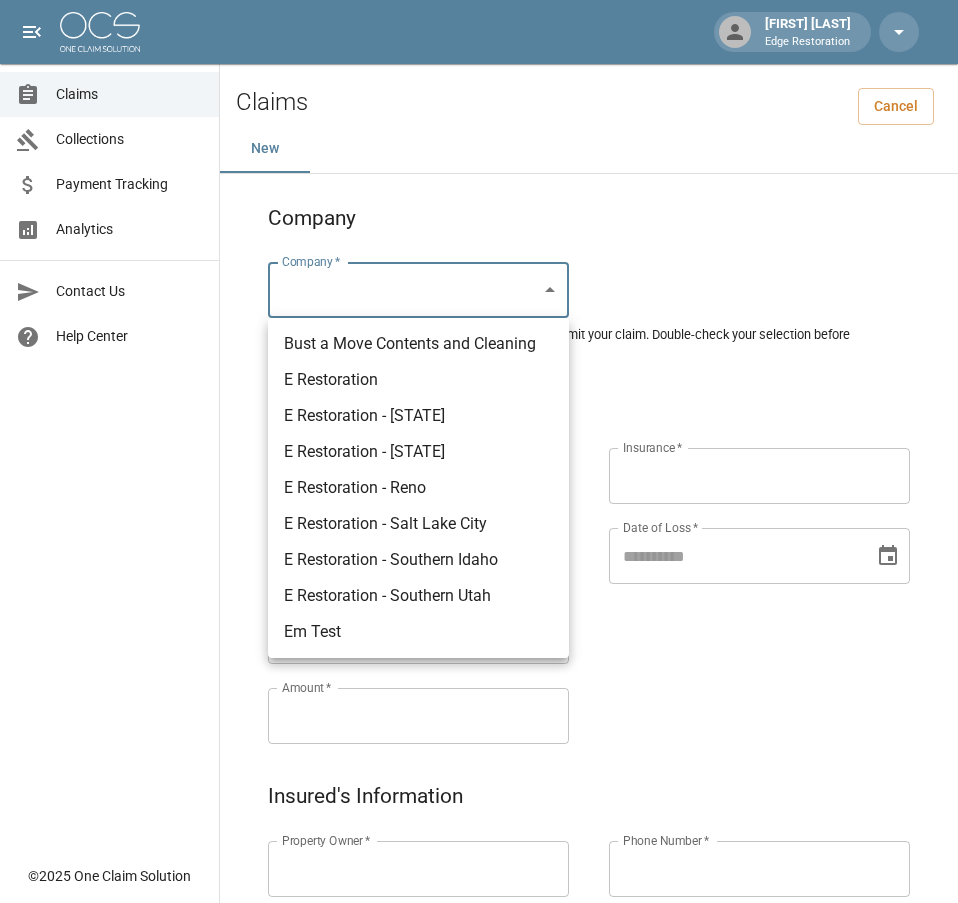click on "E Restoration - [STATE]" at bounding box center (418, 452) 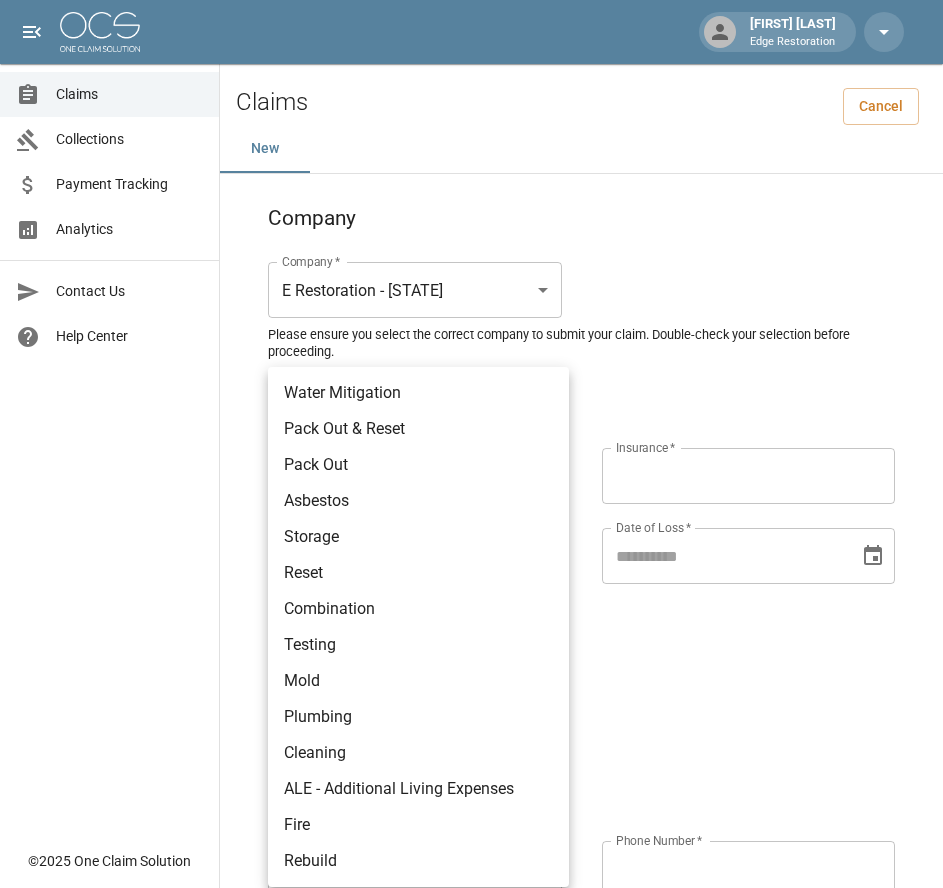 click on "[FIRST] [LAST] Edge Restoration Claims Collections Payment Tracking Analytics Contact Us Help Center © [YEAR] One Claim Solution Claims Cancel New Company Company   * E Restoration - [STATE] ****** Company   * Please ensure you select the correct company to submit your claim. Double-check your selection before proceeding. Claim Information Claim Type   * ​ Claim Type   * Claim Name   * Claim Name   * Claim Number   * Claim Number   * Amount   * Amount   * Insurance   * Insurance   * Date of Loss   * Date of Loss   * Insured's Information Property Owner   * Property Owner   * Mailing Address   * Mailing Address   * Mailing City   * Mailing City   * Mailing State   * Mailing State   * Mailing Zip   * Mailing Zip   * Phone Number   * Phone Number   * Alt. Phone Number Alt. Phone Number Email Email Documentation Invoice (PDF)* ​ Upload file(s) Invoice (PDF)* Work Authorization* ​ Upload file(s) Work Authorization* Photo Link Photo Link ​ ​ *" at bounding box center [471, 929] 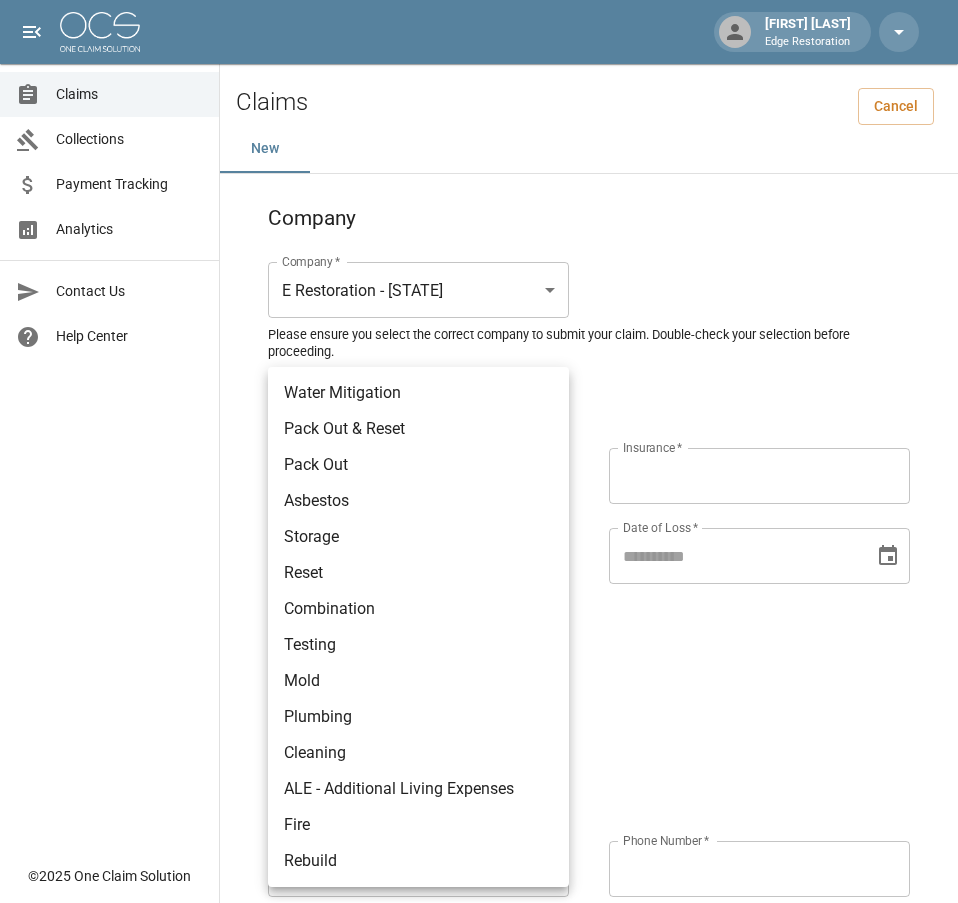 click on "Fire" at bounding box center [418, 825] 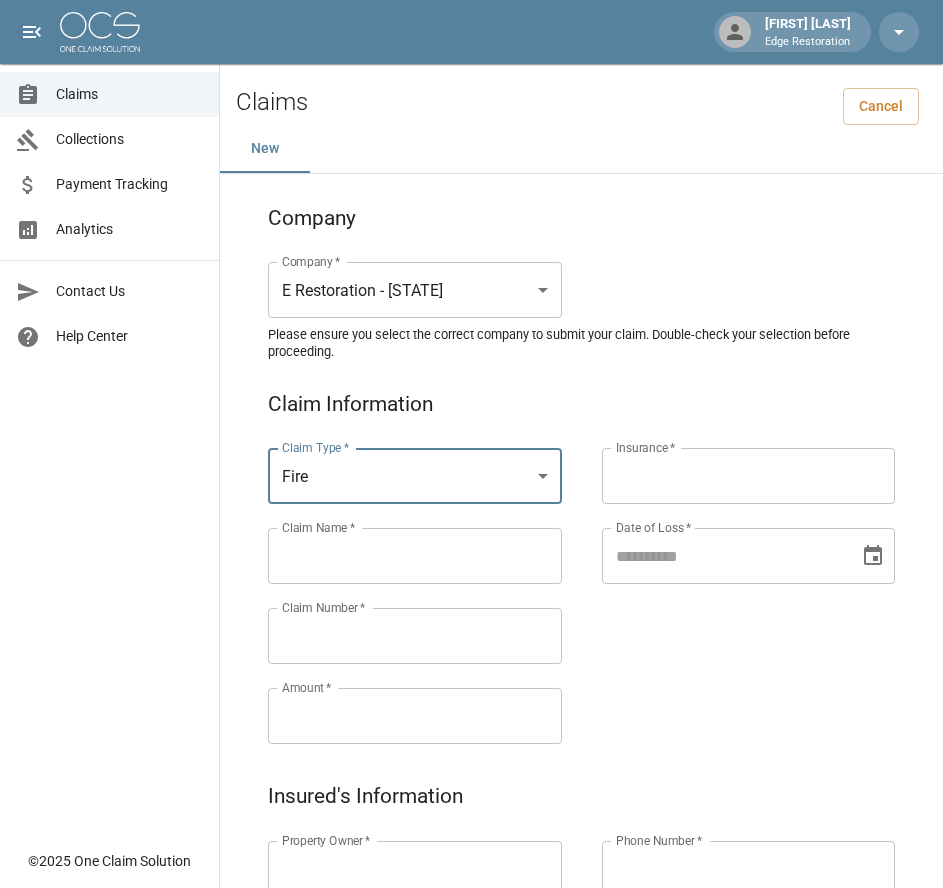 click on "Claims Collections Payment Tracking Analytics Contact Us Help Center" at bounding box center [109, 419] 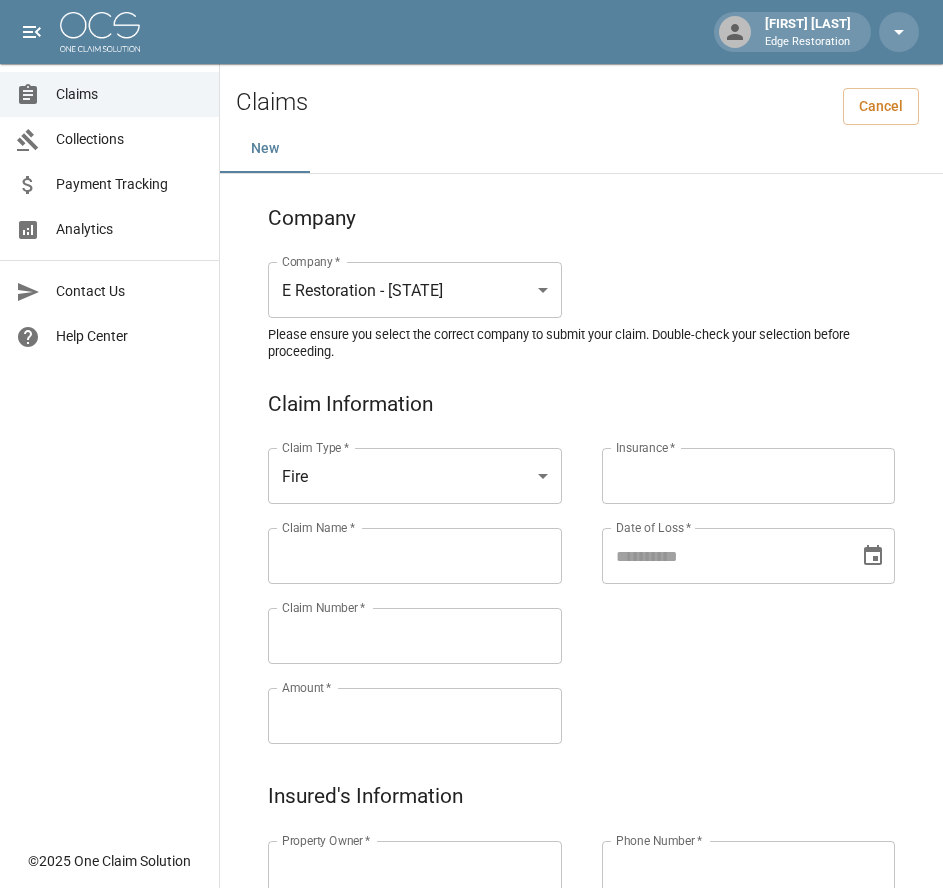click on "Claim Type   * Fire **** Claim Type   * Claim Name   * Claim Name   * Claim Number   * Claim Number   * Amount   * Amount   *" at bounding box center (395, 572) 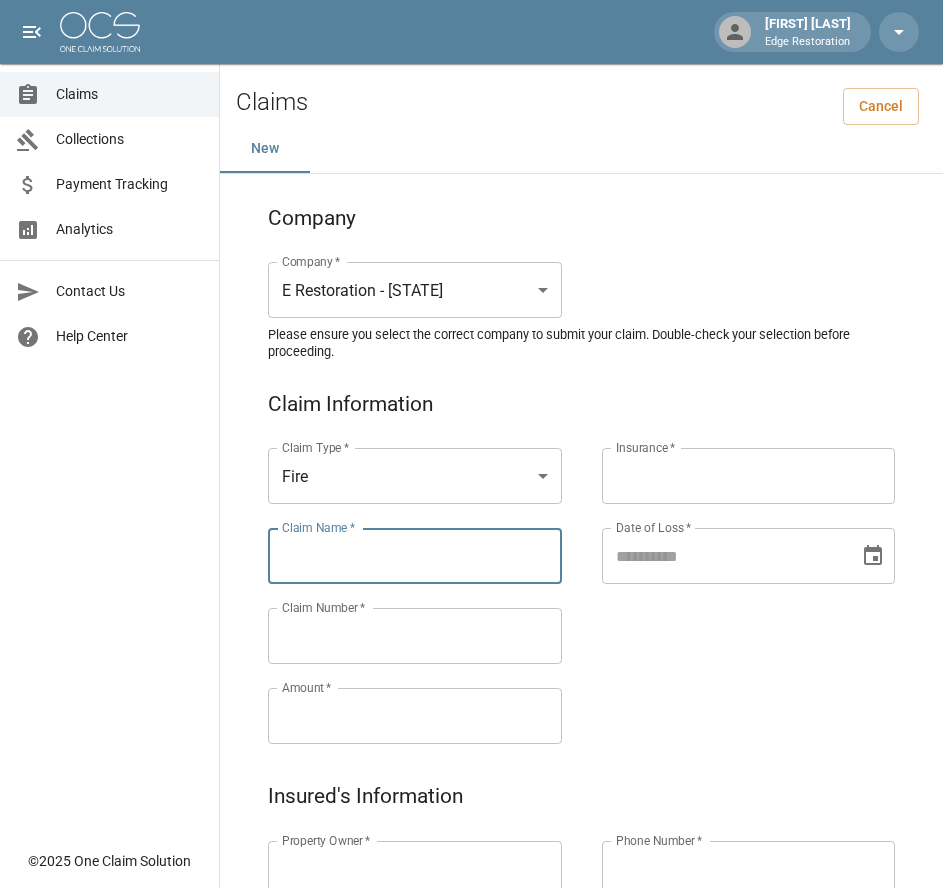 paste on "**********" 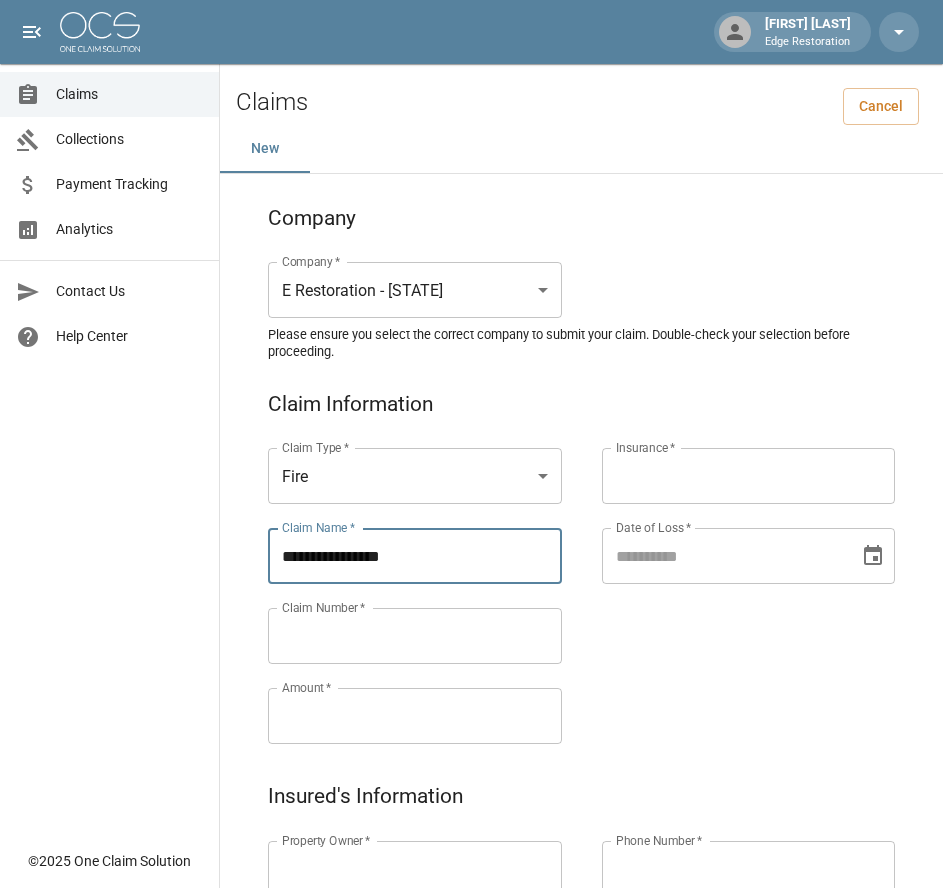 type on "**********" 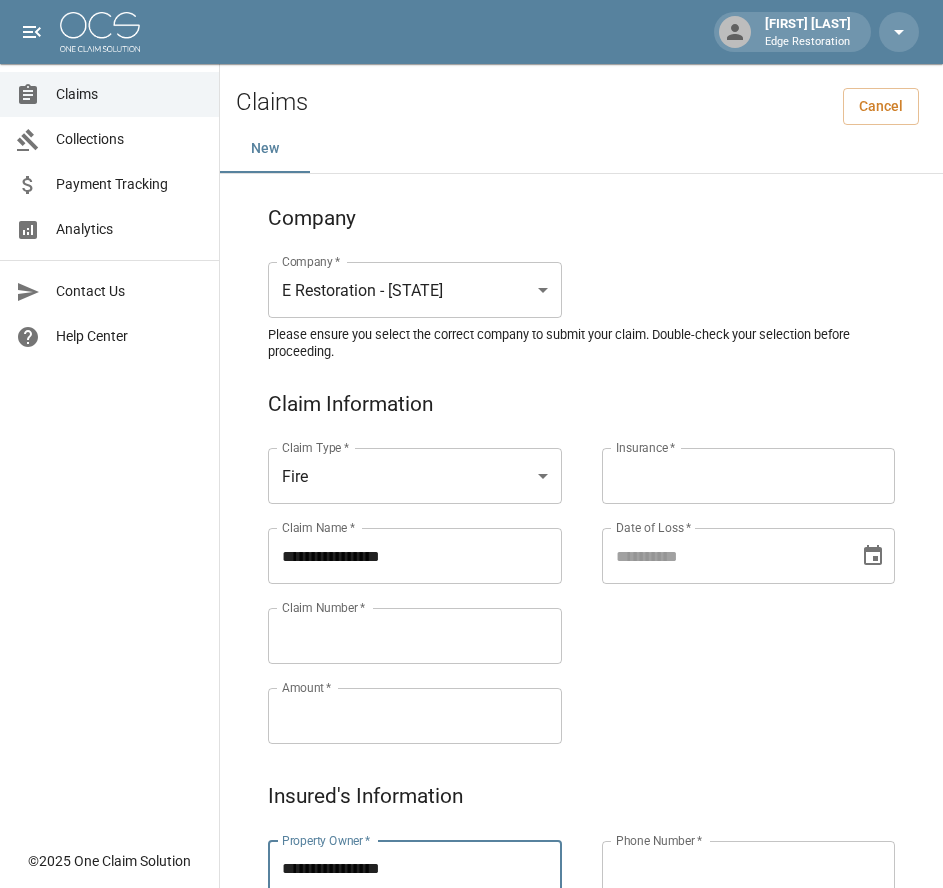 type on "**********" 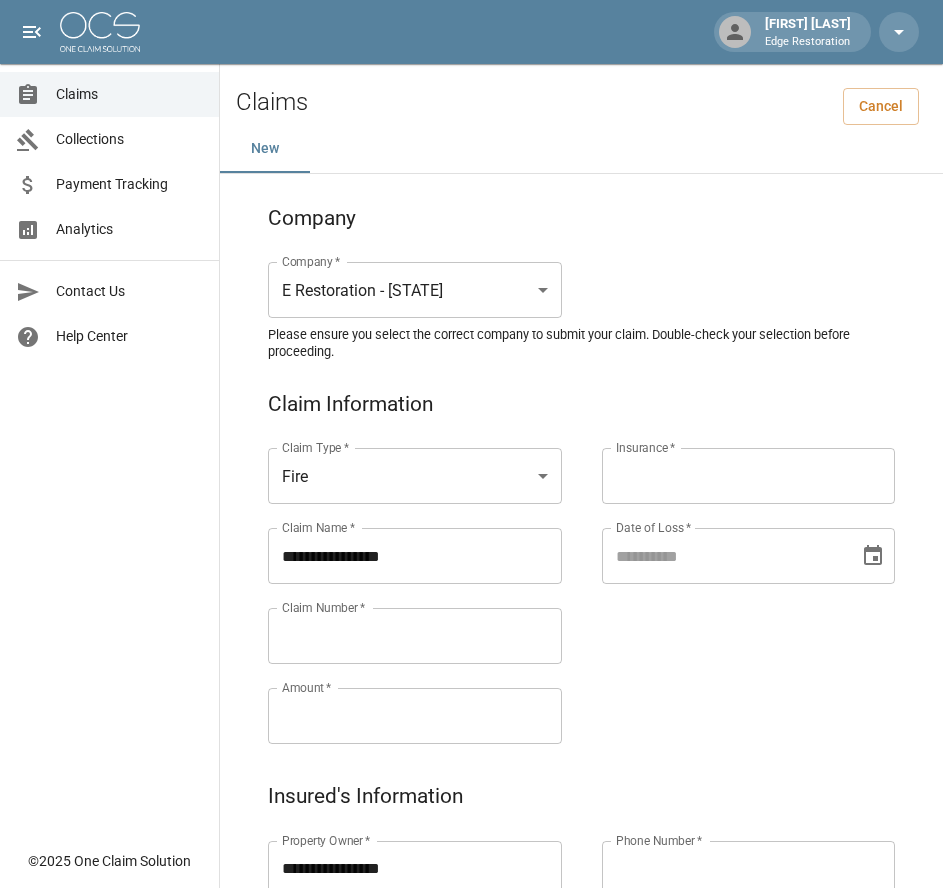click on "Claim Number   *" at bounding box center [415, 636] 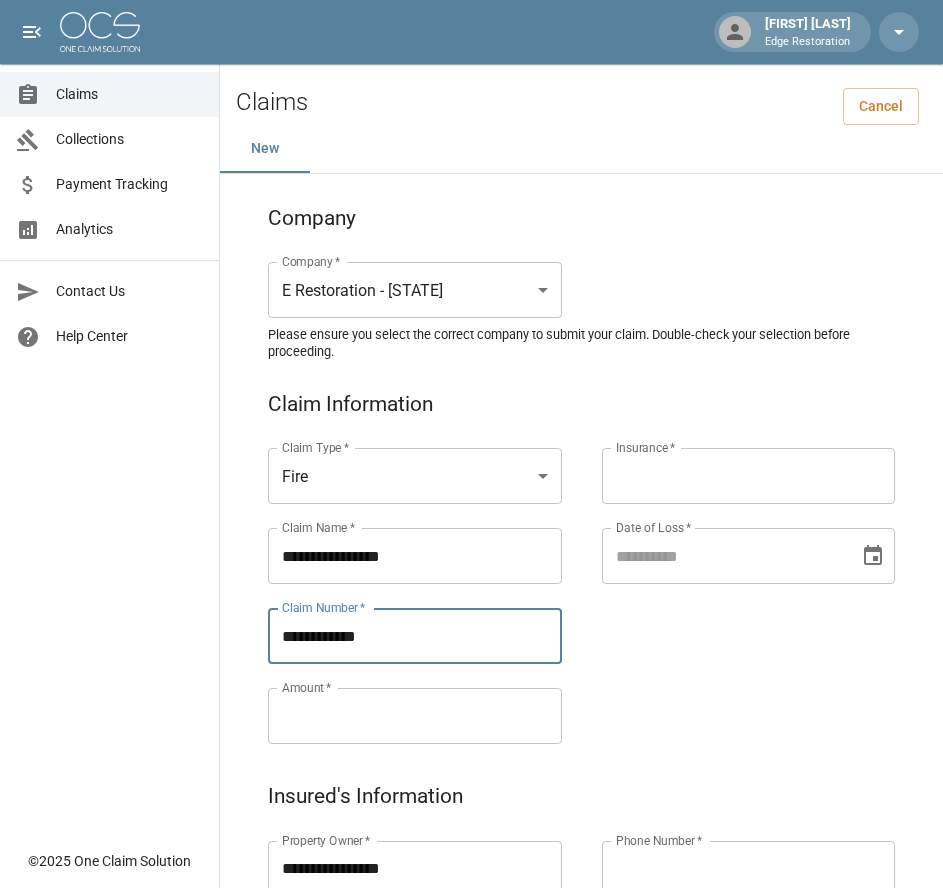 type on "**********" 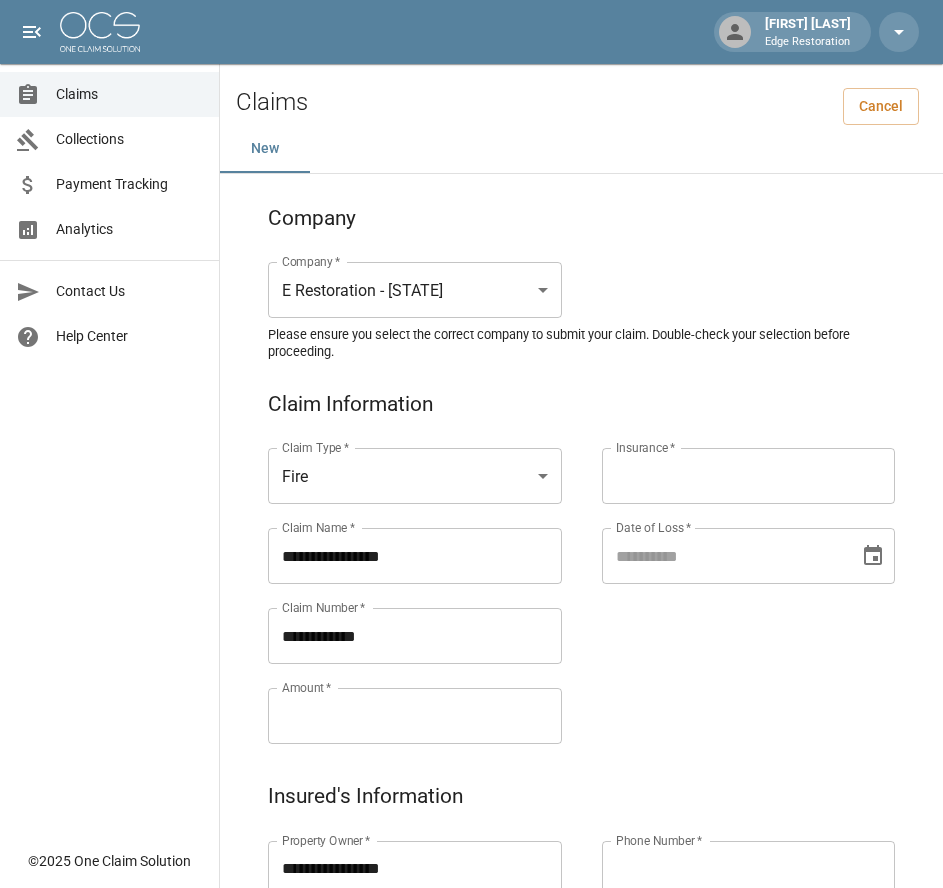 click on "Amount   *" at bounding box center (415, 716) 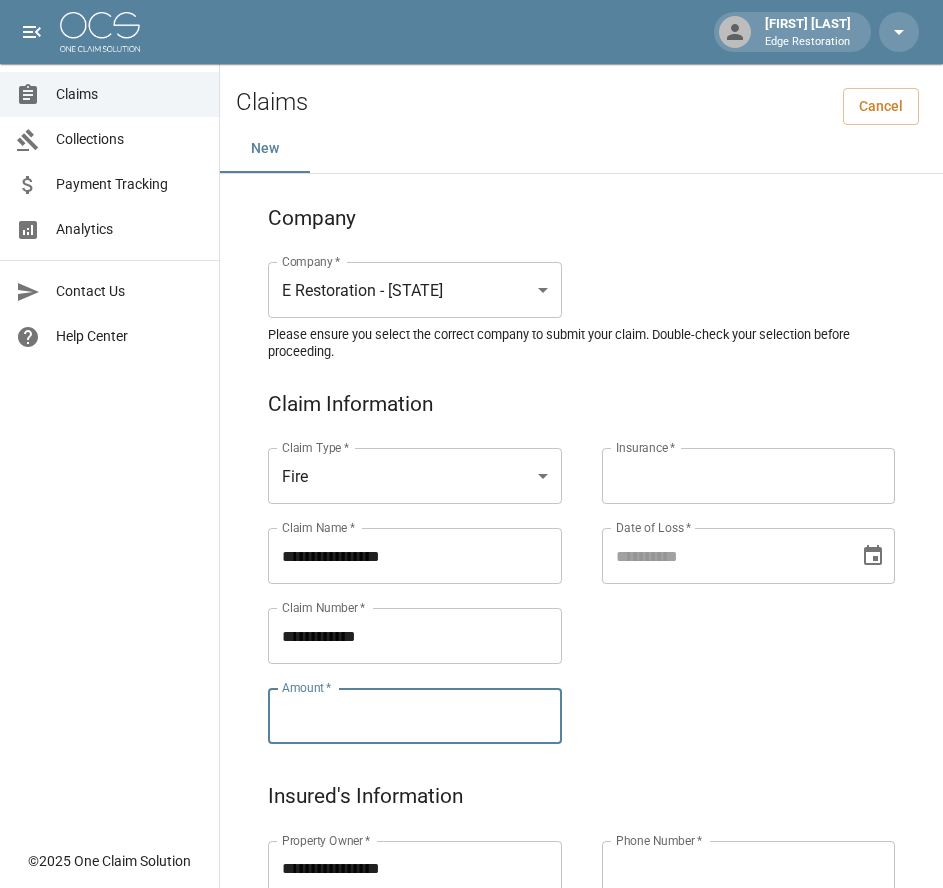 paste on "*********" 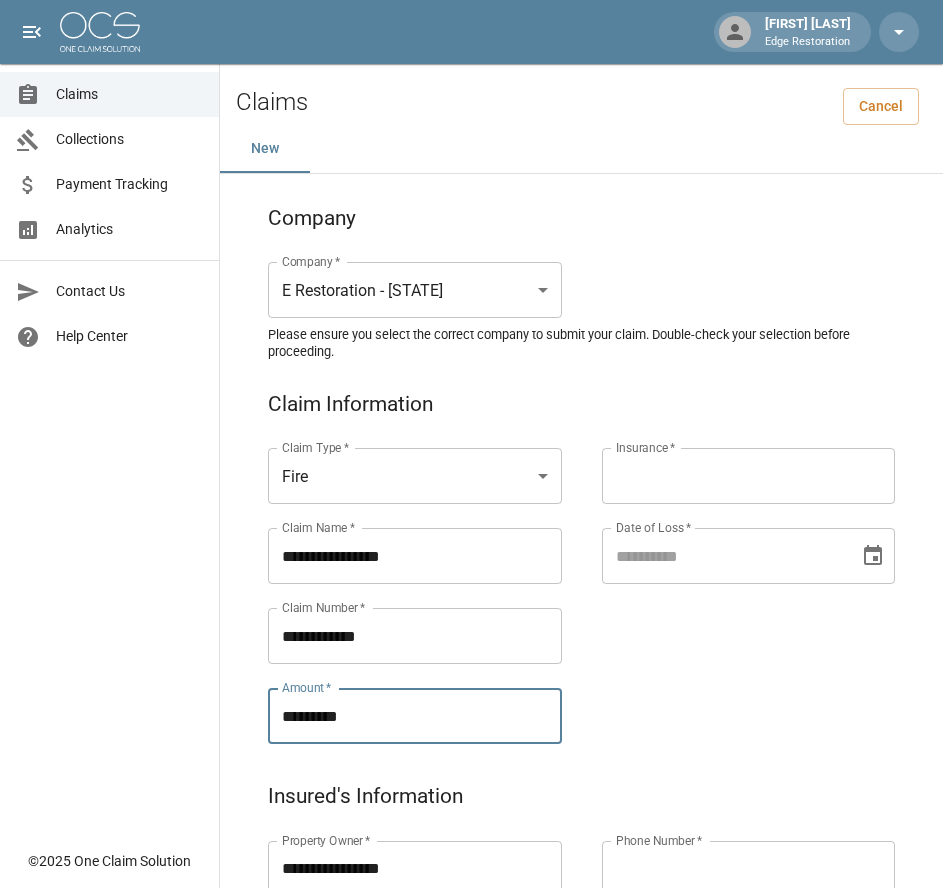 type on "*********" 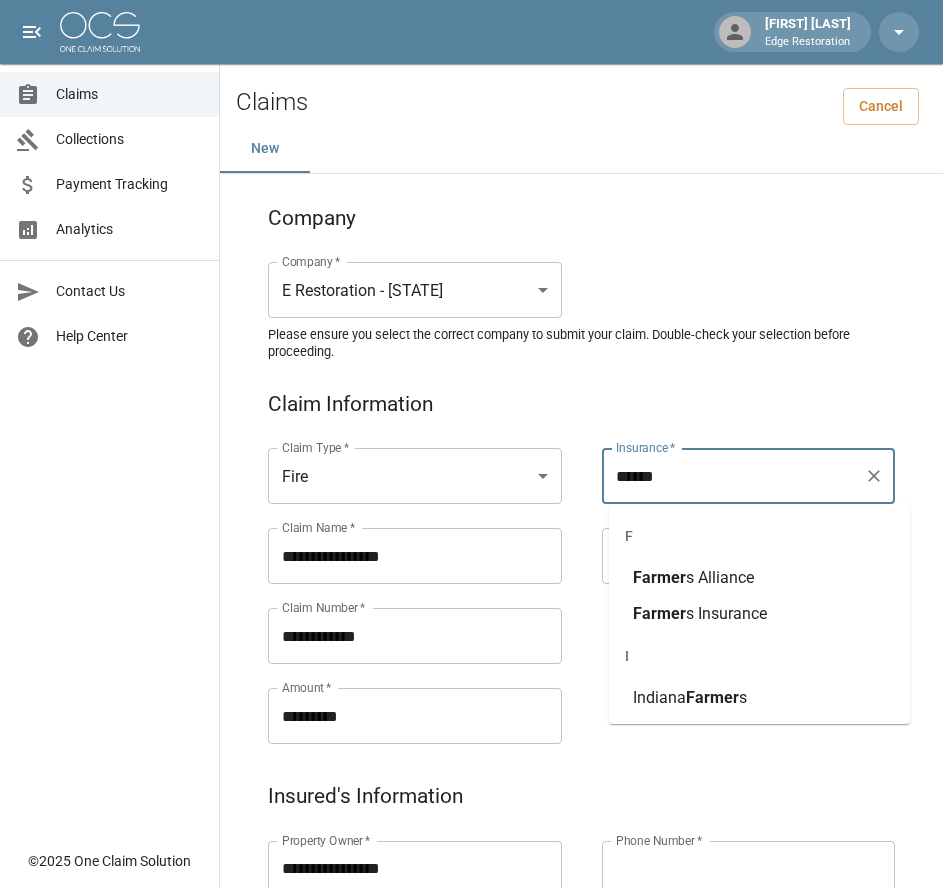 click on "s Insurance" at bounding box center [726, 613] 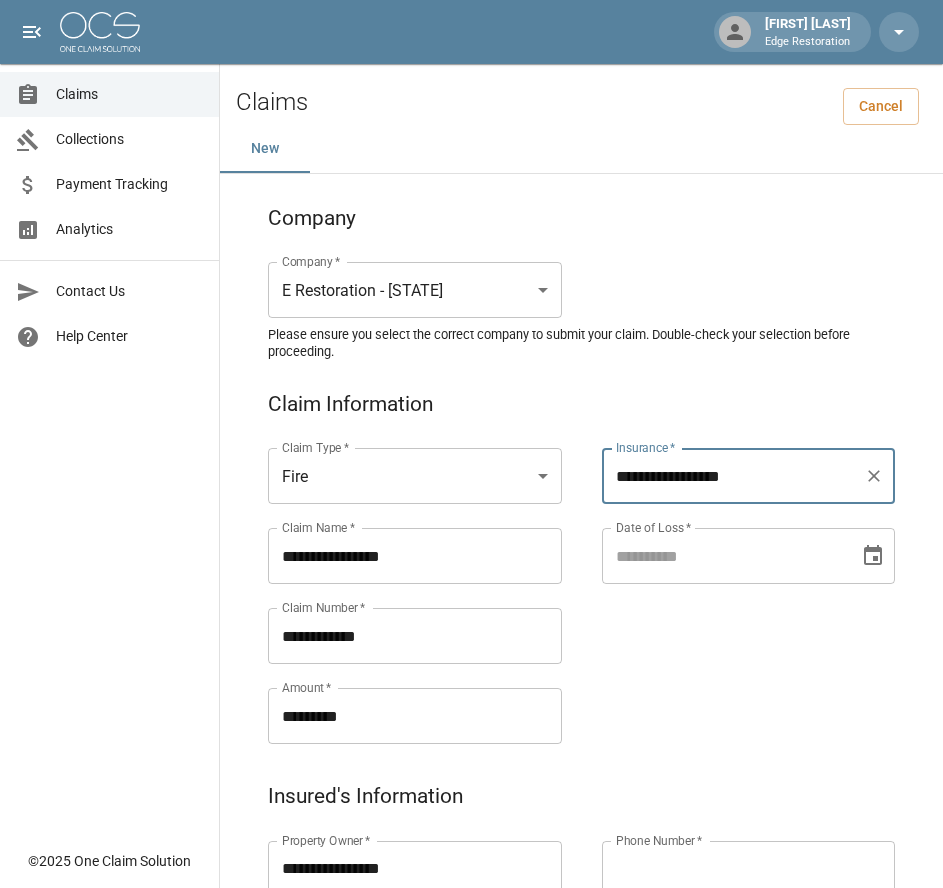 type on "**********" 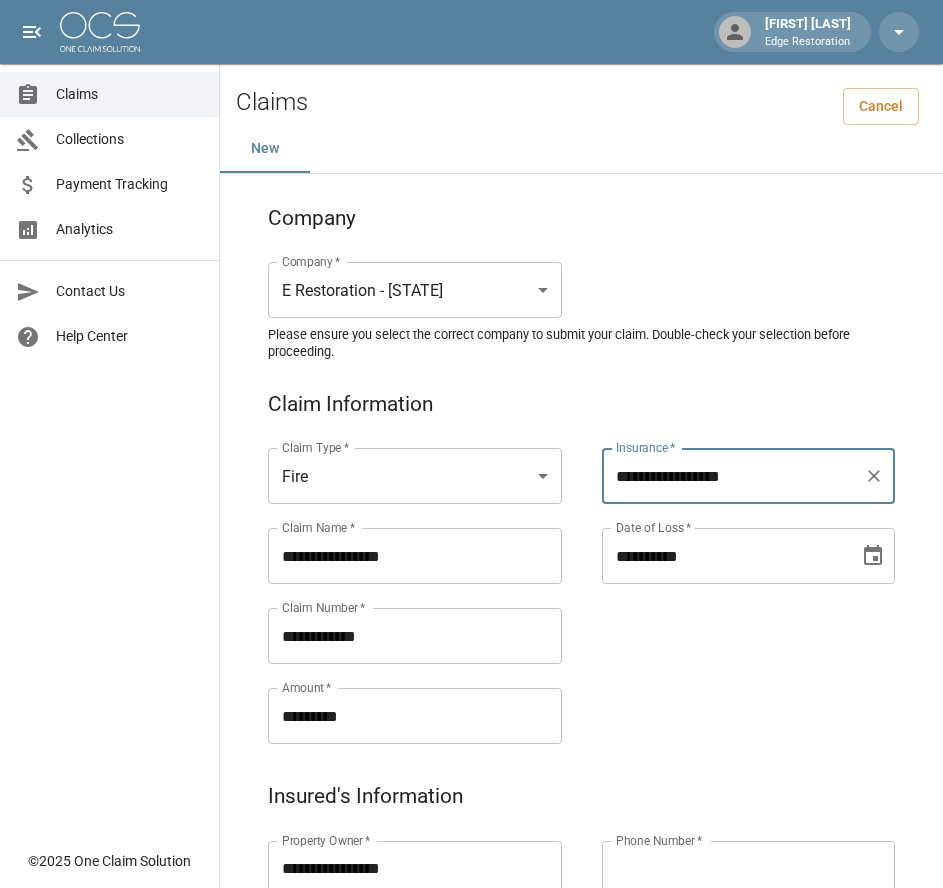 click on "**********" at bounding box center [724, 556] 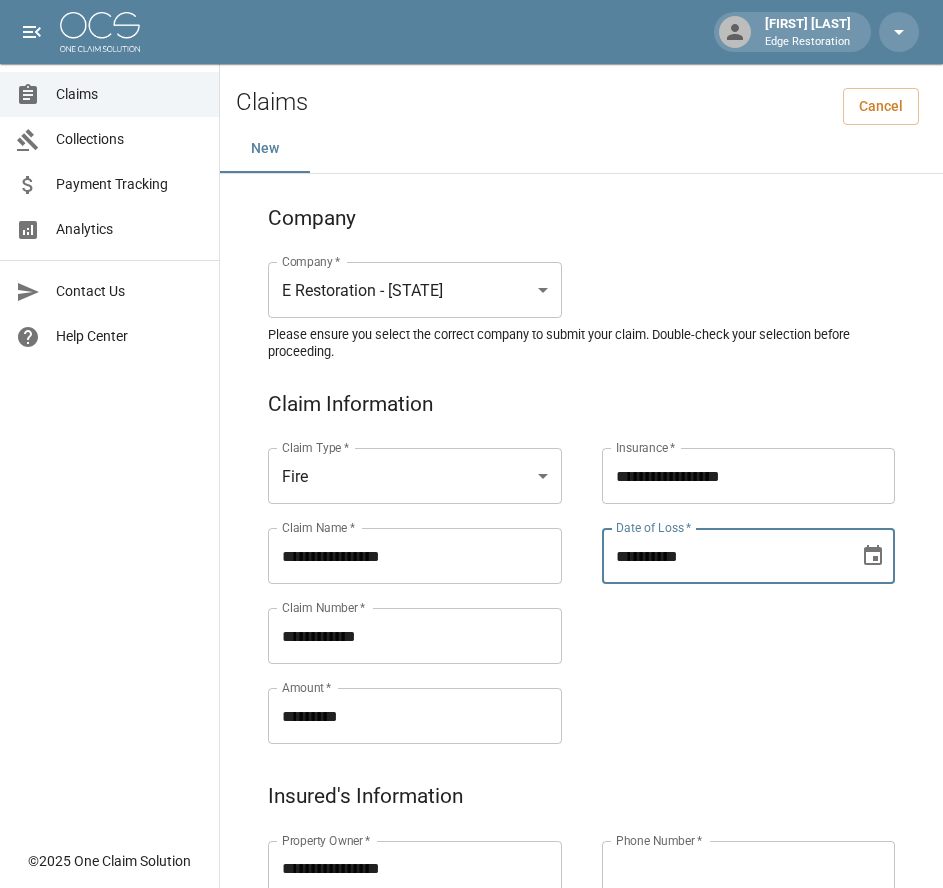 type on "**********" 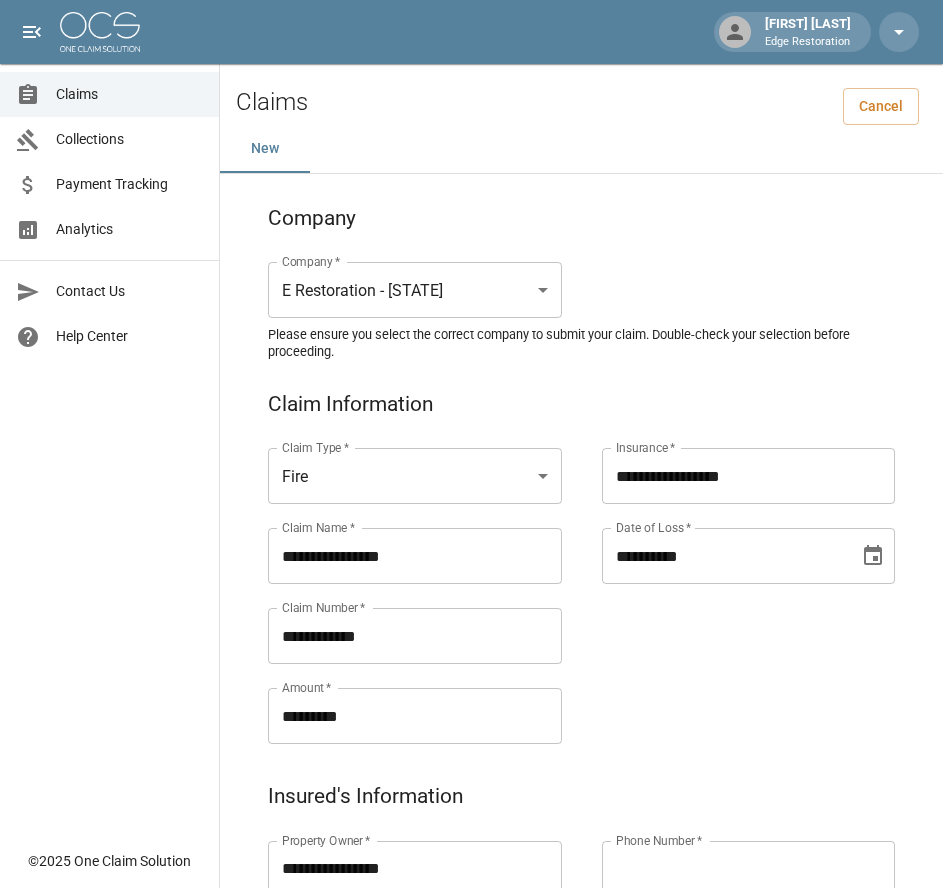 click on "**********" at bounding box center [729, 572] 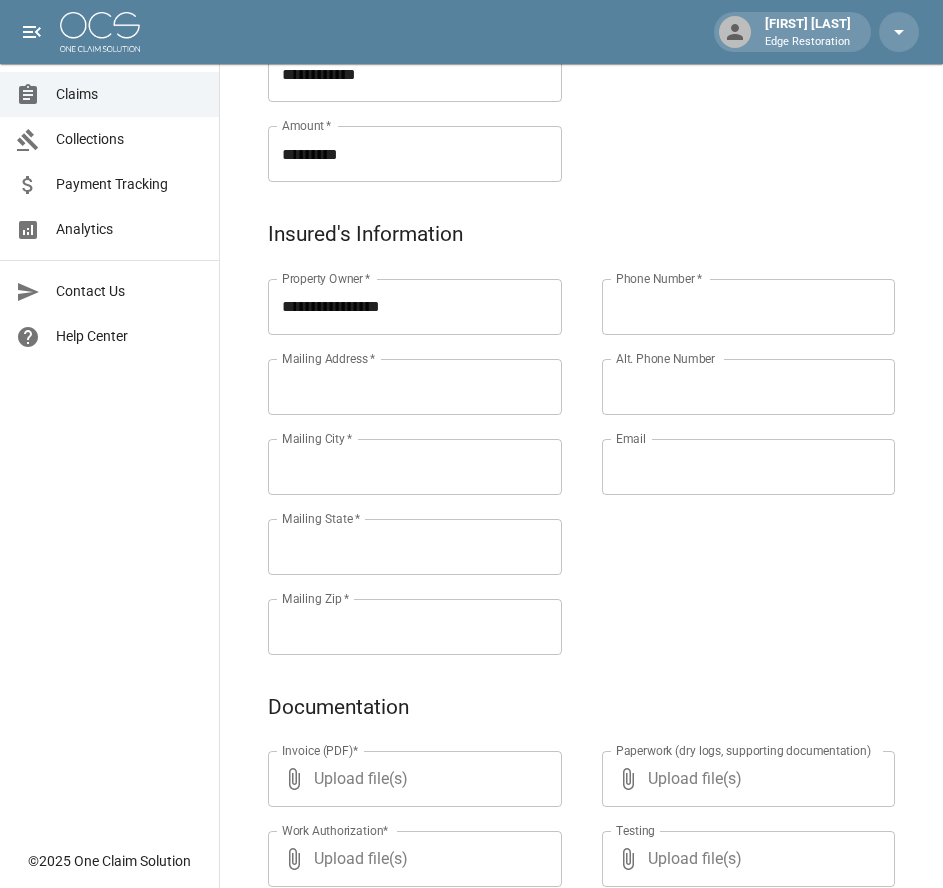 scroll, scrollTop: 566, scrollLeft: 0, axis: vertical 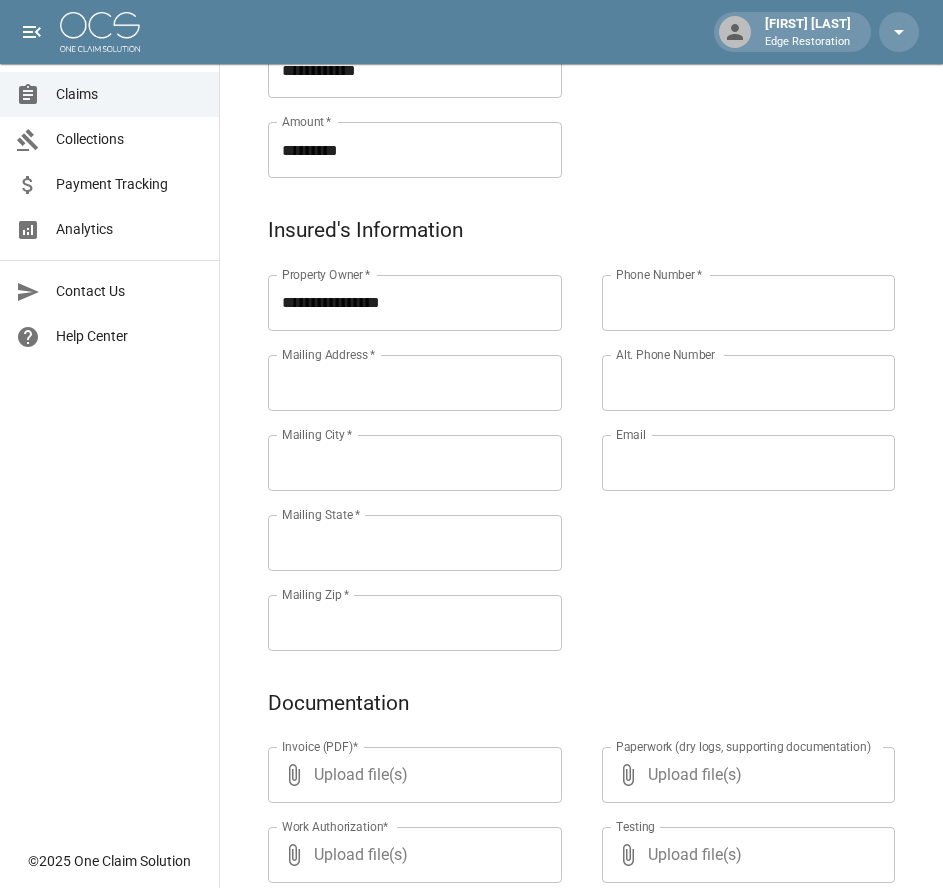 click on "Mailing Address   *" at bounding box center (415, 383) 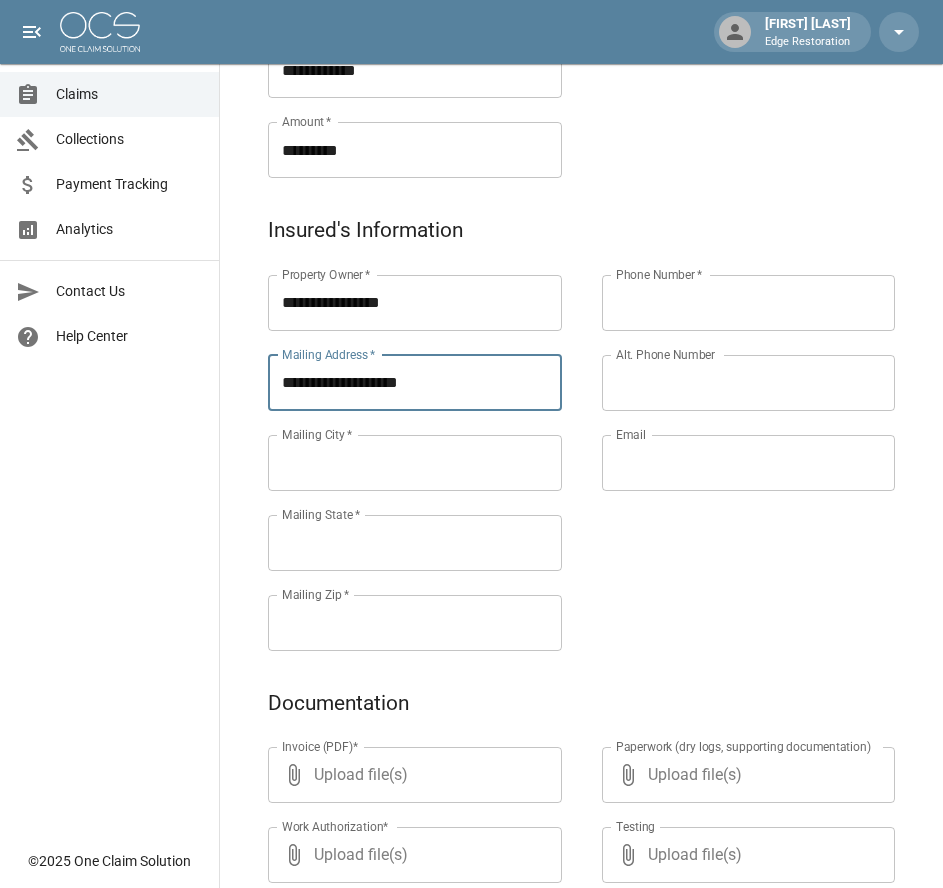 type on "**********" 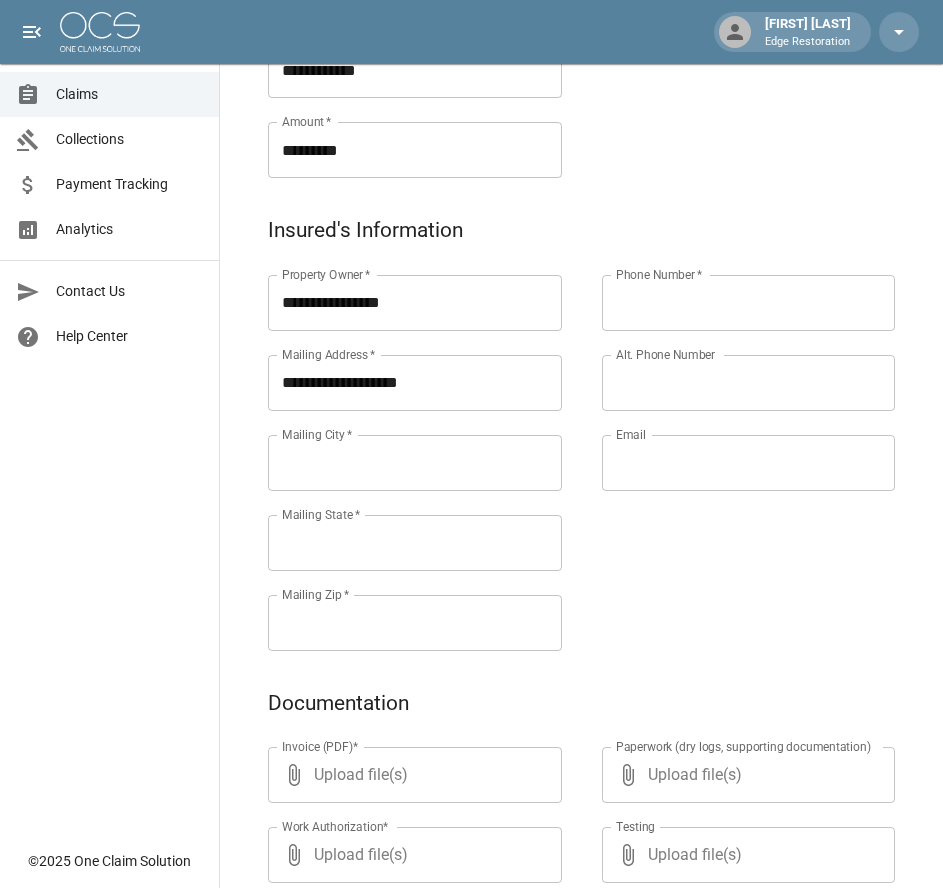 click on "Mailing City   *" at bounding box center [415, 463] 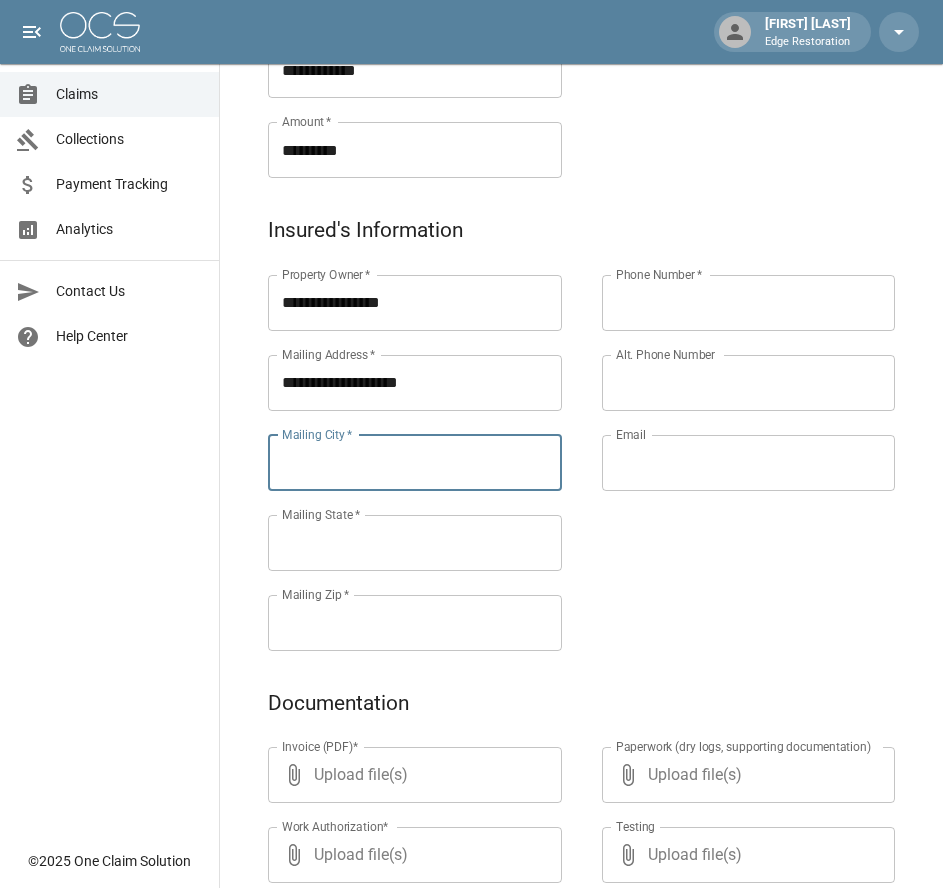 paste on "*********" 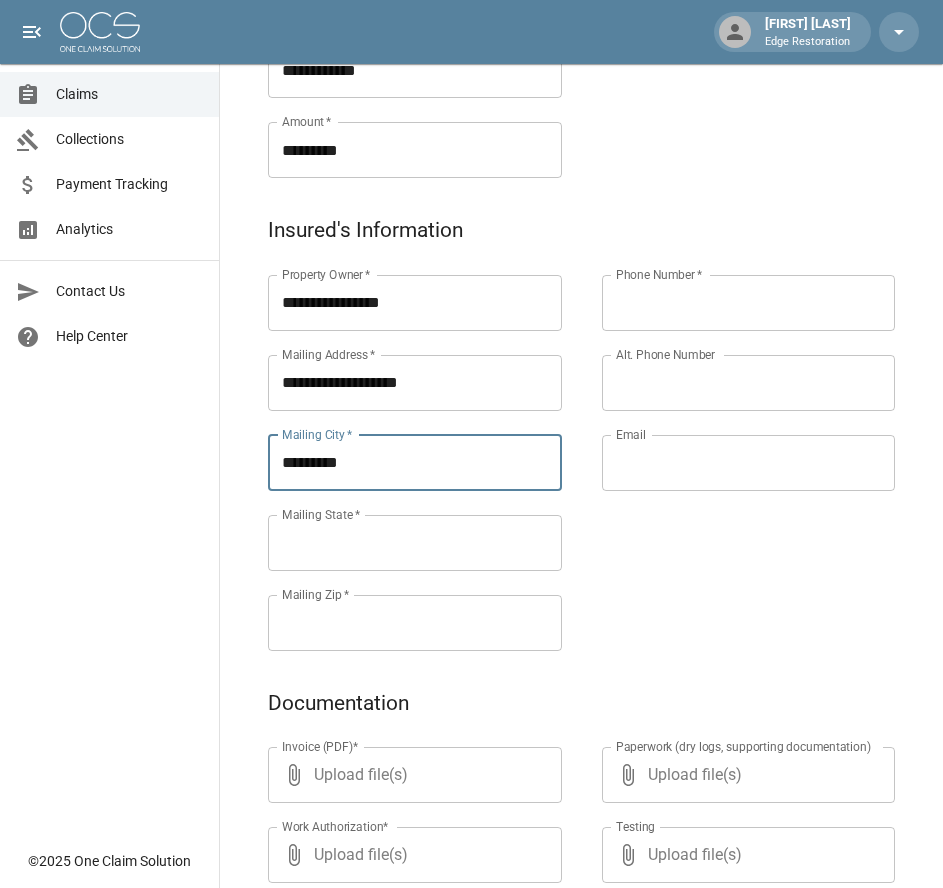 type on "*********" 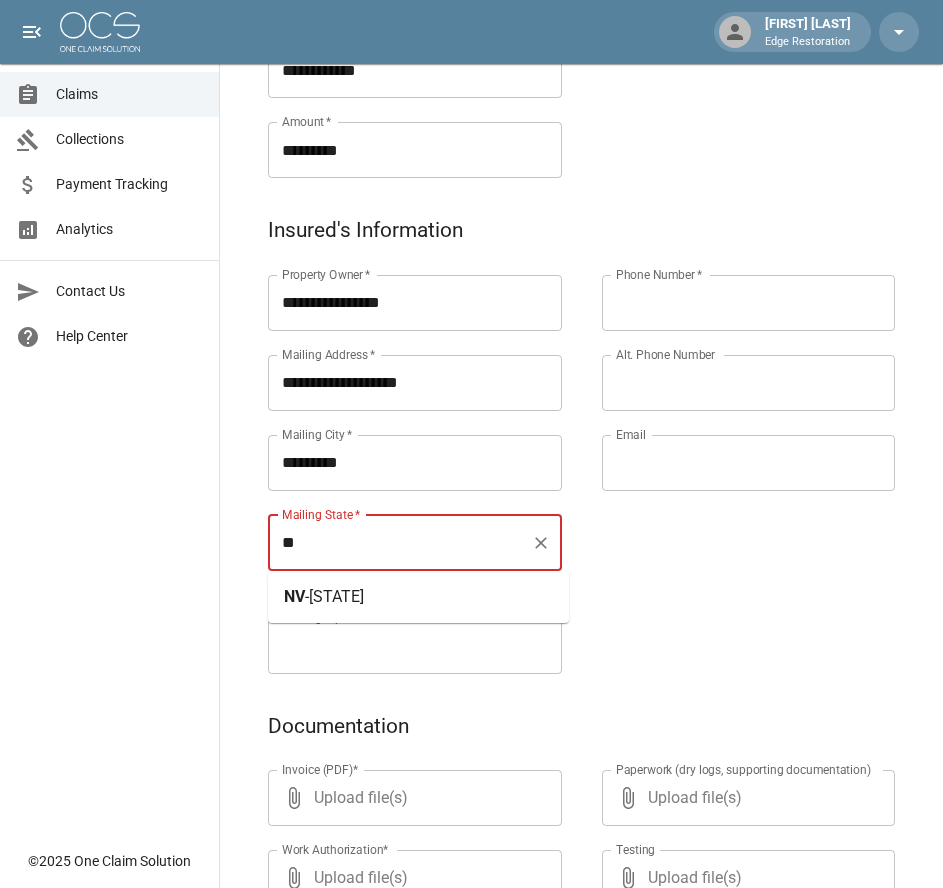 click on "-[STATE]" at bounding box center [334, 596] 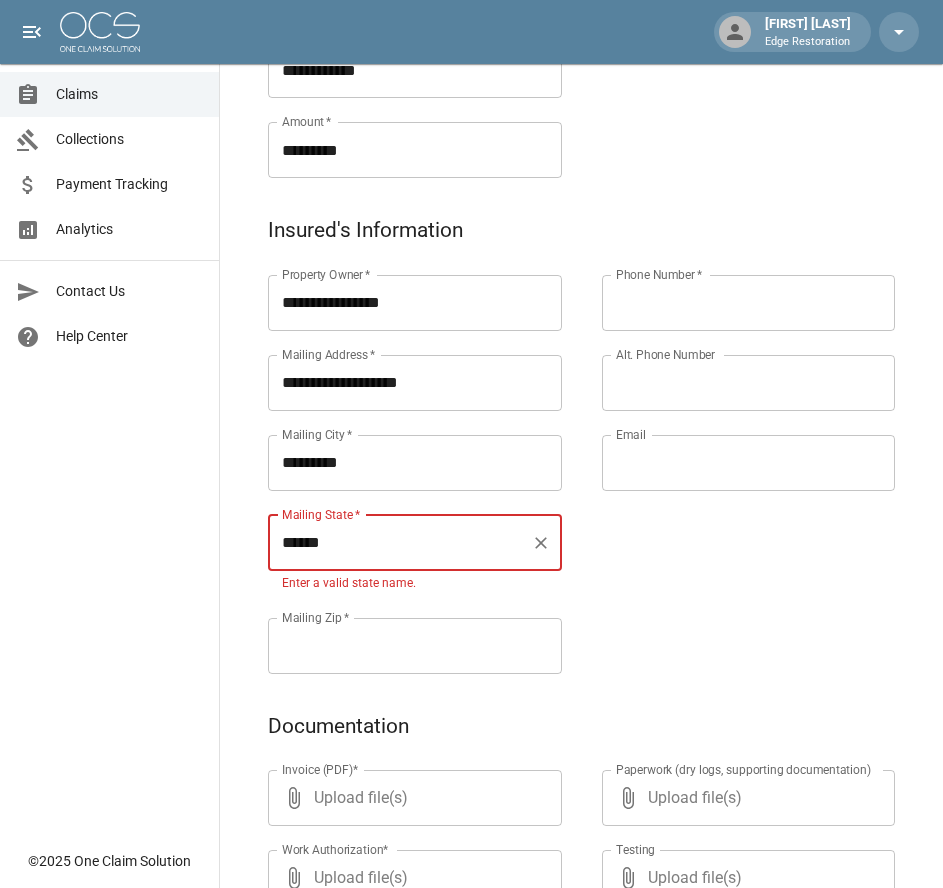 type on "******" 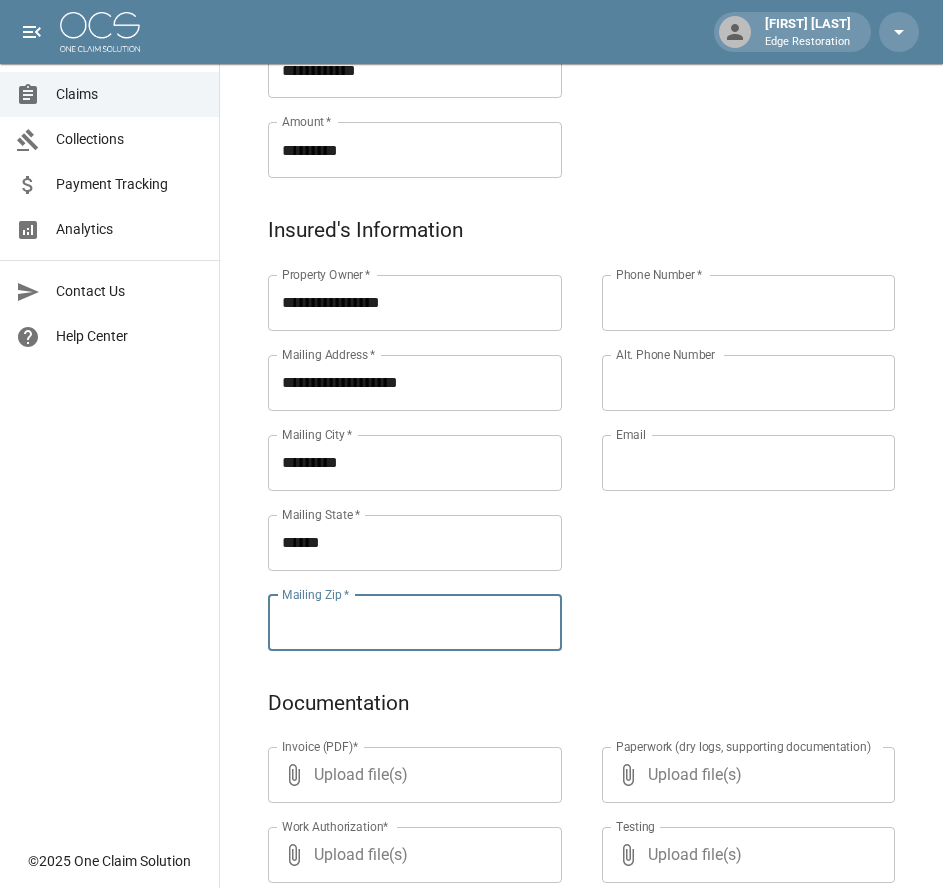 click on "Mailing Zip   *" at bounding box center (415, 623) 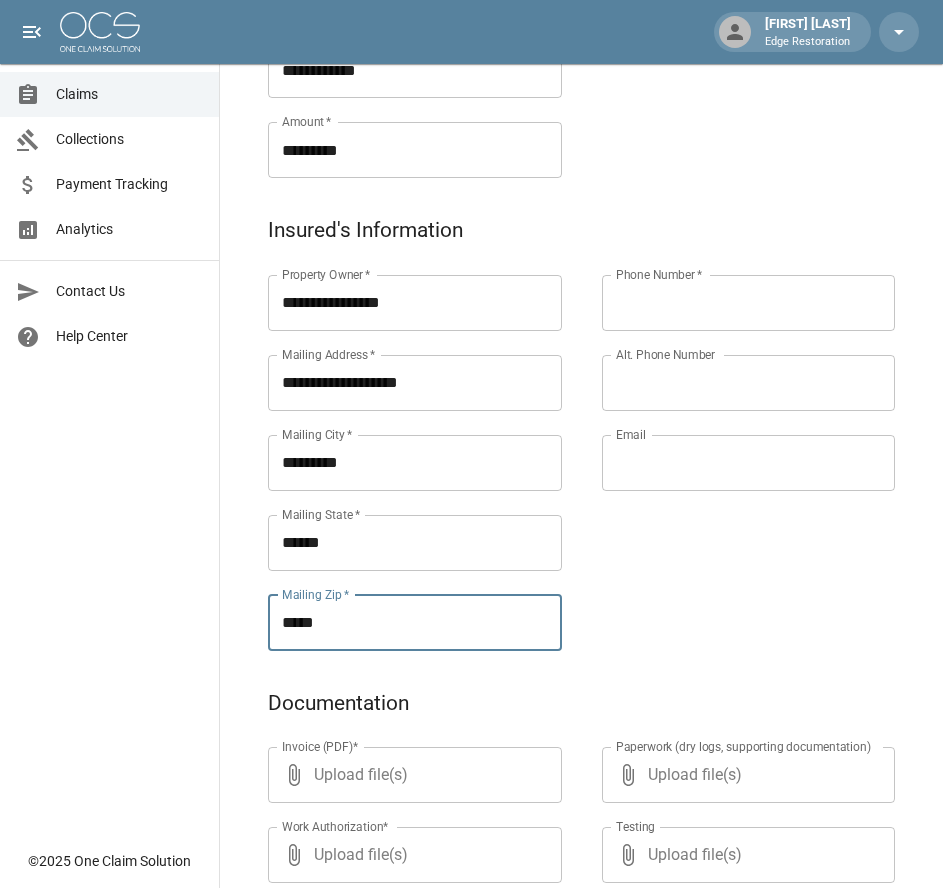 type on "*****" 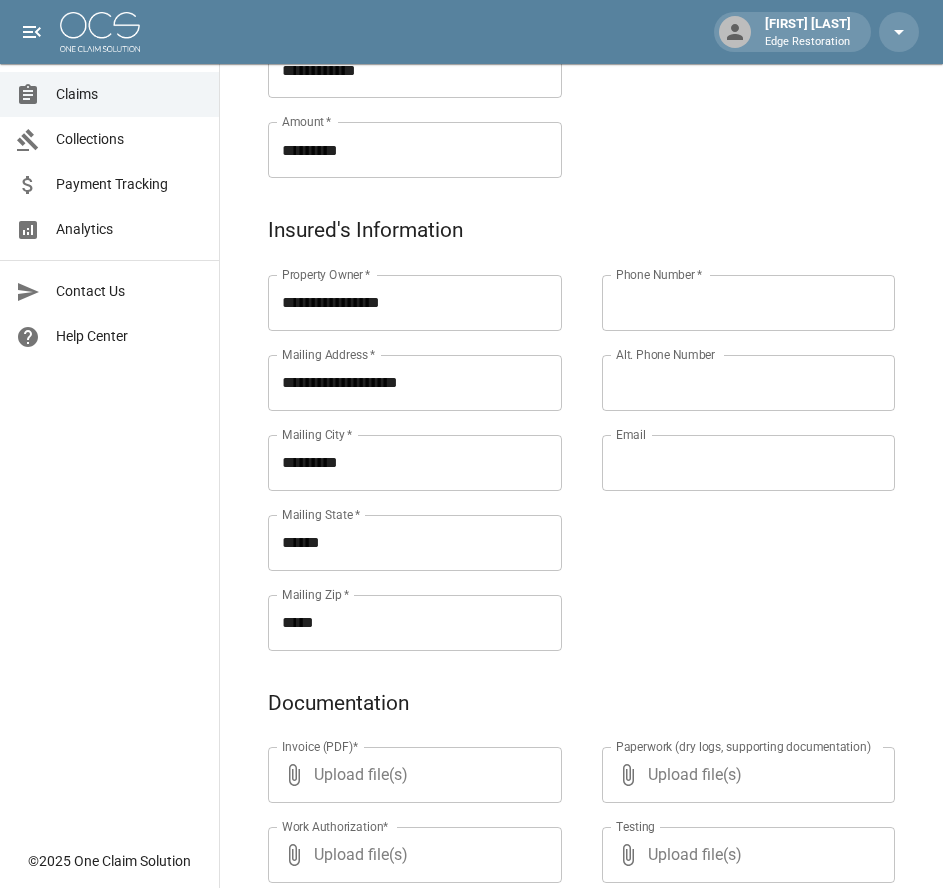 click on "Phone Number   *" at bounding box center [749, 303] 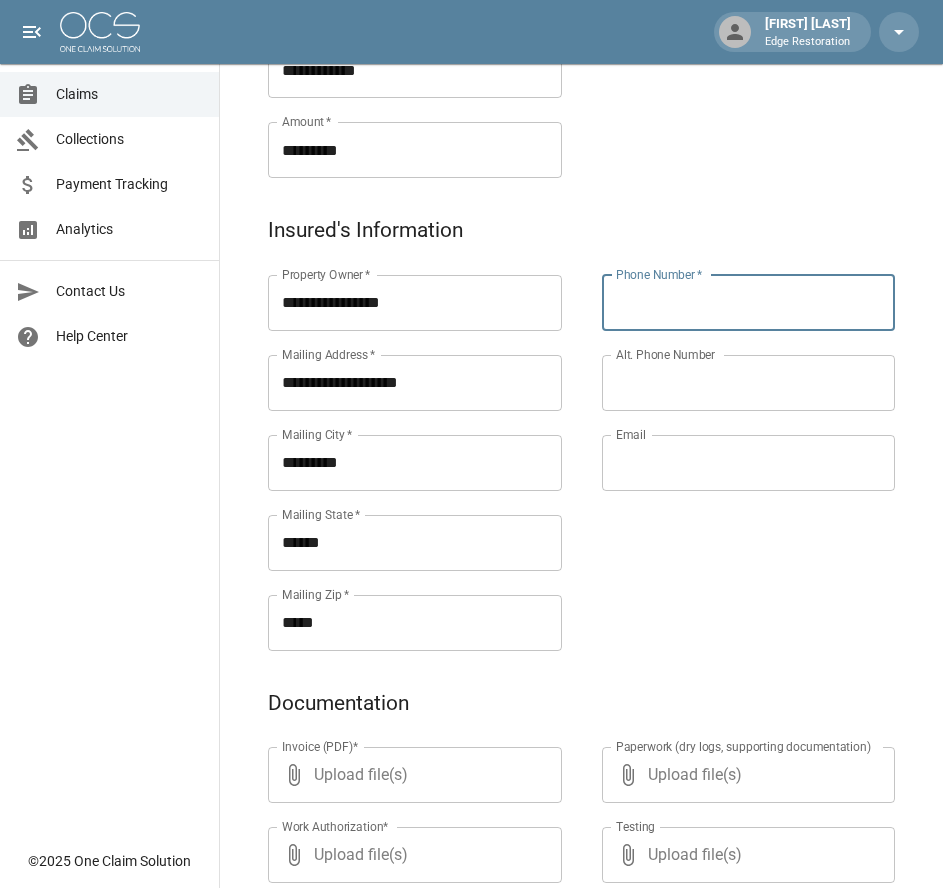 paste on "**********" 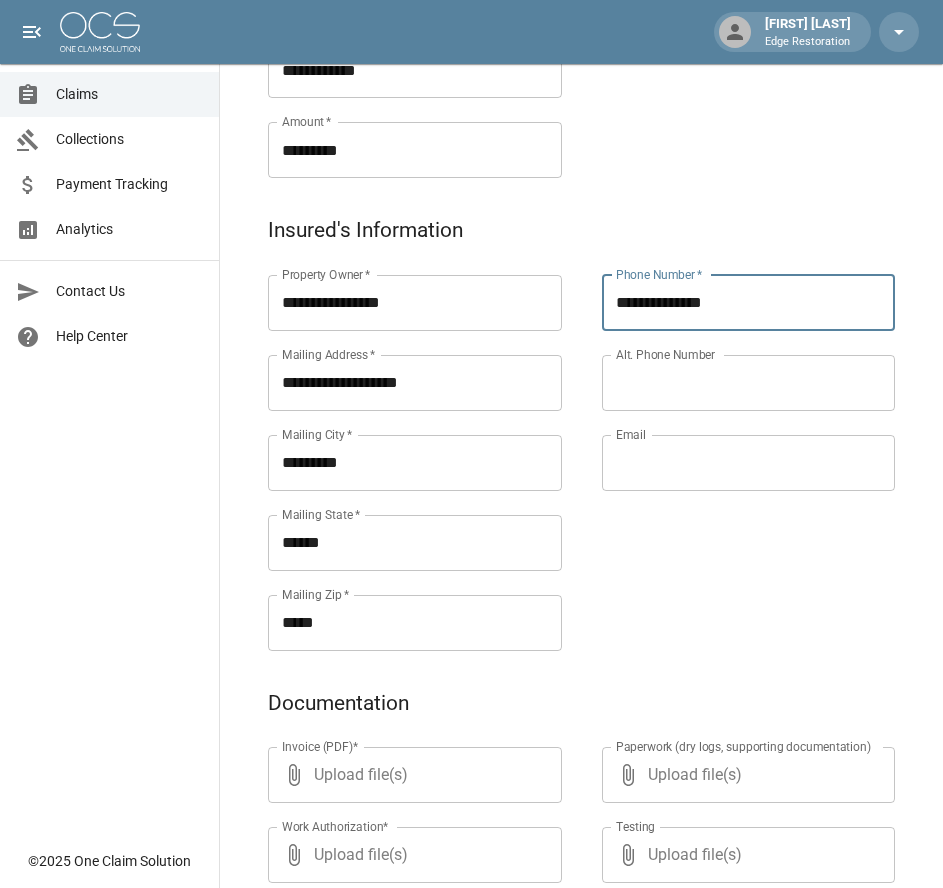 type on "**********" 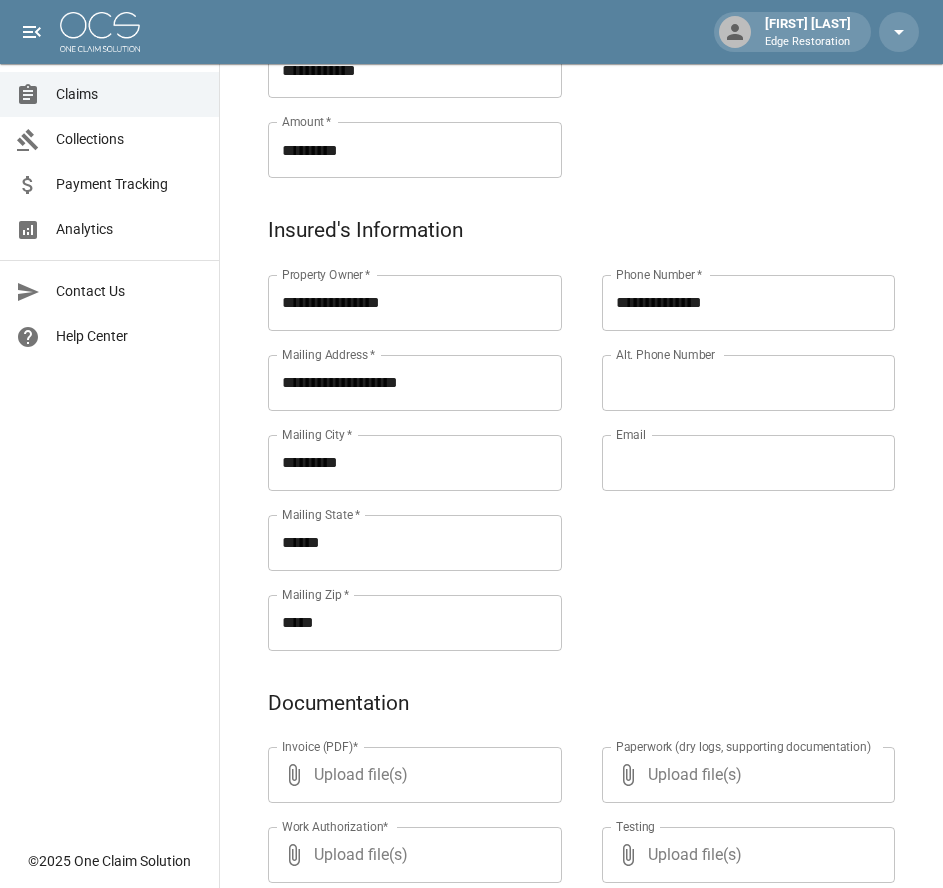 click on "**********" at bounding box center [729, 439] 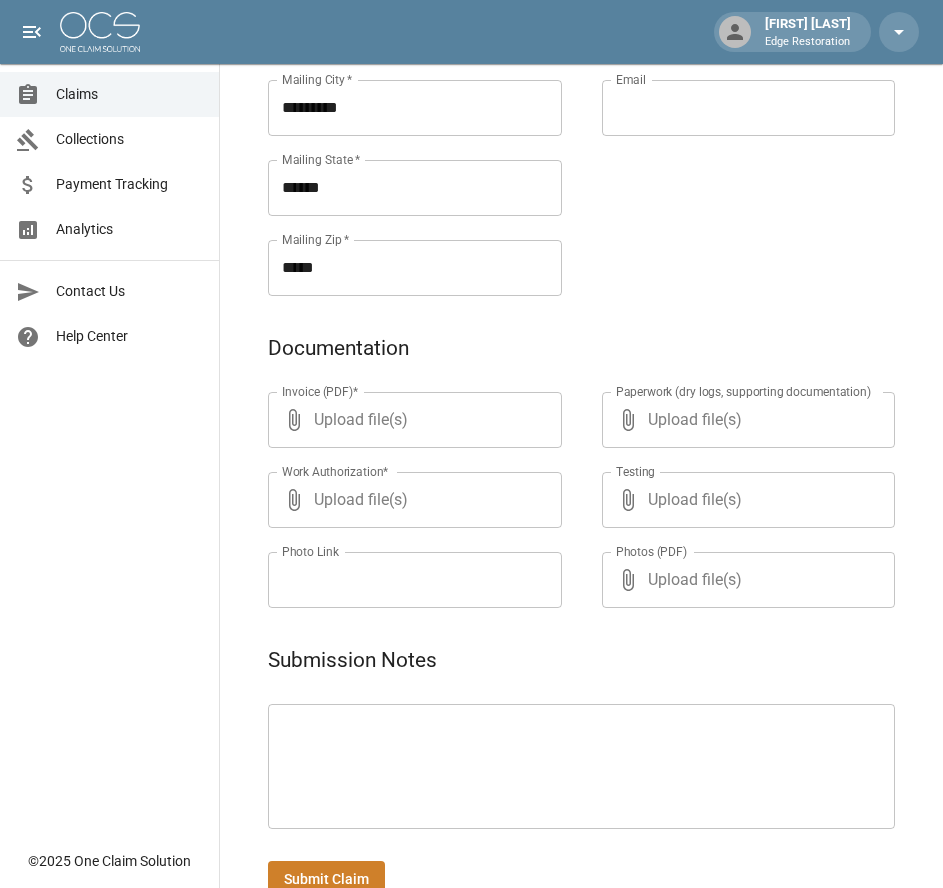 scroll, scrollTop: 971, scrollLeft: 0, axis: vertical 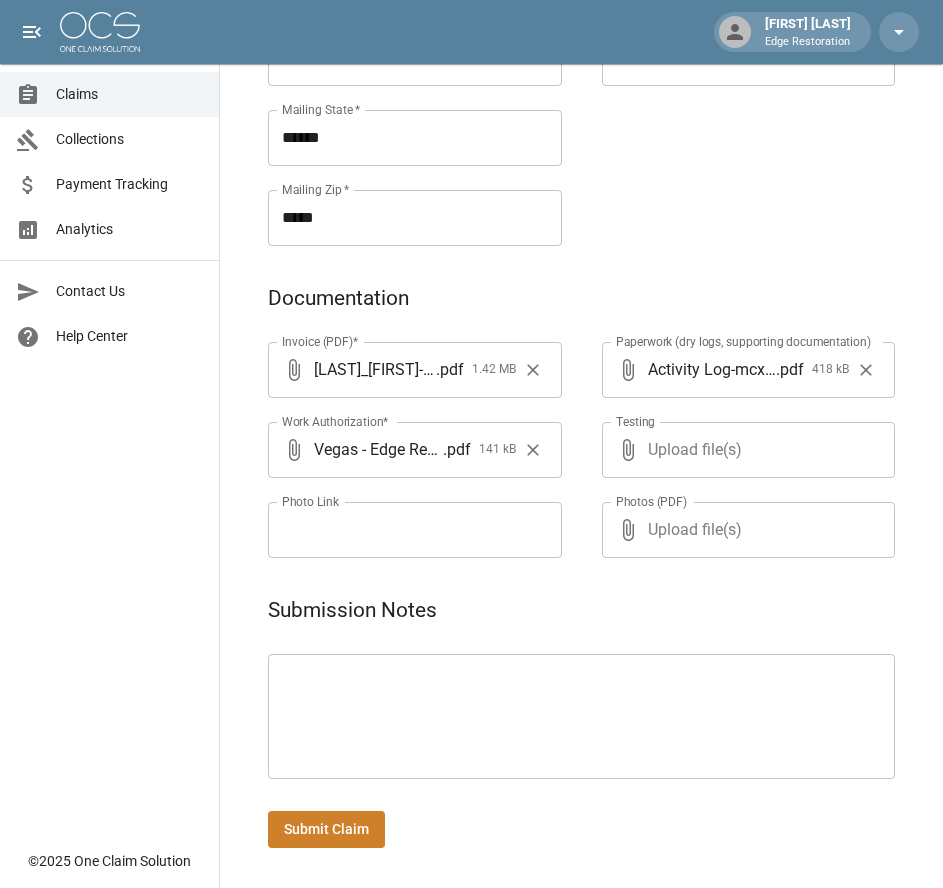 click on "Submit Claim" at bounding box center (326, 829) 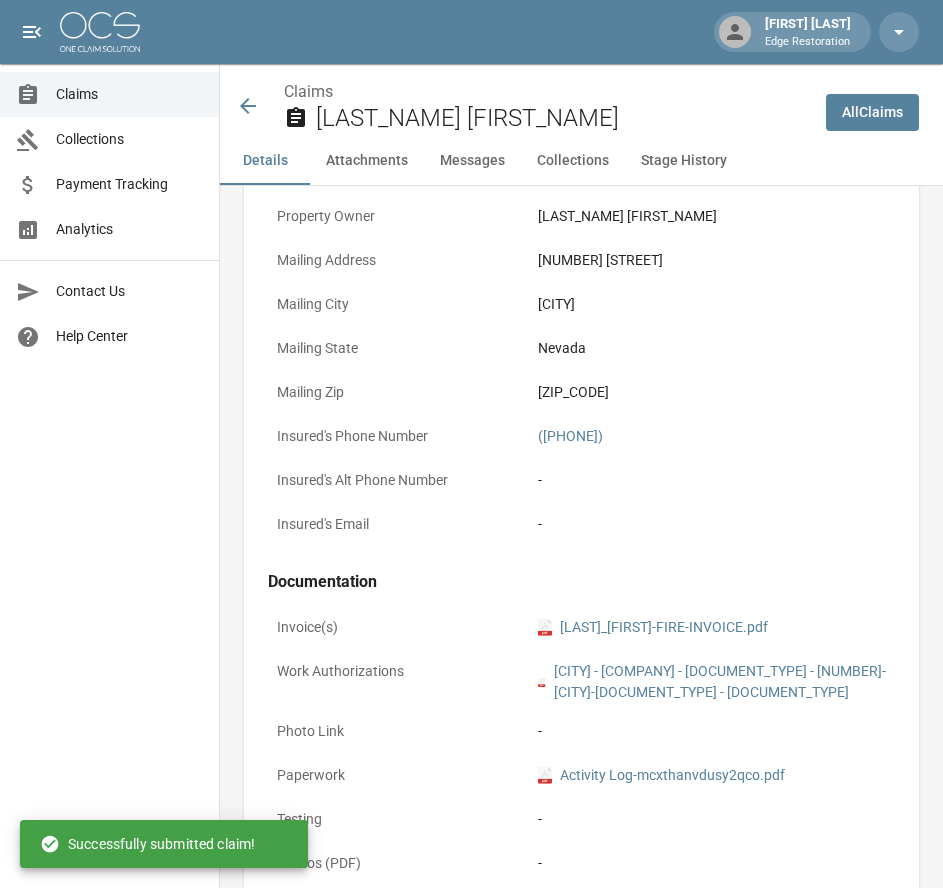 click at bounding box center [100, 32] 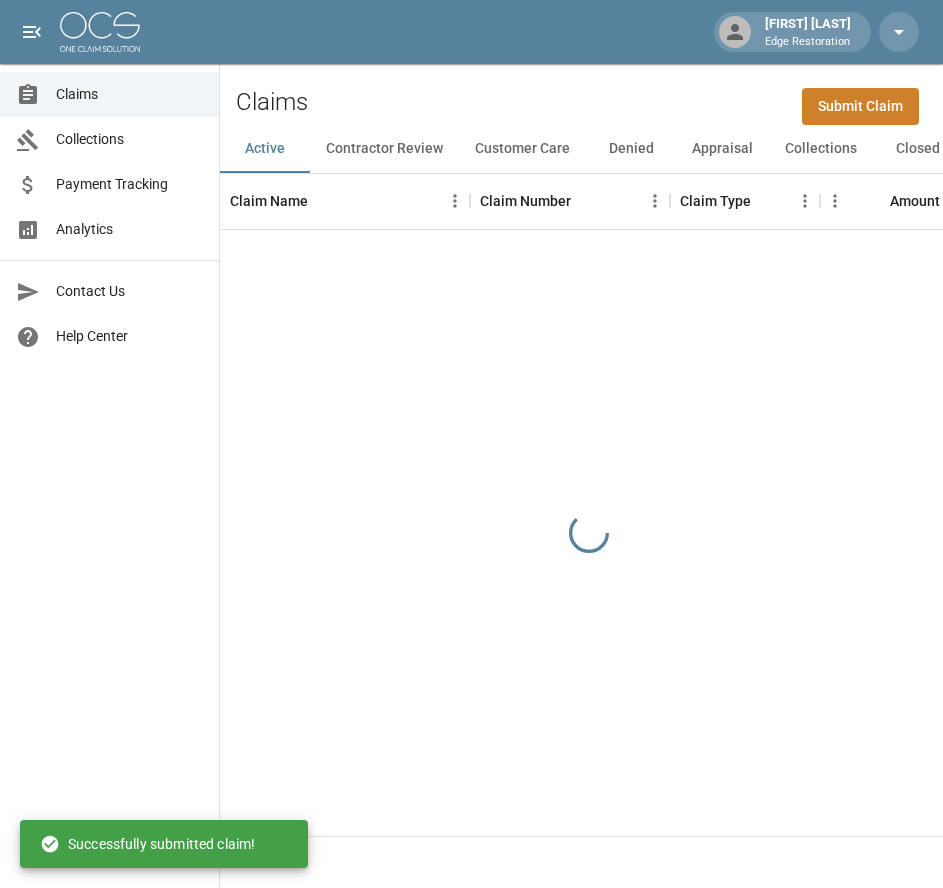 scroll, scrollTop: 0, scrollLeft: 0, axis: both 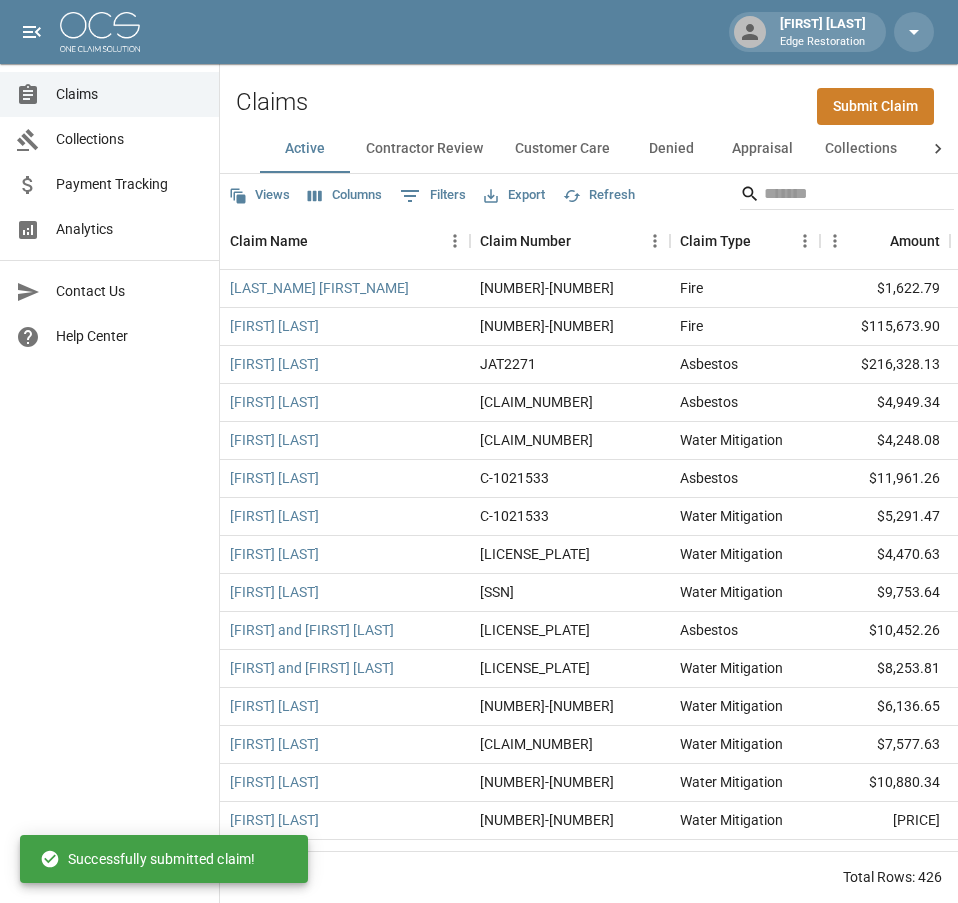click on "Submit Claim" at bounding box center (875, 106) 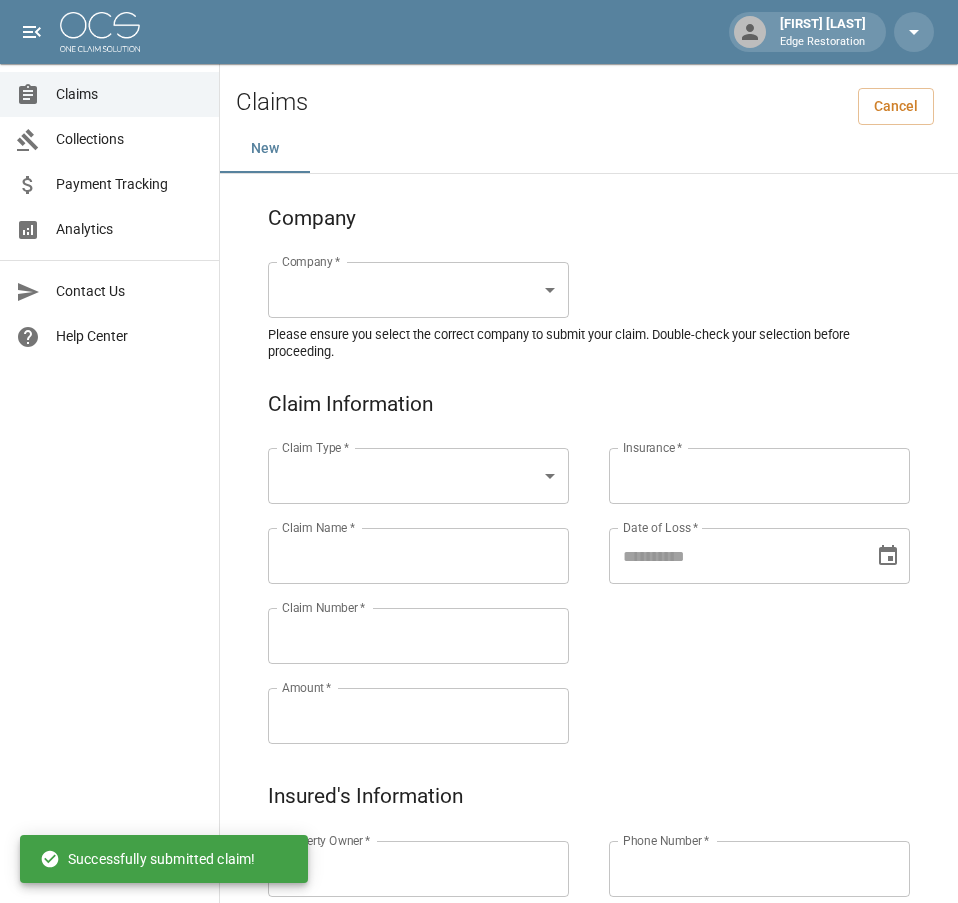 click on "Alicia Tubbs Edge Restoration Claims Collections Payment Tracking Analytics Contact Us Help Center ©  2025   One Claim Solution Claims Cancel New Company Company   * ​ Company   * Please ensure you select the correct company to submit your claim. Double-check your selection before proceeding. Claim Information Claim Type   * ​ Claim Type   * Claim Name   * Claim Name   * Claim Number   * Claim Number   * Amount   * Amount   * Insurance   * Insurance   * Date of Loss   * Date of Loss   * Insured's Information Property Owner   * Property Owner   * Mailing Address   * Mailing Address   * Mailing City   * Mailing City   * Mailing State   * Mailing State   * Mailing Zip   * Mailing Zip   * Phone Number   * Phone Number   * Alt. Phone Number Alt. Phone Number Email Email Documentation Invoice (PDF)* ​ Upload file(s) Invoice (PDF)* Work Authorization* ​ Upload file(s) Work Authorization* Photo Link Photo Link ​ Upload file(s) Testing ​ ​" at bounding box center [479, 929] 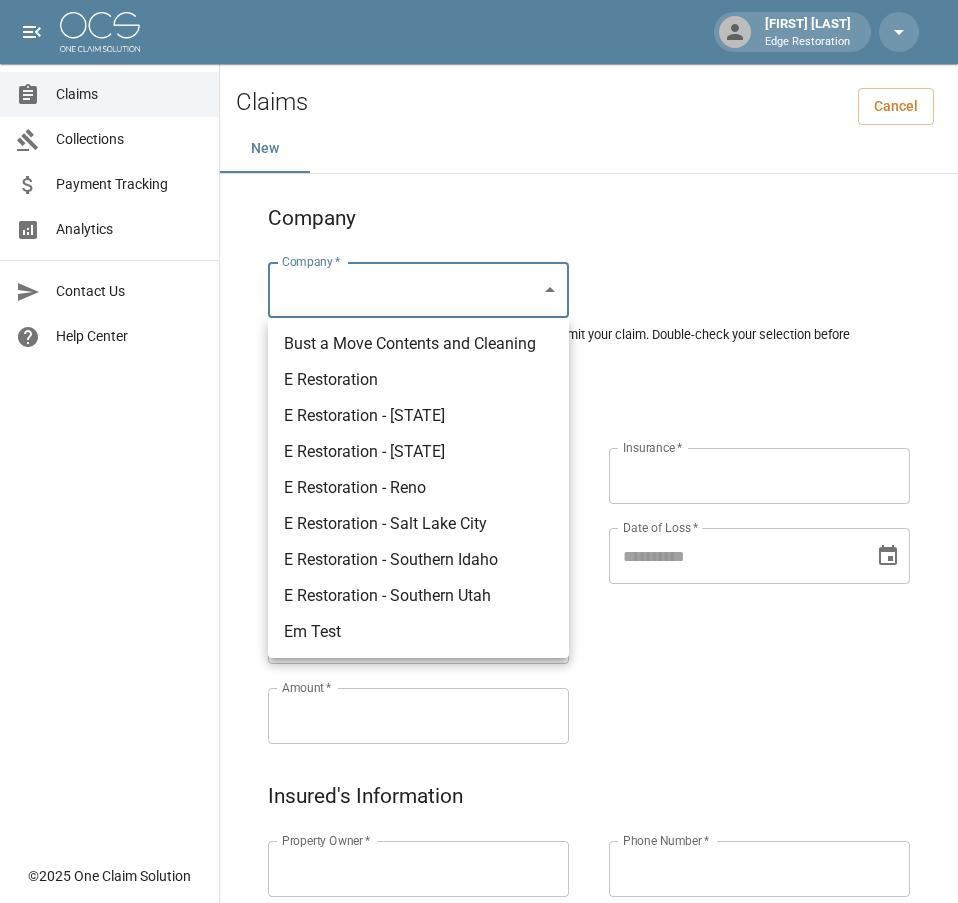click on "E Restoration" at bounding box center [418, 380] 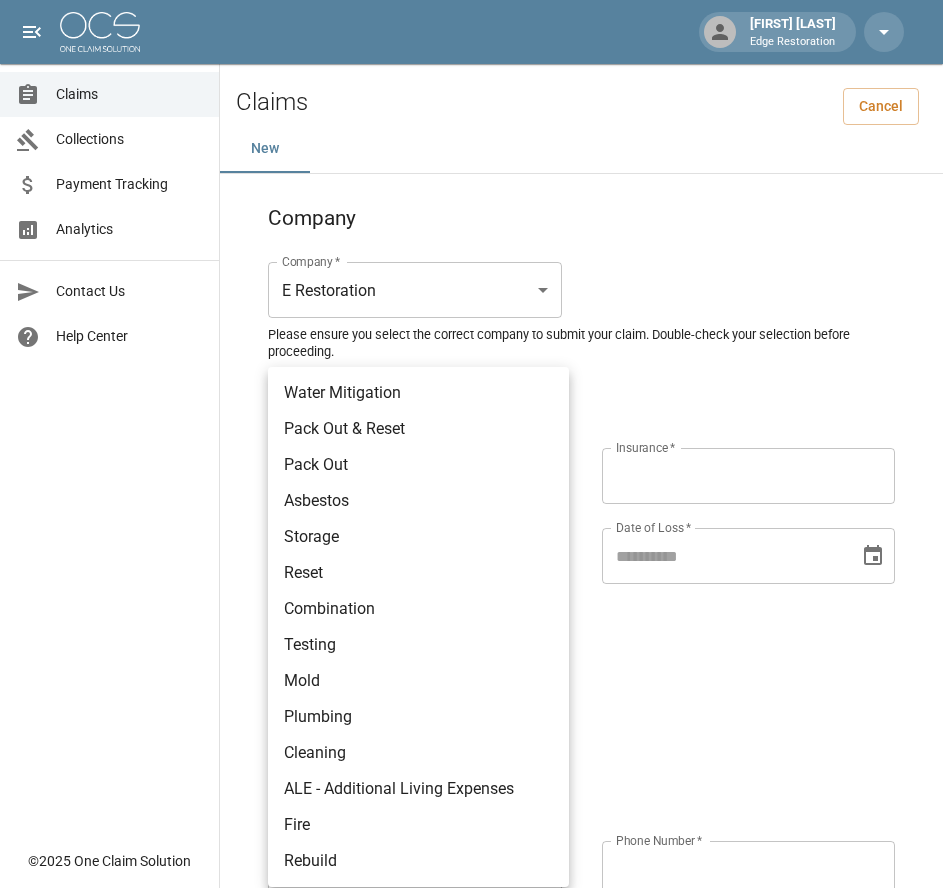 click on "[FIRST] [LAST] Edge Restoration Claims Collections Payment Tracking Analytics Contact Us Help Center © [YEAR] One Claim Solution Claims Cancel New Company Company   * E Restoration *** Company   * Please ensure you select the correct company to submit your claim. Double-check your selection before proceeding. Claim Information Claim Type   * ​ Claim Type   * Claim Name   * Claim Name   * Claim Number   * Claim Number   * Amount   * Amount   * Insurance   * Insurance   * Date of Loss   * Date of Loss   * Insured's Information Property Owner   * Property Owner   * Mailing Address   * Mailing Address   * Mailing City   * Mailing City   * Mailing State   * Mailing State   * Mailing Zip   * Mailing Zip   * Phone Number   * Phone Number   * Alt. Phone Number Alt. Phone Number Email Email Documentation Invoice (PDF)* ​ Upload file(s) Invoice (PDF)* Work Authorization* ​ Upload file(s) Work Authorization* Photo Link Photo Link ​ Upload file(s) *" at bounding box center (471, 929) 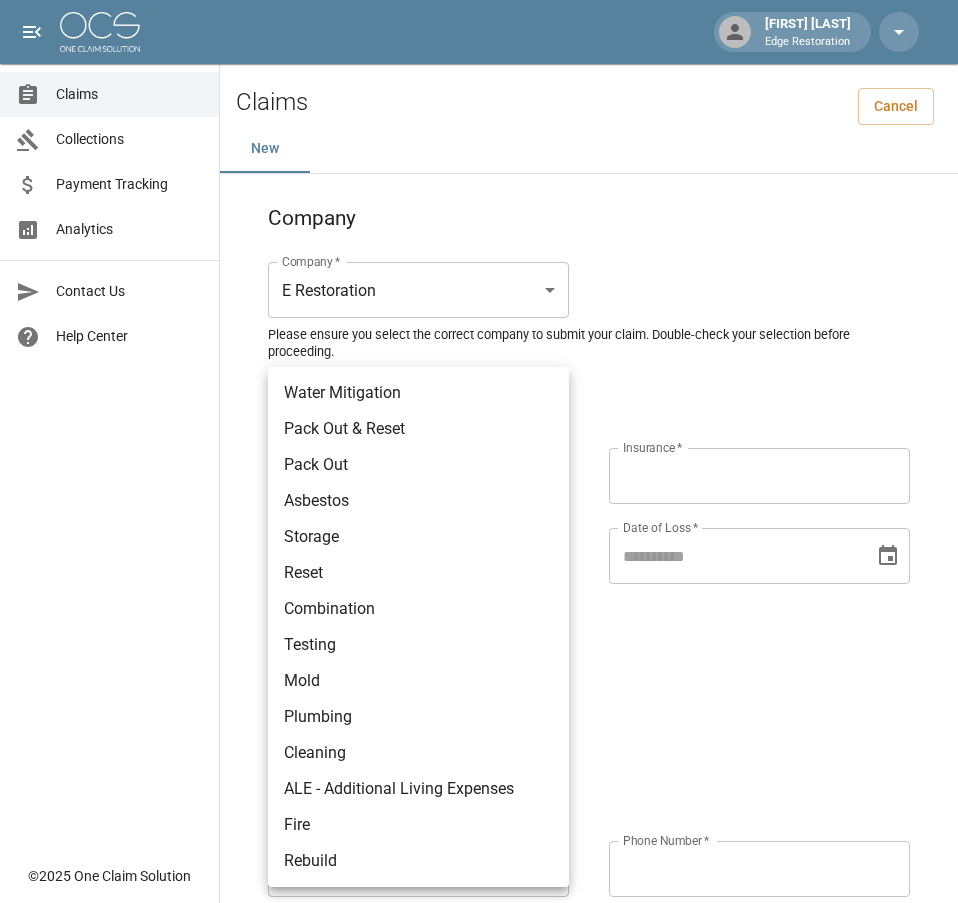click on "Water Mitigation" at bounding box center [418, 393] 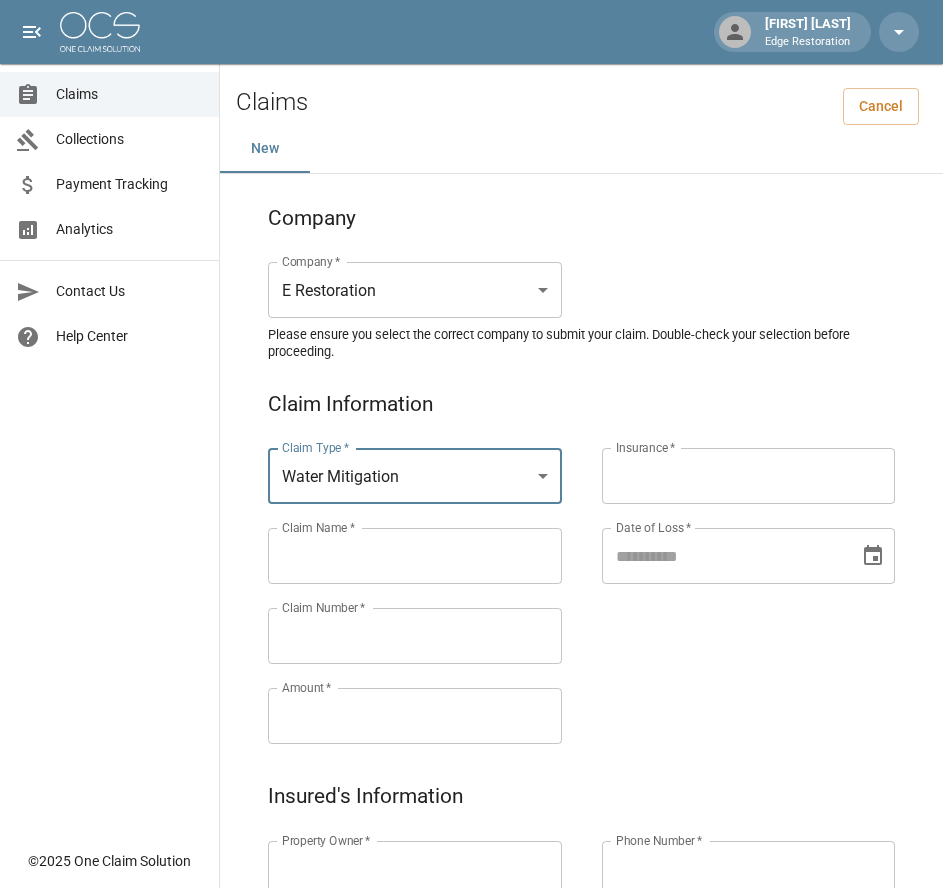 click on "Claims Collections Payment Tracking Analytics Contact Us Help Center" at bounding box center [109, 419] 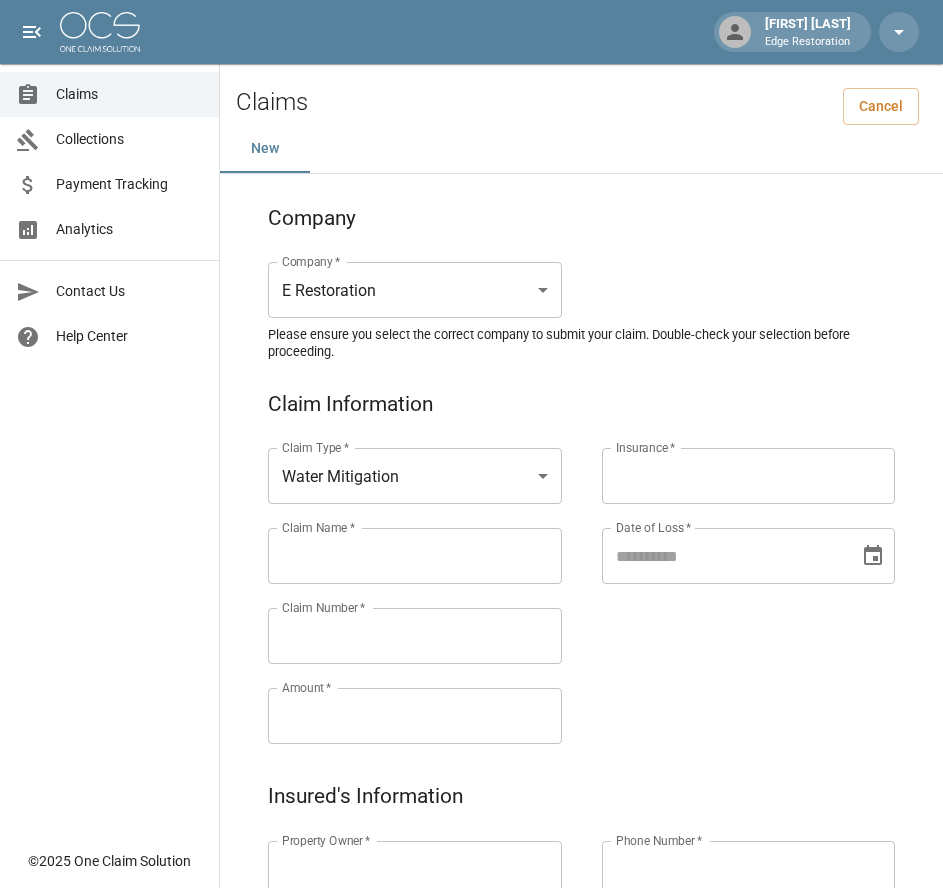 click on "Claim Name   *" at bounding box center (415, 556) 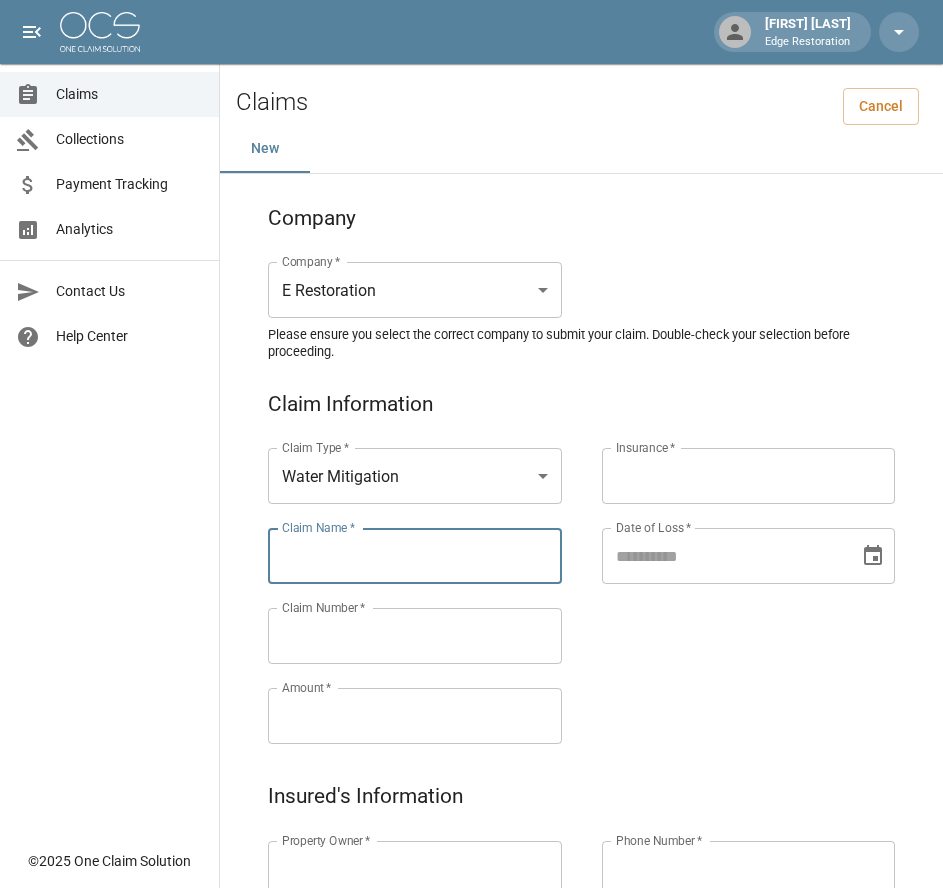 paste on "*****" 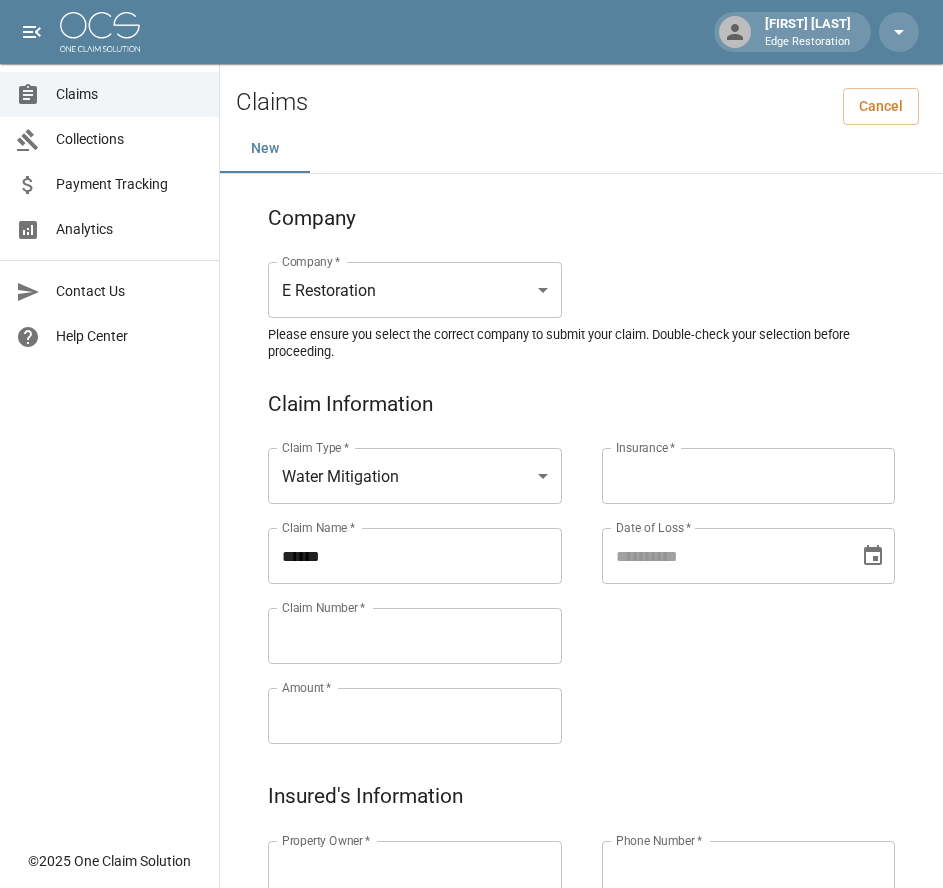 click on "*****" at bounding box center (415, 556) 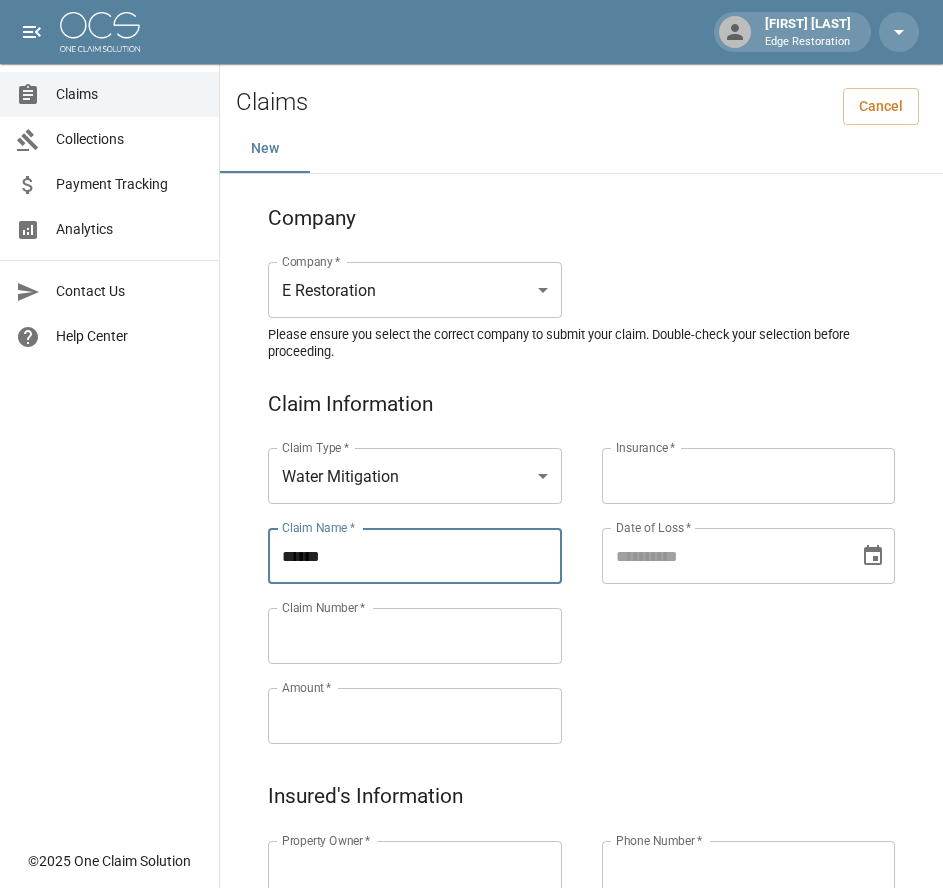 paste on "*********" 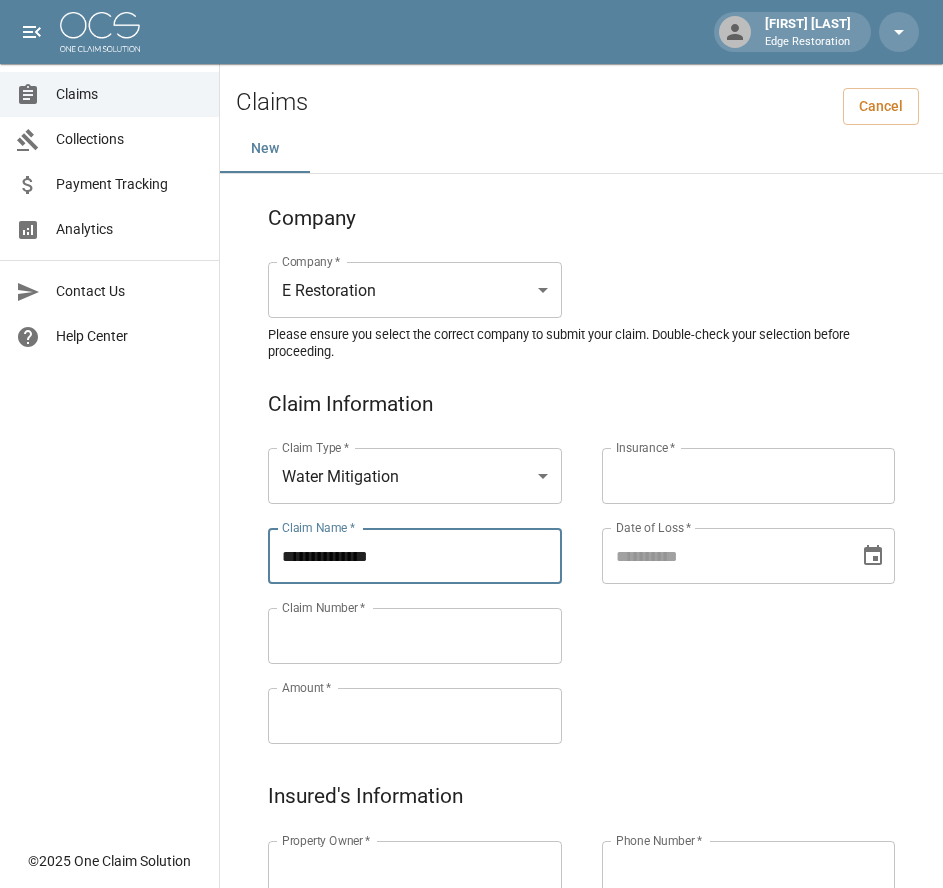 click on "**********" at bounding box center [415, 556] 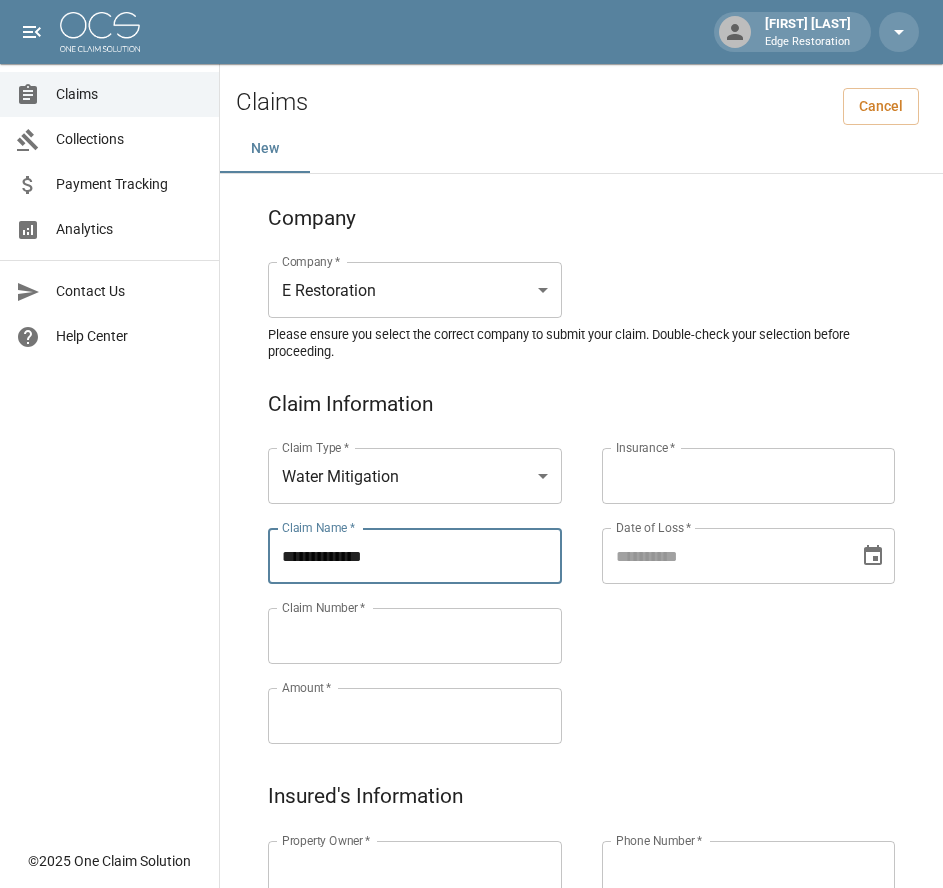 drag, startPoint x: 401, startPoint y: 563, endPoint x: 254, endPoint y: 572, distance: 147.27525 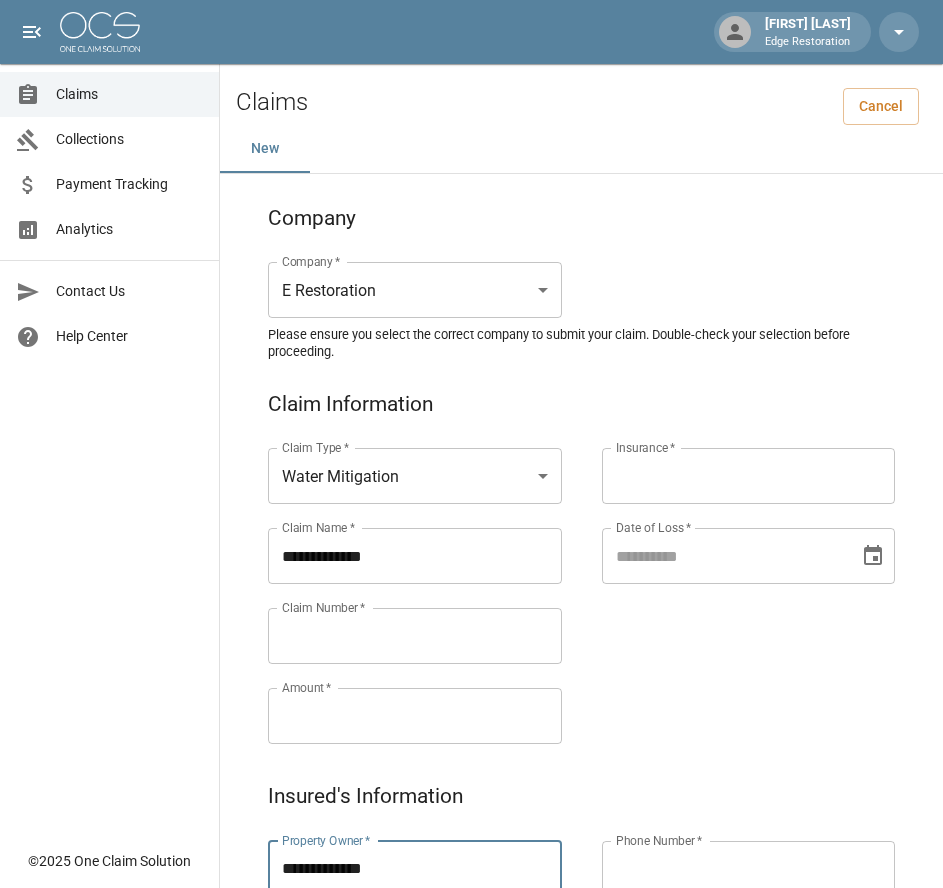 type on "**********" 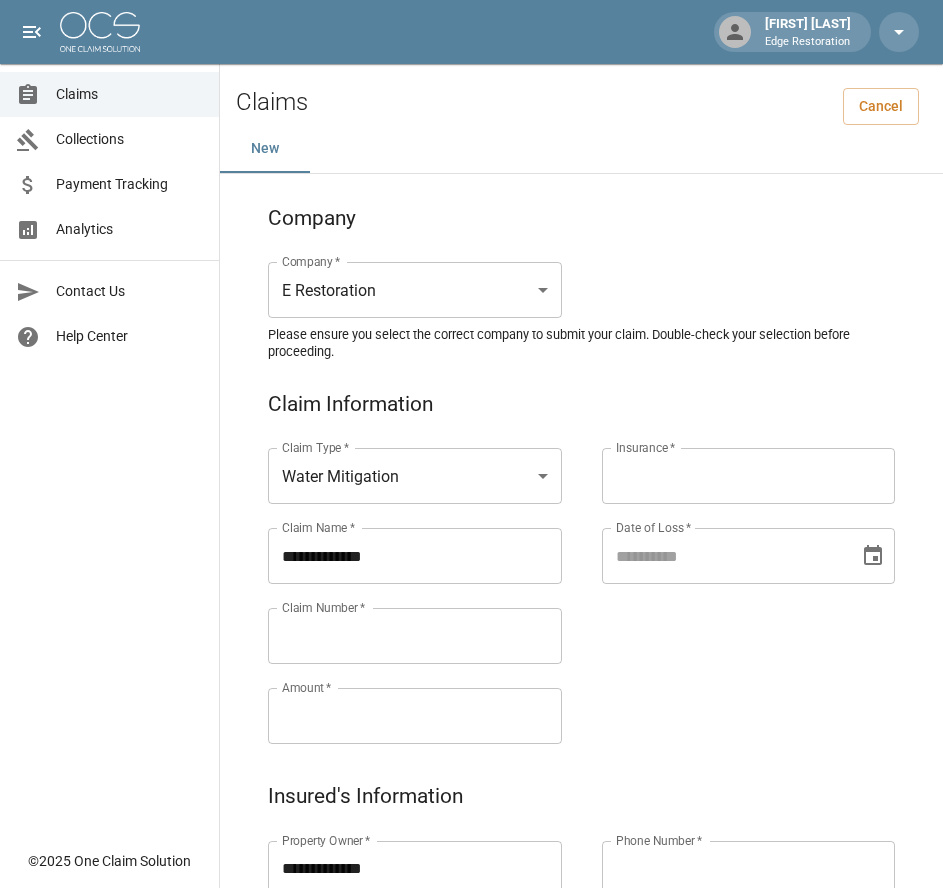 click on "Claim Number   *" at bounding box center [415, 636] 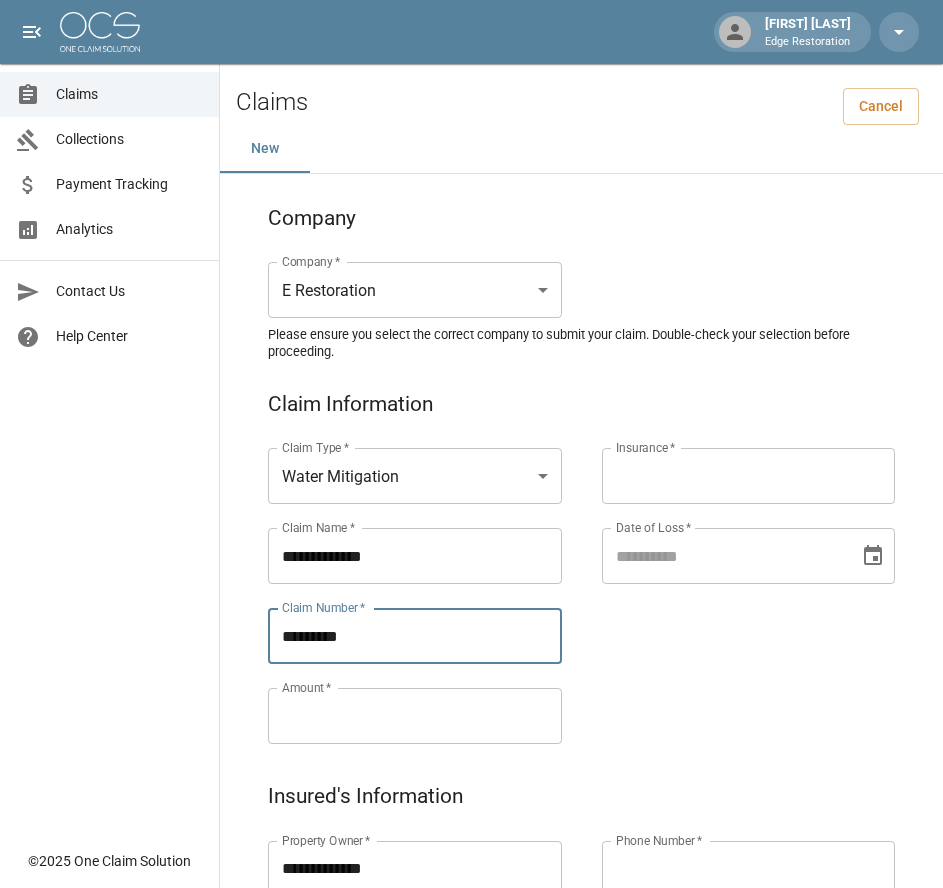 type on "*********" 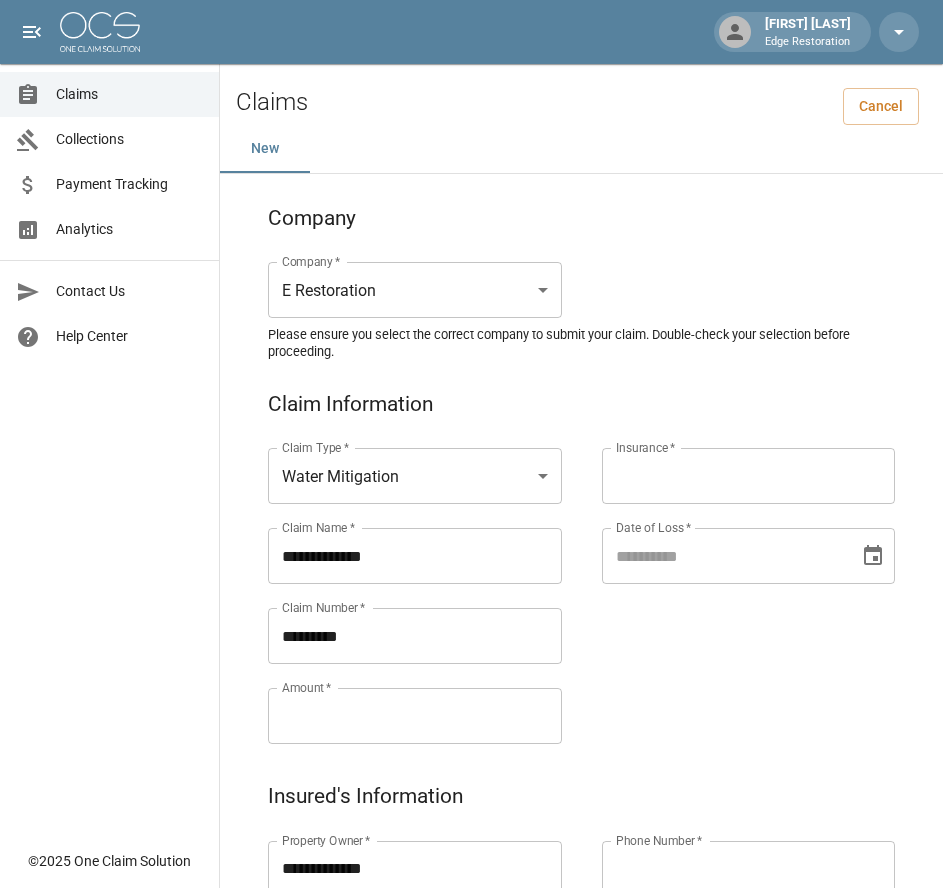paste on "**********" 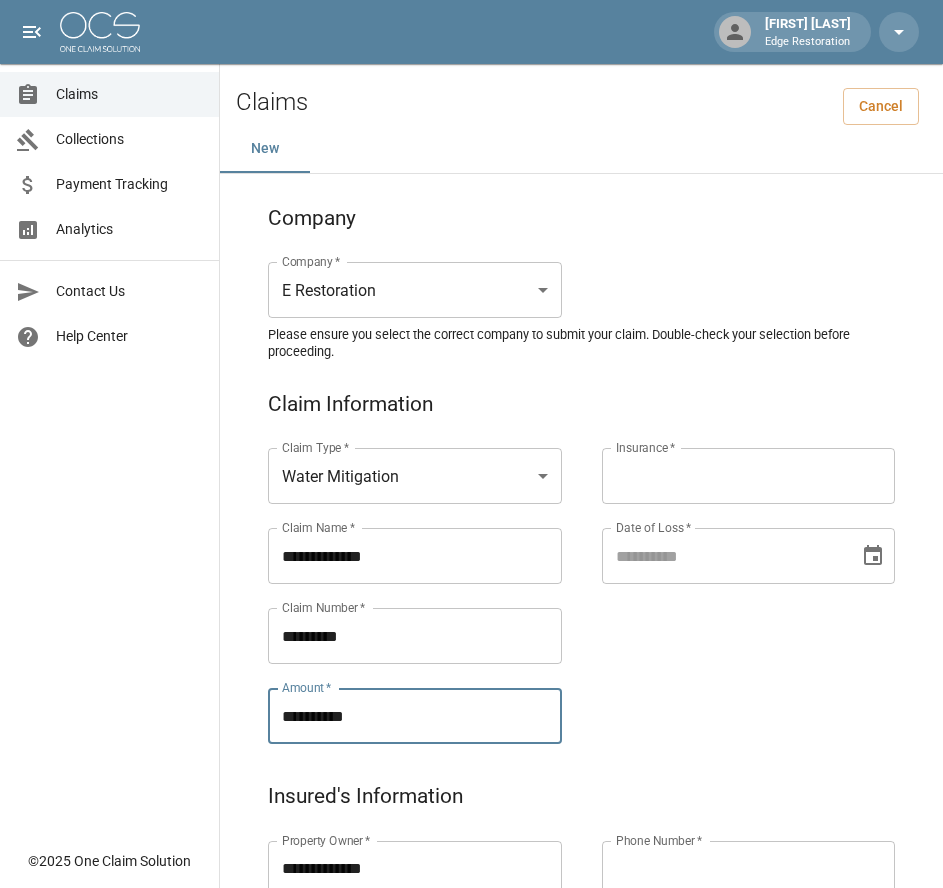 type on "**********" 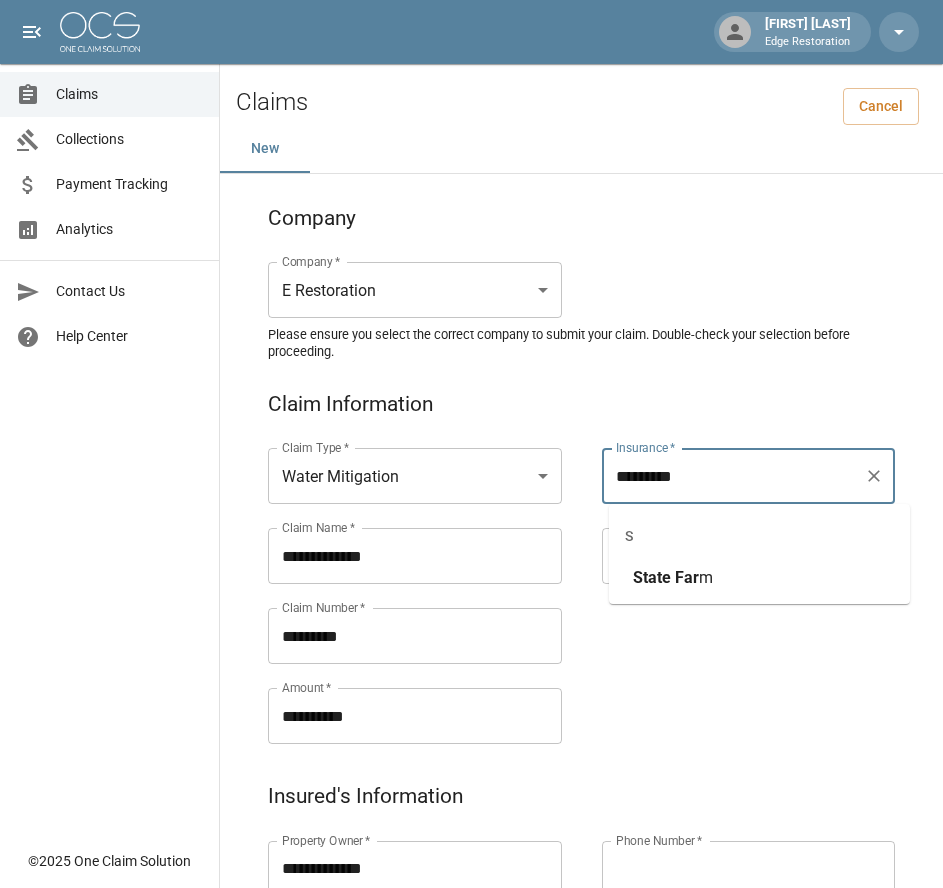 click on "Far" at bounding box center (687, 577) 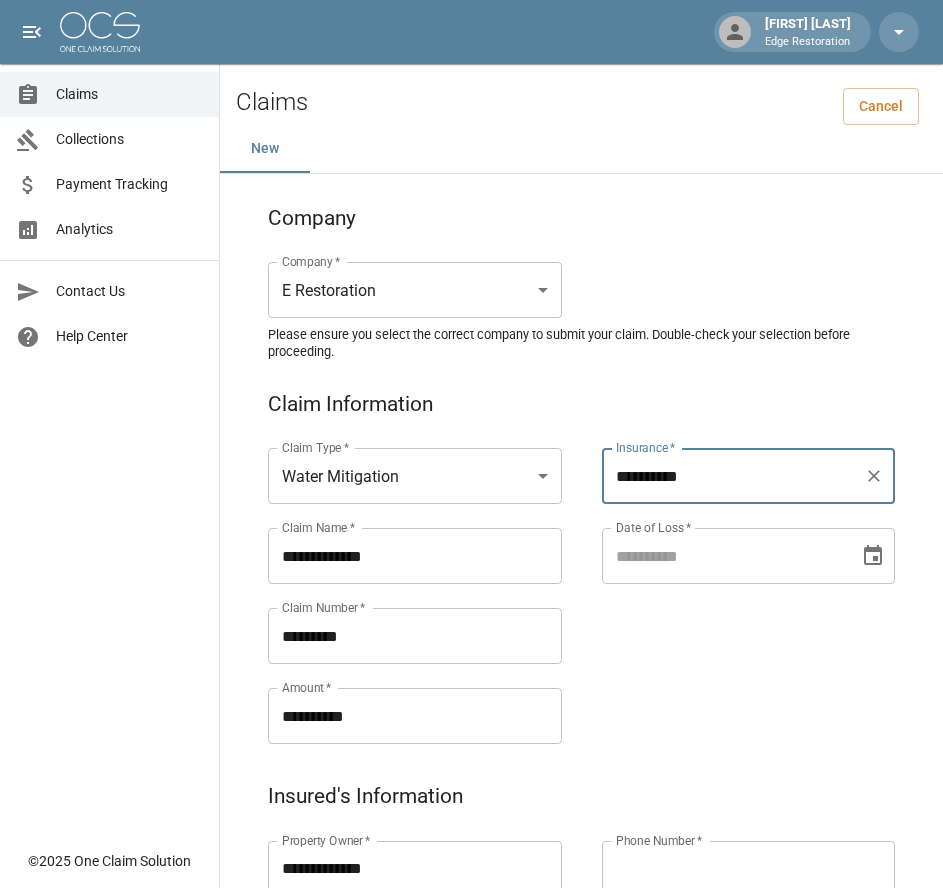 type on "**********" 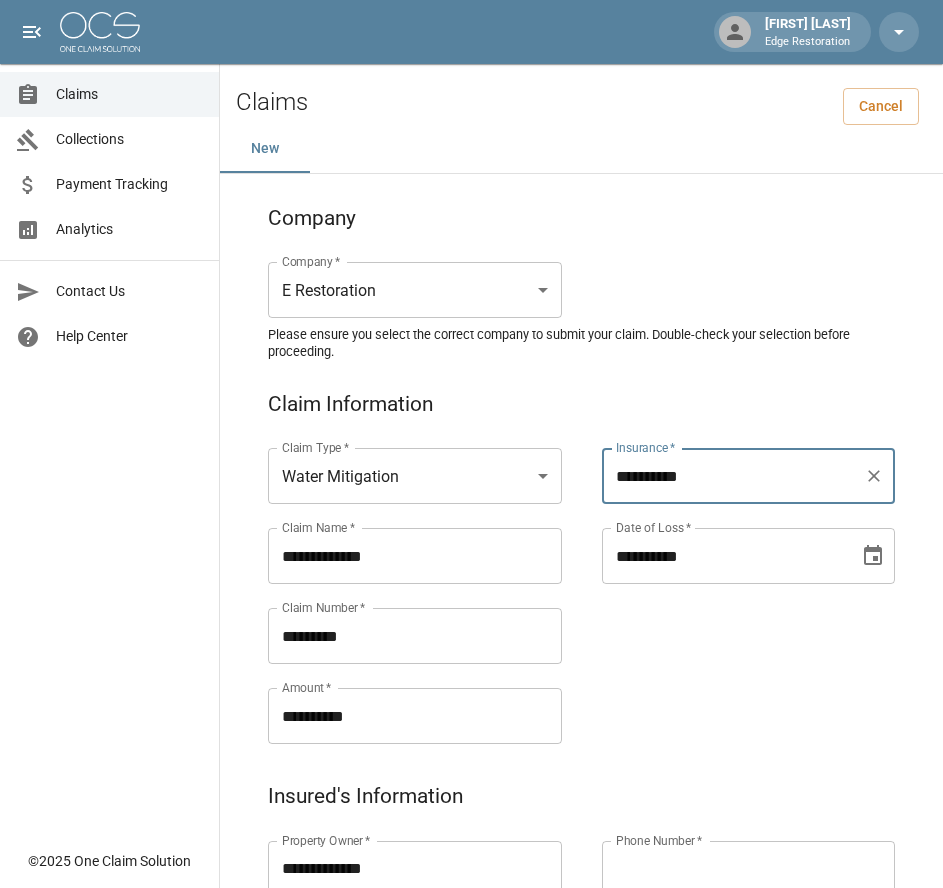 click on "**********" at bounding box center [724, 556] 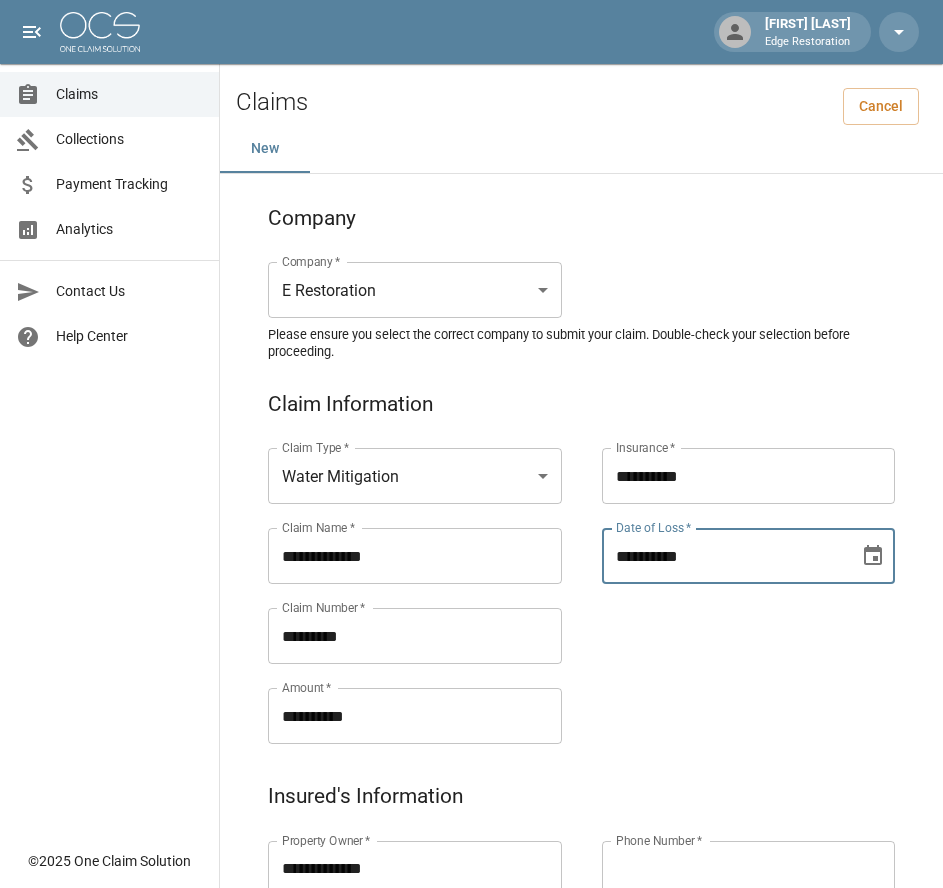 type on "**********" 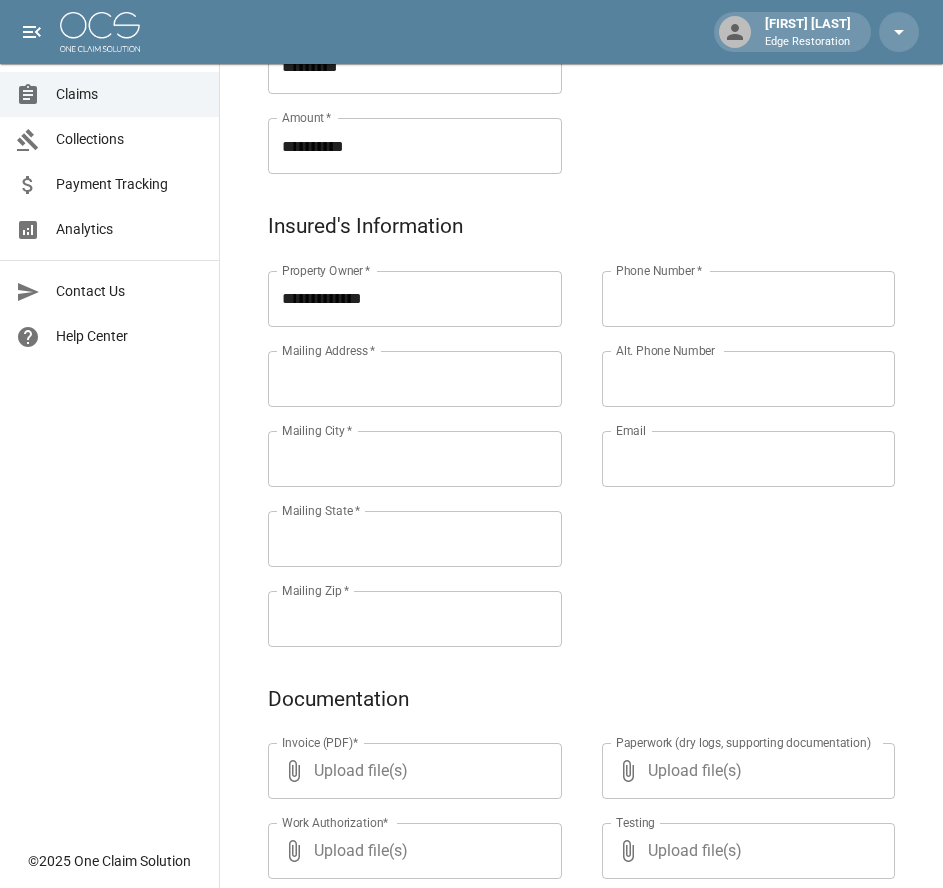 scroll, scrollTop: 571, scrollLeft: 0, axis: vertical 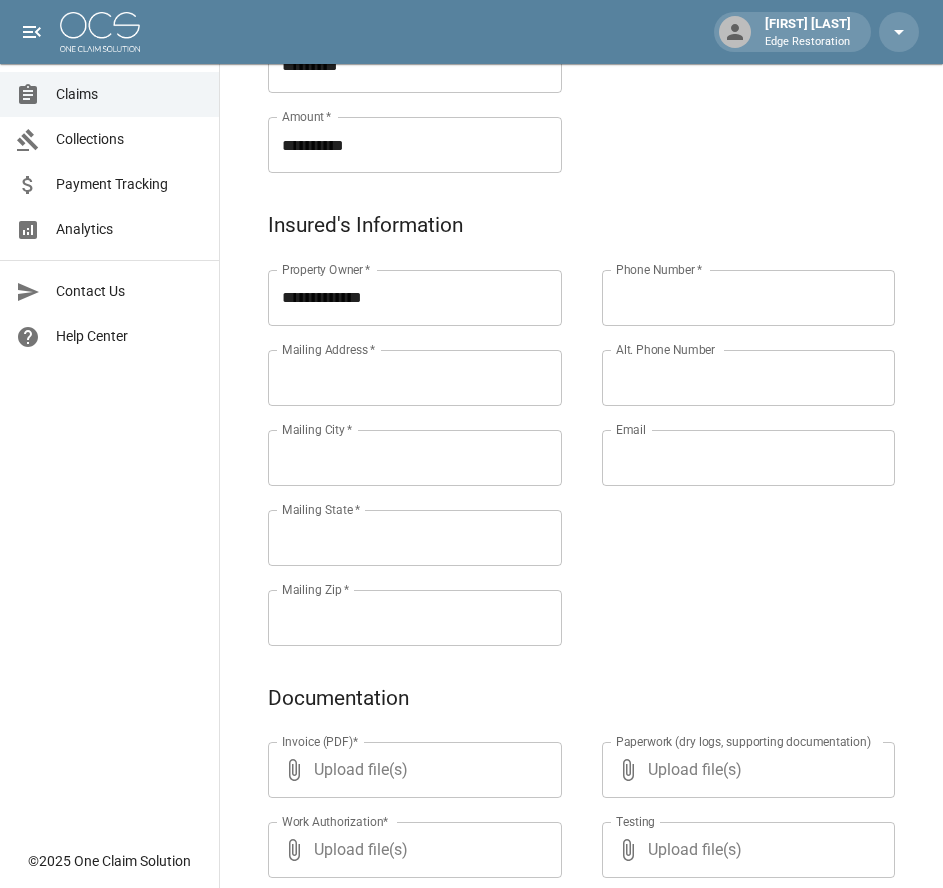 click on "Mailing Address   *" at bounding box center (415, 378) 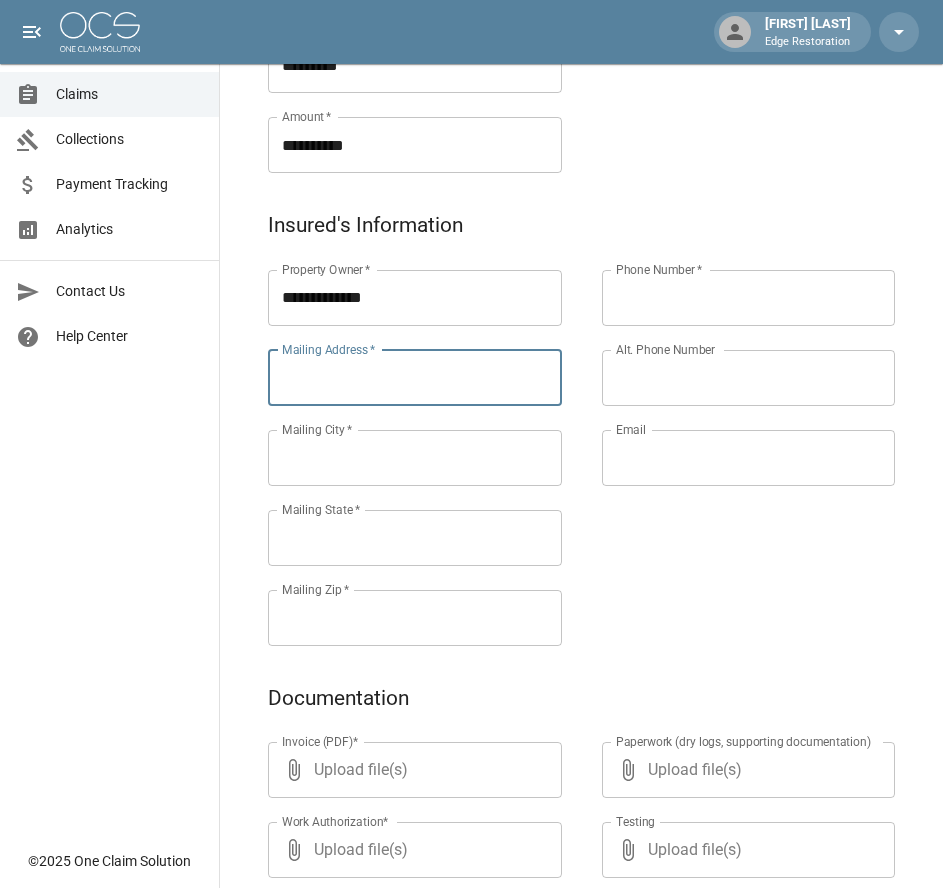 paste on "**********" 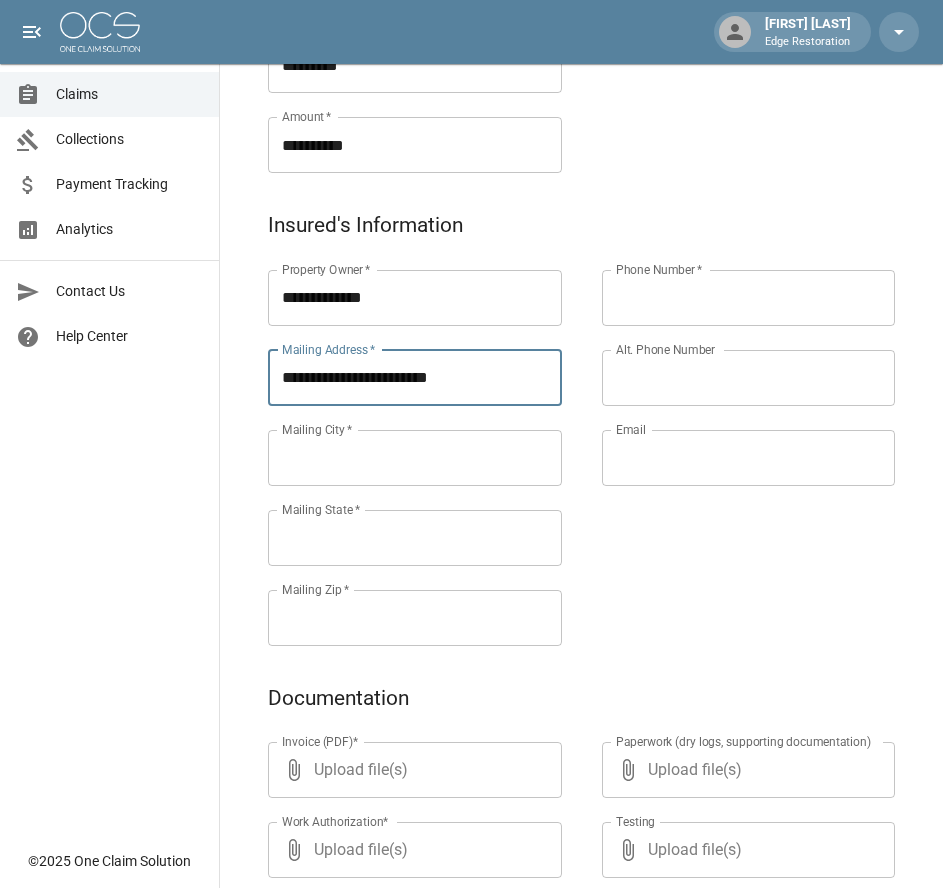 type on "**********" 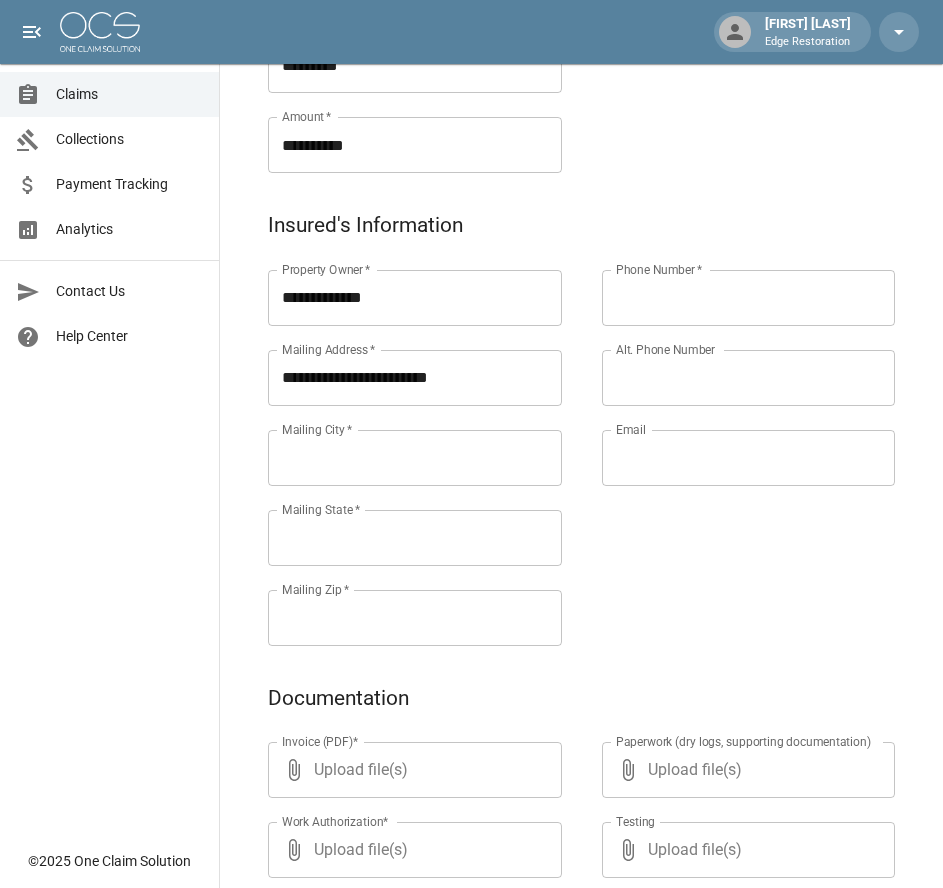 click on "Mailing City   *" at bounding box center (415, 458) 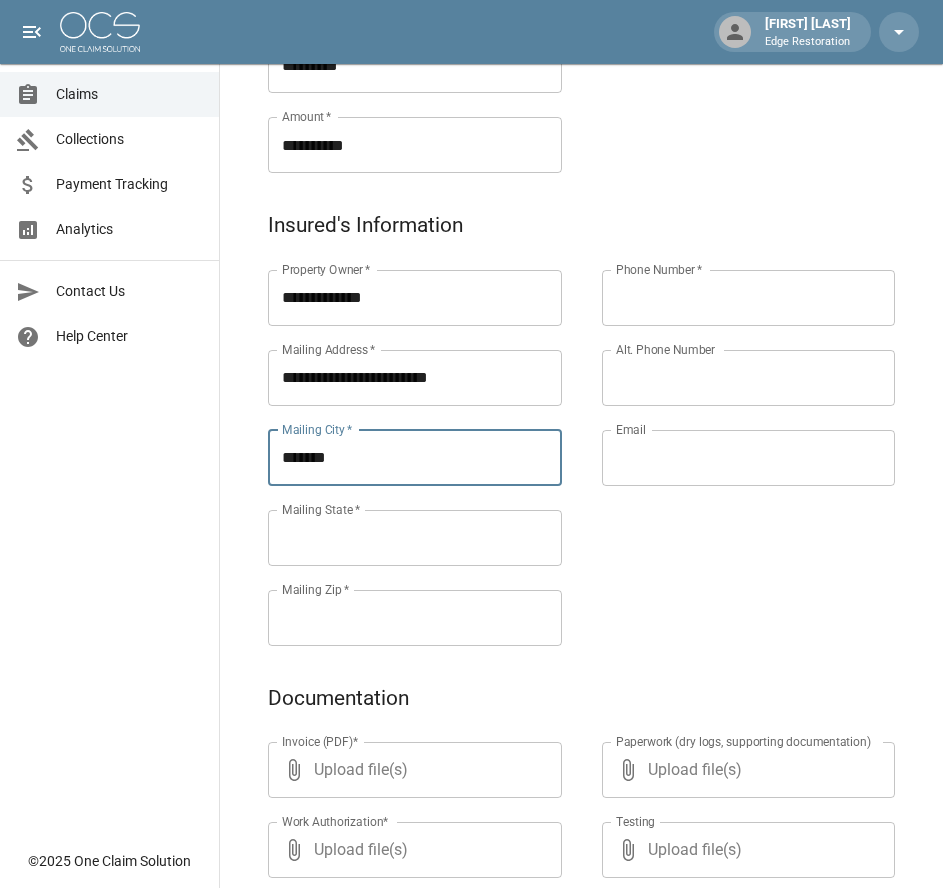 type on "*******" 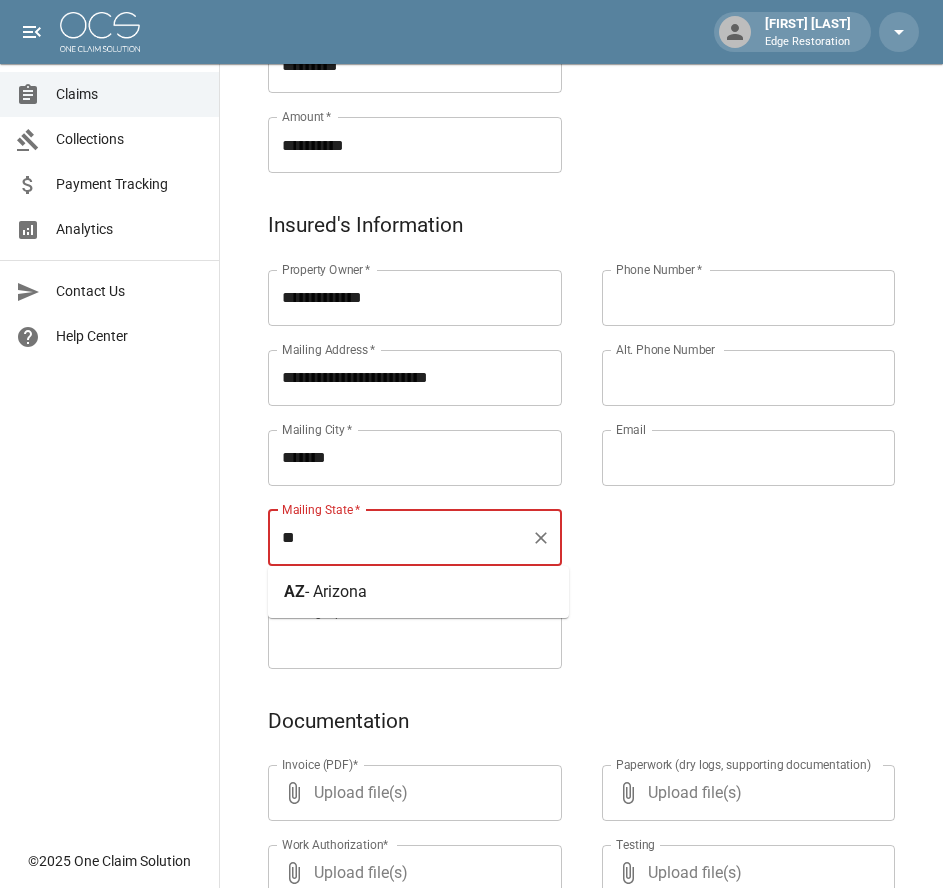 click on "- Arizona" at bounding box center (336, 591) 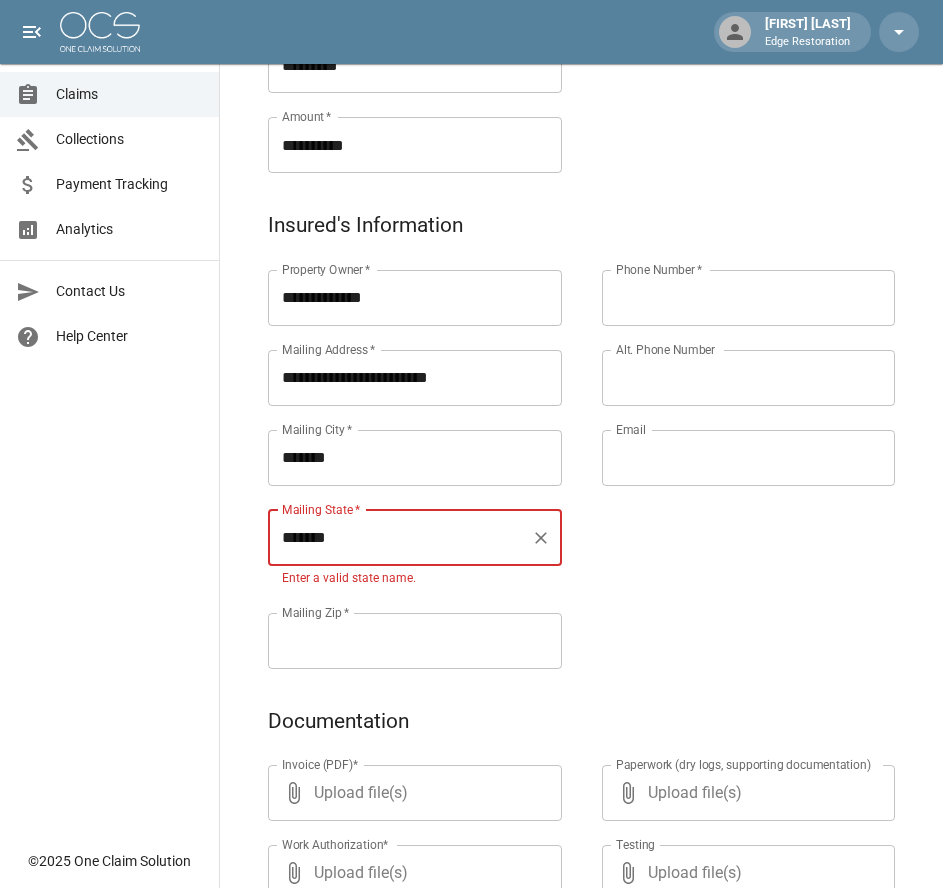 type on "*******" 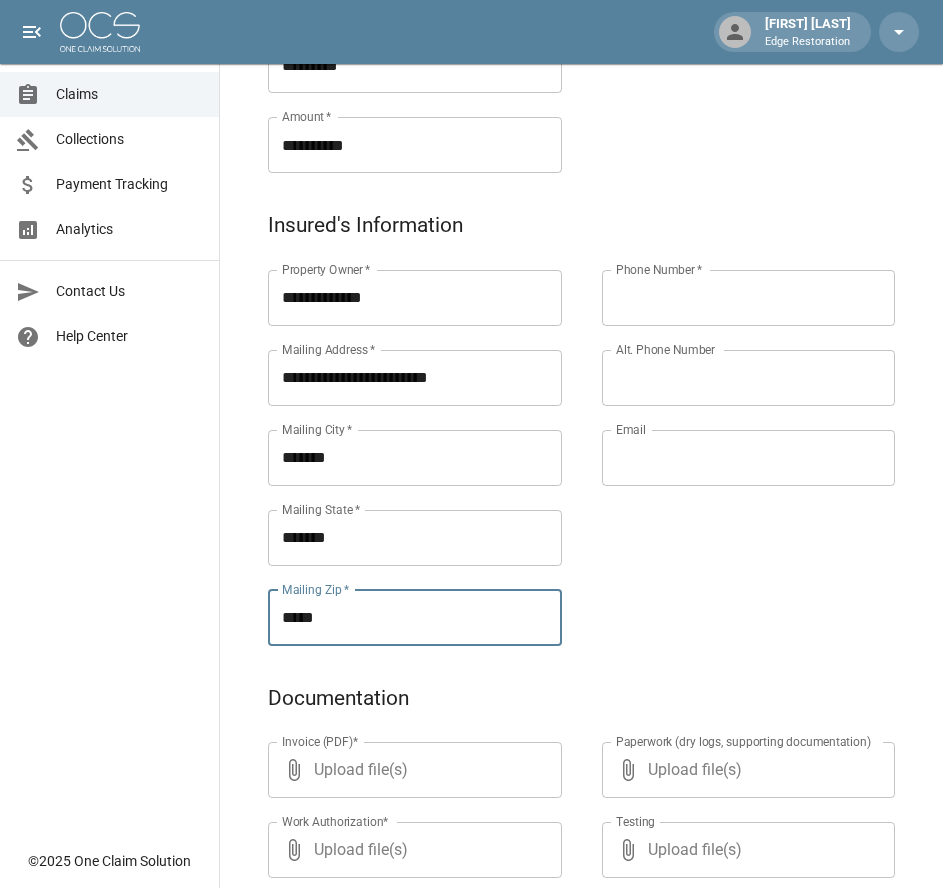 type on "*****" 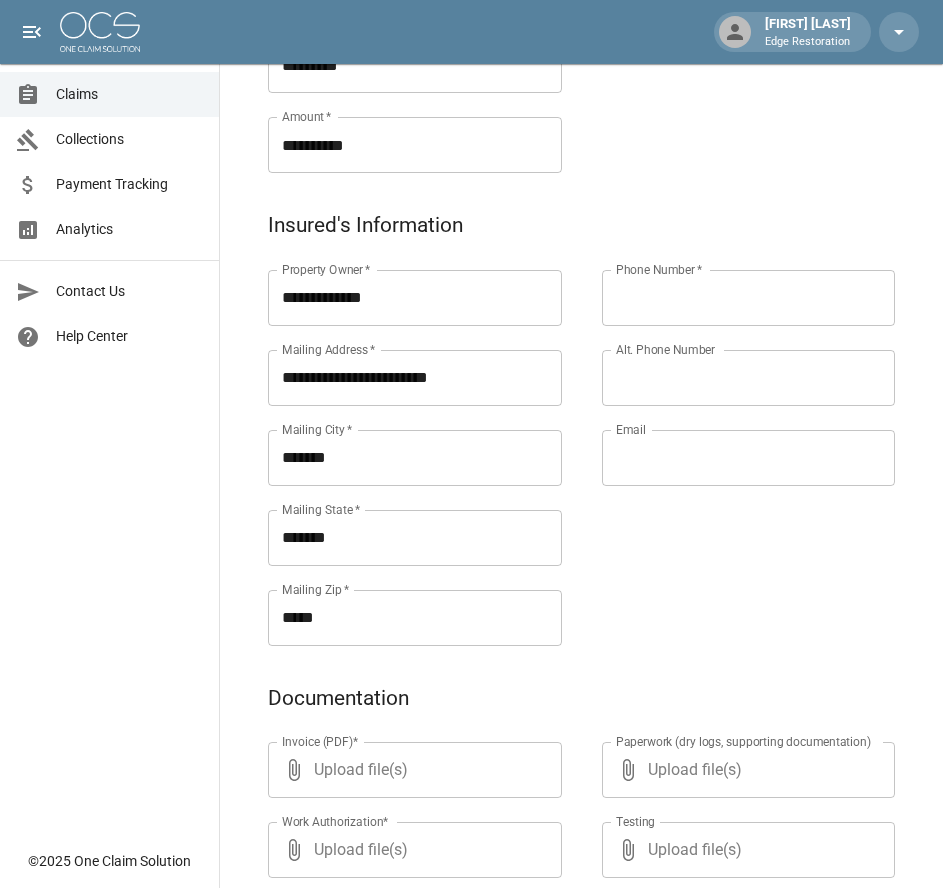 click on "Phone Number   *" at bounding box center [749, 298] 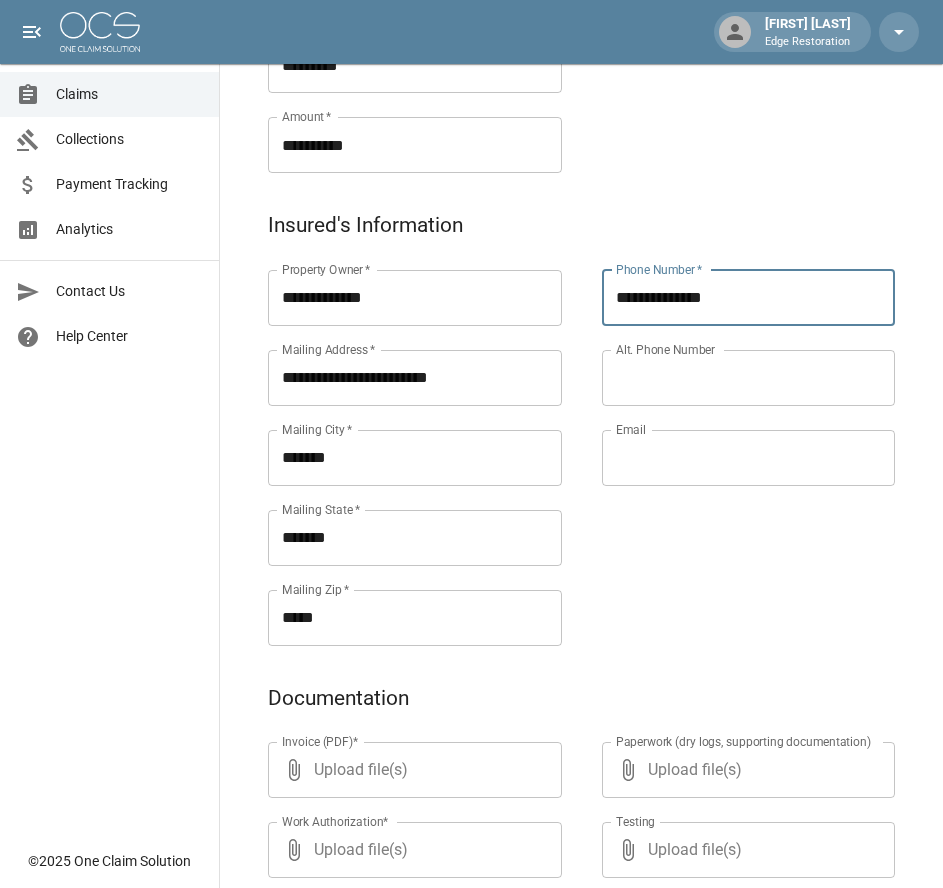 type on "**********" 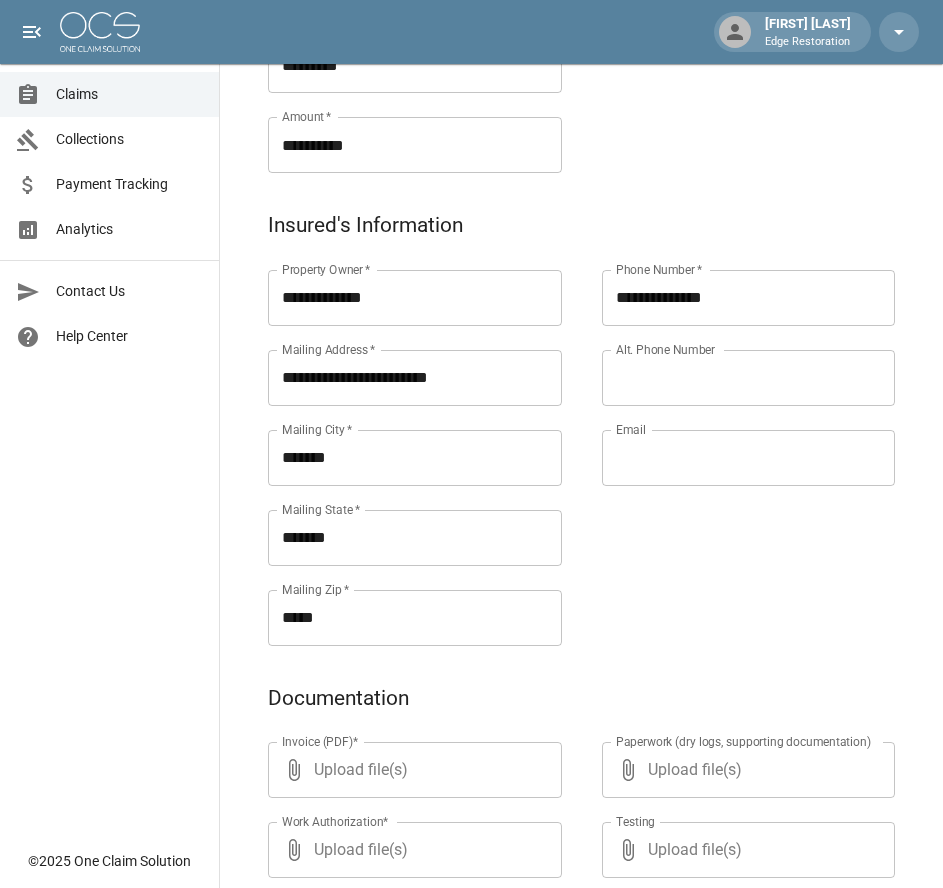 click on "**********" at bounding box center [729, 434] 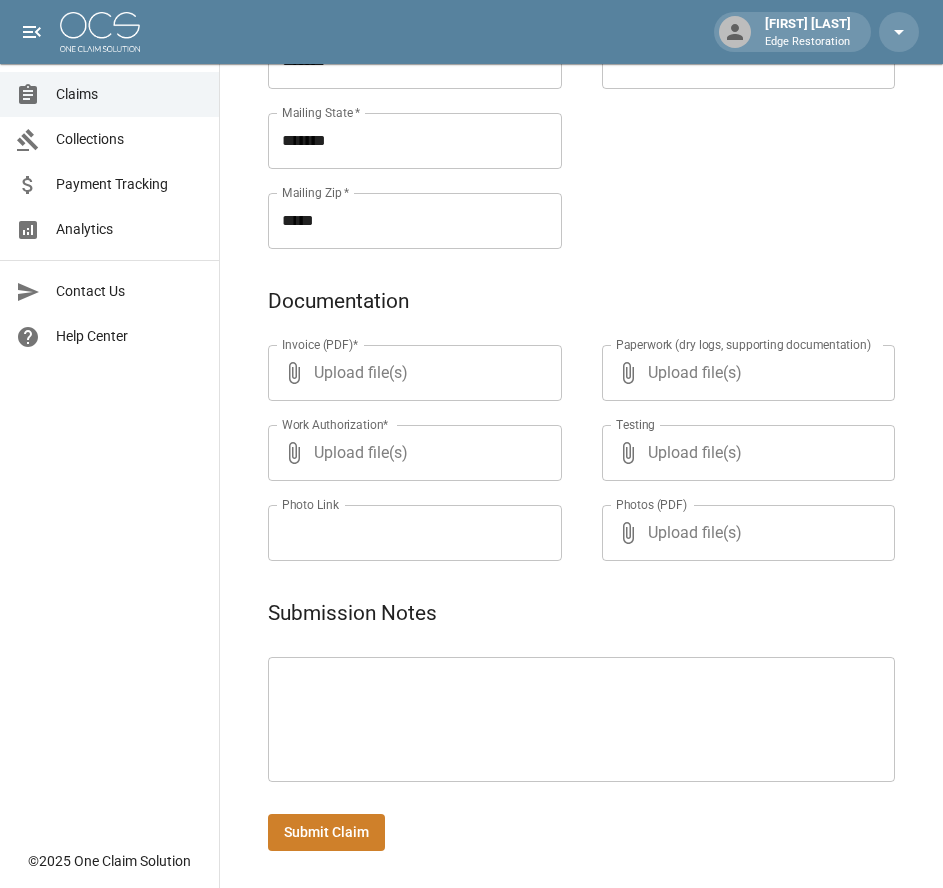 scroll, scrollTop: 971, scrollLeft: 0, axis: vertical 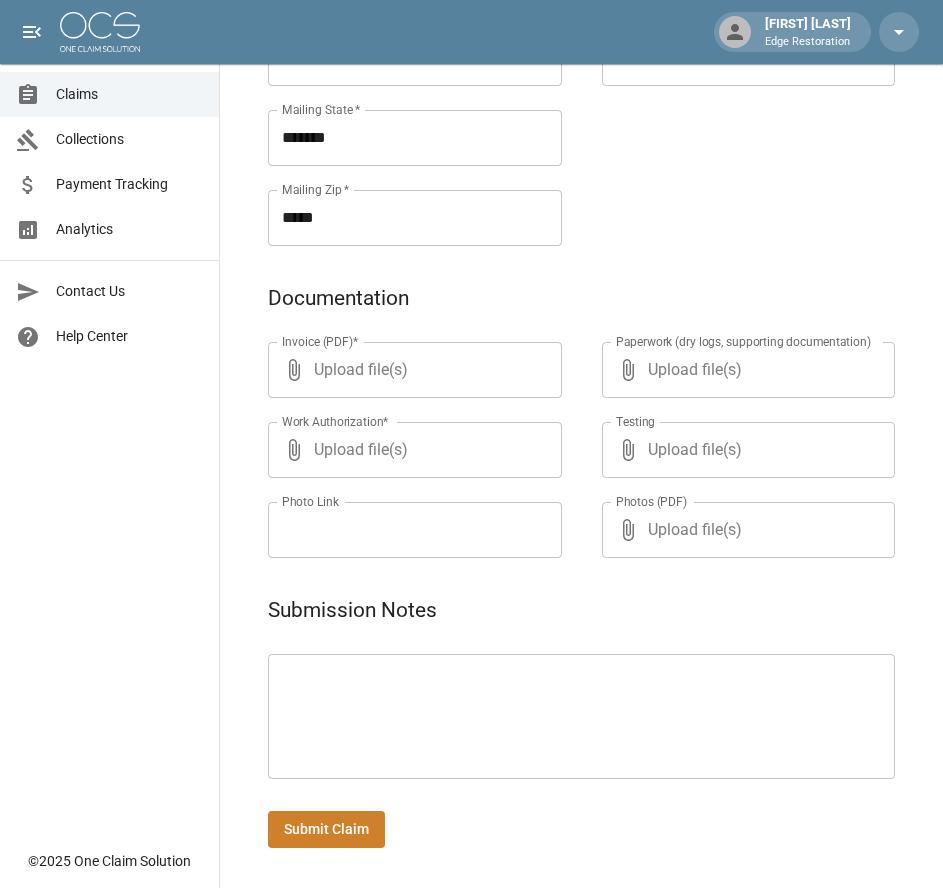 click at bounding box center [581, 717] 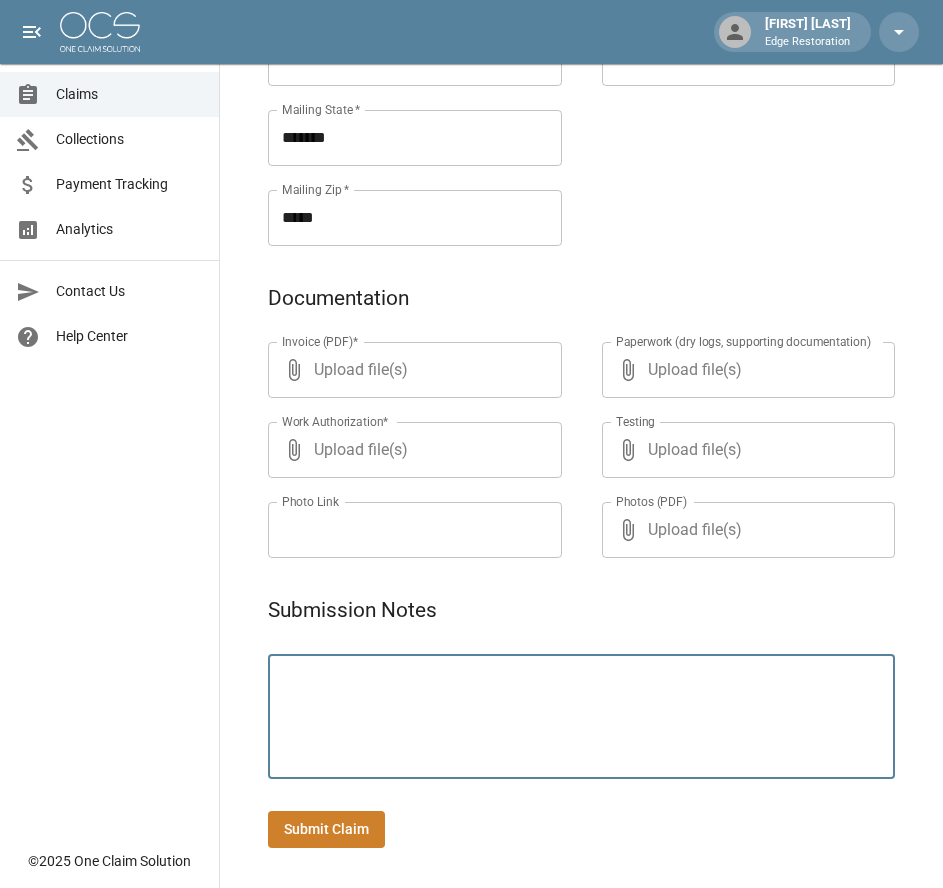 paste on "**********" 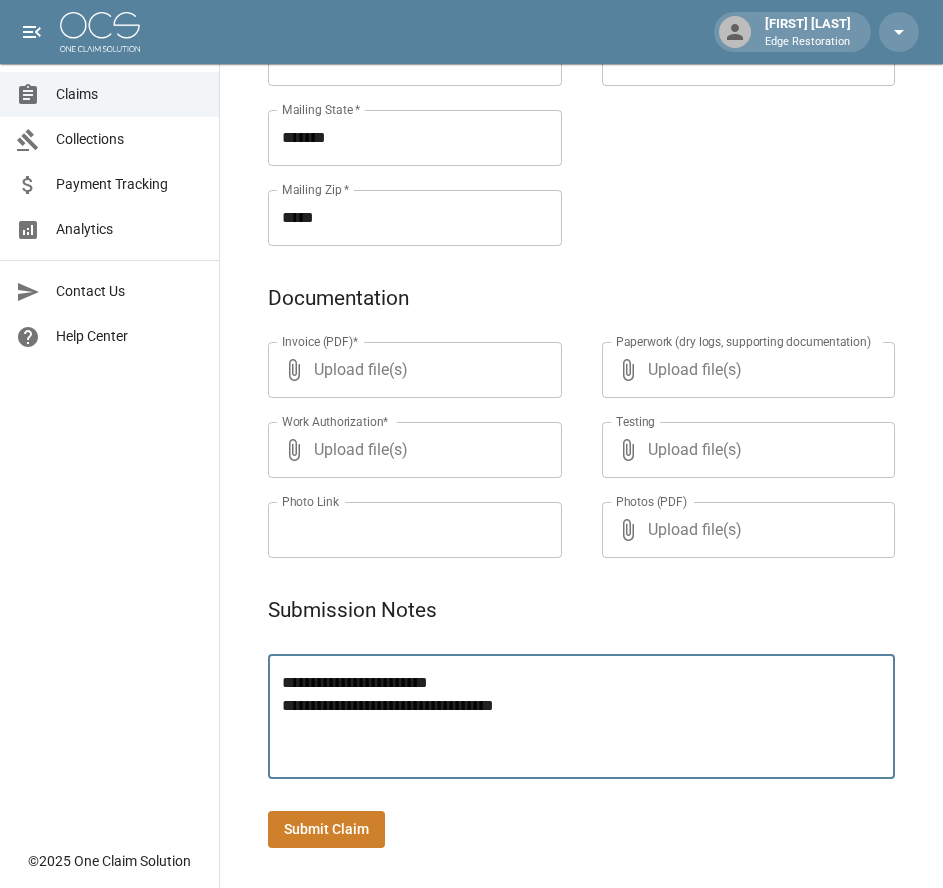 type on "**********" 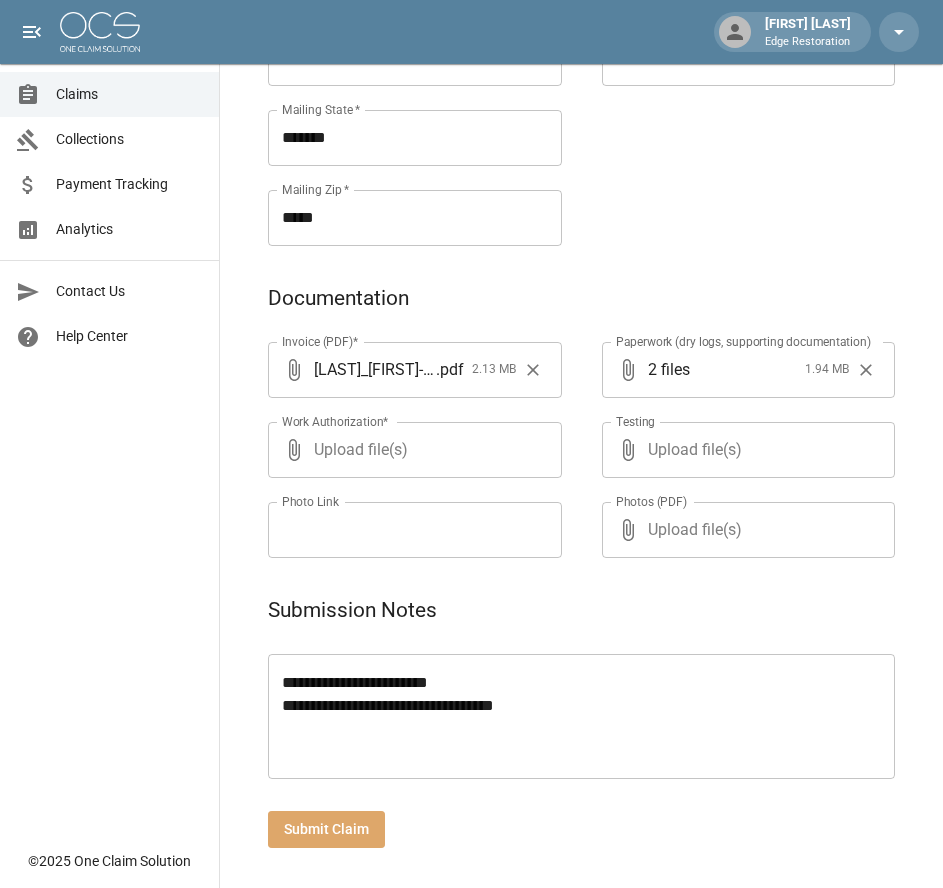 click on "Submit Claim" at bounding box center (326, 829) 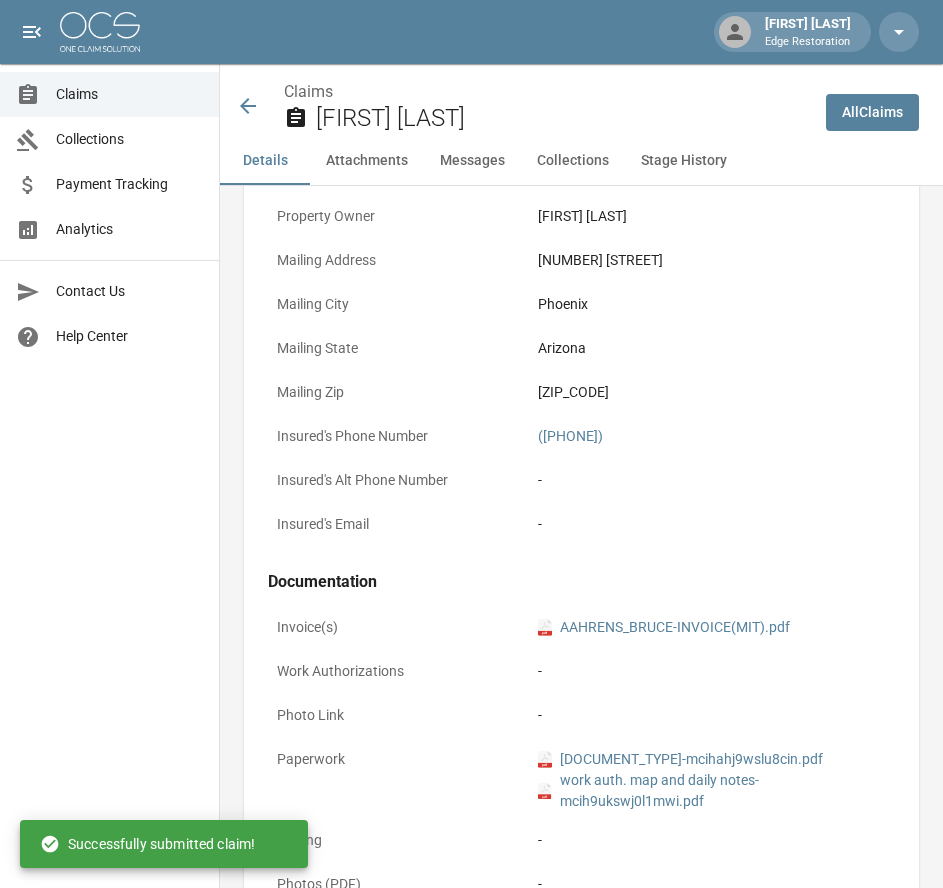 click on "All  Claims" at bounding box center (872, 112) 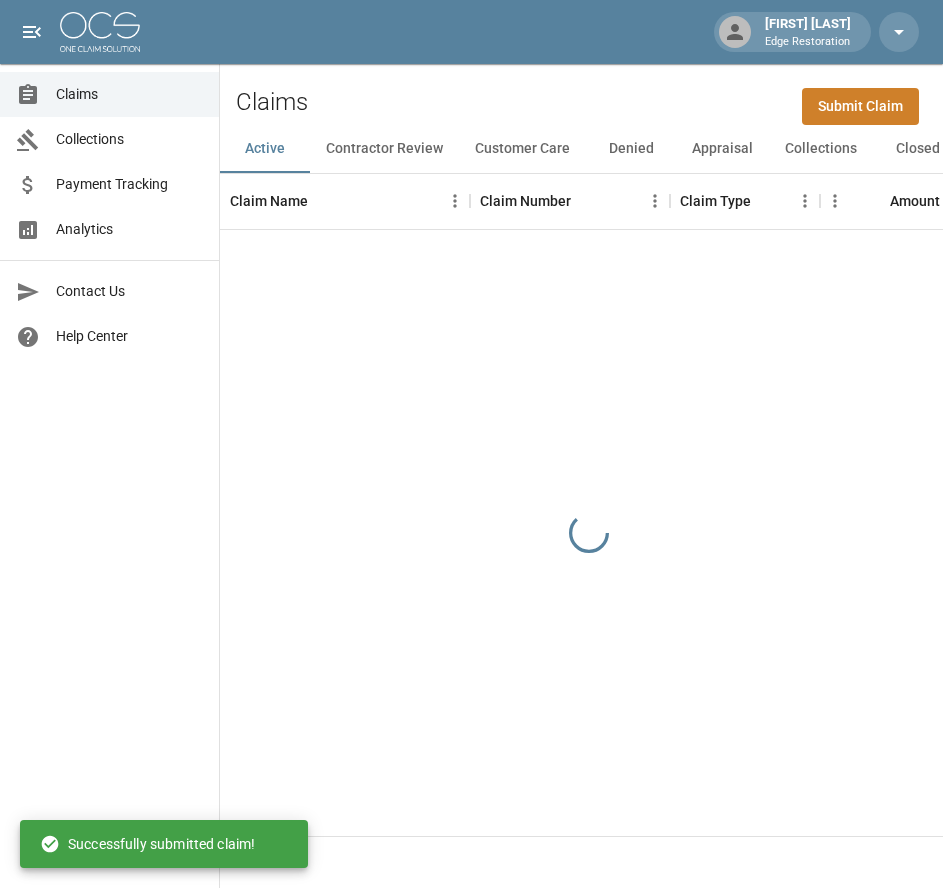 scroll, scrollTop: 0, scrollLeft: 0, axis: both 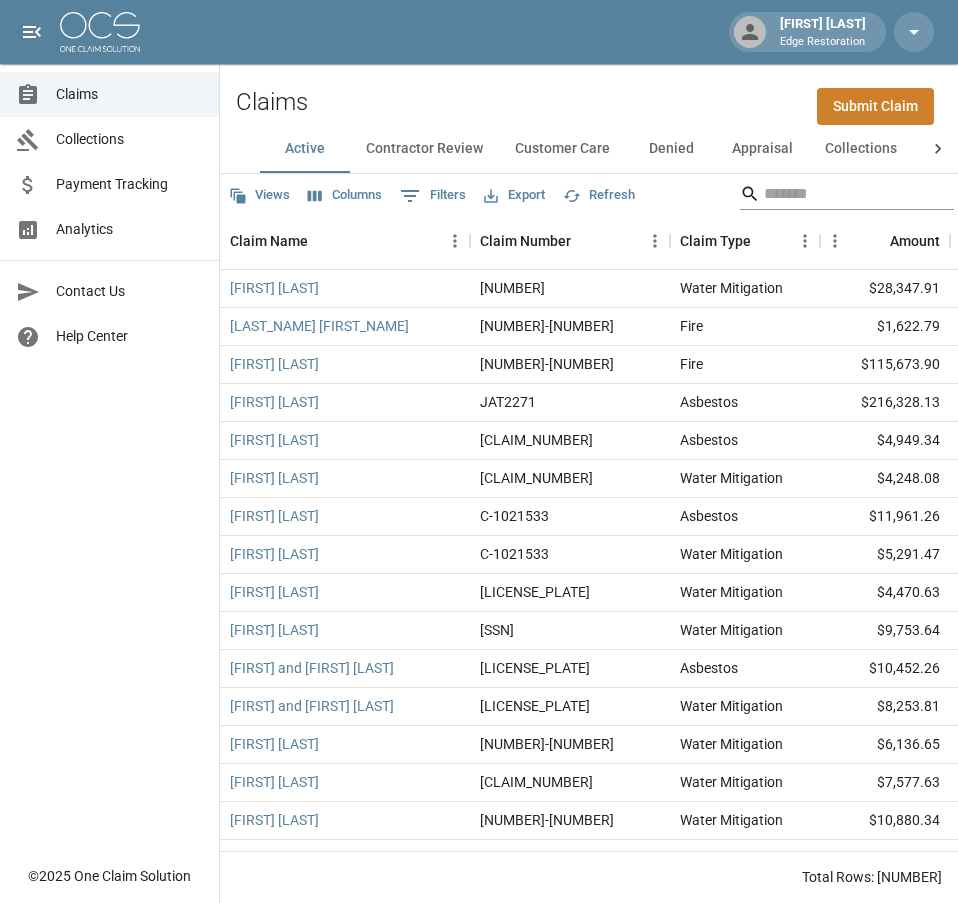 click at bounding box center [844, 194] 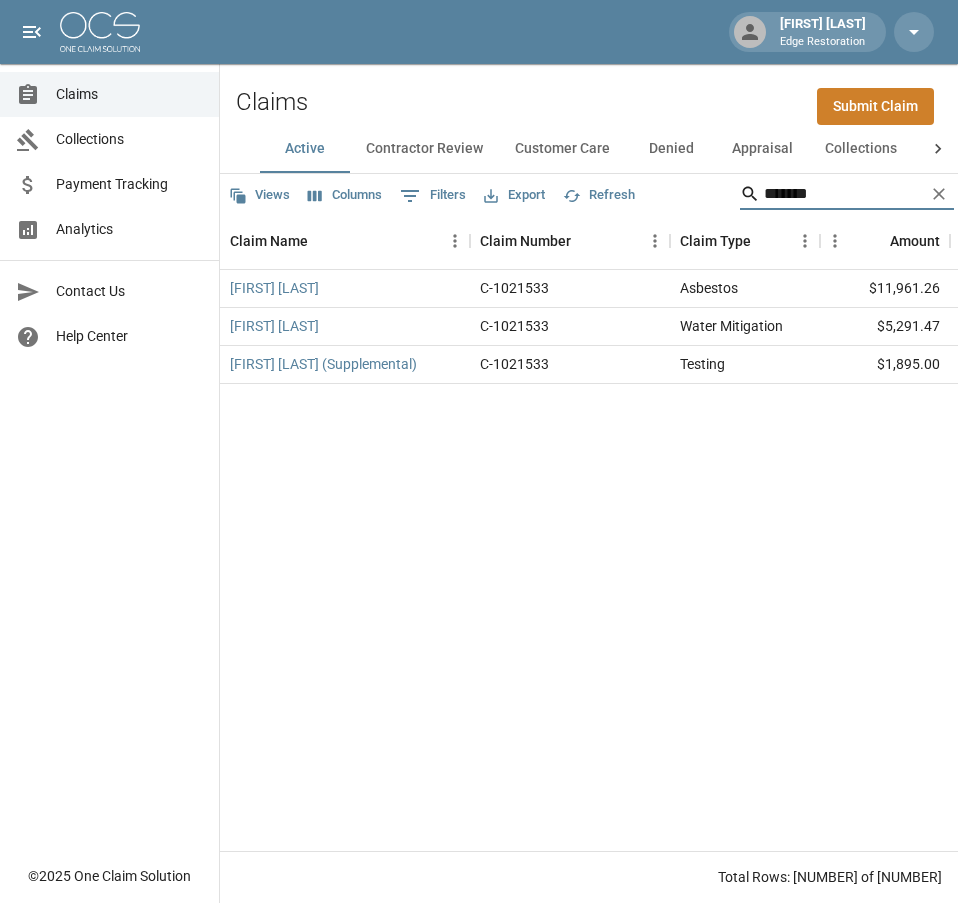type on "*******" 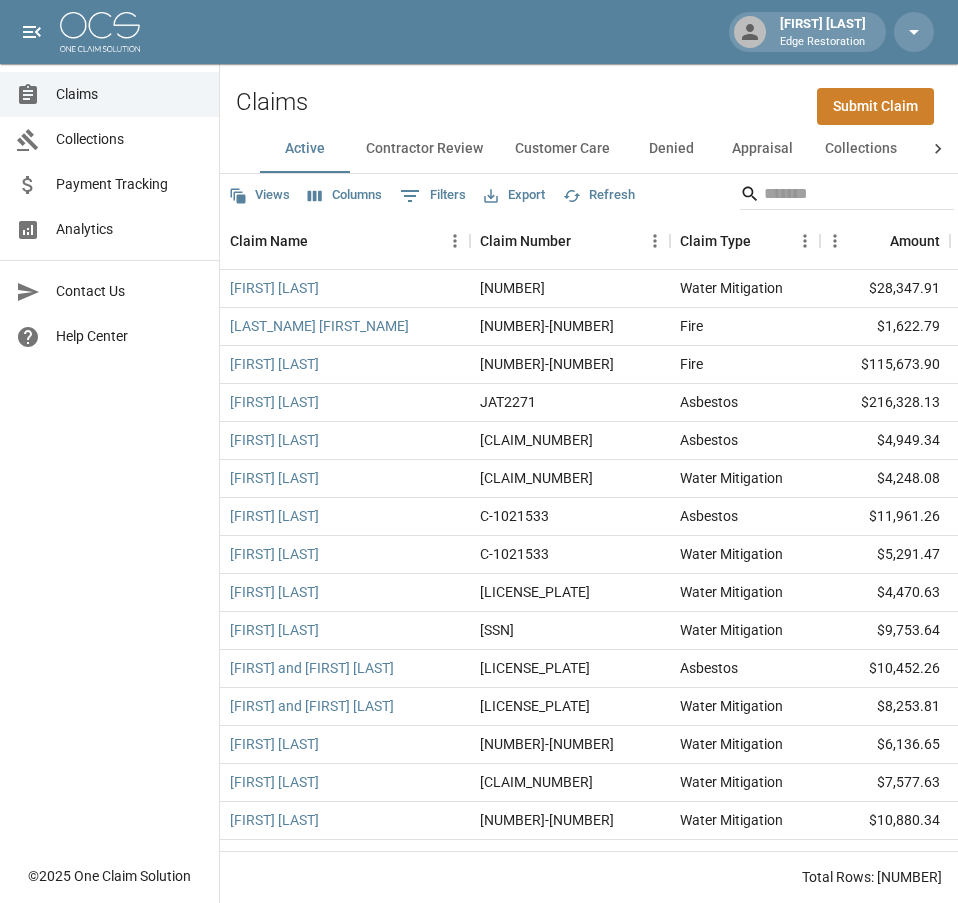 click on "Submit Claim" at bounding box center [875, 106] 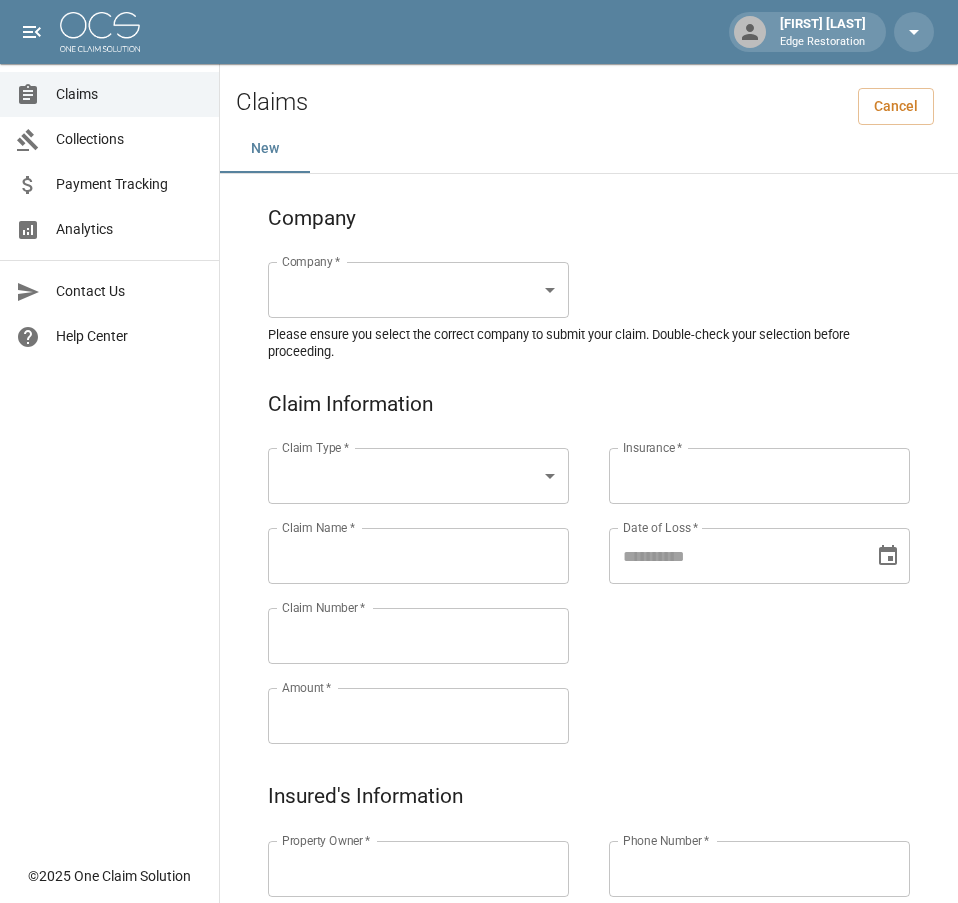 click on "Alicia Tubbs Edge Restoration Claims Collections Payment Tracking Analytics Contact Us Help Center ©  2025   One Claim Solution Claims Cancel New Company Company   * ​ Company   * Please ensure you select the correct company to submit your claim. Double-check your selection before proceeding. Claim Information Claim Type   * ​ Claim Type   * Claim Name   * Claim Name   * Claim Number   * Claim Number   * Amount   * Amount   * Insurance   * Insurance   * Date of Loss   * Date of Loss   * Insured's Information Property Owner   * Property Owner   * Mailing Address   * Mailing Address   * Mailing City   * Mailing City   * Mailing State   * Mailing State   * Mailing Zip   * Mailing Zip   * Phone Number   * Phone Number   * Alt. Phone Number Alt. Phone Number Email Email Documentation Invoice (PDF)* ​ Upload file(s) Invoice (PDF)* Work Authorization* ​ Upload file(s) Work Authorization* Photo Link Photo Link ​ Upload file(s) Testing ​ ​" at bounding box center (479, 929) 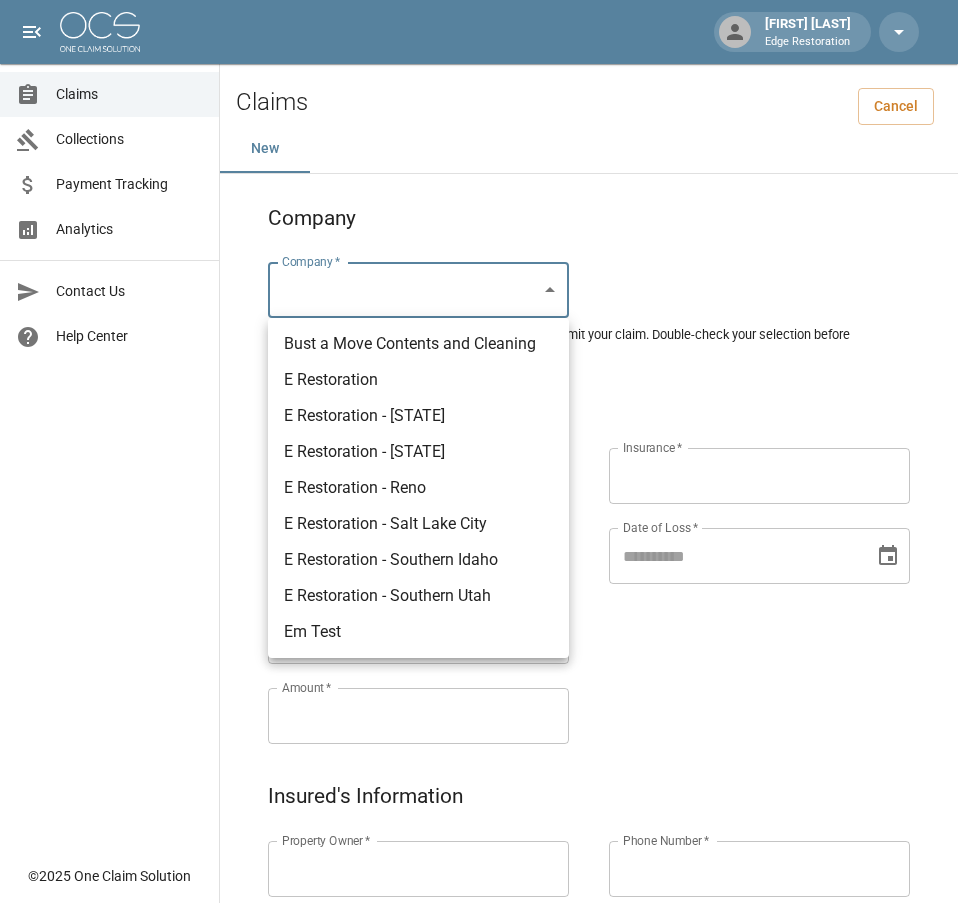 click on "E Restoration" at bounding box center (418, 380) 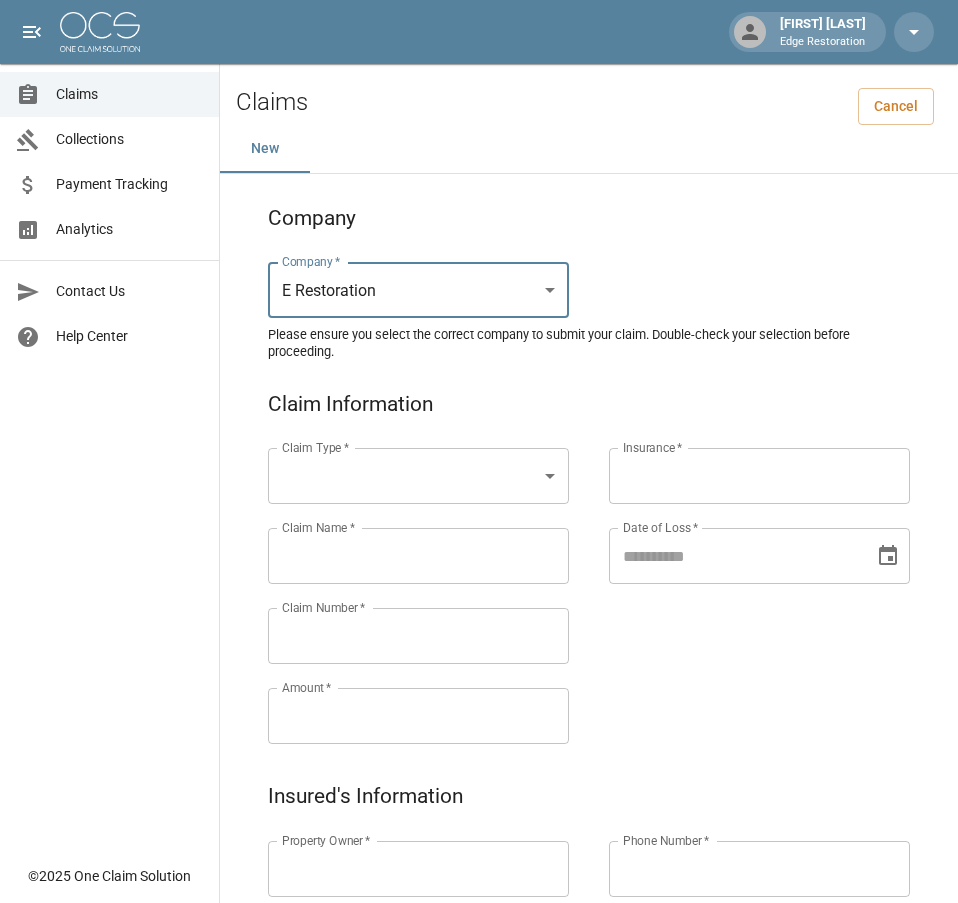 click on "[FIRST] [LAST] Edge Restoration Claims Collections Payment Tracking Analytics Contact Us Help Center © [YEAR] One Claim Solution Claims Cancel New Company Company   * E Restoration *** Company   * Please ensure you select the correct company to submit your claim. Double-check your selection before proceeding. Claim Information Claim Type   * ​ Claim Type   * Claim Name   * Claim Name   * Claim Number   * Claim Number   * Amount   * Amount   * Insurance   * Insurance   * Date of Loss   * Date of Loss   * Insured's Information Property Owner   * Property Owner   * Mailing Address   * Mailing Address   * Mailing City   * Mailing City   * Mailing State   * Mailing State   * Mailing Zip   * Mailing Zip   * Phone Number   * Phone Number   * Alt. Phone Number Alt. Phone Number Email Email Documentation Invoice (PDF)* ​ Upload file(s) Invoice (PDF)* Work Authorization* ​ Upload file(s) Work Authorization* Photo Link Photo Link ​ Upload file(s) *" at bounding box center [479, 929] 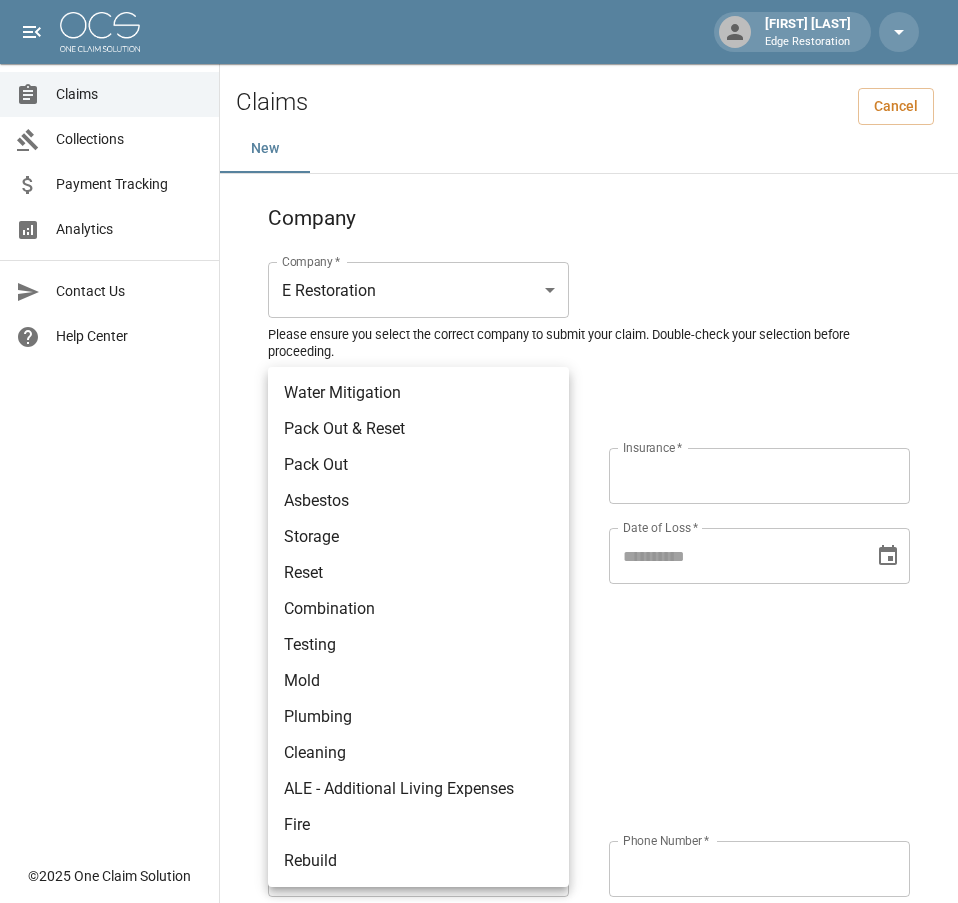 click on "Asbestos" at bounding box center [418, 501] 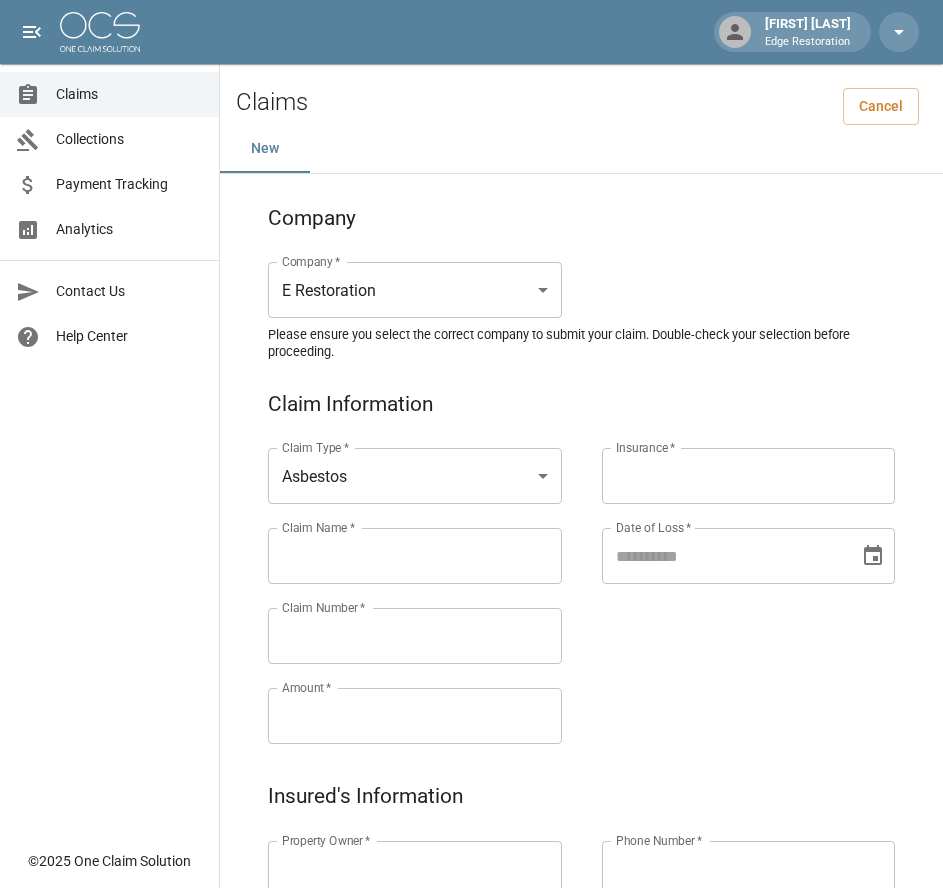 click on "Claims Collections Payment Tracking Analytics Contact Us Help Center" at bounding box center [109, 419] 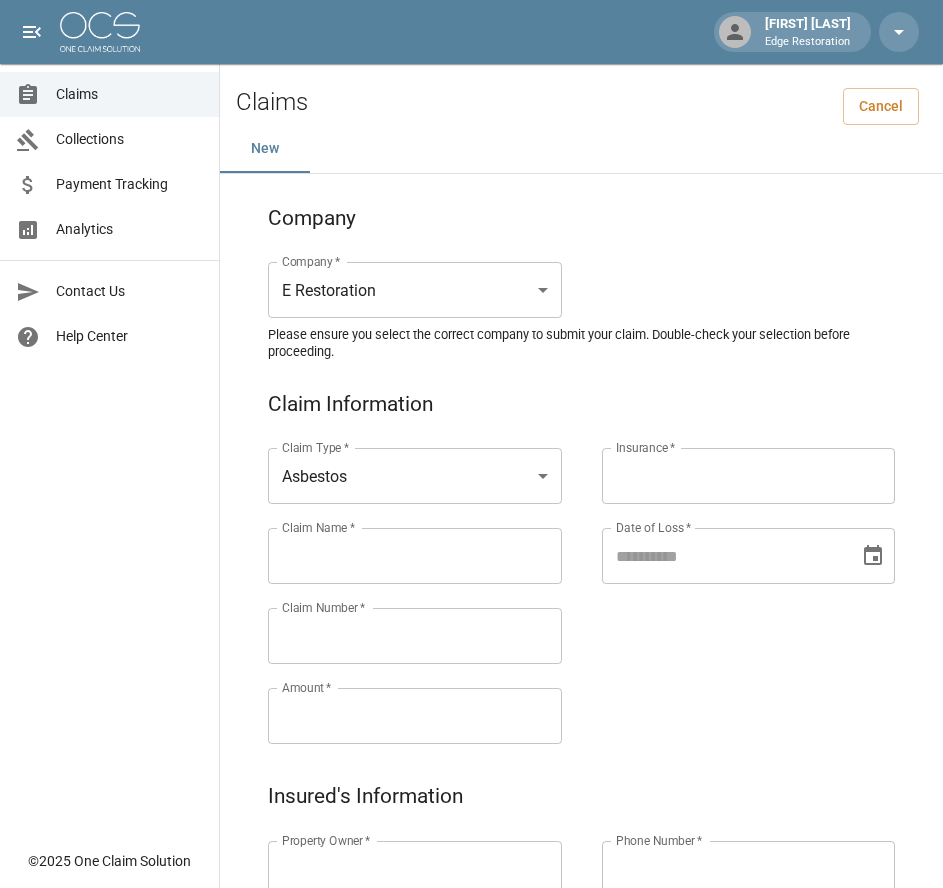 click on "Claim Name   *" at bounding box center [415, 556] 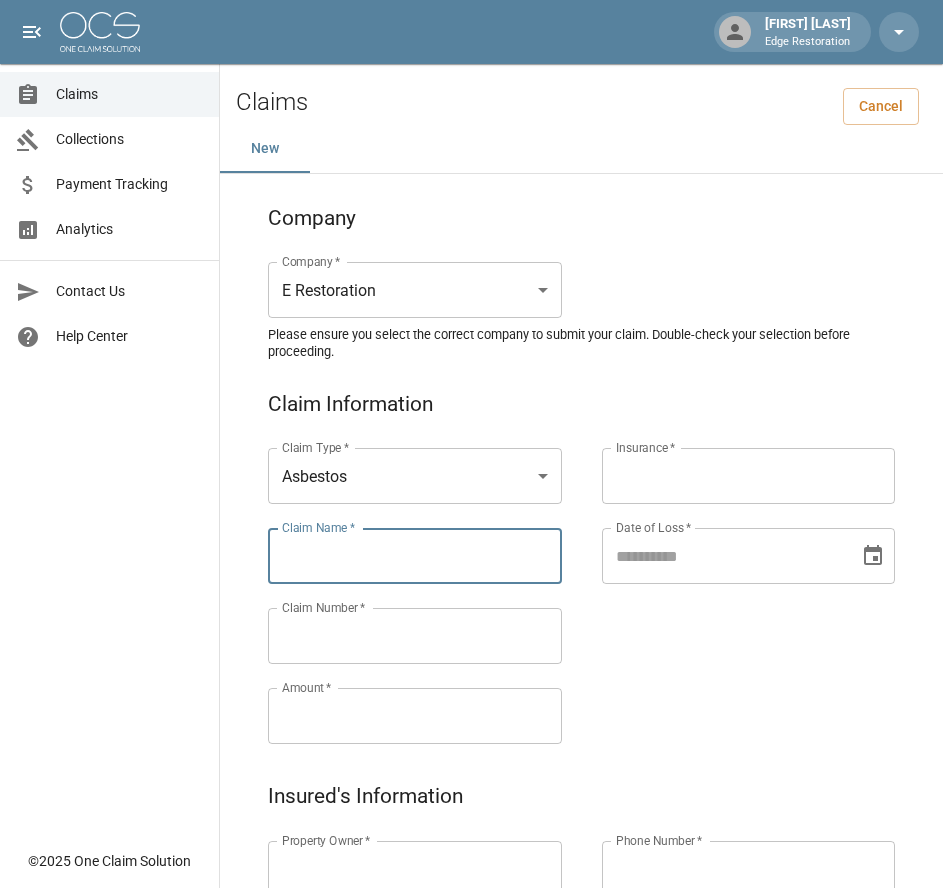 paste on "*****" 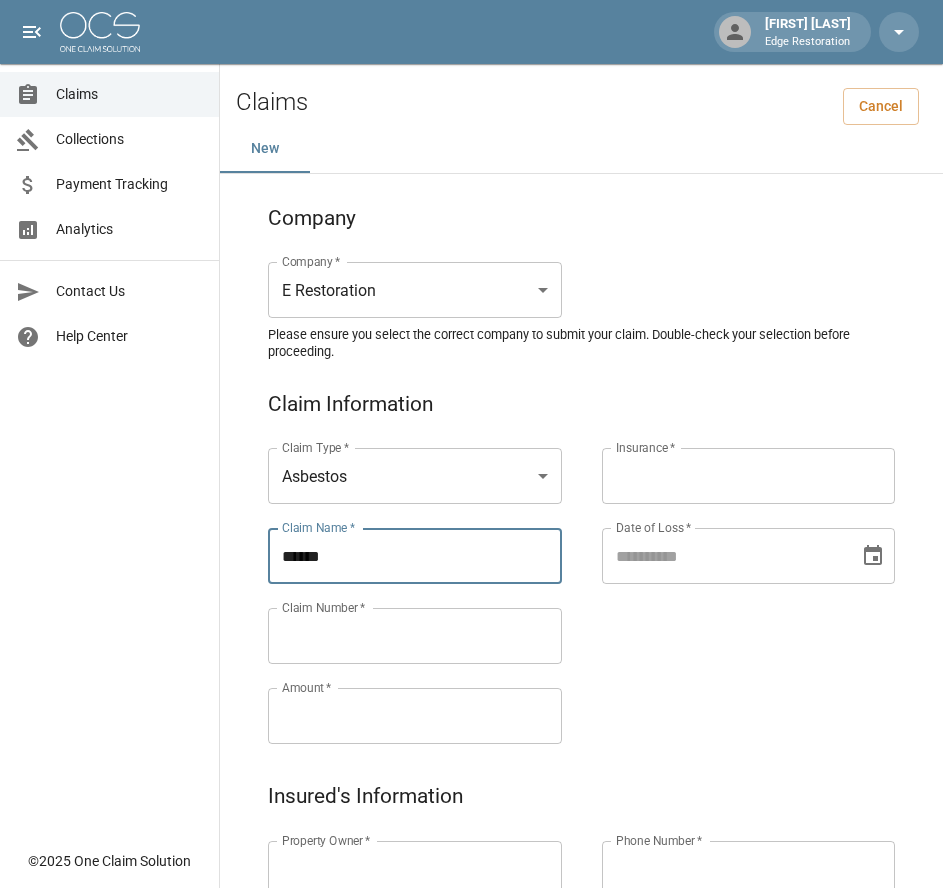 type on "**********" 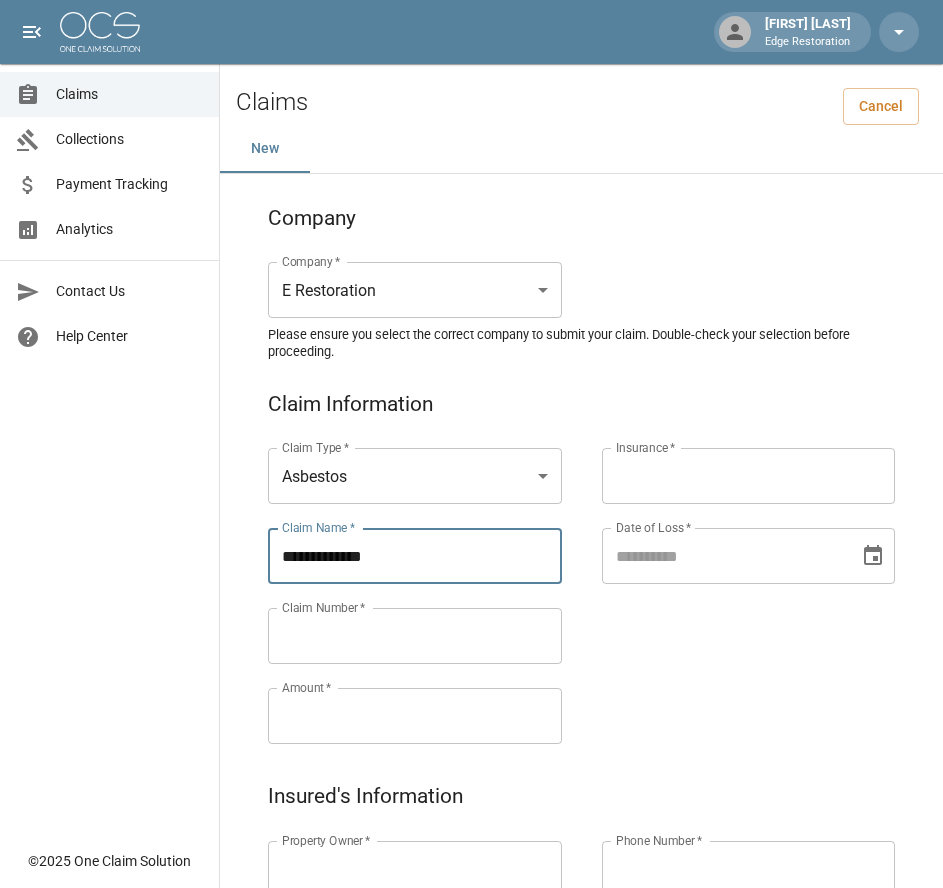 click on "Property Owner   *" at bounding box center [415, 869] 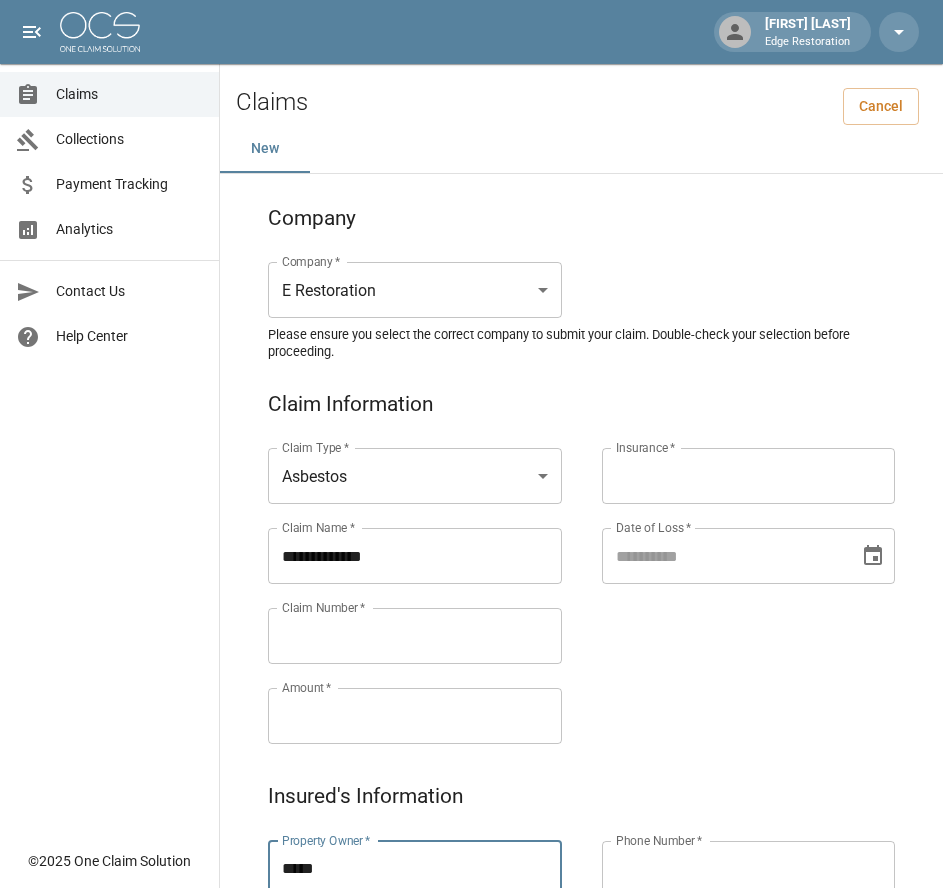 type on "**********" 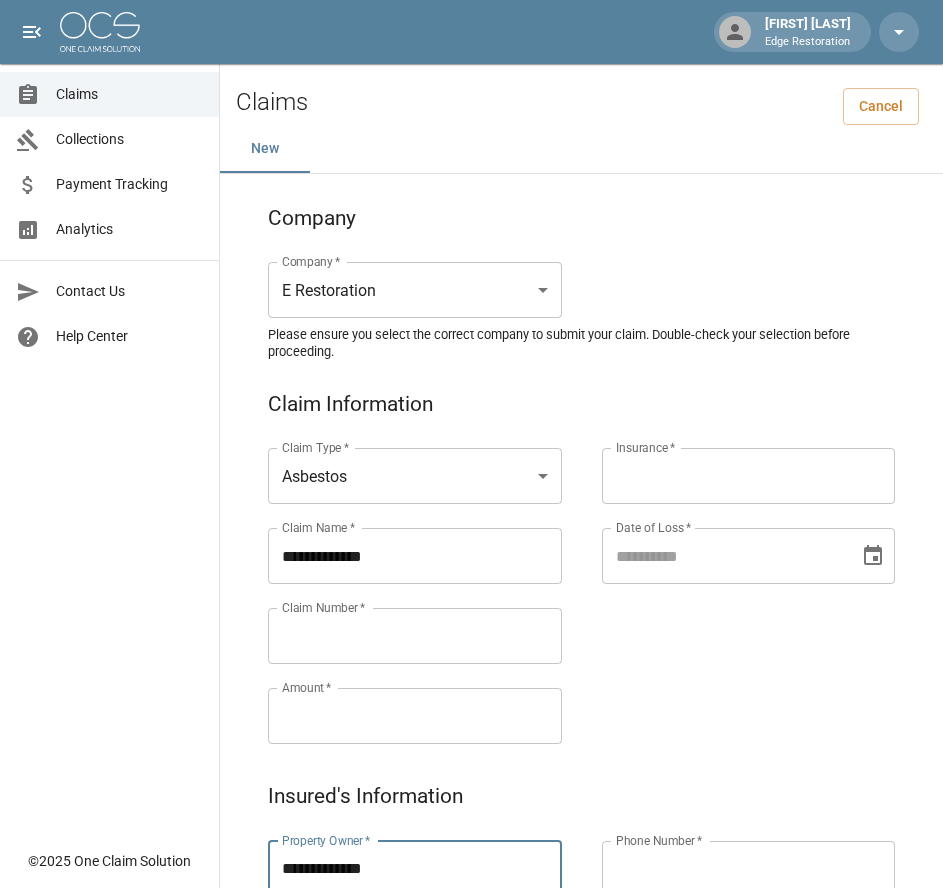 click on "Claims Collections Payment Tracking Analytics Contact Us Help Center" at bounding box center [109, 419] 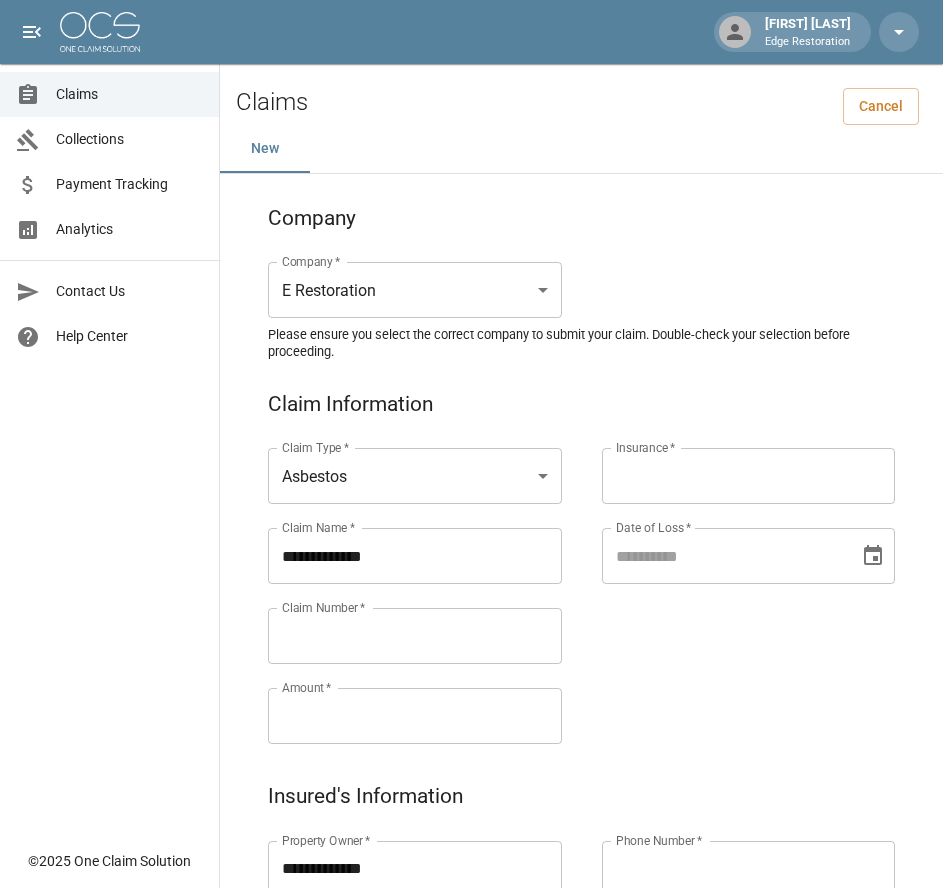 click on "Claim Number   *" at bounding box center [415, 636] 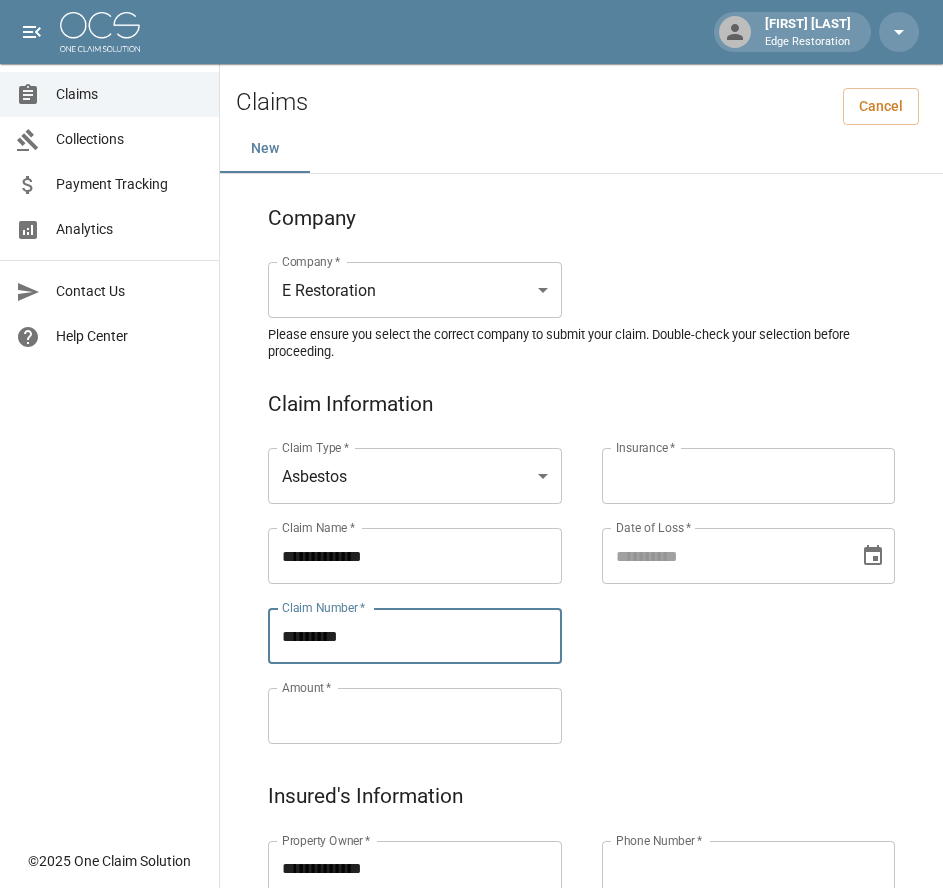 type on "*********" 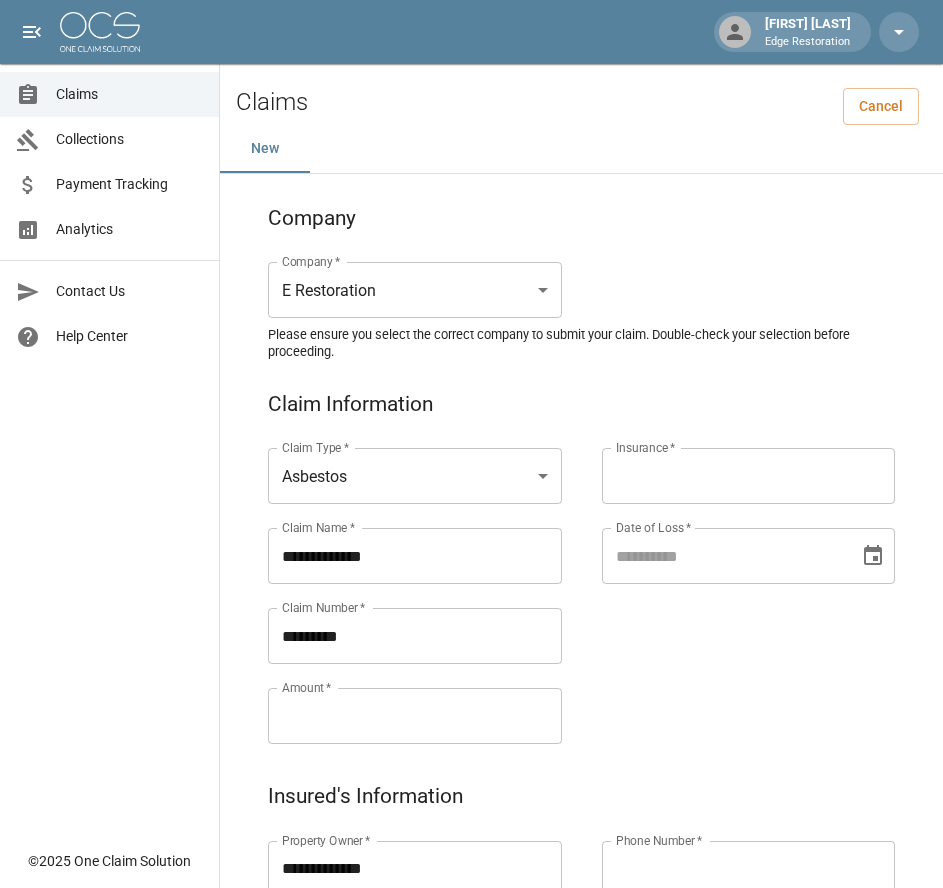 click on "Amount   *" at bounding box center (415, 716) 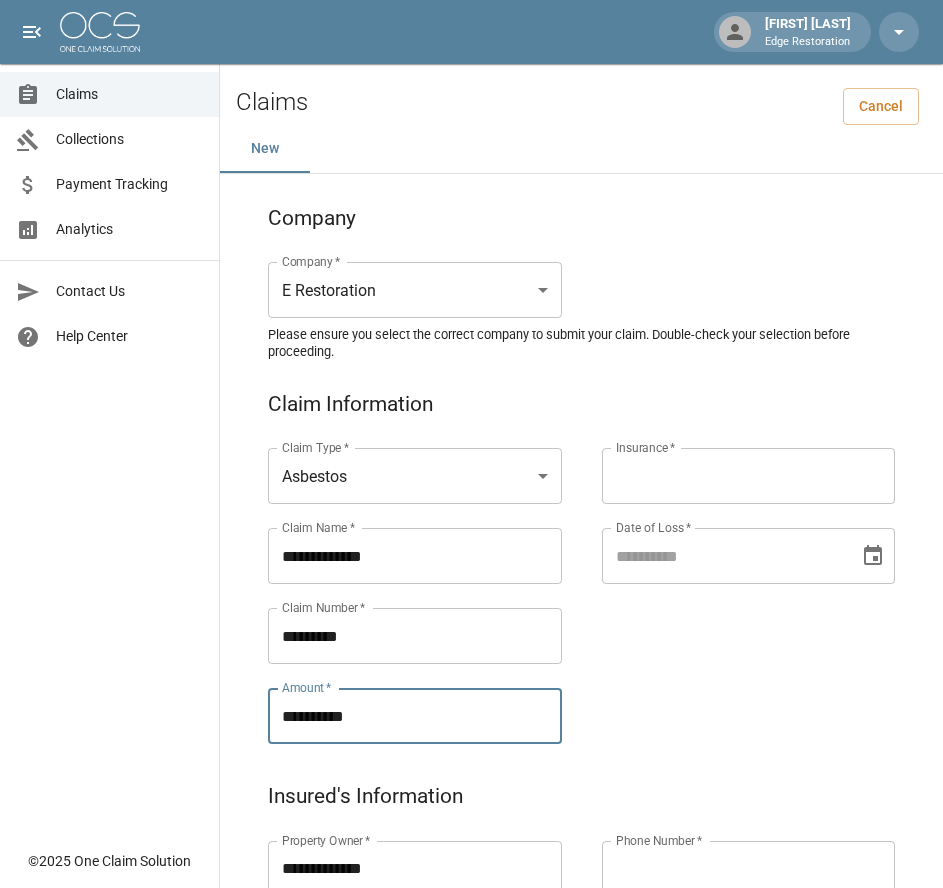 type on "**********" 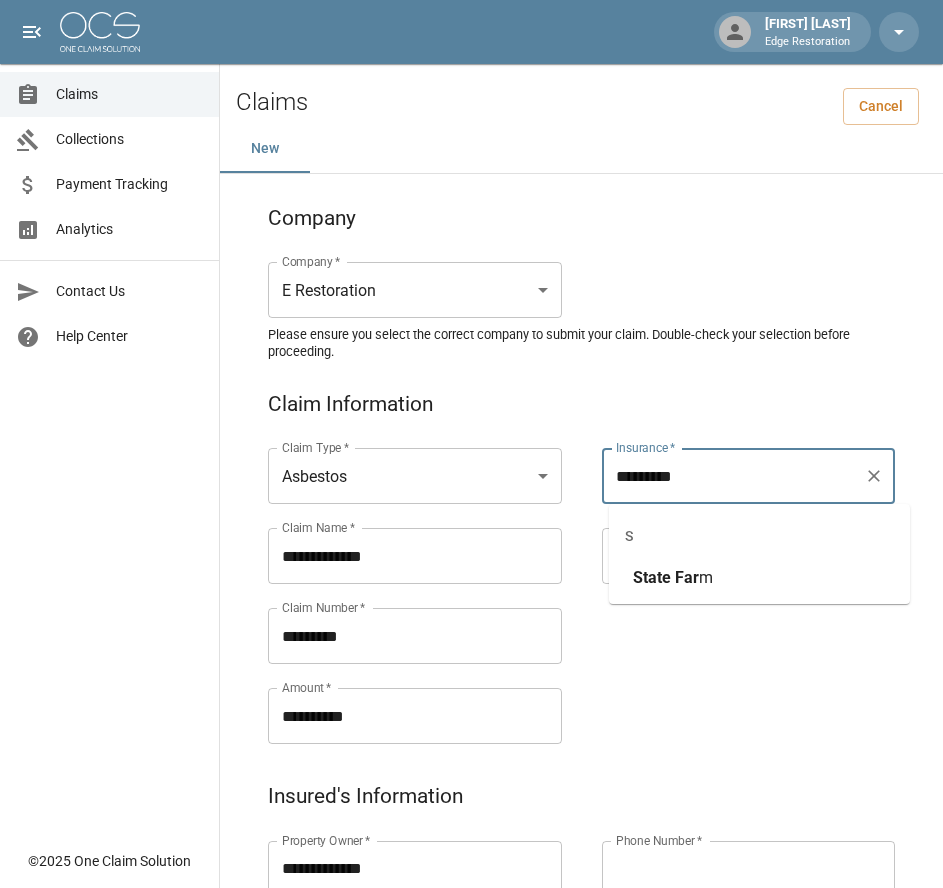 click on "Far" at bounding box center [687, 577] 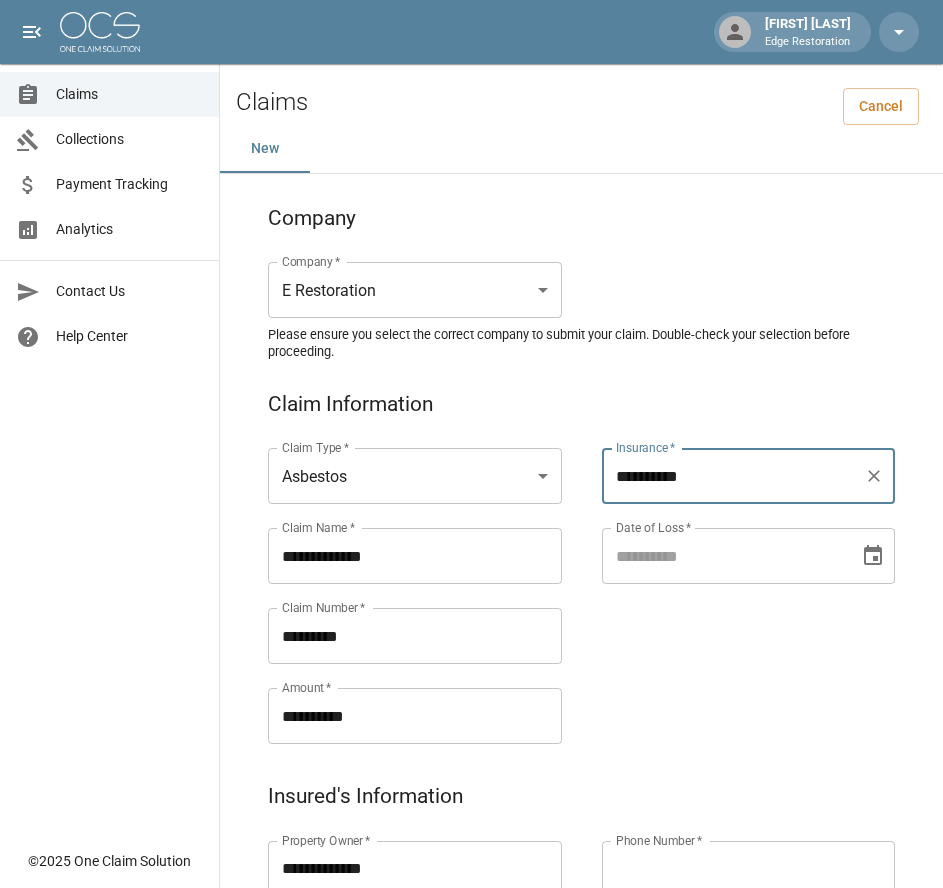 type on "**********" 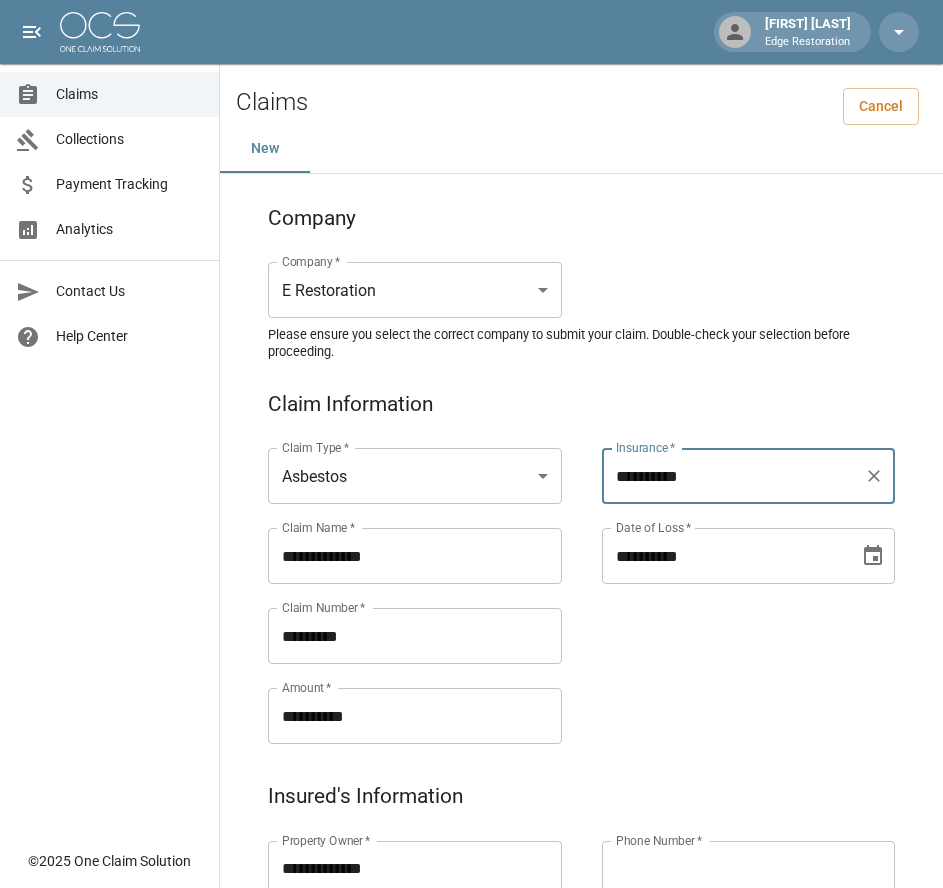 click on "**********" at bounding box center [724, 556] 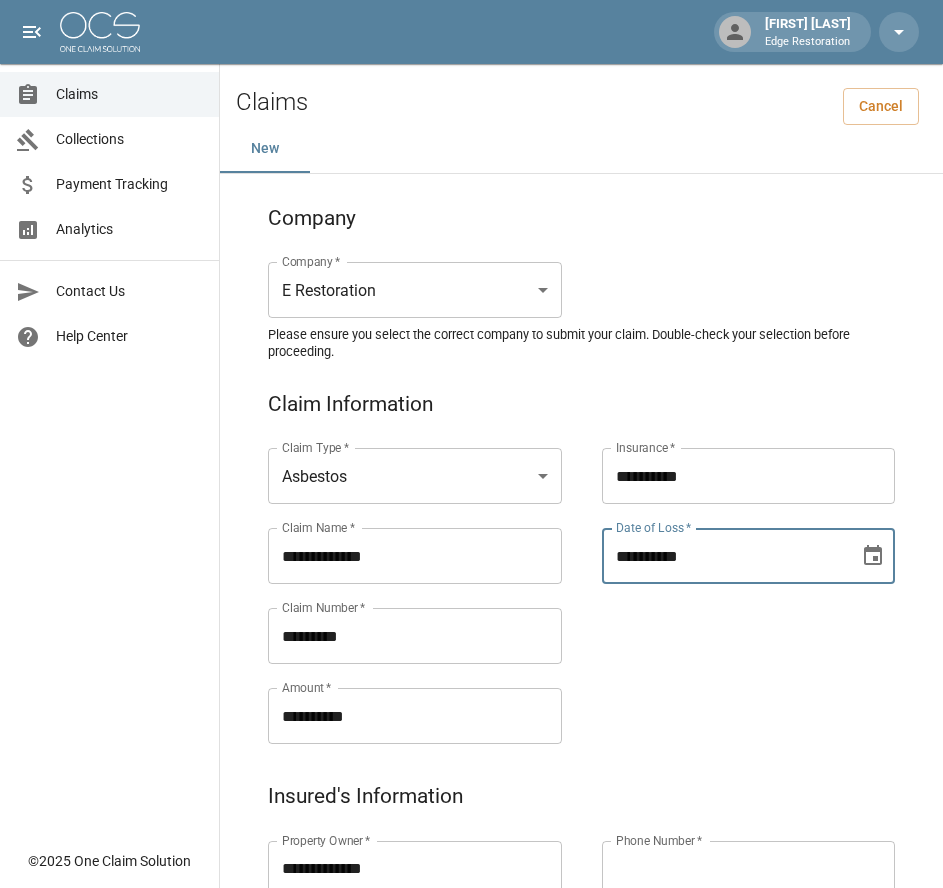 type on "**********" 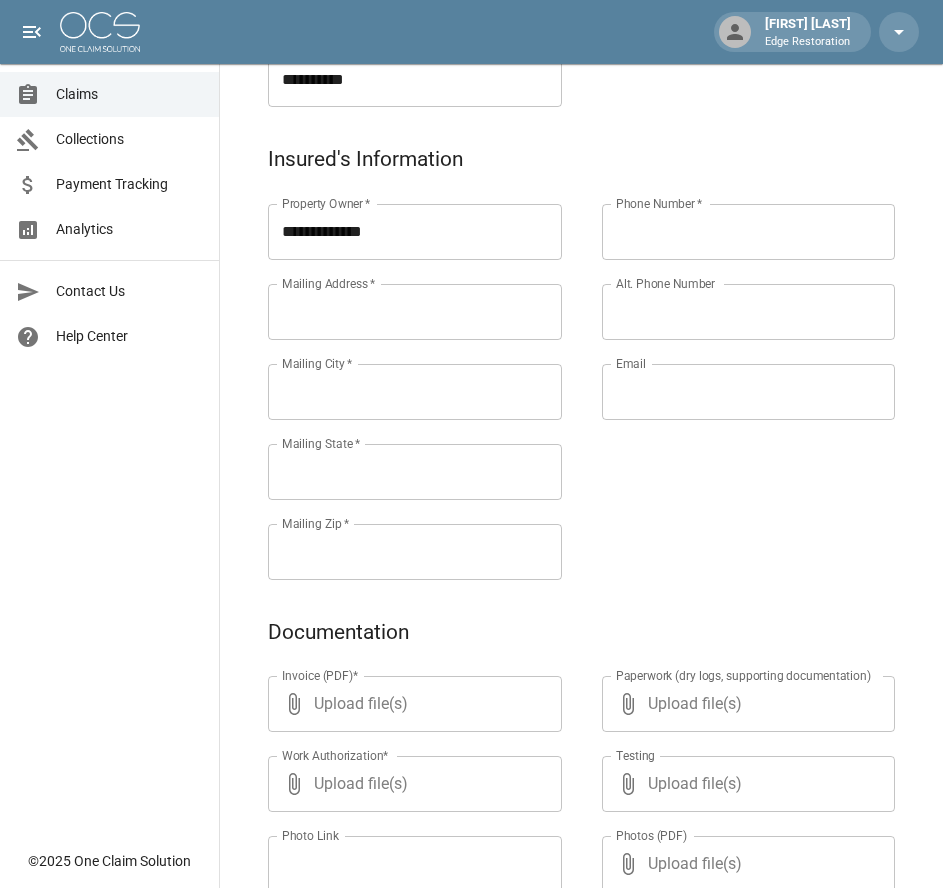 scroll, scrollTop: 640, scrollLeft: 0, axis: vertical 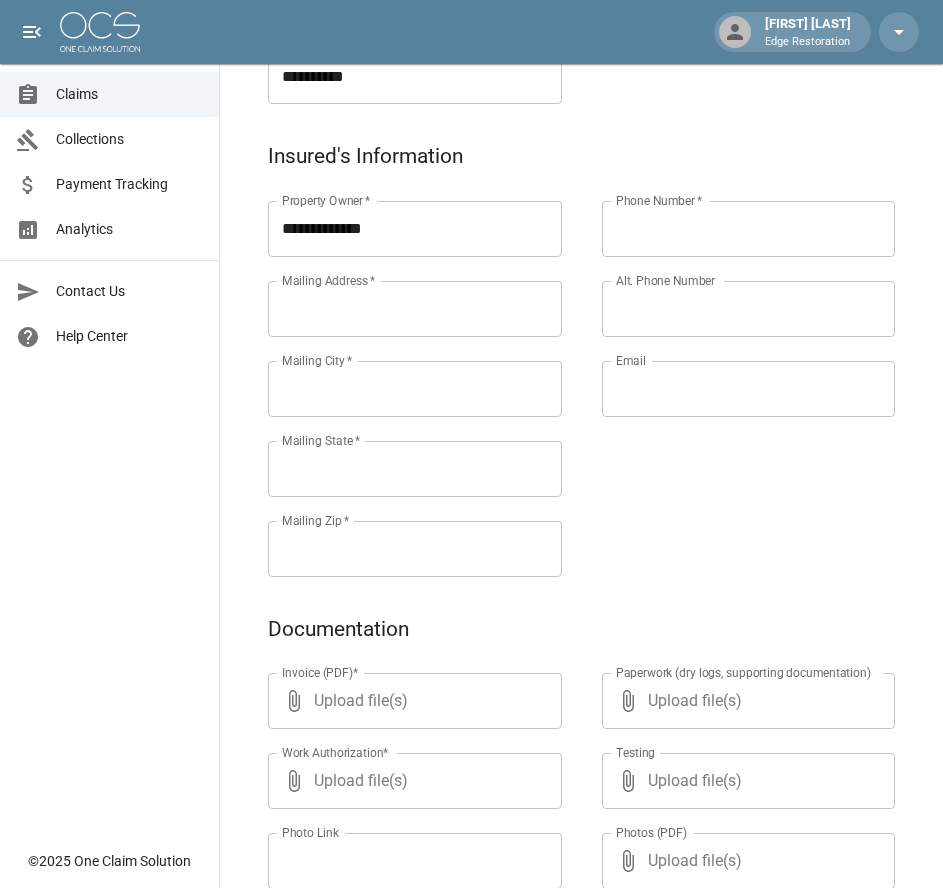 click on "Mailing Address   *" at bounding box center (415, 309) 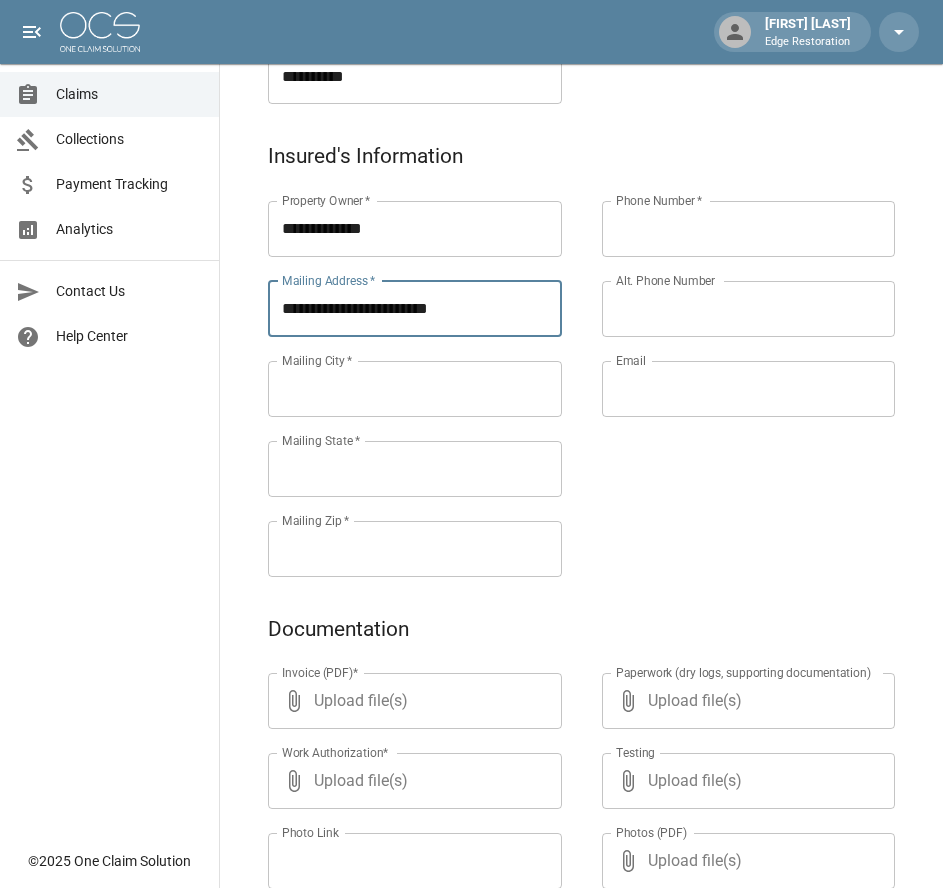 type on "**********" 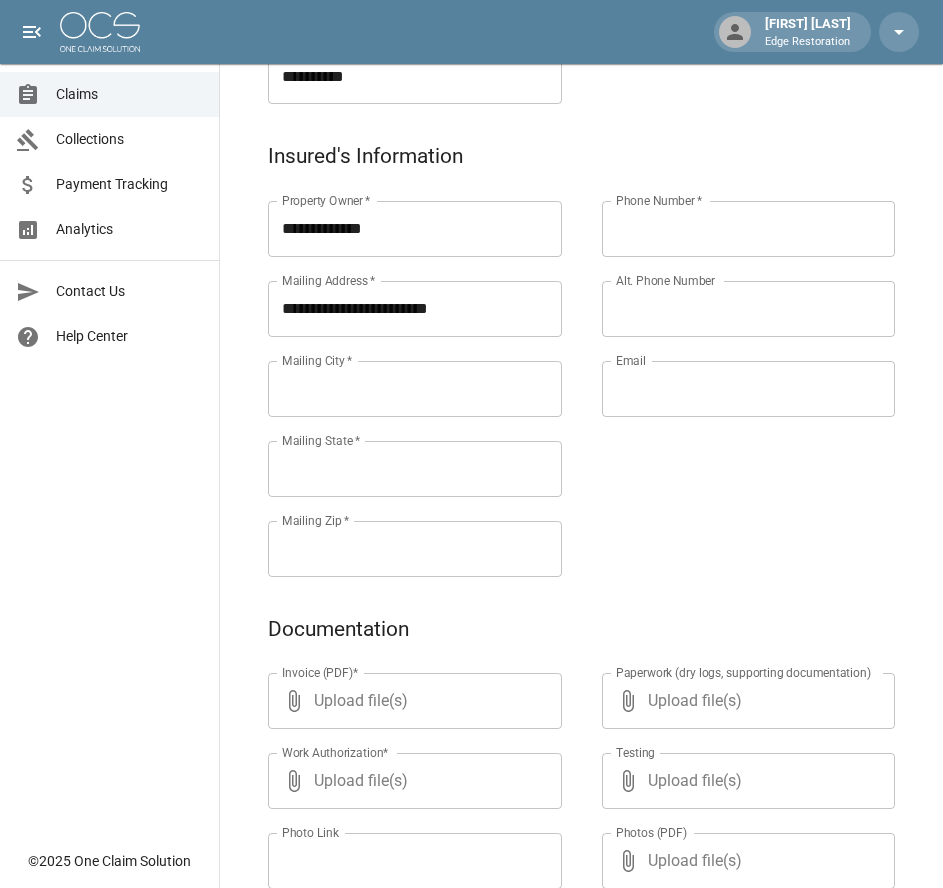 click on "Mailing City   *" at bounding box center (415, 389) 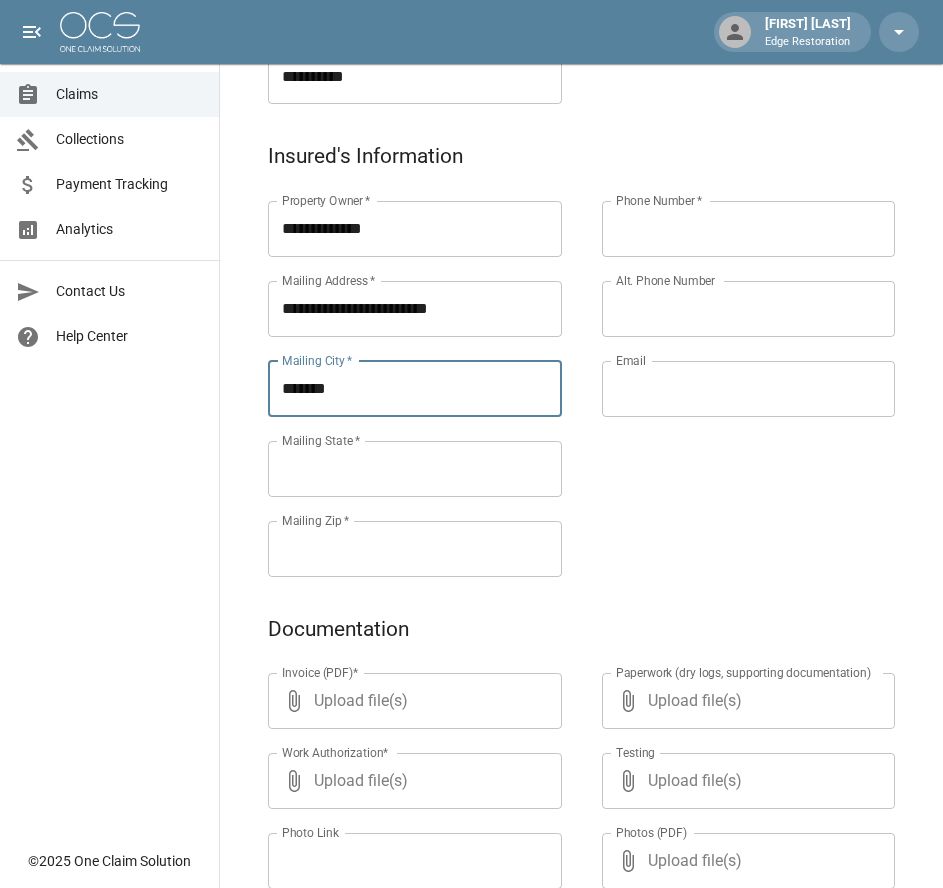 type on "*******" 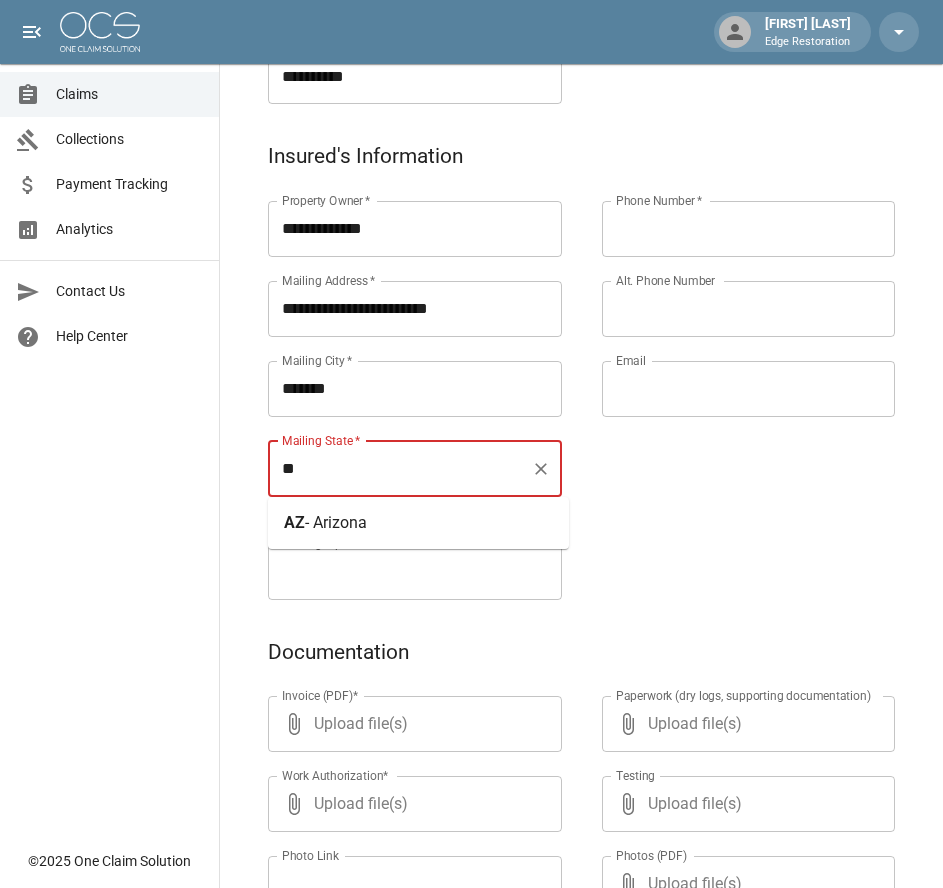 click on "- Arizona" at bounding box center [336, 522] 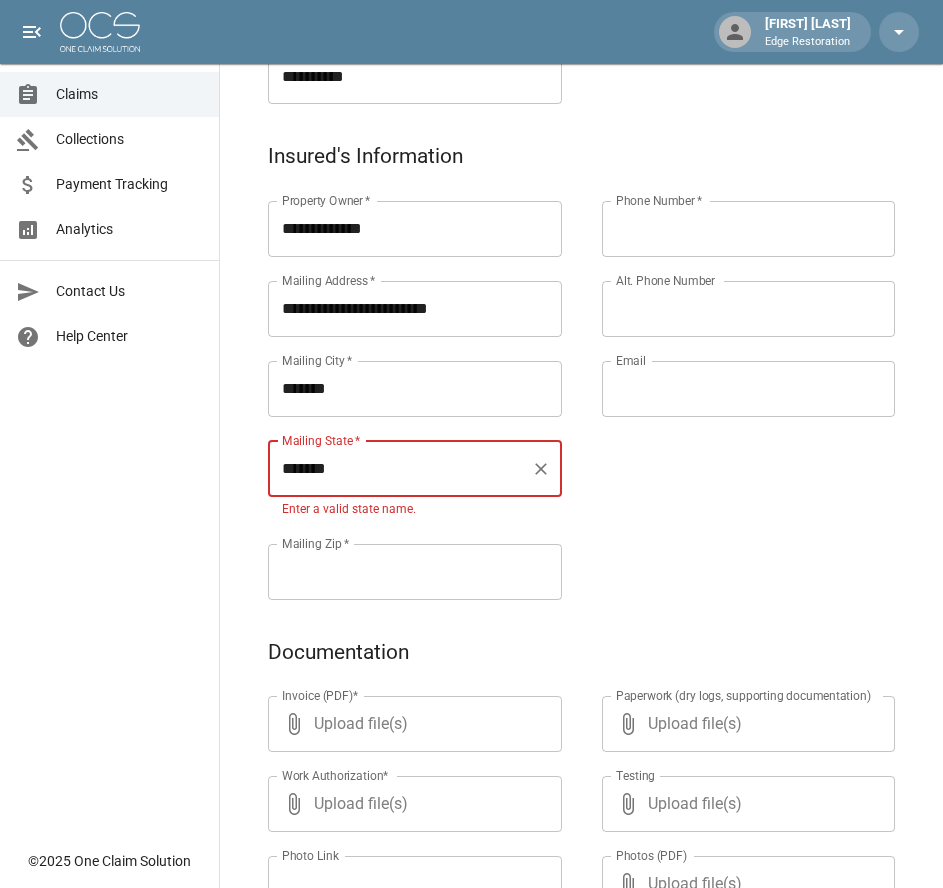type on "*******" 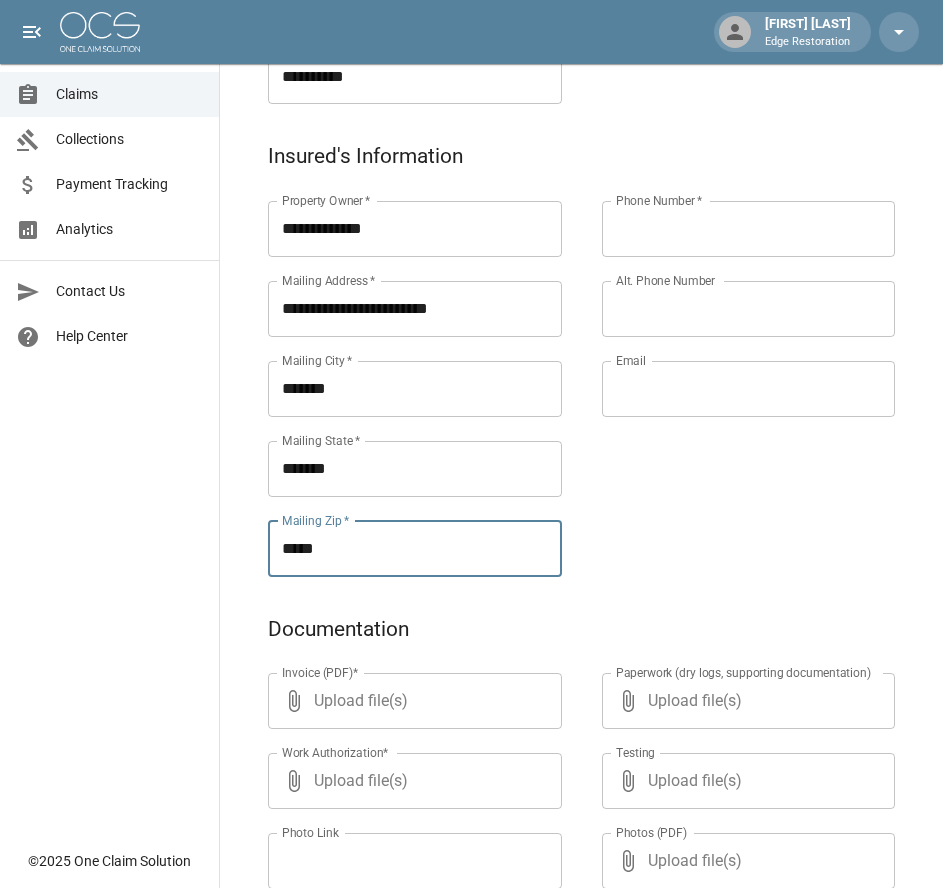 type on "*****" 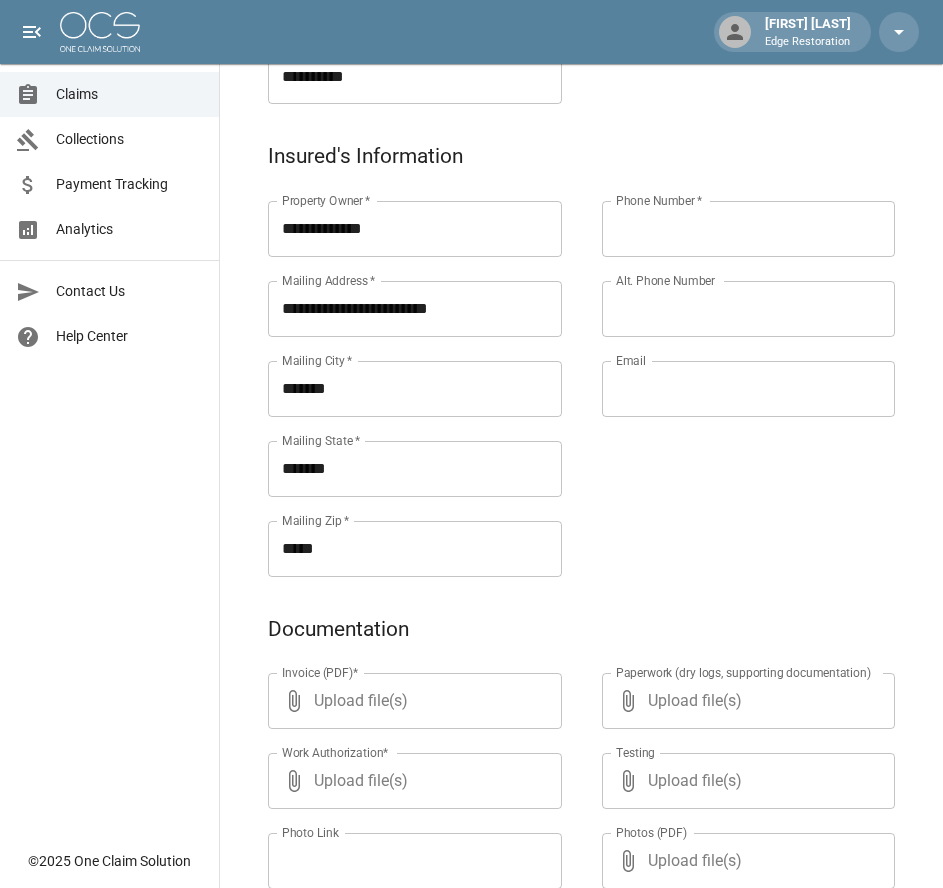 click on "Phone Number   *" at bounding box center (749, 229) 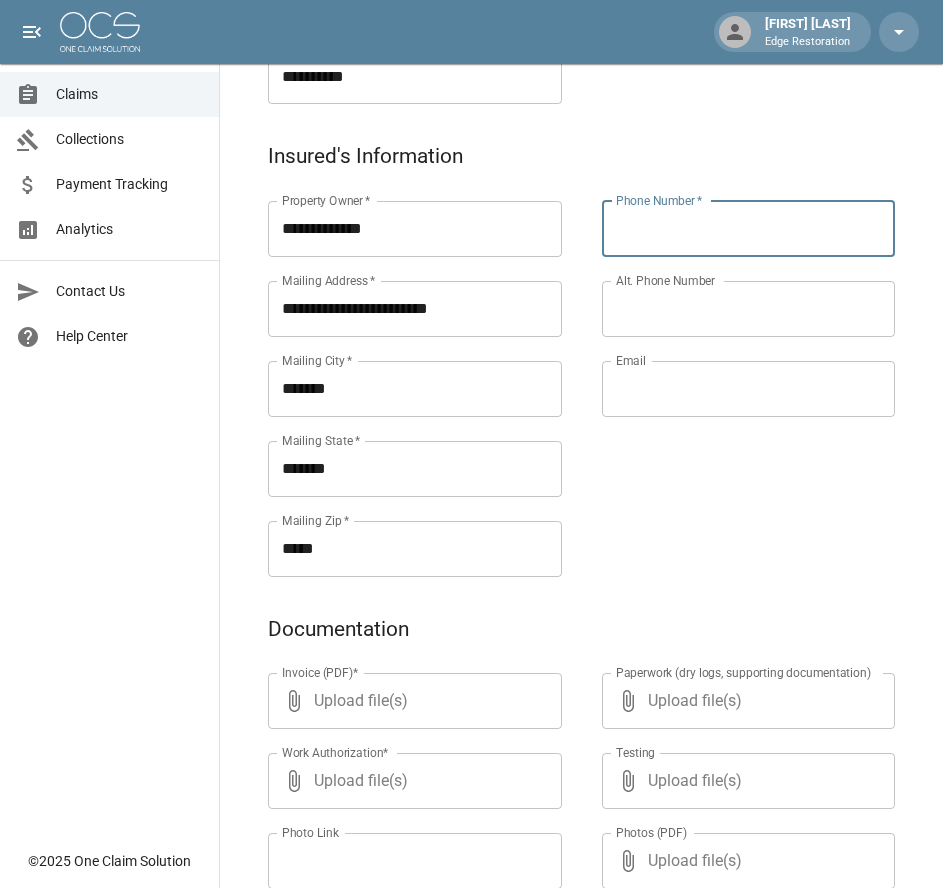 paste on "**********" 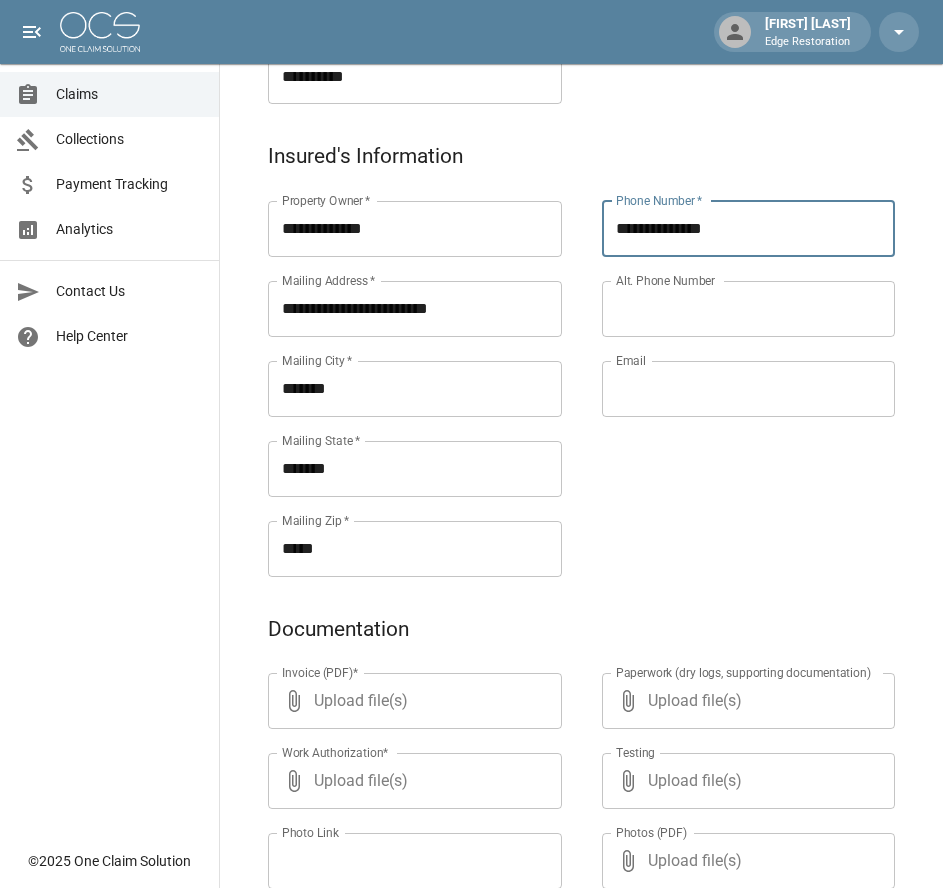 type on "**********" 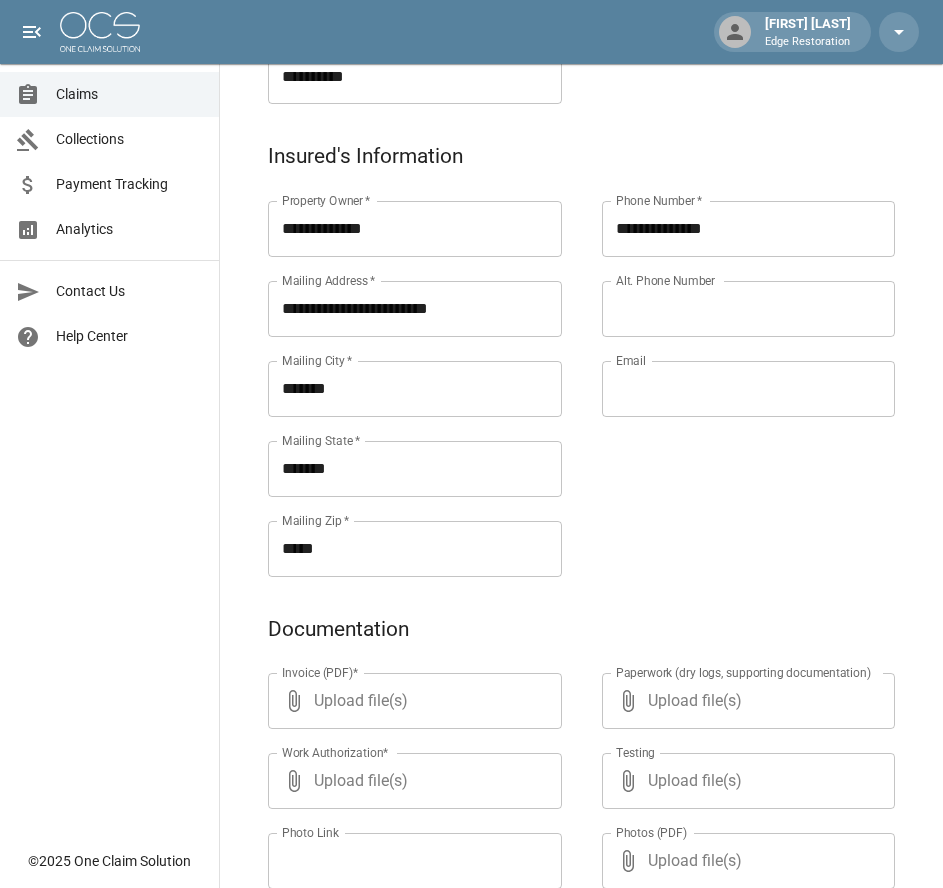 scroll, scrollTop: 971, scrollLeft: 0, axis: vertical 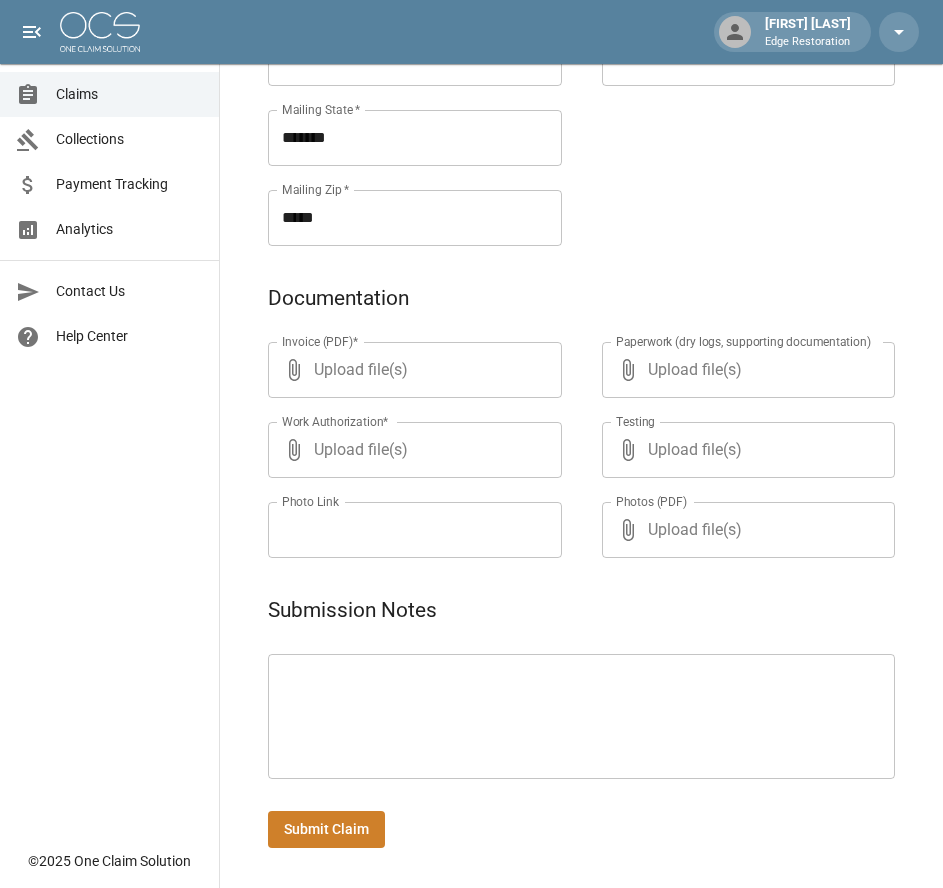 paste on "**********" 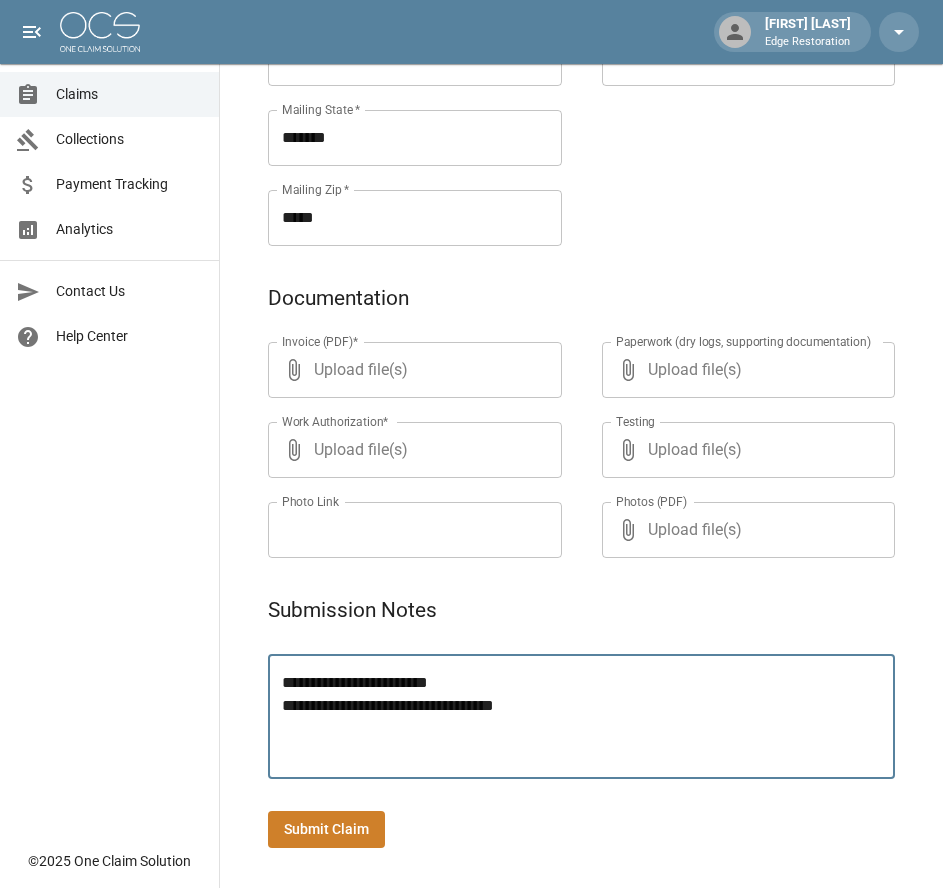 type on "**********" 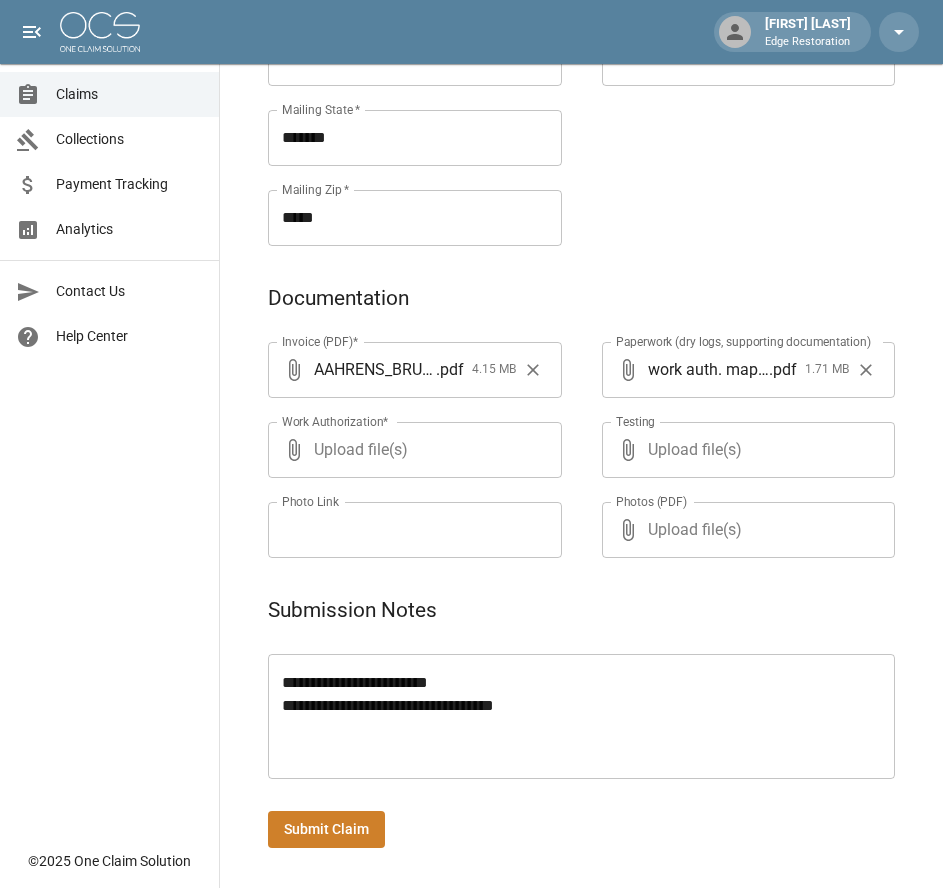 click on "Submit Claim" at bounding box center [326, 829] 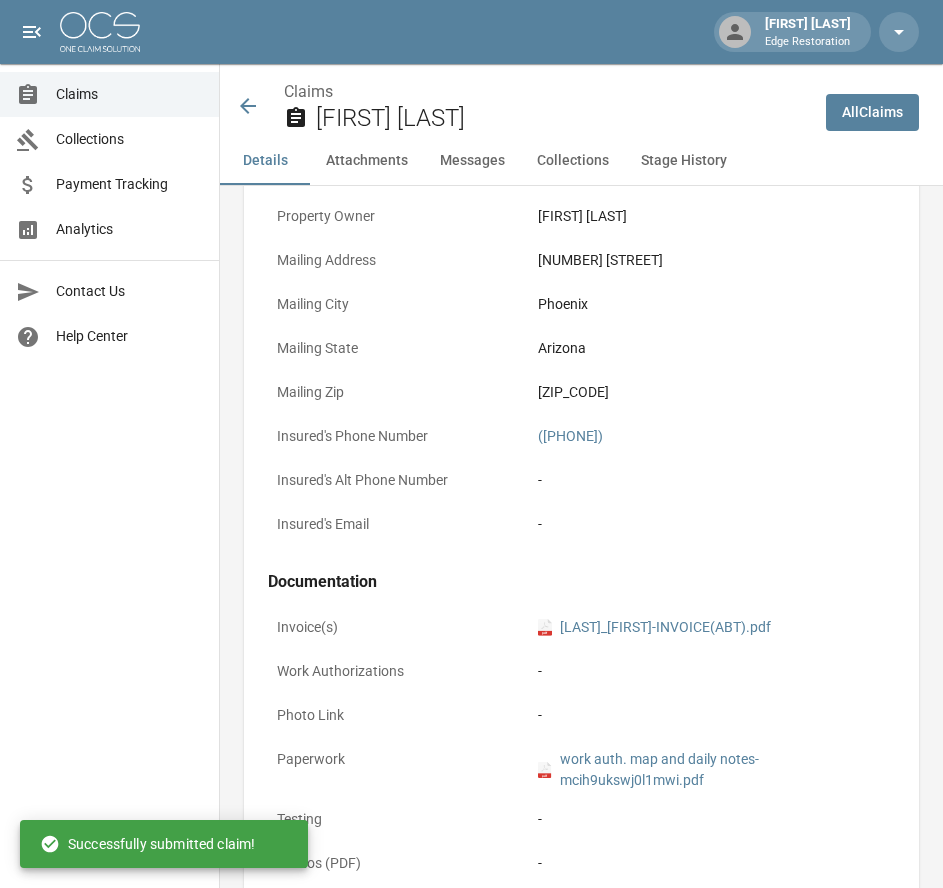 click at bounding box center (100, 32) 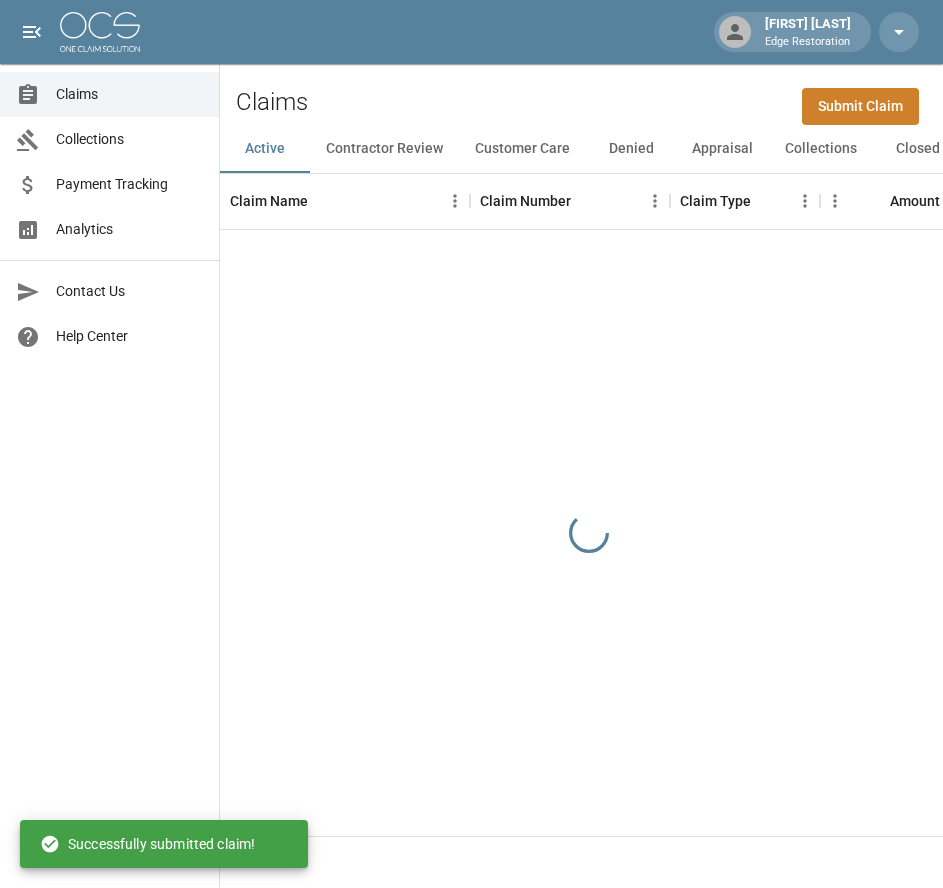 scroll, scrollTop: 0, scrollLeft: 0, axis: both 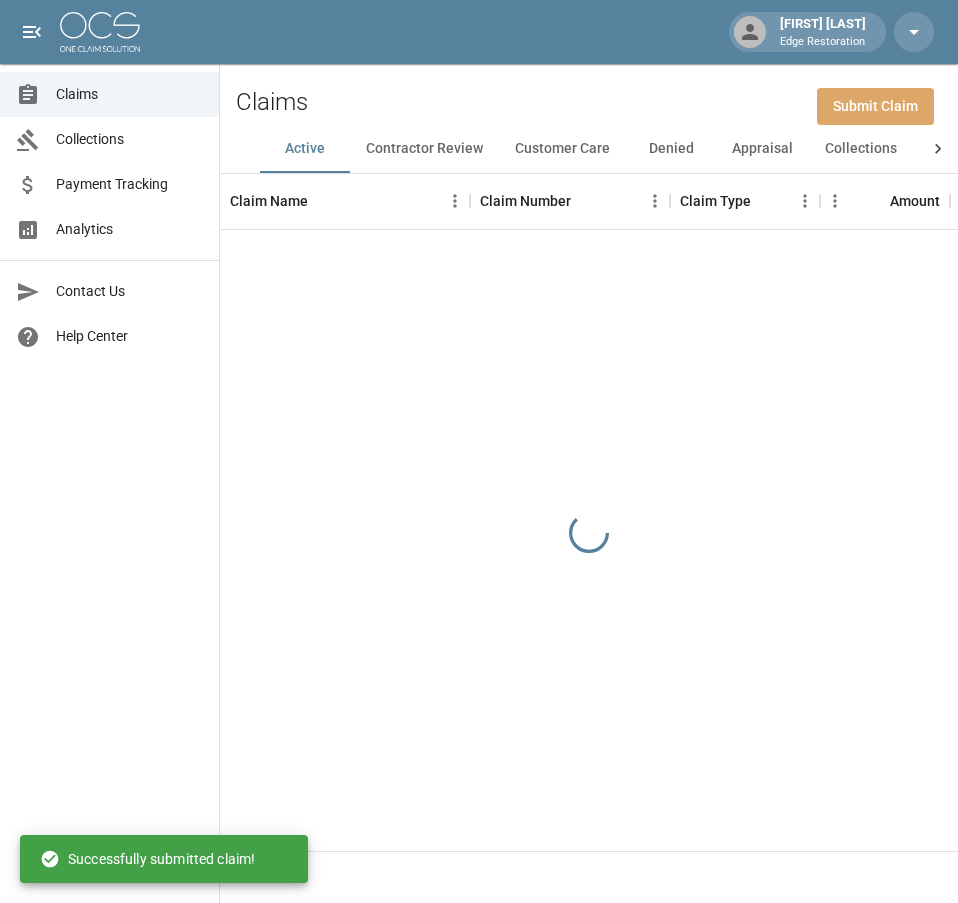 click on "Submit Claim" at bounding box center (875, 106) 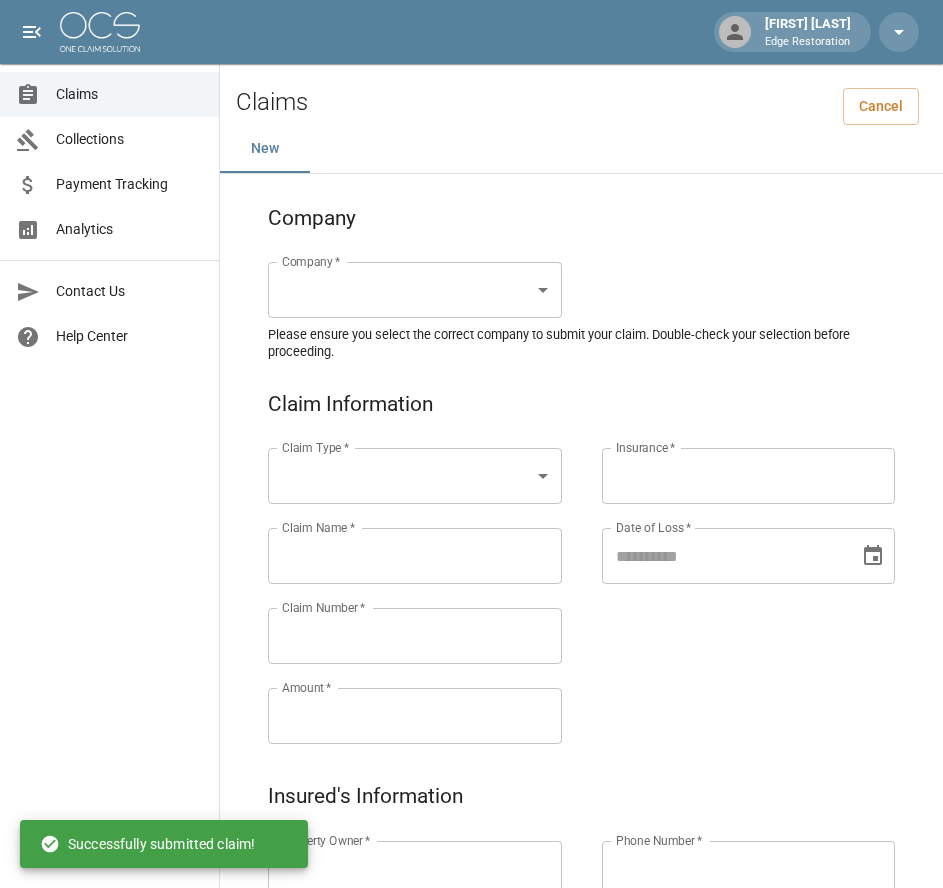 click on "Alicia Tubbs Edge Restoration Claims Collections Payment Tracking Analytics Contact Us Help Center ©  2025   One Claim Solution Claims Cancel New Company Company   * ​ Company   * Please ensure you select the correct company to submit your claim. Double-check your selection before proceeding. Claim Information Claim Type   * ​ Claim Type   * Claim Name   * Claim Name   * Claim Number   * Claim Number   * Amount   * Amount   * Insurance   * Insurance   * Date of Loss   * Date of Loss   * Insured's Information Property Owner   * Property Owner   * Mailing Address   * Mailing Address   * Mailing City   * Mailing City   * Mailing State   * Mailing State   * Mailing Zip   * Mailing Zip   * Phone Number   * Phone Number   * Alt. Phone Number Alt. Phone Number Email Email Documentation Invoice (PDF)* ​ Upload file(s) Invoice (PDF)* Work Authorization* ​ Upload file(s) Work Authorization* Photo Link Photo Link ​ Upload file(s) Testing ​ ​" at bounding box center [471, 929] 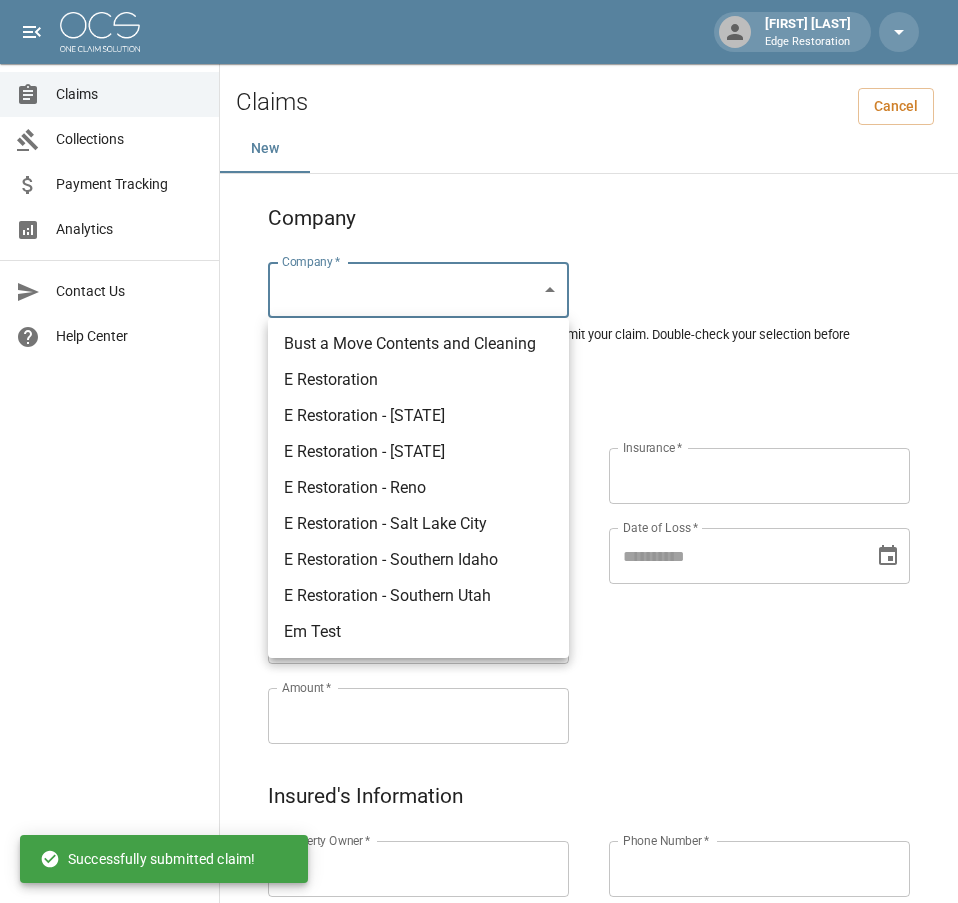 click on "E Restoration" at bounding box center [418, 380] 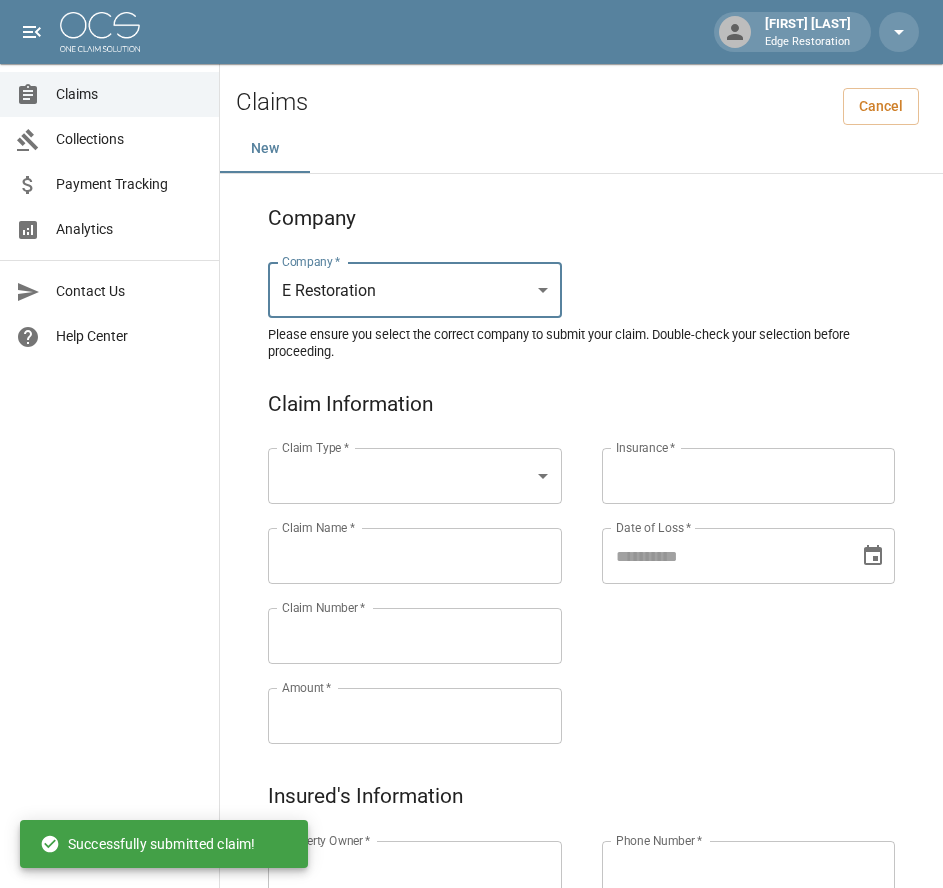 click on "[FIRST] [LAST] Edge Restoration Claims Collections Payment Tracking Analytics Contact Us Help Center © [YEAR] One Claim Solution Claims Cancel New Company Company   * E Restoration *** Company   * Please ensure you select the correct company to submit your claim. Double-check your selection before proceeding. Claim Information Claim Type   * ​ Claim Type   * Claim Name   * Claim Name   * Claim Number   * Claim Number   * Amount   * Amount   * Insurance   * Insurance   * Date of Loss   * Date of Loss   * Insured's Information Property Owner   * Property Owner   * Mailing Address   * Mailing Address   * Mailing City   * Mailing City   * Mailing State   * Mailing State   * Mailing Zip   * Mailing Zip   * Phone Number   * Phone Number   * Alt. Phone Number Alt. Phone Number Email Email Documentation Invoice (PDF)* ​ Upload file(s) Invoice (PDF)* Work Authorization* ​ Upload file(s) Work Authorization* Photo Link Photo Link ​ Upload file(s) *" at bounding box center [471, 929] 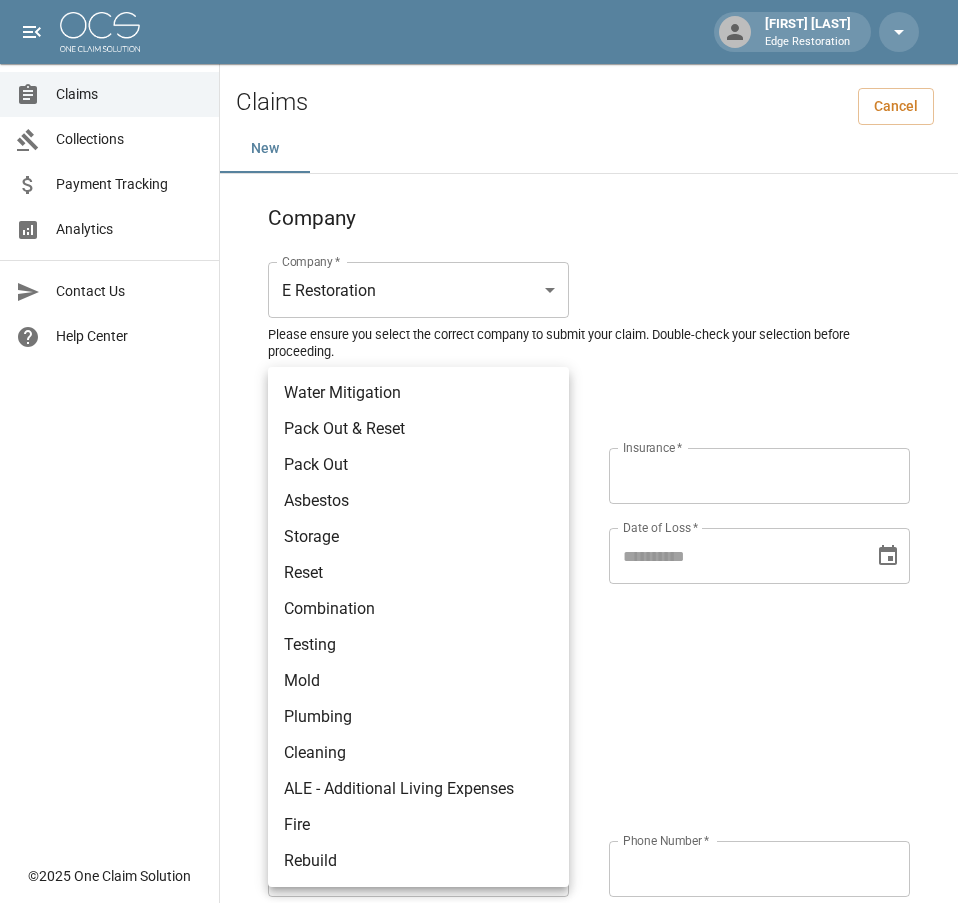 click on "Asbestos" at bounding box center [418, 501] 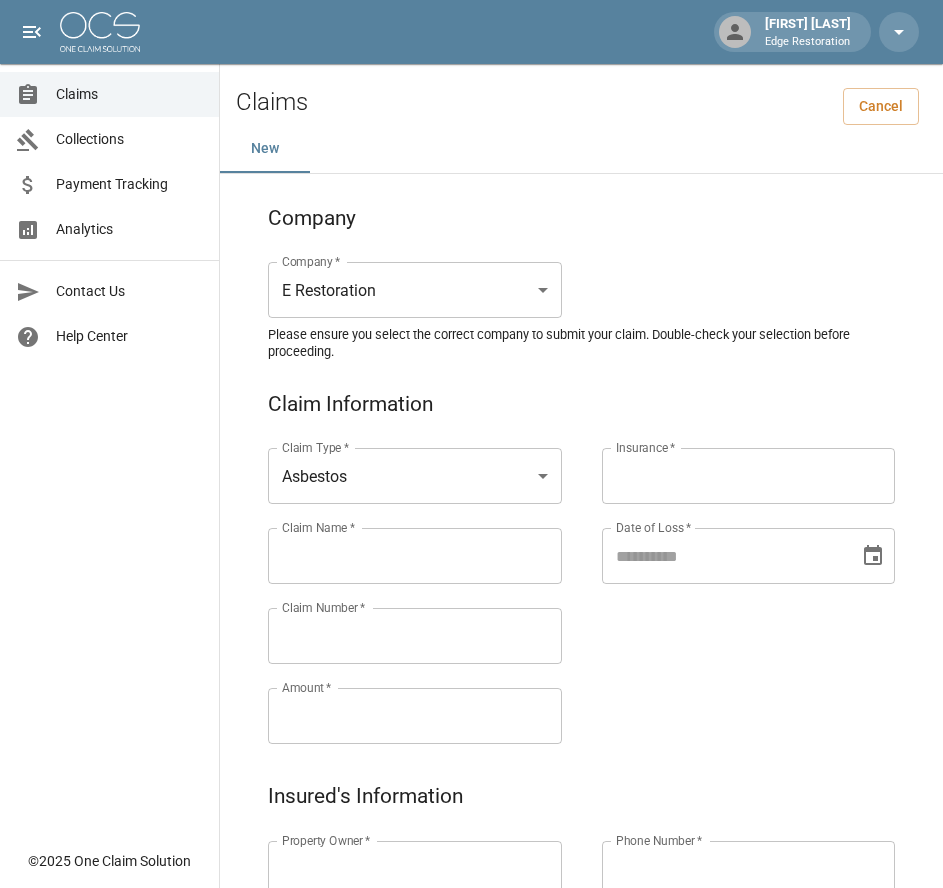 click on "Claims Collections Payment Tracking Analytics Contact Us Help Center" at bounding box center [109, 419] 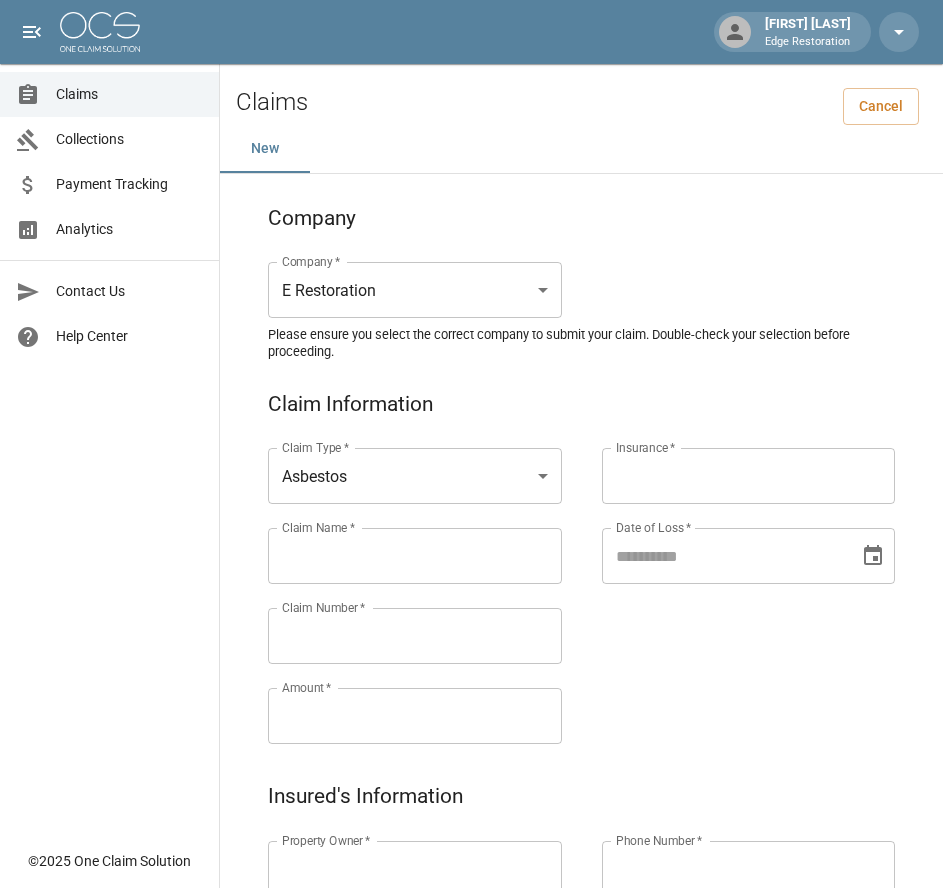 click on "Claim Name   *" at bounding box center [415, 556] 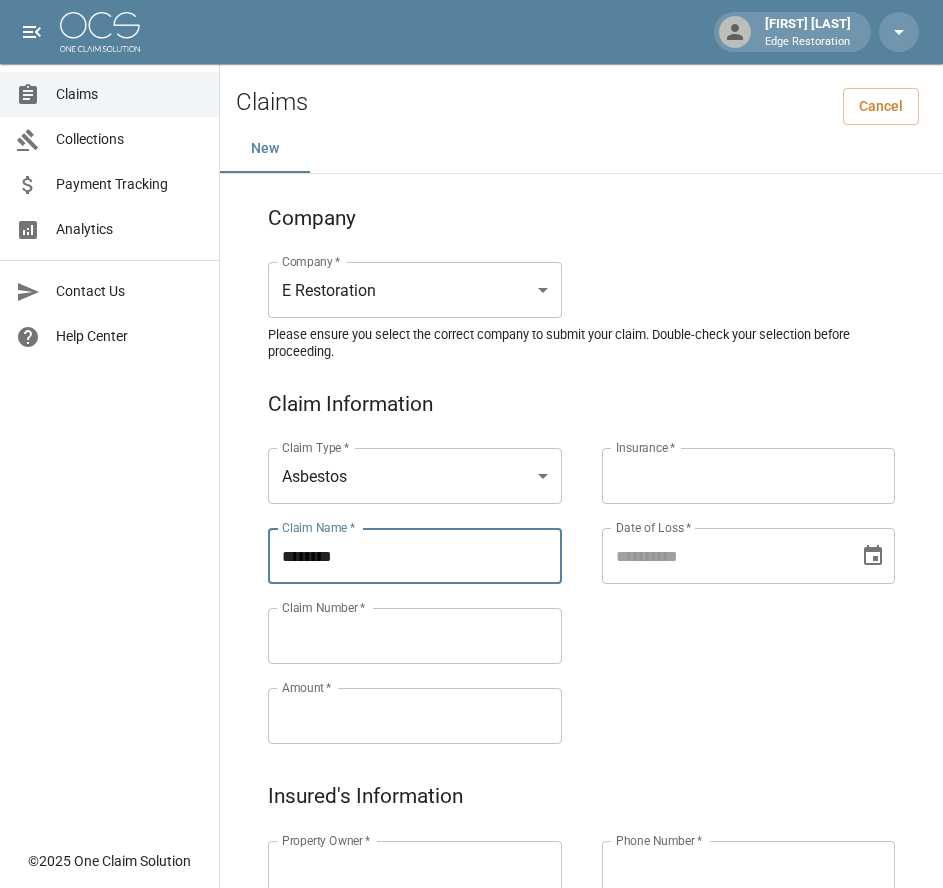 type on "**********" 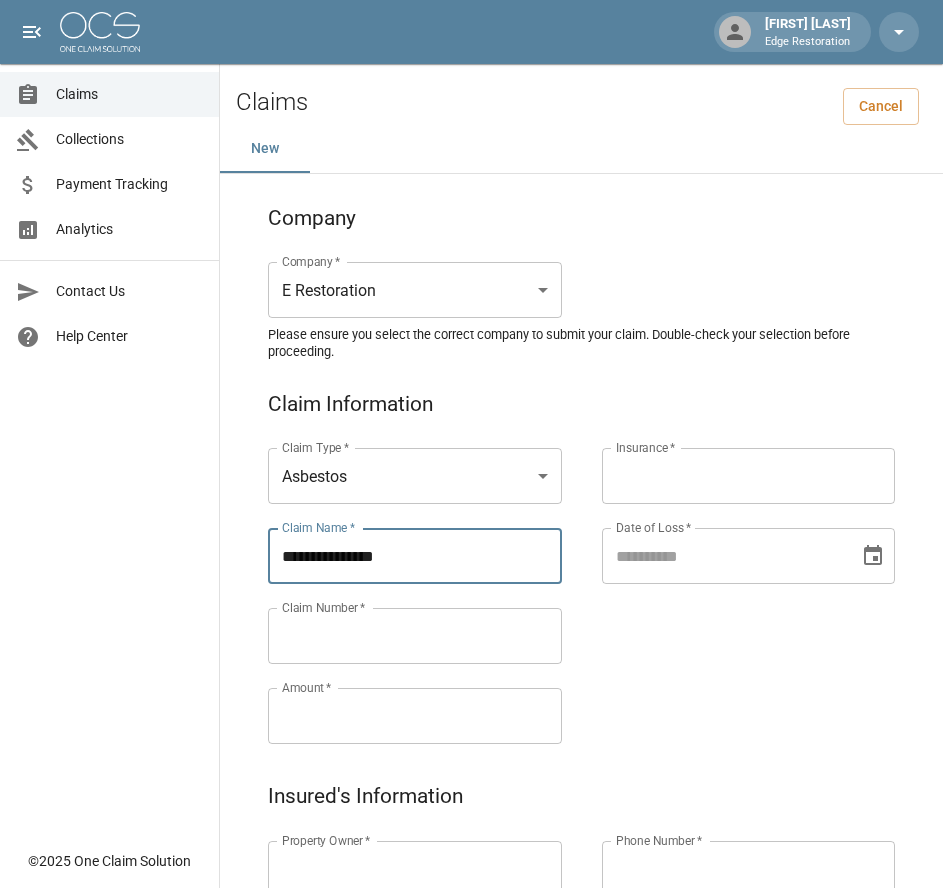 click on "Property Owner   *" at bounding box center [415, 869] 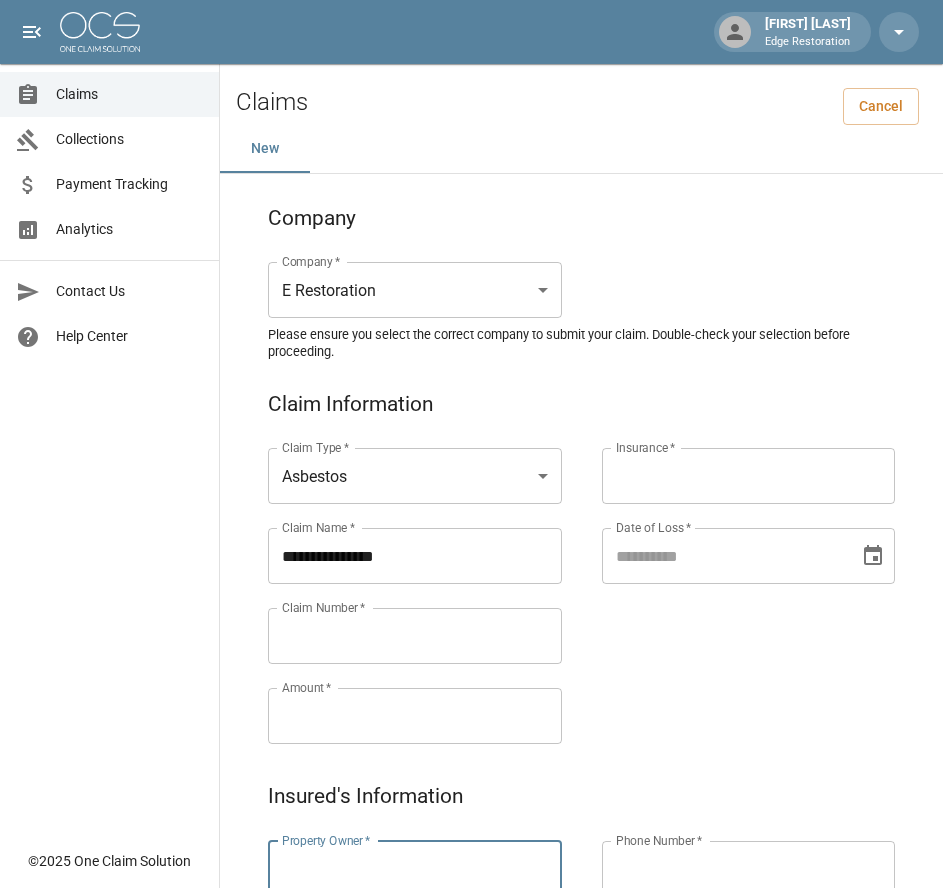 paste on "*******" 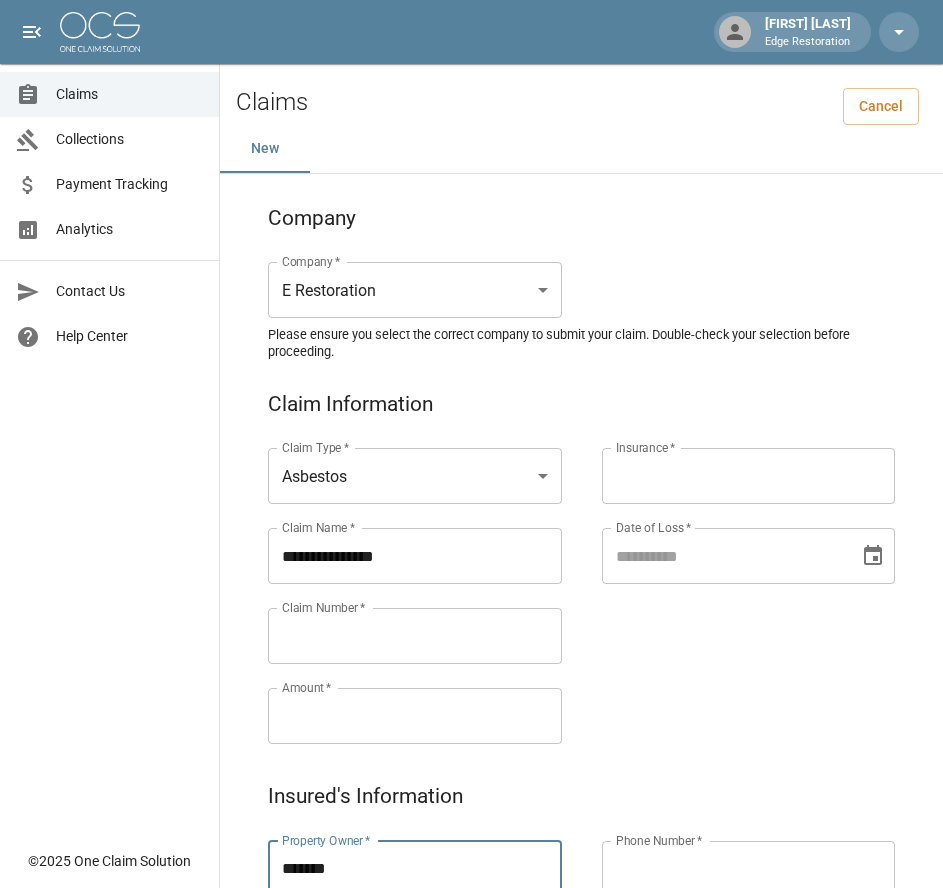 type on "**********" 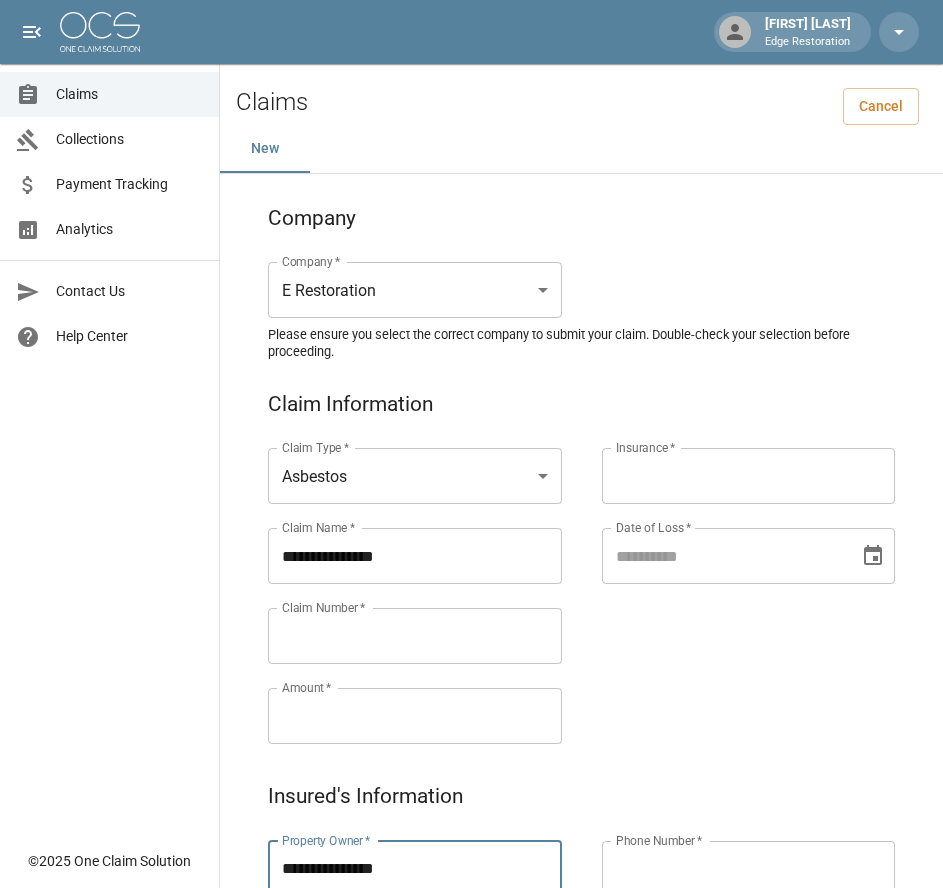 click on "Claims Collections Payment Tracking Analytics Contact Us Help Center" at bounding box center [109, 419] 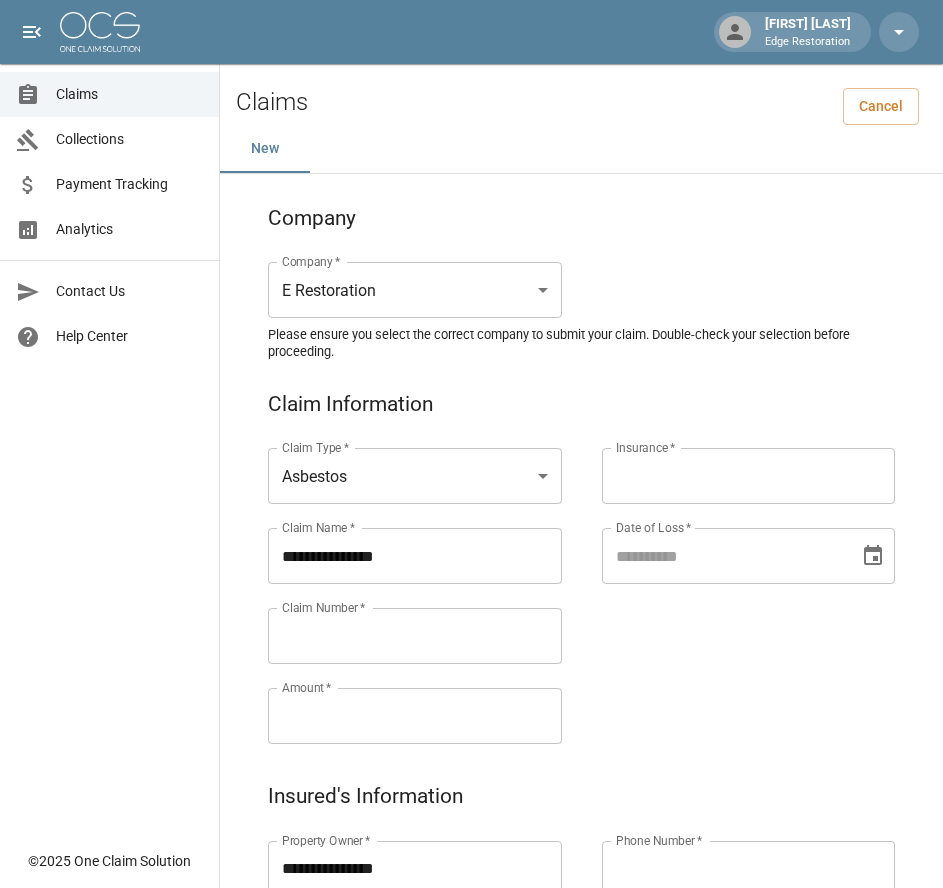 click on "Claim Number   *" at bounding box center [415, 636] 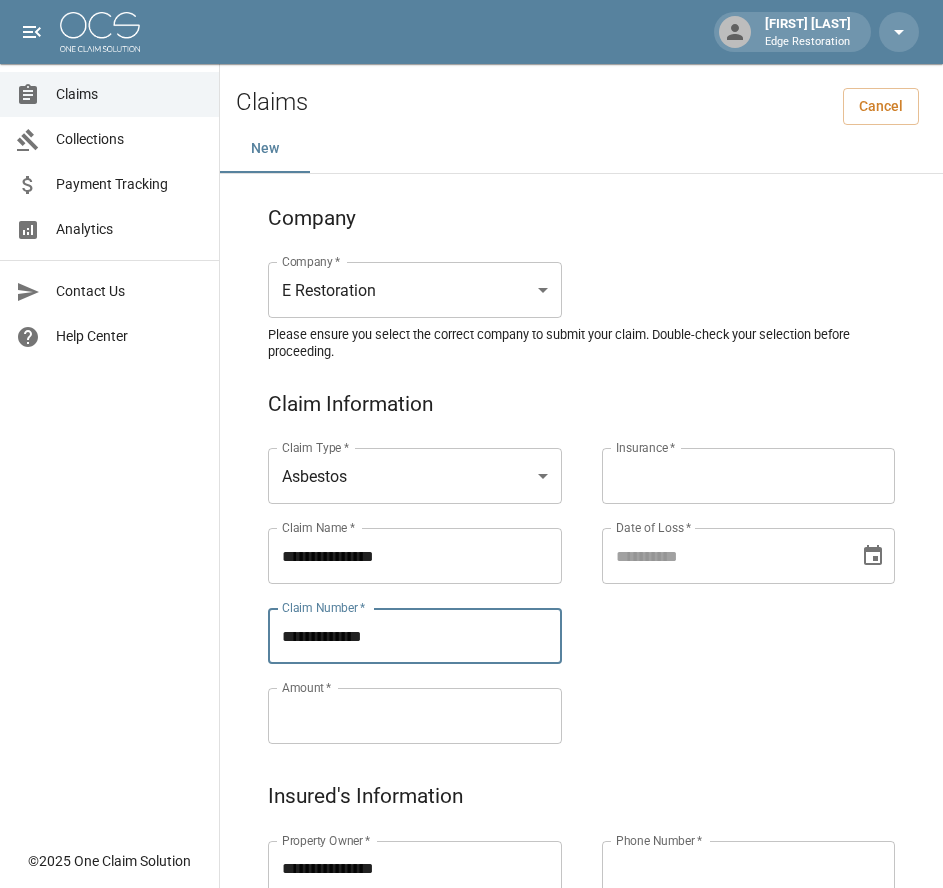 type on "**********" 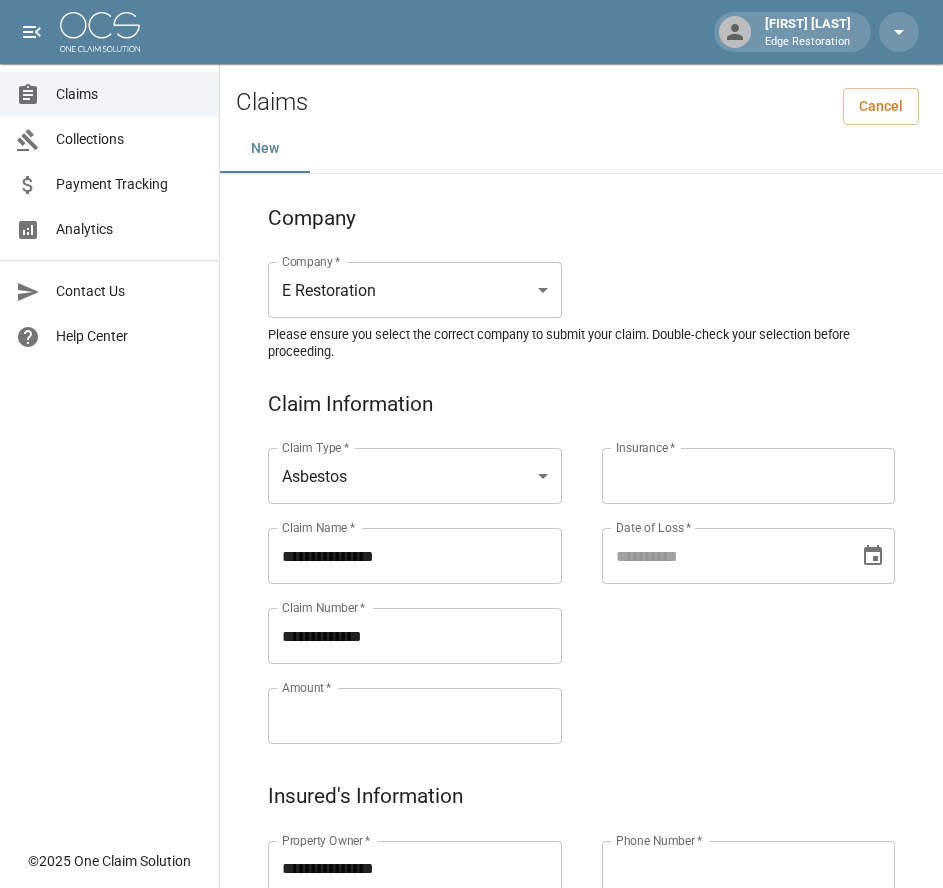 click on "Amount   *" at bounding box center (415, 716) 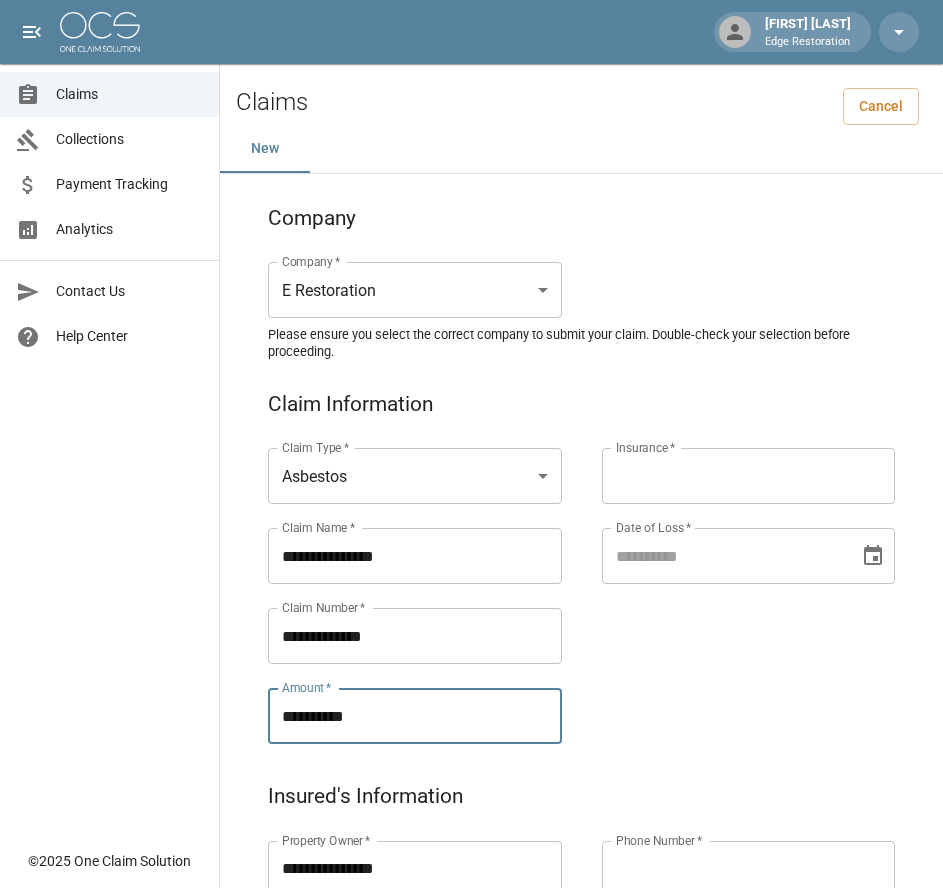 type on "**********" 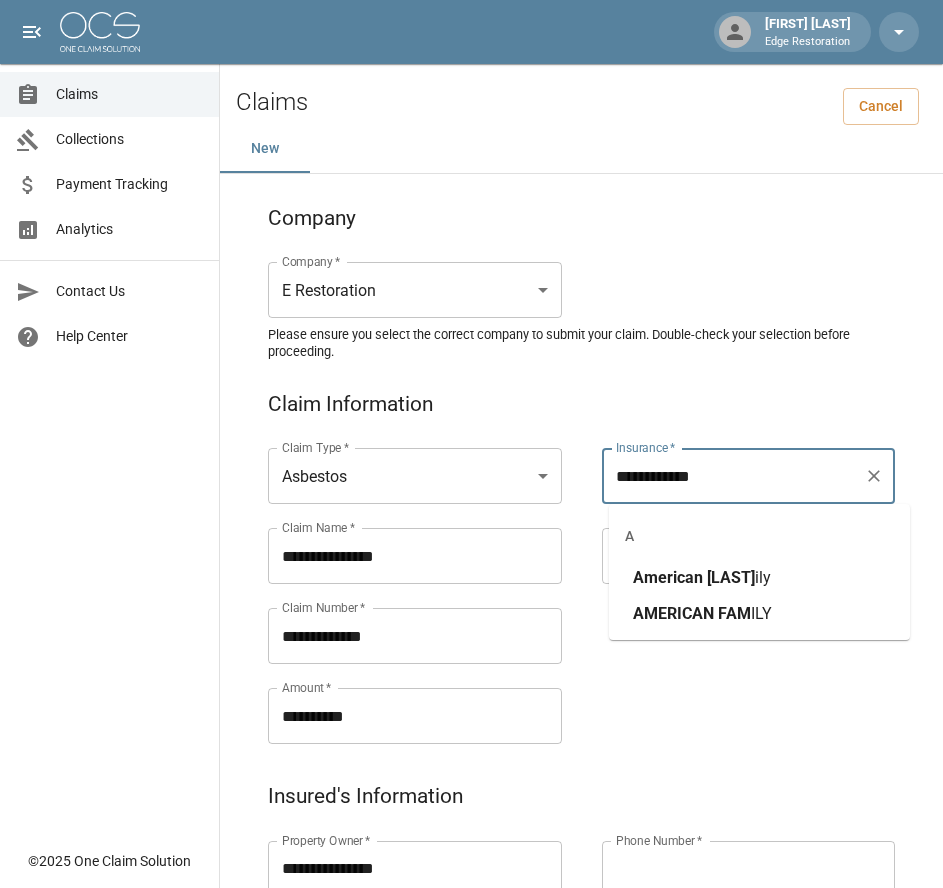 click on "American" at bounding box center [668, 577] 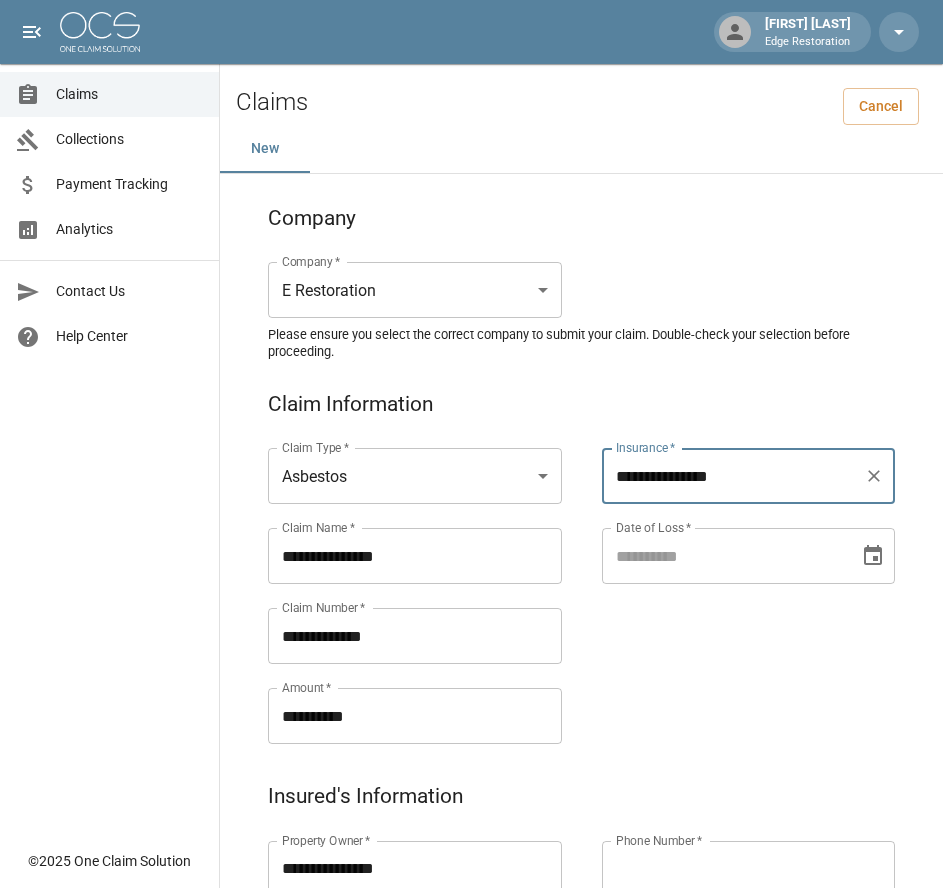 type on "**********" 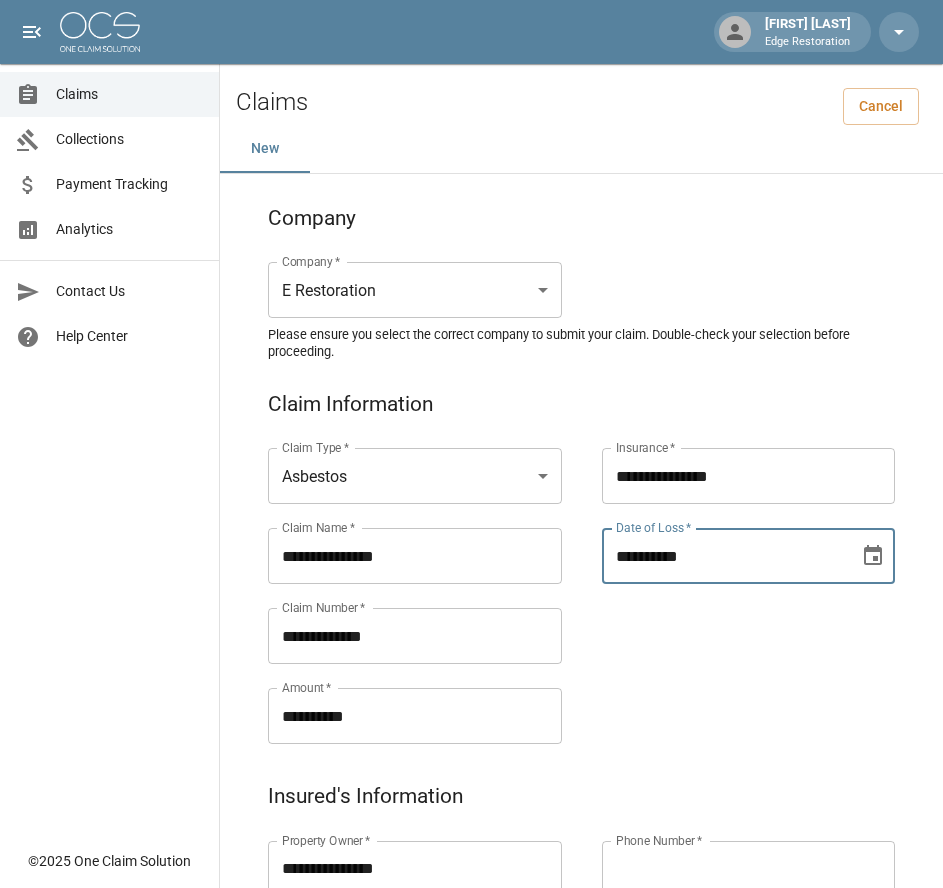 type on "**********" 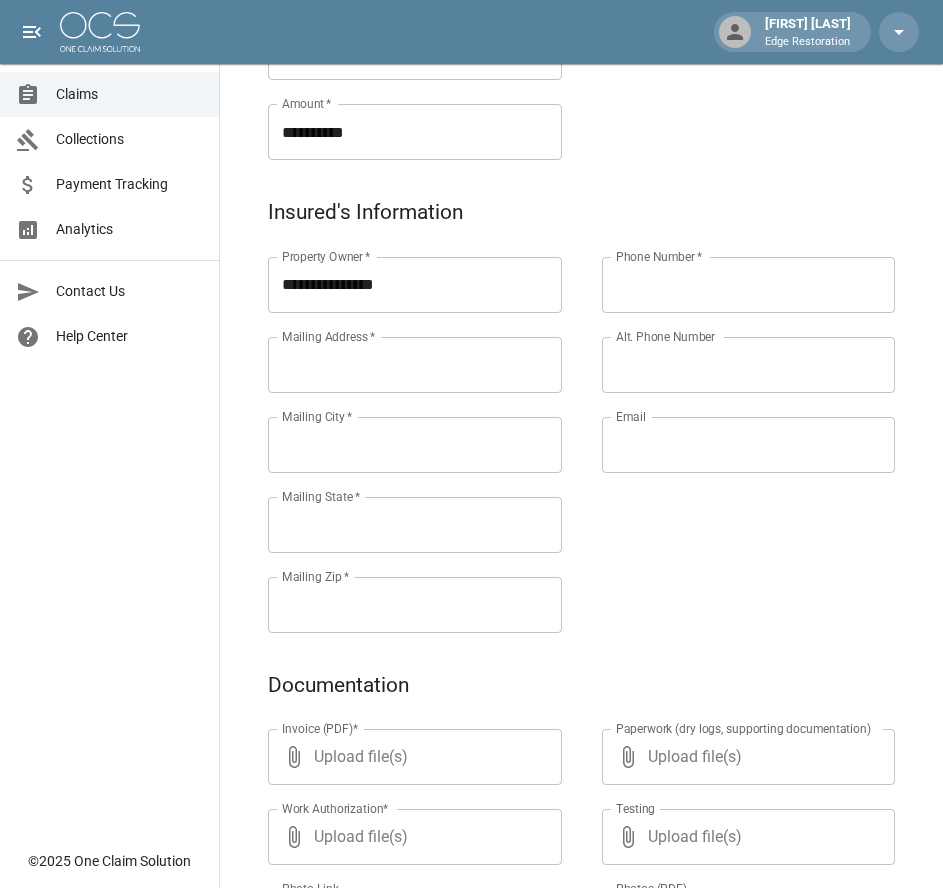 scroll, scrollTop: 585, scrollLeft: 0, axis: vertical 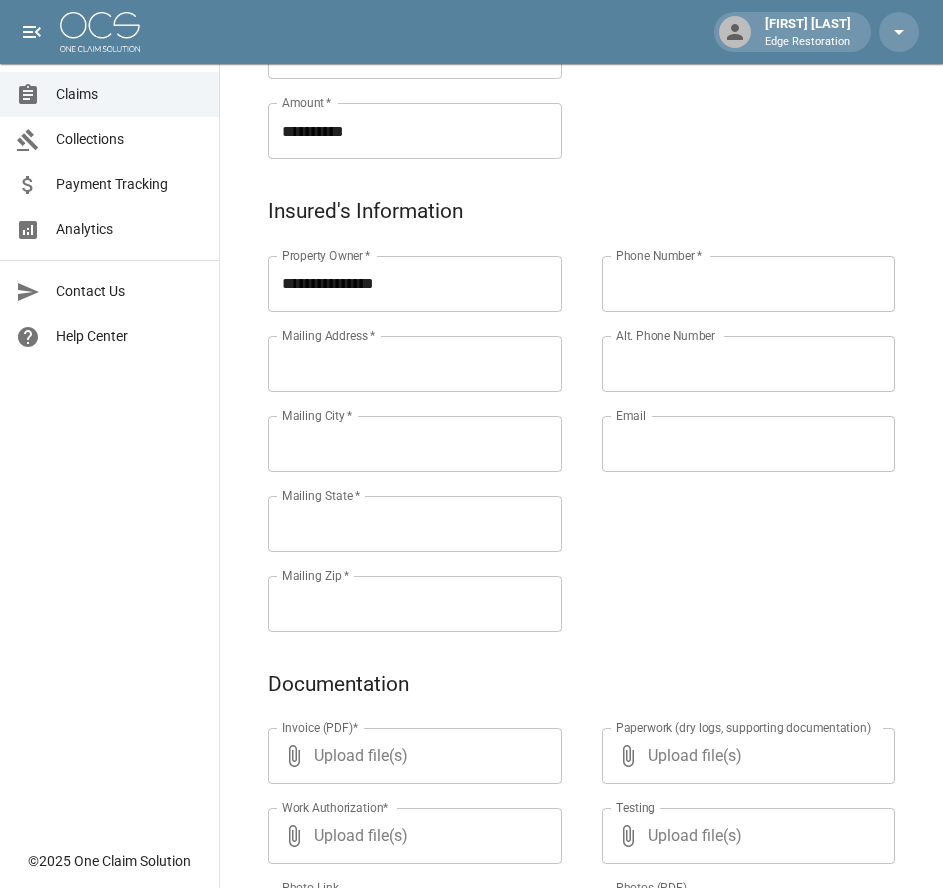 click on "Mailing Address   *" at bounding box center [415, 364] 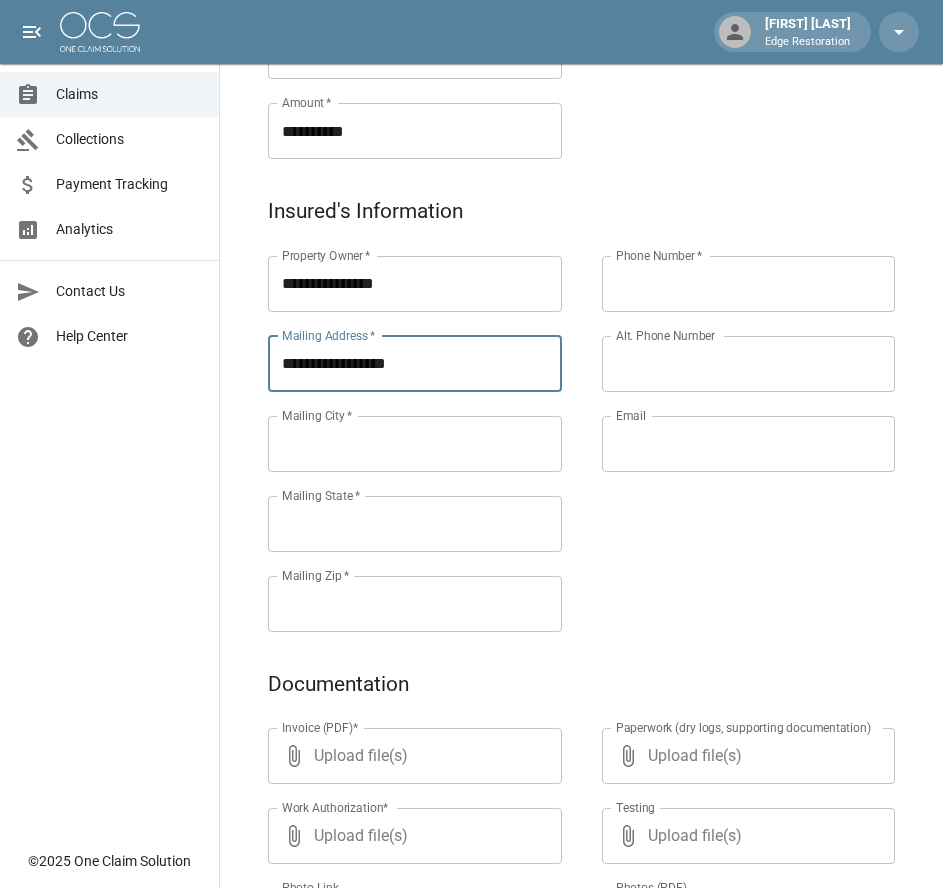 type on "**********" 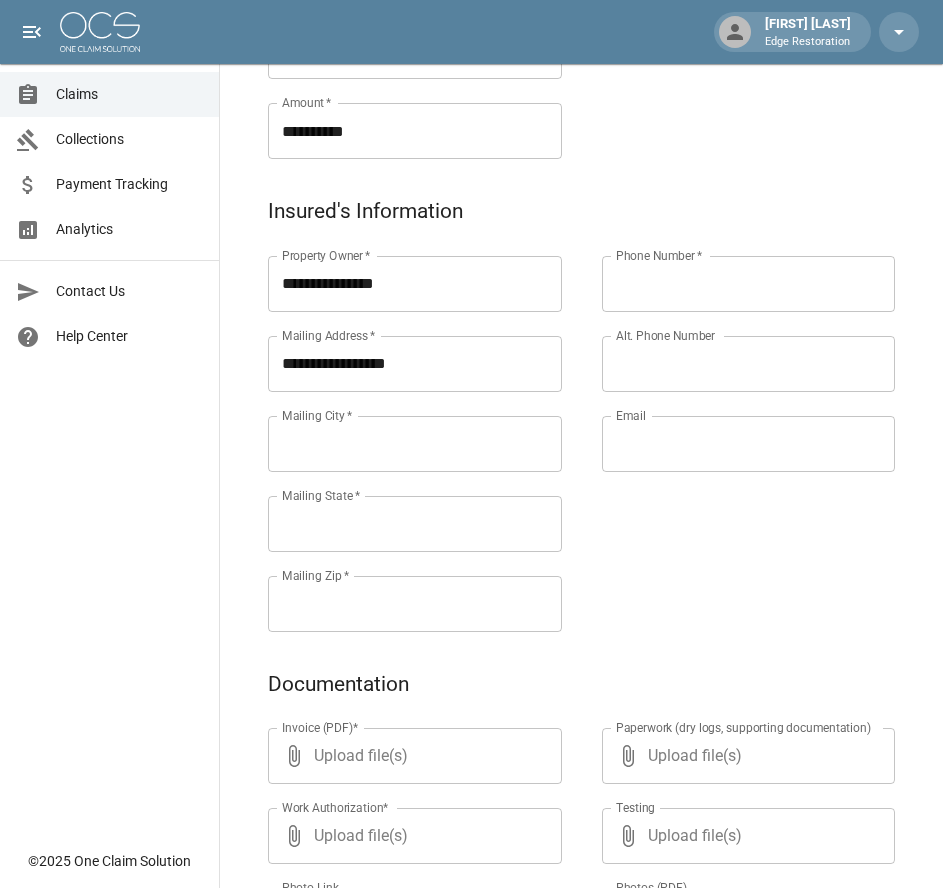 click on "Mailing City   *" at bounding box center (415, 444) 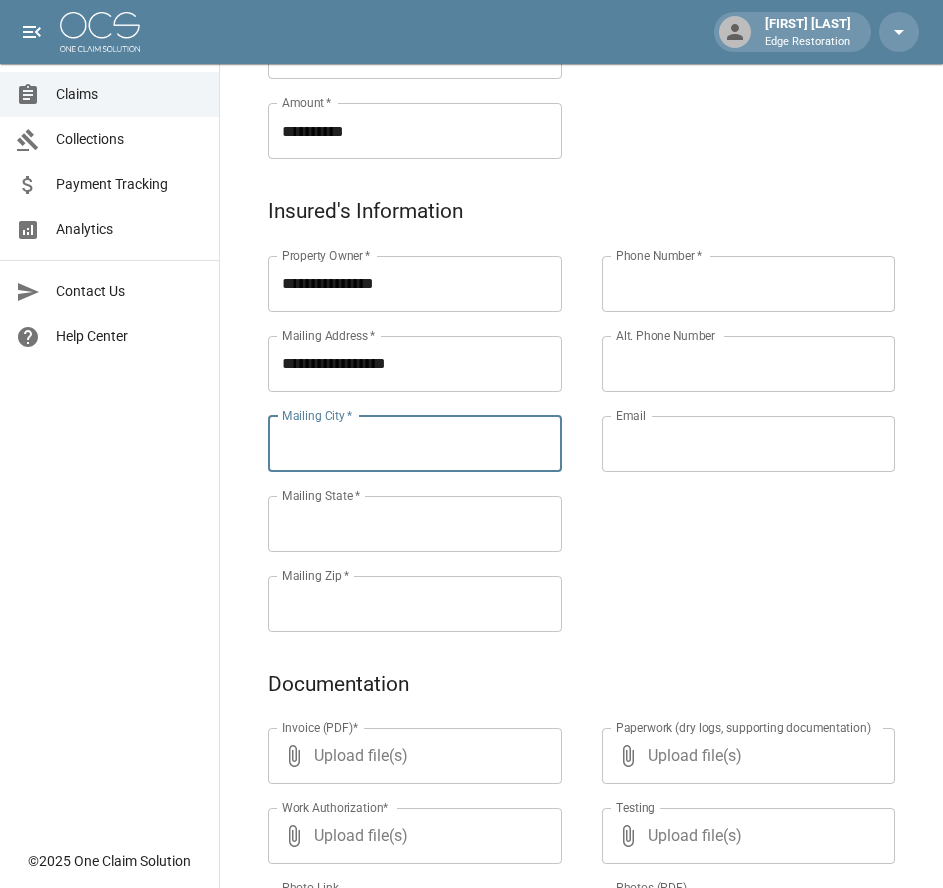 click on "Mailing City   *" at bounding box center (415, 444) 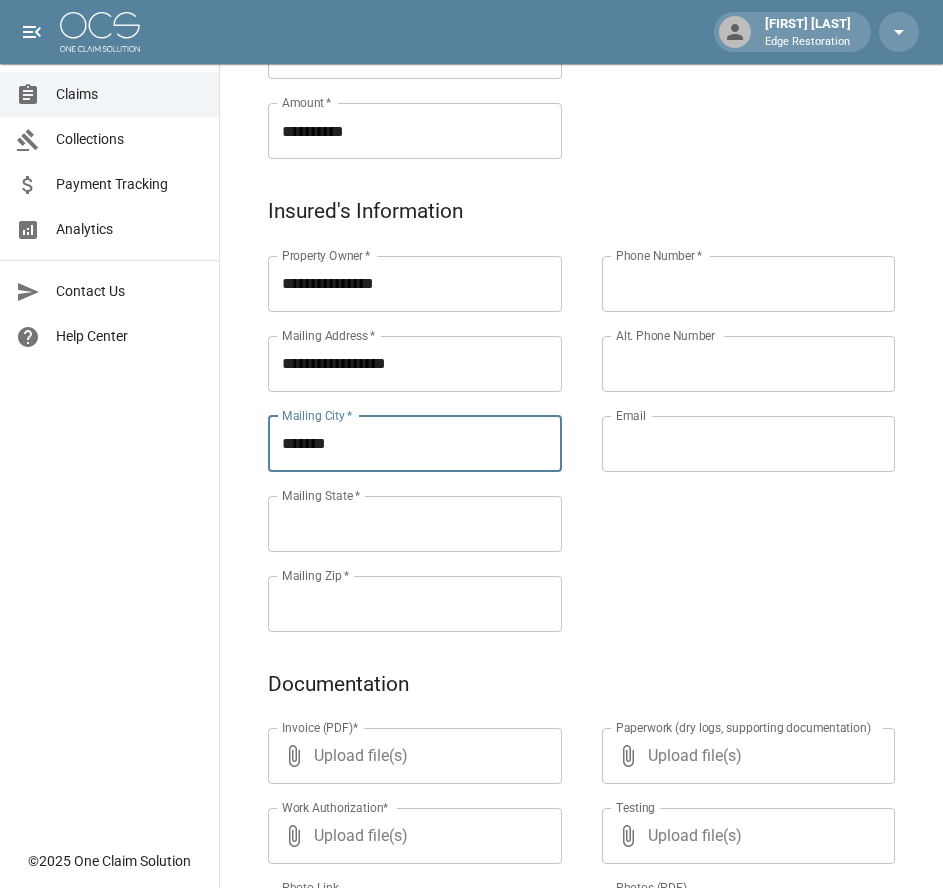 type on "*******" 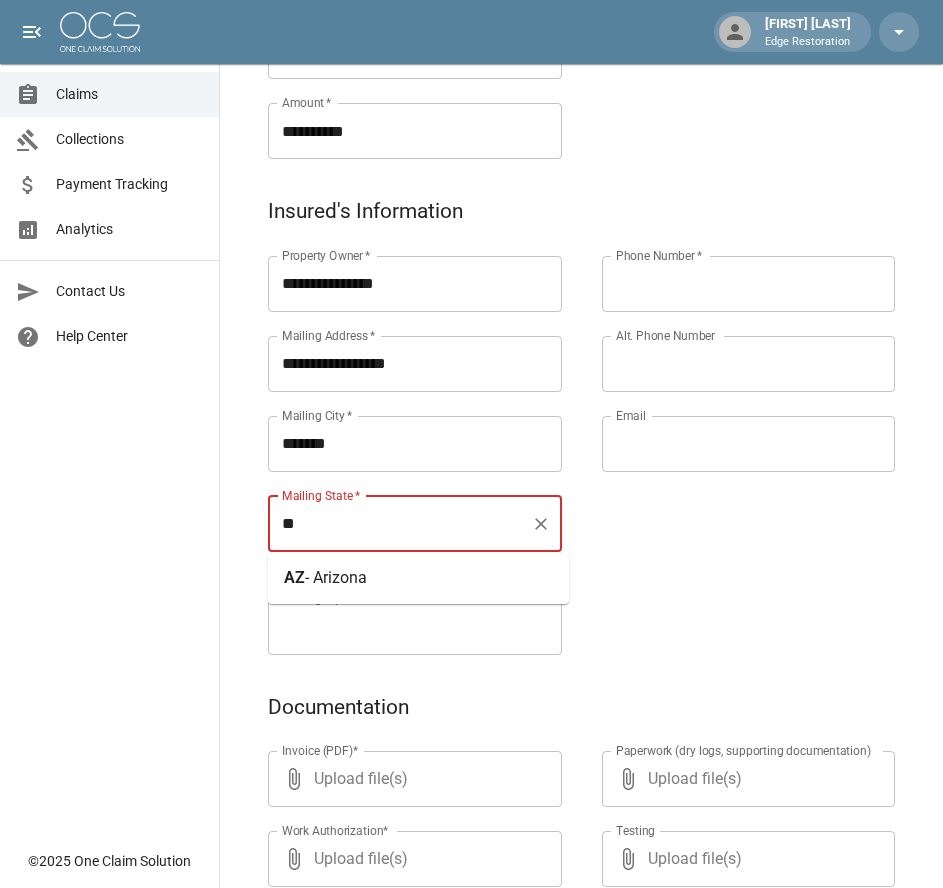 click on "- Arizona" at bounding box center (336, 577) 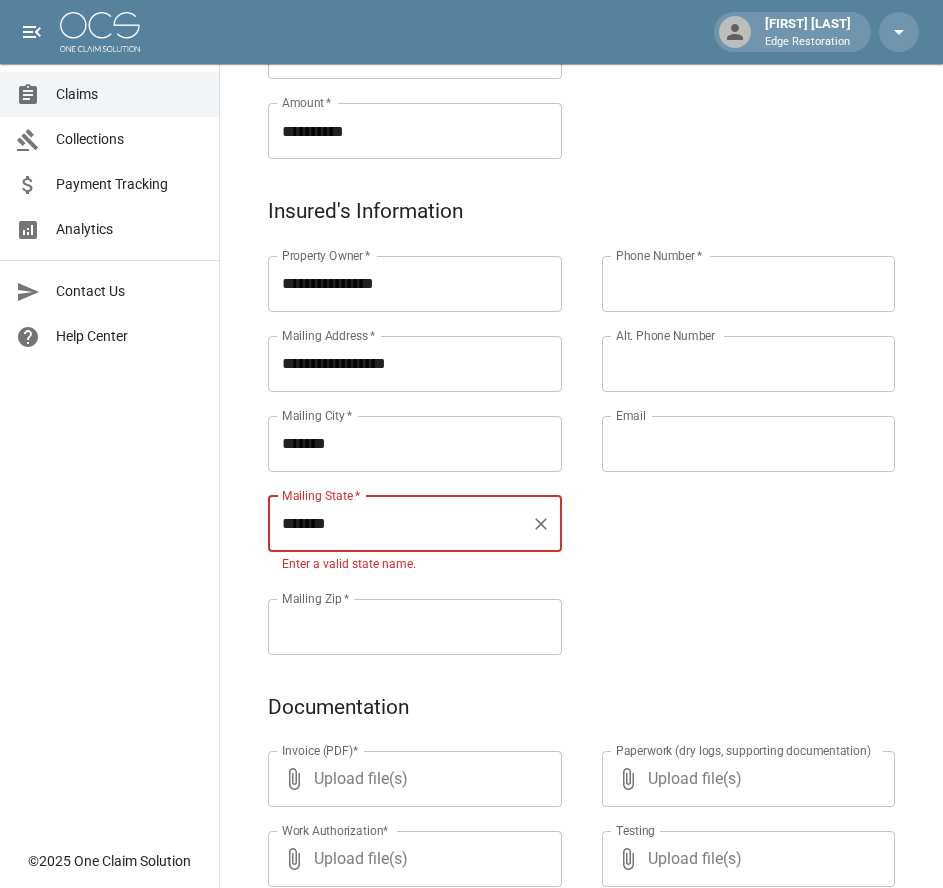 type on "*******" 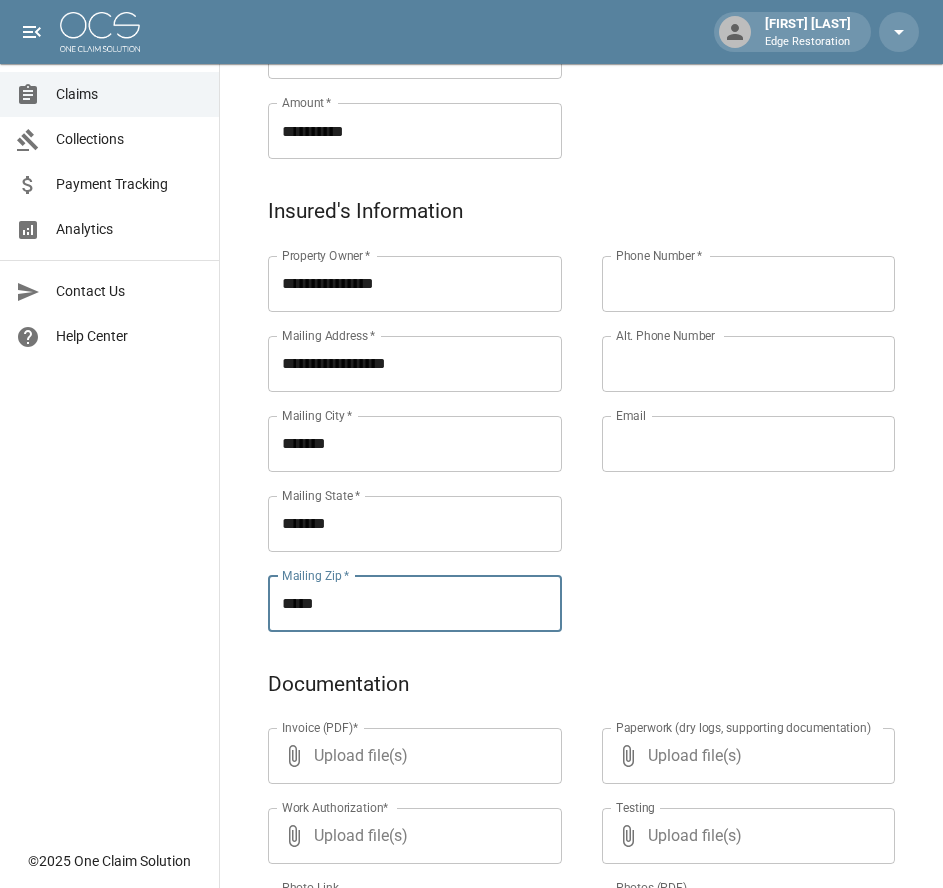 type on "*****" 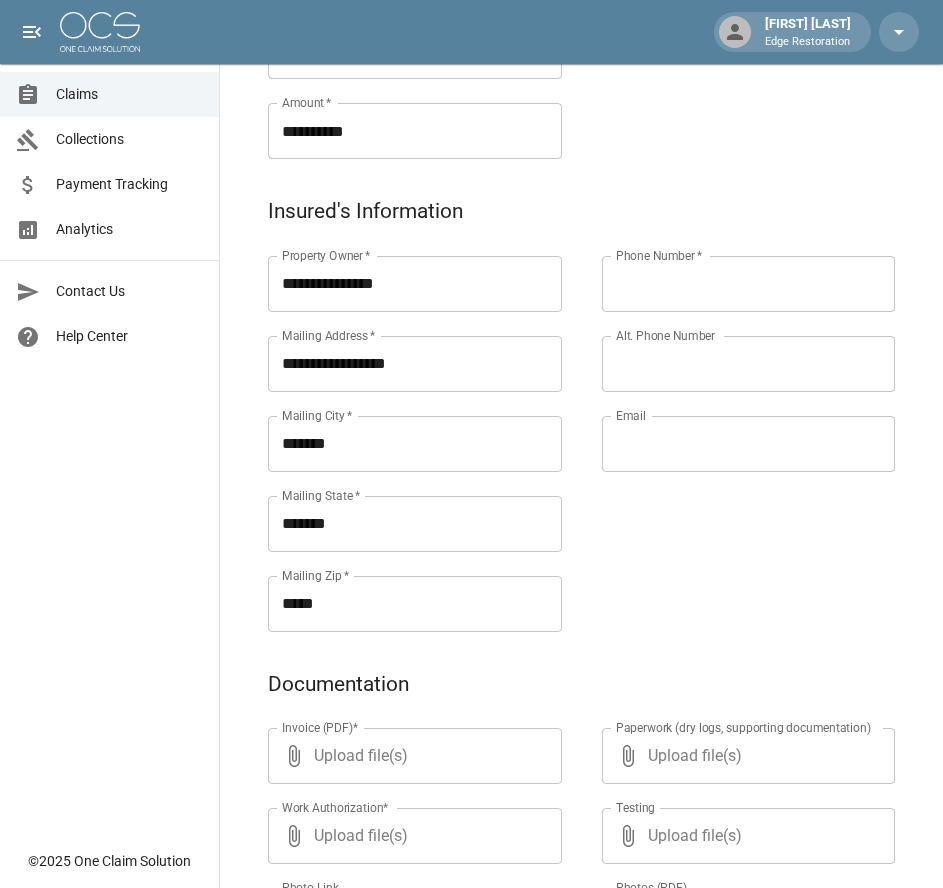 click on "Phone Number   *" at bounding box center (749, 284) 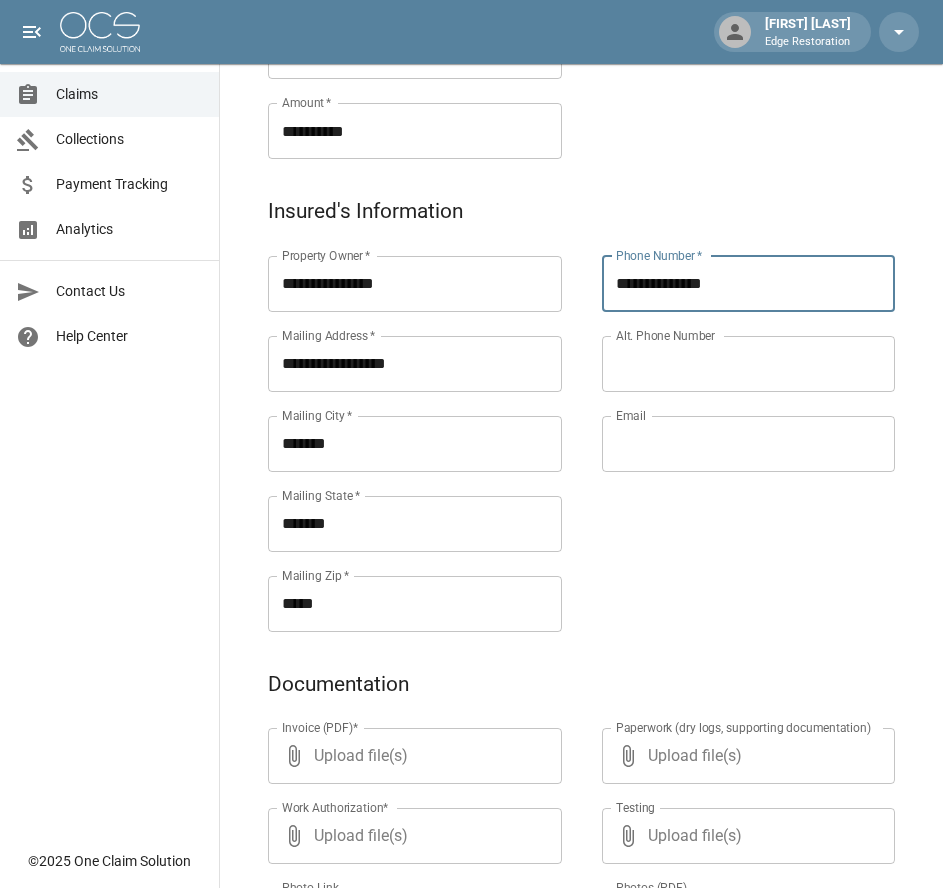 type on "**********" 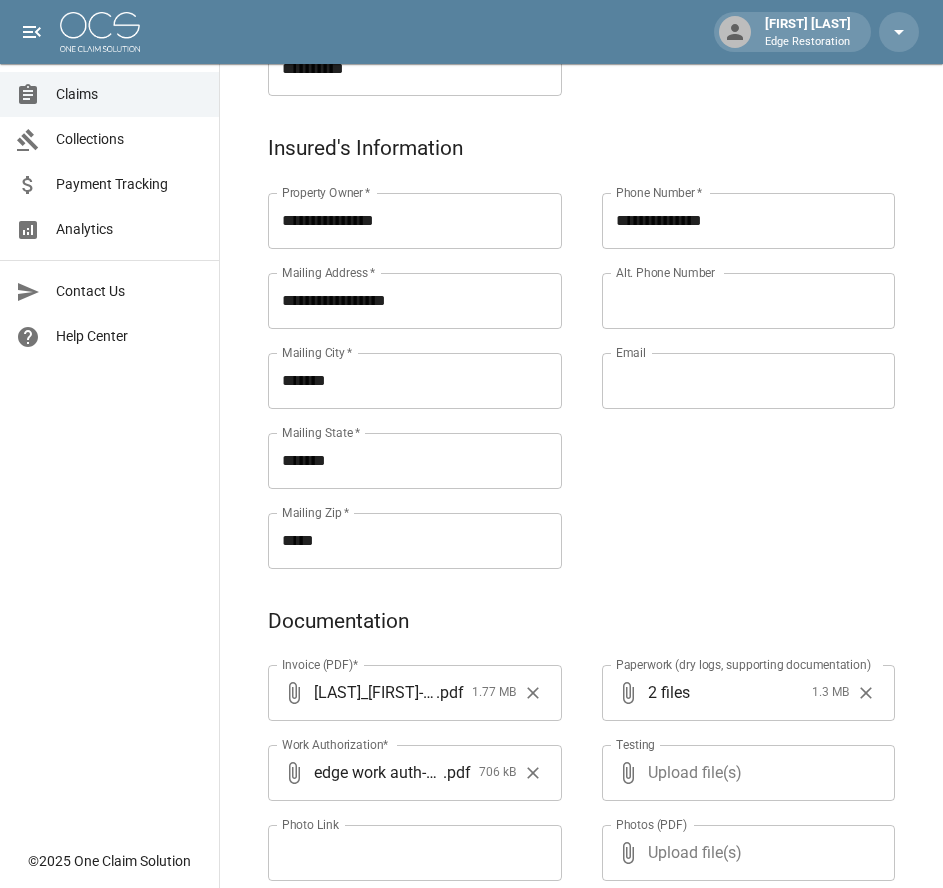 scroll, scrollTop: 971, scrollLeft: 0, axis: vertical 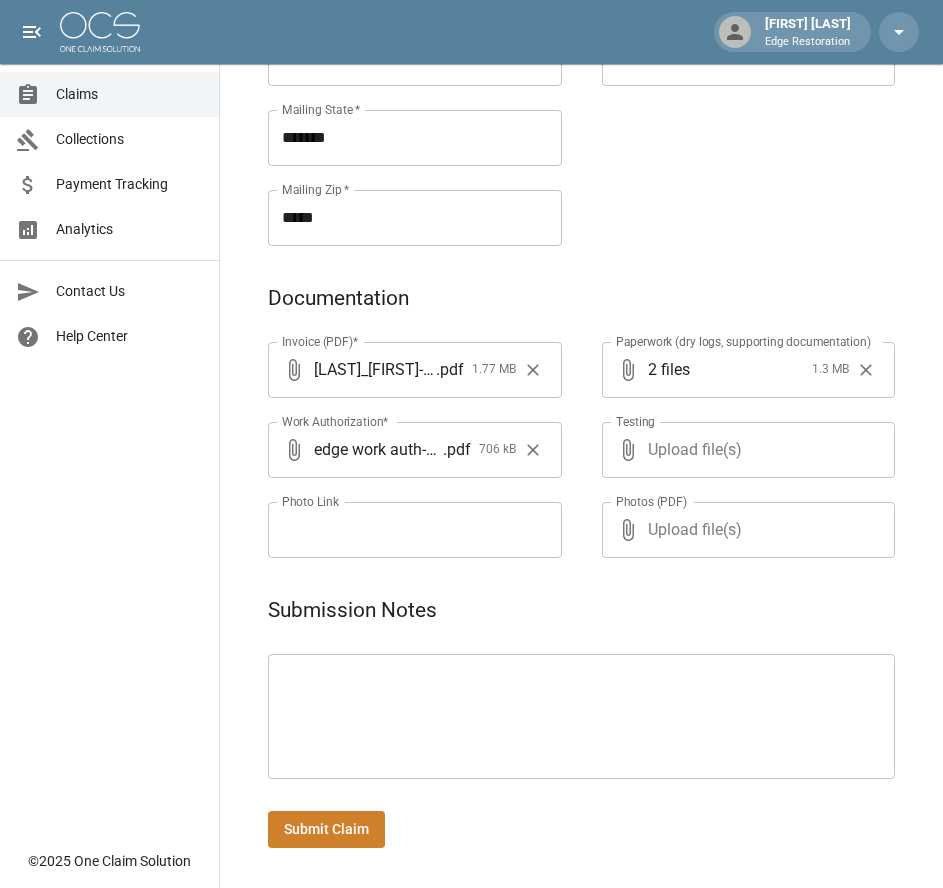 click on "Submit Claim" at bounding box center (326, 829) 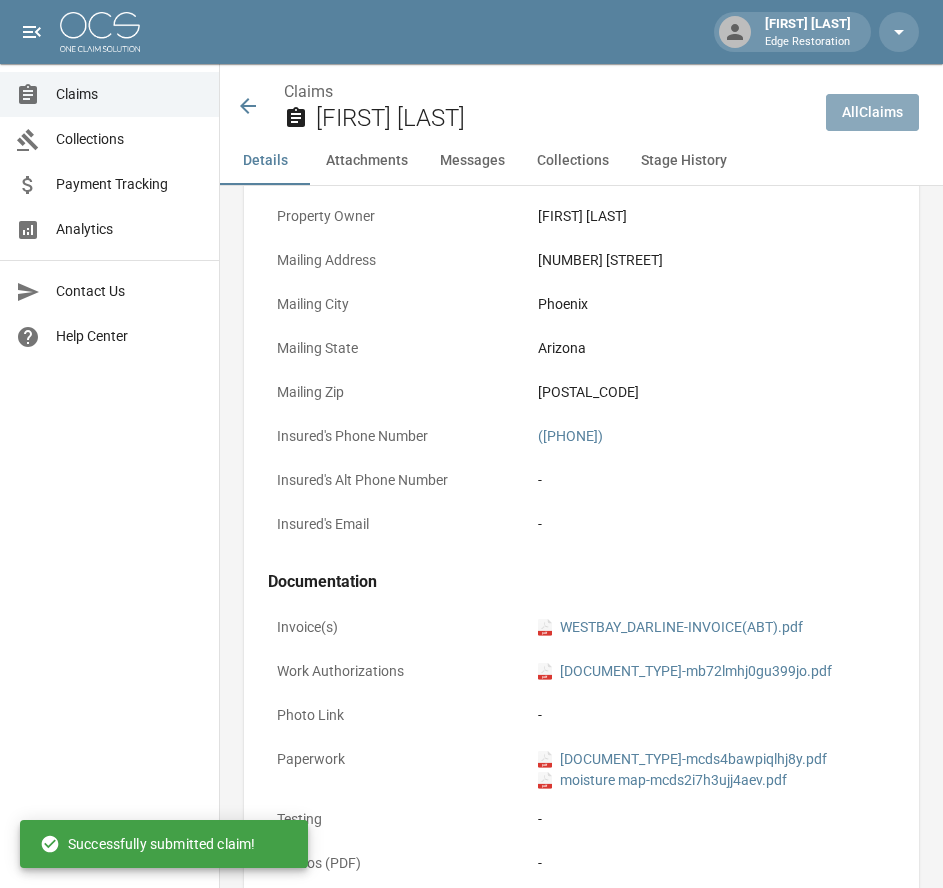 click on "All  Claims" at bounding box center [872, 112] 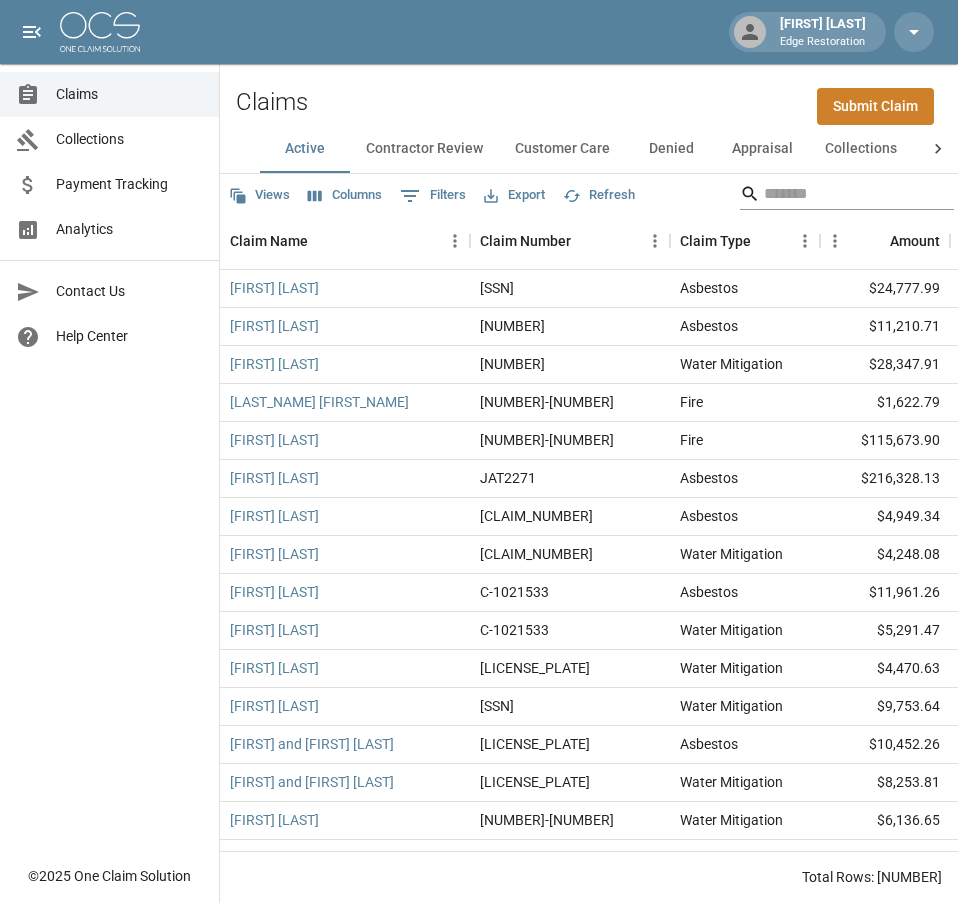click at bounding box center [844, 194] 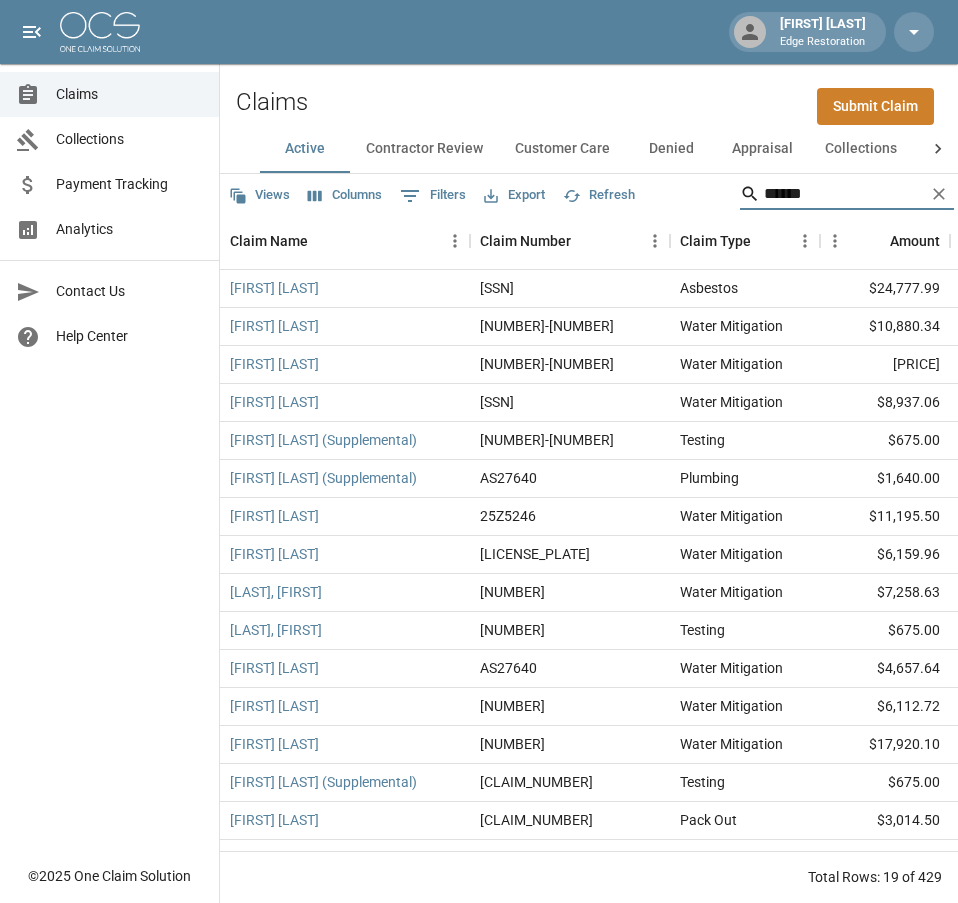 type on "*******" 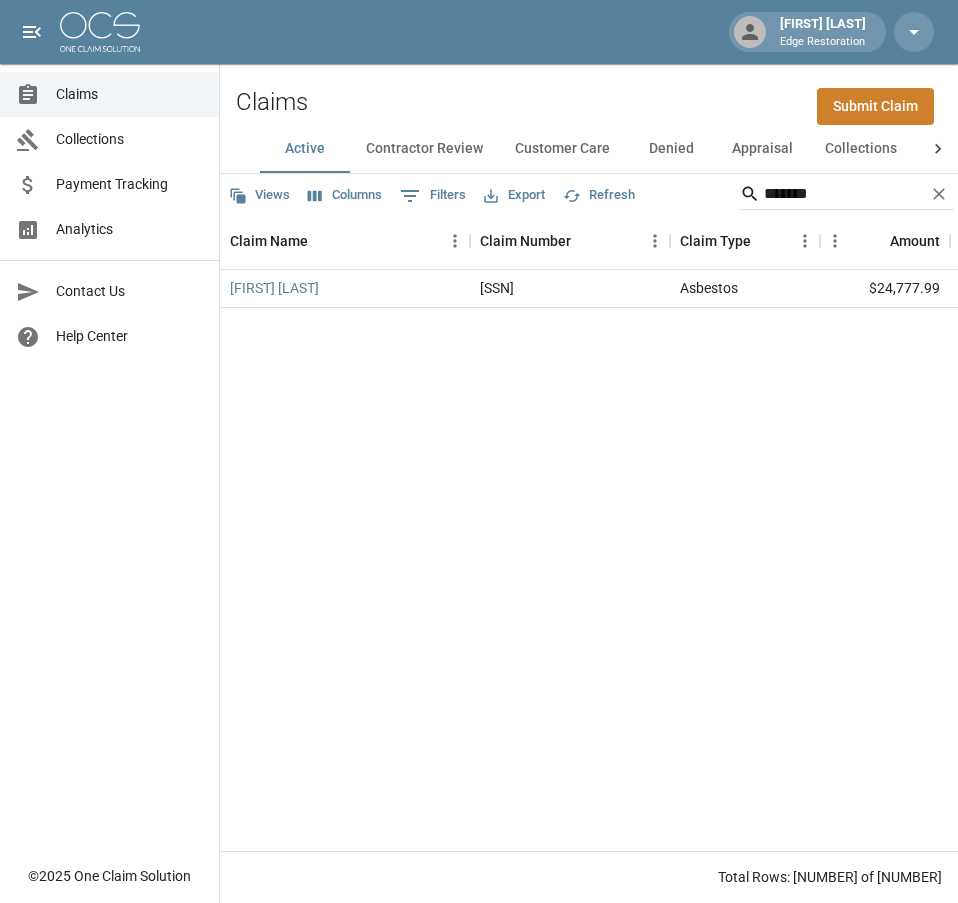 click at bounding box center [100, 32] 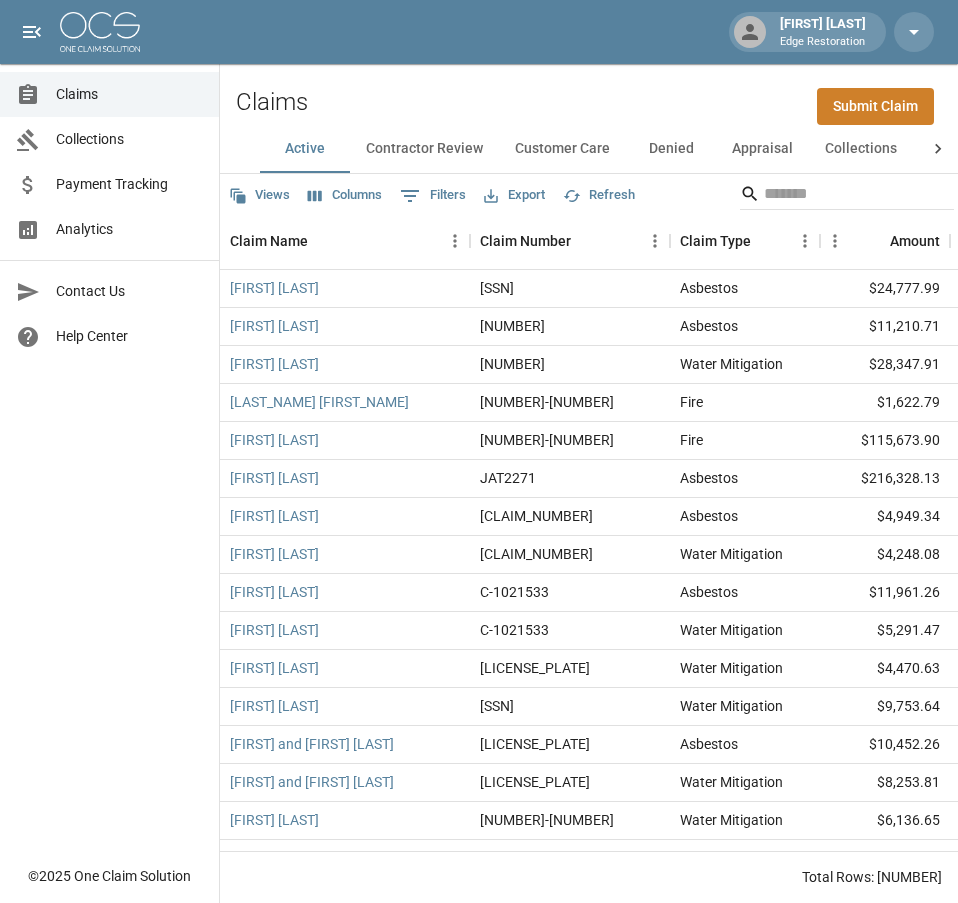 click on "Submit Claim" at bounding box center [875, 106] 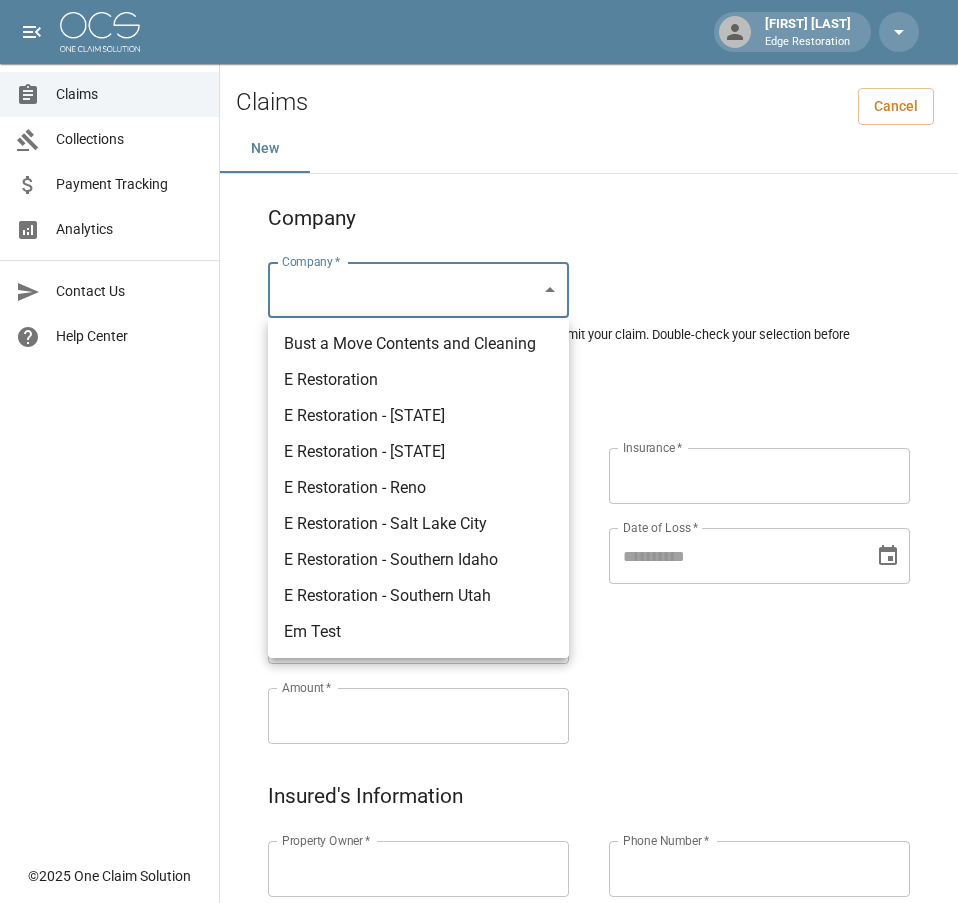 click on "Alicia Tubbs Edge Restoration Claims Collections Payment Tracking Analytics Contact Us Help Center ©  2025   One Claim Solution Claims Cancel New Company Company   * ​ Company   * Please ensure you select the correct company to submit your claim. Double-check your selection before proceeding. Claim Information Claim Type   * ​ Claim Type   * Claim Name   * Claim Name   * Claim Number   * Claim Number   * Amount   * Amount   * Insurance   * Insurance   * Date of Loss   * Date of Loss   * Insured's Information Property Owner   * Property Owner   * Mailing Address   * Mailing Address   * Mailing City   * Mailing City   * Mailing State   * Mailing State   * Mailing Zip   * Mailing Zip   * Phone Number   * Phone Number   * Alt. Phone Number Alt. Phone Number Email Email Documentation Invoice (PDF)* ​ Upload file(s) Invoice (PDF)* Work Authorization* ​ Upload file(s) Work Authorization* Photo Link Photo Link ​ Upload file(s) Testing ​ ​" at bounding box center [479, 929] 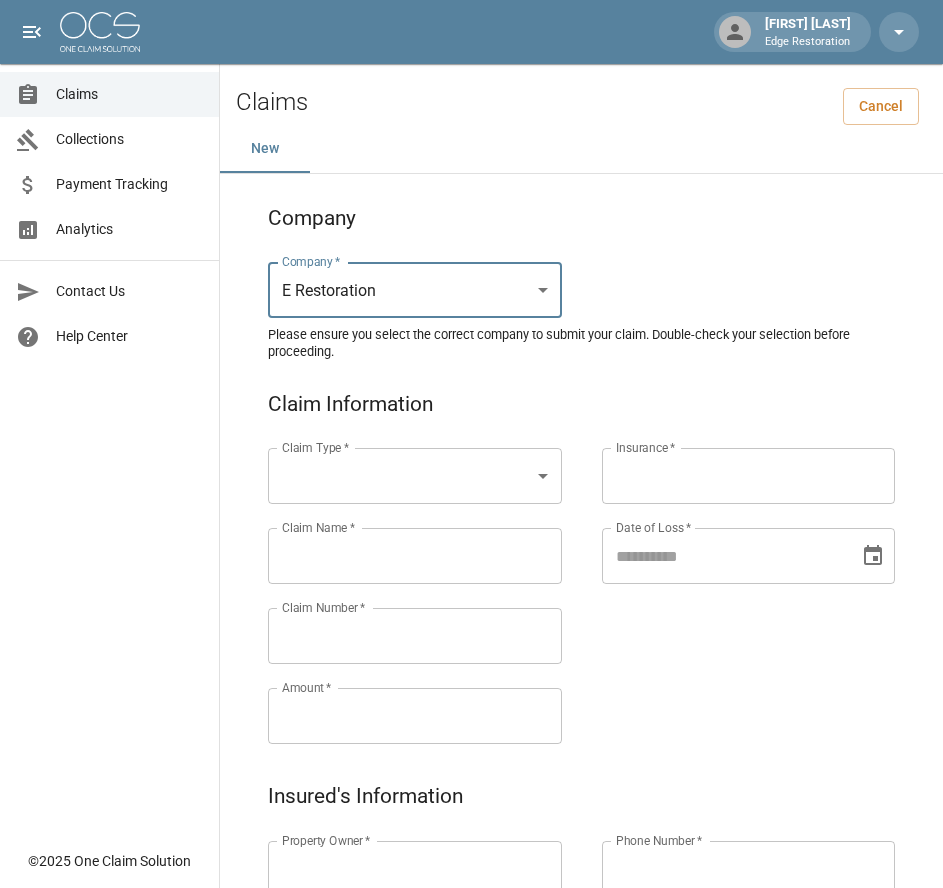 click on "[FIRST] [LAST] Edge Restoration Claims Collections Payment Tracking Analytics Contact Us Help Center © [YEAR] One Claim Solution Claims Cancel New Company Company   * E Restoration *** Company   * Please ensure you select the correct company to submit your claim. Double-check your selection before proceeding. Claim Information Claim Type   * ​ Claim Type   * Claim Name   * Claim Name   * Claim Number   * Claim Number   * Amount   * Amount   * Insurance   * Insurance   * Date of Loss   * Date of Loss   * Insured's Information Property Owner   * Property Owner   * Mailing Address   * Mailing Address   * Mailing City   * Mailing City   * Mailing State   * Mailing State   * Mailing Zip   * Mailing Zip   * Phone Number   * Phone Number   * Alt. Phone Number Alt. Phone Number Email Email Documentation Invoice (PDF)* ​ Upload file(s) Invoice (PDF)* Work Authorization* ​ Upload file(s) Work Authorization* Photo Link Photo Link ​ Upload file(s) *" at bounding box center (471, 929) 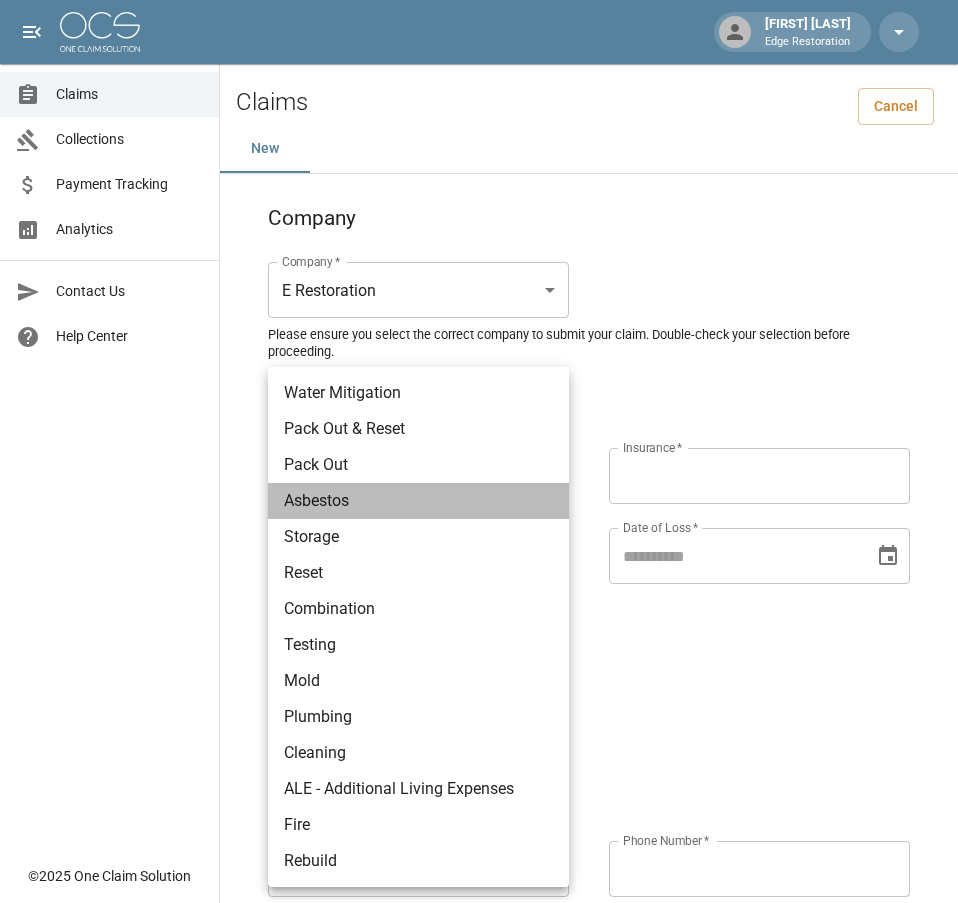 click on "Asbestos" at bounding box center (418, 501) 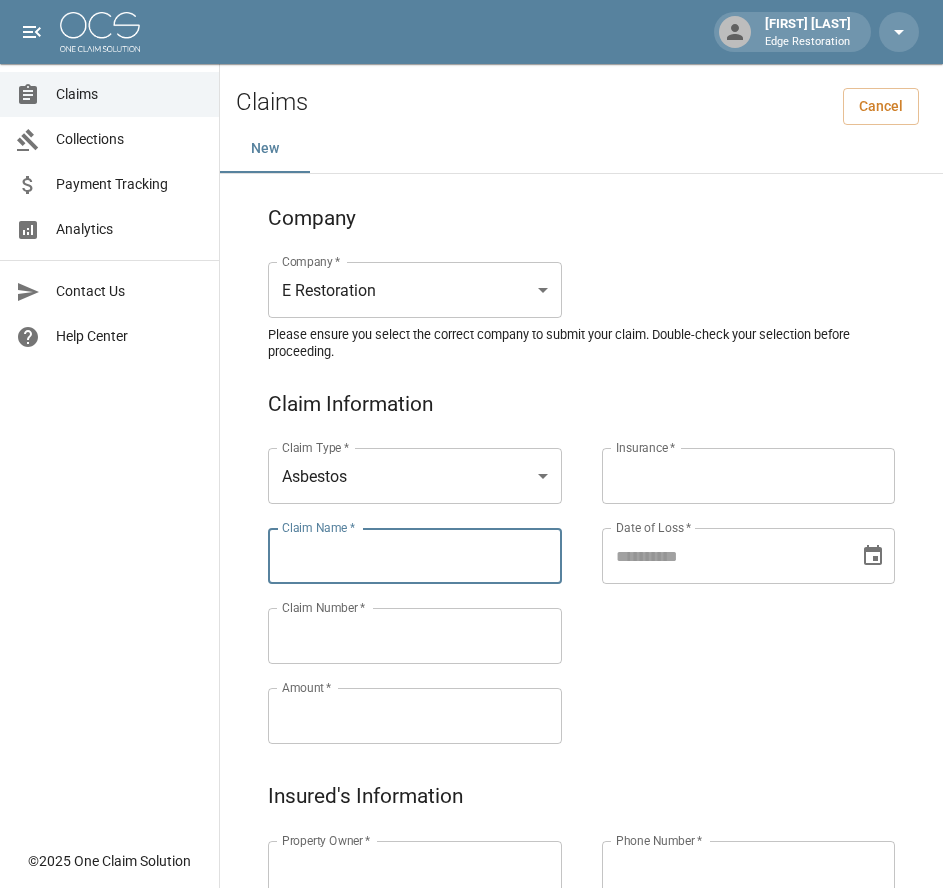 click on "Claim Name   *" at bounding box center (415, 556) 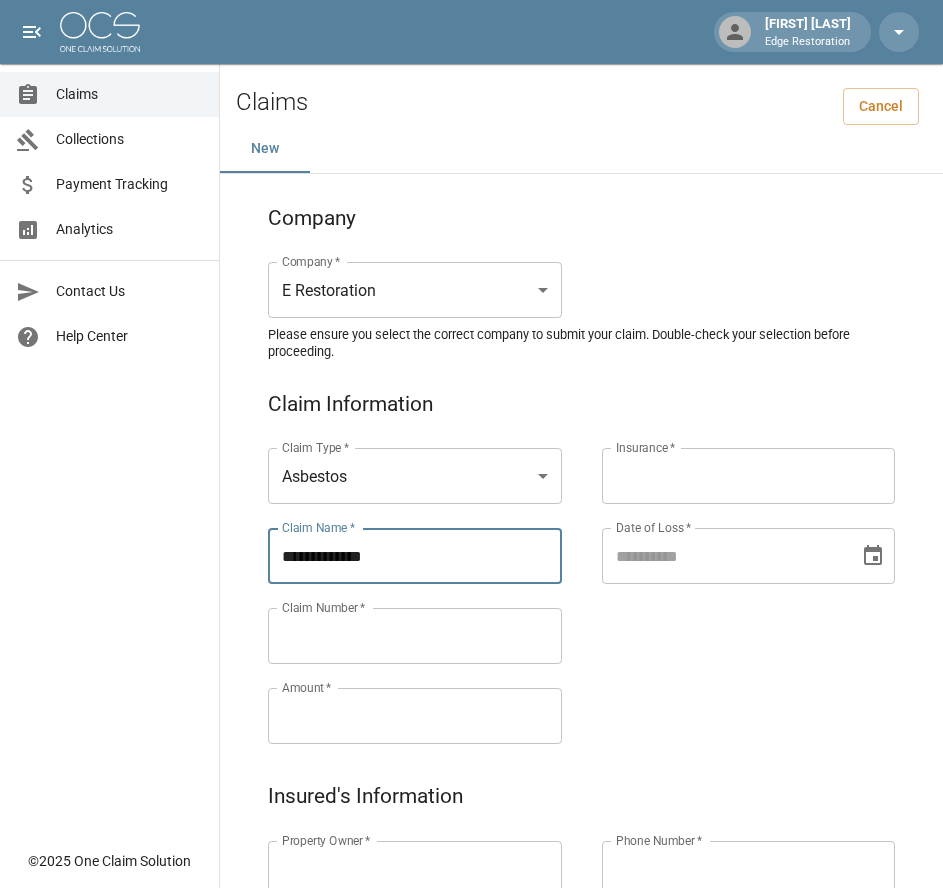 type on "**********" 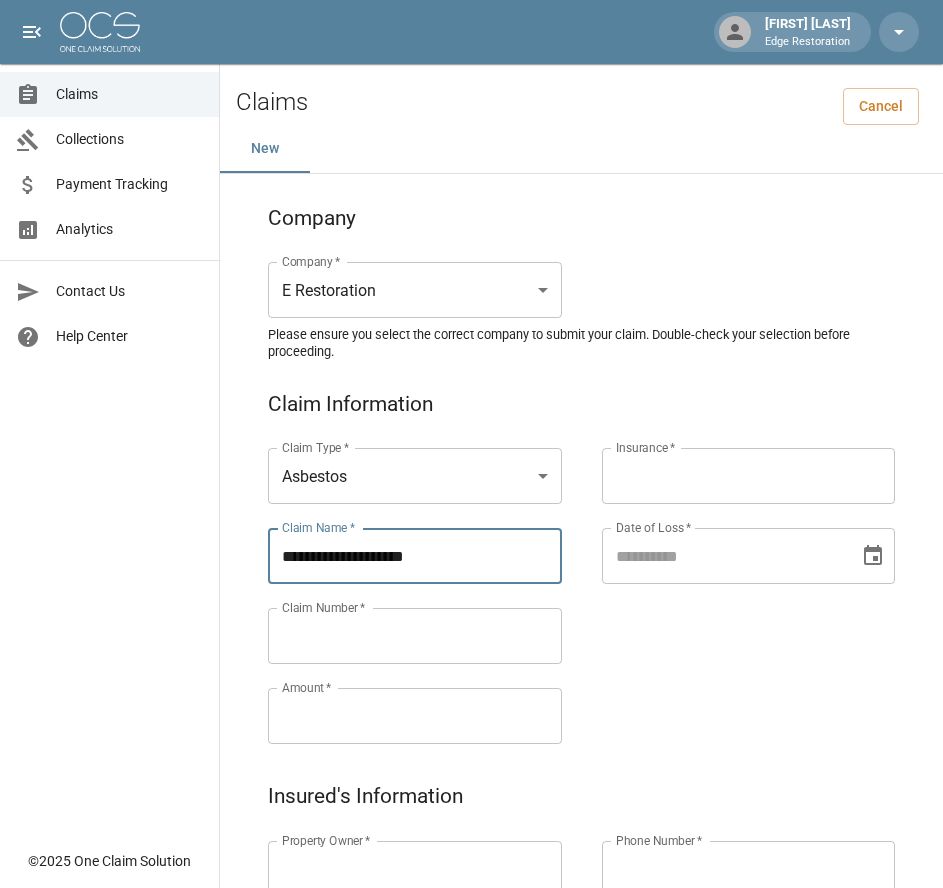 click on "Property Owner   *" at bounding box center [415, 869] 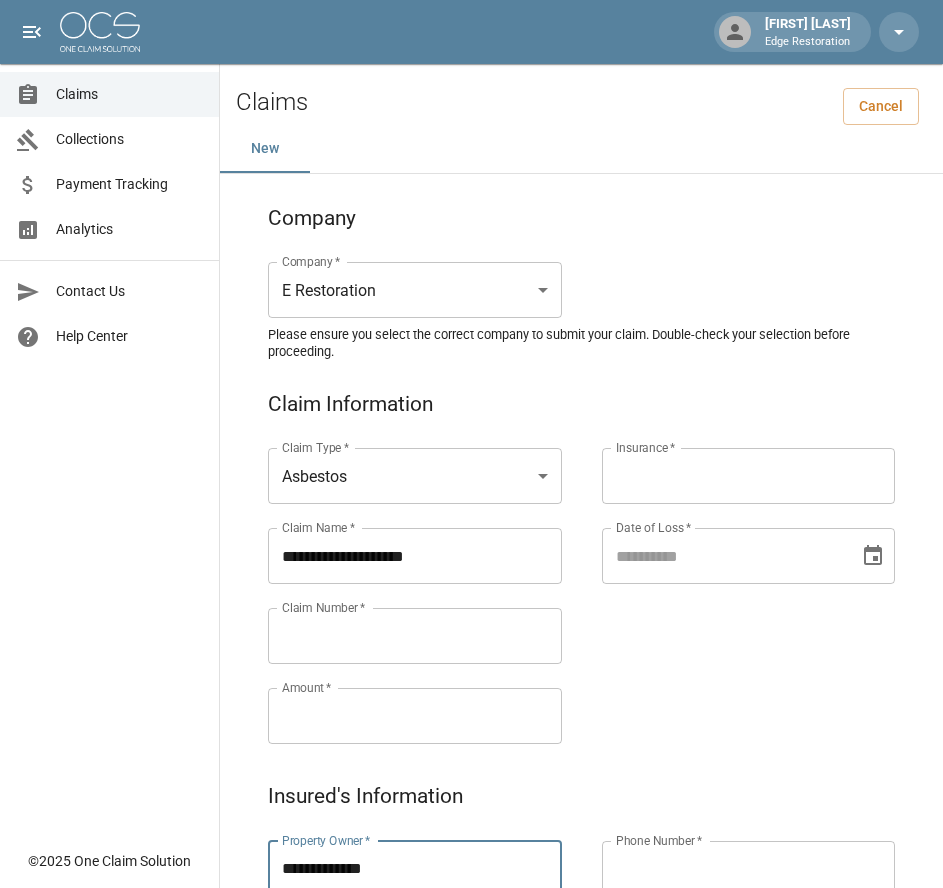 type on "**********" 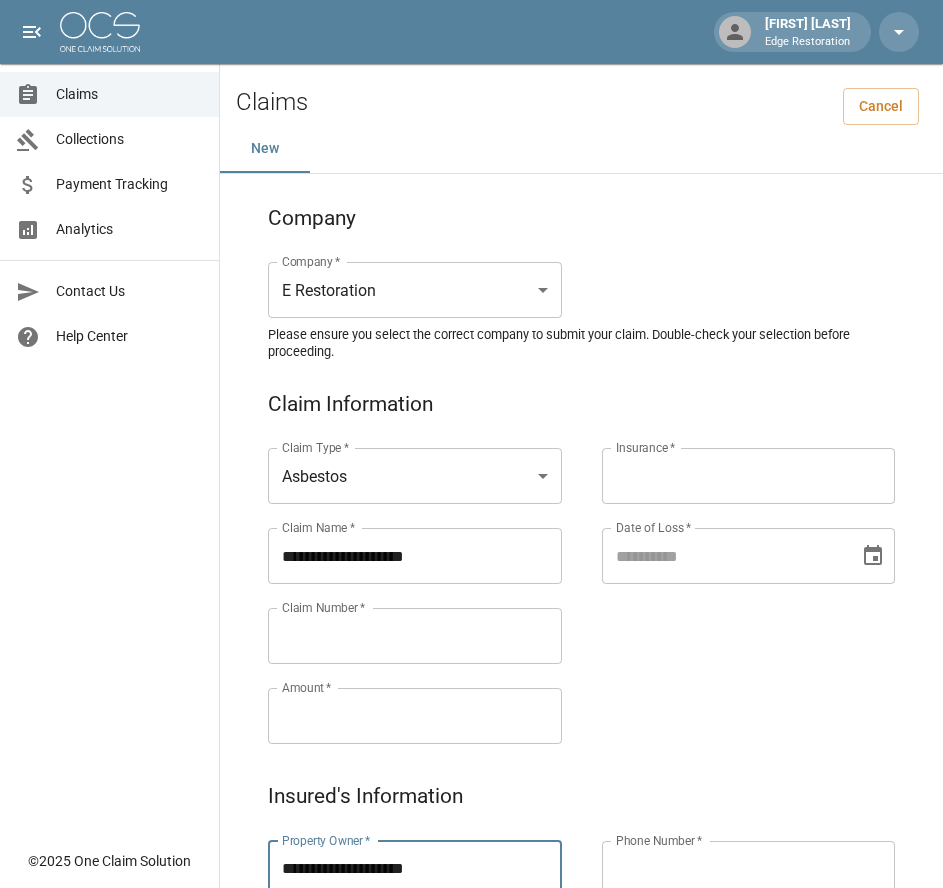 click on "Claims Collections Payment Tracking Analytics Contact Us Help Center" at bounding box center [109, 419] 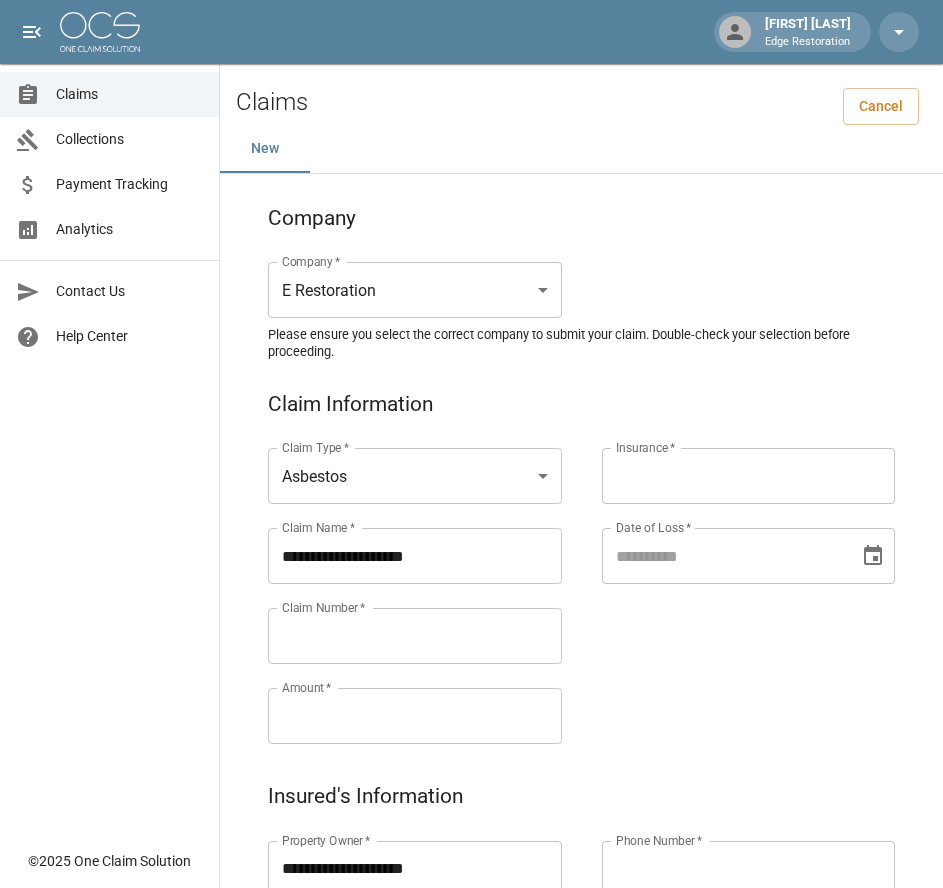 click on "Claim Number   *" at bounding box center [323, 607] 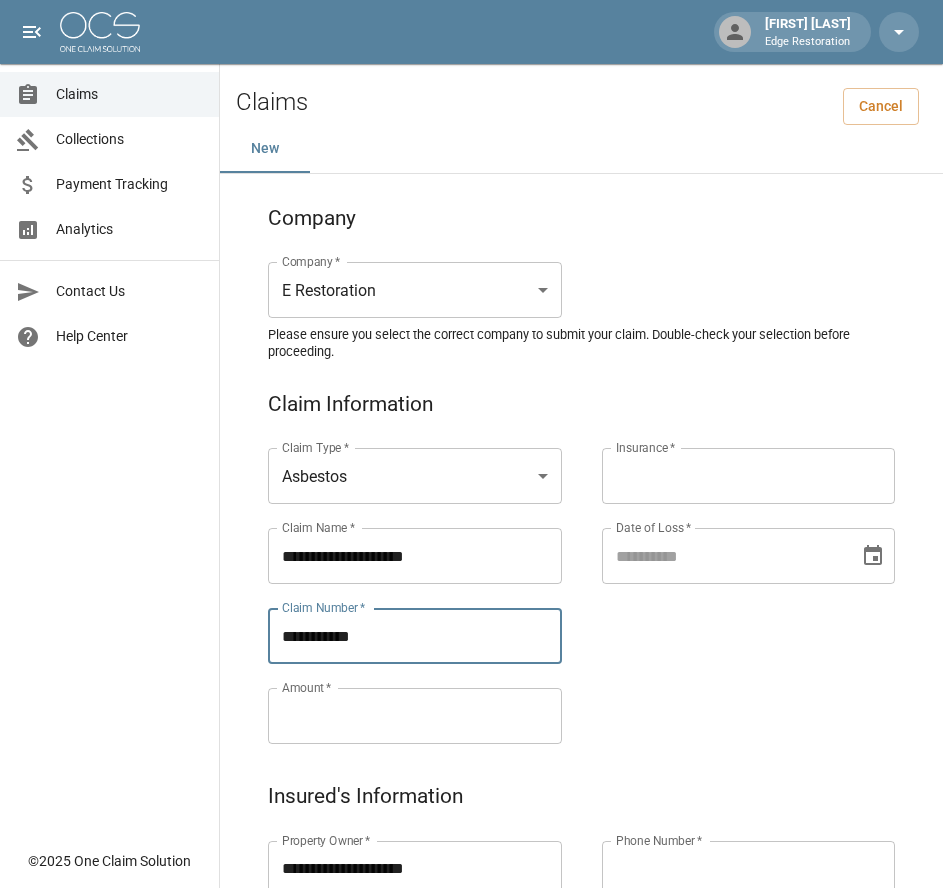type on "**********" 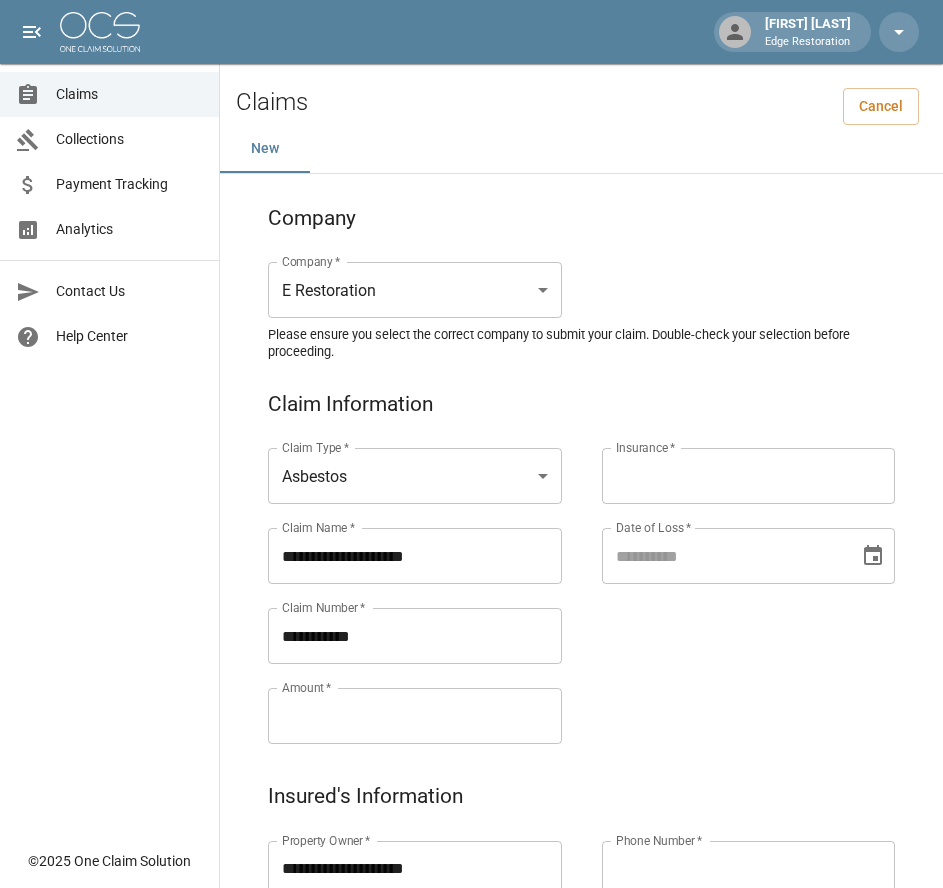click on "Amount   *" at bounding box center (415, 716) 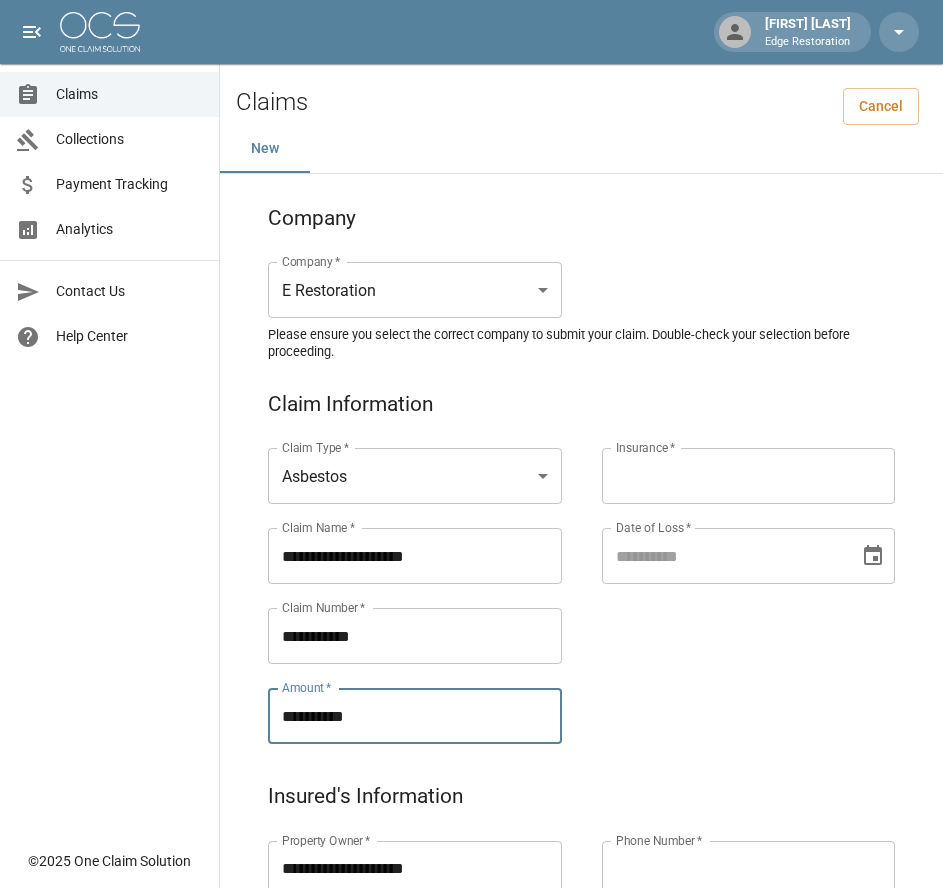 type on "**********" 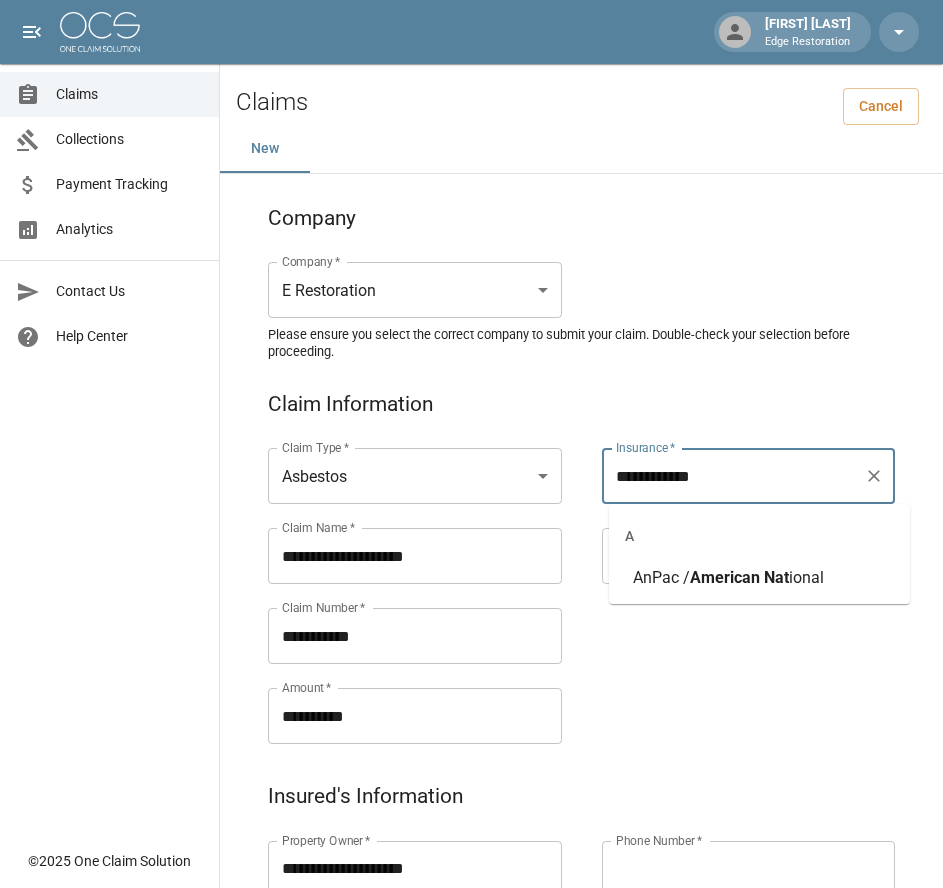 click on "American" at bounding box center [725, 577] 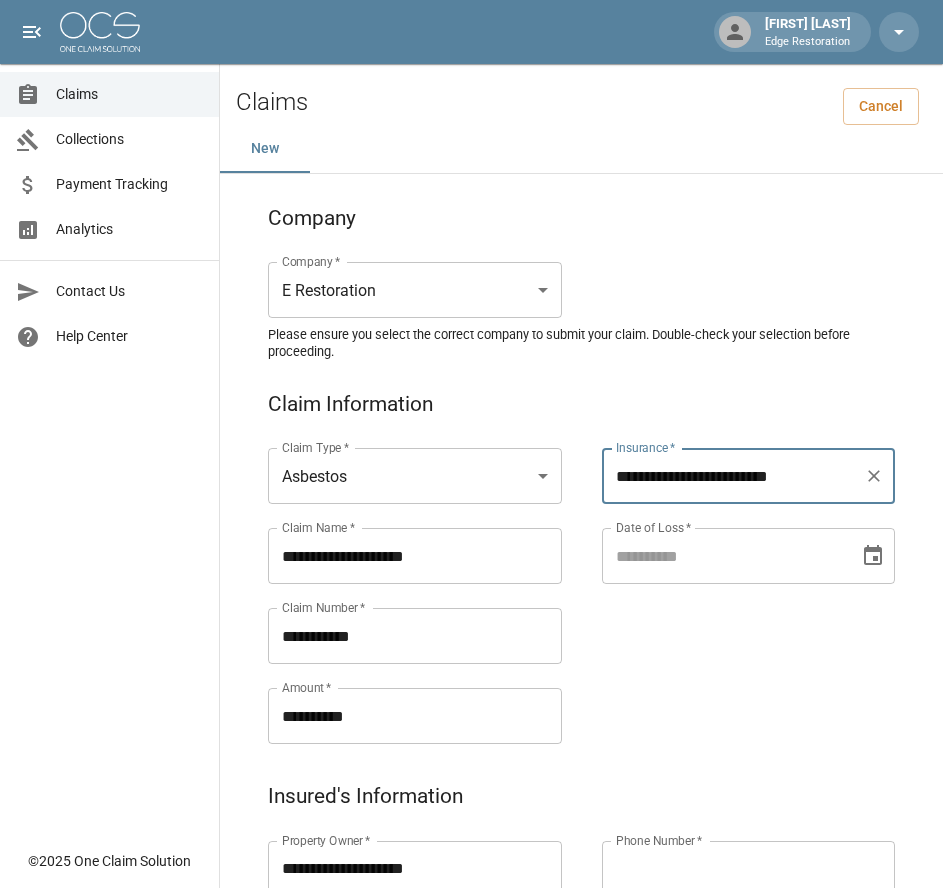 type on "**********" 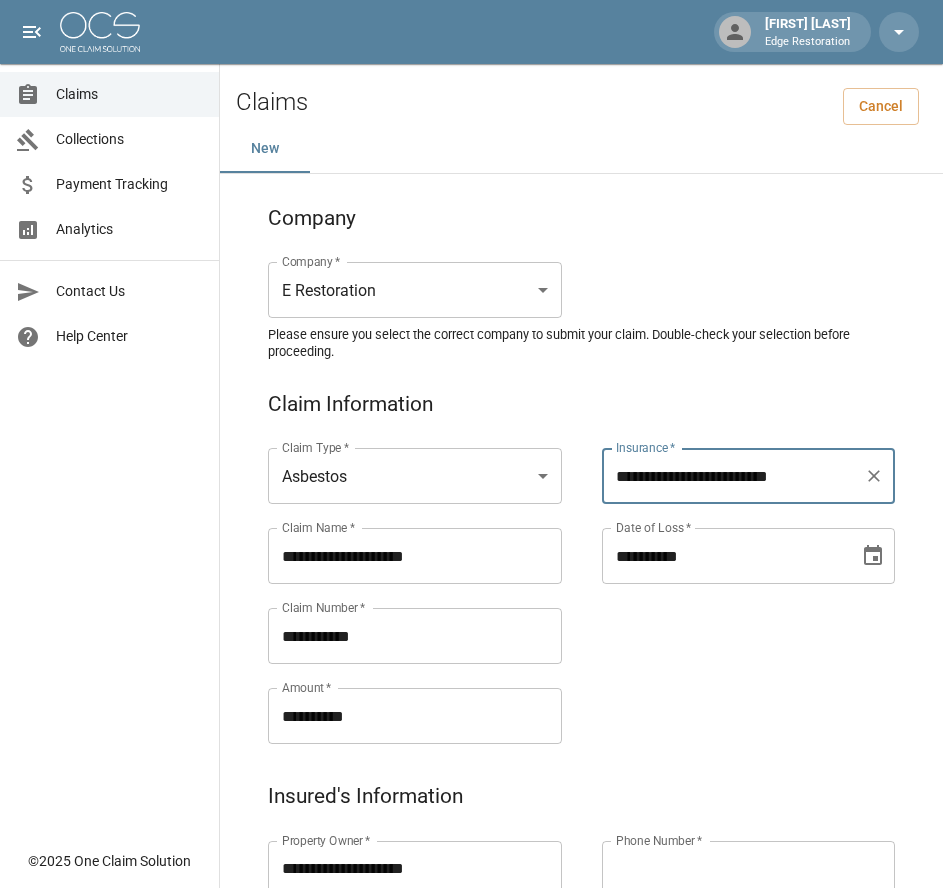 click on "**********" at bounding box center (724, 556) 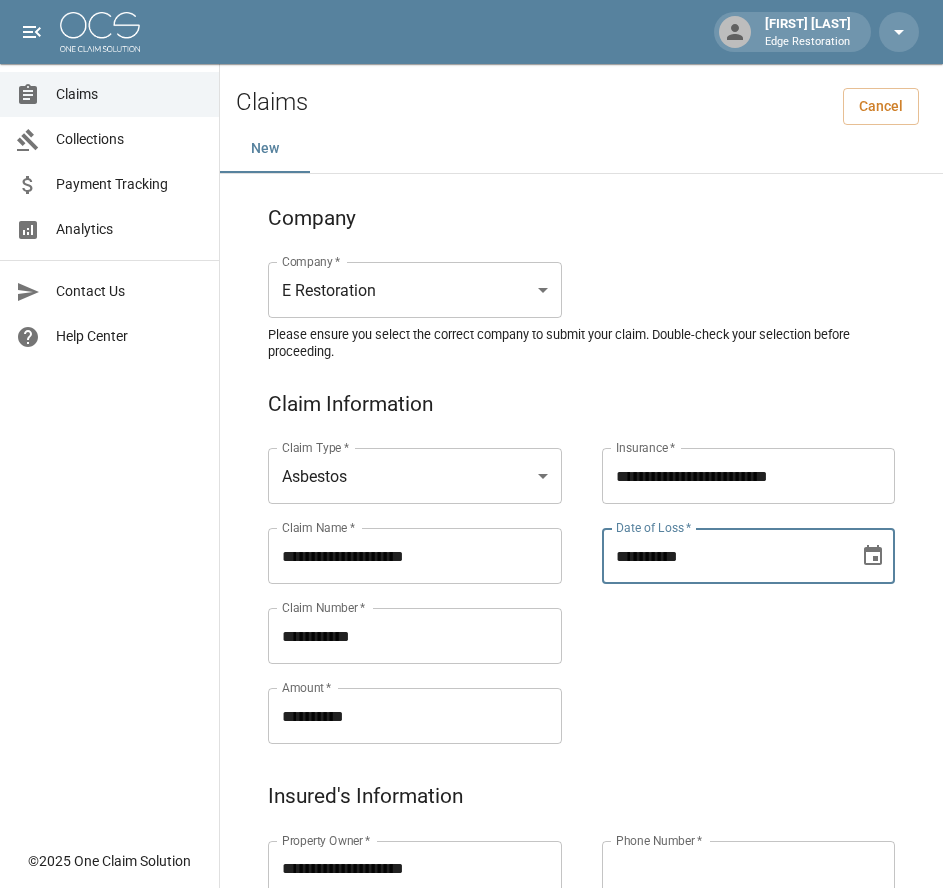 type on "**********" 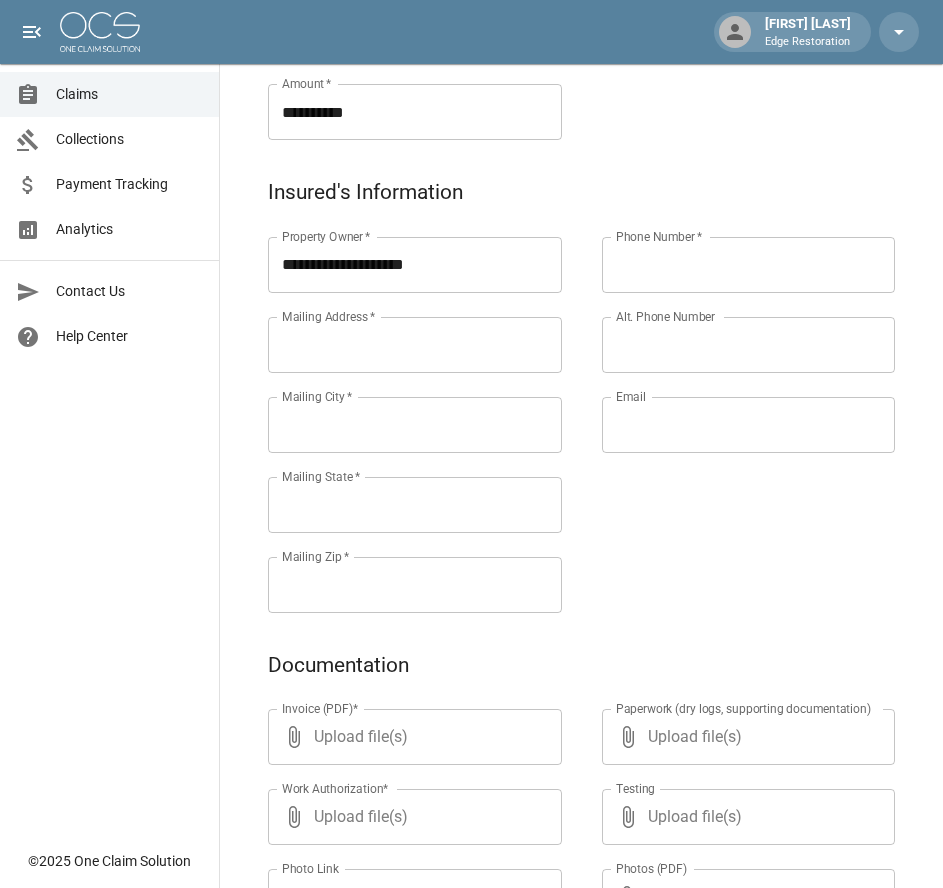 scroll, scrollTop: 605, scrollLeft: 0, axis: vertical 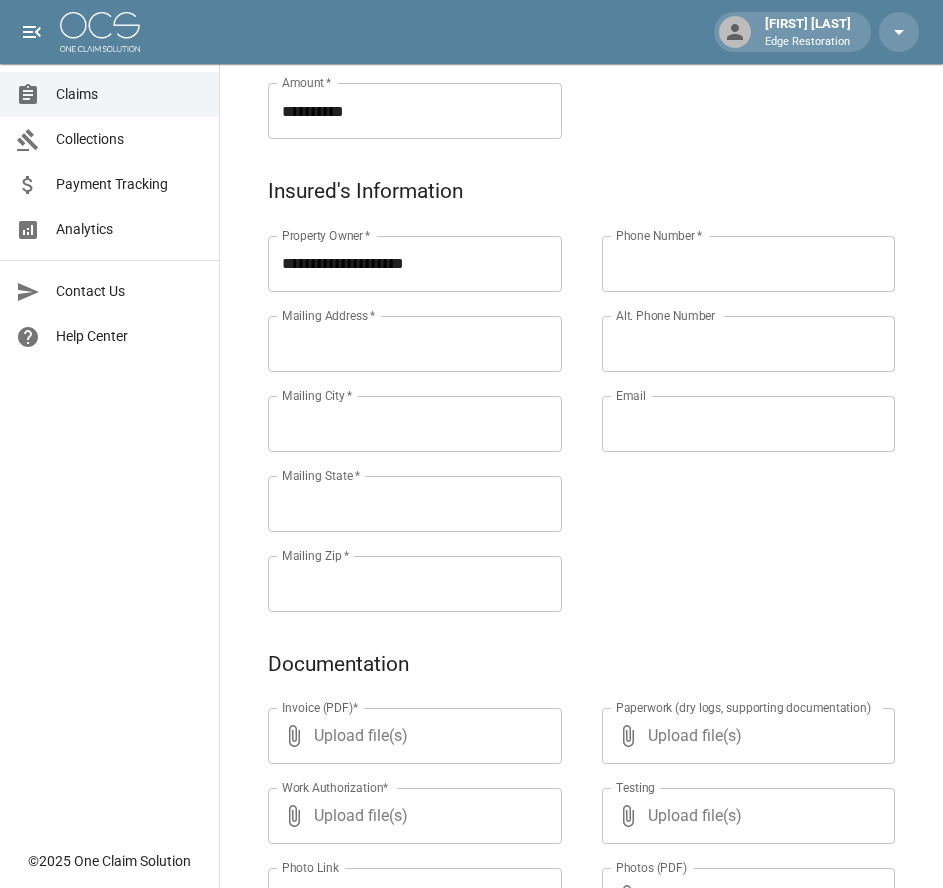 click on "Mailing Address   *" at bounding box center (415, 344) 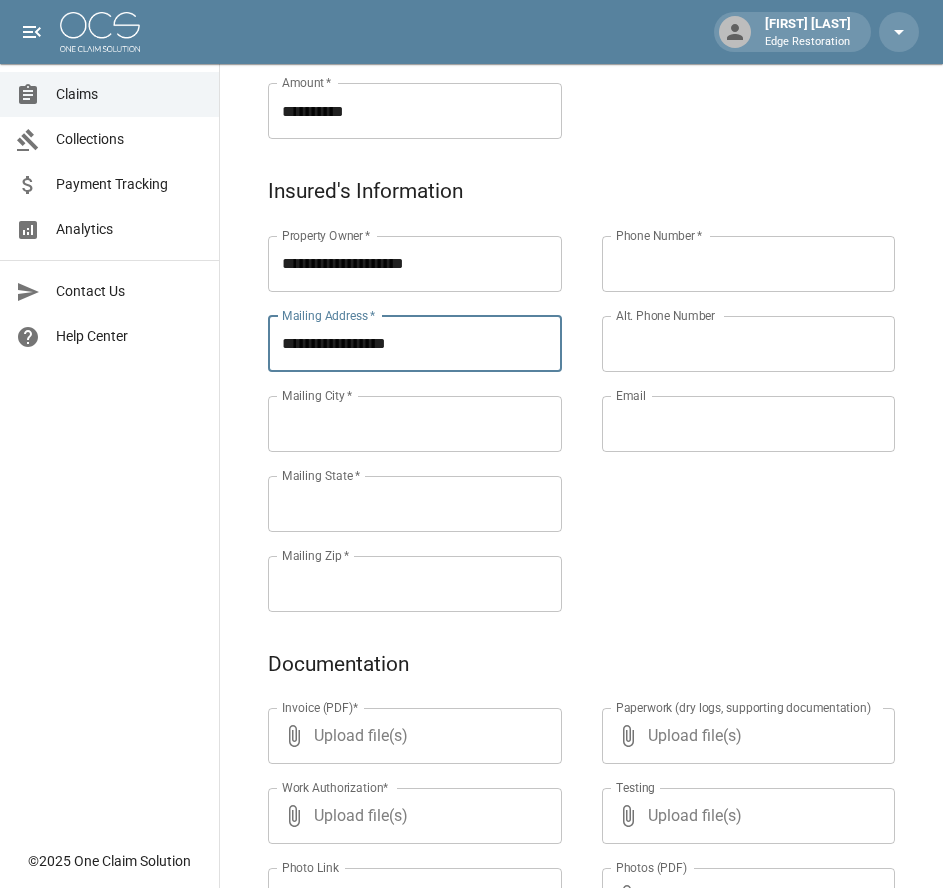 type on "**********" 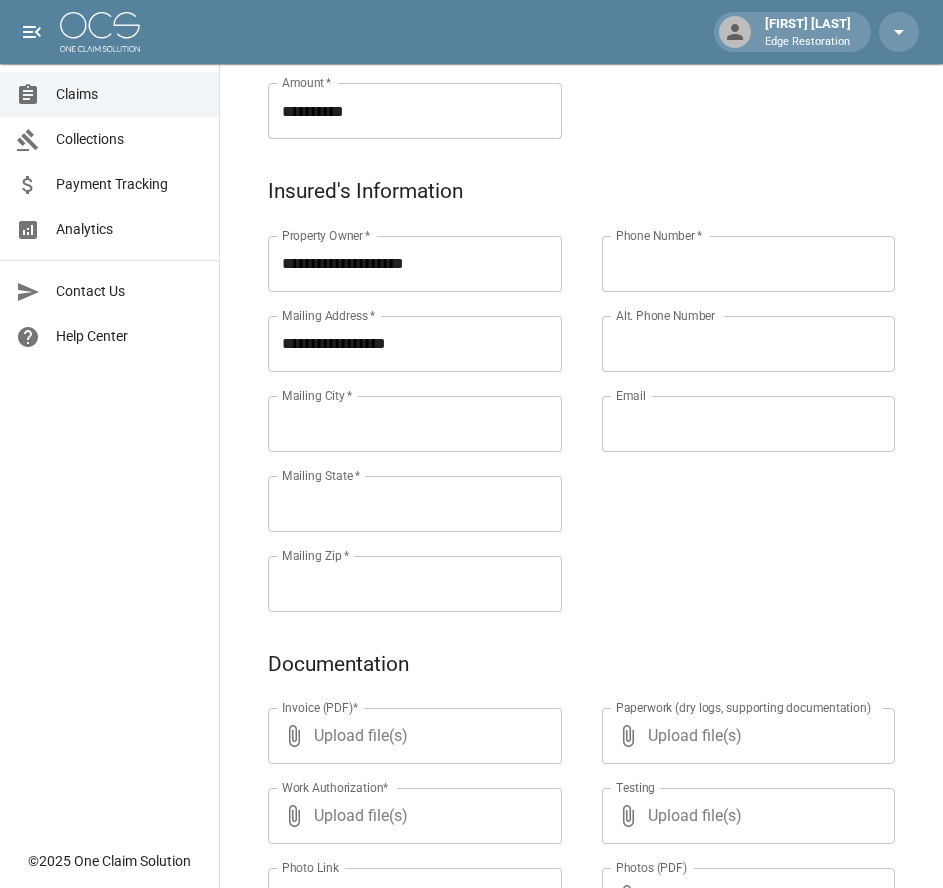 click on "Mailing City   *" at bounding box center [415, 424] 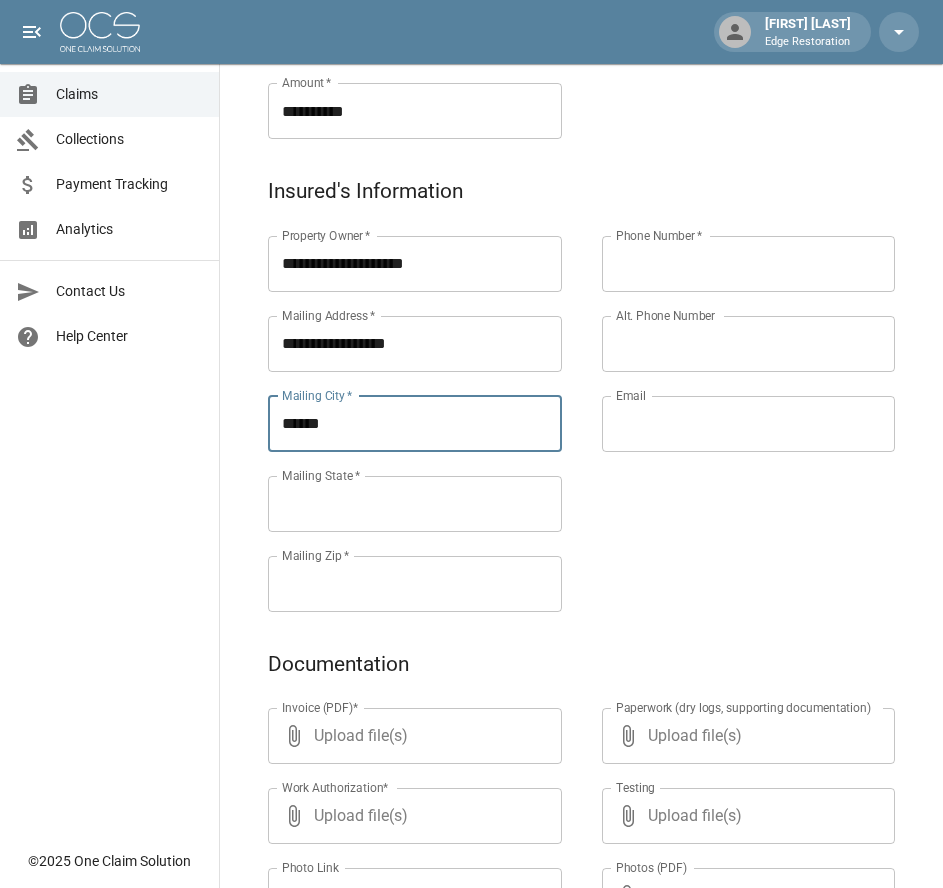 type on "******" 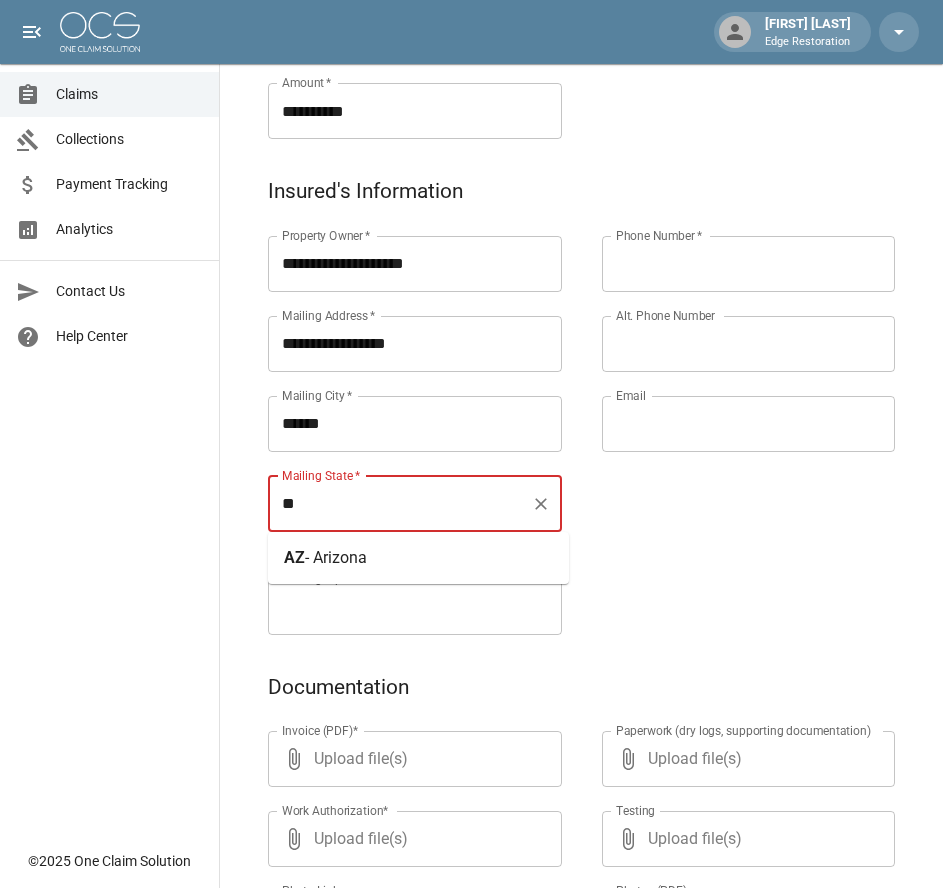 click on "- Arizona" at bounding box center (336, 557) 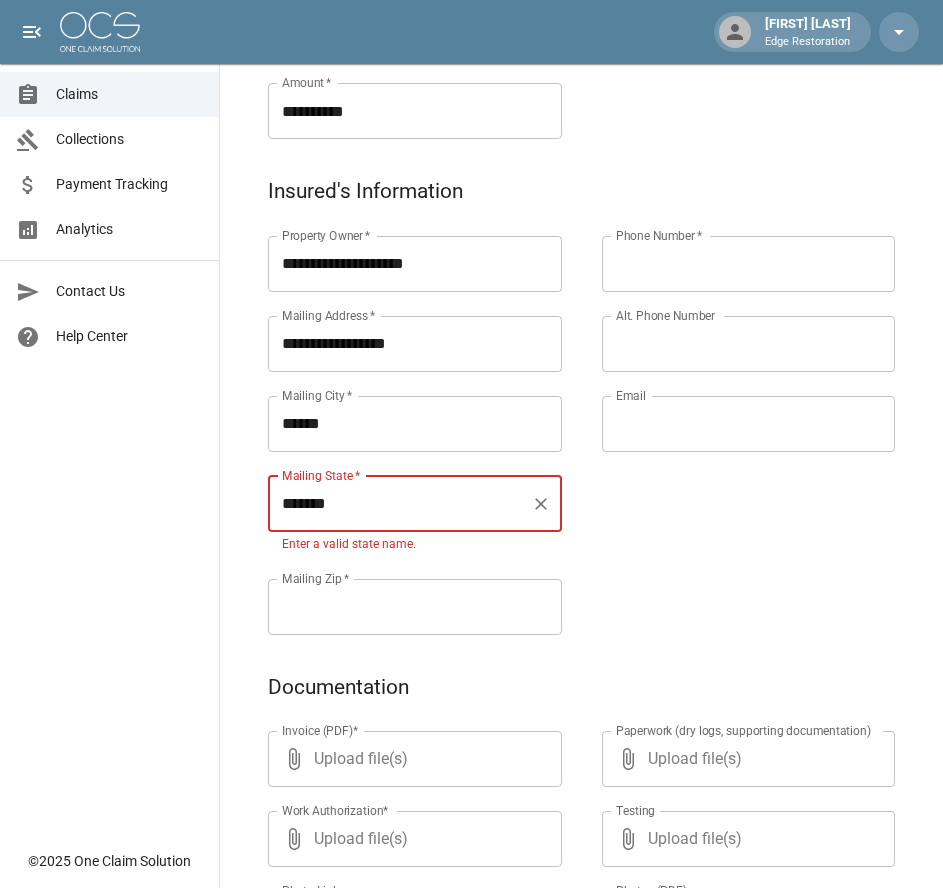 type on "*******" 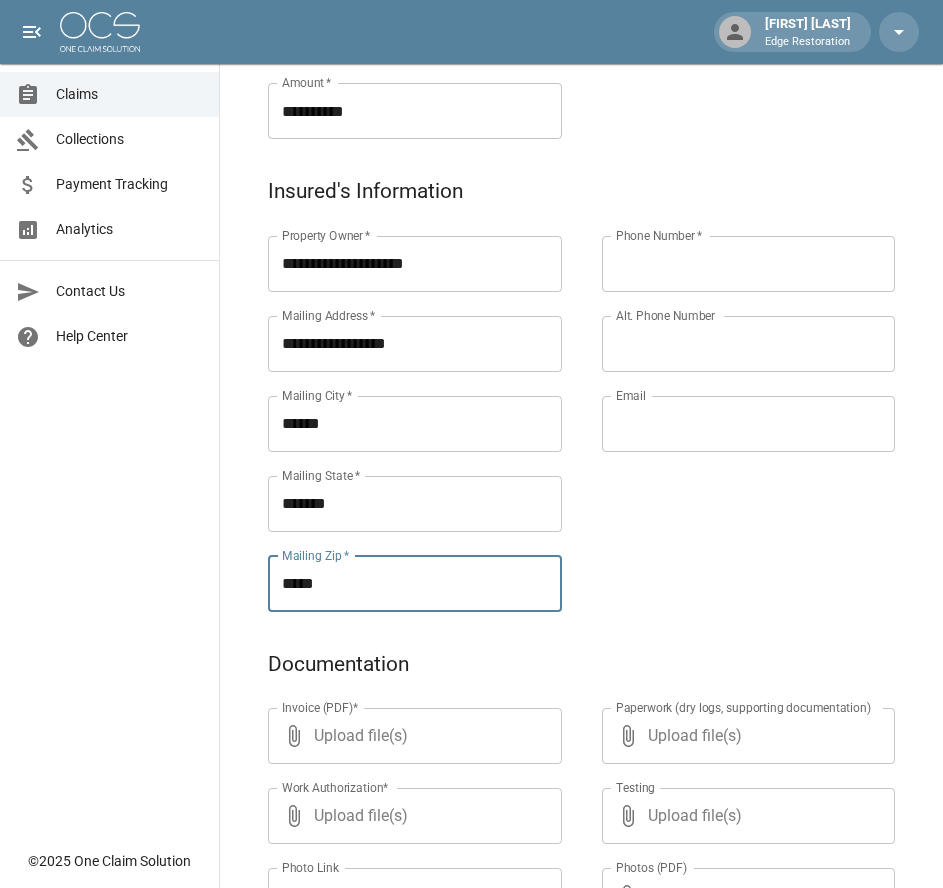 type on "*****" 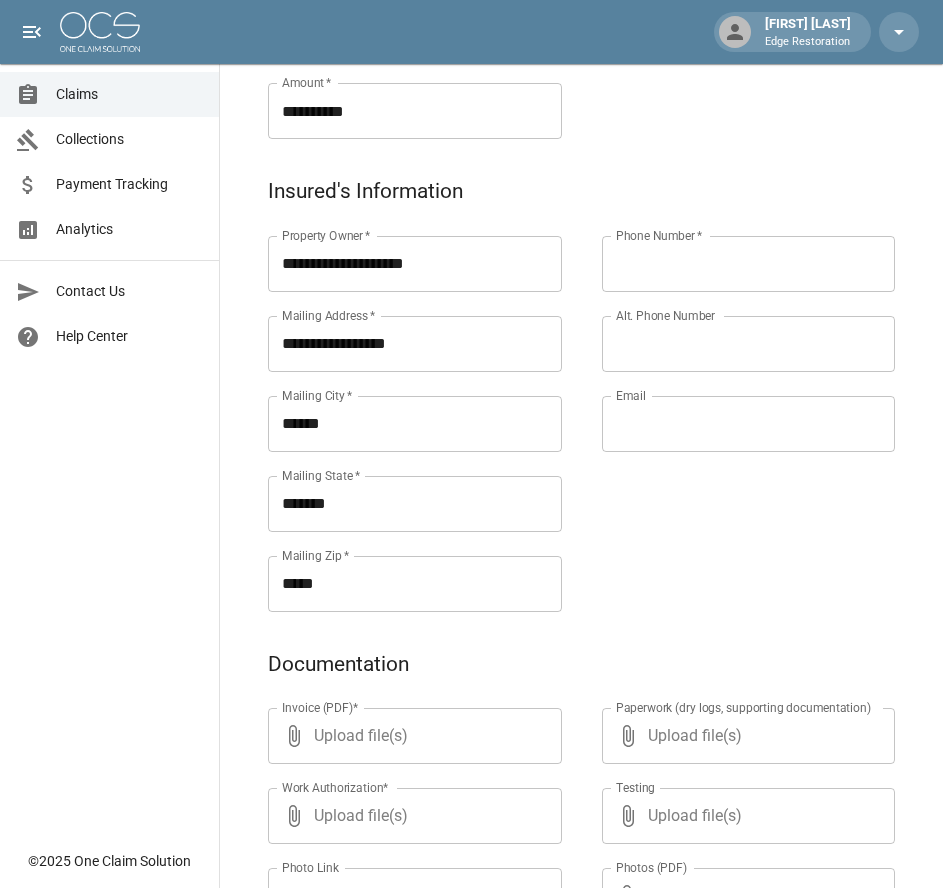 click on "Phone Number   *" at bounding box center (749, 264) 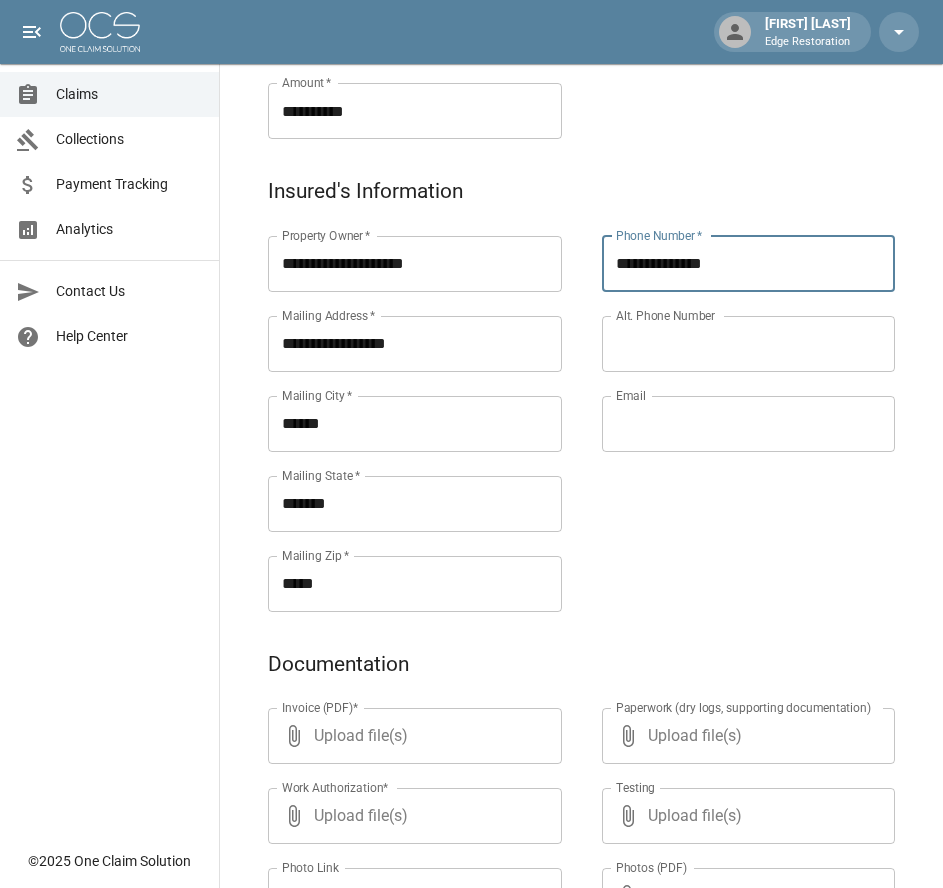 type on "**********" 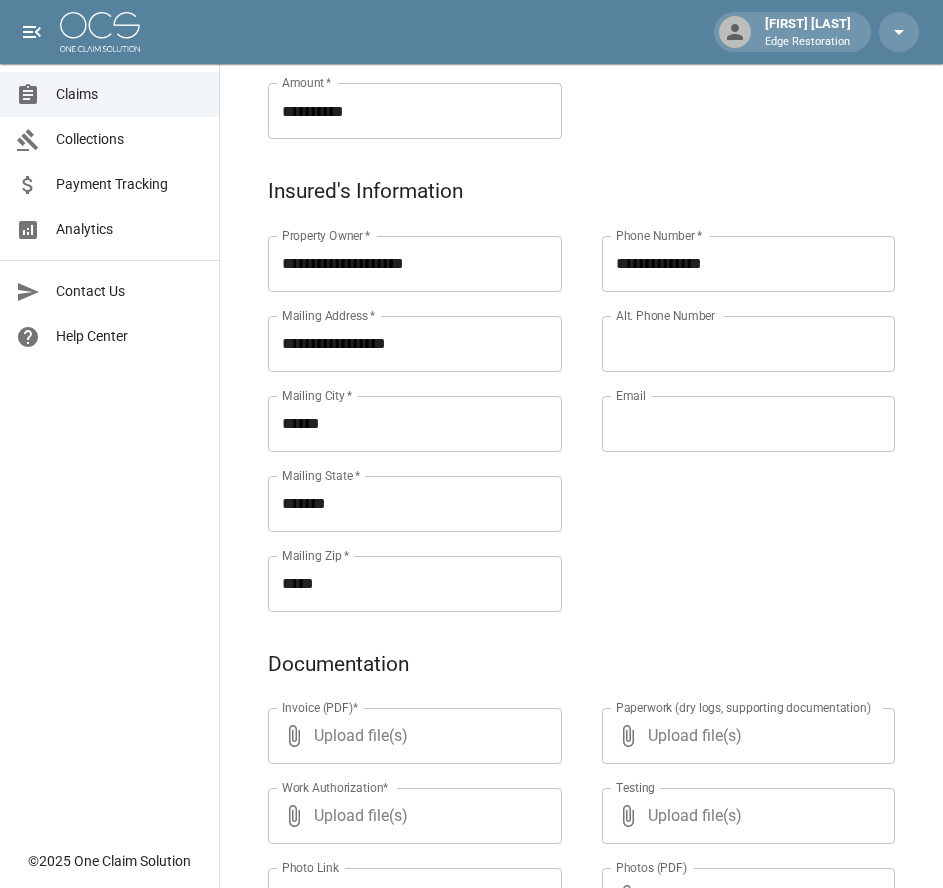 click on "Claims Collections Payment Tracking Analytics Contact Us Help Center" at bounding box center (109, 419) 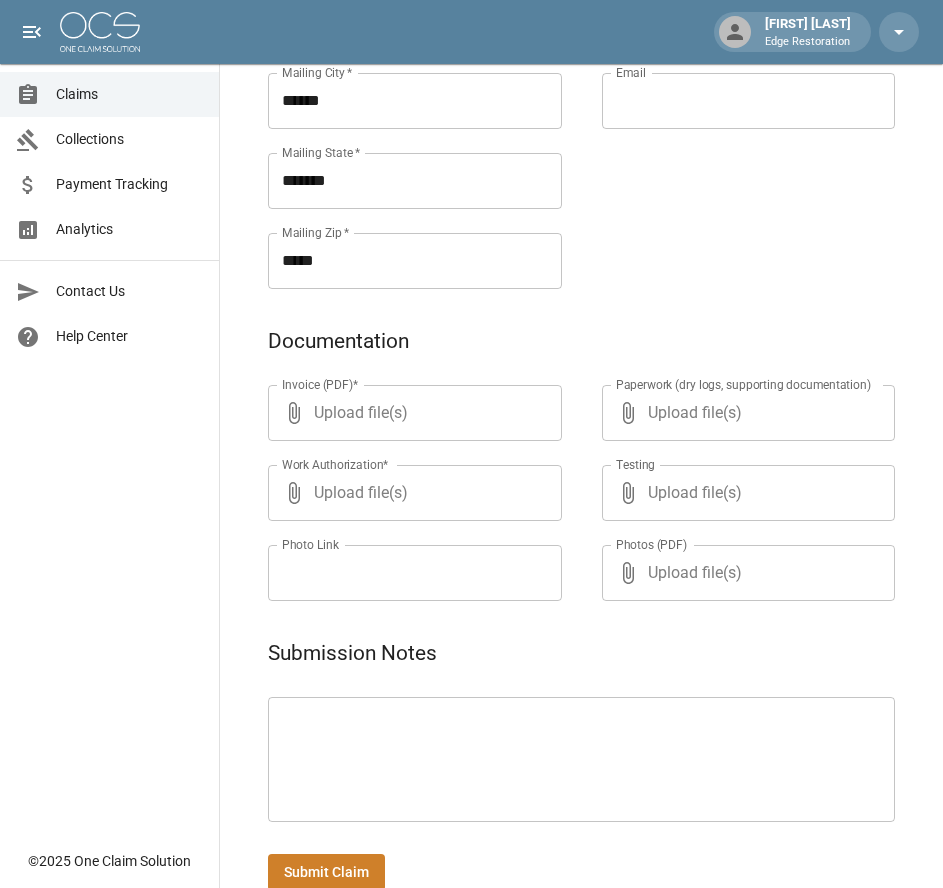 scroll, scrollTop: 931, scrollLeft: 0, axis: vertical 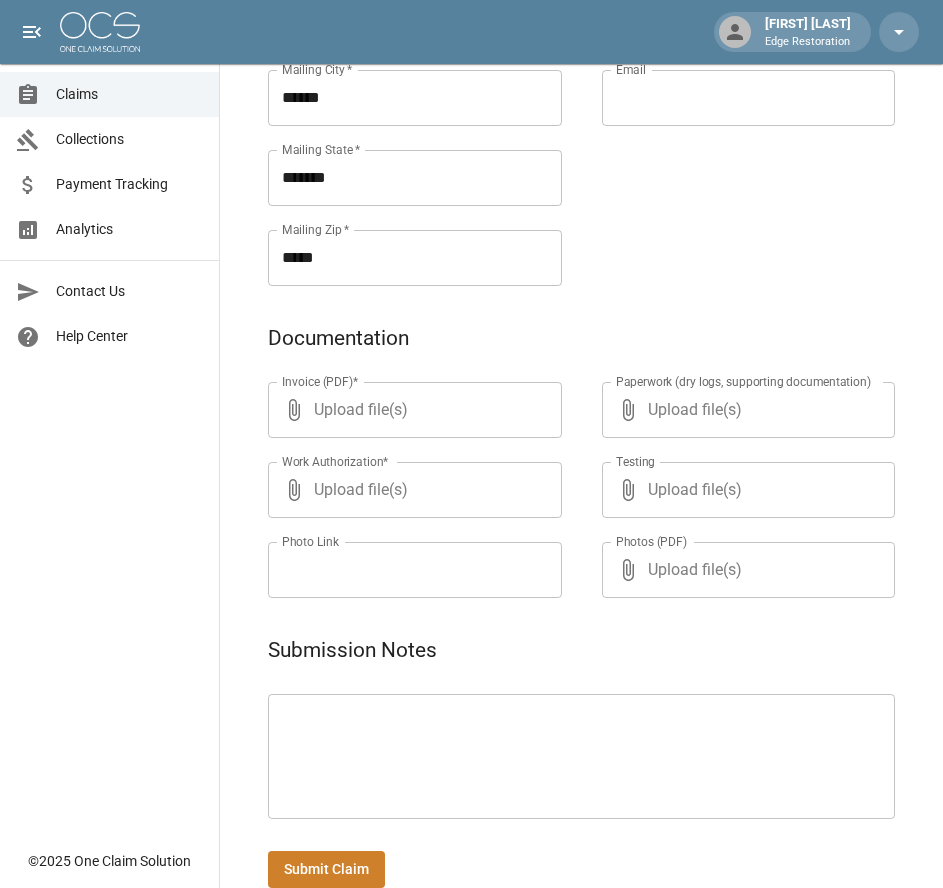 click at bounding box center [581, 757] 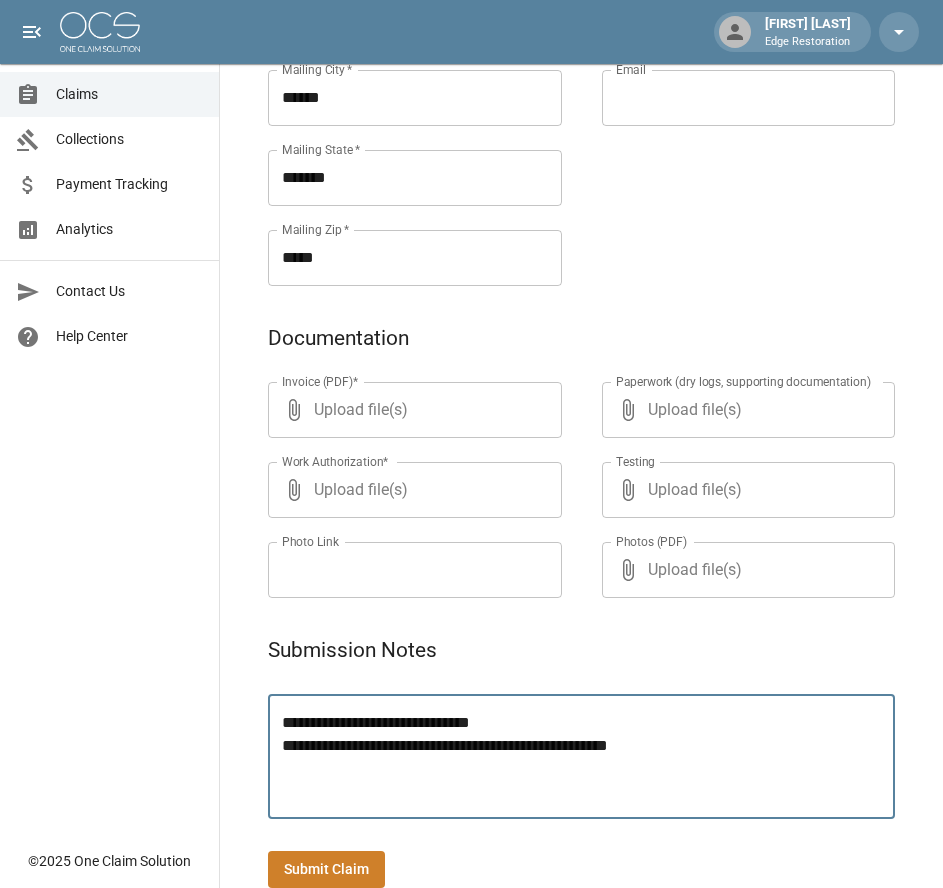 type on "**********" 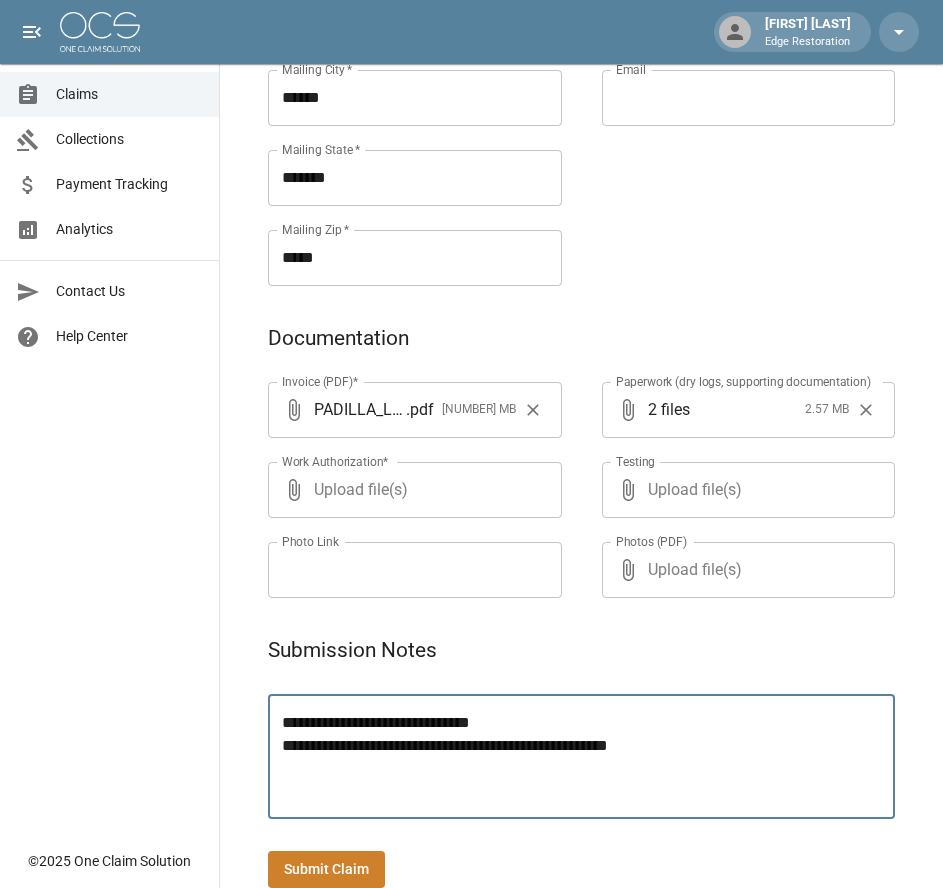 click on "Submit Claim" at bounding box center [326, 869] 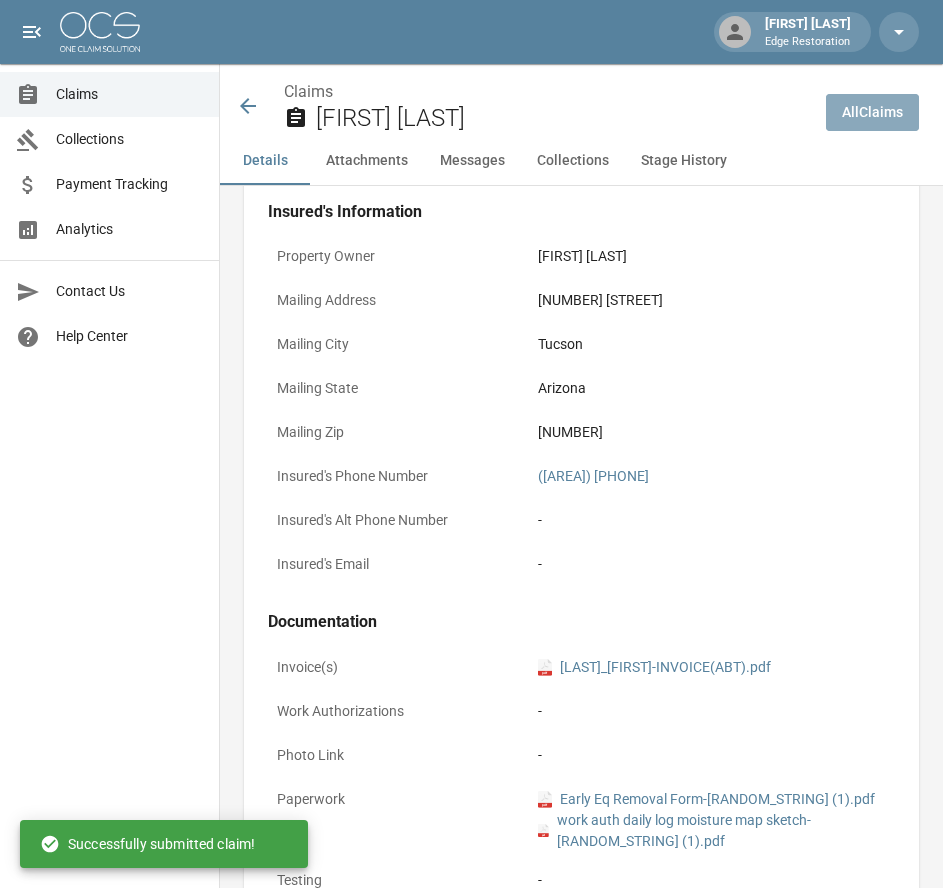 click on "All  Claims" at bounding box center [872, 112] 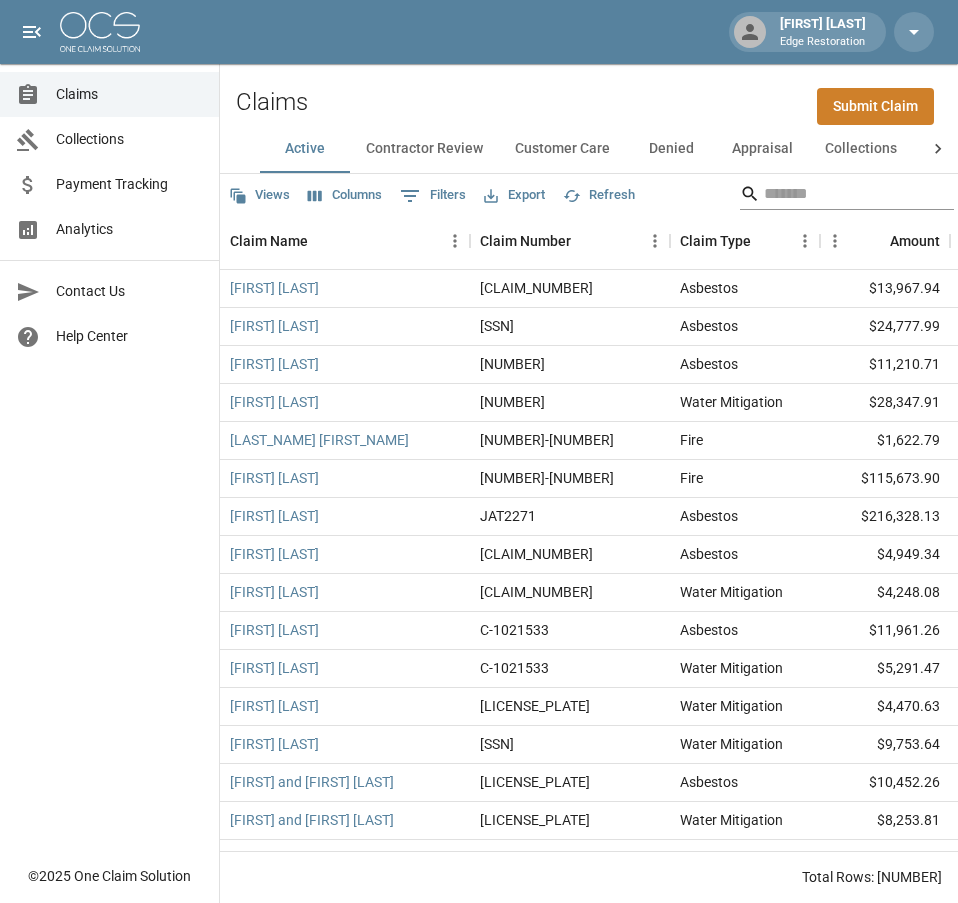 click at bounding box center (844, 194) 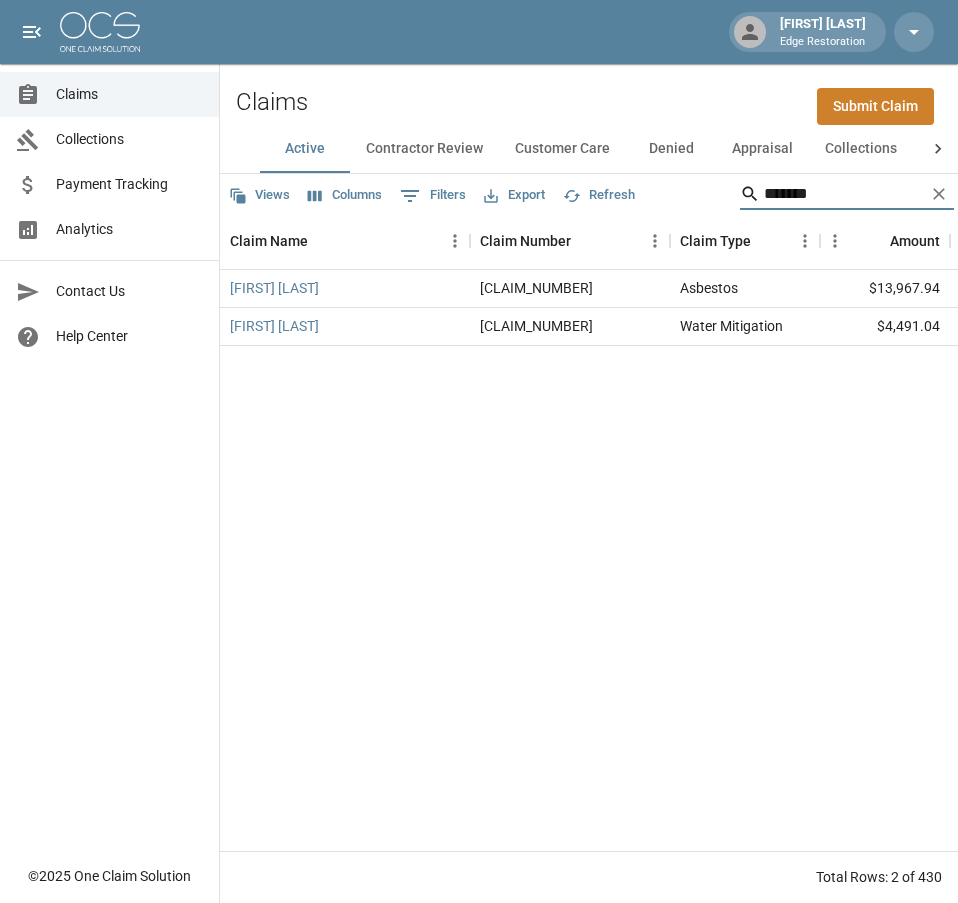 type on "*******" 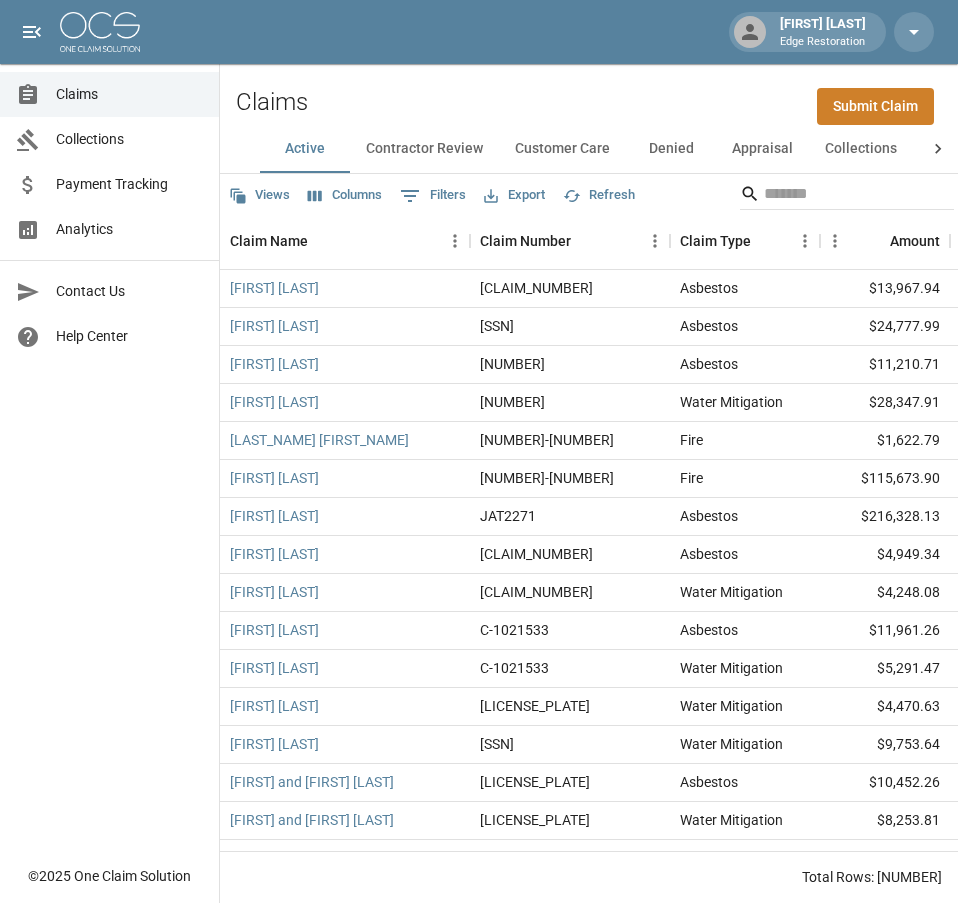 click on "Submit Claim" at bounding box center (875, 106) 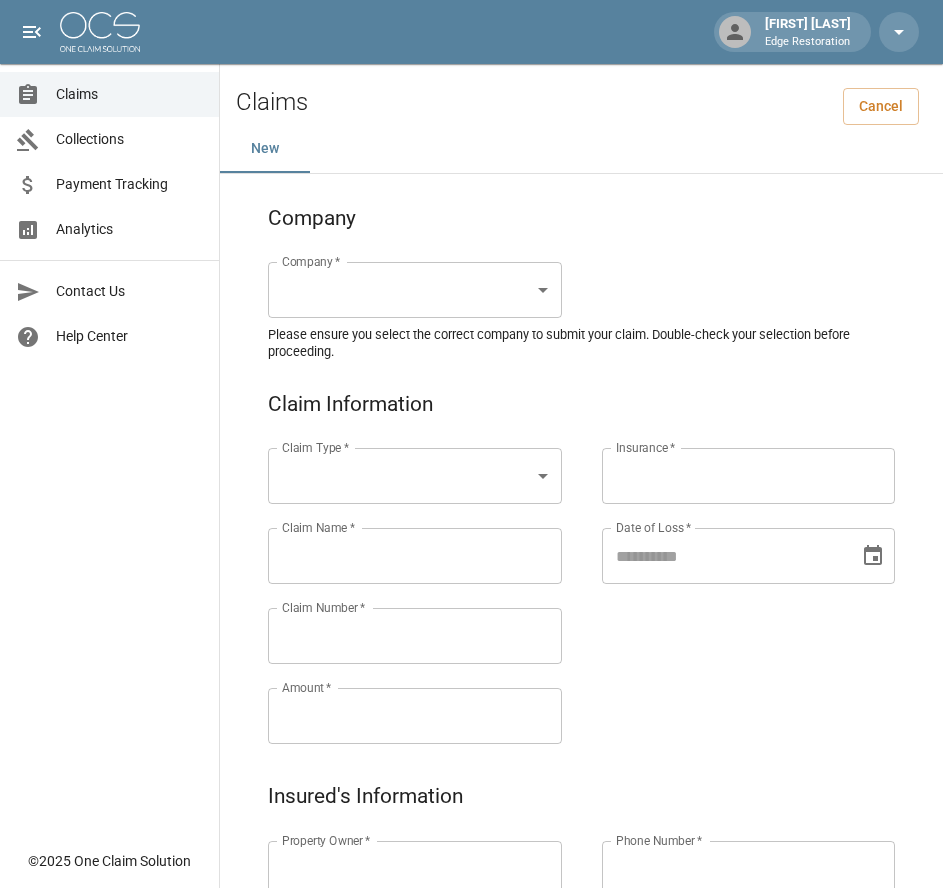 click on "Alicia Tubbs Edge Restoration Claims Collections Payment Tracking Analytics Contact Us Help Center ©  2025   One Claim Solution Claims Cancel New Company Company   * ​ Company   * Please ensure you select the correct company to submit your claim. Double-check your selection before proceeding. Claim Information Claim Type   * ​ Claim Type   * Claim Name   * Claim Name   * Claim Number   * Claim Number   * Amount   * Amount   * Insurance   * Insurance   * Date of Loss   * Date of Loss   * Insured's Information Property Owner   * Property Owner   * Mailing Address   * Mailing Address   * Mailing City   * Mailing City   * Mailing State   * Mailing State   * Mailing Zip   * Mailing Zip   * Phone Number   * Phone Number   * Alt. Phone Number Alt. Phone Number Email Email Documentation Invoice (PDF)* ​ Upload file(s) Invoice (PDF)* Work Authorization* ​ Upload file(s) Work Authorization* Photo Link Photo Link ​ Upload file(s) Testing ​ ​" at bounding box center (471, 929) 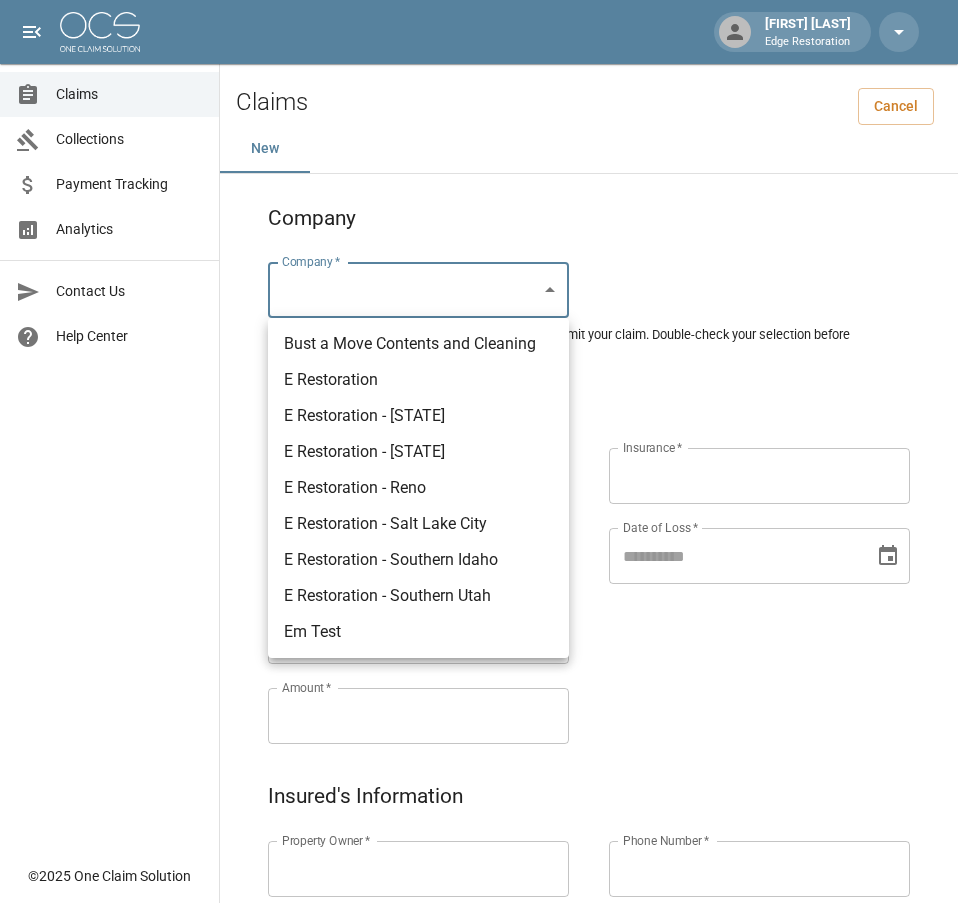 click on "E Restoration" at bounding box center [418, 380] 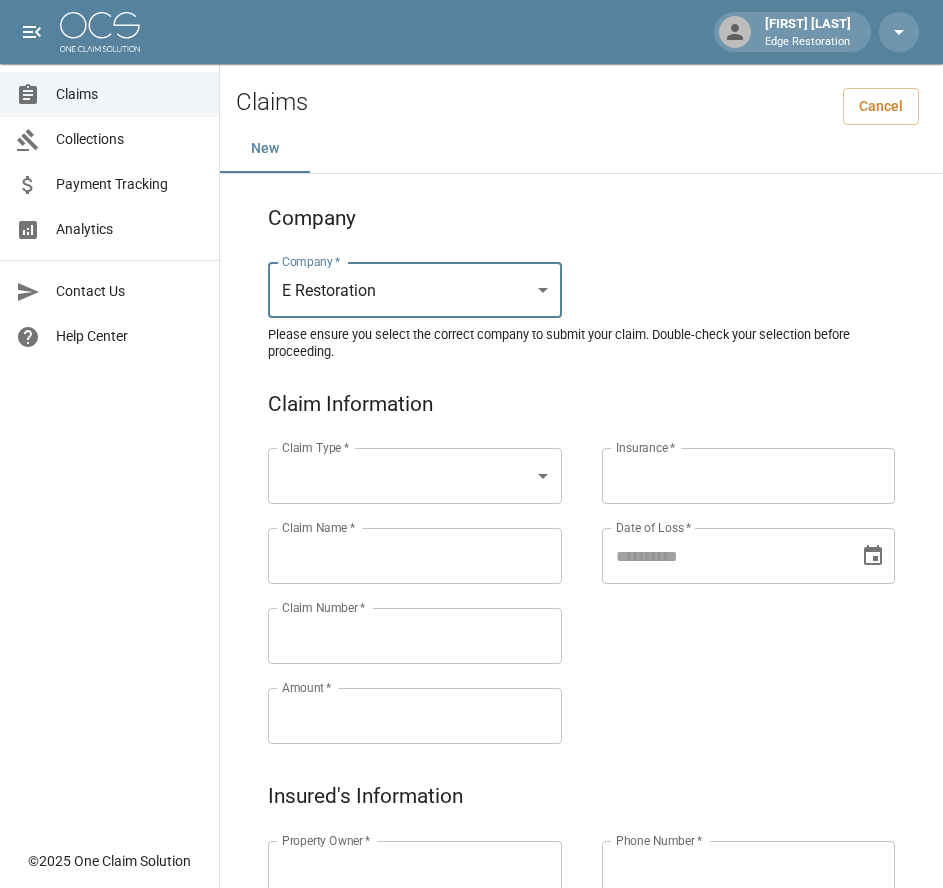 click on "[FIRST] [LAST] Edge Restoration Claims Collections Payment Tracking Analytics Contact Us Help Center © [YEAR] One Claim Solution Claims Cancel New Company Company   * E Restoration *** Company   * Please ensure you select the correct company to submit your claim. Double-check your selection before proceeding. Claim Information Claim Type   * ​ Claim Type   * Claim Name   * Claim Name   * Claim Number   * Claim Number   * Amount   * Amount   * Insurance   * Insurance   * Date of Loss   * Date of Loss   * Insured's Information Property Owner   * Property Owner   * Mailing Address   * Mailing Address   * Mailing City   * Mailing City   * Mailing State   * Mailing State   * Mailing Zip   * Mailing Zip   * Phone Number   * Phone Number   * Alt. Phone Number Alt. Phone Number Email Email Documentation Invoice (PDF)* ​ Upload file(s) Invoice (PDF)* Work Authorization* ​ Upload file(s) Work Authorization* Photo Link Photo Link ​ Upload file(s) *" at bounding box center (471, 929) 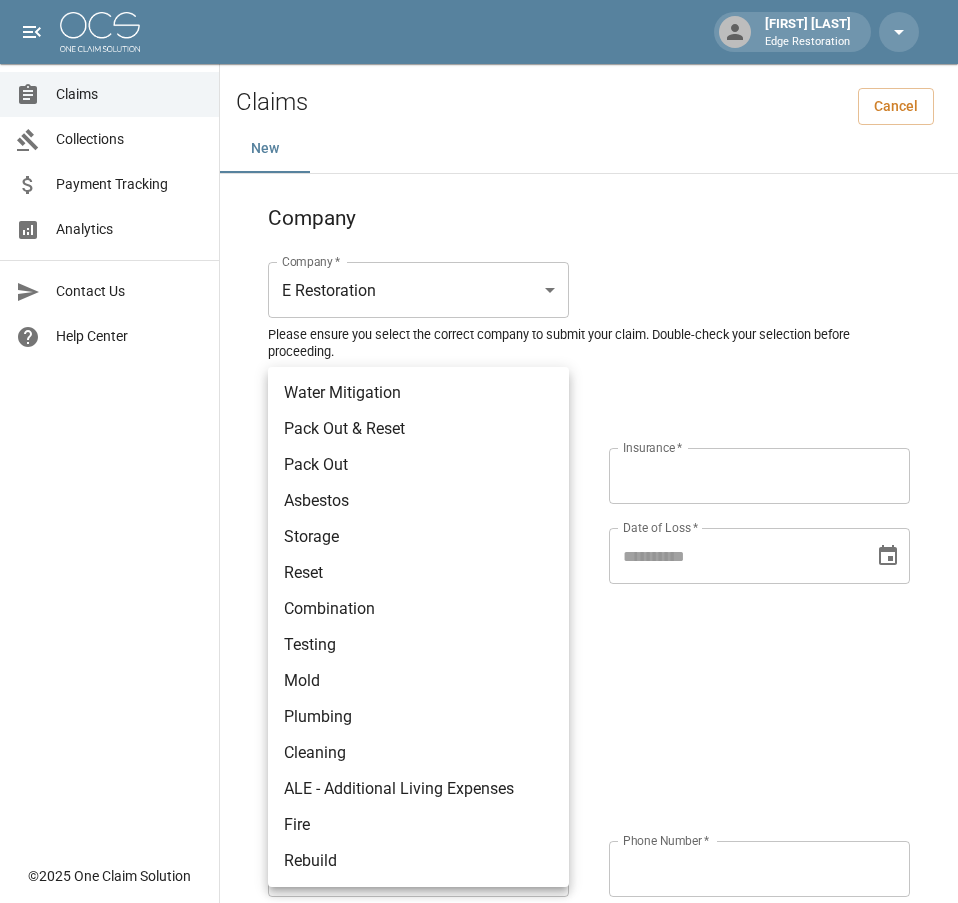 click on "Water Mitigation" at bounding box center (418, 393) 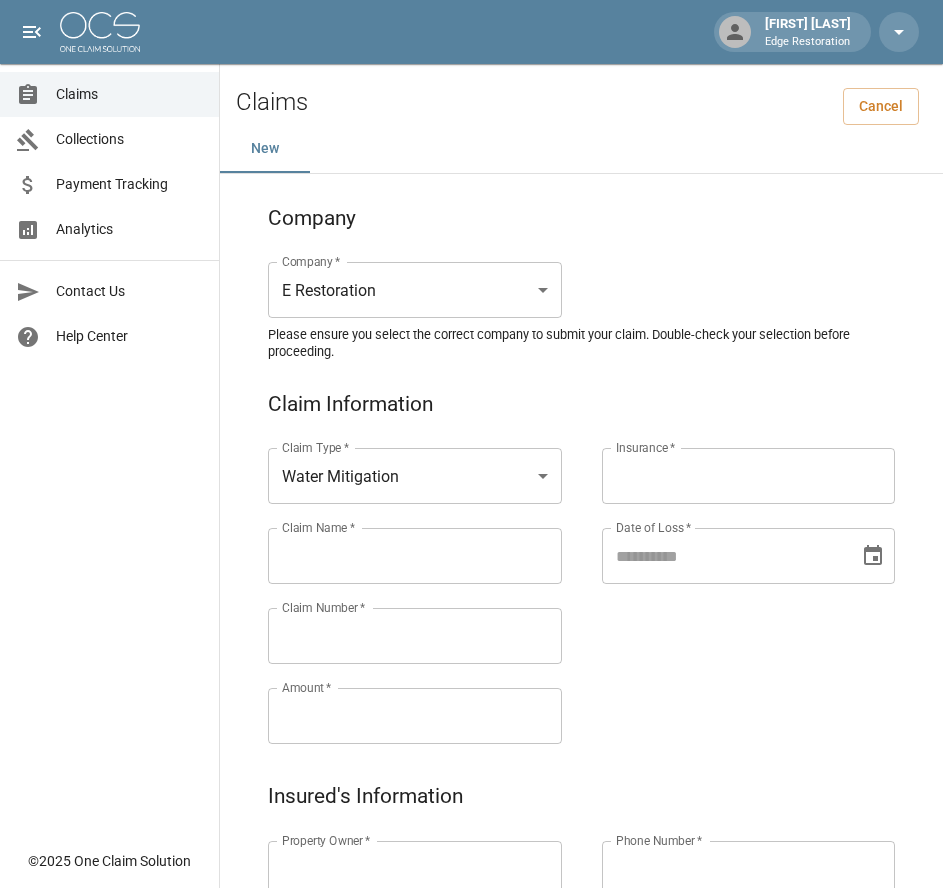 click on "Claim Name   *" at bounding box center [415, 556] 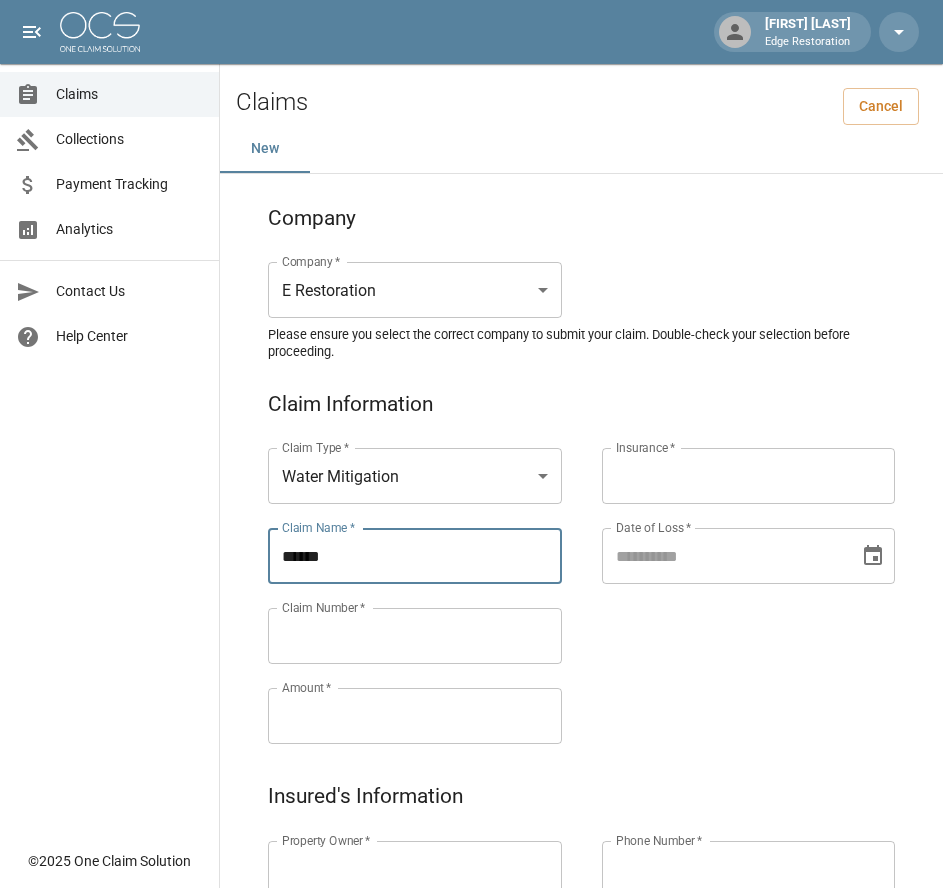 type on "**********" 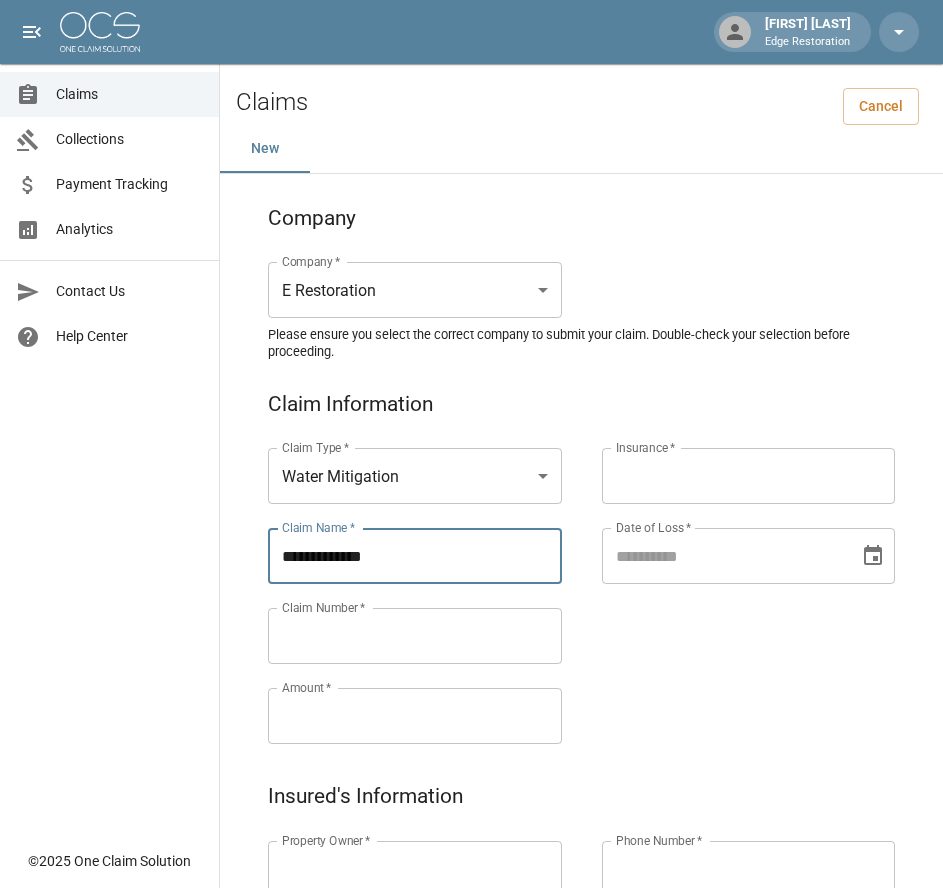 click on "Property Owner   *" at bounding box center [415, 869] 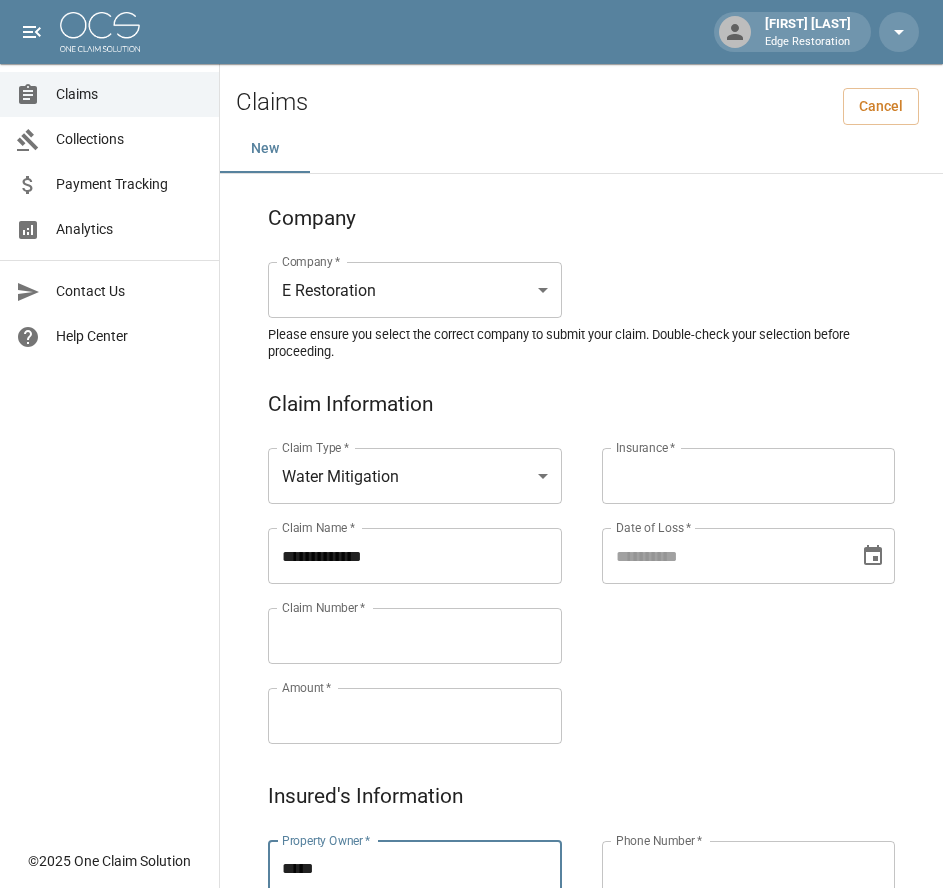 type on "**********" 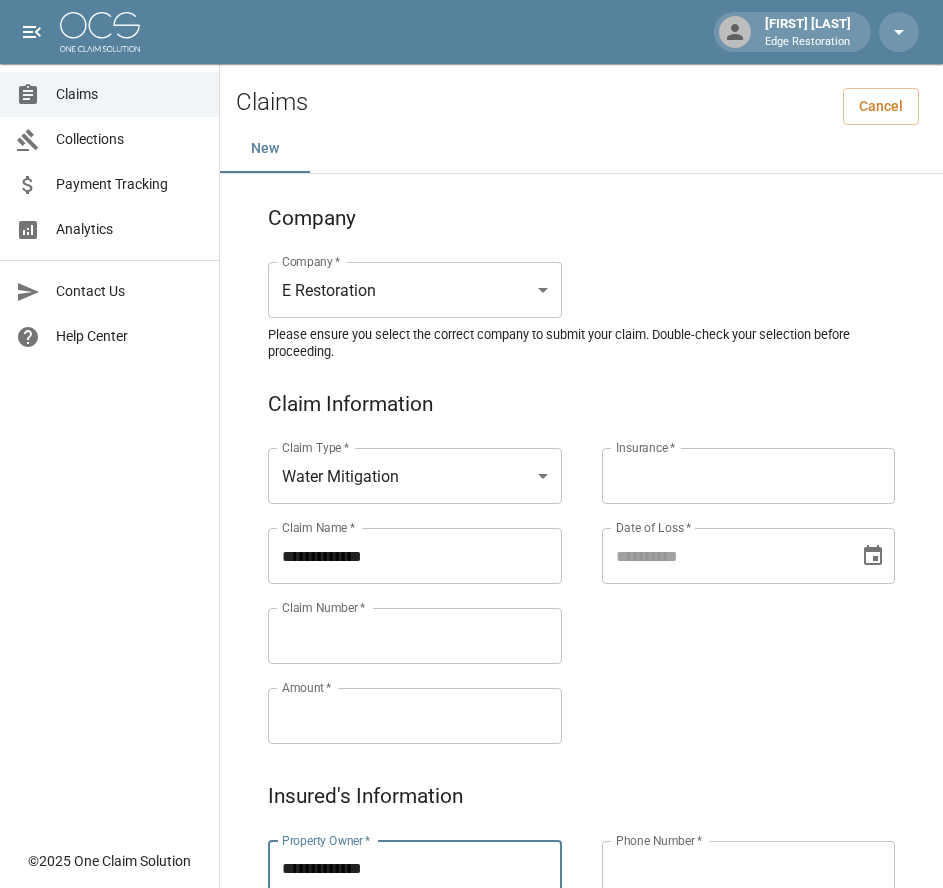 click on "Claims Collections Payment Tracking Analytics Contact Us Help Center" at bounding box center [109, 419] 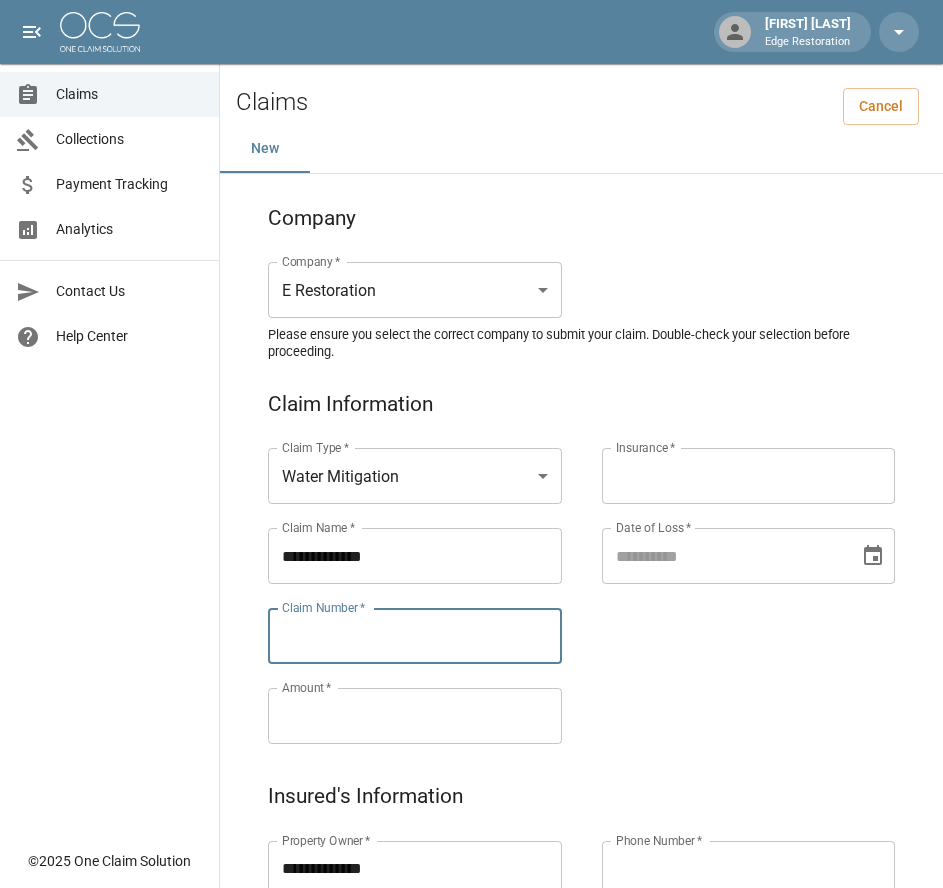 click on "Claim Number   *" at bounding box center [415, 636] 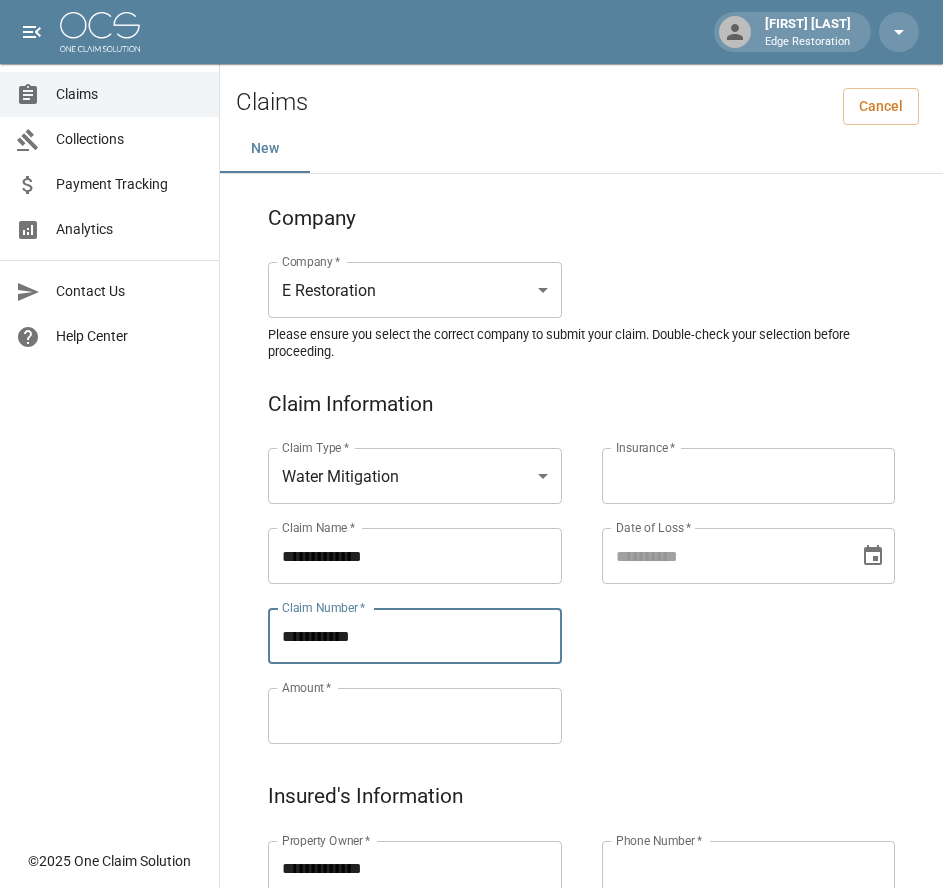 type on "**********" 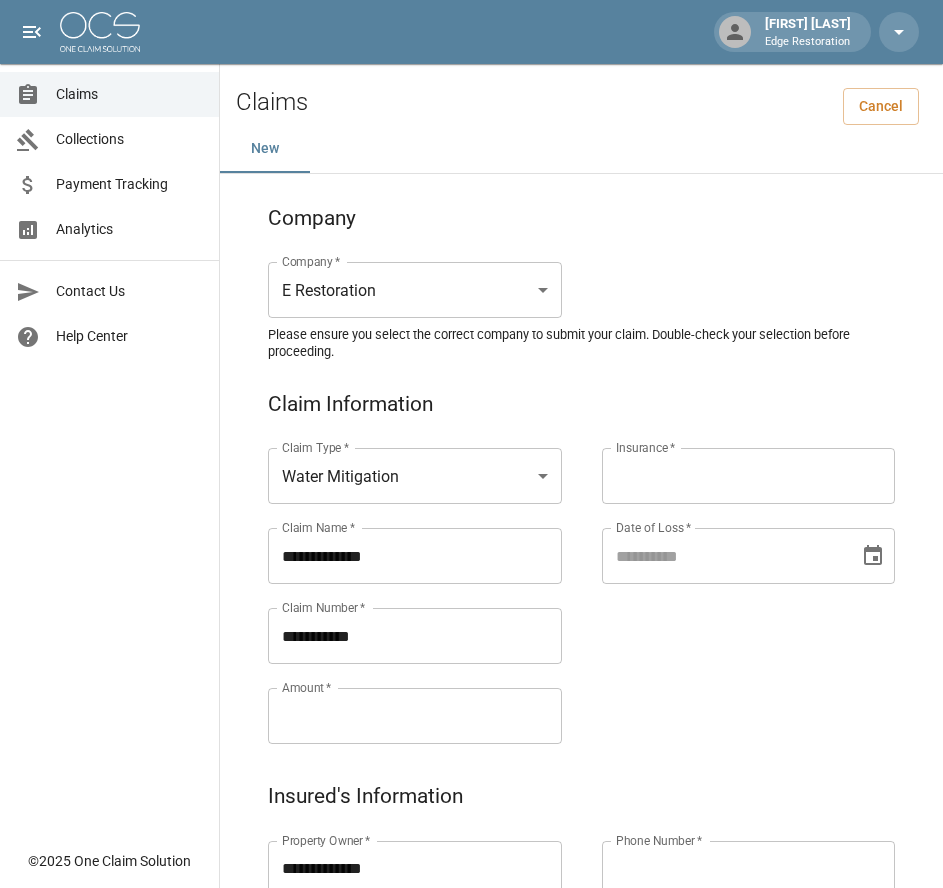 click on "Amount   *" at bounding box center [415, 716] 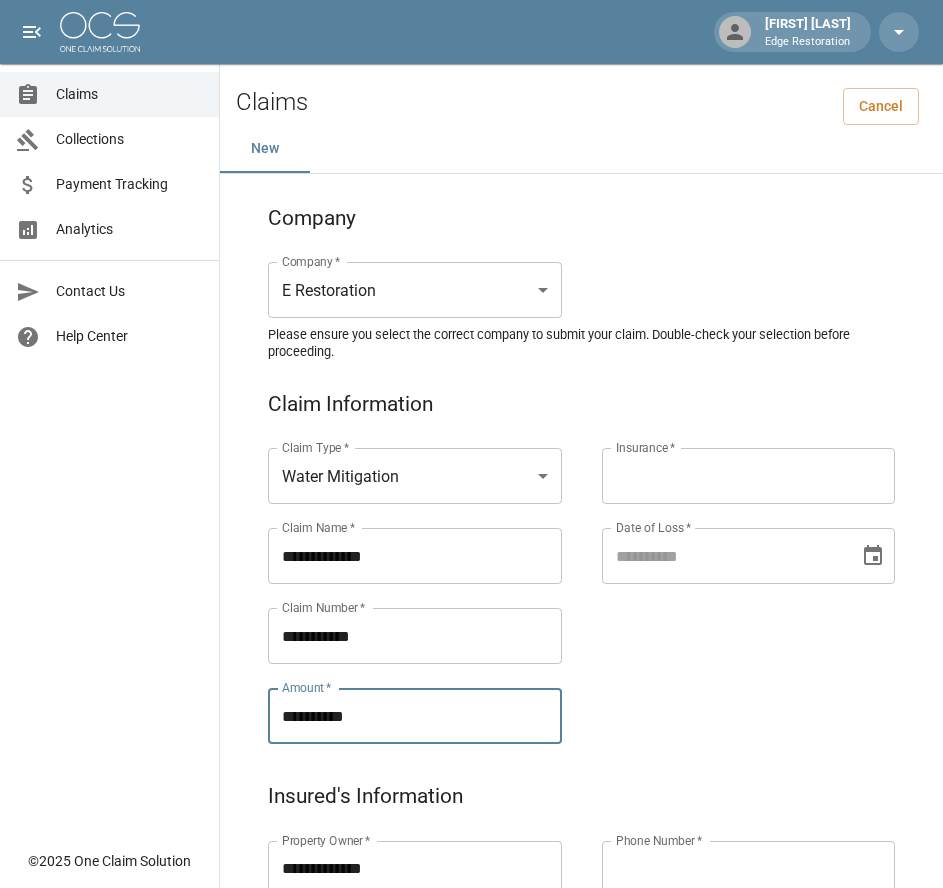 type on "**********" 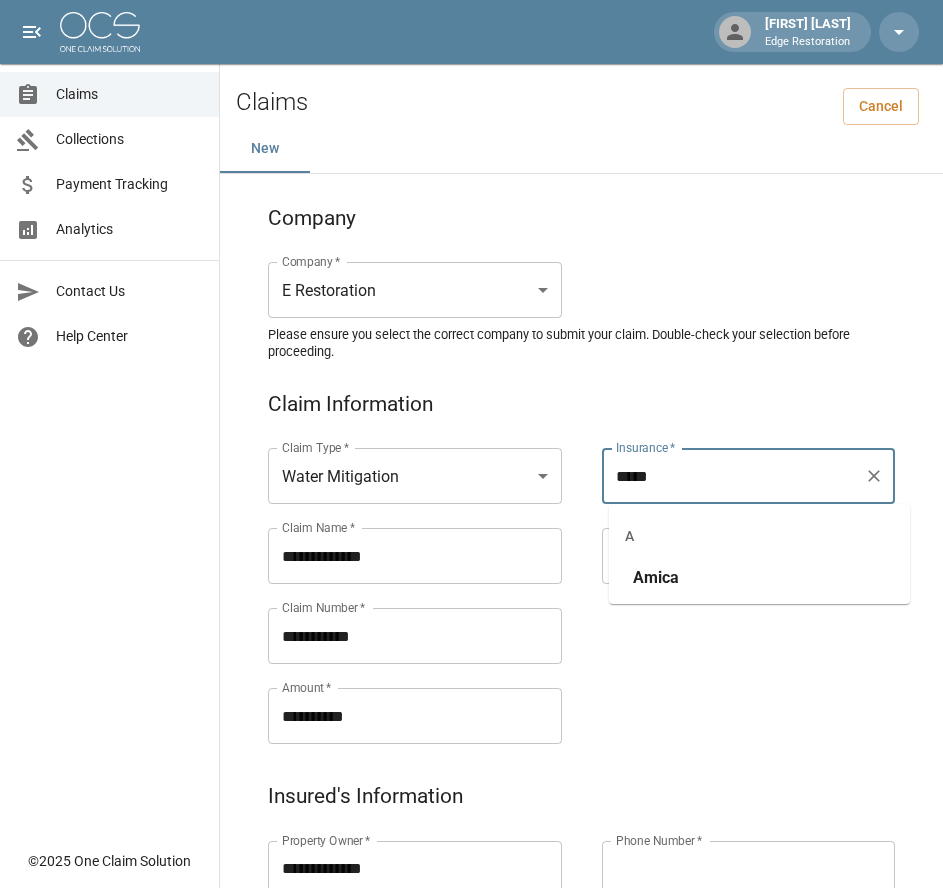 click on "Amica" at bounding box center [656, 577] 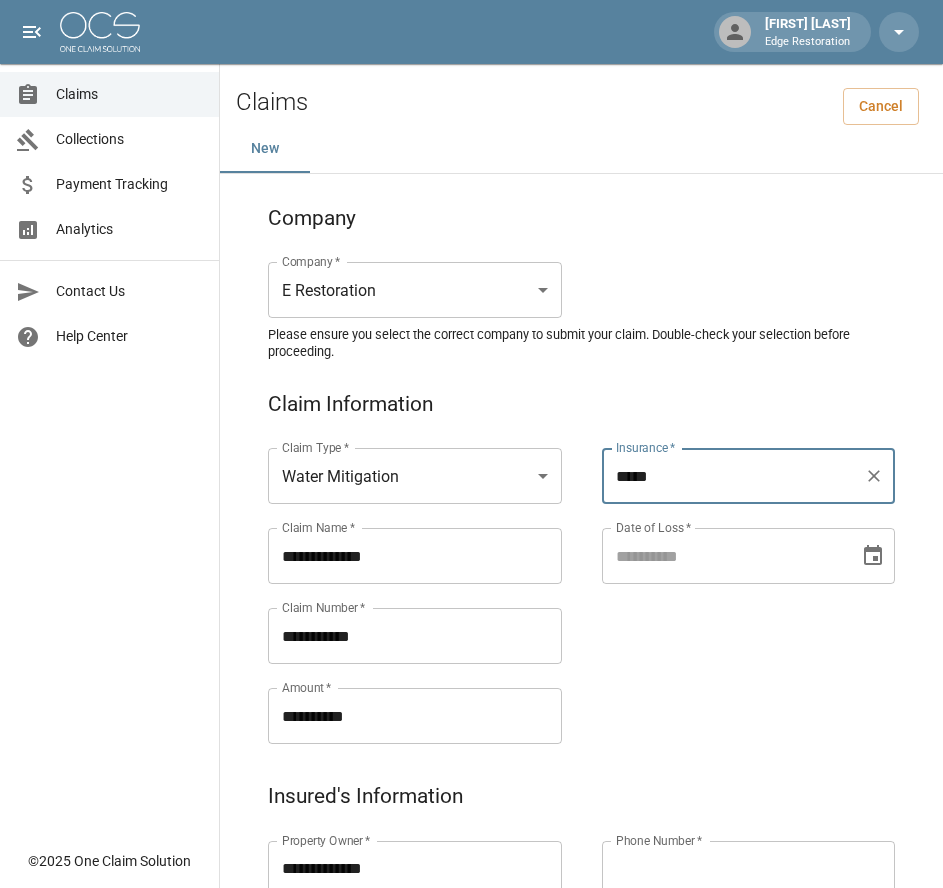 type on "*****" 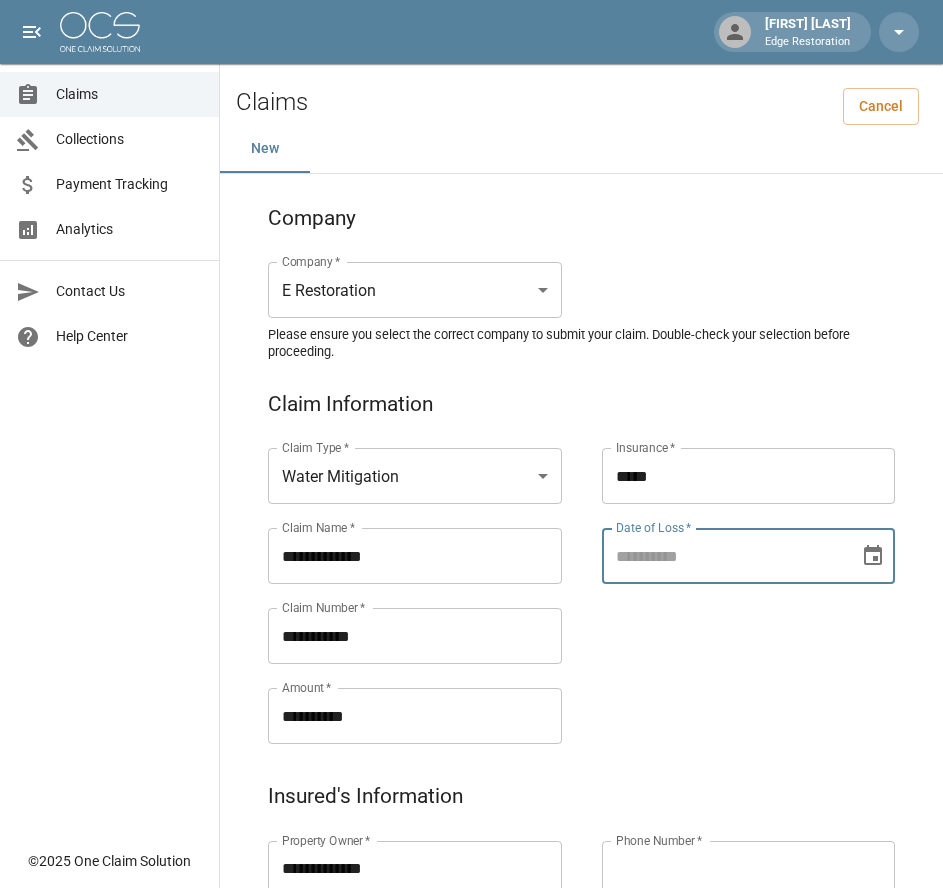 click on "Date of Loss   *" at bounding box center (724, 556) 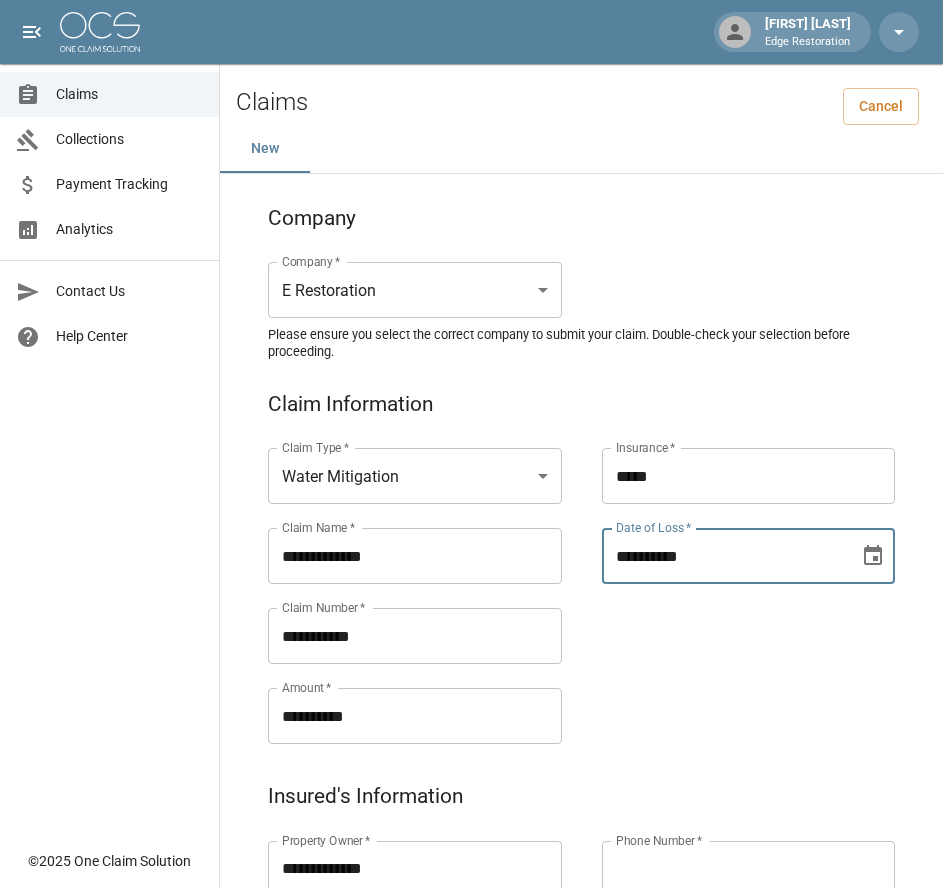 type on "**********" 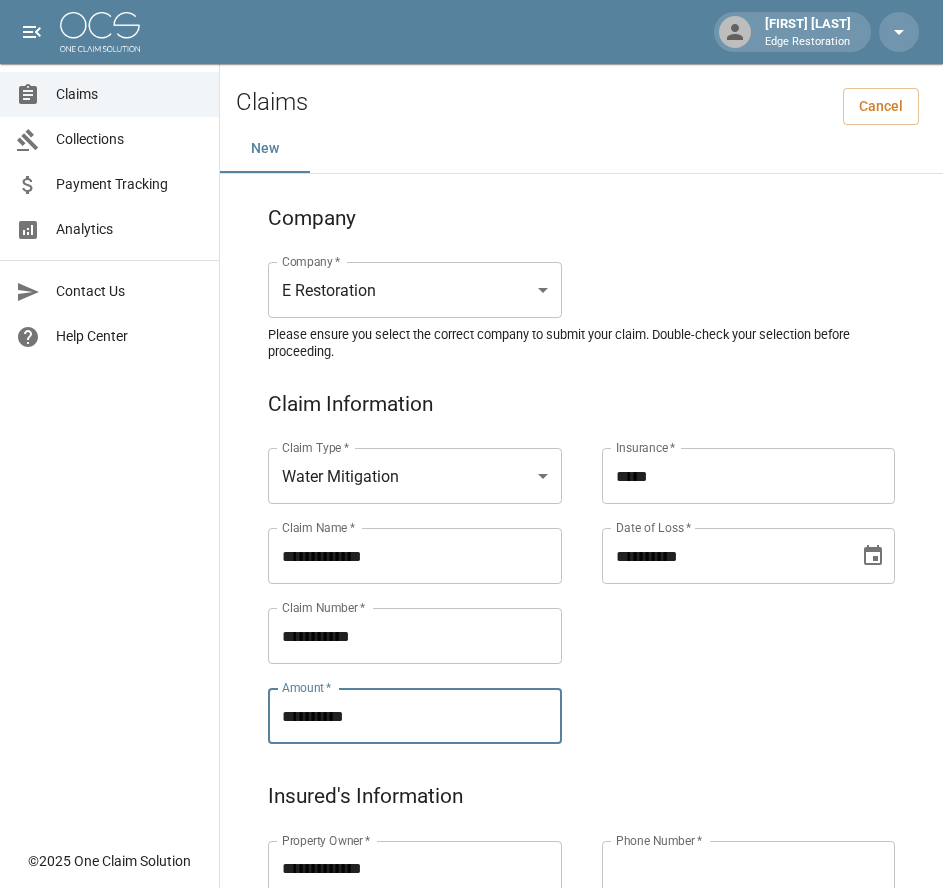 click on "**********" at bounding box center [729, 572] 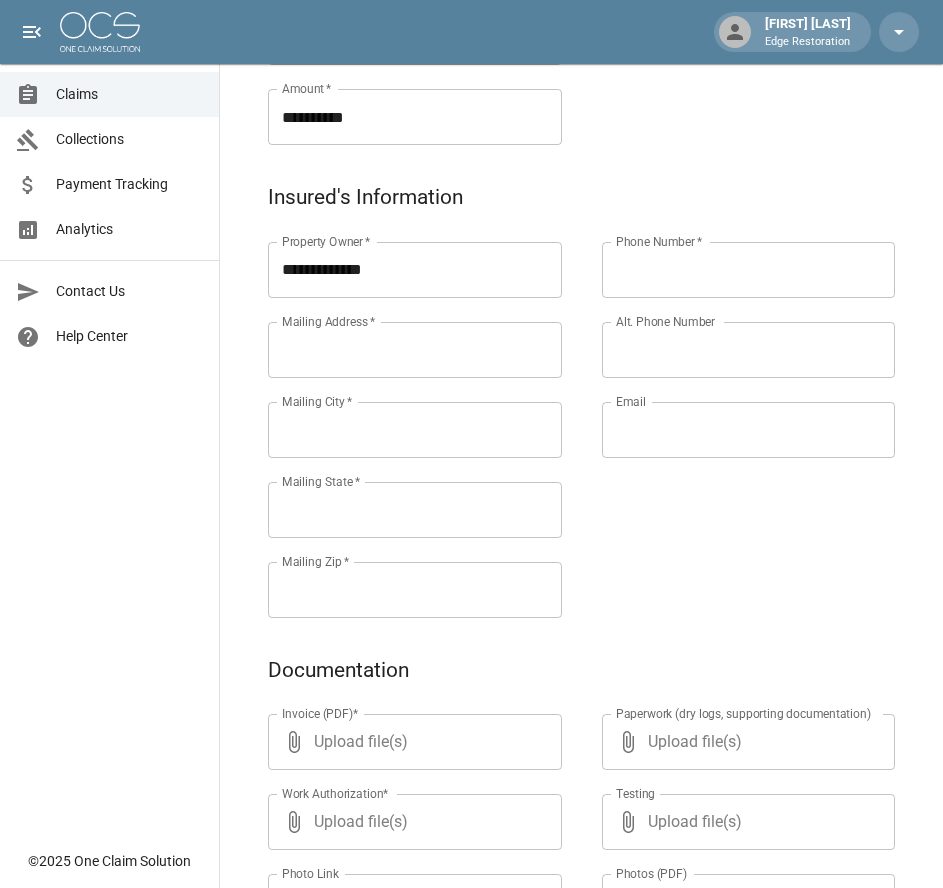 scroll, scrollTop: 601, scrollLeft: 0, axis: vertical 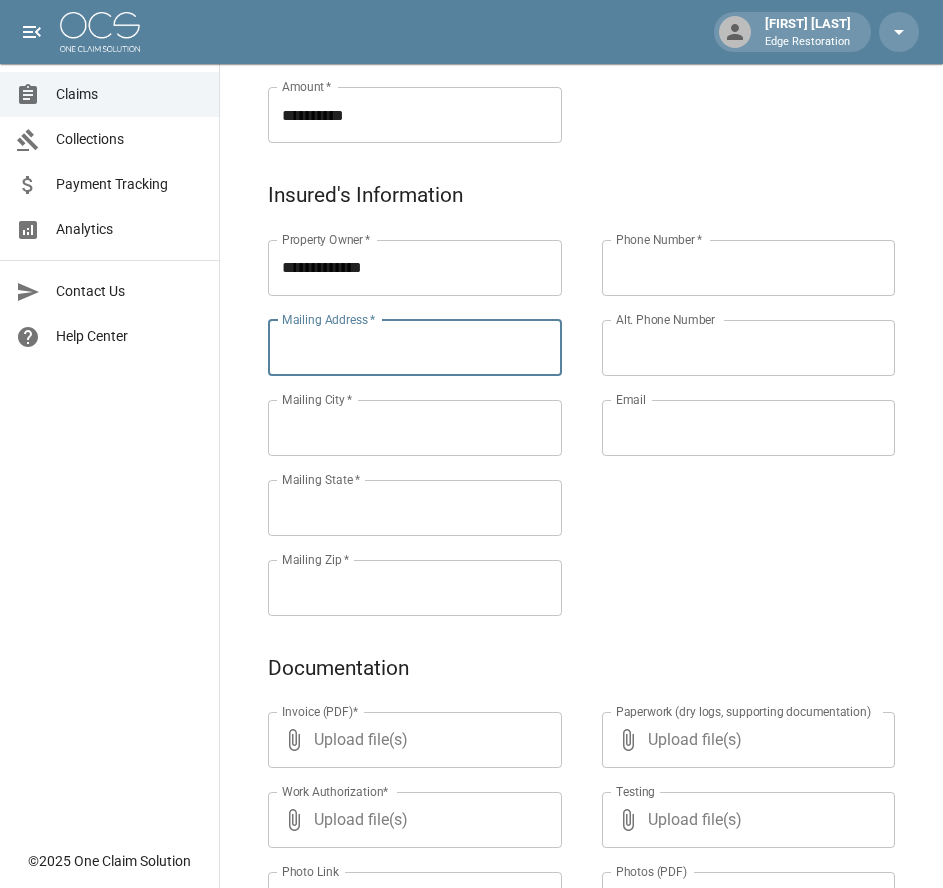 click on "Mailing Address   *" at bounding box center [415, 348] 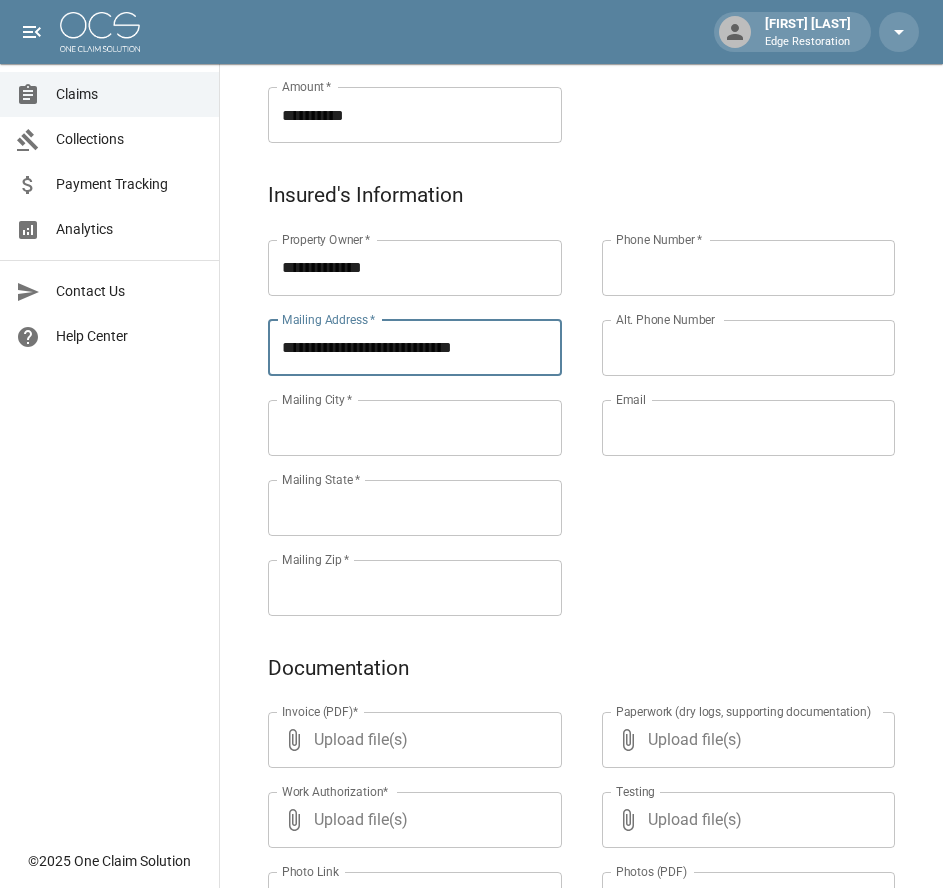 type on "**********" 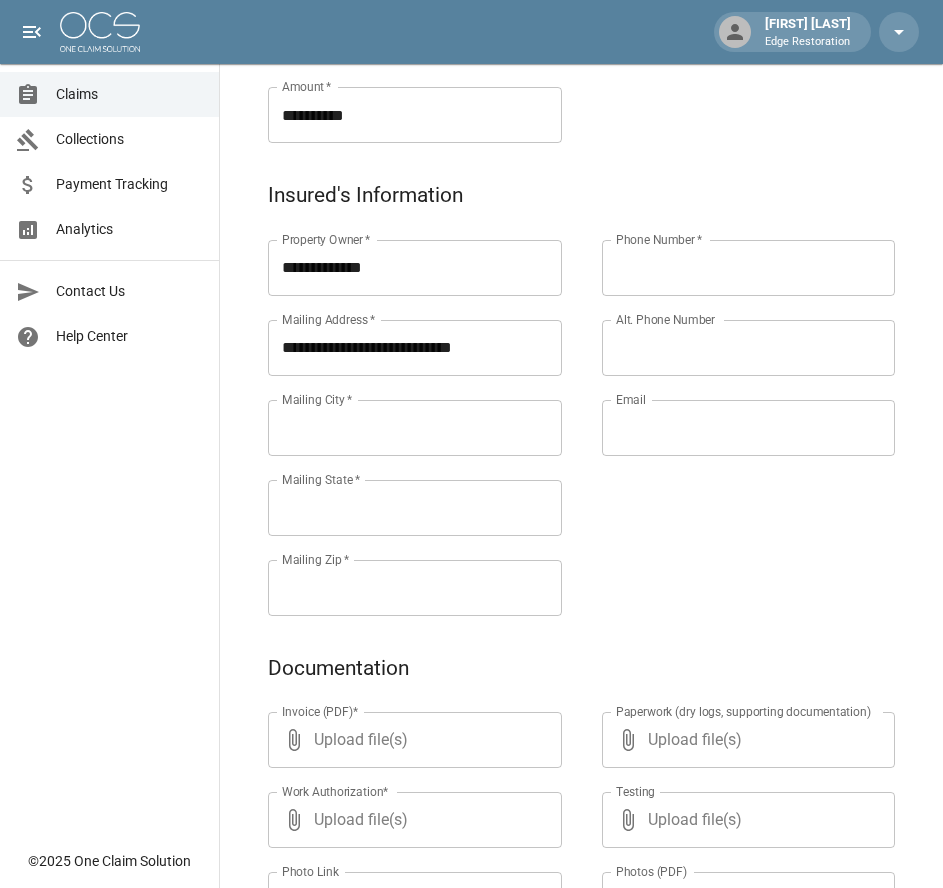 click on "Mailing City   *" at bounding box center [415, 428] 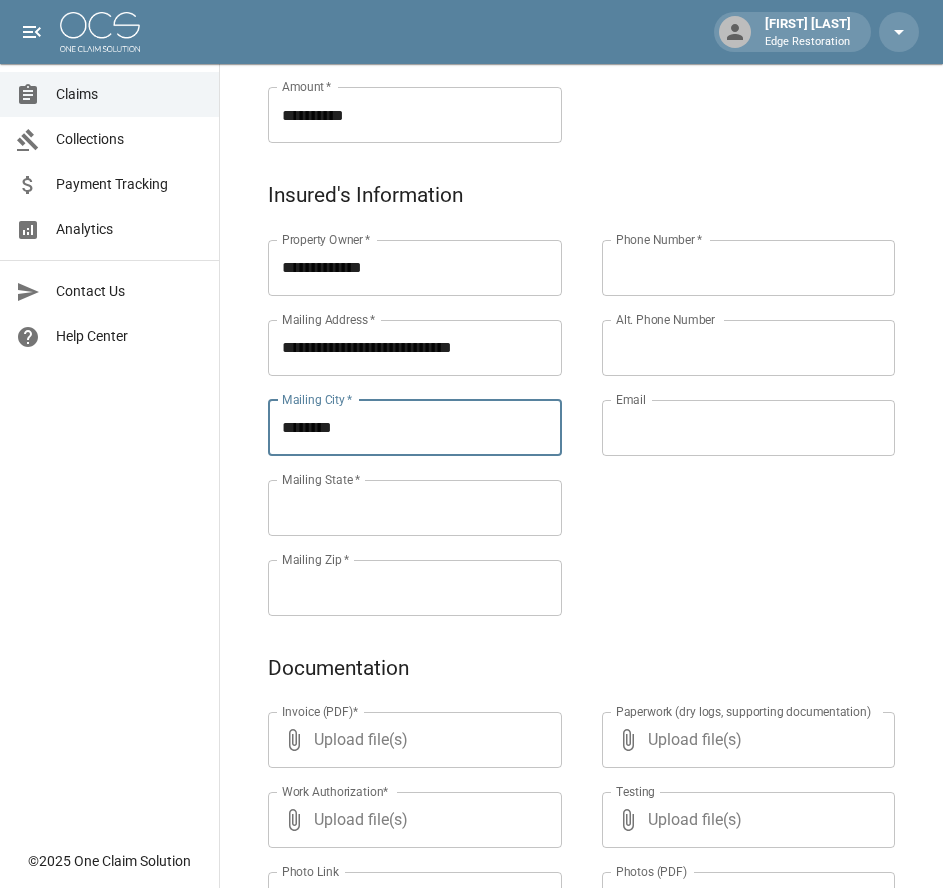 type 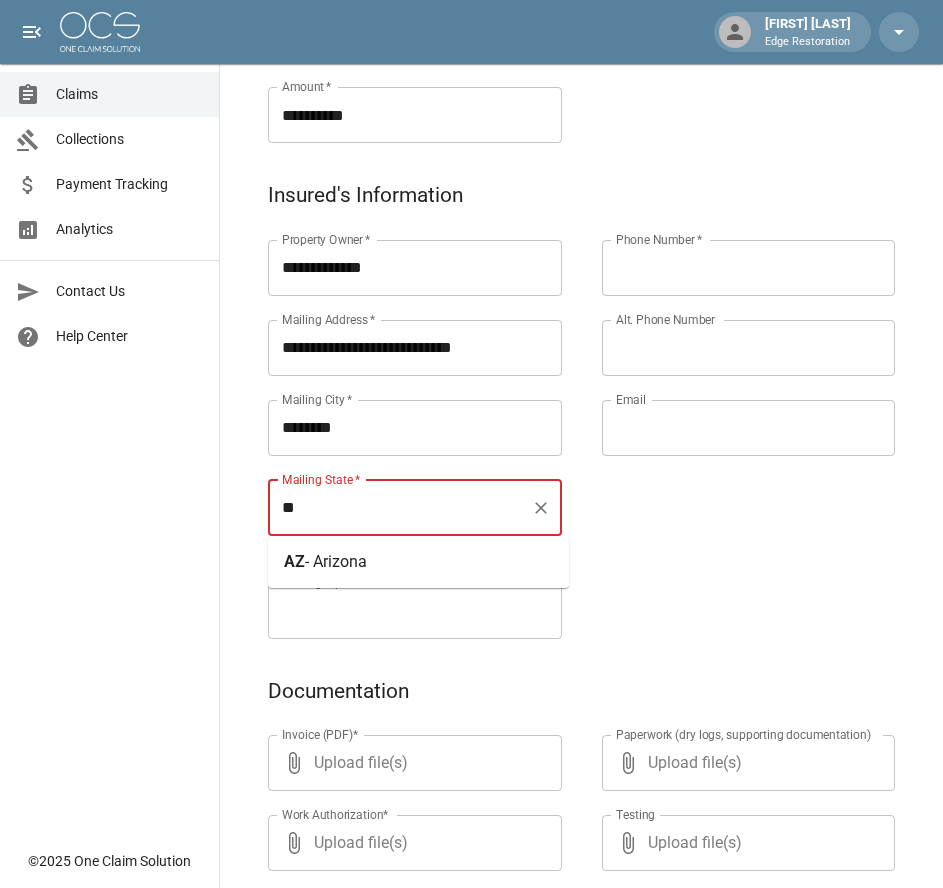click on "[STATE]  - Arizona" at bounding box center (418, 562) 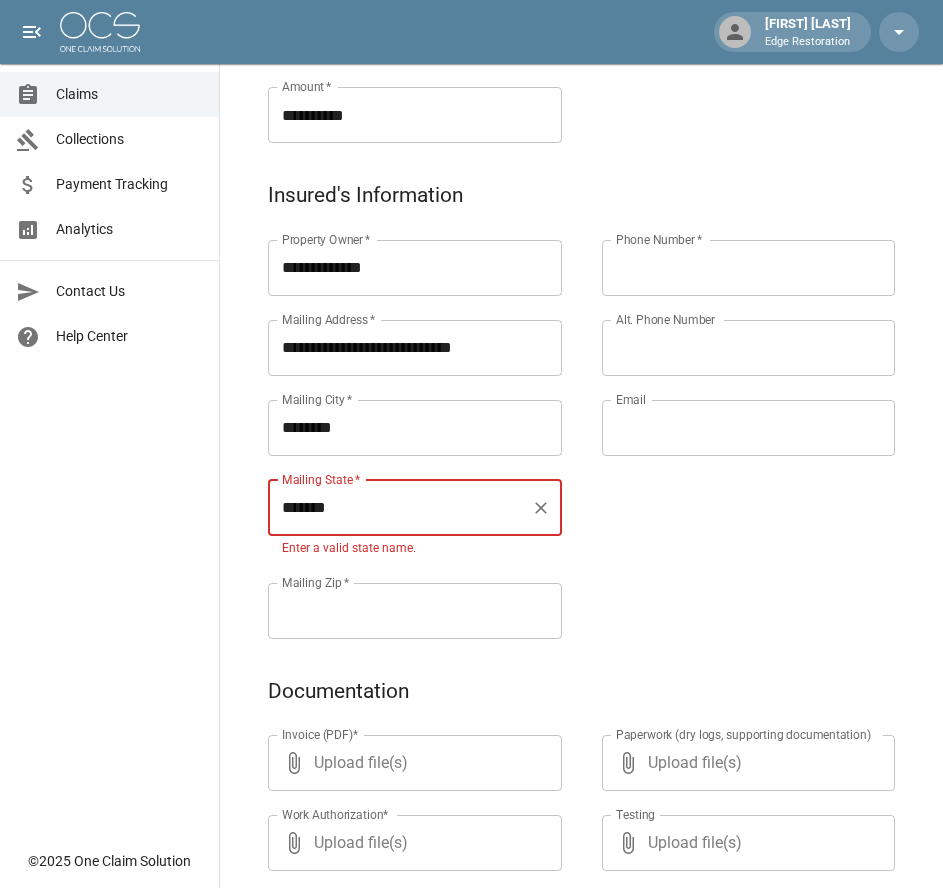 click on "**********" at bounding box center (395, 415) 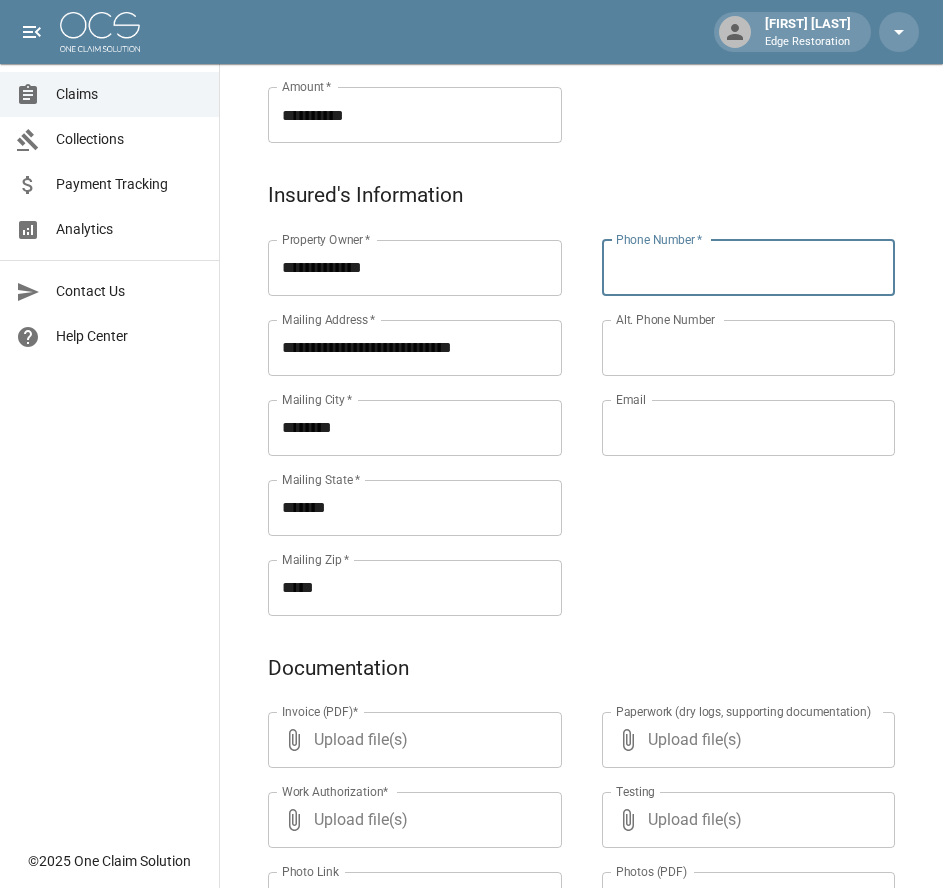 click on "Phone Number   *" at bounding box center [749, 268] 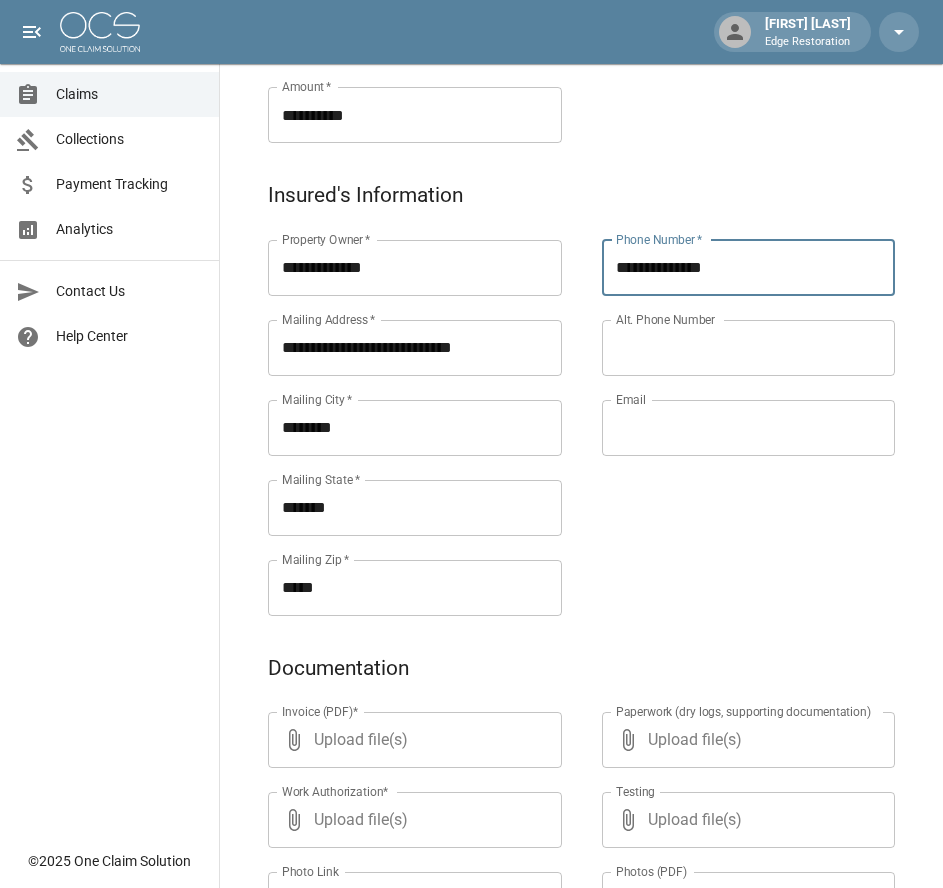 click on "**********" at bounding box center (729, 404) 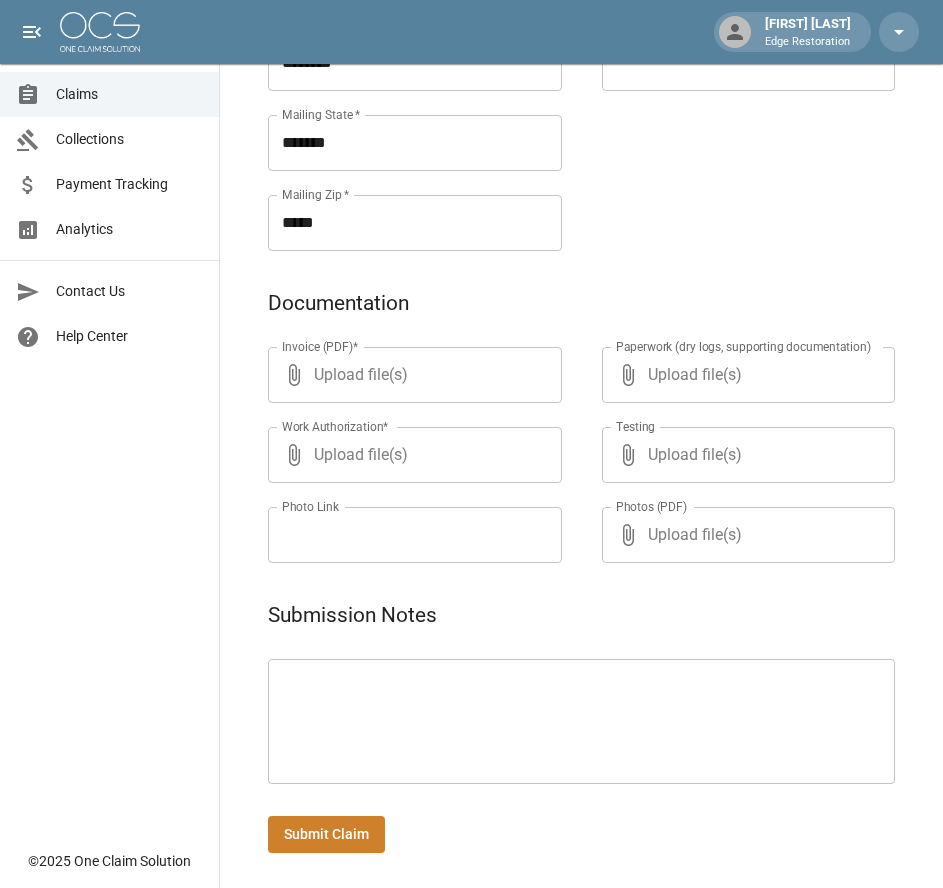 scroll, scrollTop: 971, scrollLeft: 0, axis: vertical 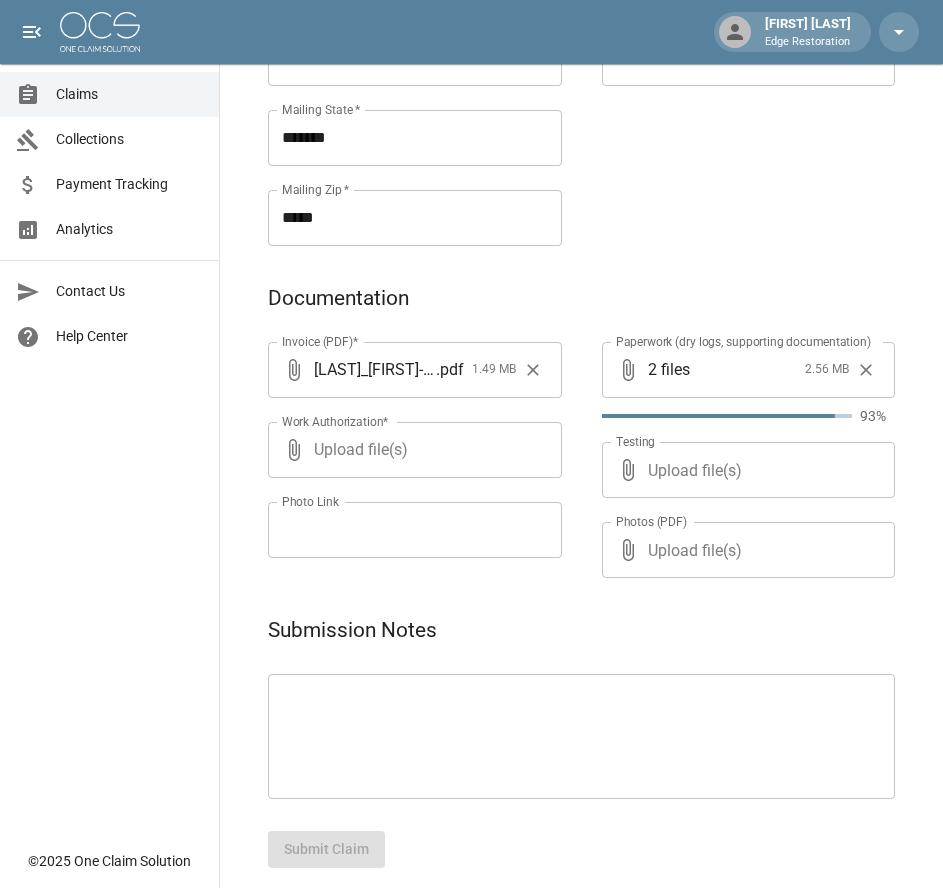 click on "Claims Collections Payment Tracking Analytics Contact Us Help Center" at bounding box center [109, 419] 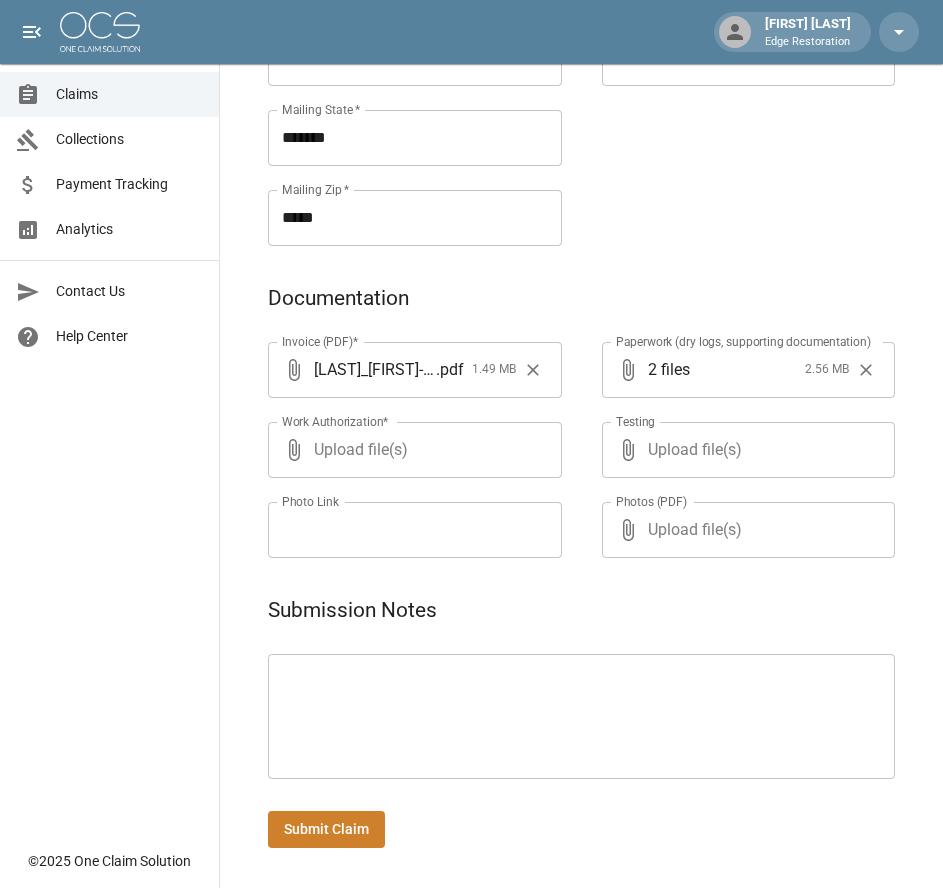 click on "Submit Claim" at bounding box center [326, 829] 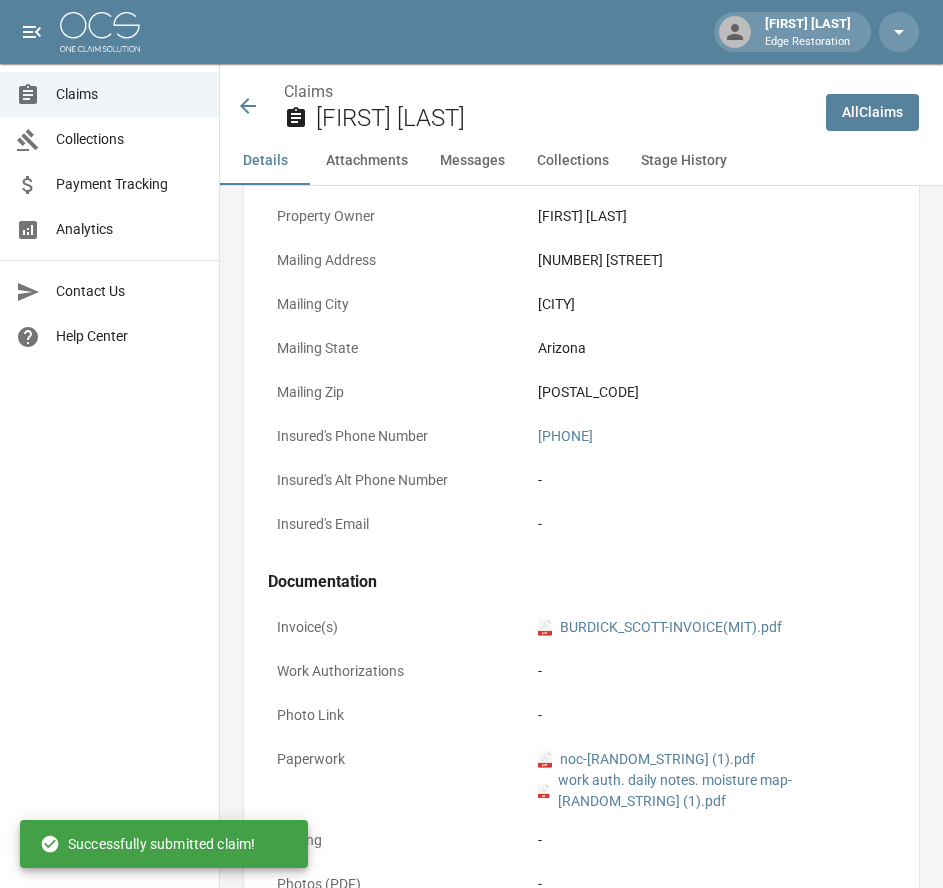 click at bounding box center [100, 32] 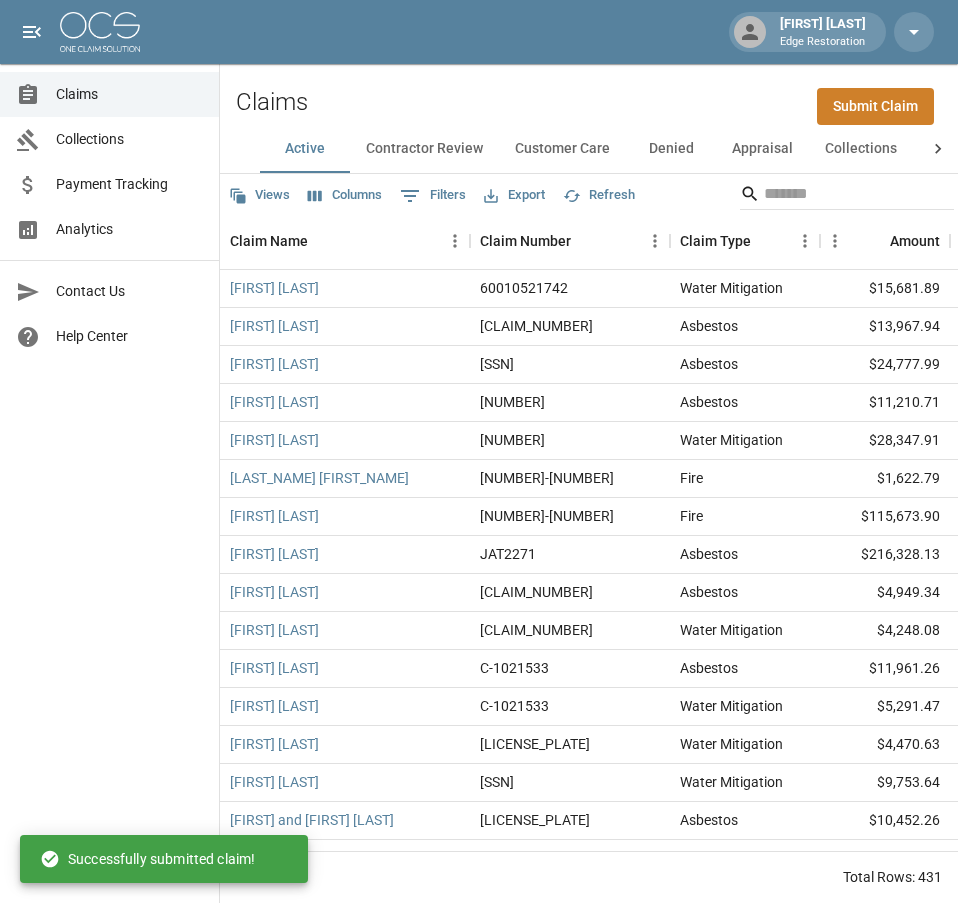 click on "Submit Claim" at bounding box center (875, 106) 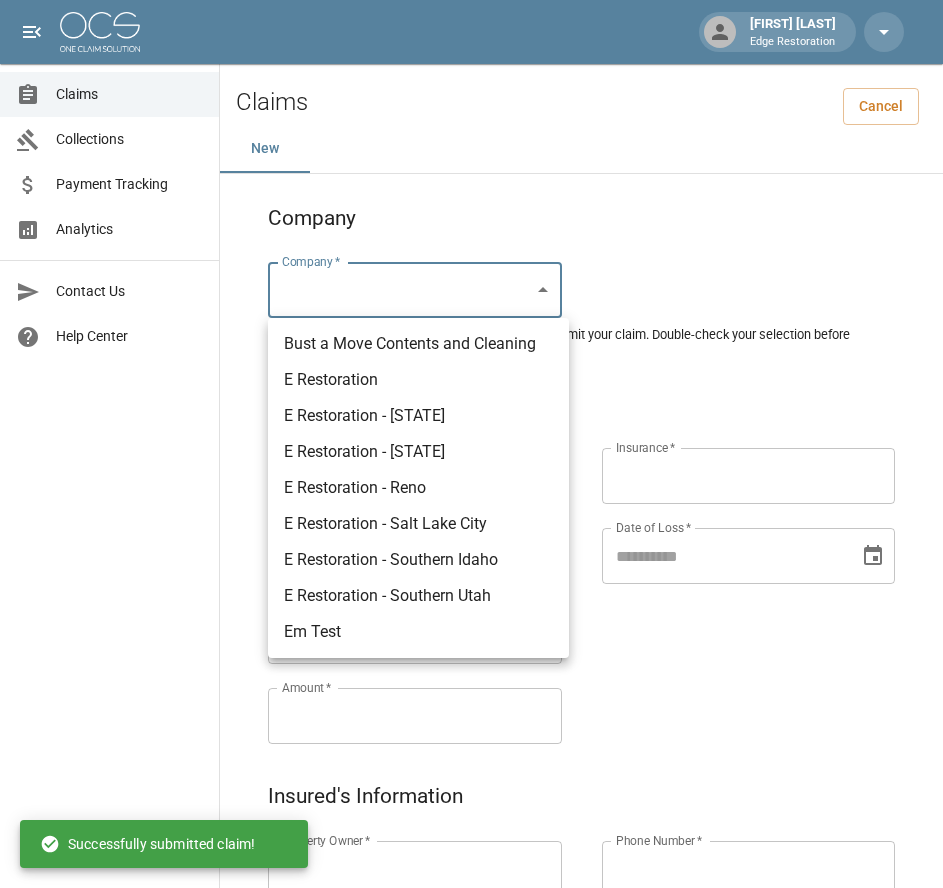click on "Alicia Tubbs Edge Restoration Claims Collections Payment Tracking Analytics Contact Us Help Center ©  2025   One Claim Solution Claims Cancel New Company Company   * ​ Company   * Please ensure you select the correct company to submit your claim. Double-check your selection before proceeding. Claim Information Claim Type   * ​ Claim Type   * Claim Name   * Claim Name   * Claim Number   * Claim Number   * Amount   * Amount   * Insurance   * Insurance   * Date of Loss   * Date of Loss   * Insured's Information Property Owner   * Property Owner   * Mailing Address   * Mailing Address   * Mailing City   * Mailing City   * Mailing State   * Mailing State   * Mailing Zip   * Mailing Zip   * Phone Number   * Phone Number   * Alt. Phone Number Alt. Phone Number Email Email Documentation Invoice (PDF)* ​ Upload file(s) Invoice (PDF)* Work Authorization* ​ Upload file(s) Work Authorization* Photo Link Photo Link ​ Upload file(s) Testing ​ ​" at bounding box center [471, 929] 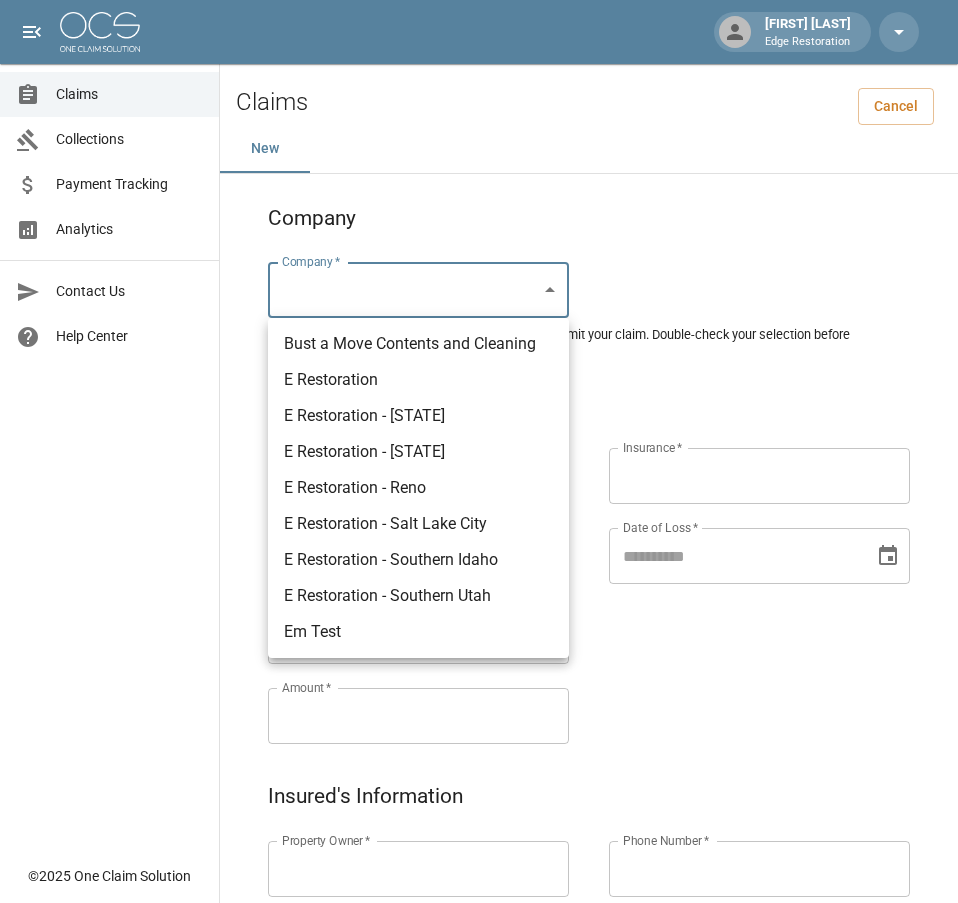 click on "E Restoration" at bounding box center (418, 380) 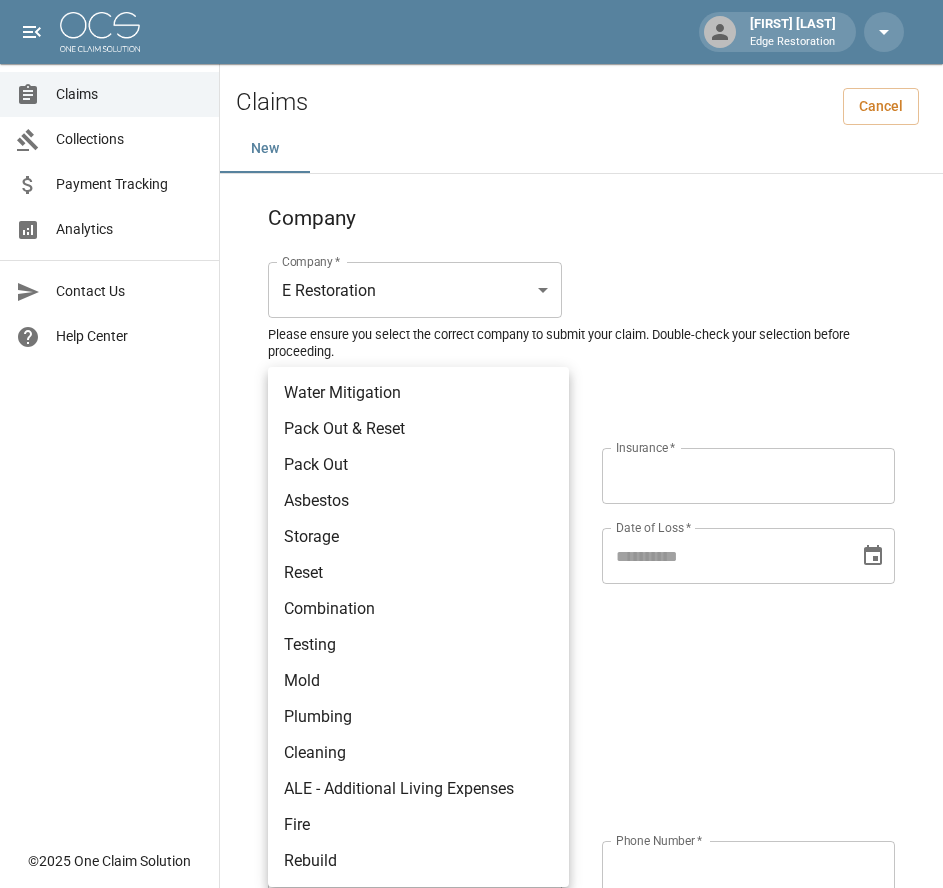 click on "[FIRST] [LAST] Edge Restoration Claims Collections Payment Tracking Analytics Contact Us Help Center © [YEAR] One Claim Solution Claims Cancel New Company Company   * E Restoration *** Company   * Please ensure you select the correct company to submit your claim. Double-check your selection before proceeding. Claim Information Claim Type   * ​ Claim Type   * Claim Name   * Claim Name   * Claim Number   * Claim Number   * Amount   * Amount   * Insurance   * Insurance   * Date of Loss   * Date of Loss   * Insured's Information Property Owner   * Property Owner   * Mailing Address   * Mailing Address   * Mailing City   * Mailing City   * Mailing State   * Mailing State   * Mailing Zip   * Mailing Zip   * Phone Number   * Phone Number   * Alt. Phone Number Alt. Phone Number Email Email Documentation Invoice (PDF)* ​ Upload file(s) Invoice (PDF)* Work Authorization* ​ Upload file(s) Work Authorization* Photo Link Photo Link ​ Upload file(s) *" at bounding box center (471, 929) 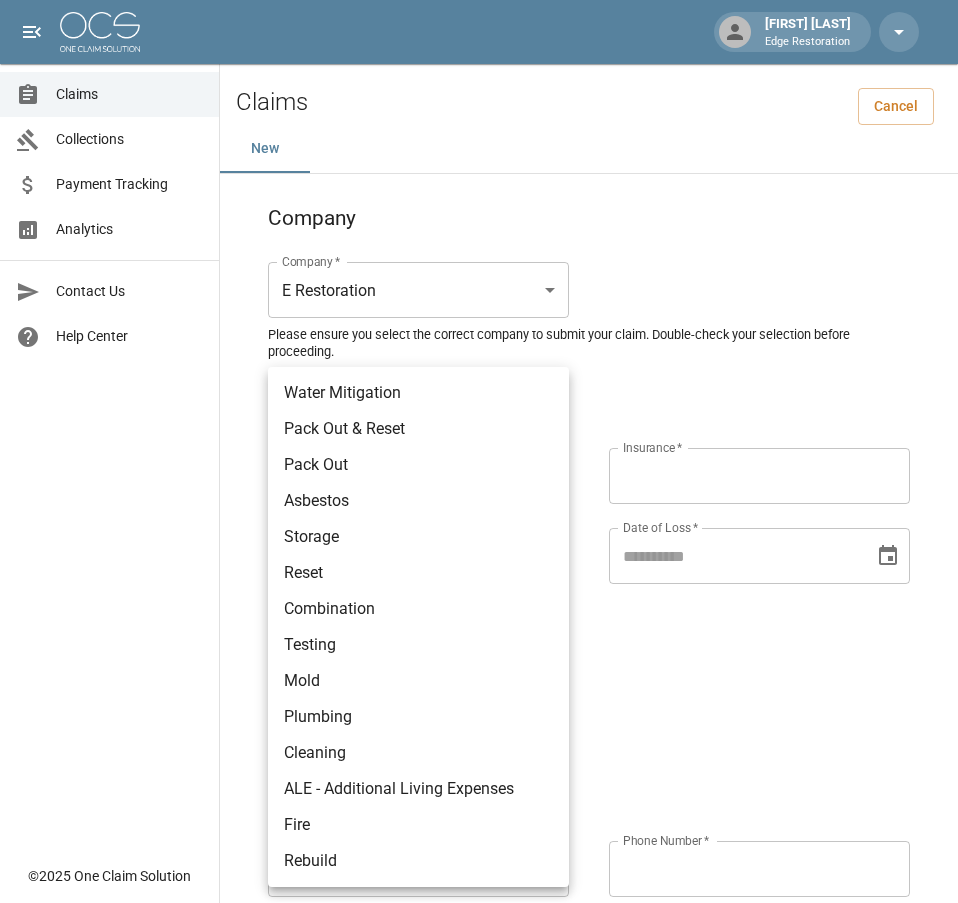 click on "Water Mitigation" at bounding box center [418, 393] 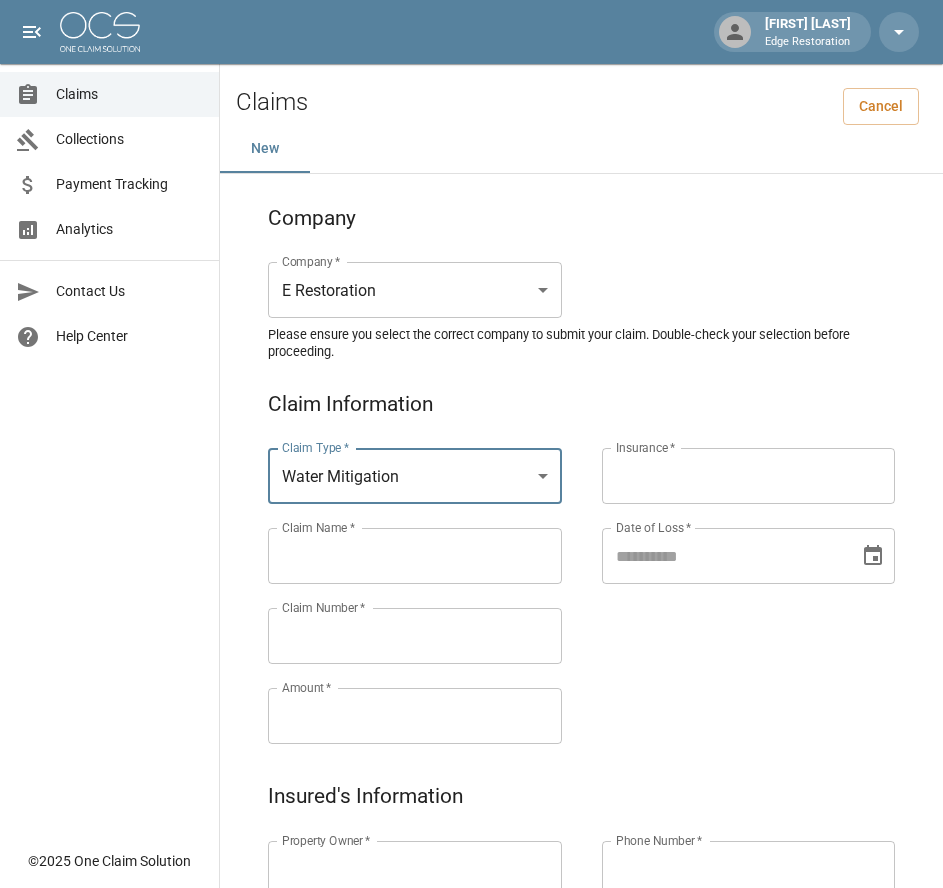 click on "Claims Collections Payment Tracking Analytics Contact Us Help Center" at bounding box center [109, 419] 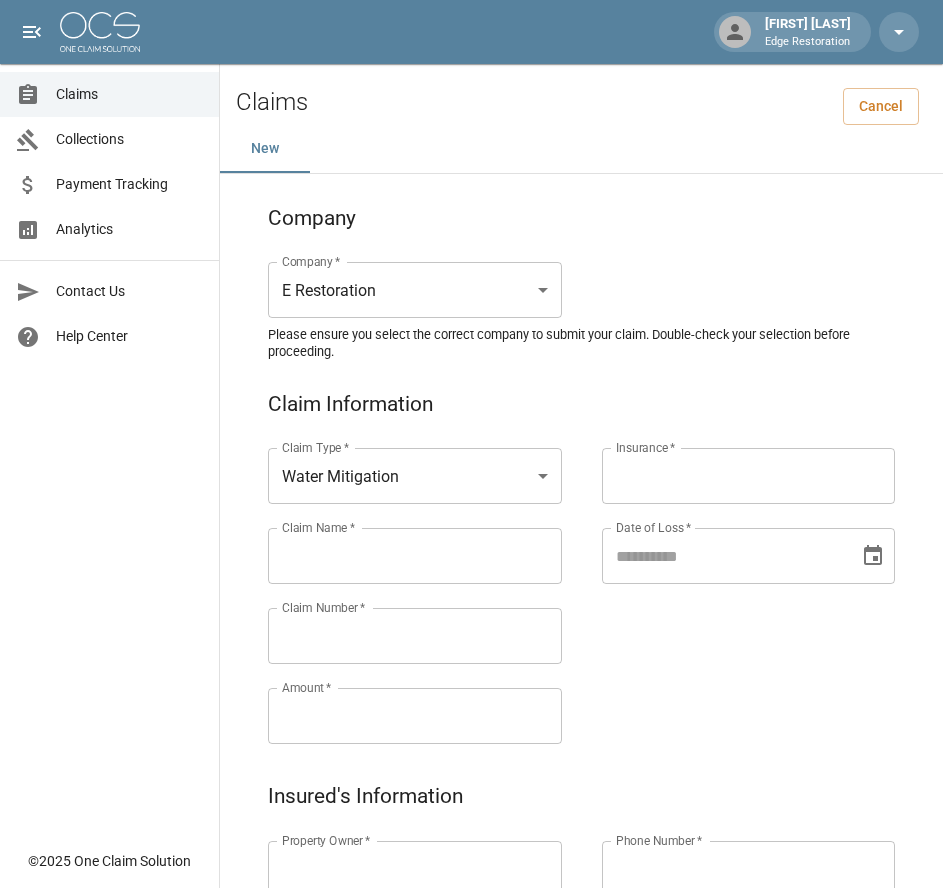 click on "Claim Name   *" at bounding box center [415, 556] 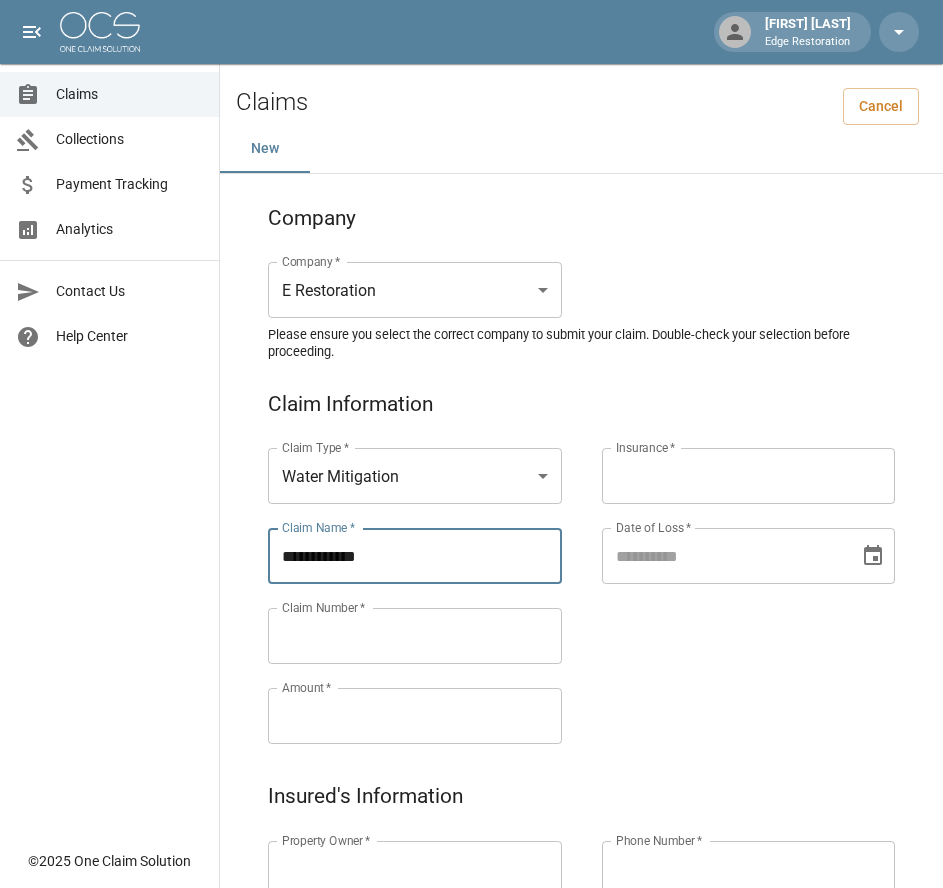 click on "**********" at bounding box center (415, 556) 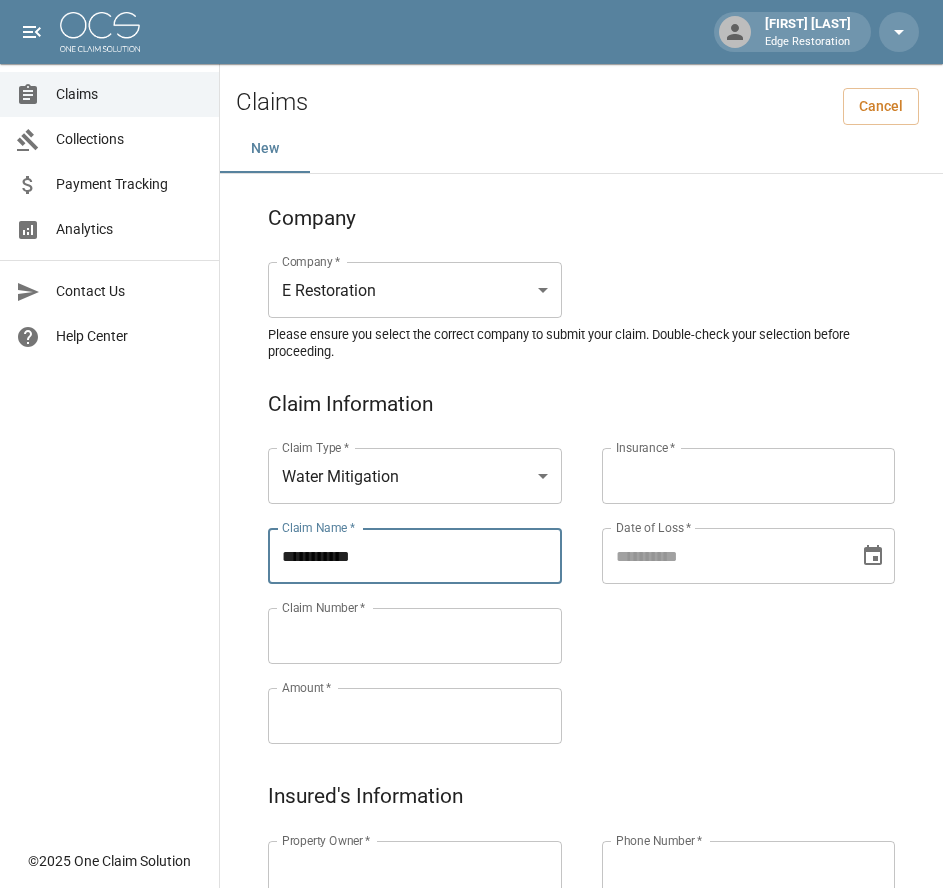 click on "**********" at bounding box center [415, 556] 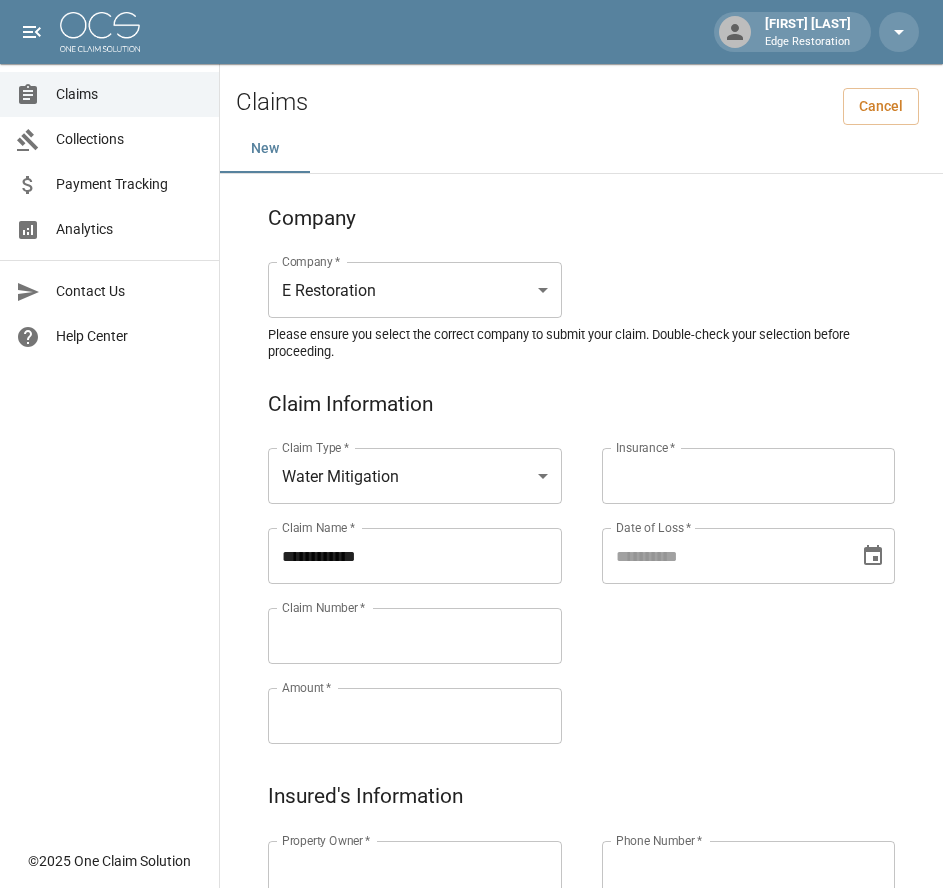 click on "**********" at bounding box center (415, 556) 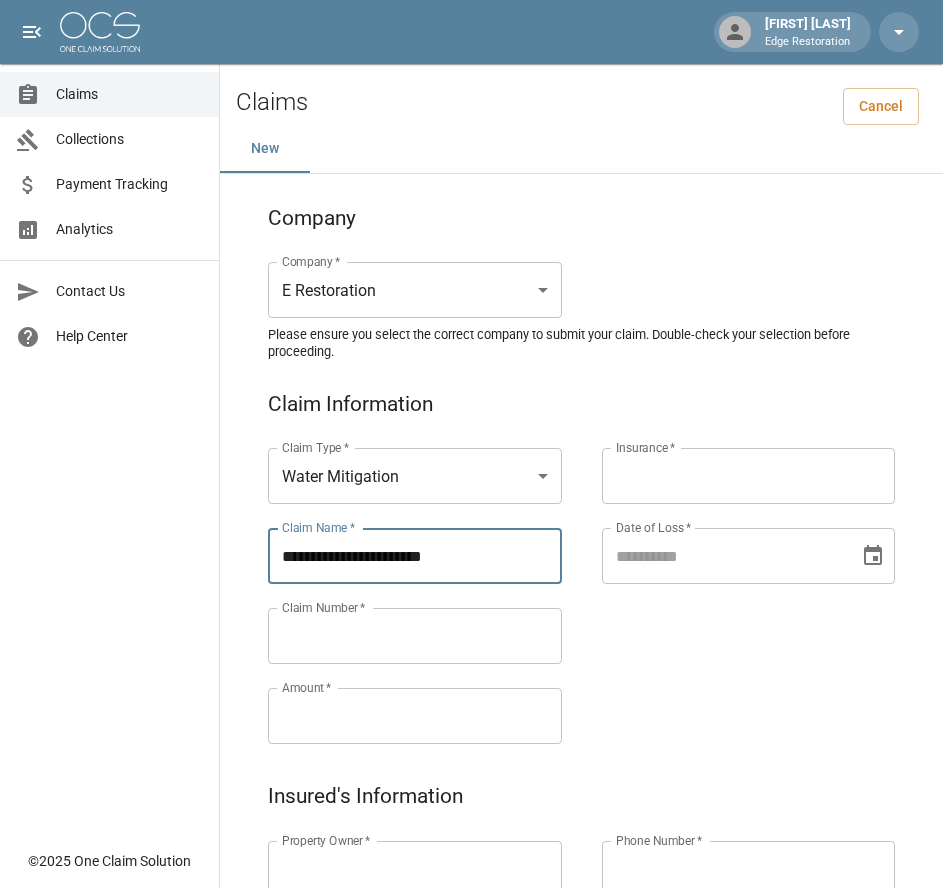 drag, startPoint x: 427, startPoint y: 557, endPoint x: 254, endPoint y: 569, distance: 173.41568 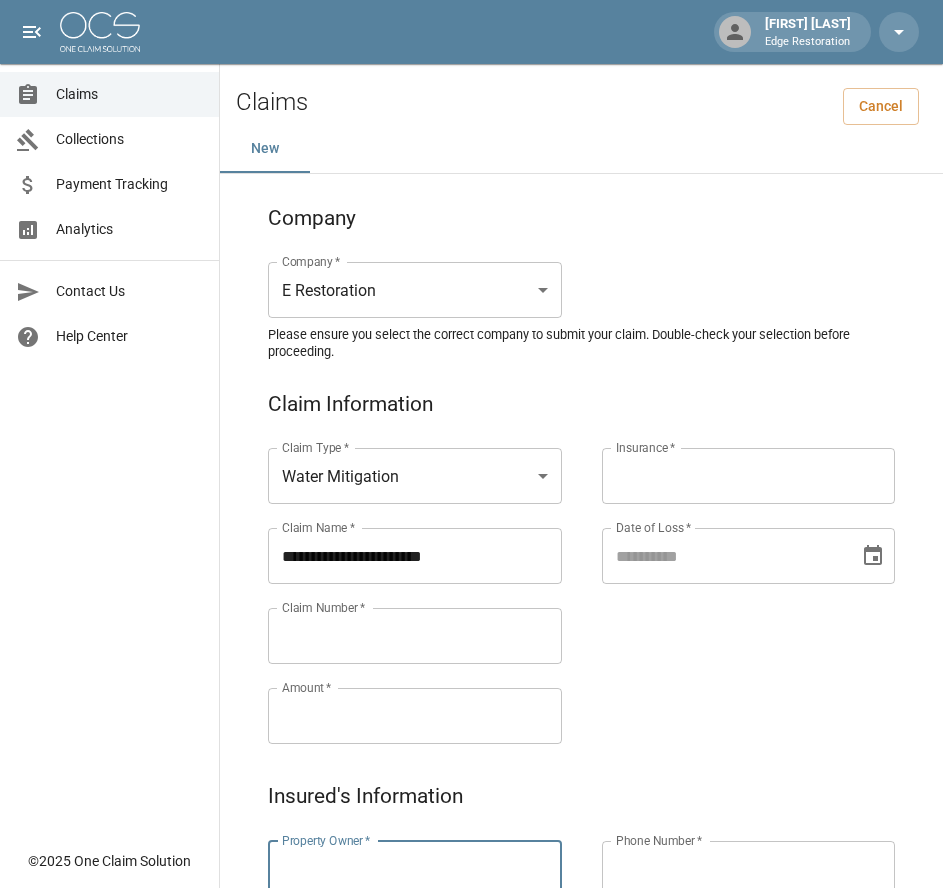 click on "Property Owner   *" at bounding box center [415, 869] 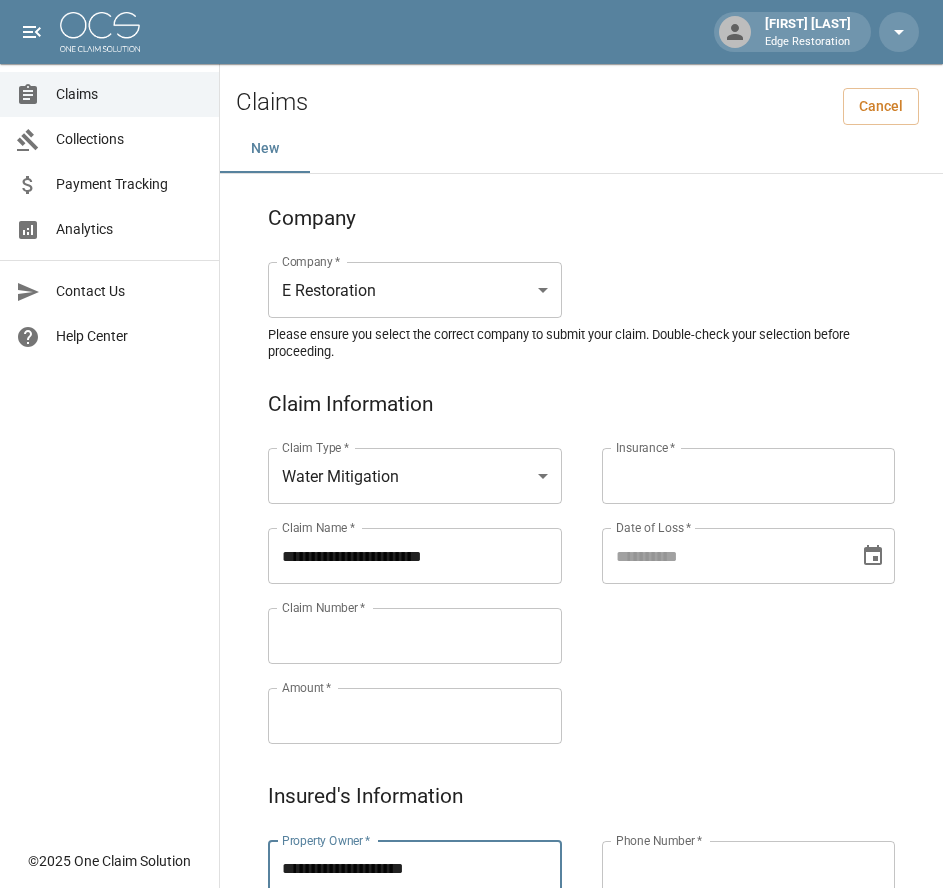 click on "Claims Collections Payment Tracking Analytics Contact Us Help Center" at bounding box center (109, 419) 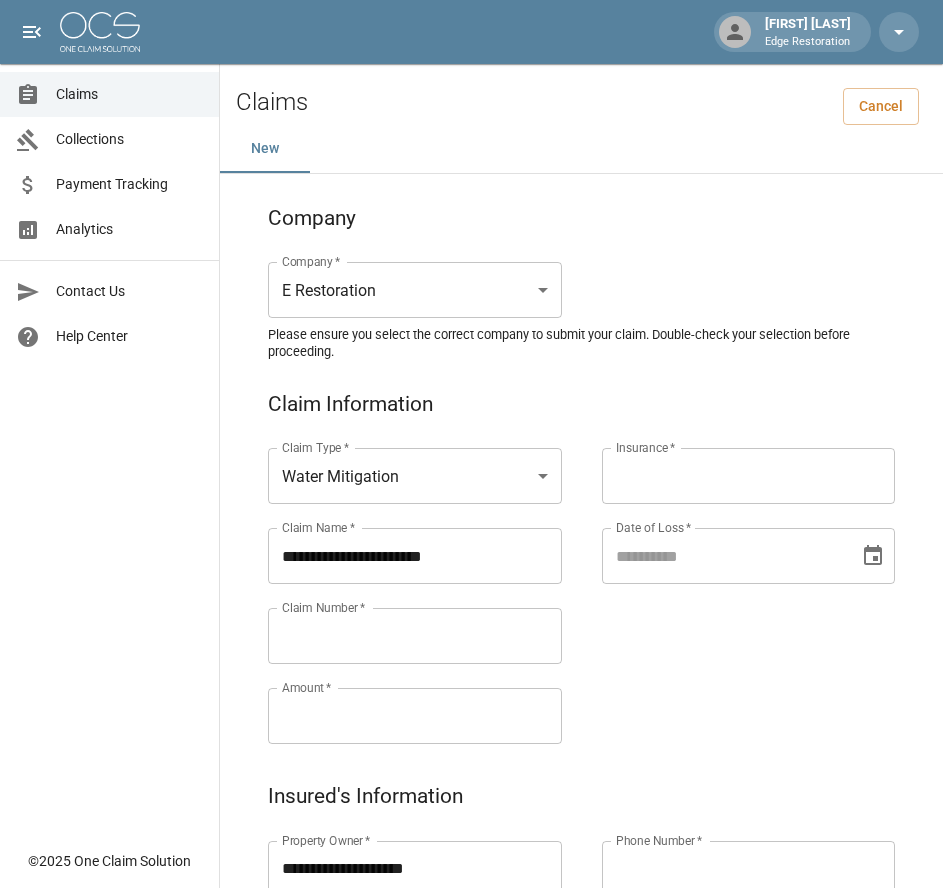 click on "Claim Number   *" at bounding box center (415, 636) 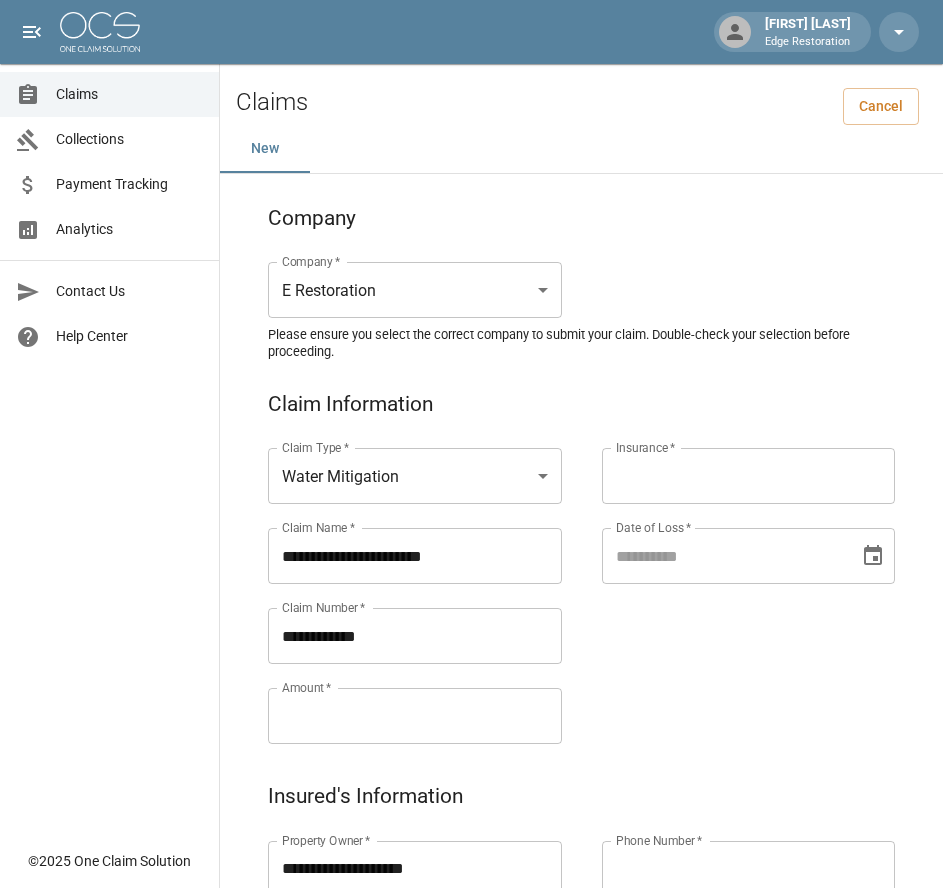 click on "Amount   *" at bounding box center (415, 716) 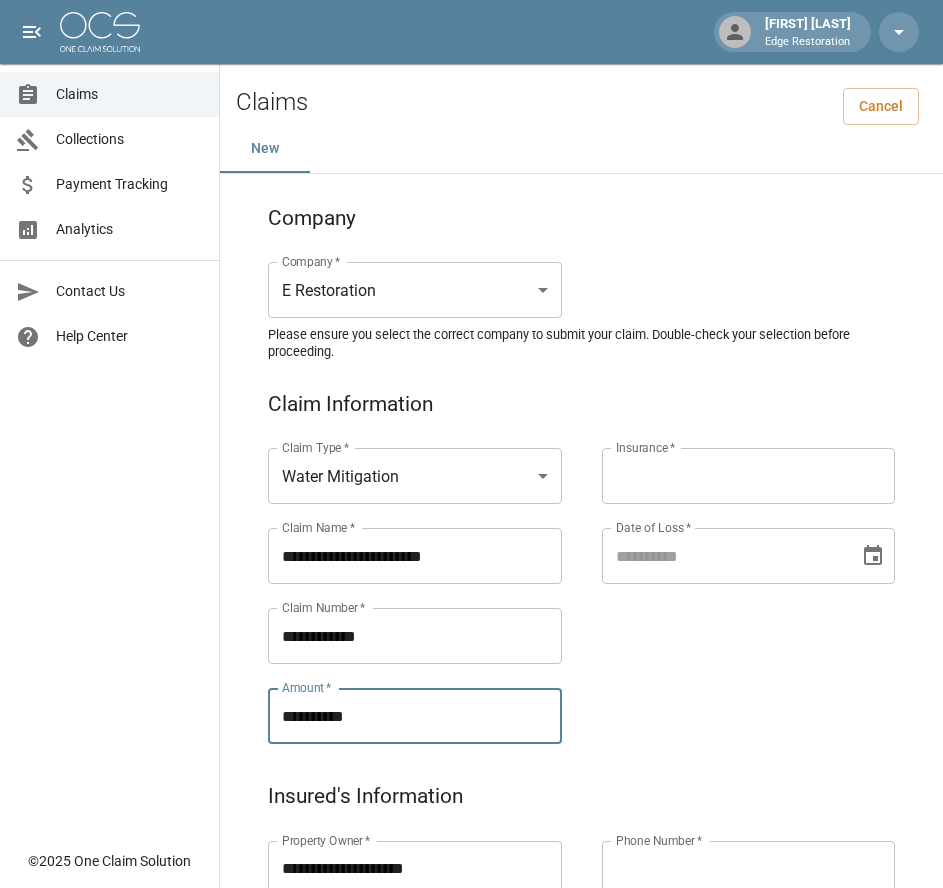 click on "Insurance   *" at bounding box center [749, 476] 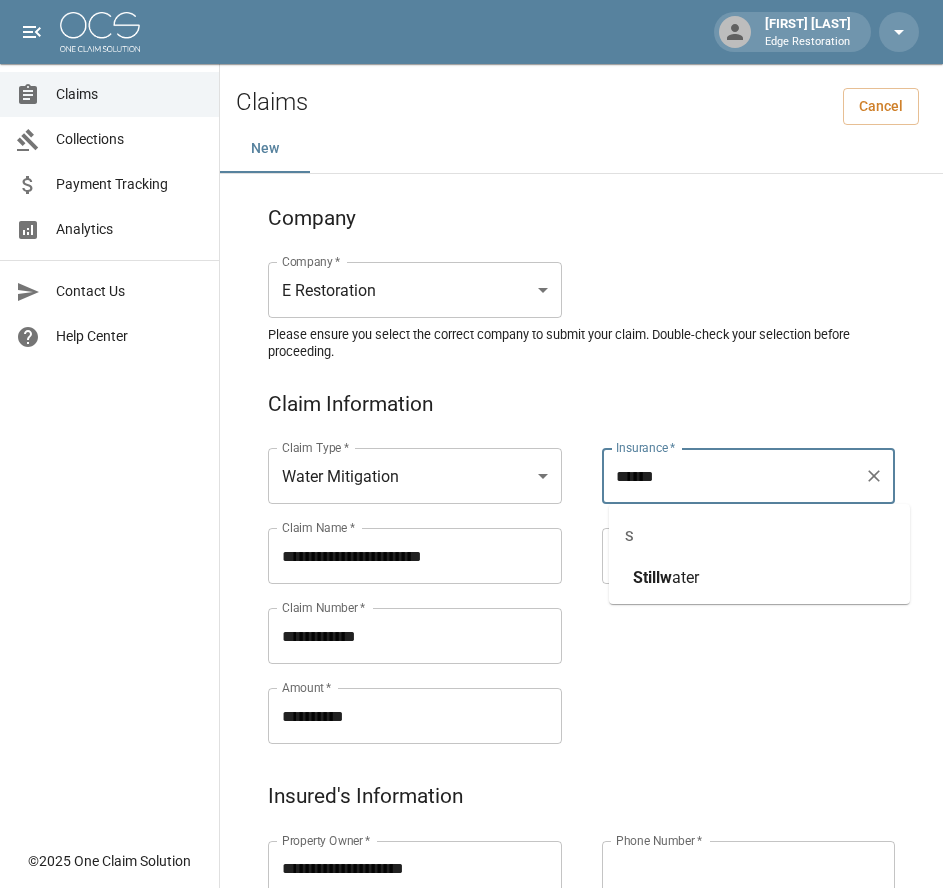 click on "ater" at bounding box center [685, 577] 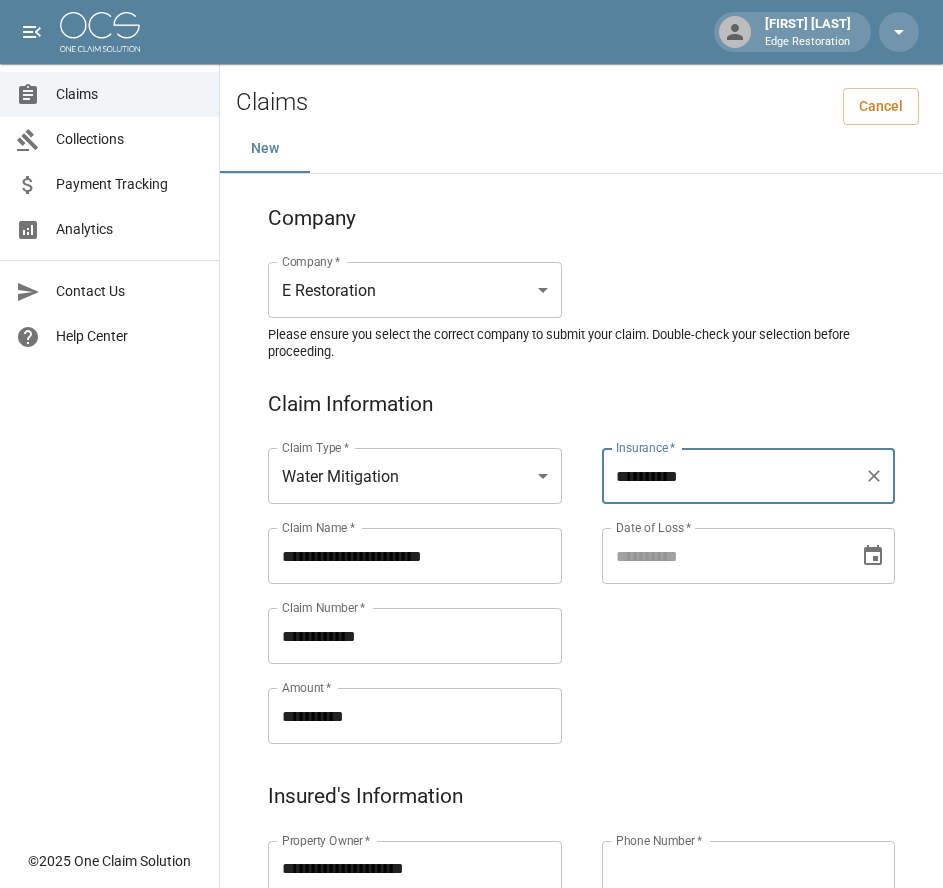 click on "Date of Loss   *" at bounding box center [724, 556] 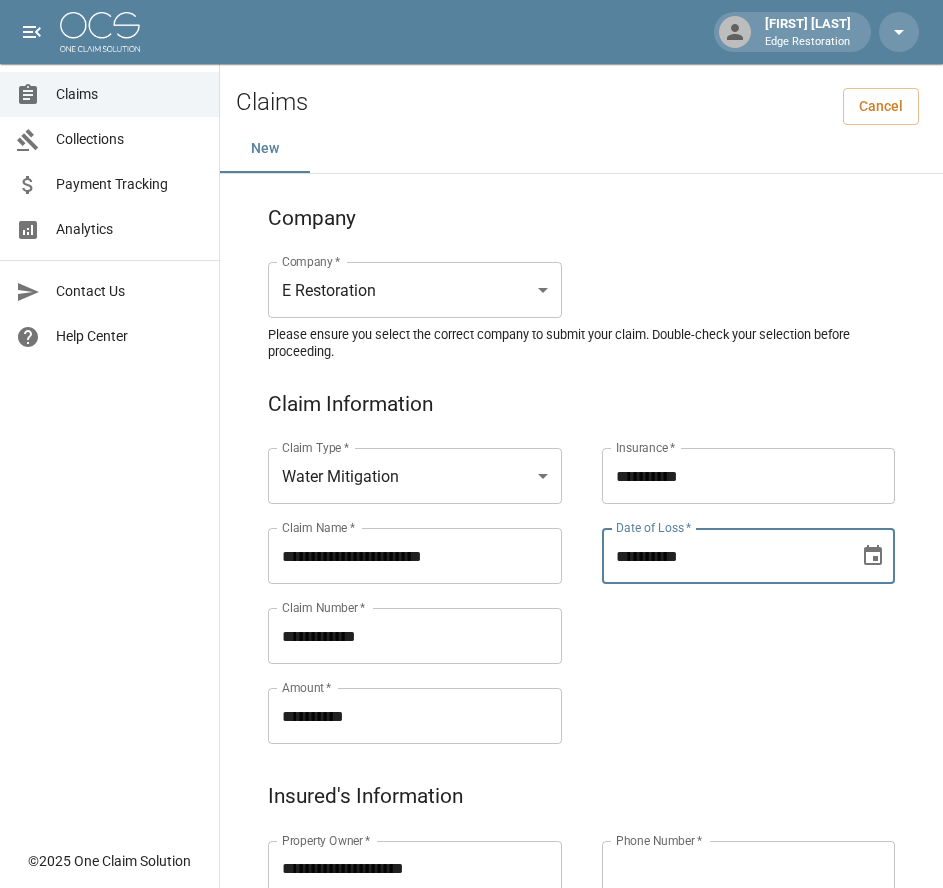 click on "**********" at bounding box center (729, 572) 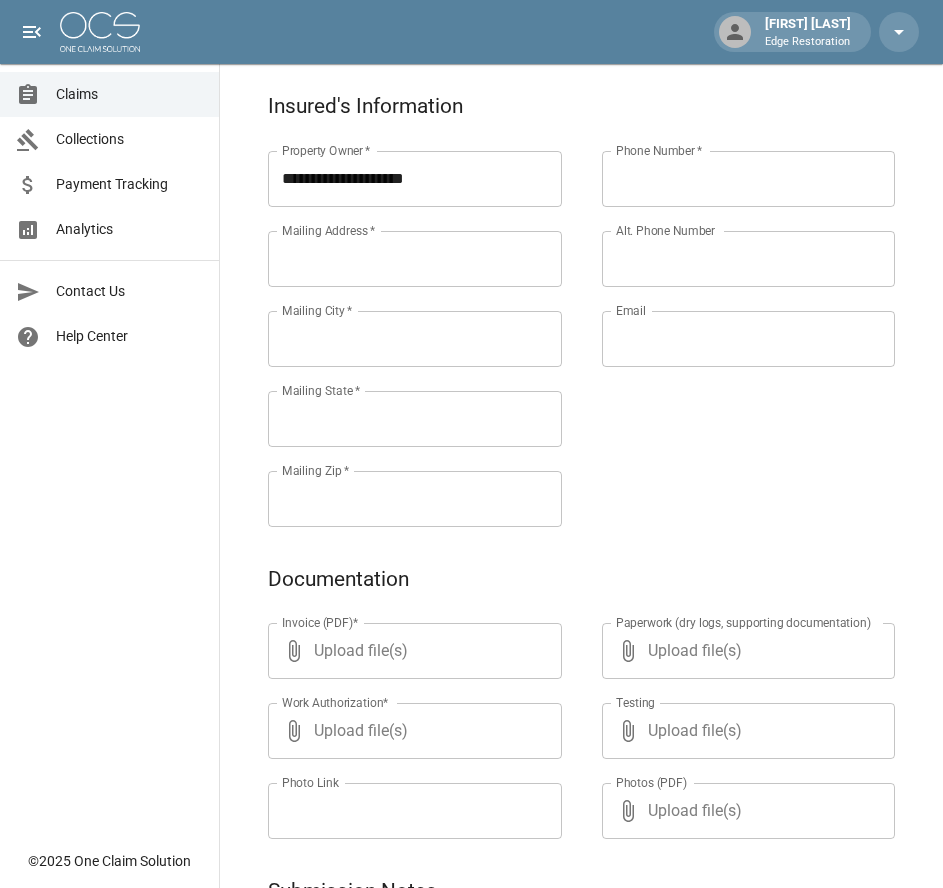 scroll, scrollTop: 705, scrollLeft: 0, axis: vertical 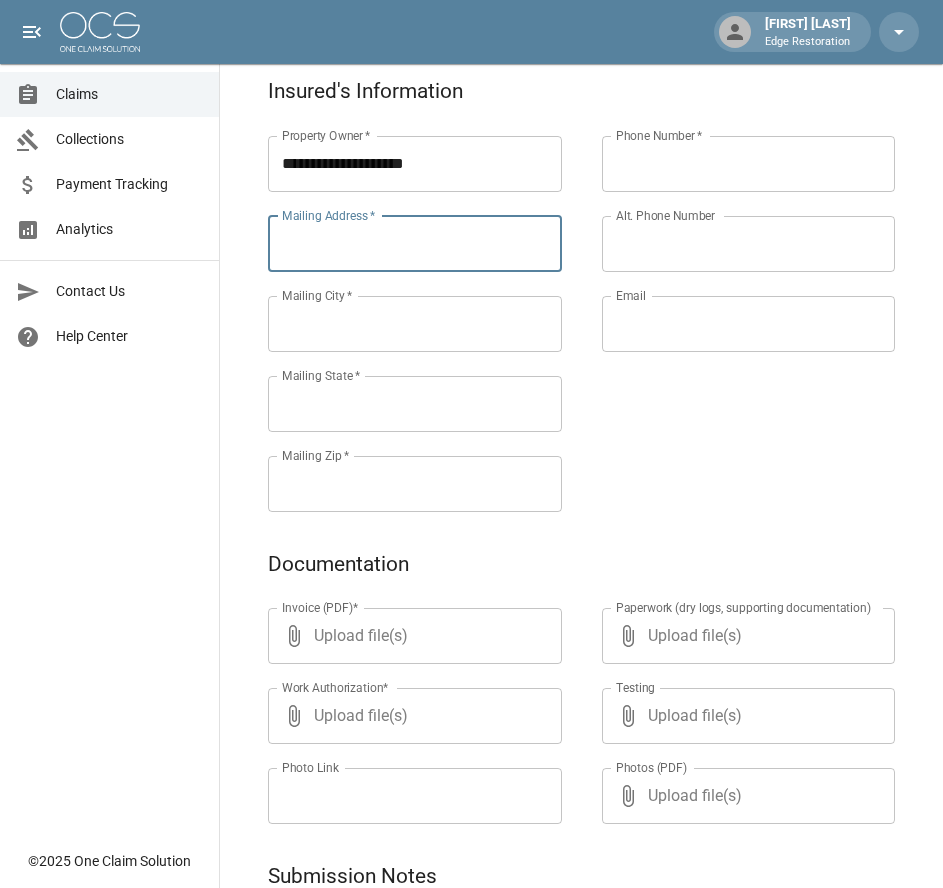 click on "Mailing Address   *" at bounding box center [415, 244] 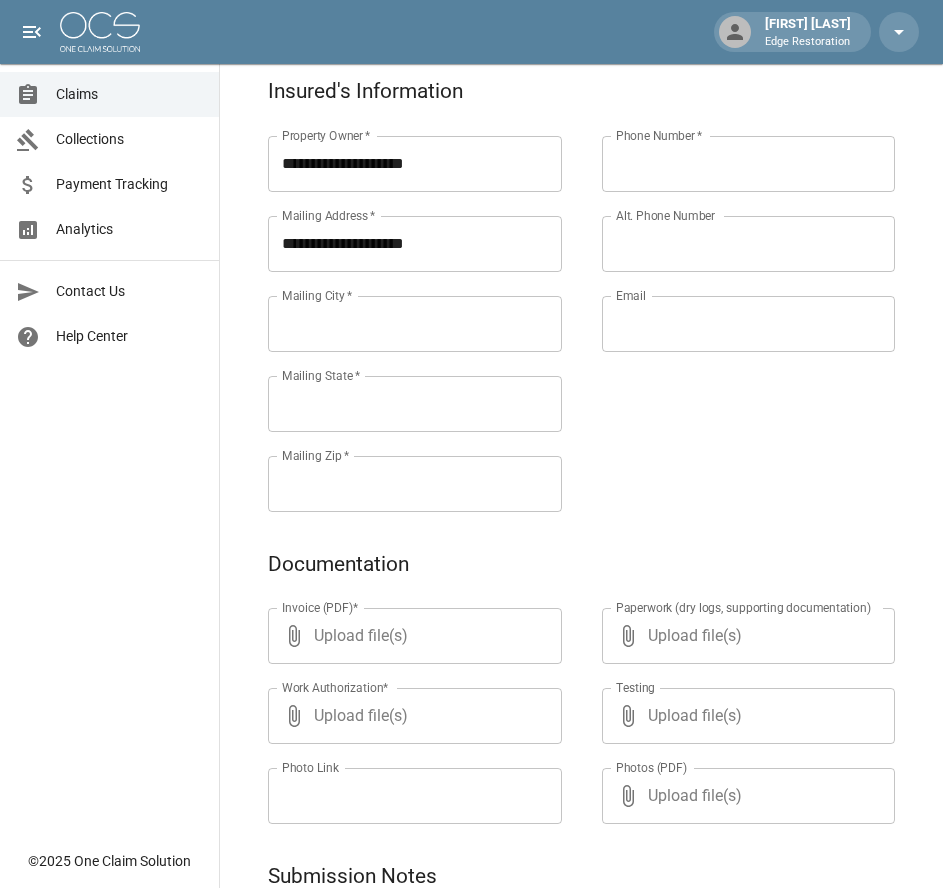 click on "Mailing City   *" at bounding box center [415, 324] 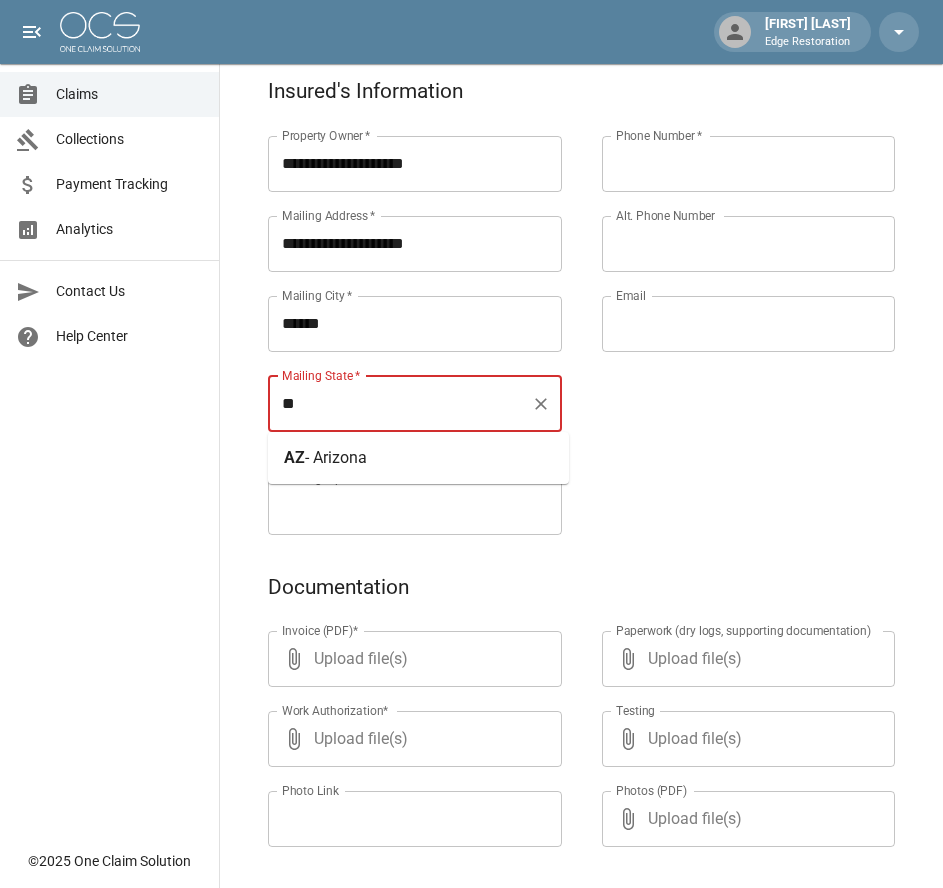 click on "- Arizona" at bounding box center [336, 457] 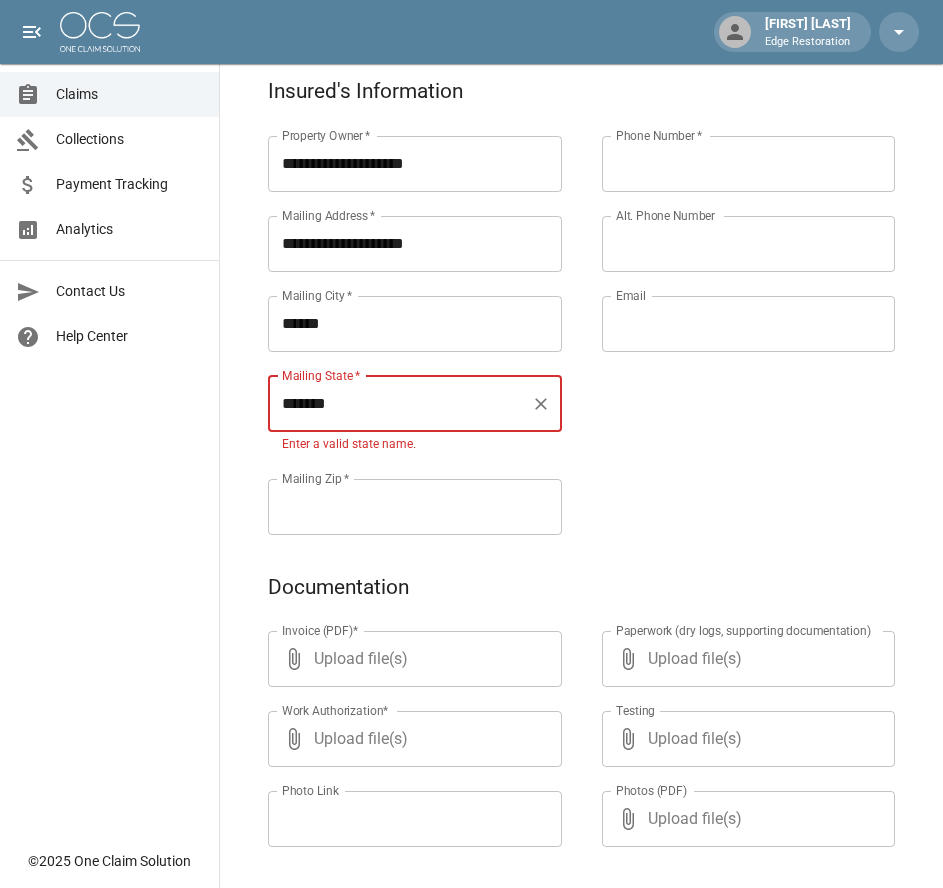 click on "Mailing Zip   *" at bounding box center (415, 507) 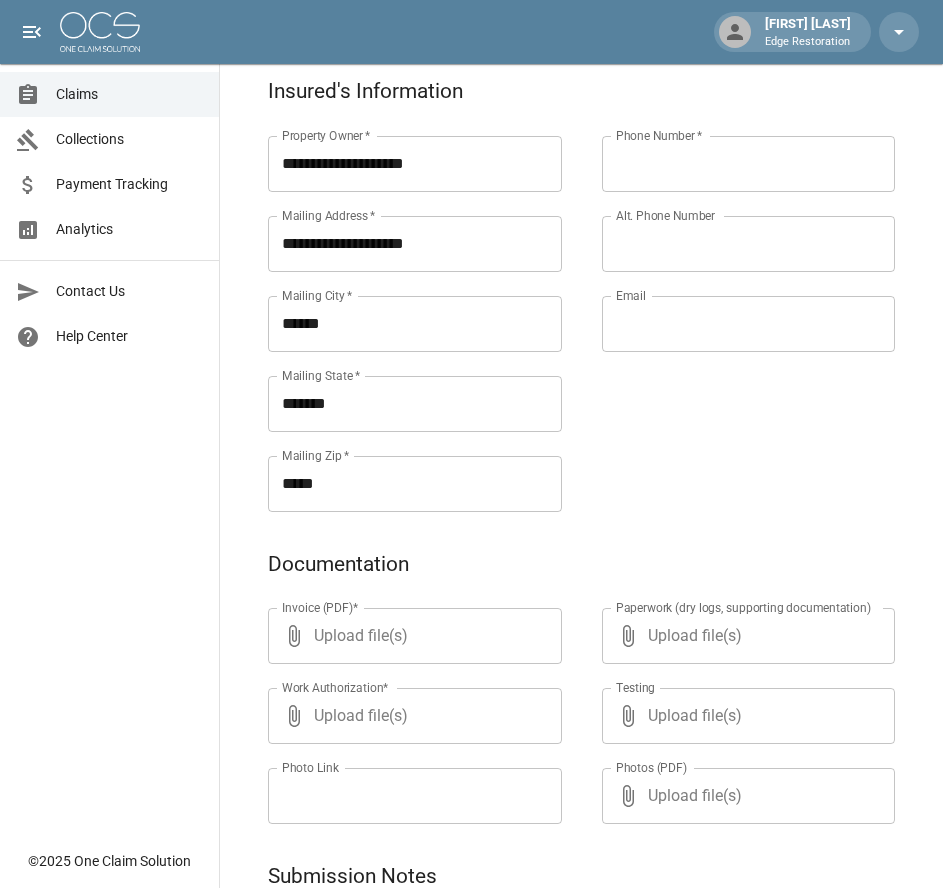 click on "Phone Number   *" at bounding box center [749, 164] 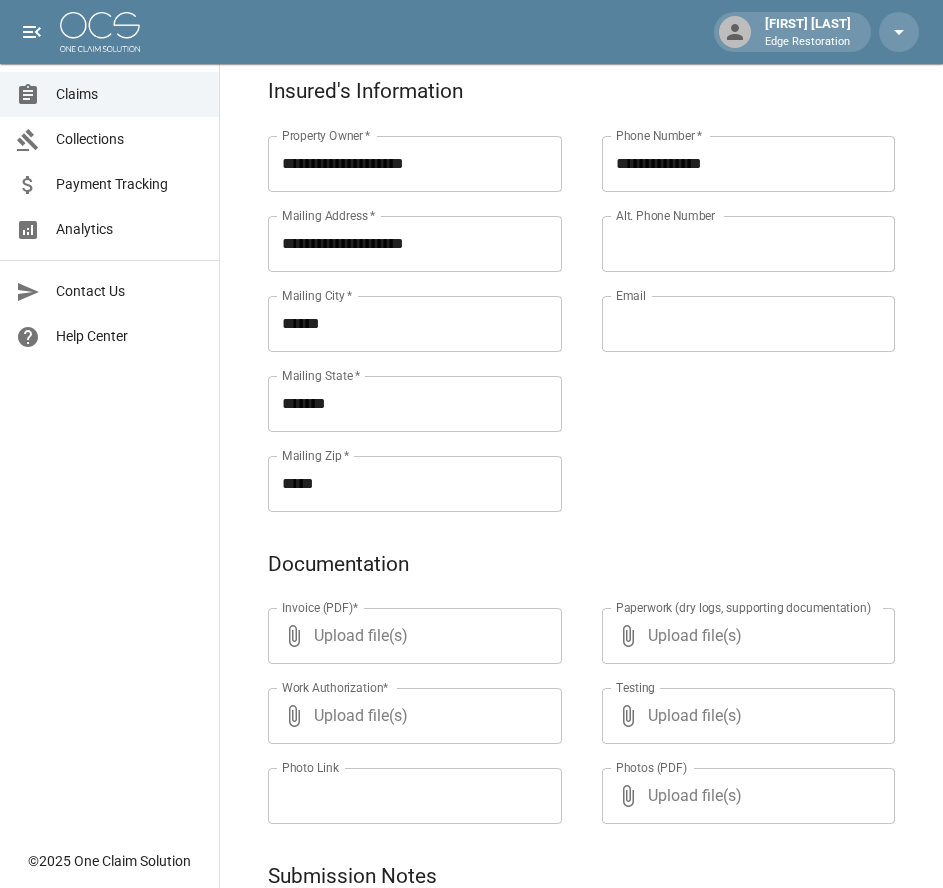 click on "Alt. Phone Number" at bounding box center (749, 244) 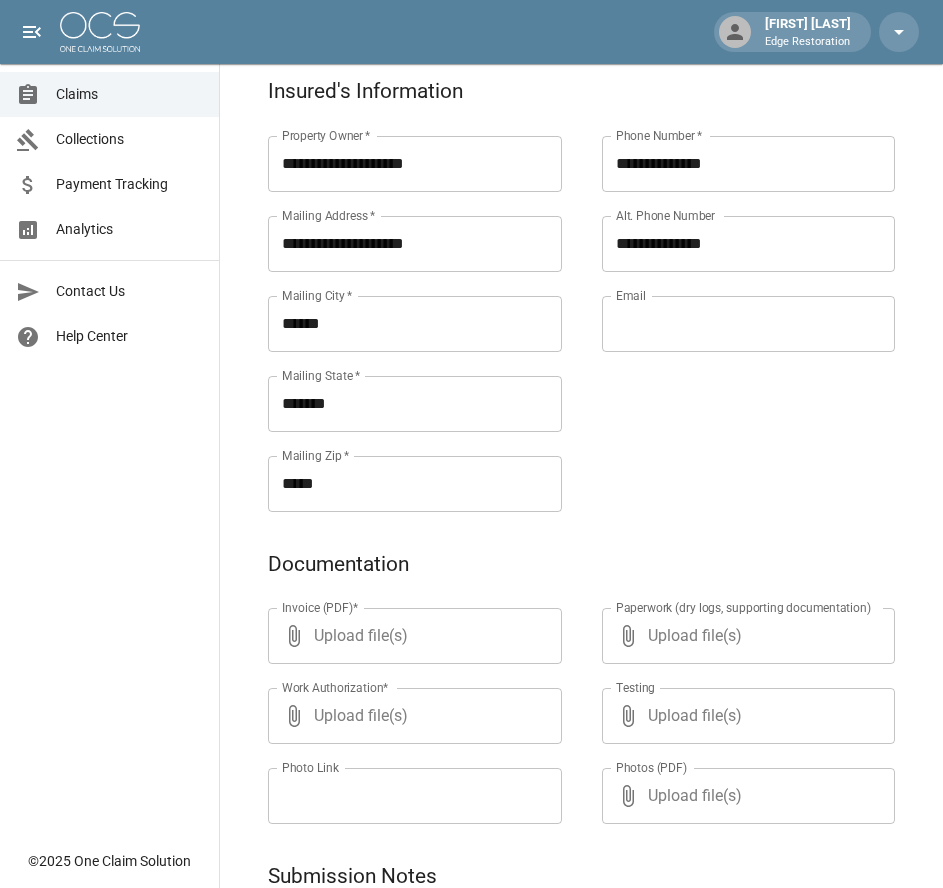 click on "Email" at bounding box center (749, 324) 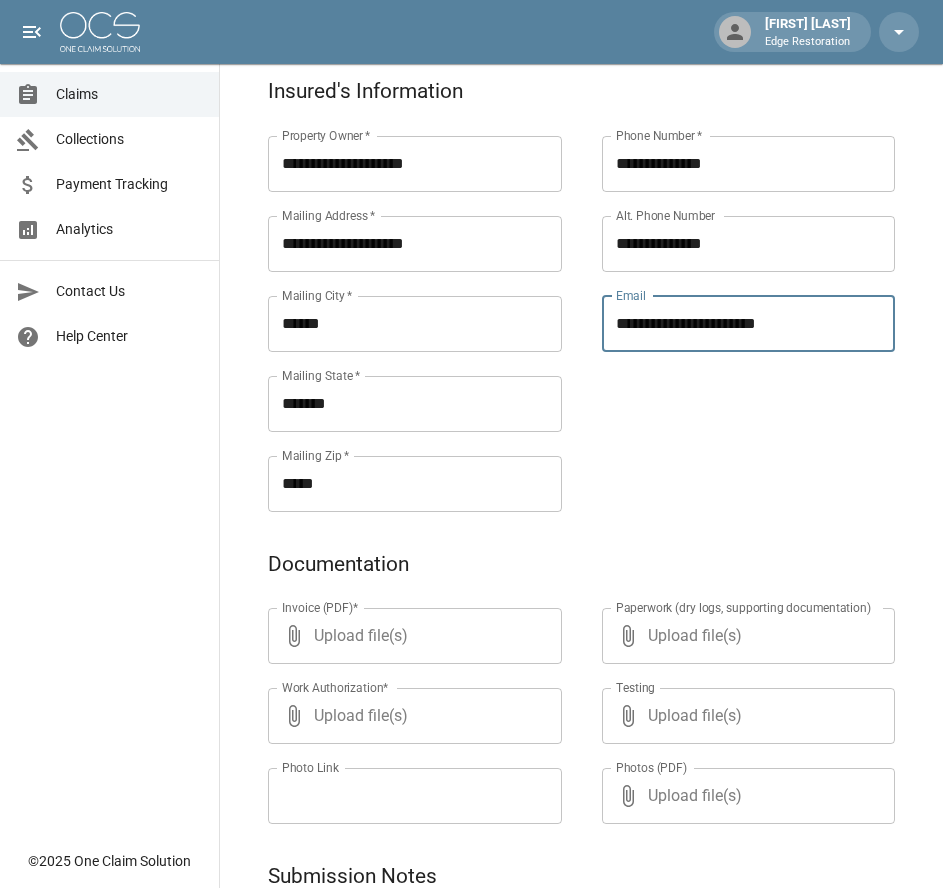 click on "**********" at bounding box center [729, 300] 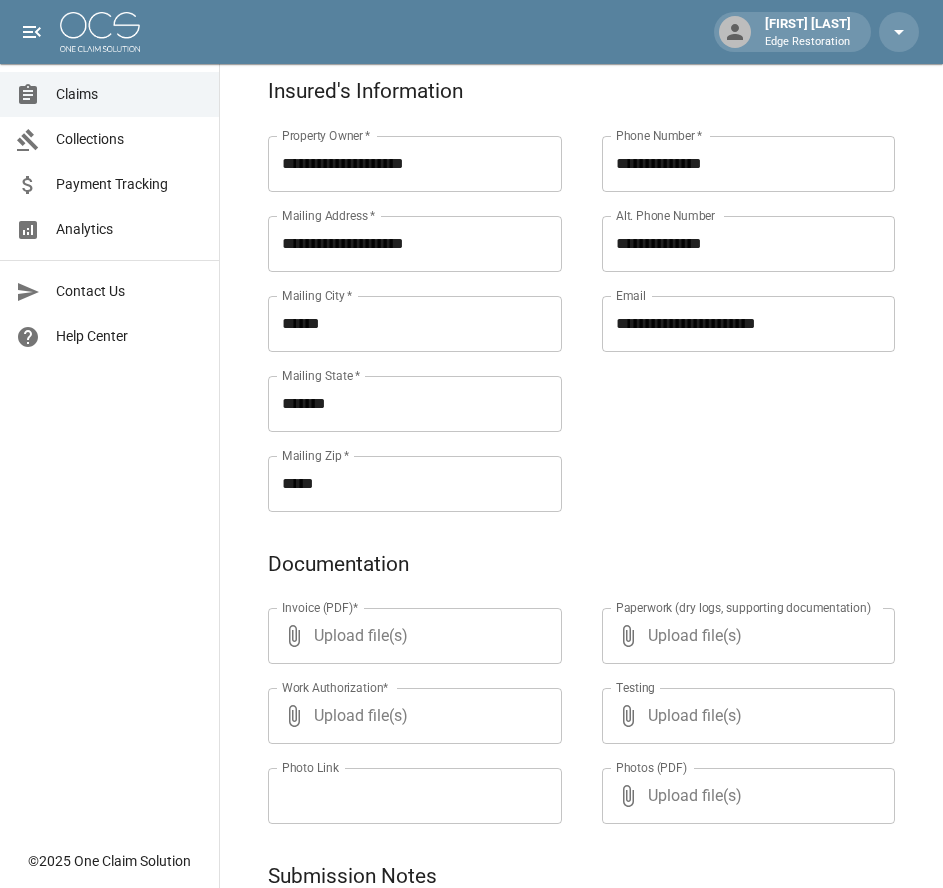 scroll, scrollTop: 971, scrollLeft: 0, axis: vertical 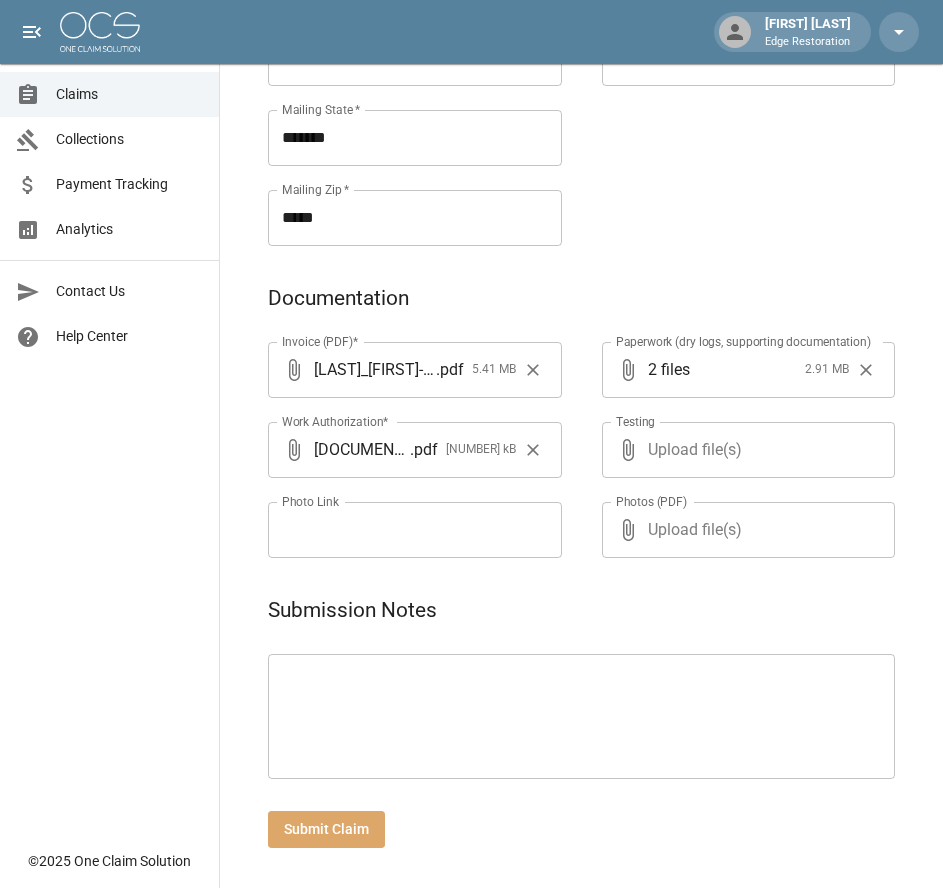 click on "Submit Claim" at bounding box center [326, 829] 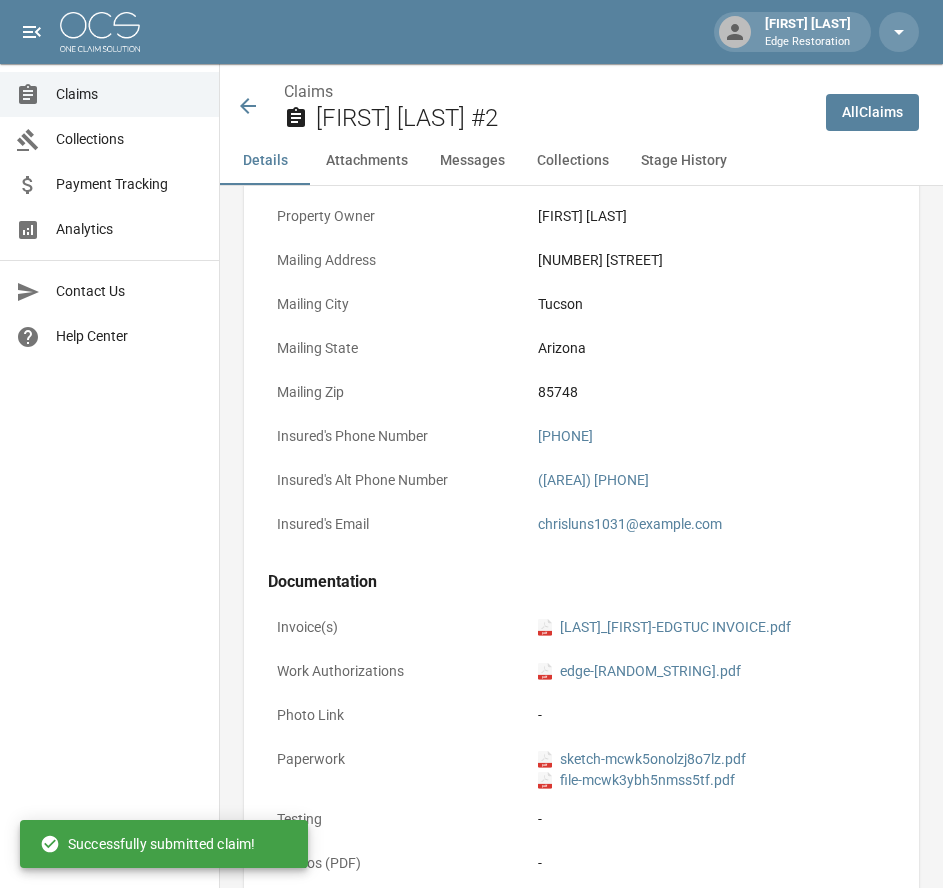 click at bounding box center (100, 32) 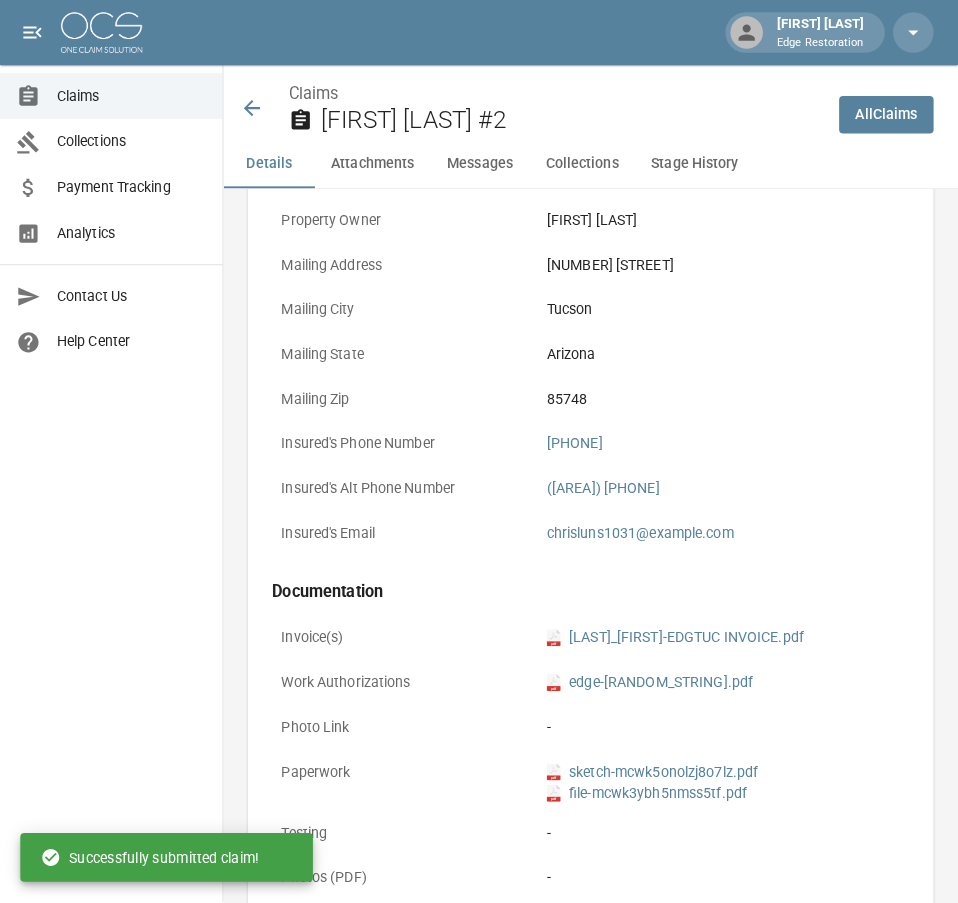 scroll, scrollTop: 0, scrollLeft: 0, axis: both 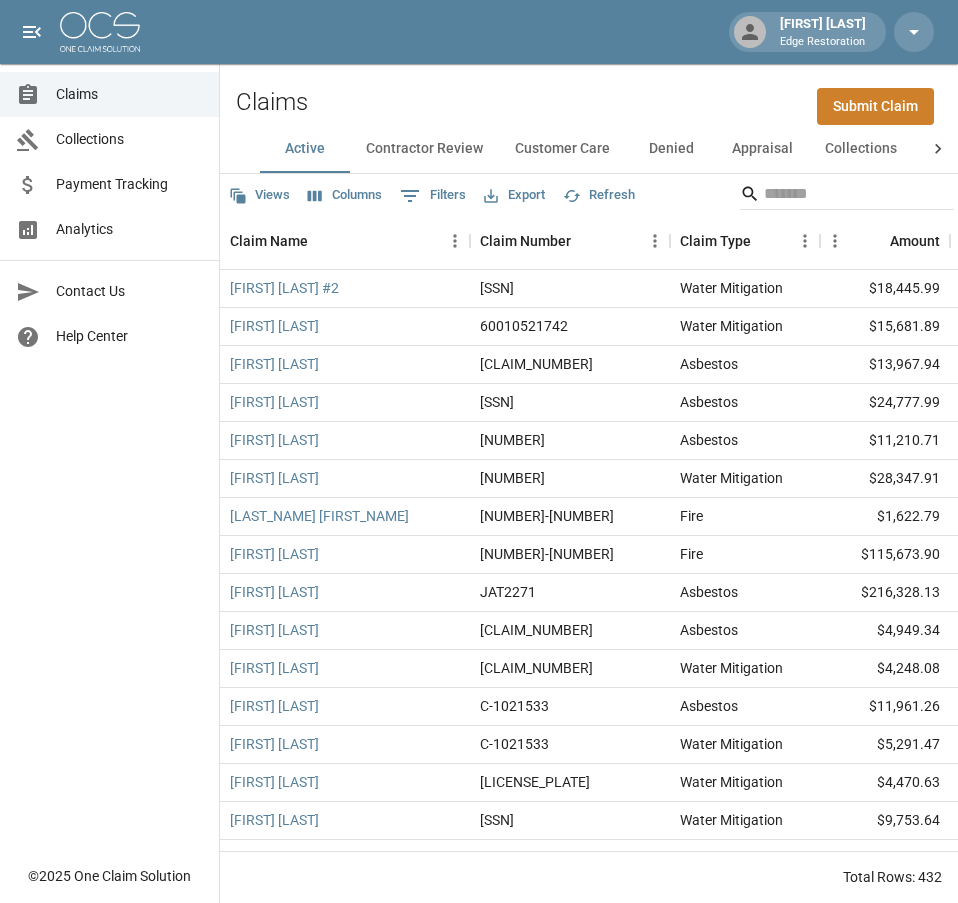 click on "Claims Collections Payment Tracking Analytics Contact Us Help Center" at bounding box center [109, 427] 